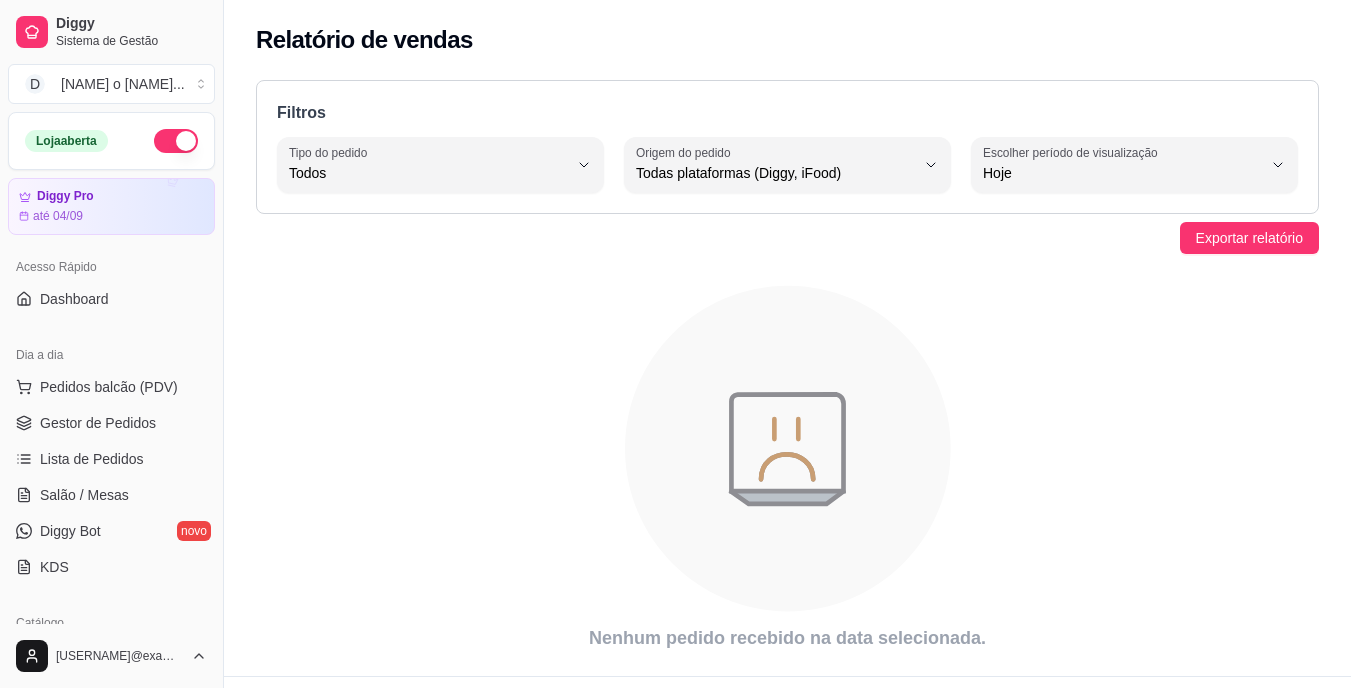 select on "ALL" 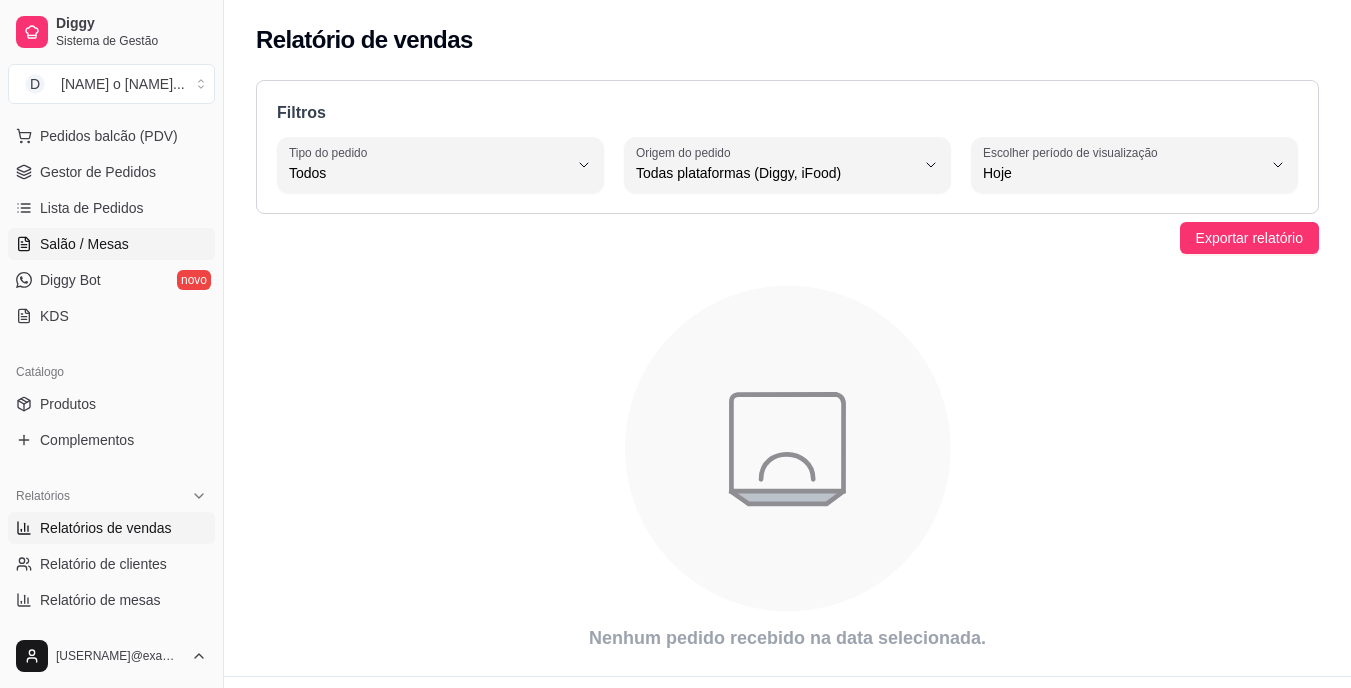 click on "Salão / Mesas" at bounding box center (84, 244) 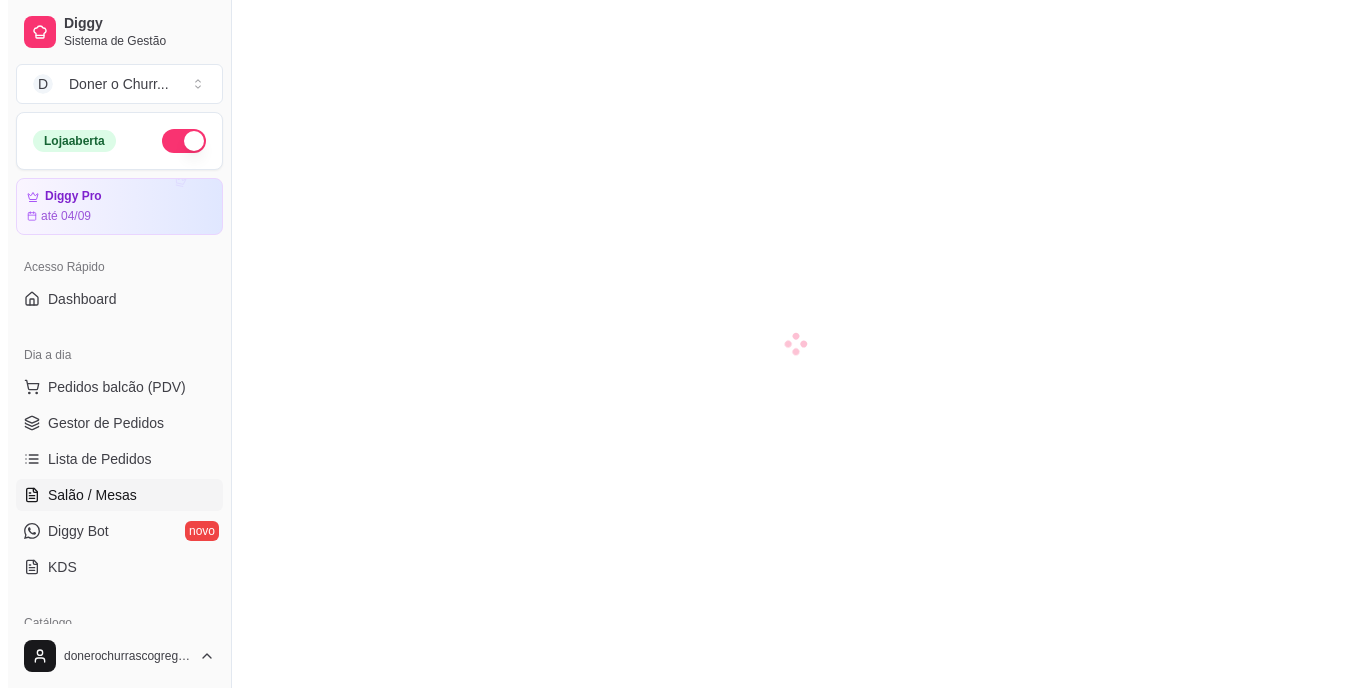scroll, scrollTop: 0, scrollLeft: 0, axis: both 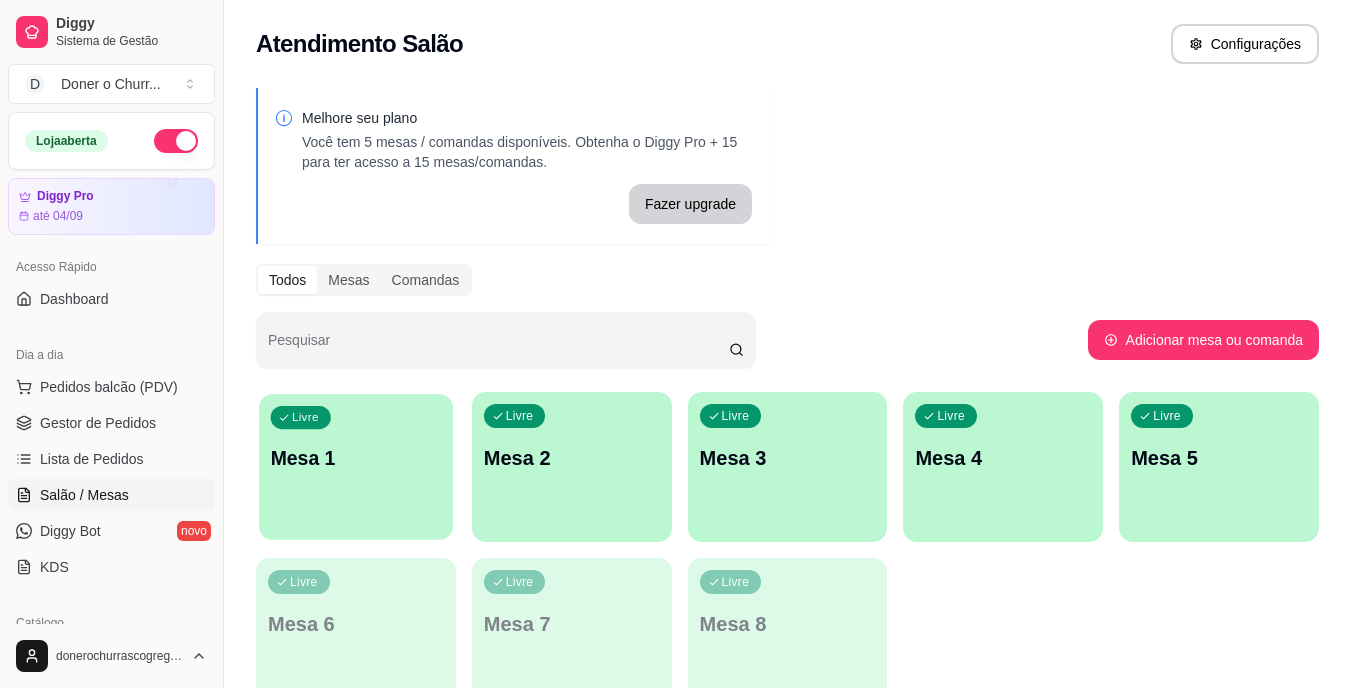 click on "Mesa 1" at bounding box center [356, 458] 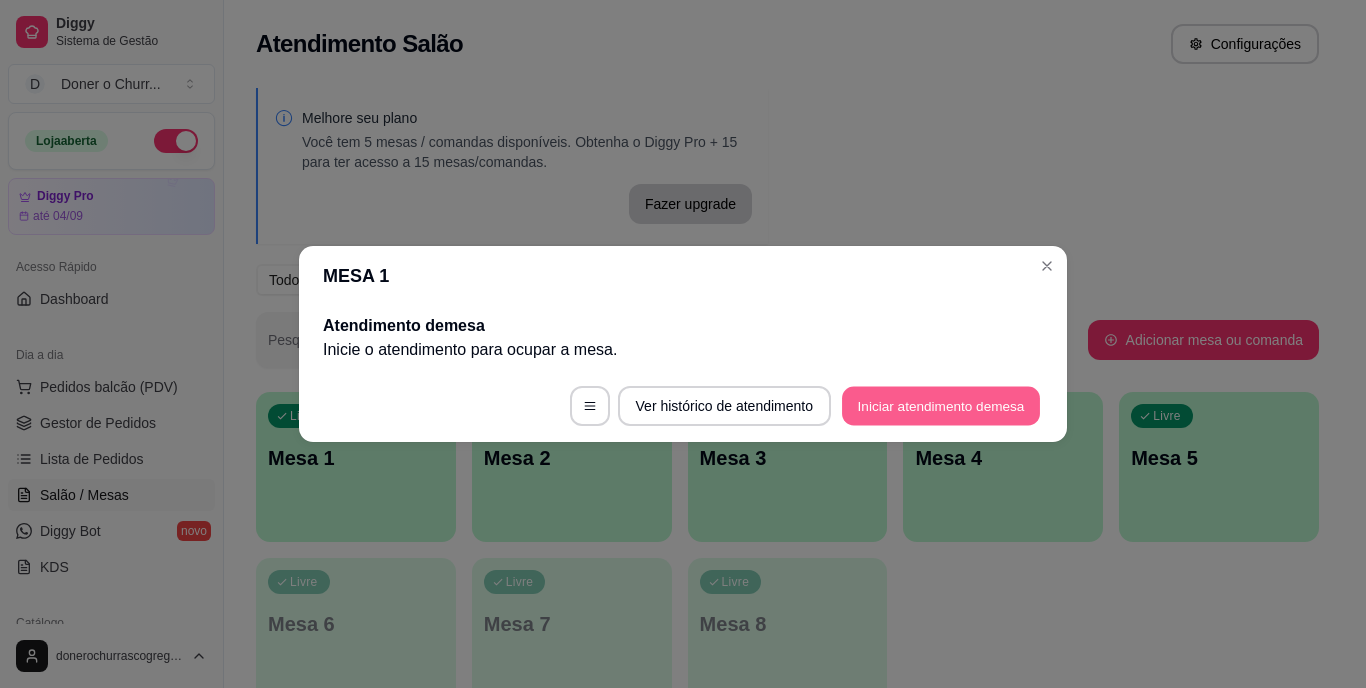 click on "Iniciar atendimento de  mesa" at bounding box center [941, 406] 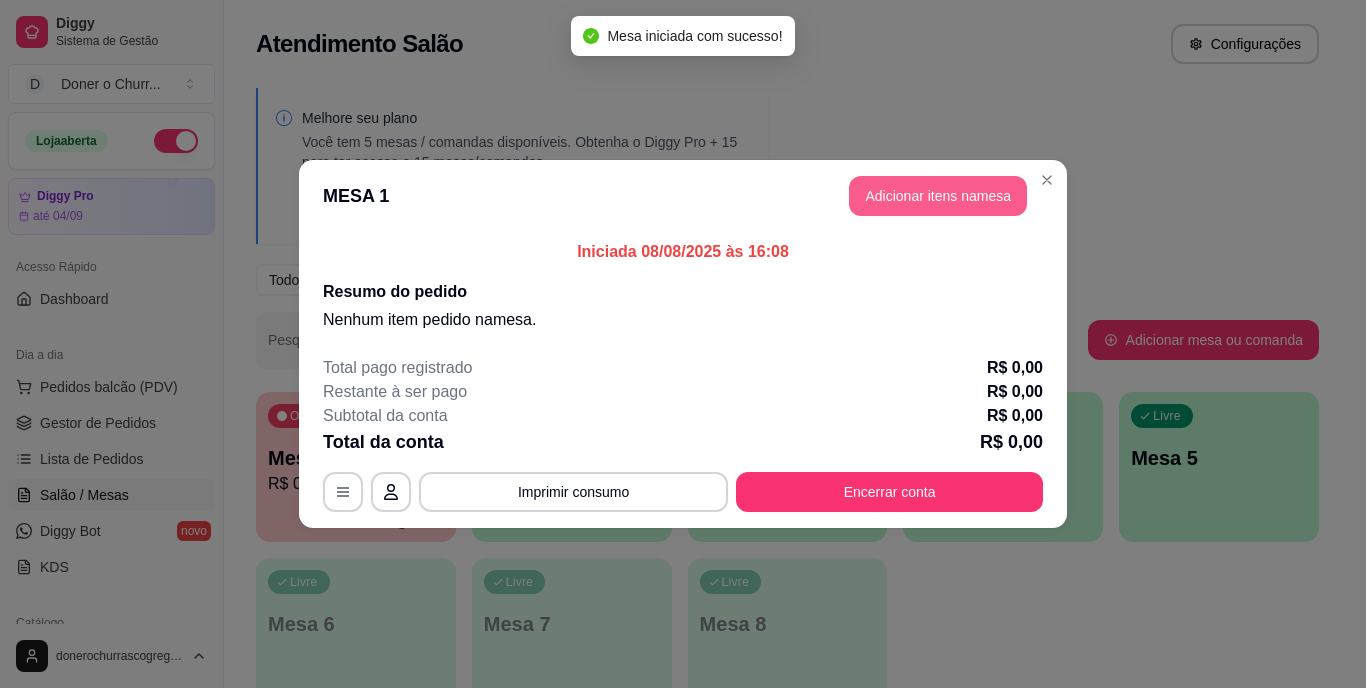 click on "Adicionar itens na  mesa" at bounding box center [938, 196] 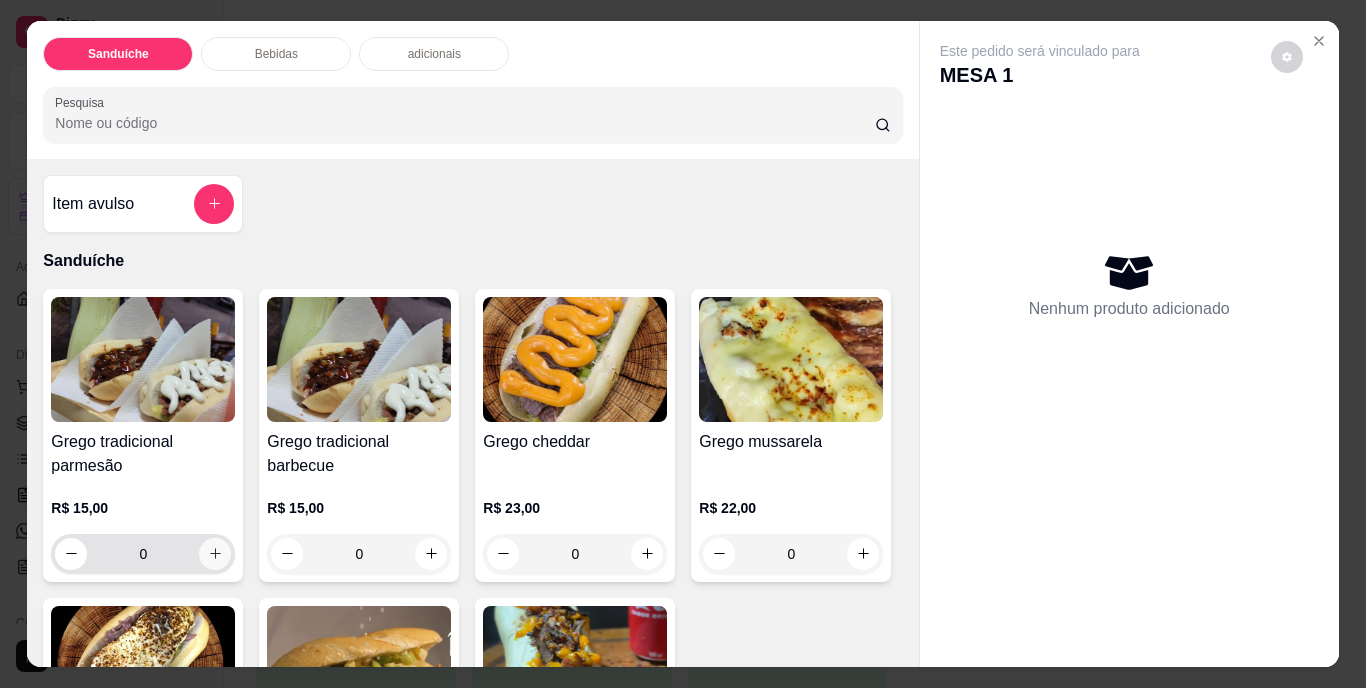 click 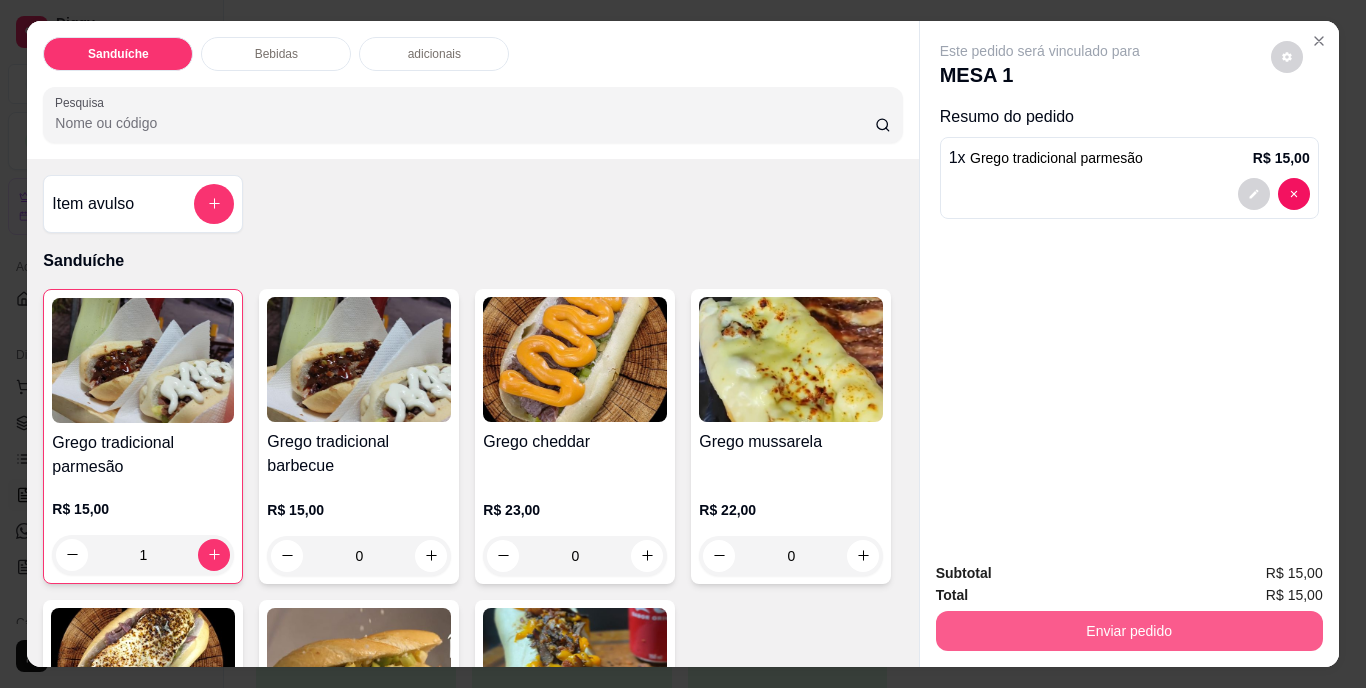 click on "Enviar pedido" at bounding box center (1129, 631) 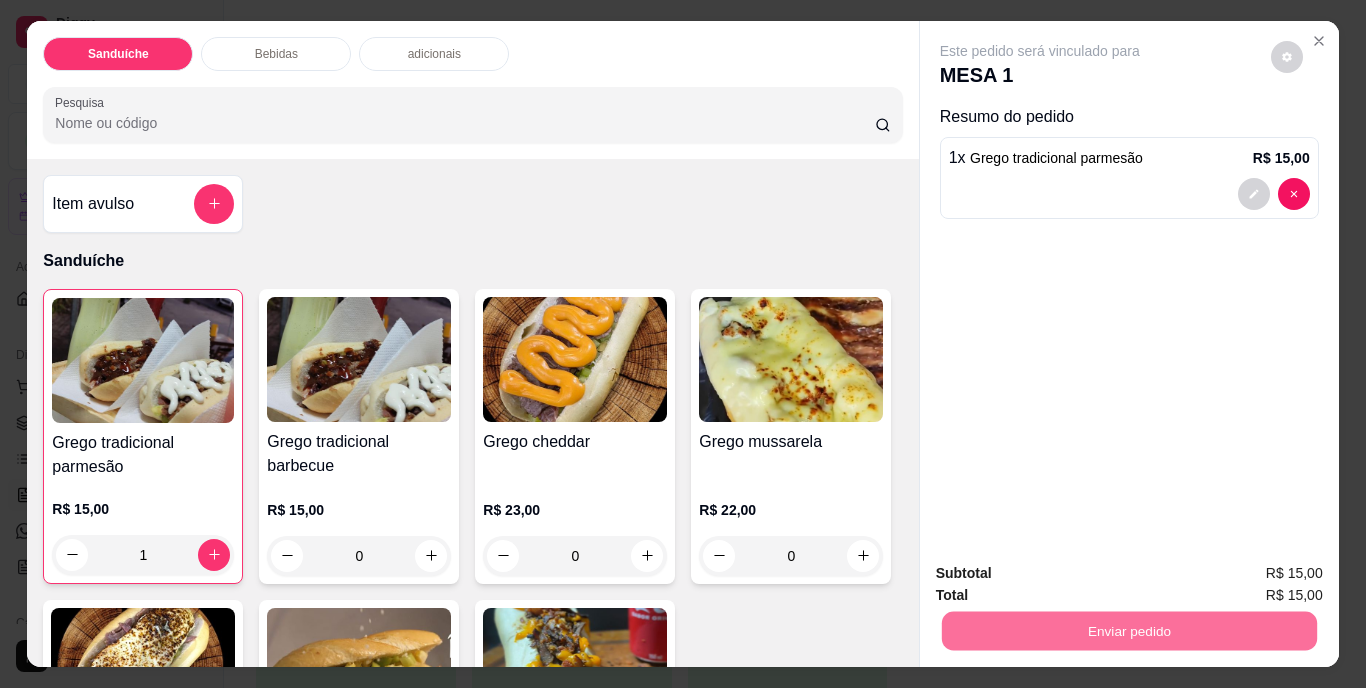 click on "Não registrar e enviar pedido" at bounding box center (1063, 574) 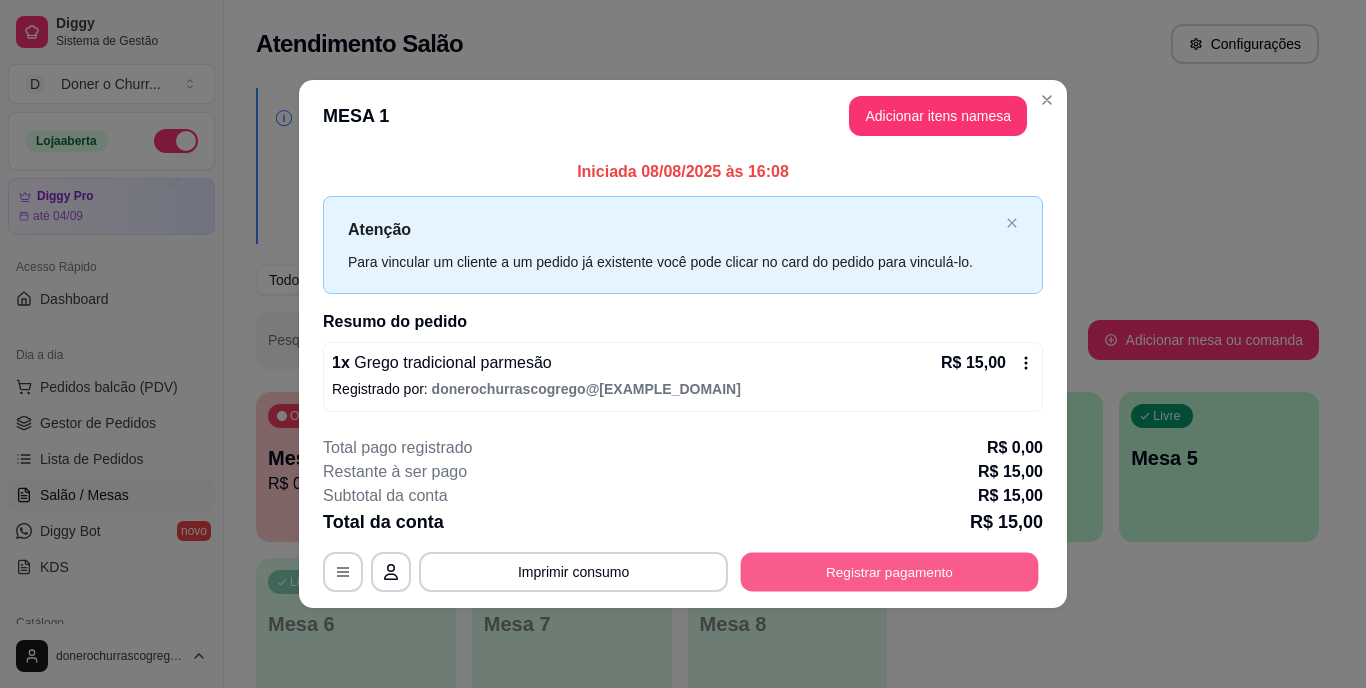 click on "Registrar pagamento" at bounding box center [890, 571] 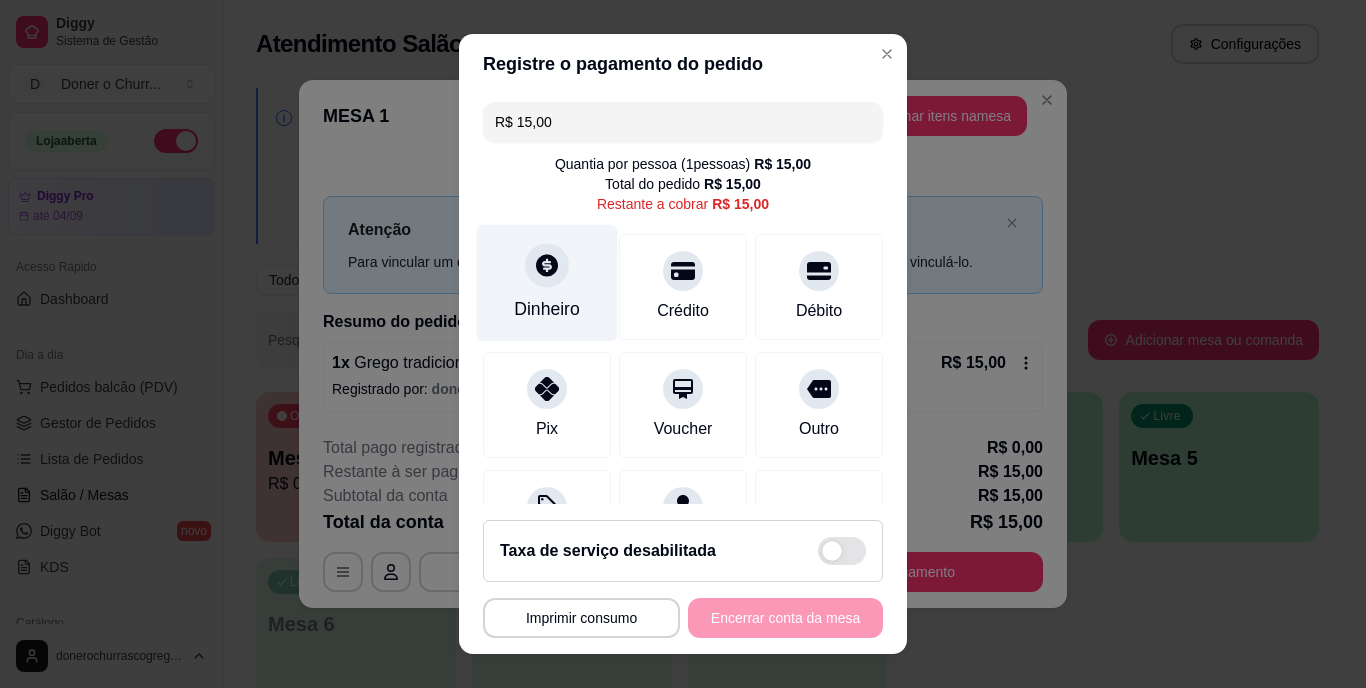 click on "Dinheiro" at bounding box center [547, 283] 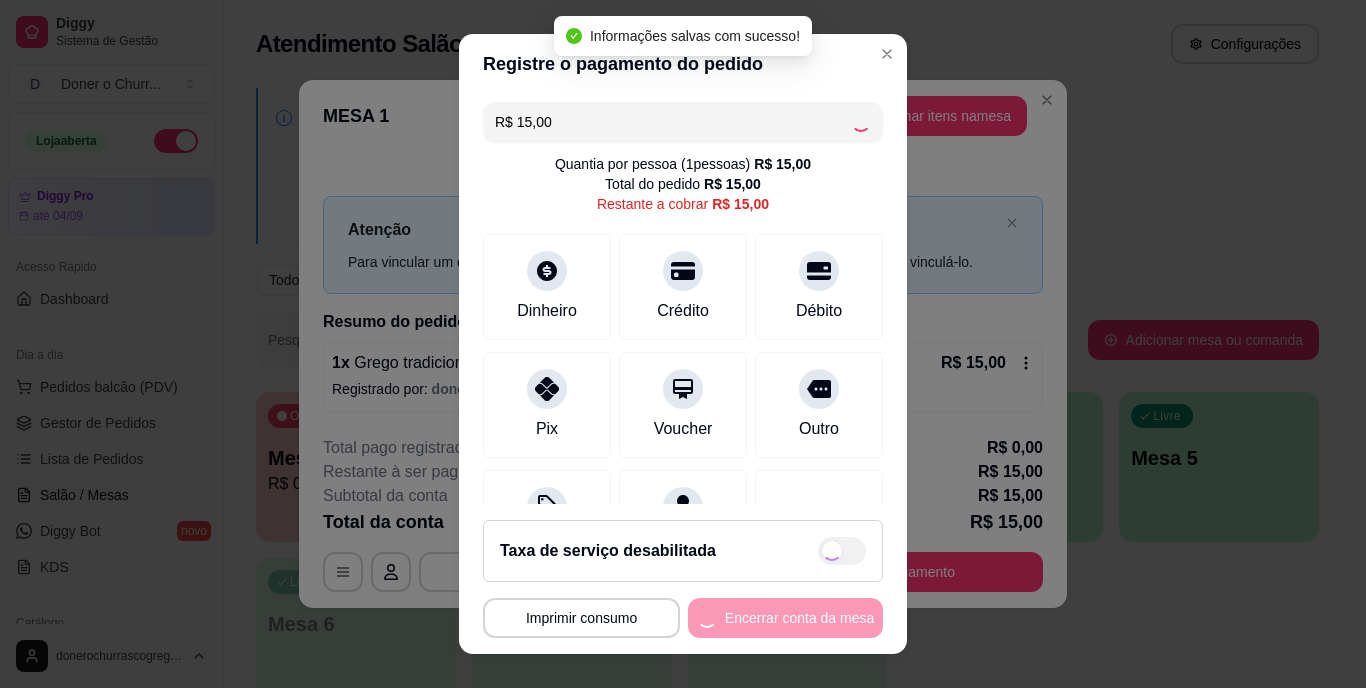 type on "R$ 0,00" 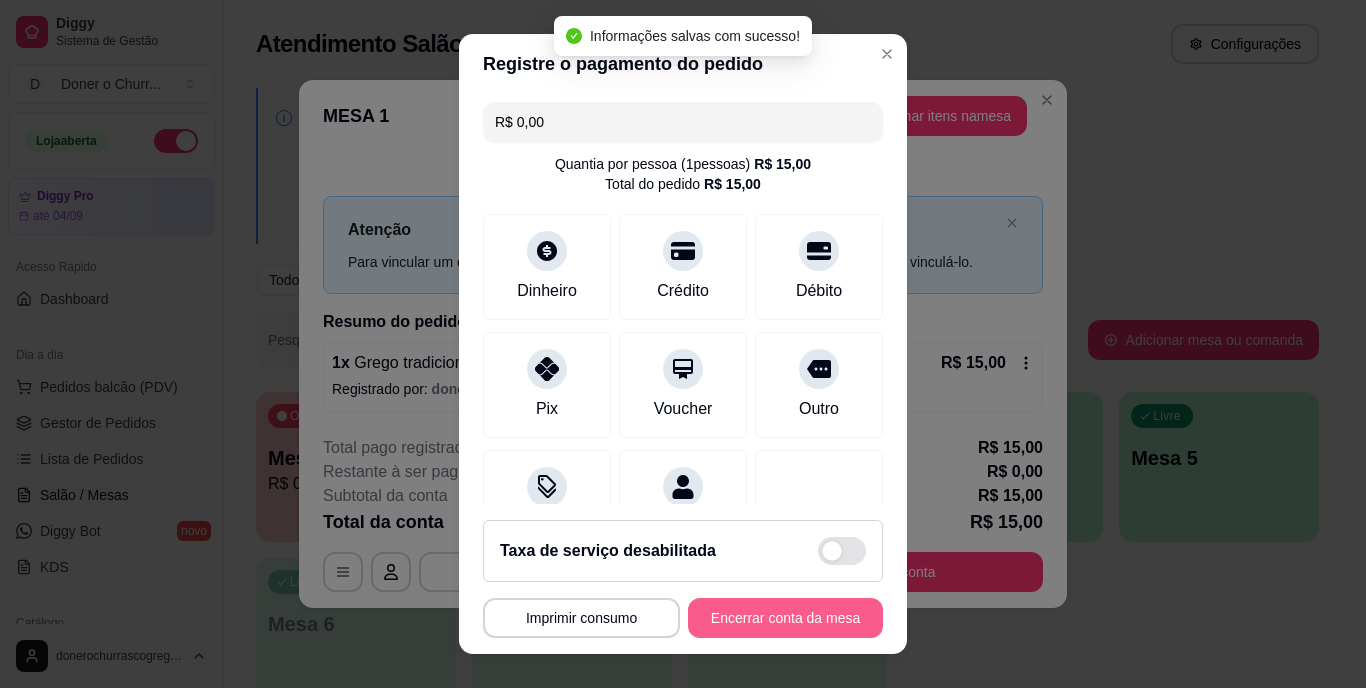 click on "Encerrar conta da mesa" at bounding box center (785, 618) 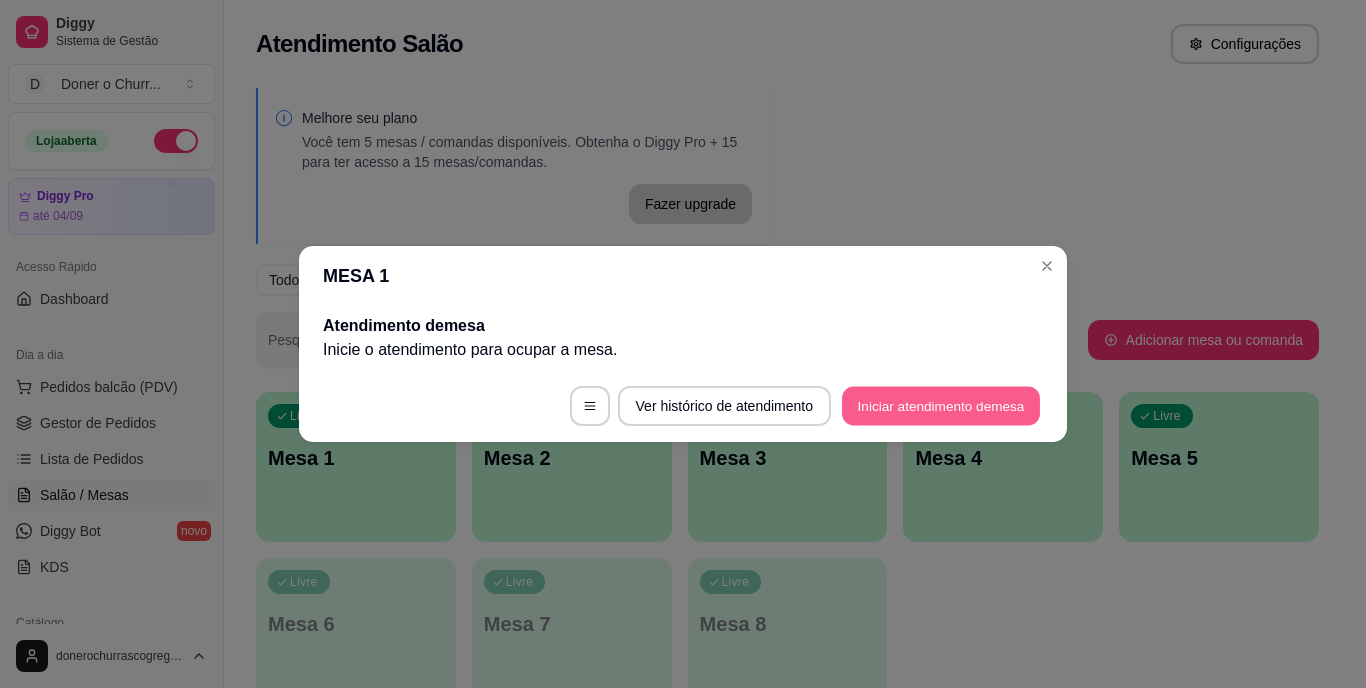 click on "Iniciar atendimento de  mesa" at bounding box center (941, 406) 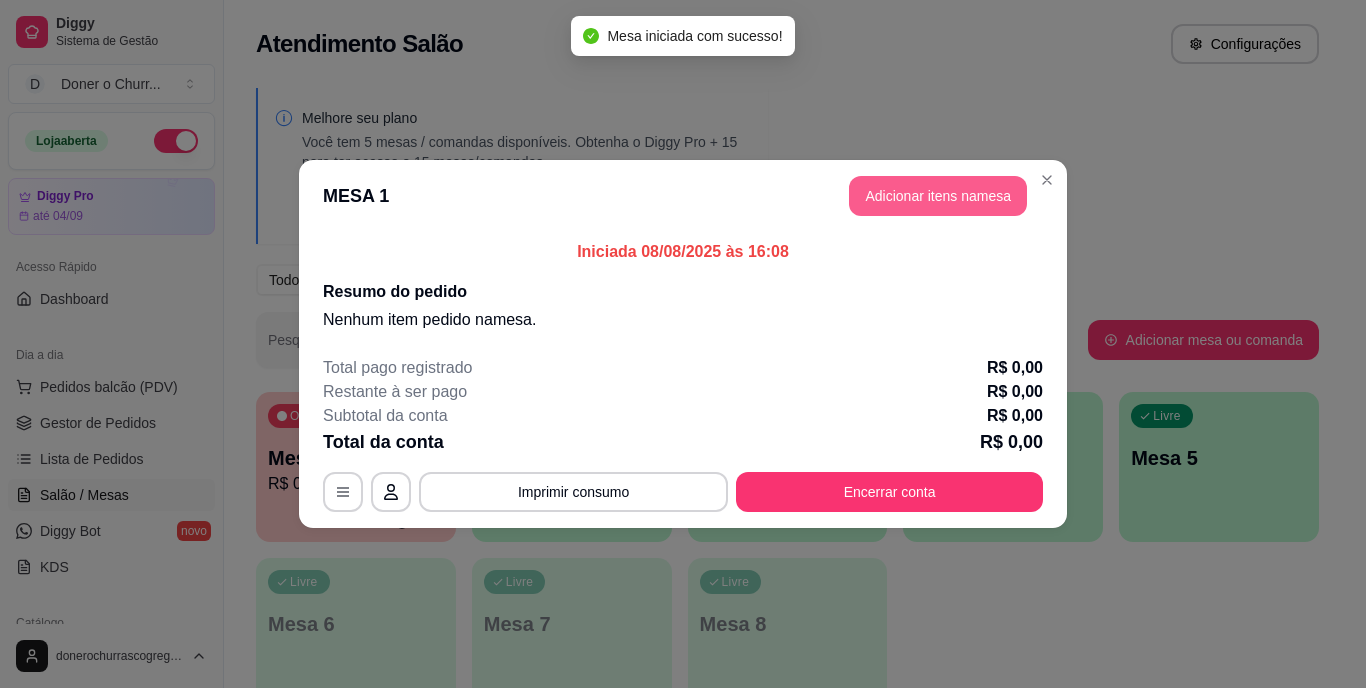 click on "Adicionar itens na  mesa" at bounding box center (938, 196) 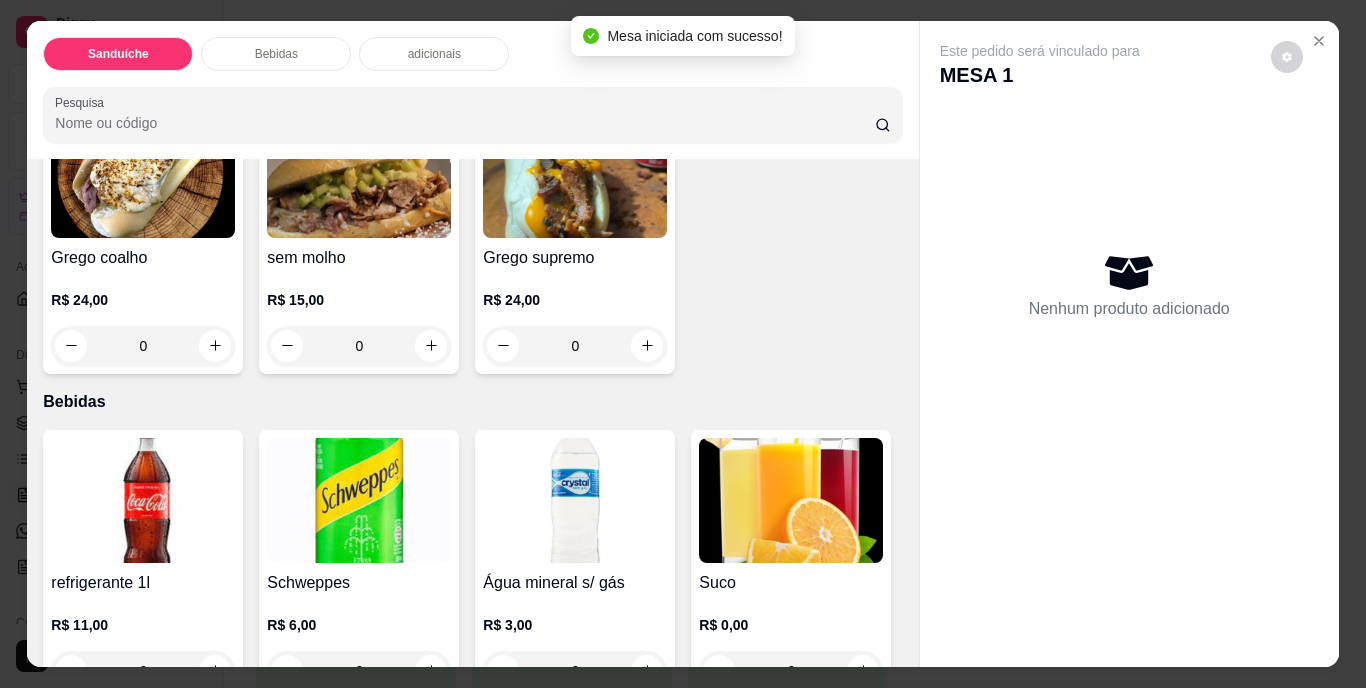 scroll, scrollTop: 500, scrollLeft: 0, axis: vertical 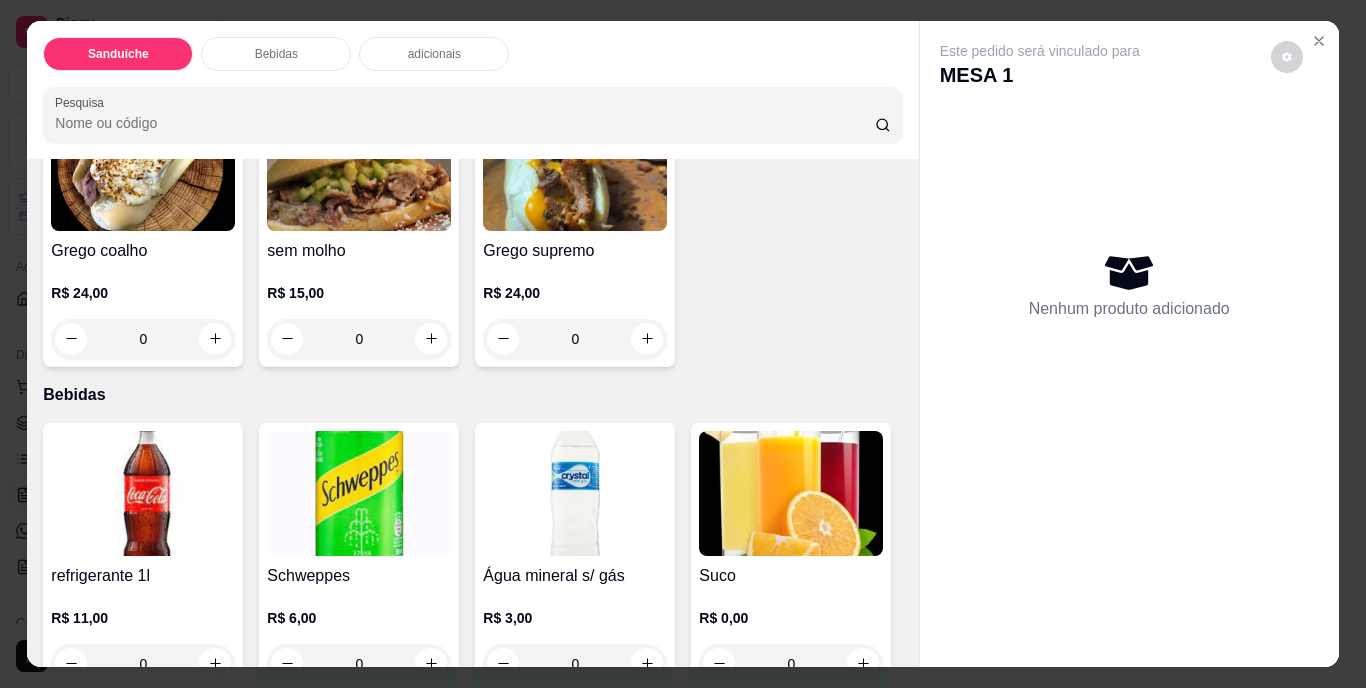 click 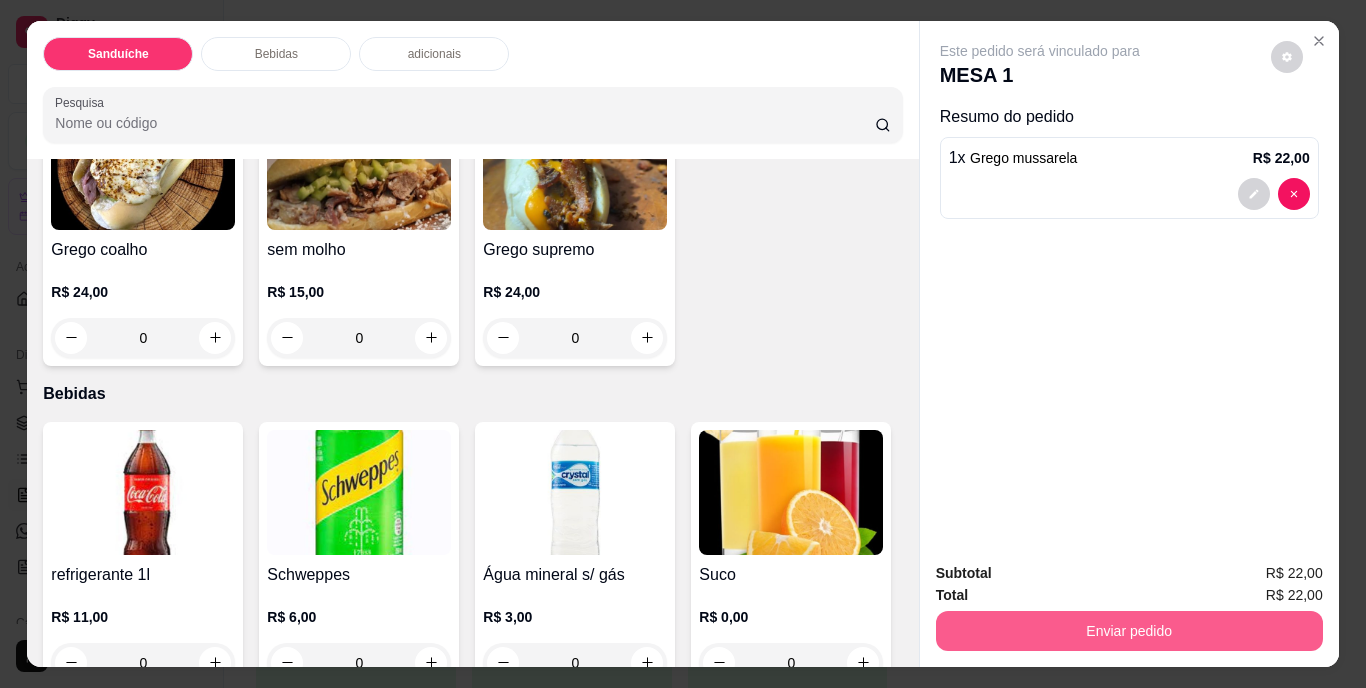 click on "Enviar pedido" at bounding box center (1129, 631) 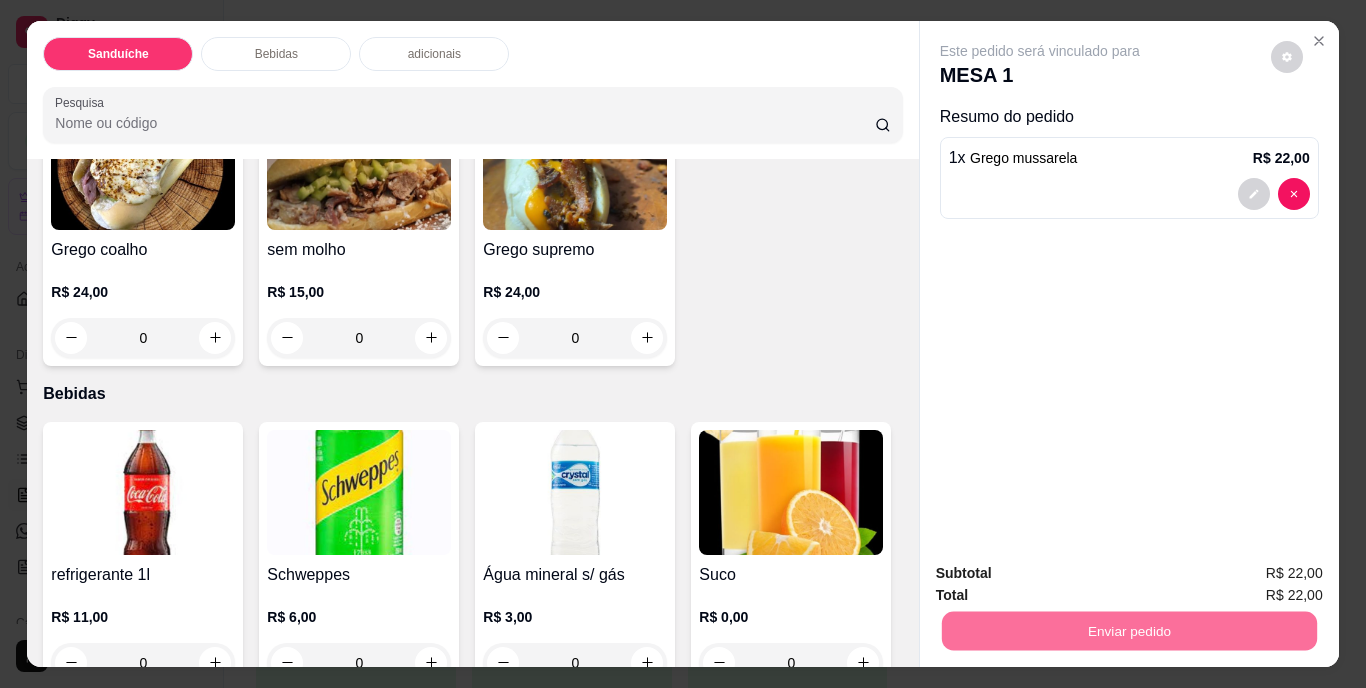 click on "Não registrar e enviar pedido" at bounding box center [1063, 575] 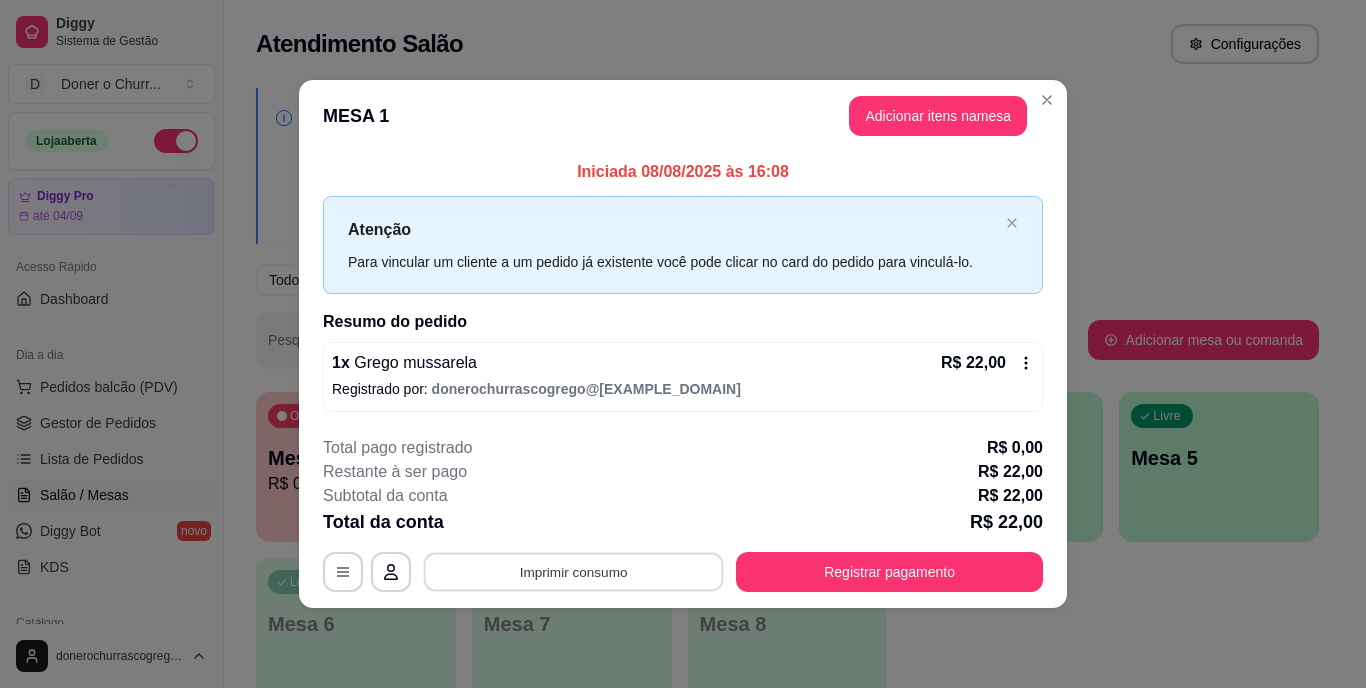 click on "Imprimir consumo" at bounding box center [574, 571] 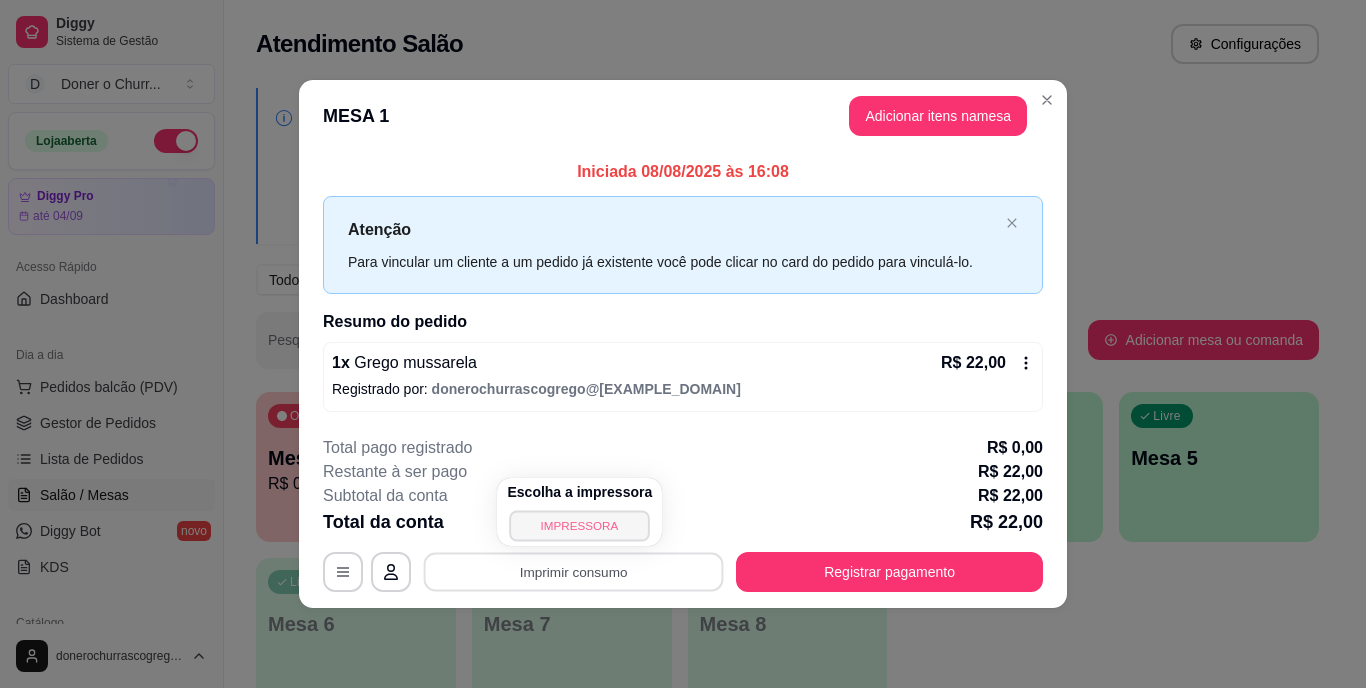 click on "IMPRESSORA" at bounding box center [580, 525] 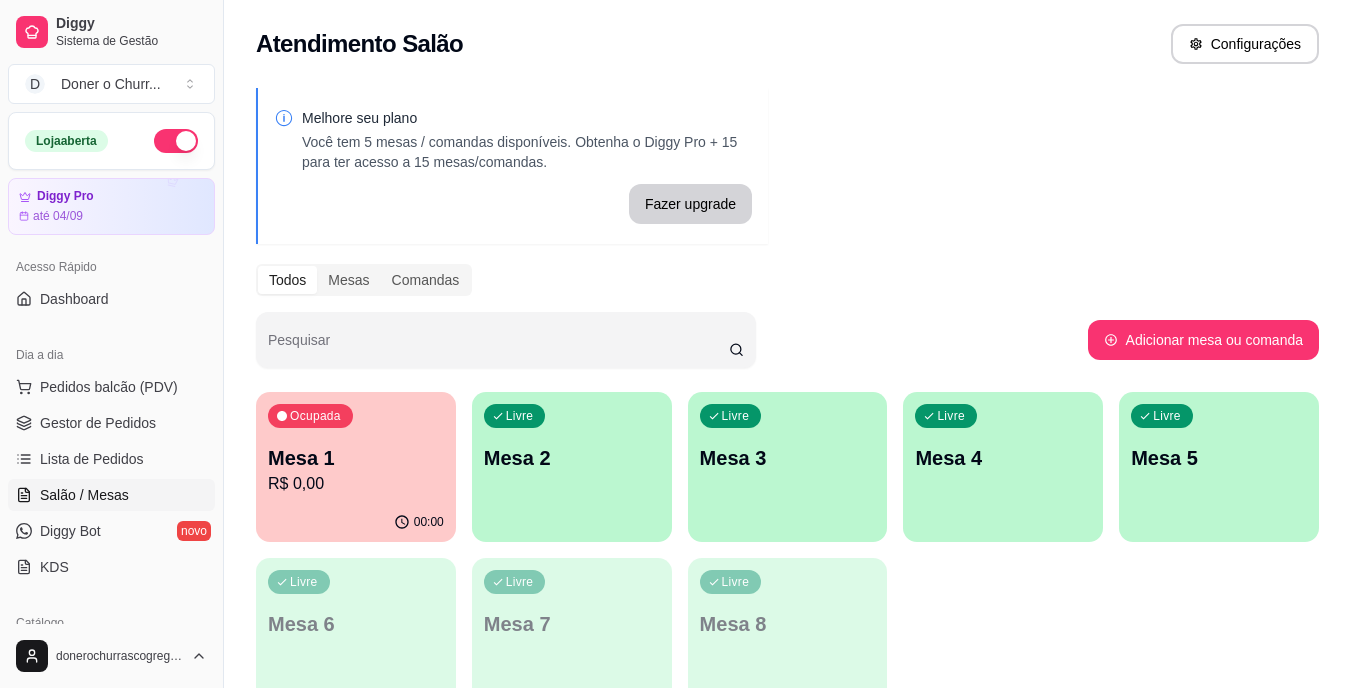 type 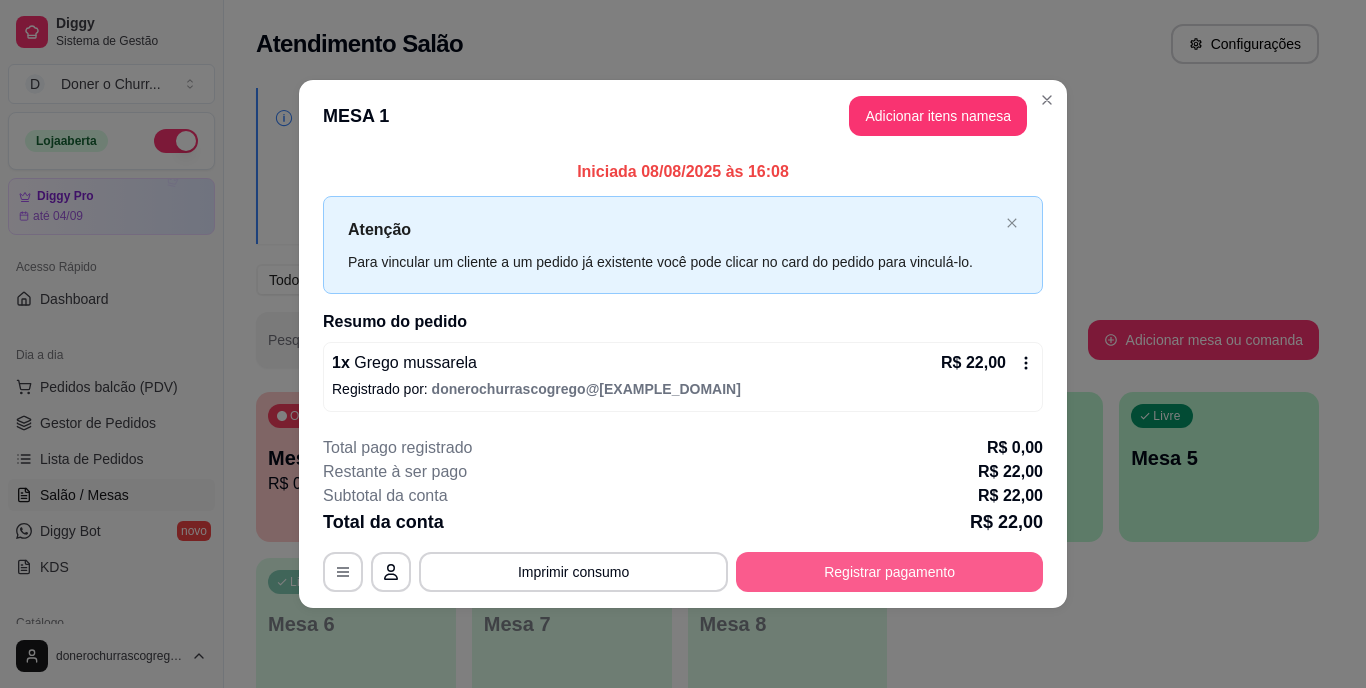 click on "Registrar pagamento" at bounding box center [889, 572] 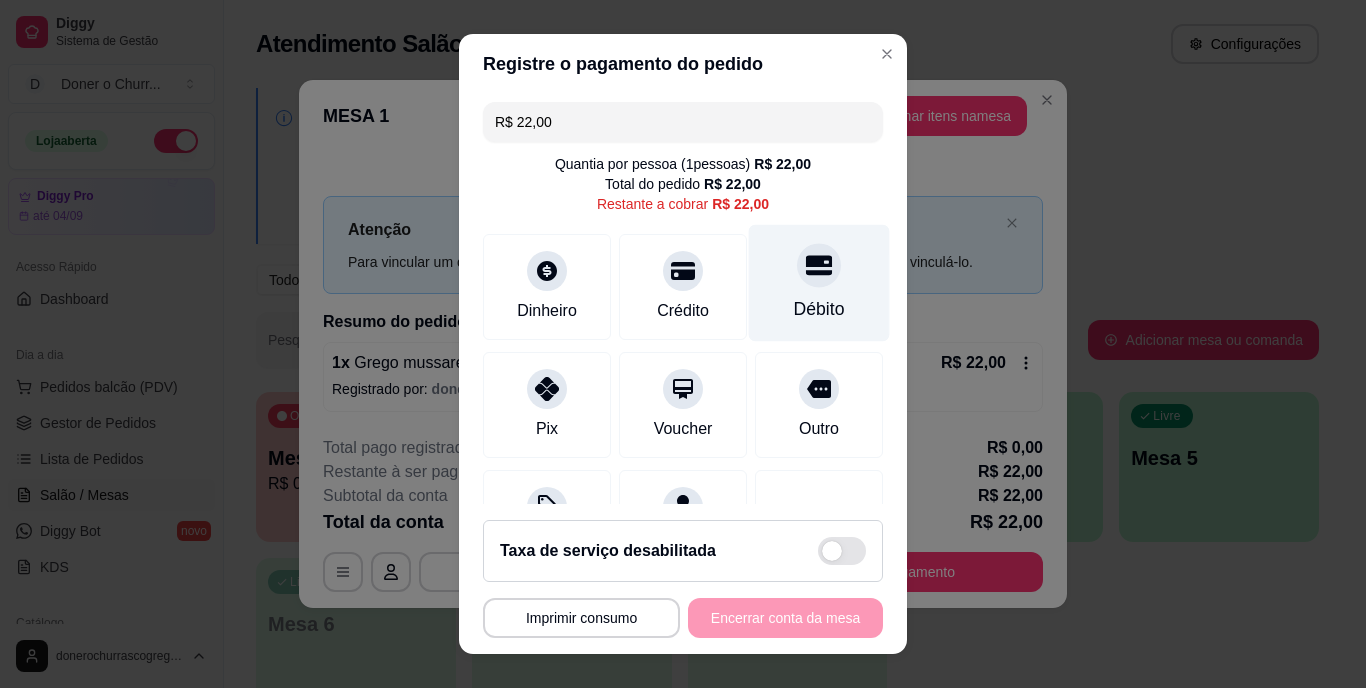 click on "Débito" at bounding box center [819, 283] 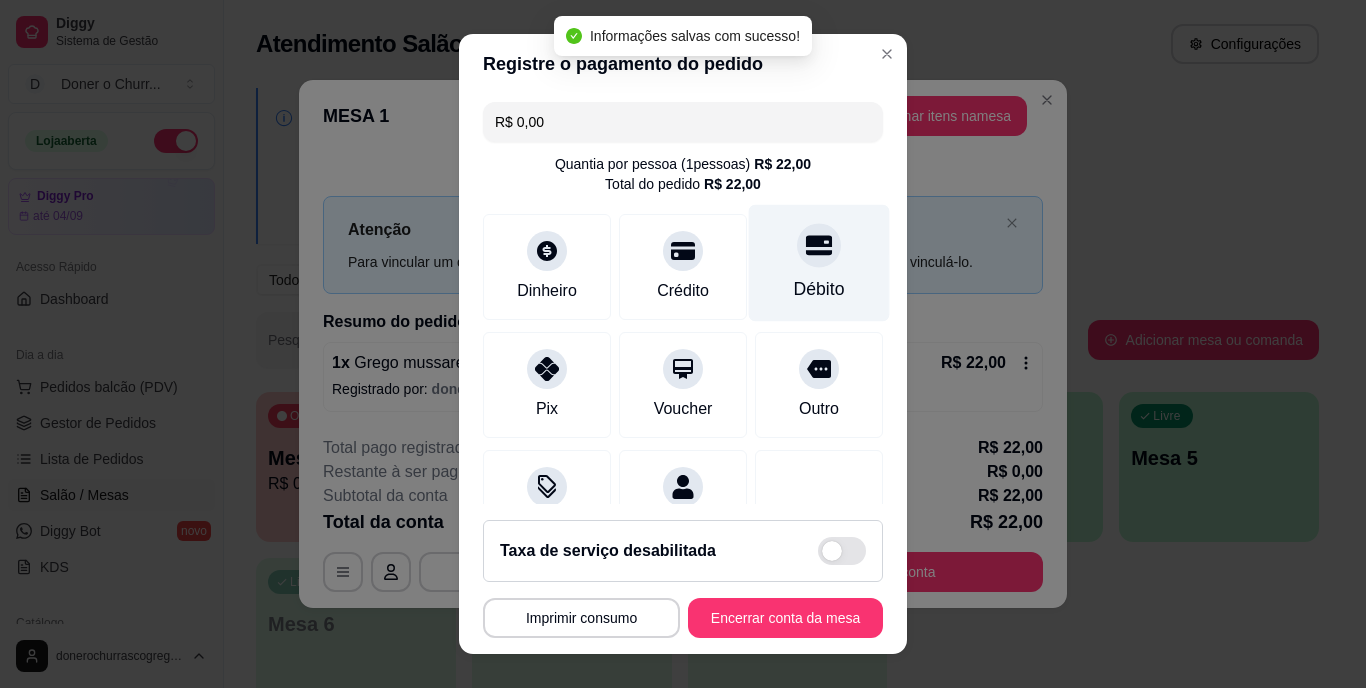 type on "R$ 0,00" 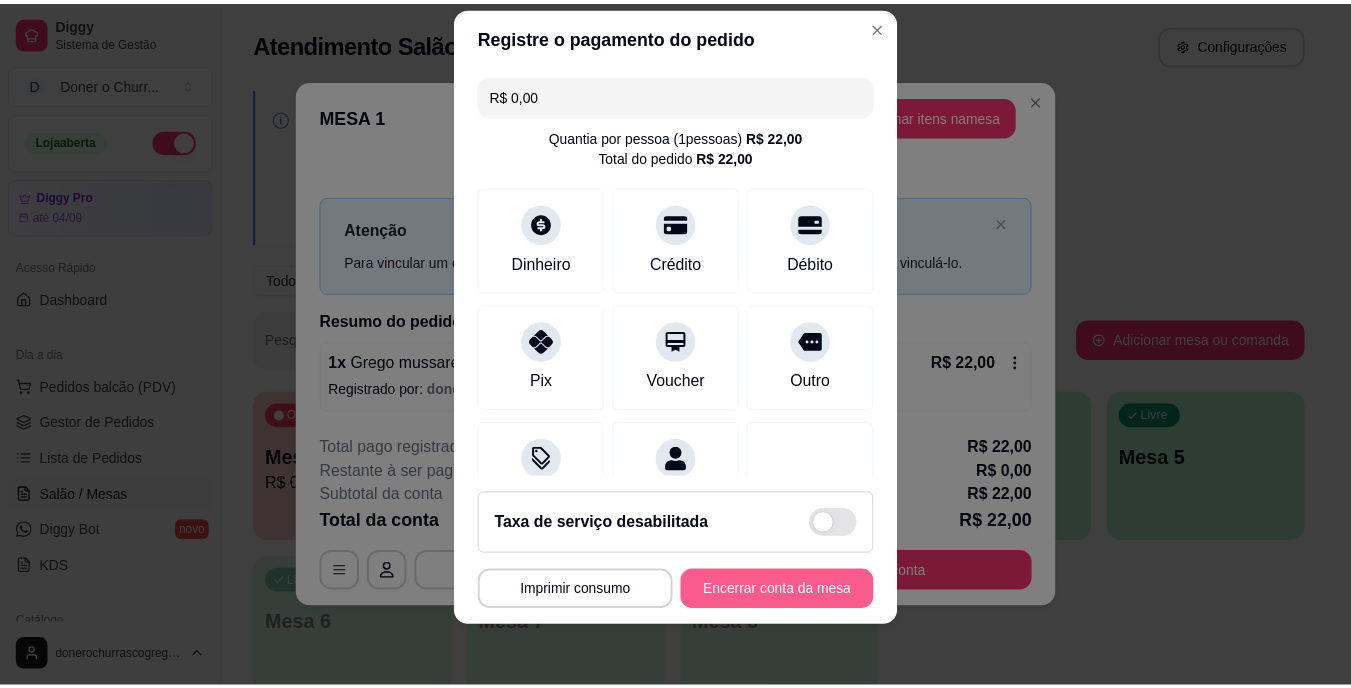 scroll, scrollTop: 30, scrollLeft: 0, axis: vertical 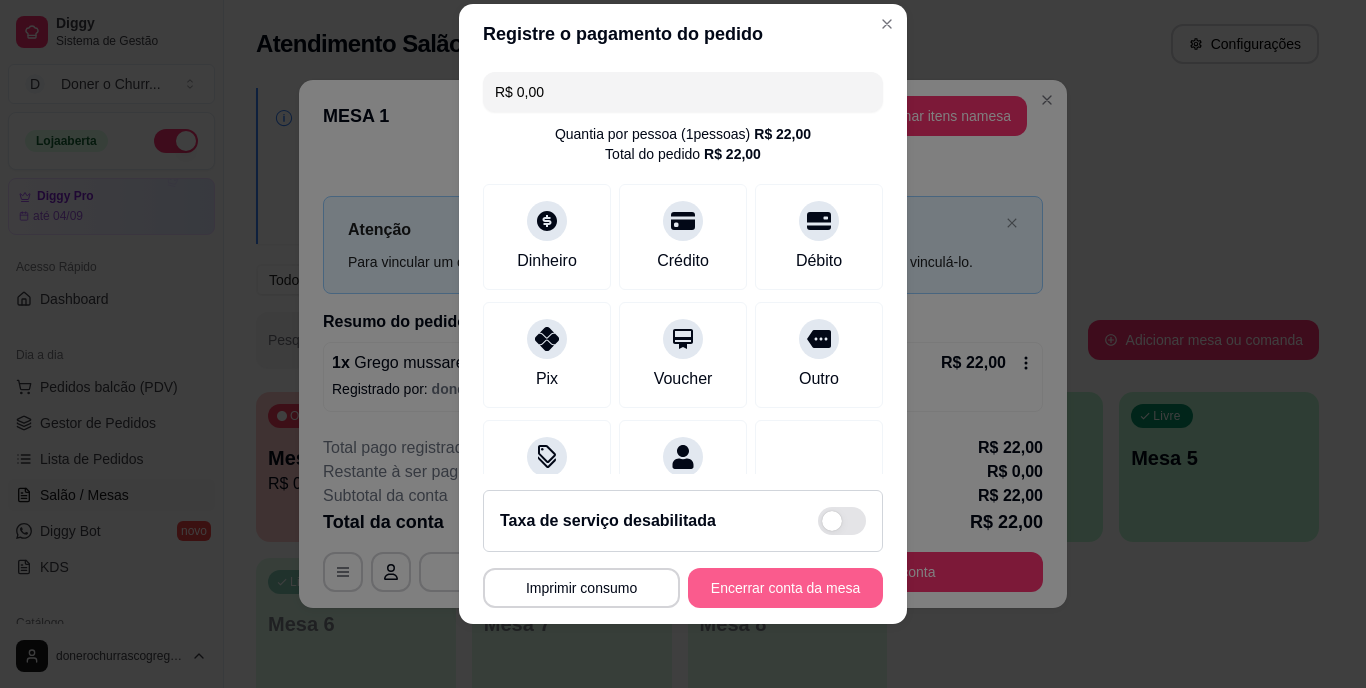click on "Encerrar conta da mesa" at bounding box center [785, 588] 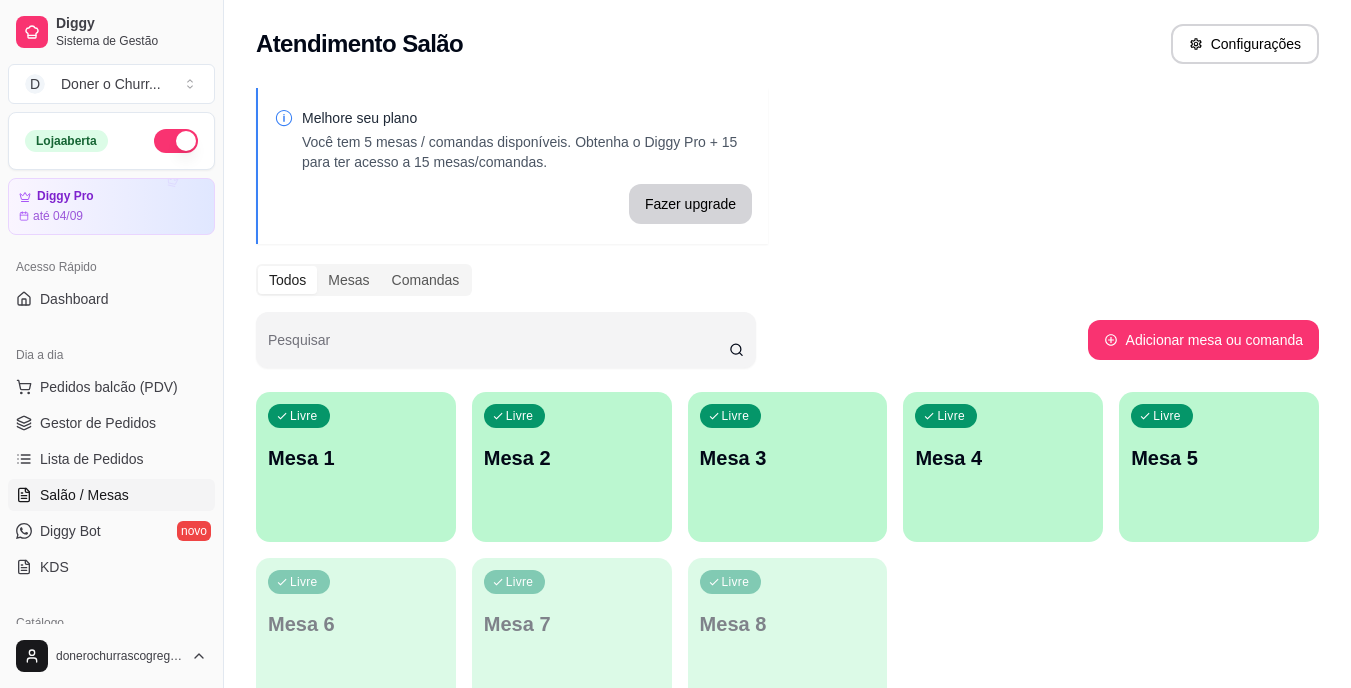 click on "Livre Mesa 2" at bounding box center [572, 455] 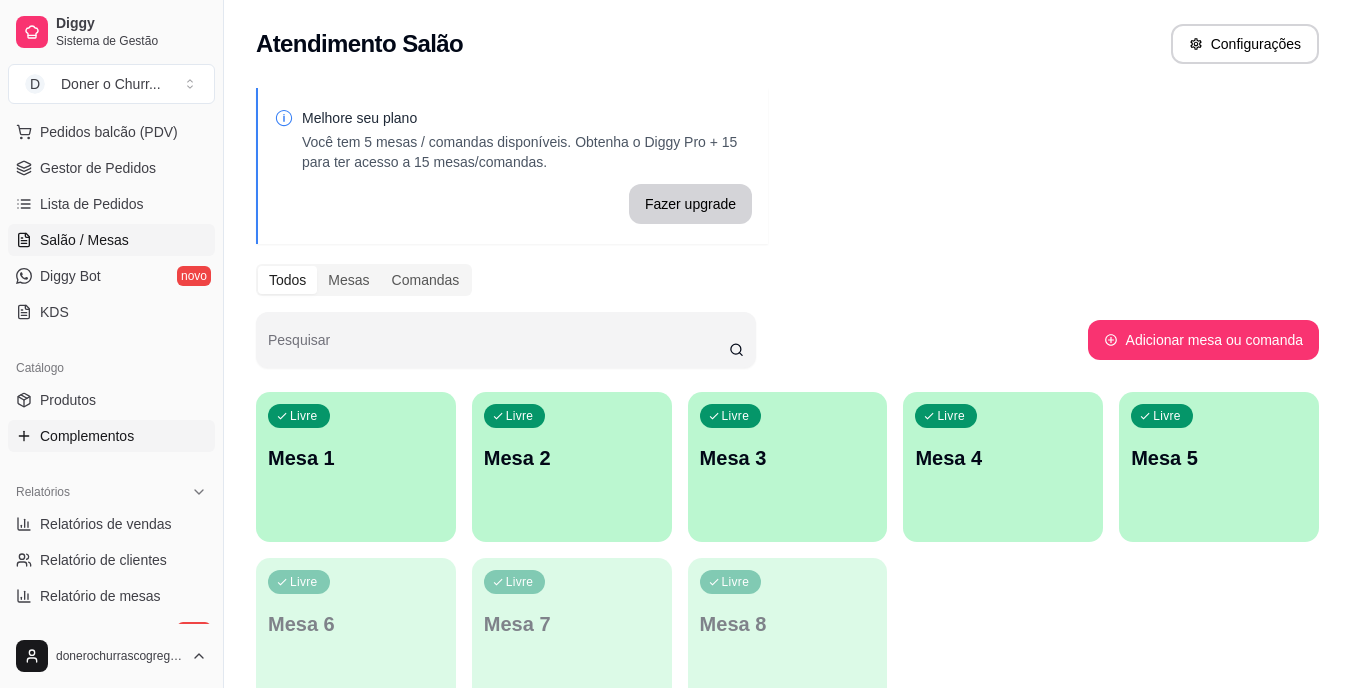 scroll, scrollTop: 300, scrollLeft: 0, axis: vertical 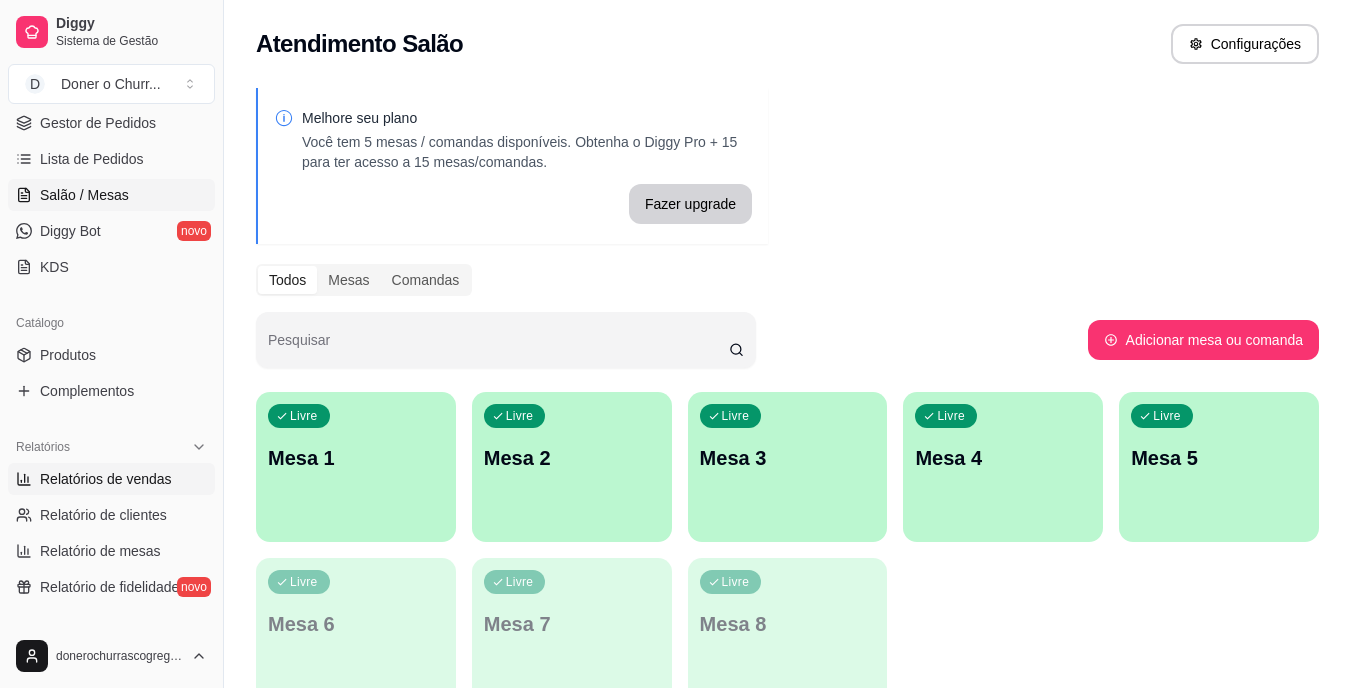 click on "Relatórios de vendas" at bounding box center (106, 479) 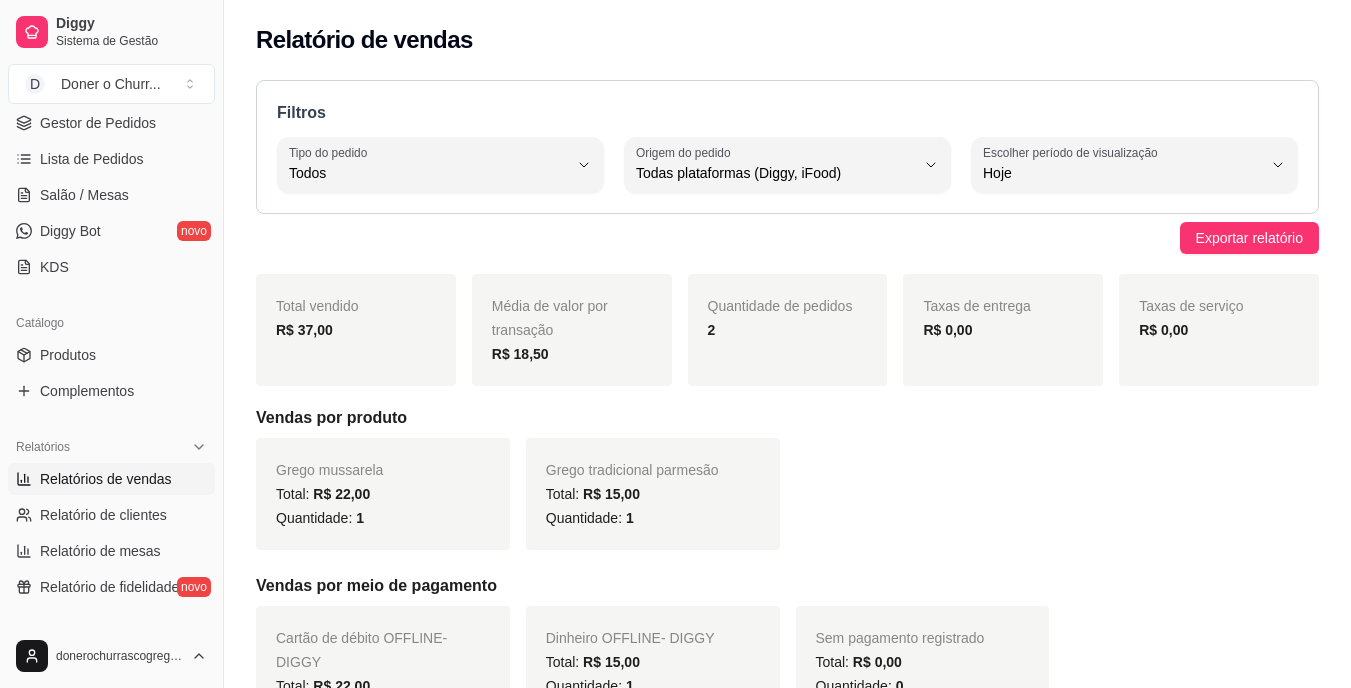 click on "Grego mussarela Total:   R$ 22,00 Quantidade:   1" at bounding box center [383, 494] 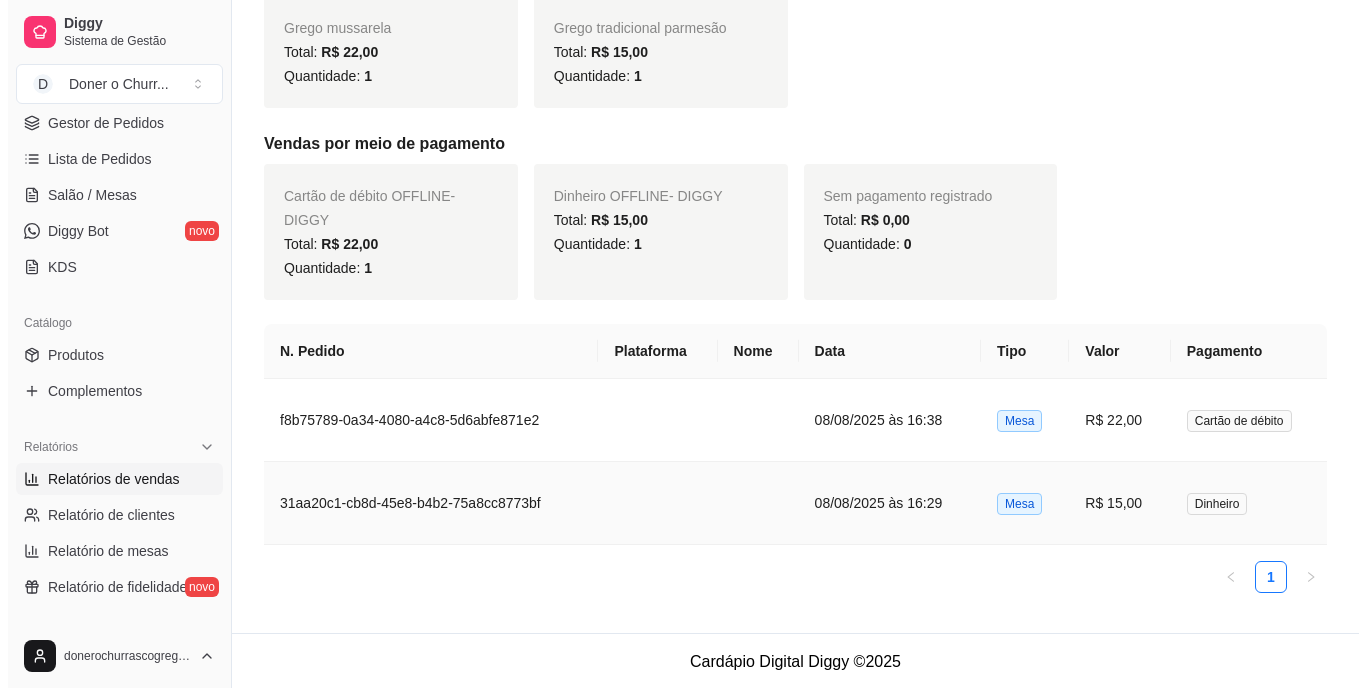 scroll, scrollTop: 444, scrollLeft: 0, axis: vertical 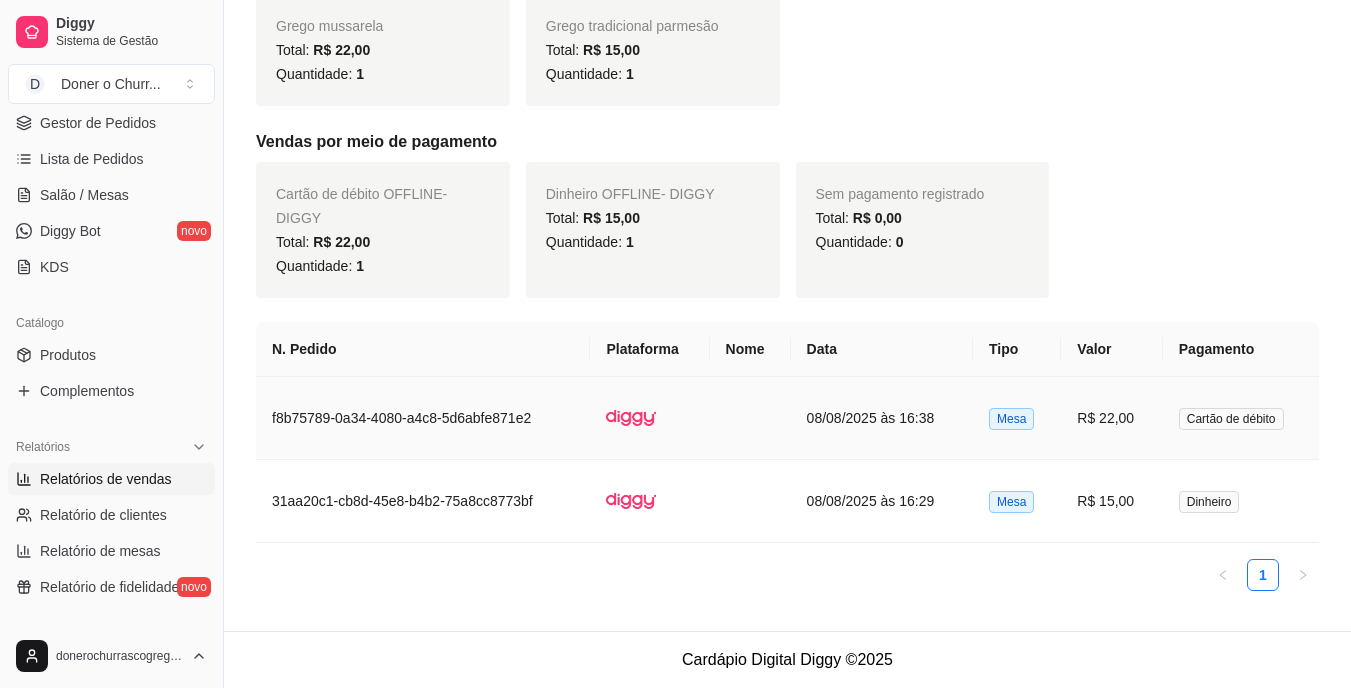 click on "08/08/2025 às 16:38" at bounding box center [882, 418] 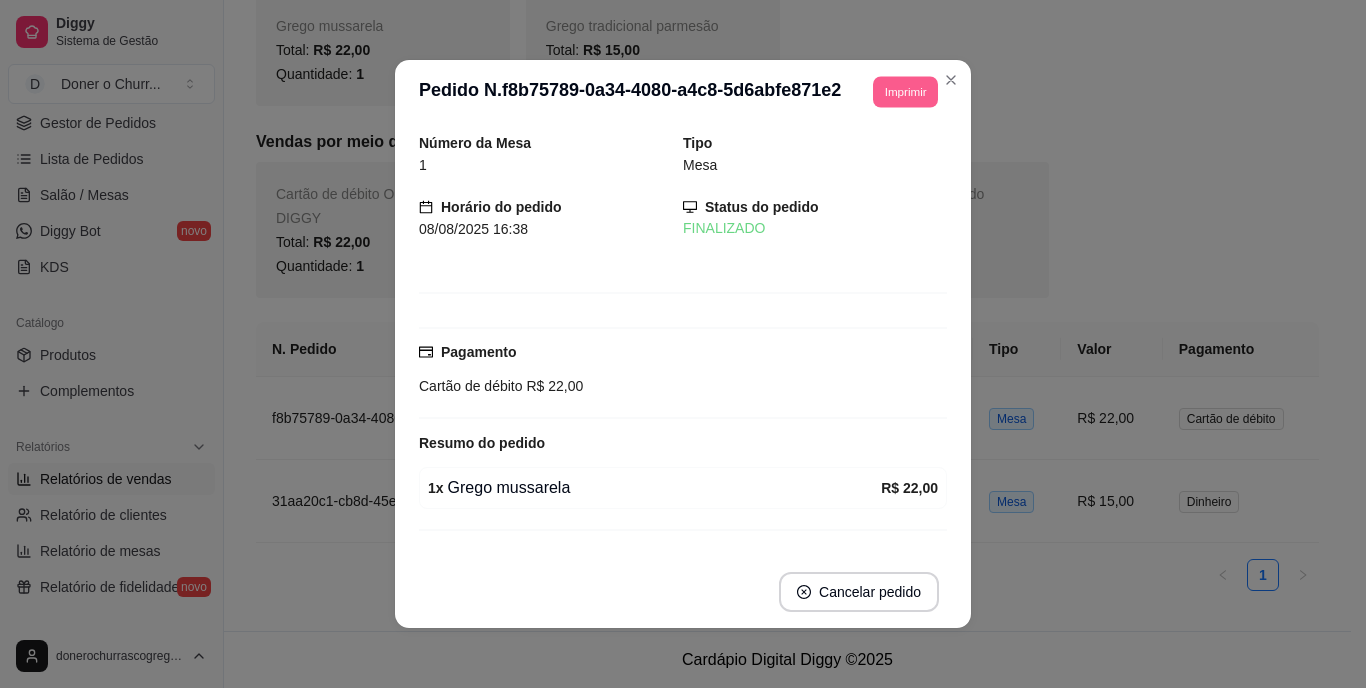 click on "Imprimir" at bounding box center (905, 91) 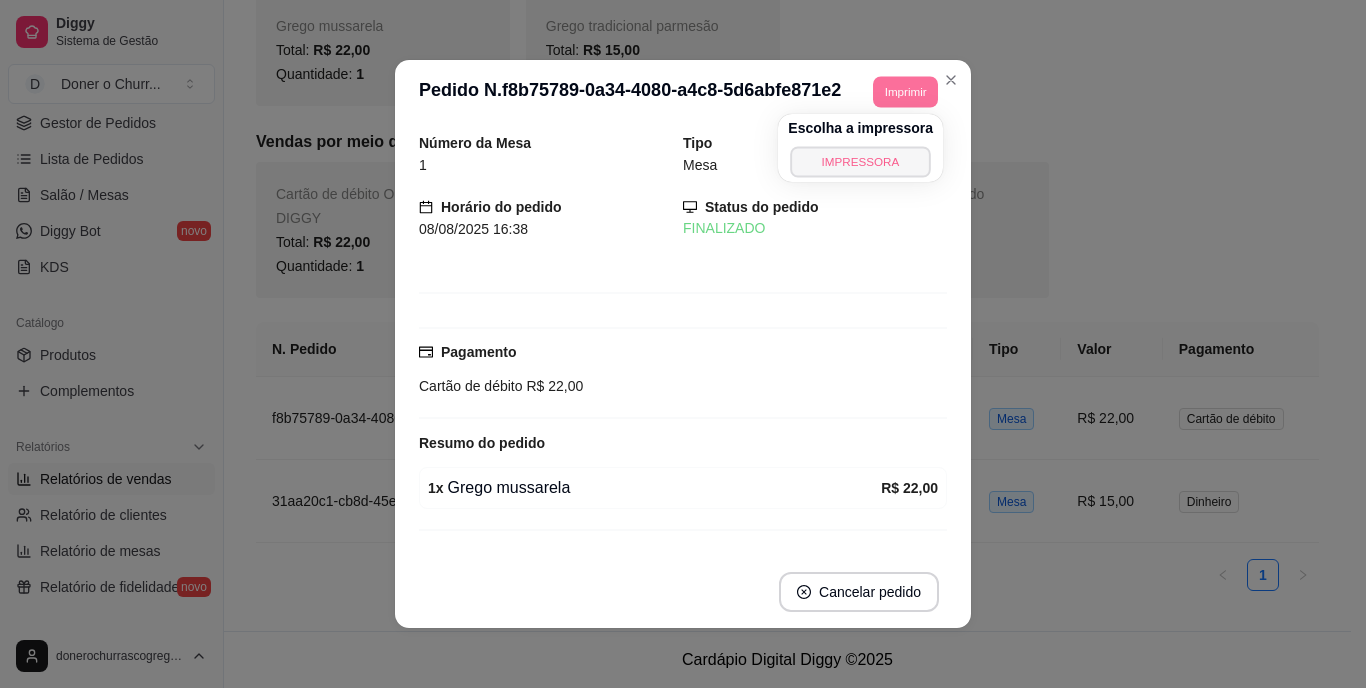 click on "IMPRESSORA" at bounding box center (860, 161) 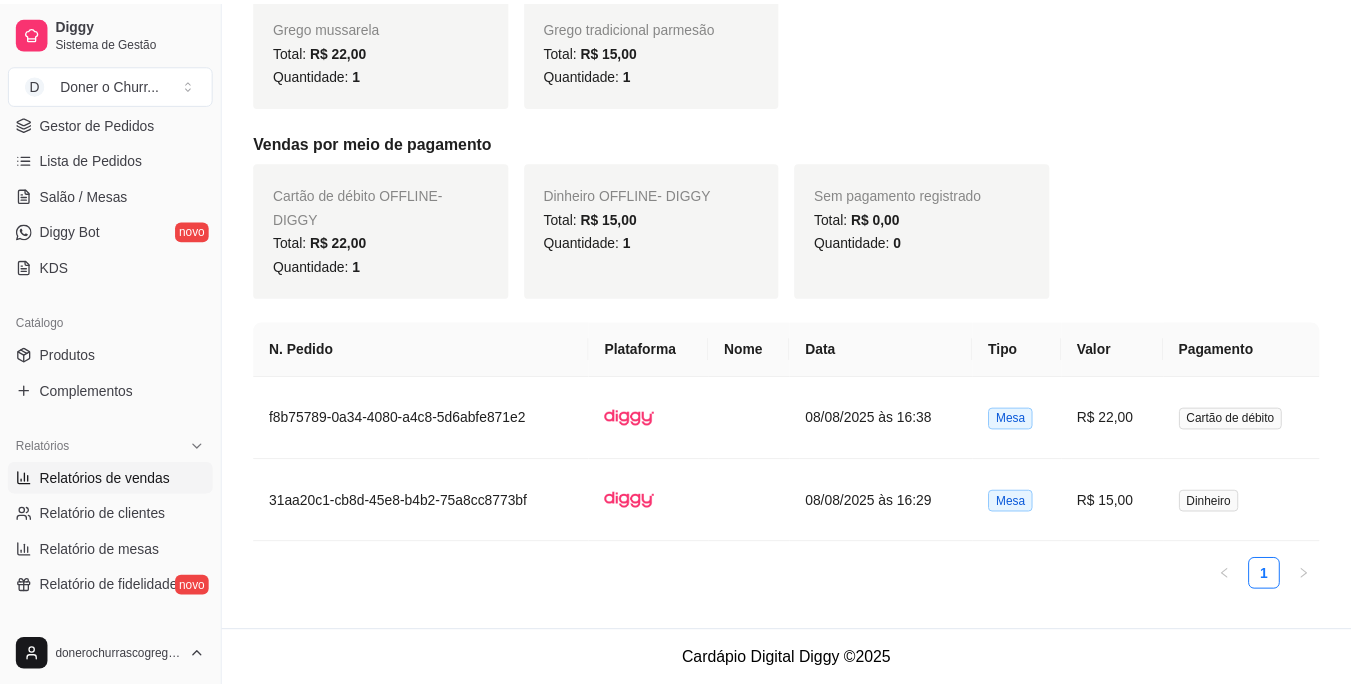 scroll, scrollTop: 420, scrollLeft: 0, axis: vertical 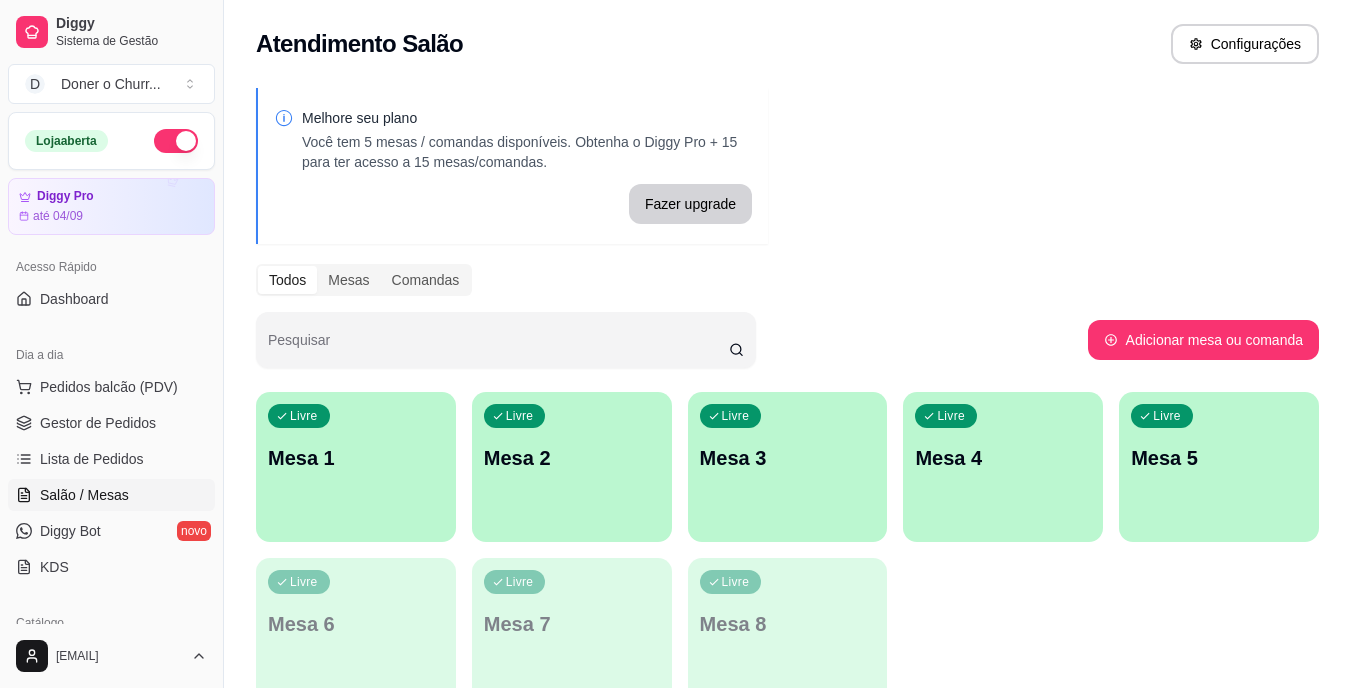 click on "Mesa 2" at bounding box center [572, 458] 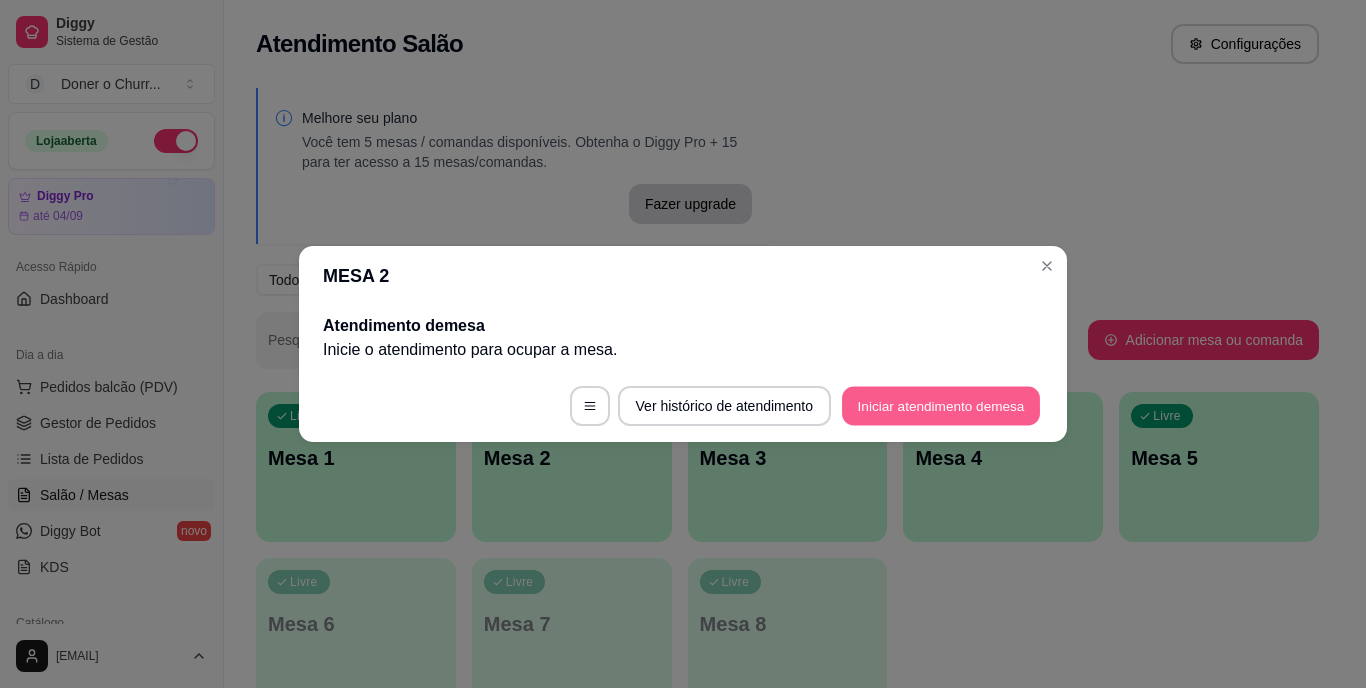 click on "Iniciar atendimento de  mesa" at bounding box center (941, 406) 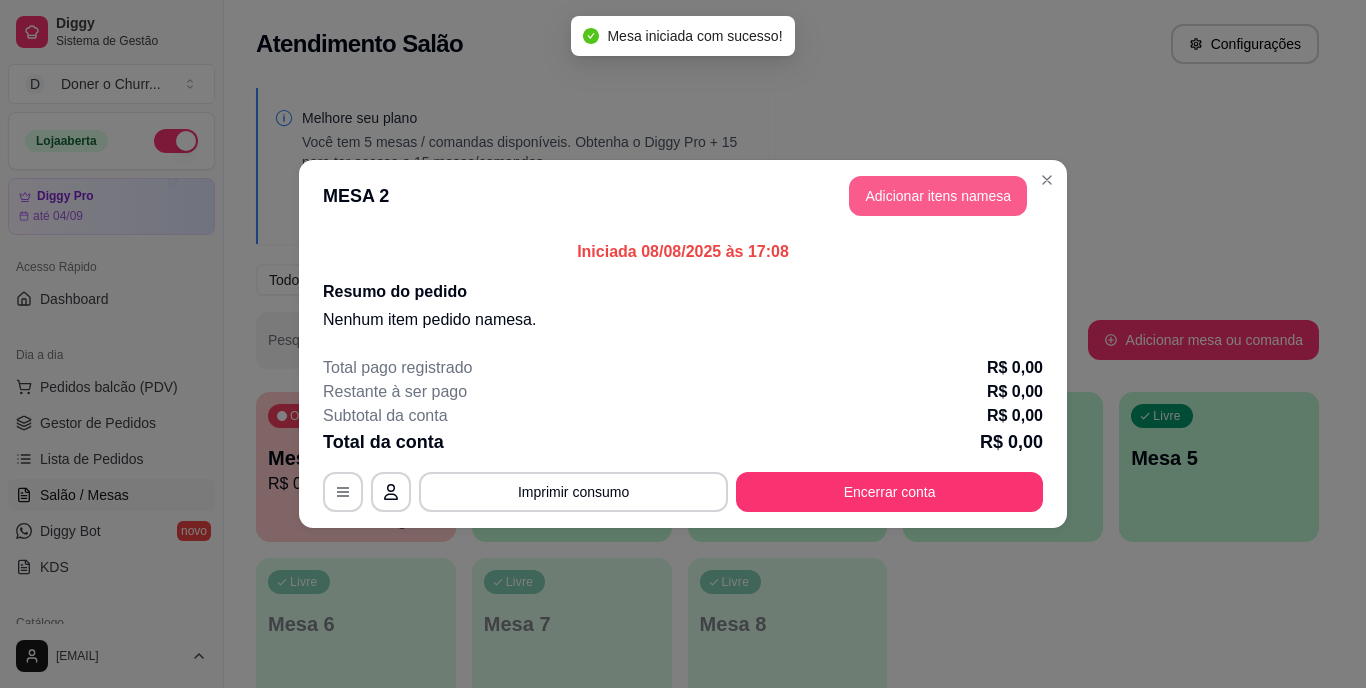 click on "Adicionar itens na  mesa" at bounding box center [938, 196] 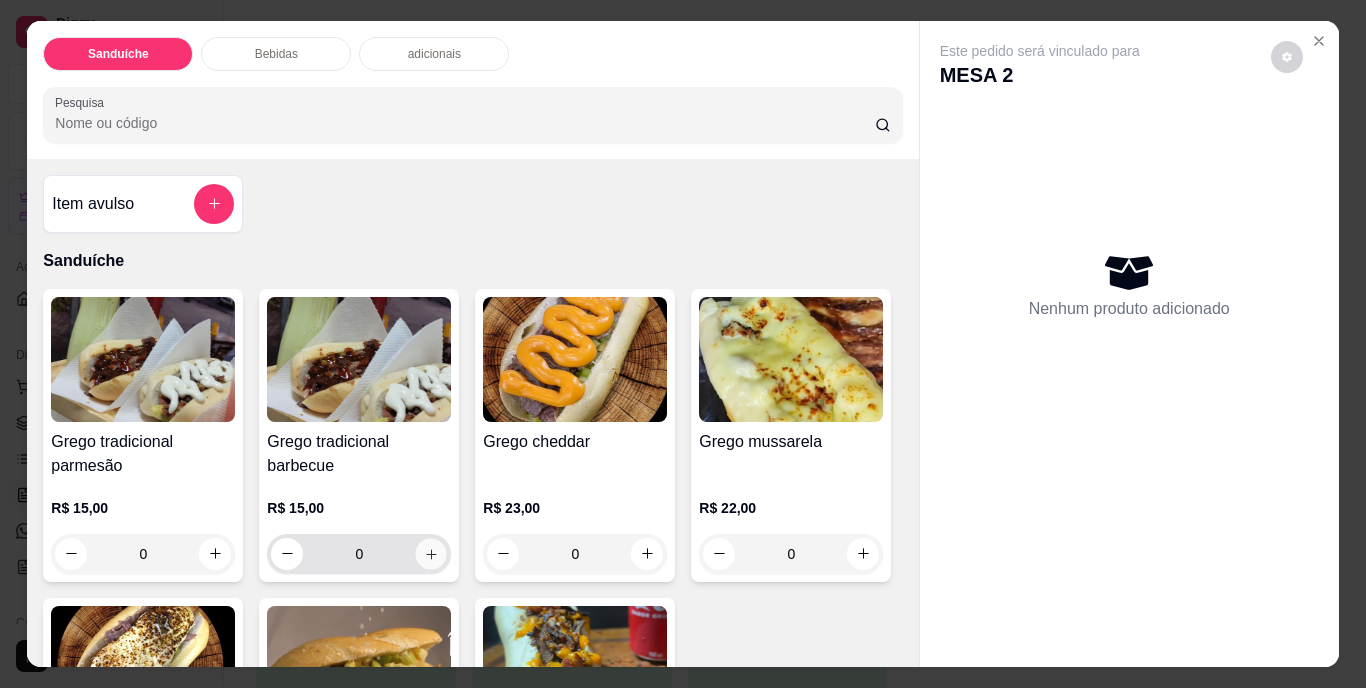 click 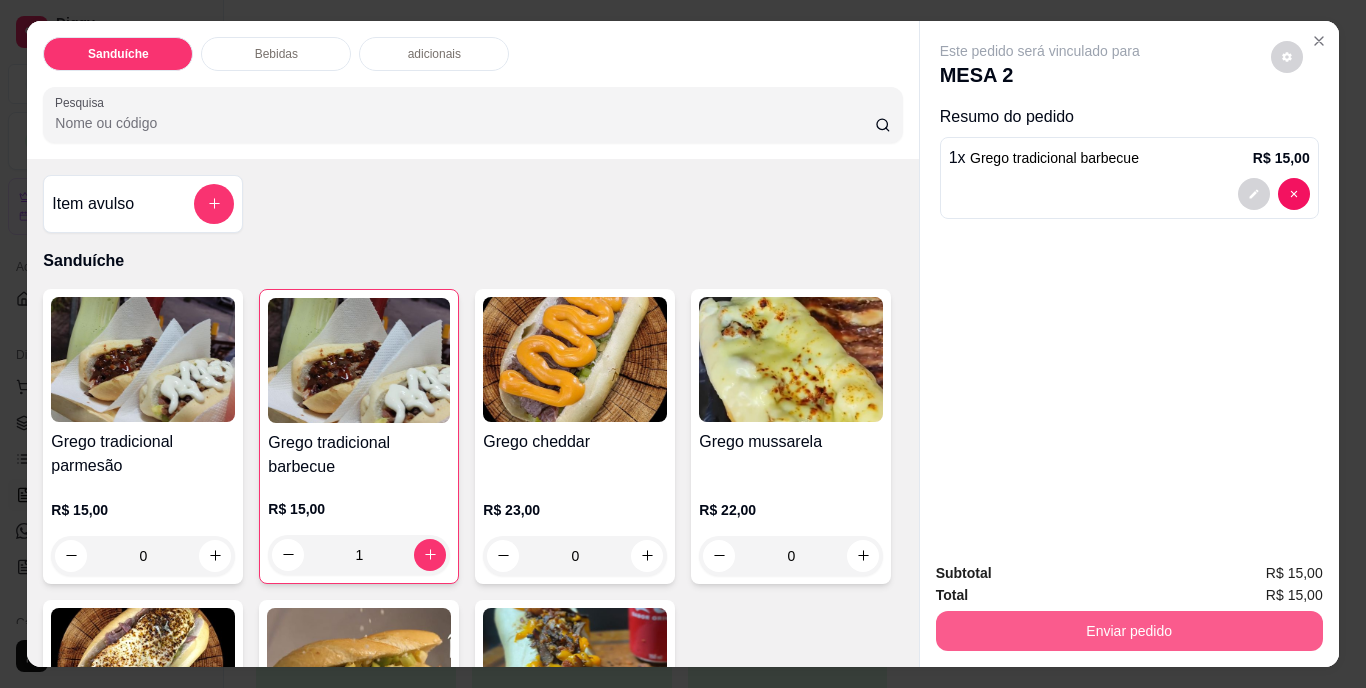 click on "Enviar pedido" at bounding box center [1129, 631] 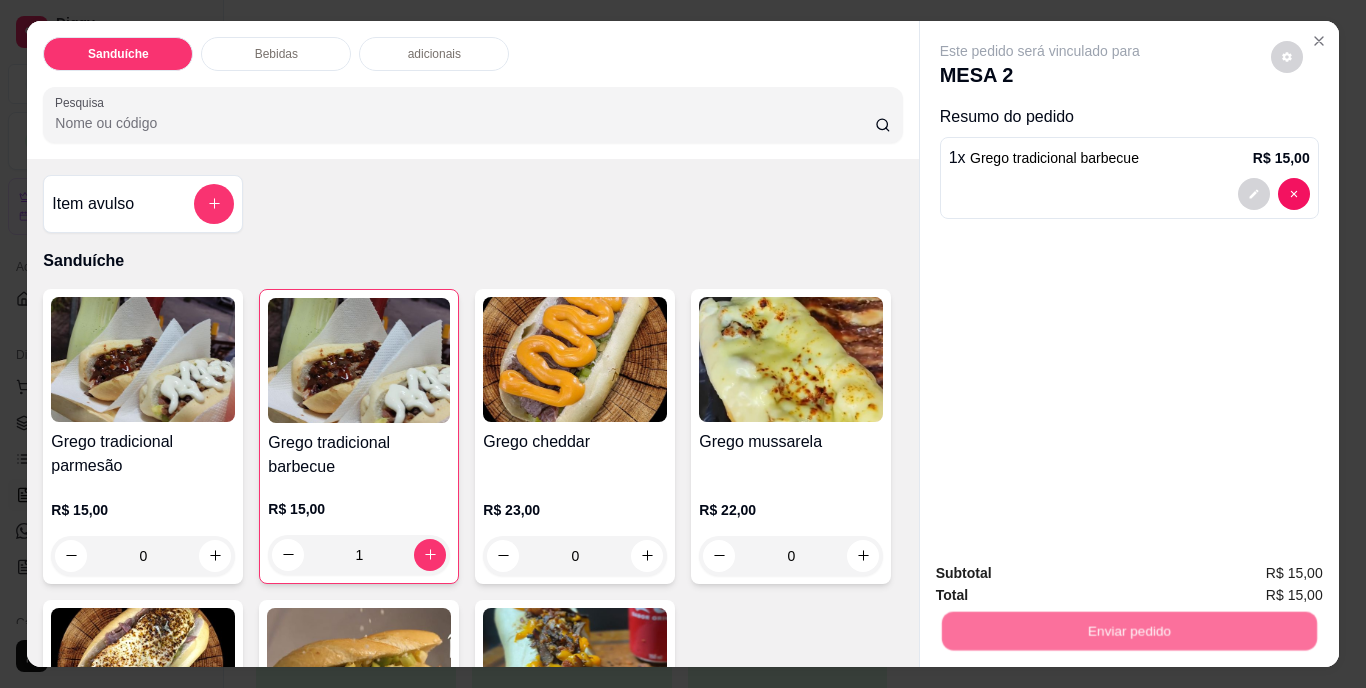 click on "Não registrar e enviar pedido" at bounding box center [1063, 575] 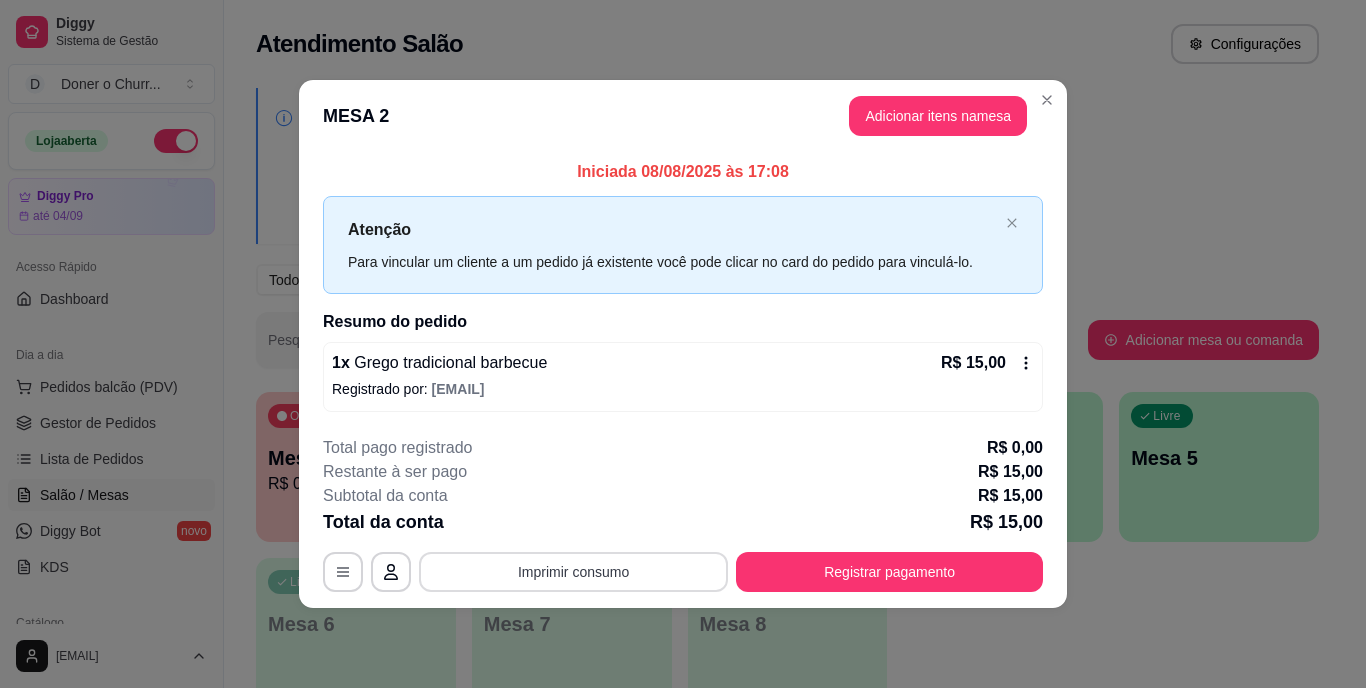 click on "Imprimir consumo" at bounding box center (573, 572) 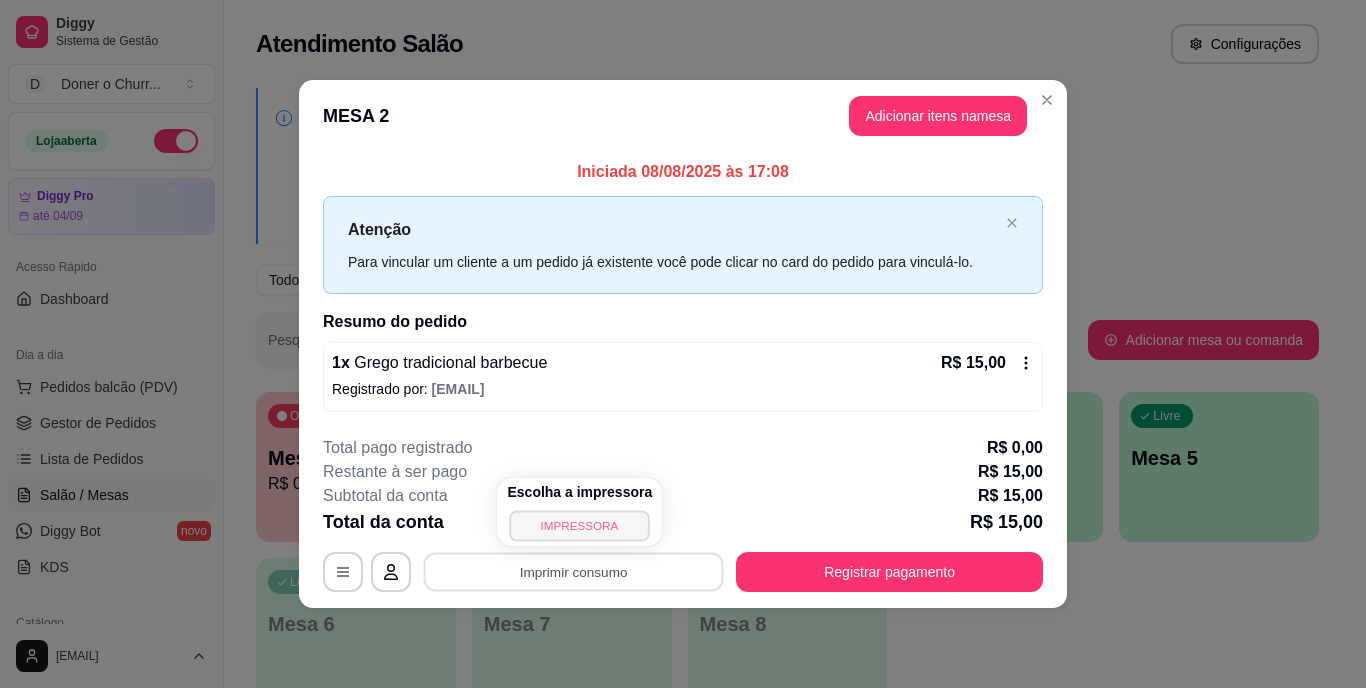 click on "IMPRESSORA" at bounding box center (580, 525) 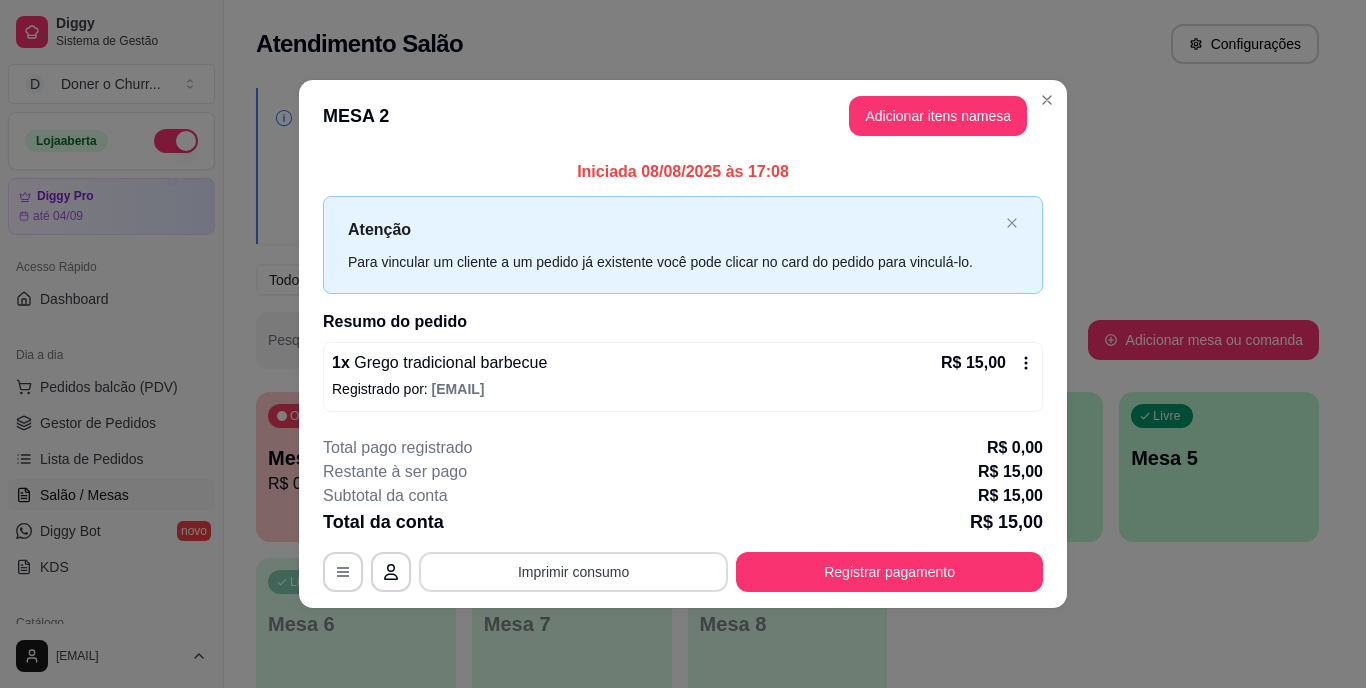click on "Imprimir consumo" at bounding box center [573, 572] 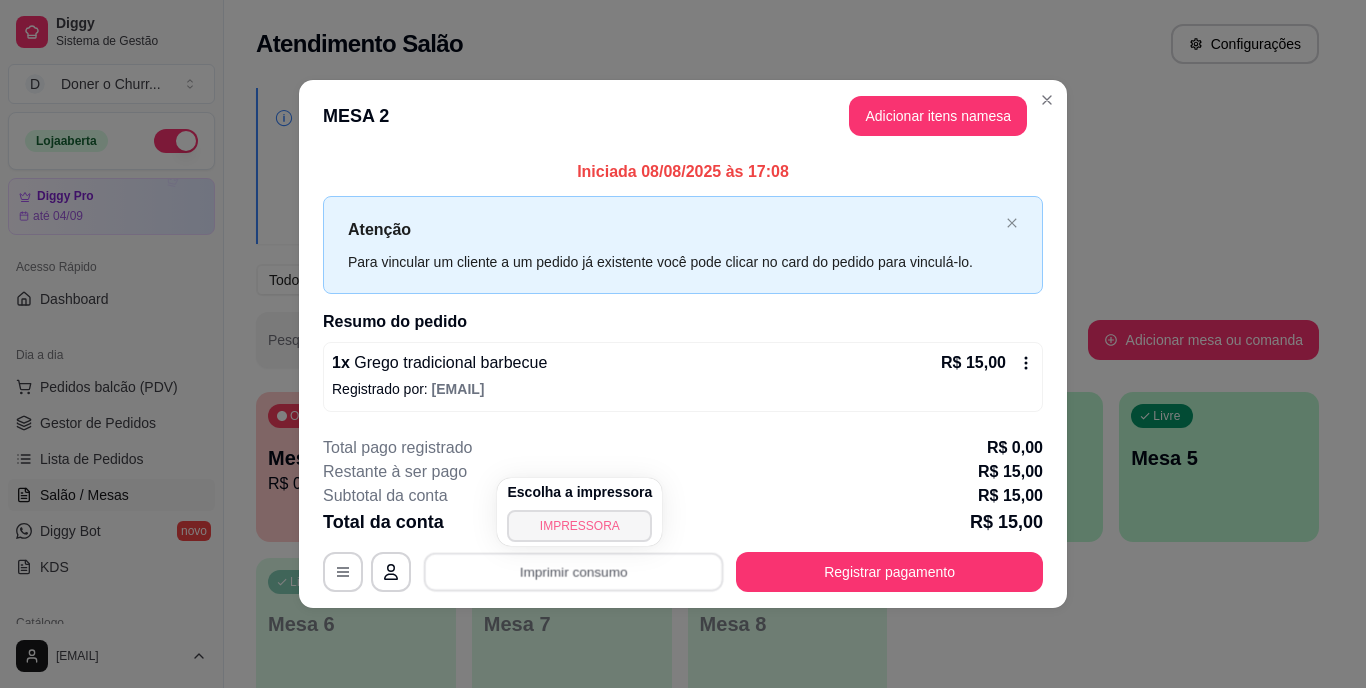 click on "IMPRESSORA" at bounding box center (579, 526) 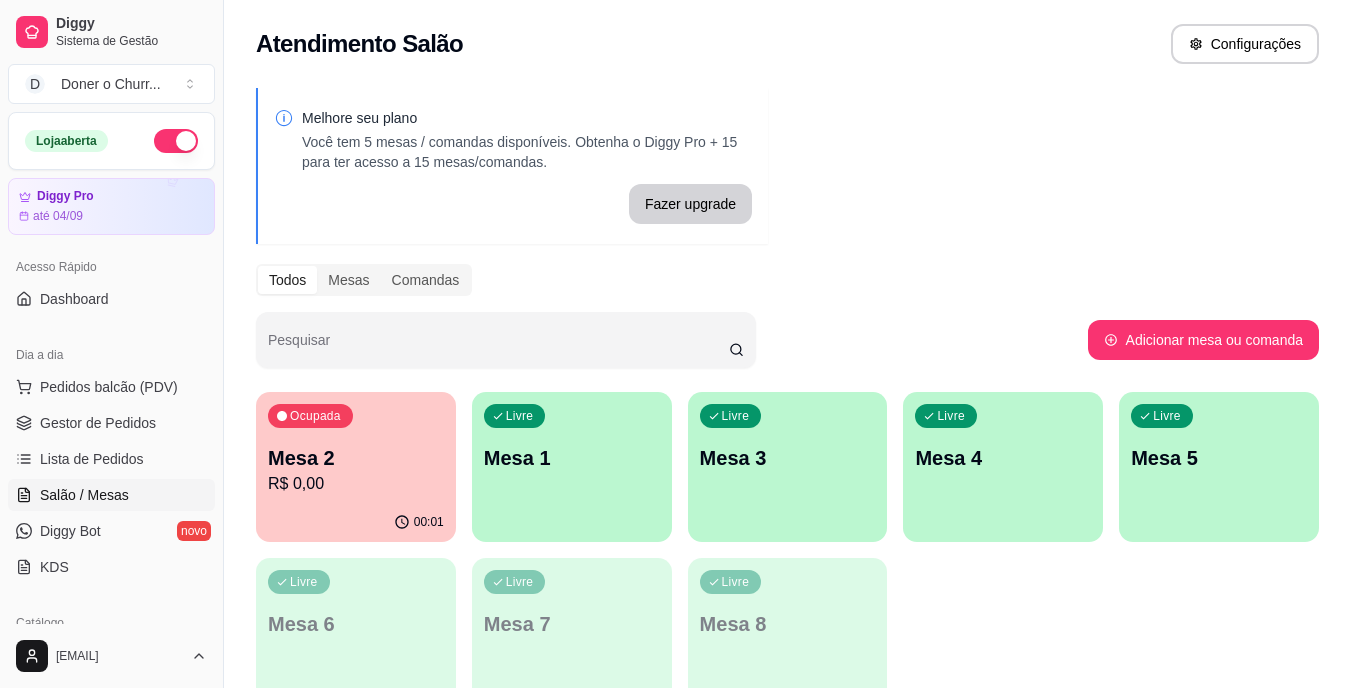 click on "Livre Mesa 3" at bounding box center [788, 455] 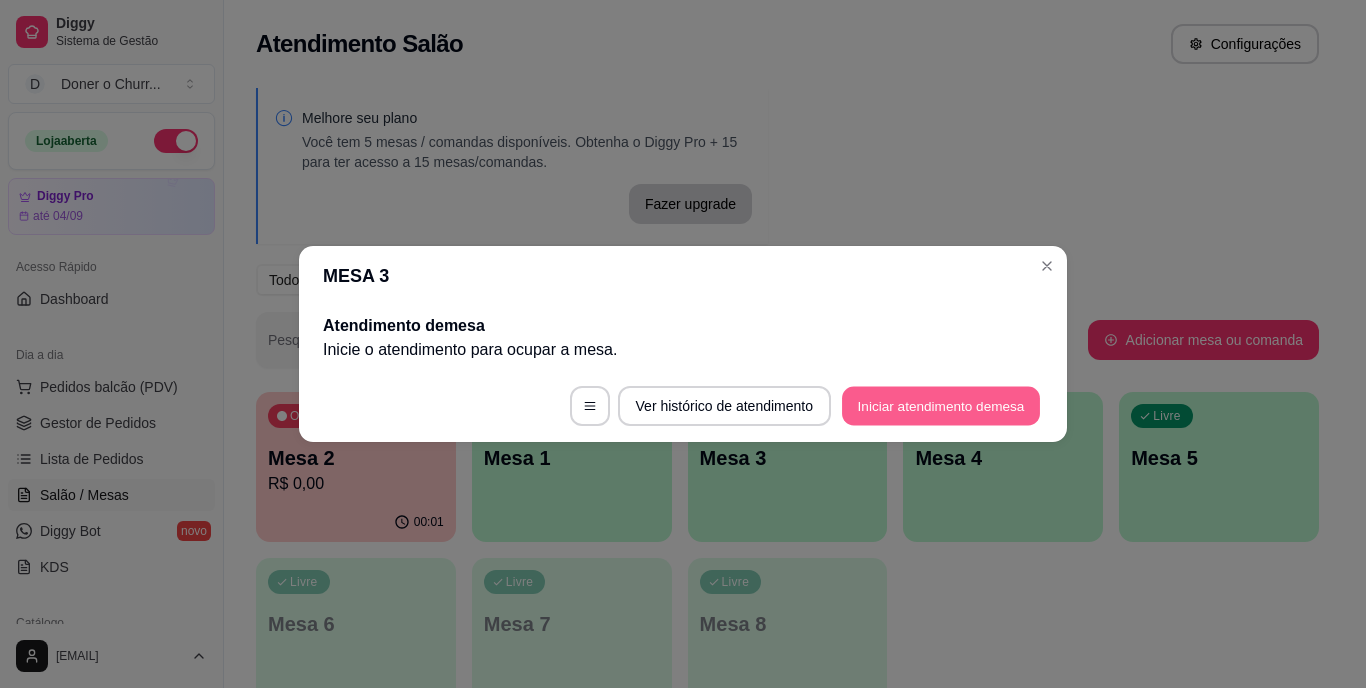 click on "Iniciar atendimento de  mesa" at bounding box center [941, 406] 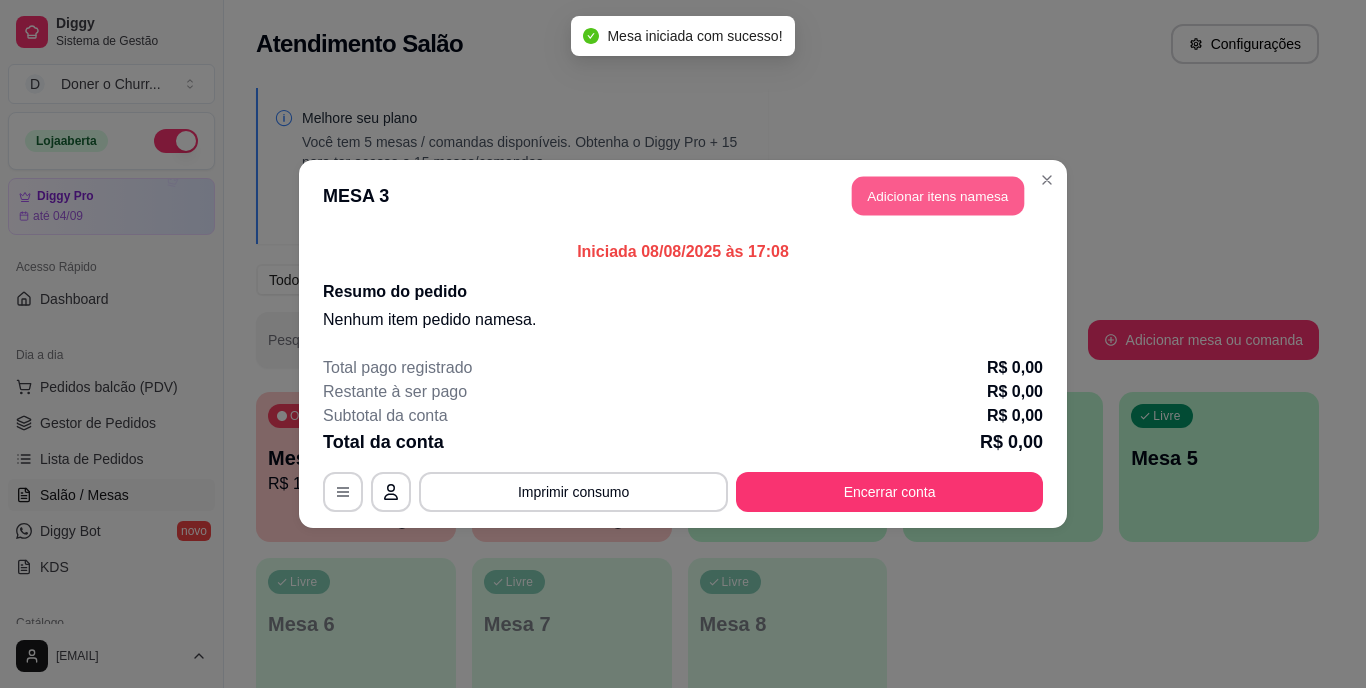 click on "Adicionar itens na  mesa" at bounding box center (938, 196) 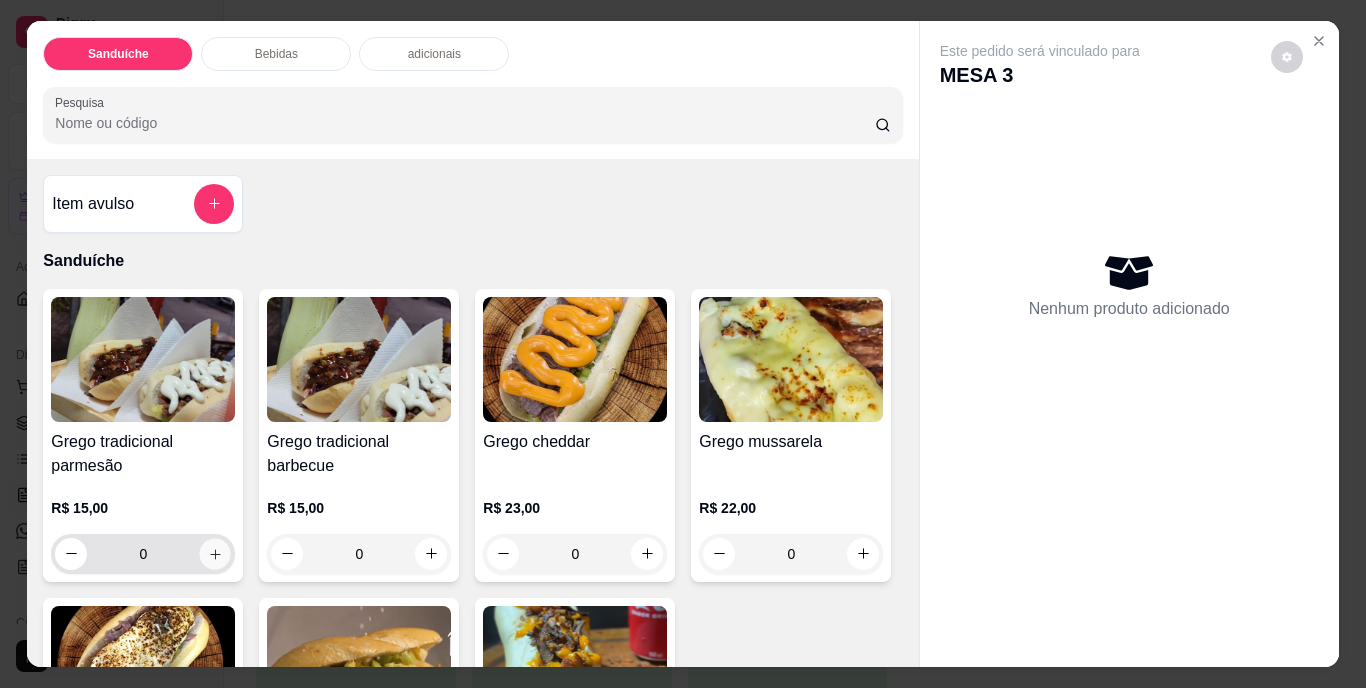 click 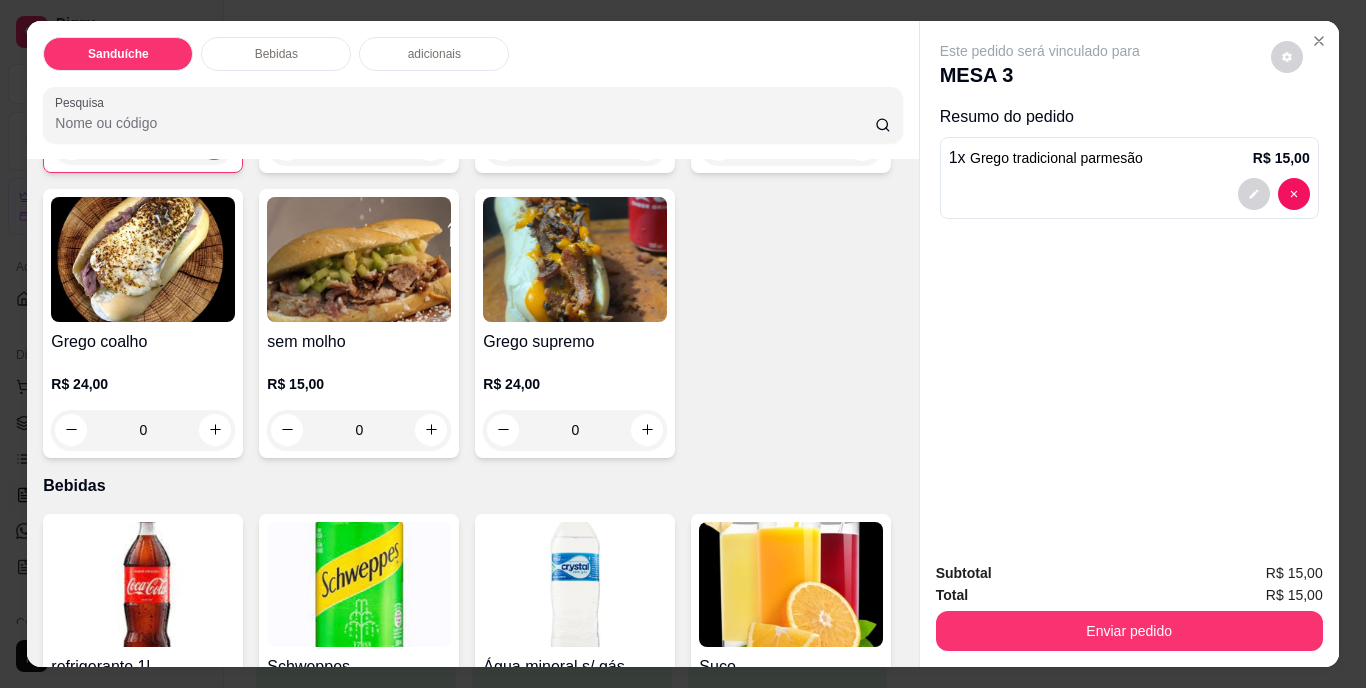 scroll, scrollTop: 400, scrollLeft: 0, axis: vertical 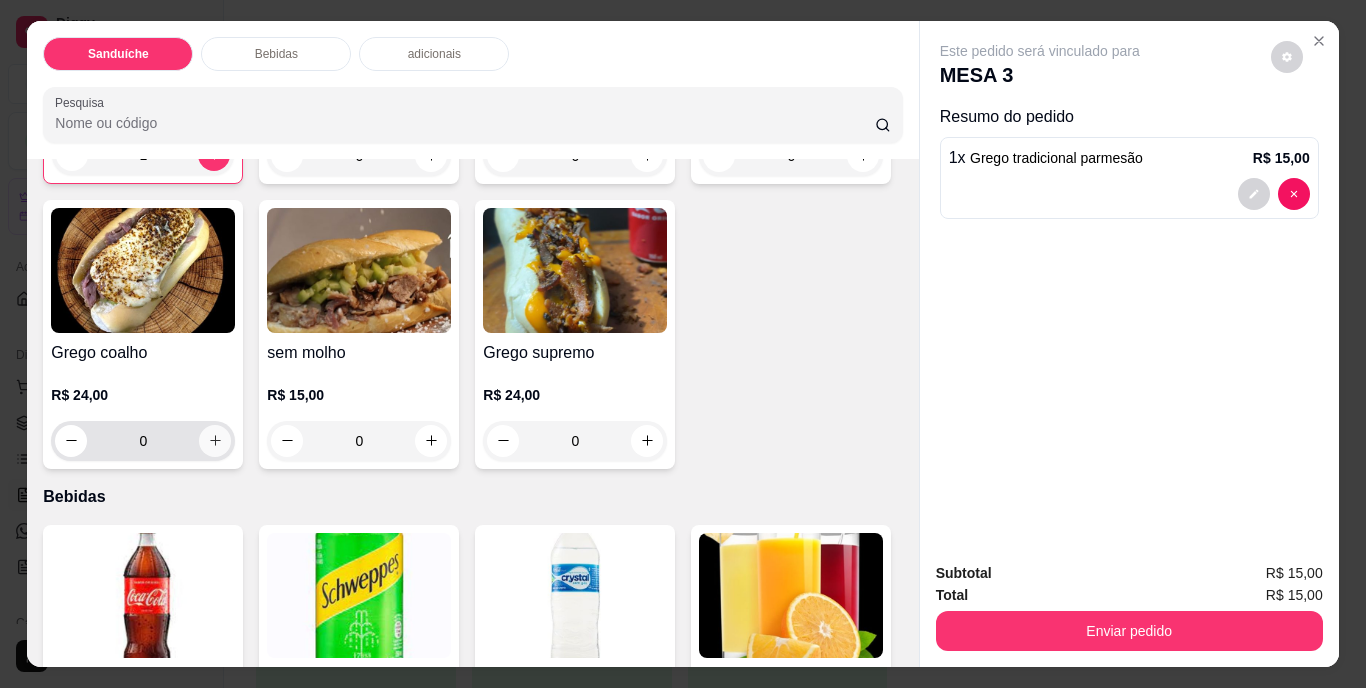 click at bounding box center (215, 441) 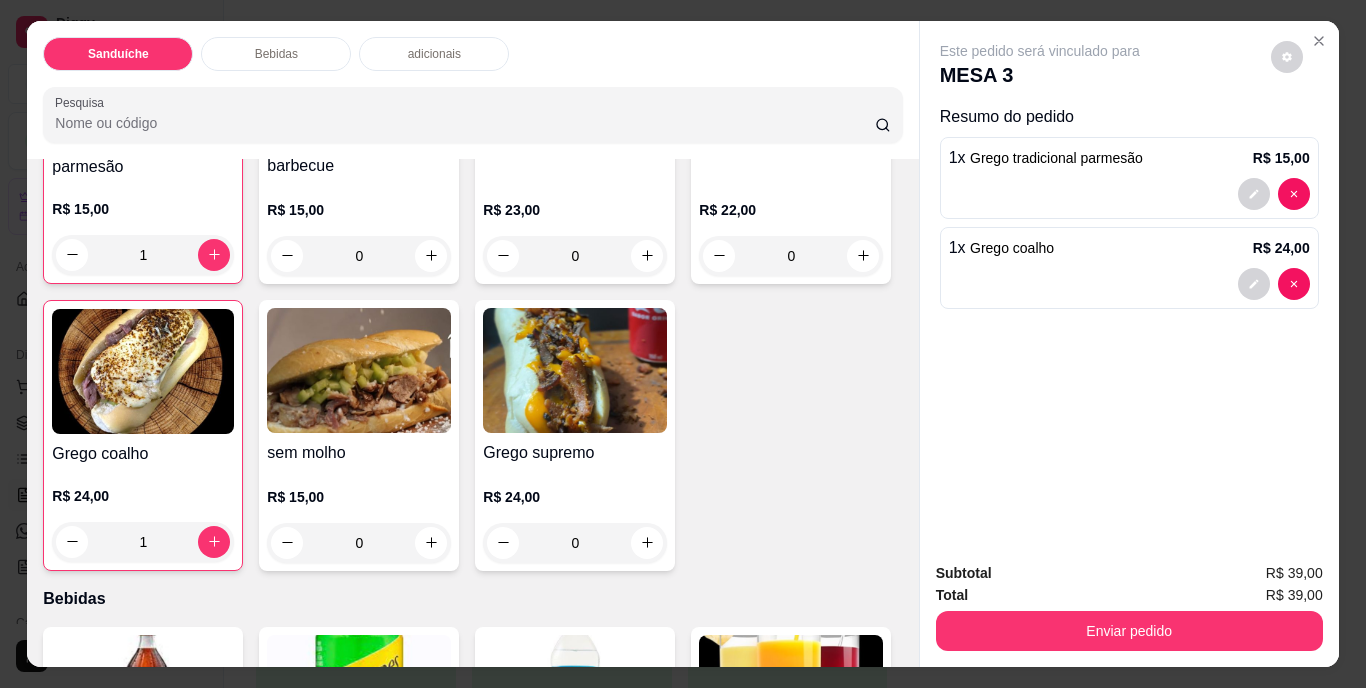 scroll, scrollTop: 200, scrollLeft: 0, axis: vertical 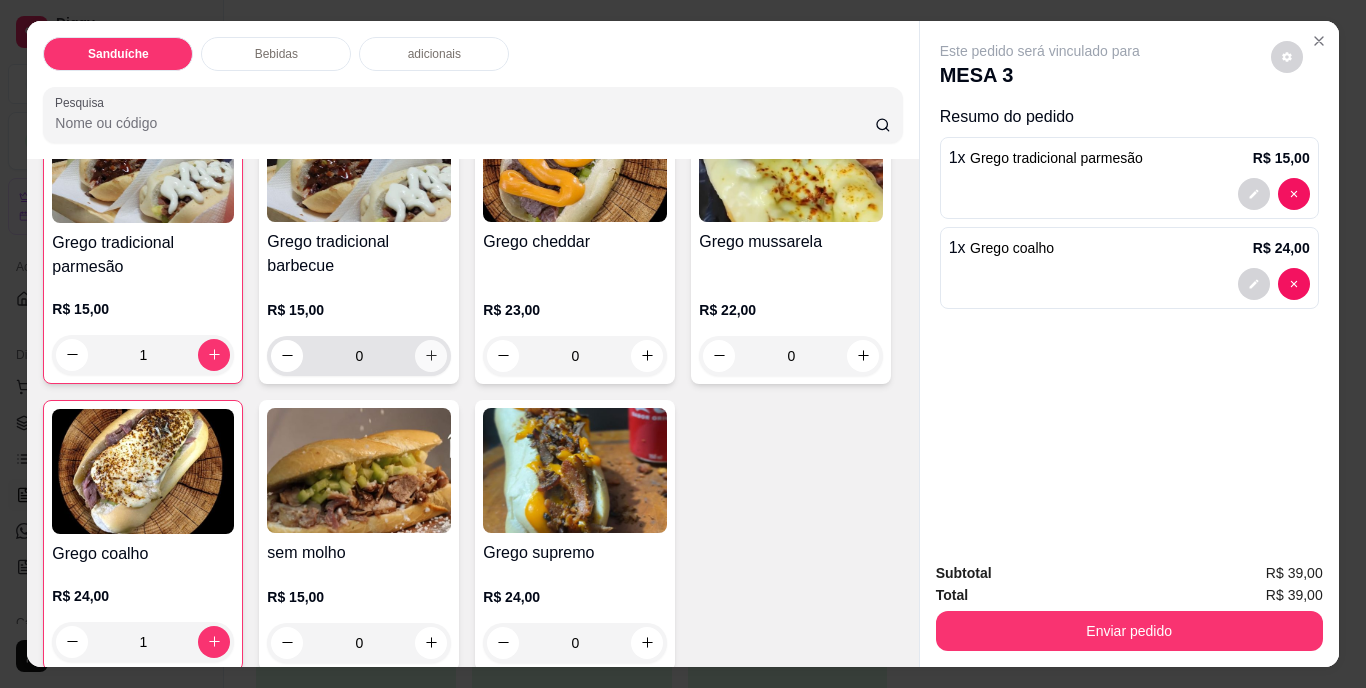 click at bounding box center (431, 356) 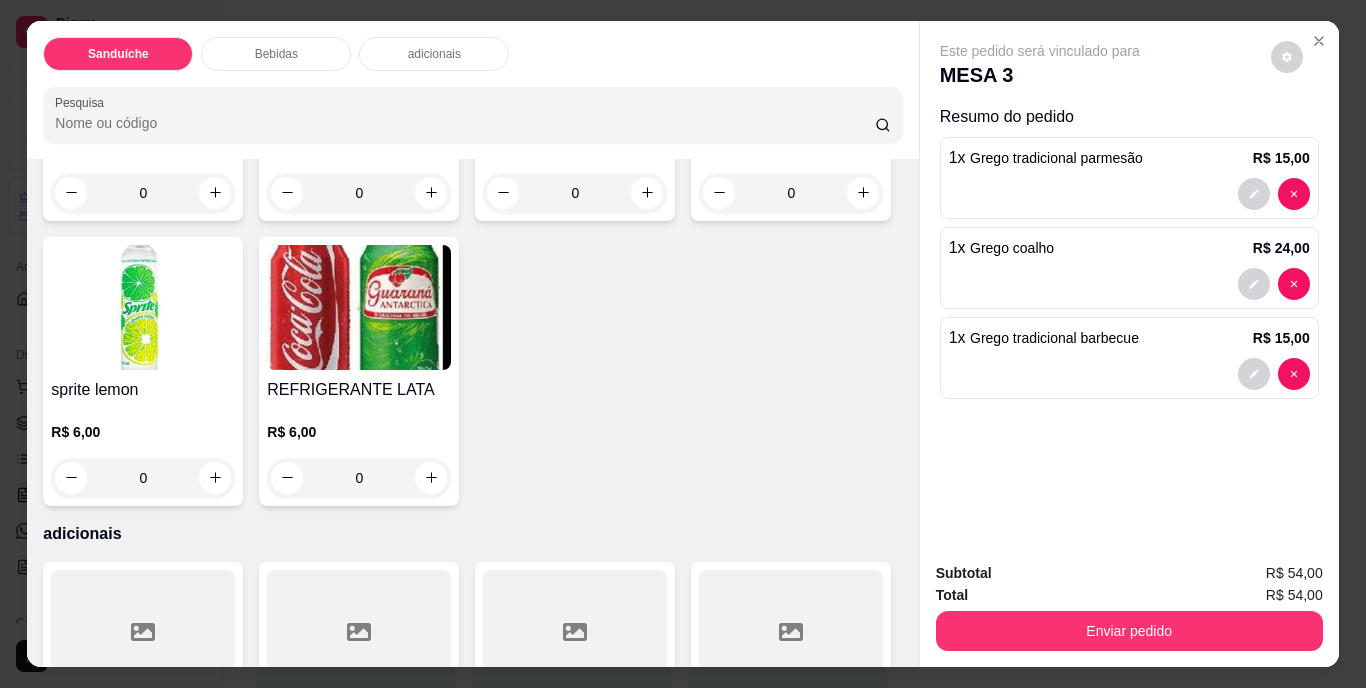 scroll, scrollTop: 900, scrollLeft: 0, axis: vertical 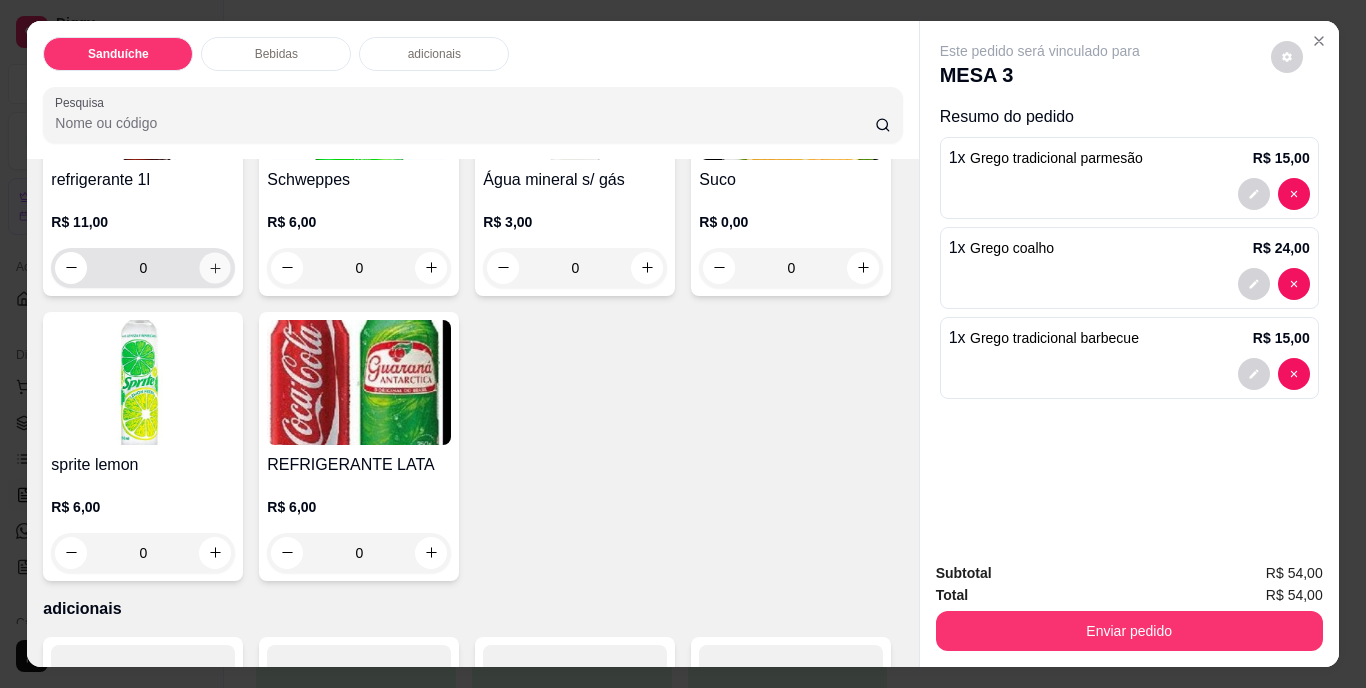 click 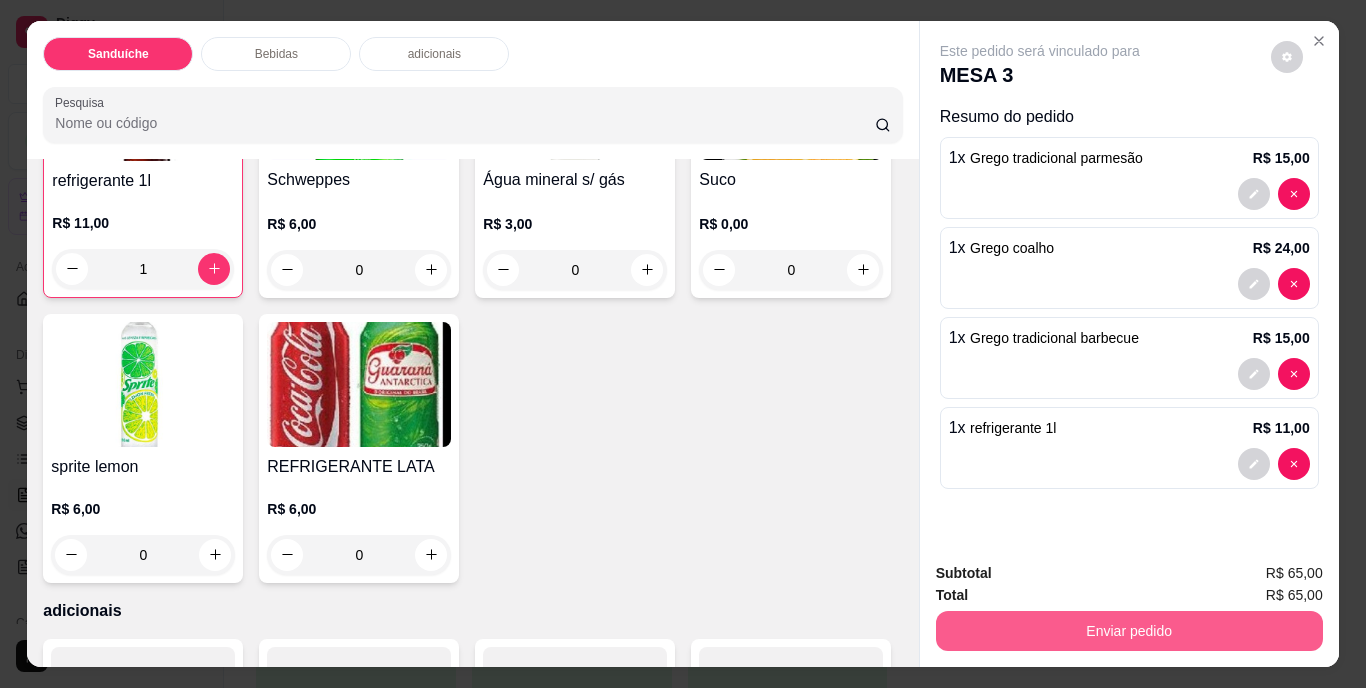 click on "Enviar pedido" at bounding box center [1129, 631] 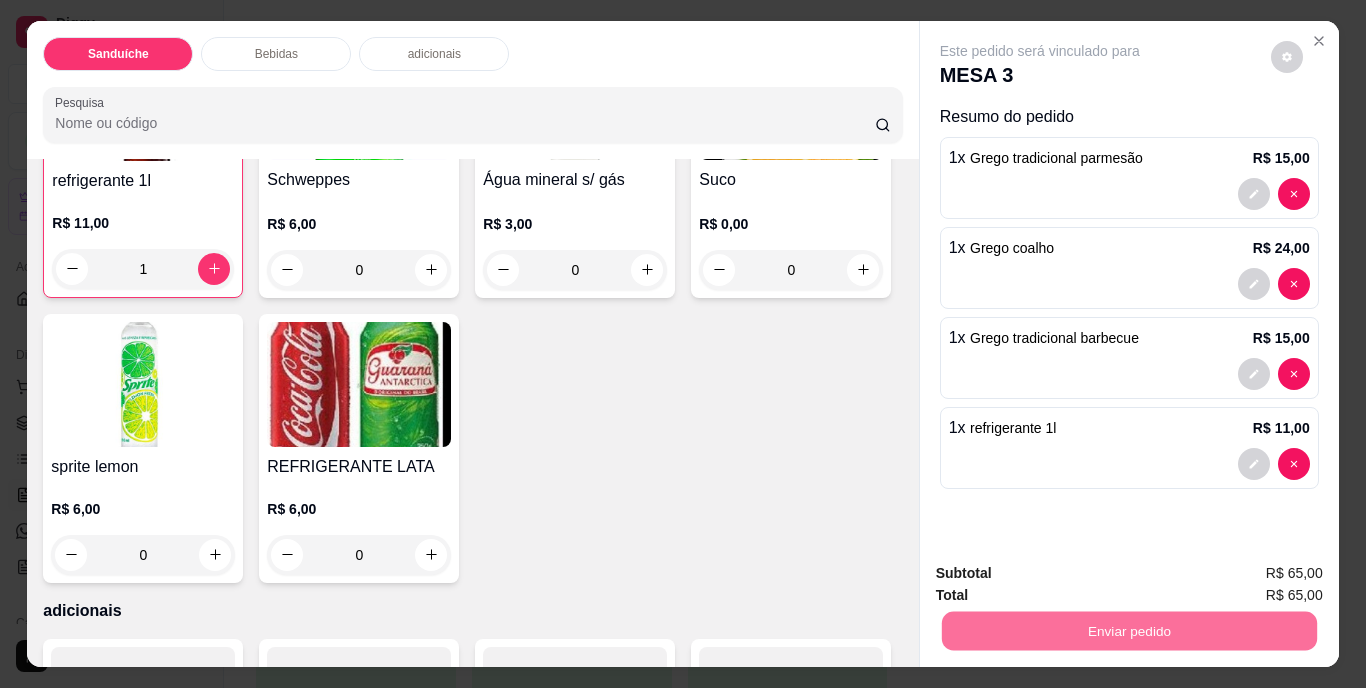 click on "Não registrar e enviar pedido" at bounding box center [1063, 575] 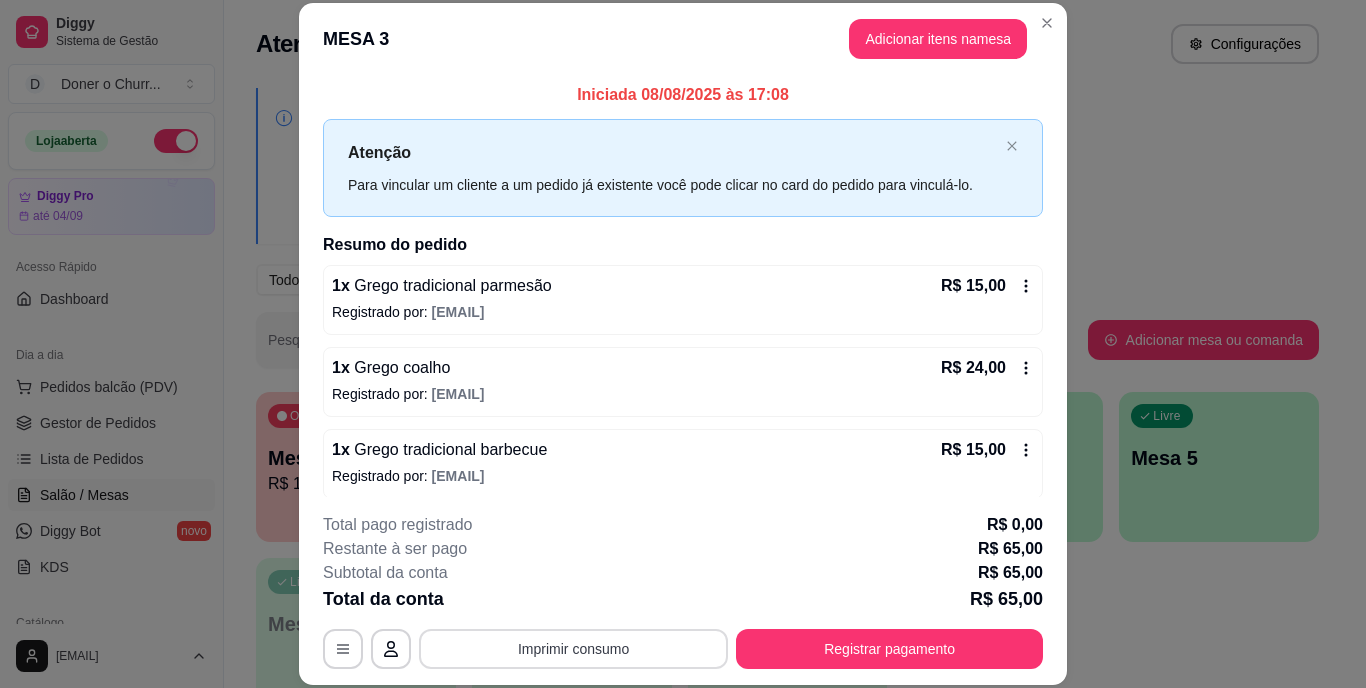 click on "Imprimir consumo" at bounding box center [573, 649] 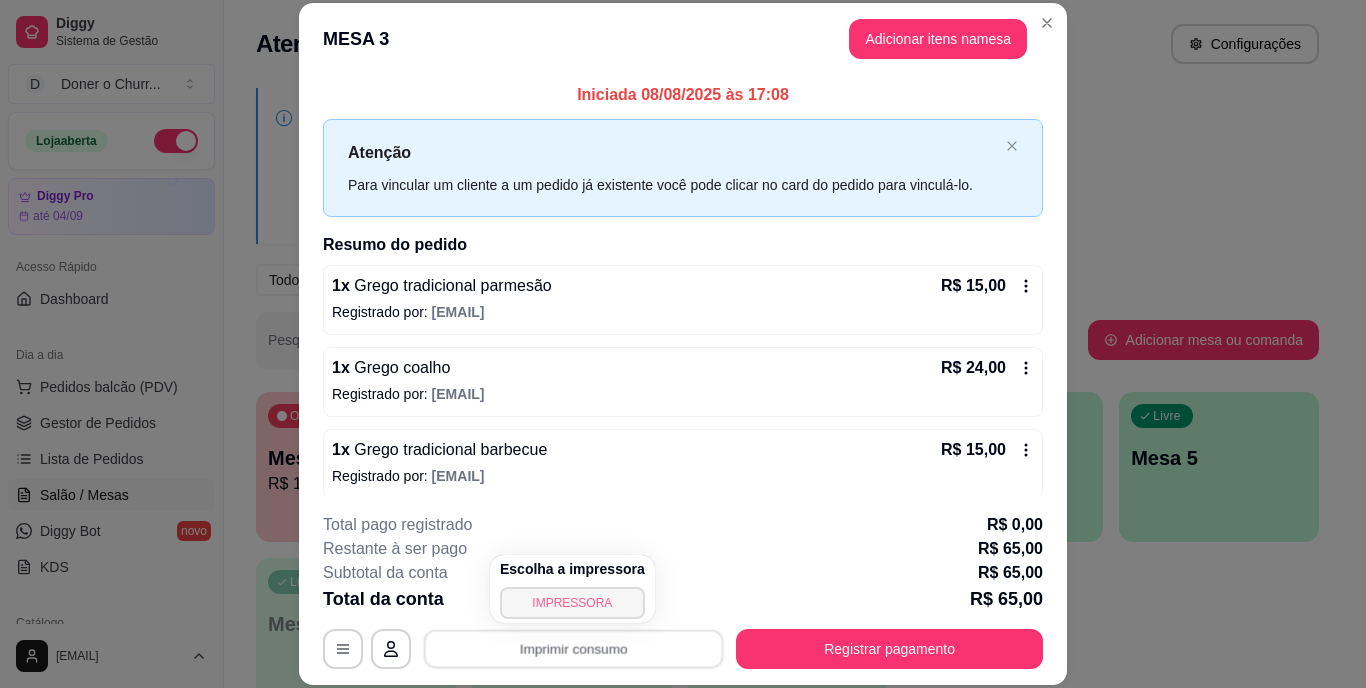click on "IMPRESSORA" at bounding box center (572, 603) 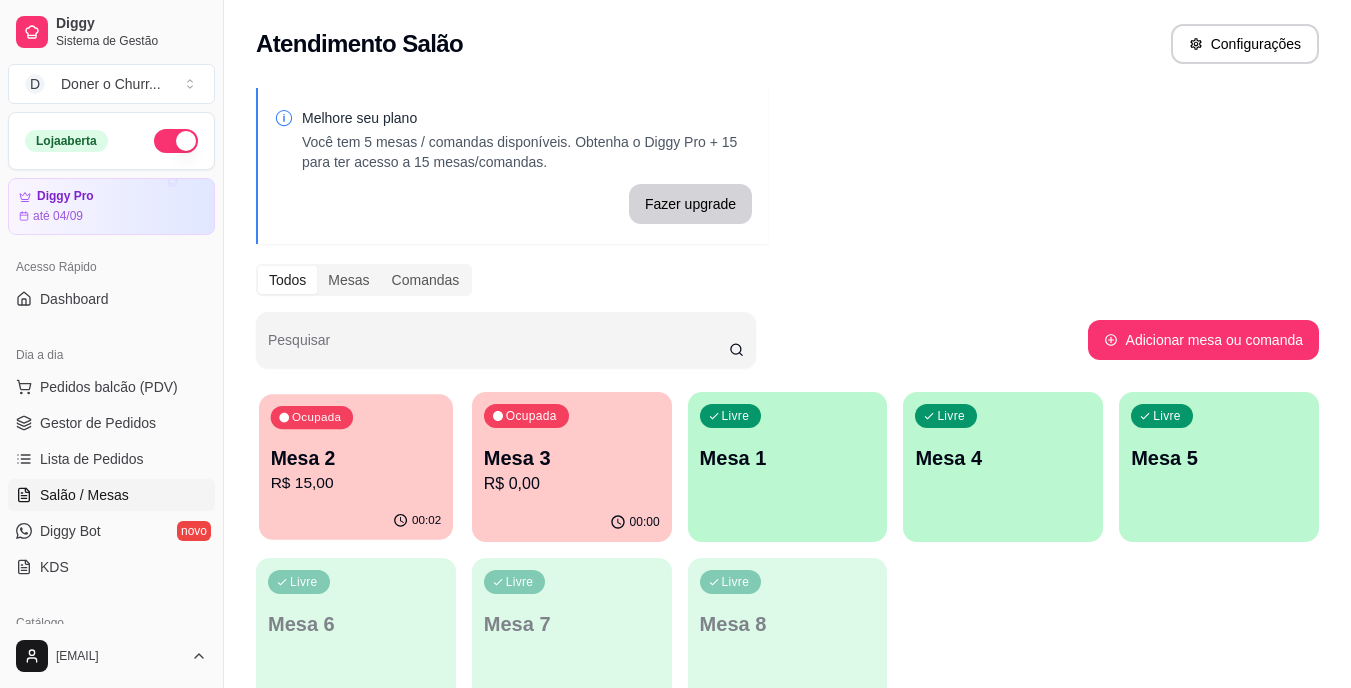 click on "Ocupada Mesa 2 R$ 15,00" at bounding box center (356, 448) 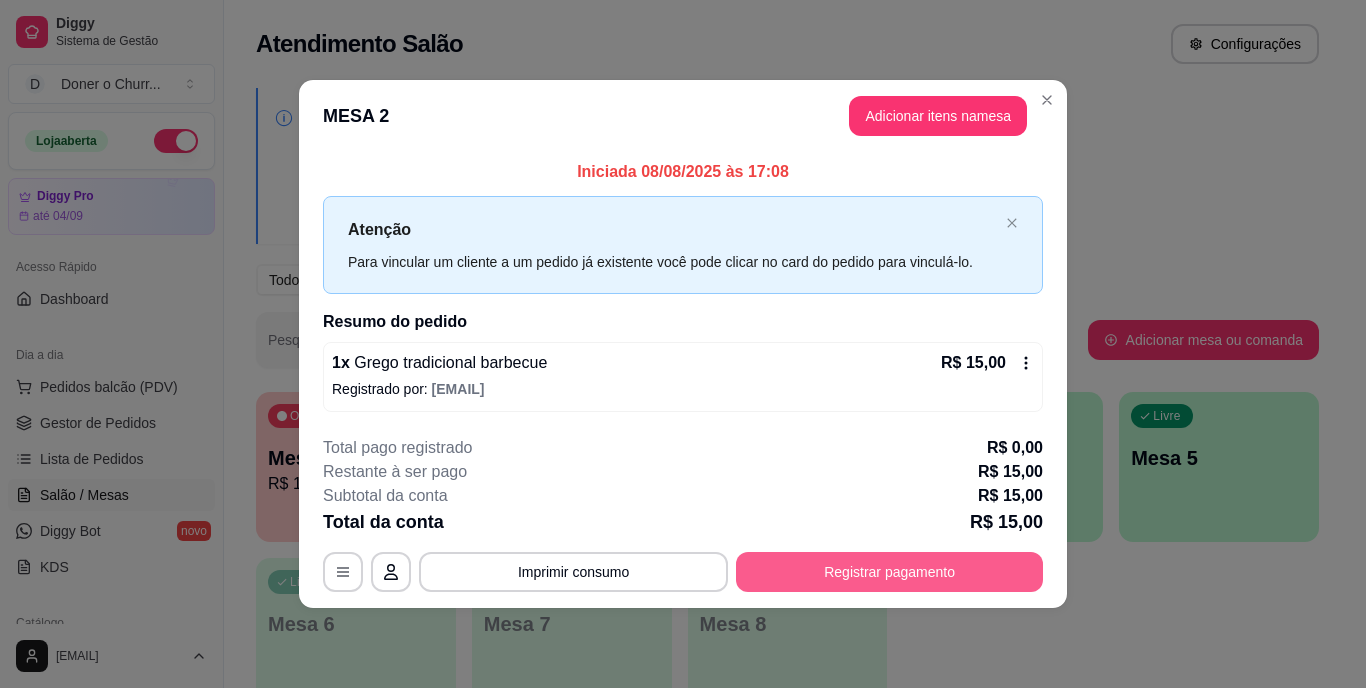 click on "Registrar pagamento" at bounding box center (889, 572) 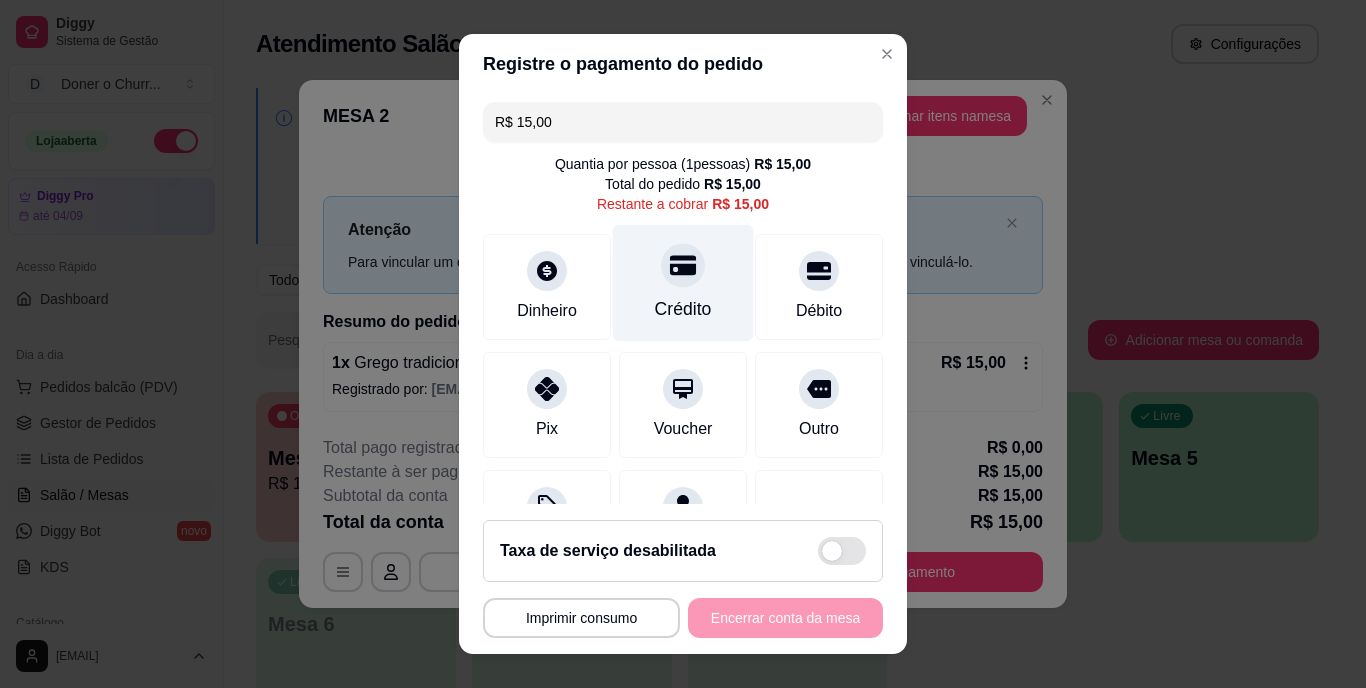 click on "Crédito" at bounding box center [683, 283] 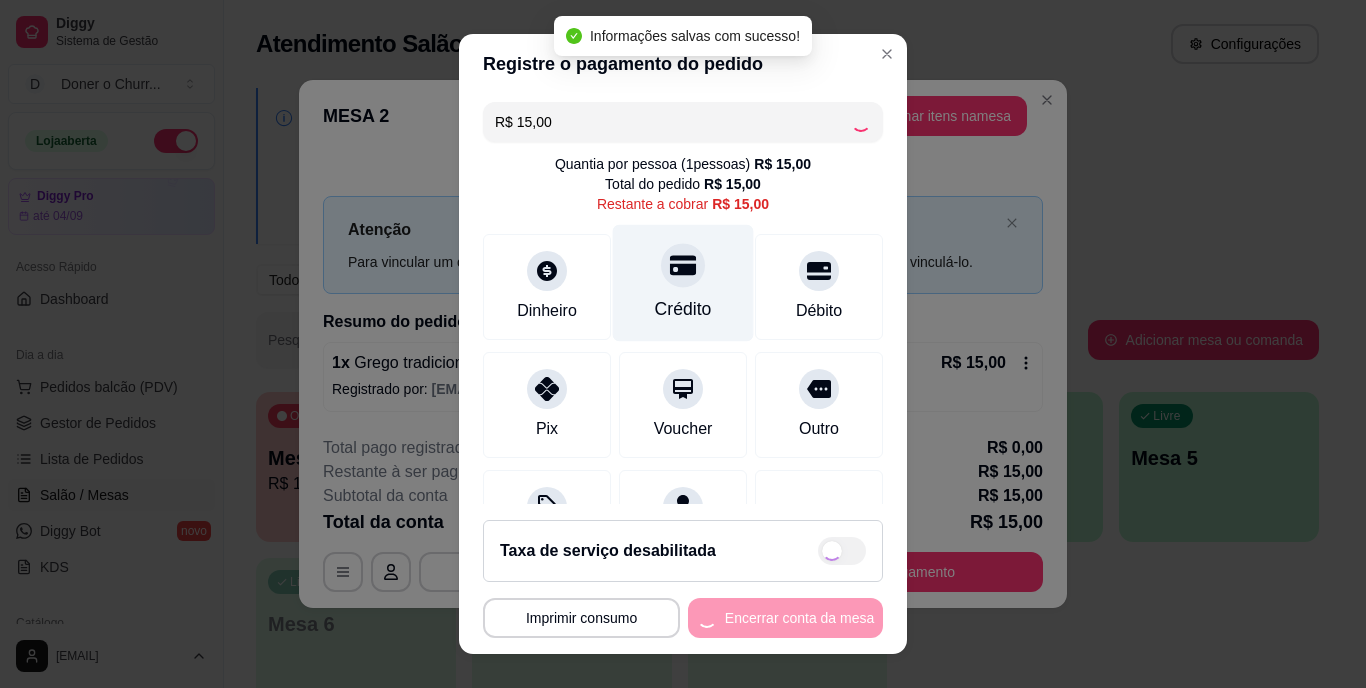 type on "R$ 0,00" 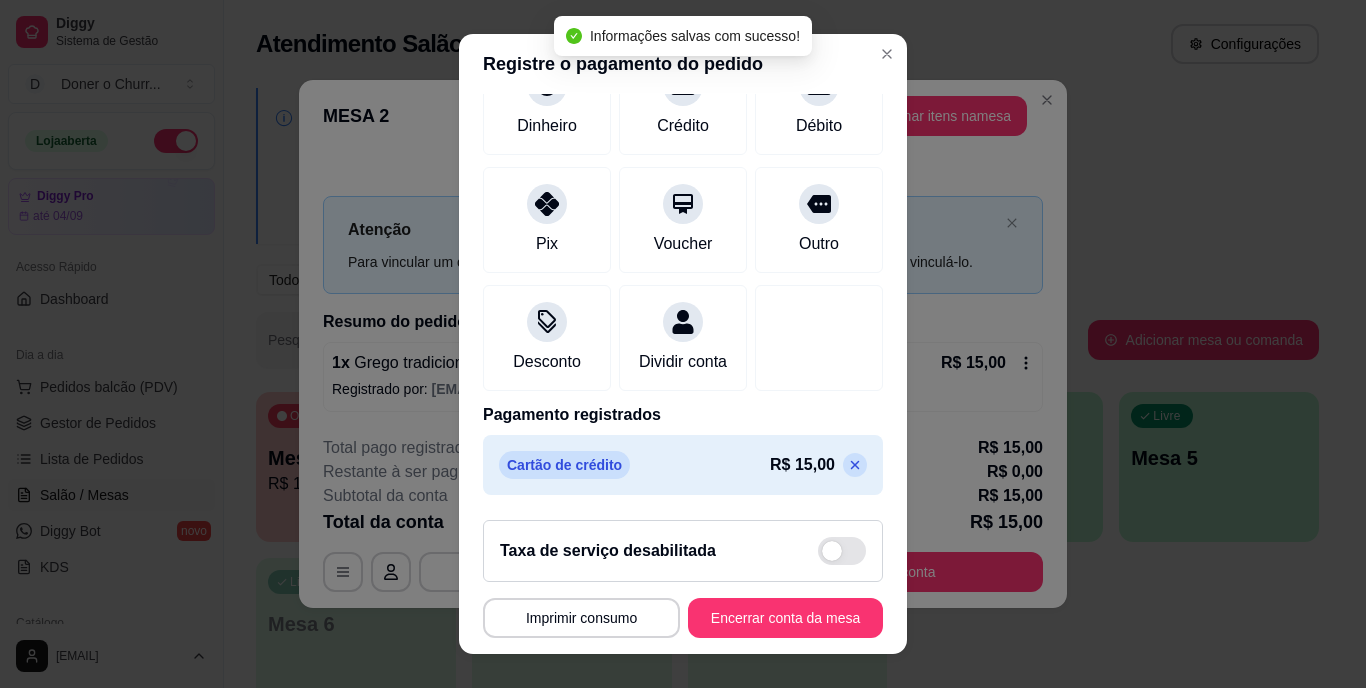 scroll, scrollTop: 188, scrollLeft: 0, axis: vertical 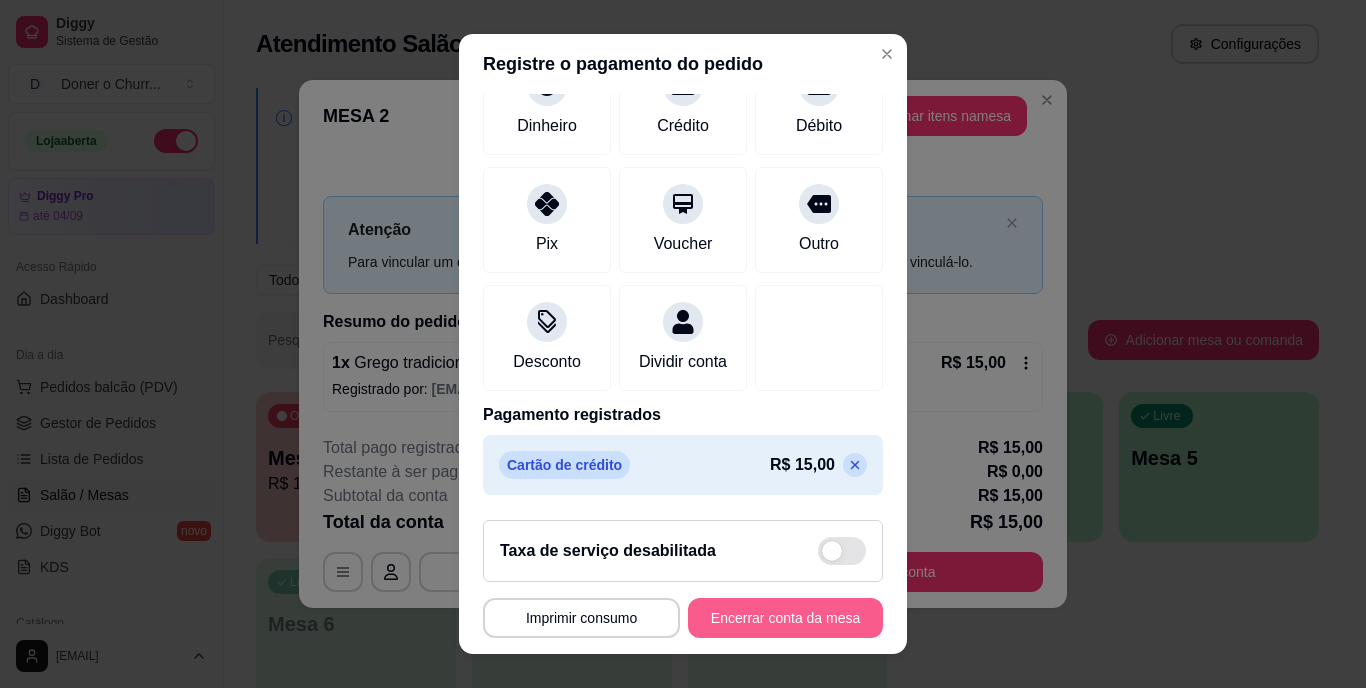 click on "Encerrar conta da mesa" at bounding box center [785, 618] 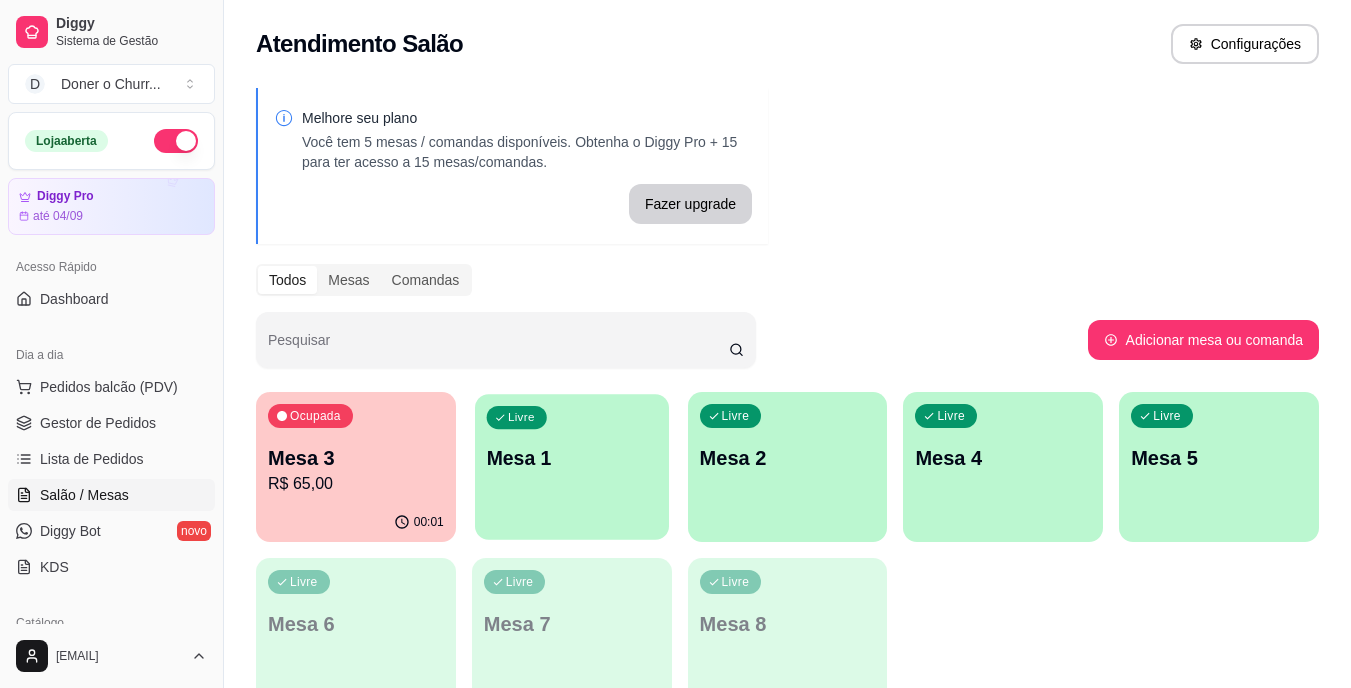 click on "Livre Mesa 1" at bounding box center (572, 455) 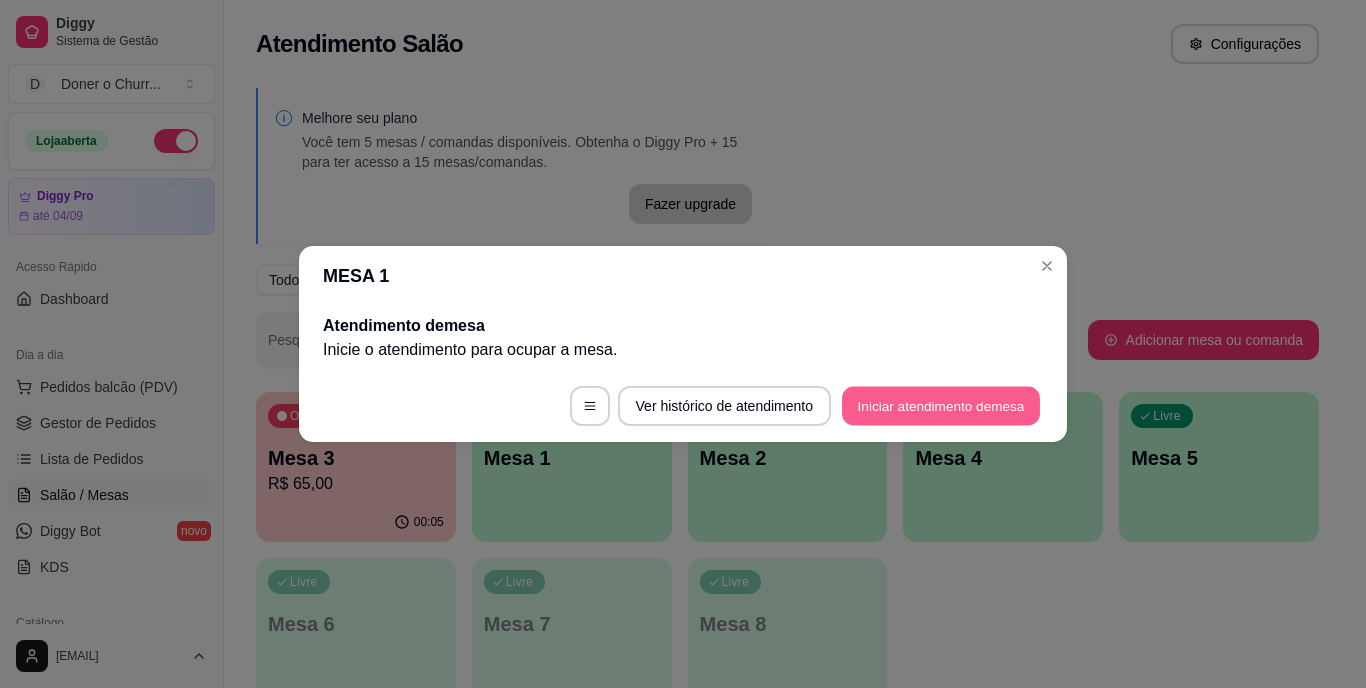 click on "Iniciar atendimento de  mesa" at bounding box center [941, 406] 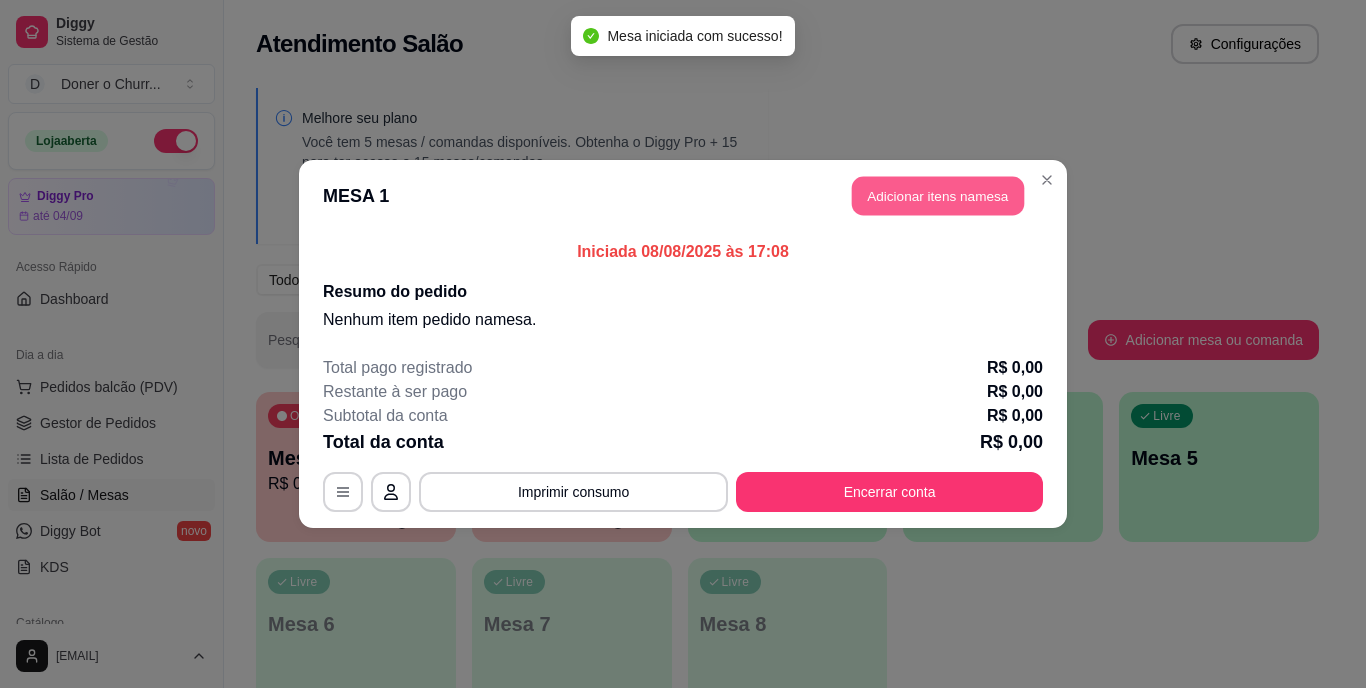 click on "Adicionar itens na  mesa" at bounding box center (938, 196) 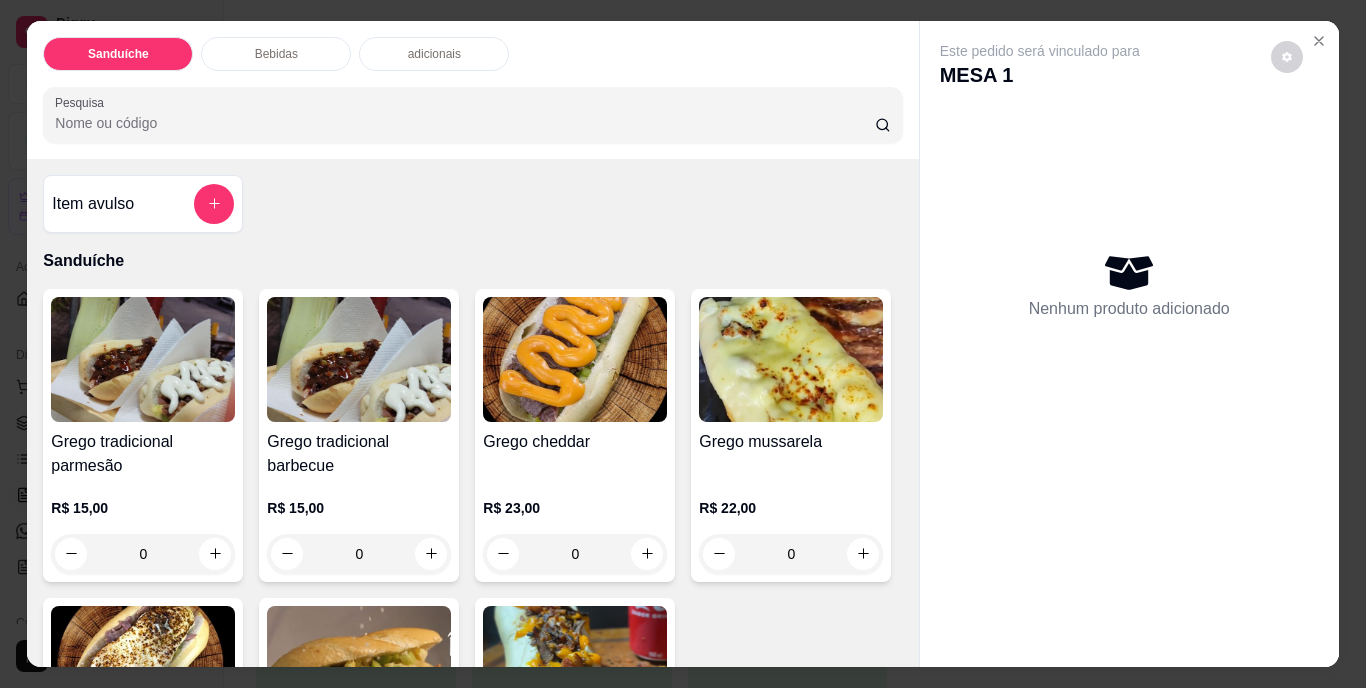scroll, scrollTop: 200, scrollLeft: 0, axis: vertical 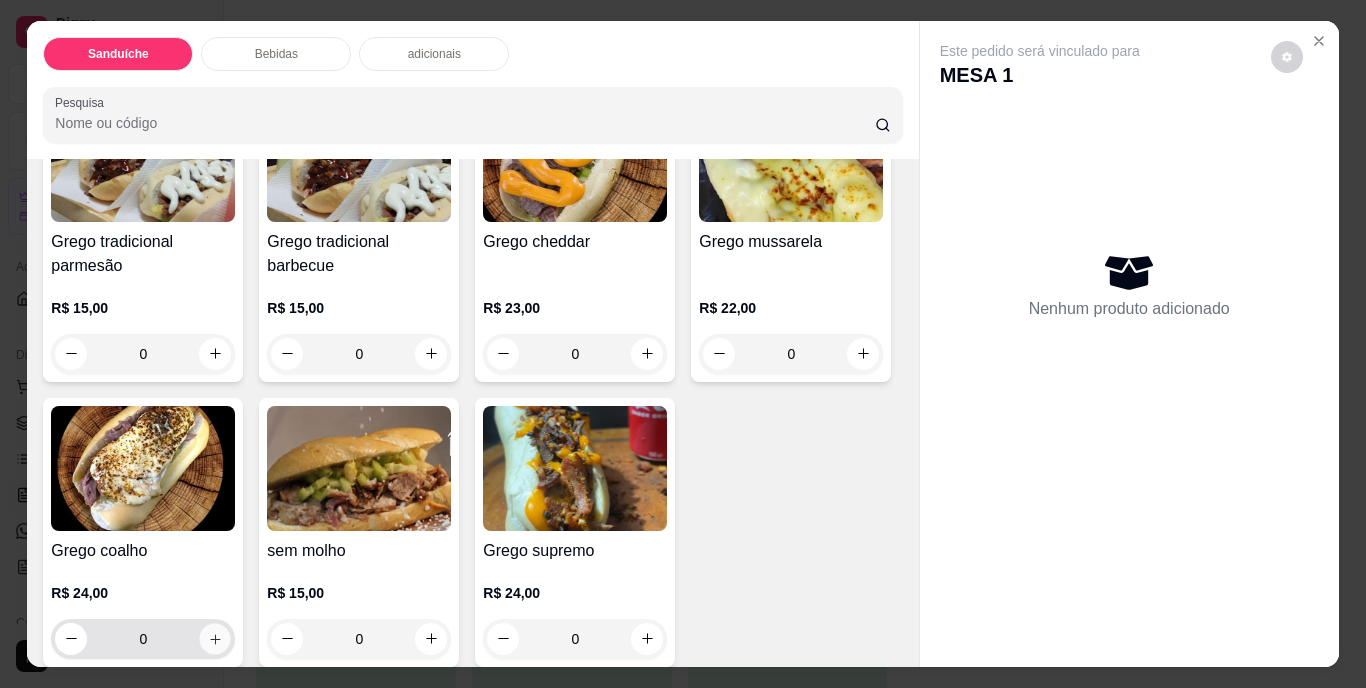 click 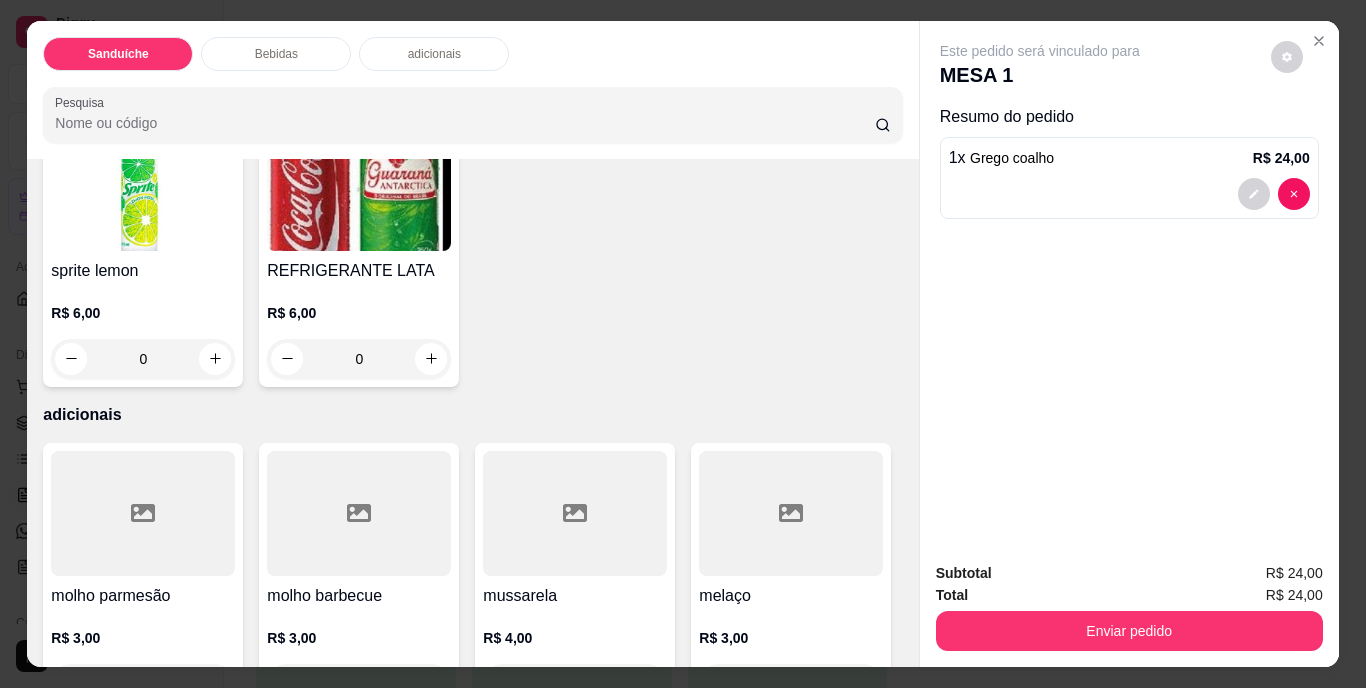 scroll, scrollTop: 1100, scrollLeft: 0, axis: vertical 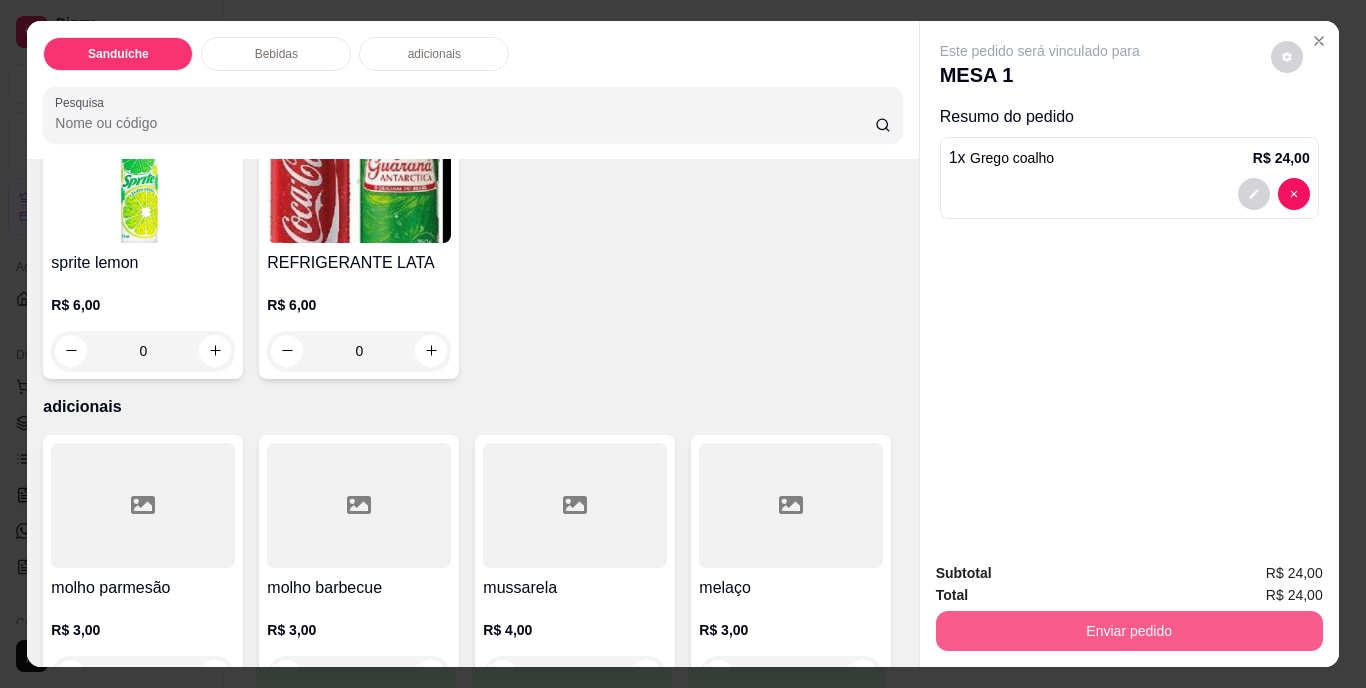 click on "Enviar pedido" at bounding box center [1129, 631] 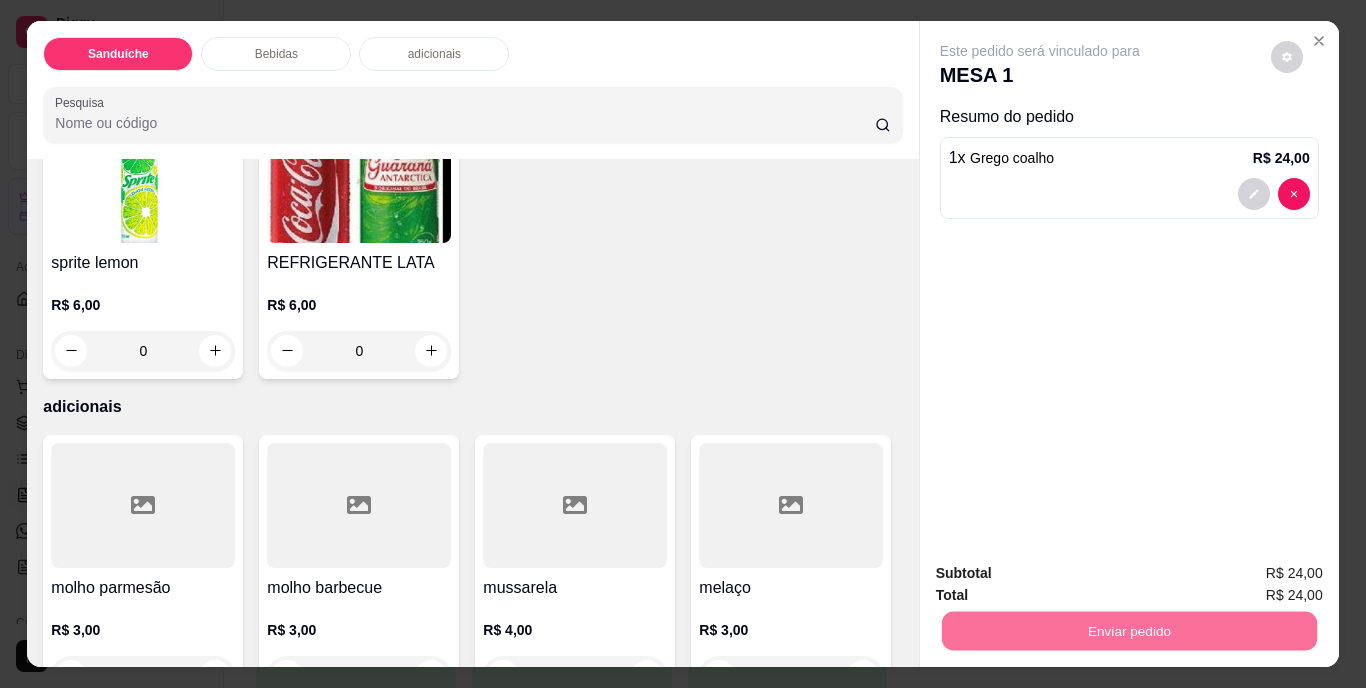 click on "Não registrar e enviar pedido" at bounding box center [1063, 574] 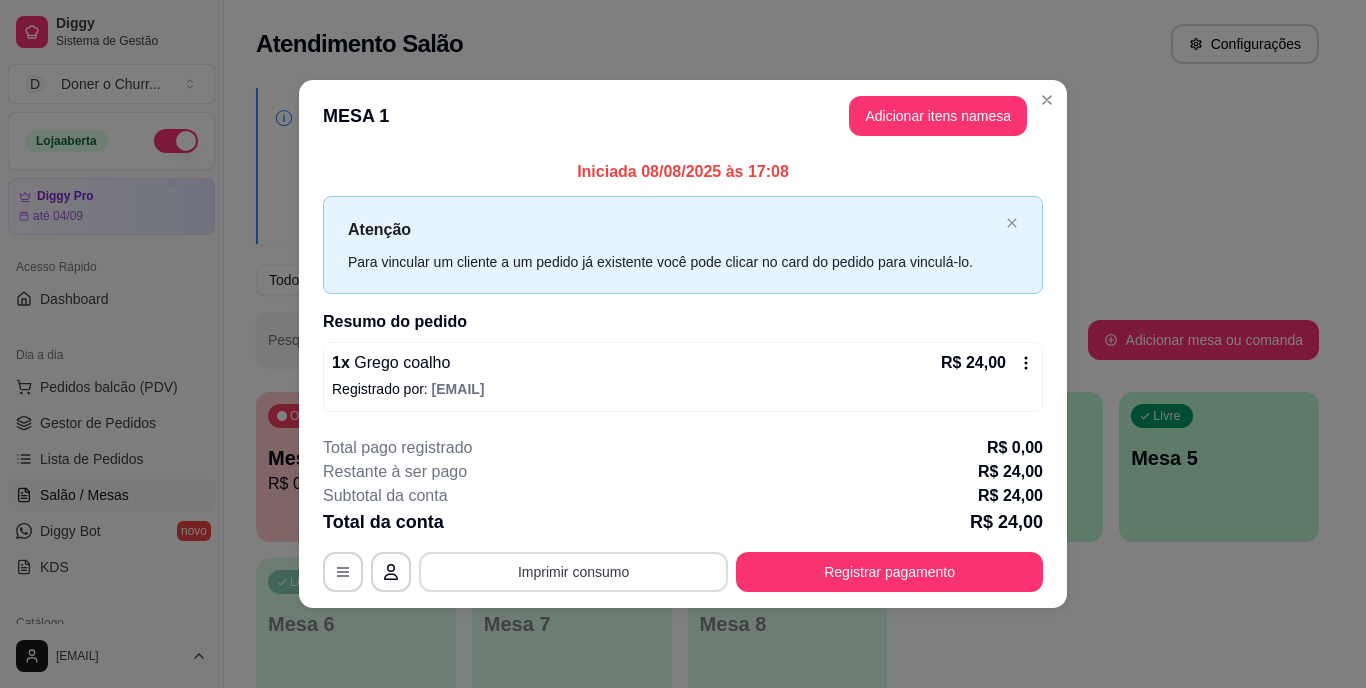 click on "Imprimir consumo" at bounding box center [573, 572] 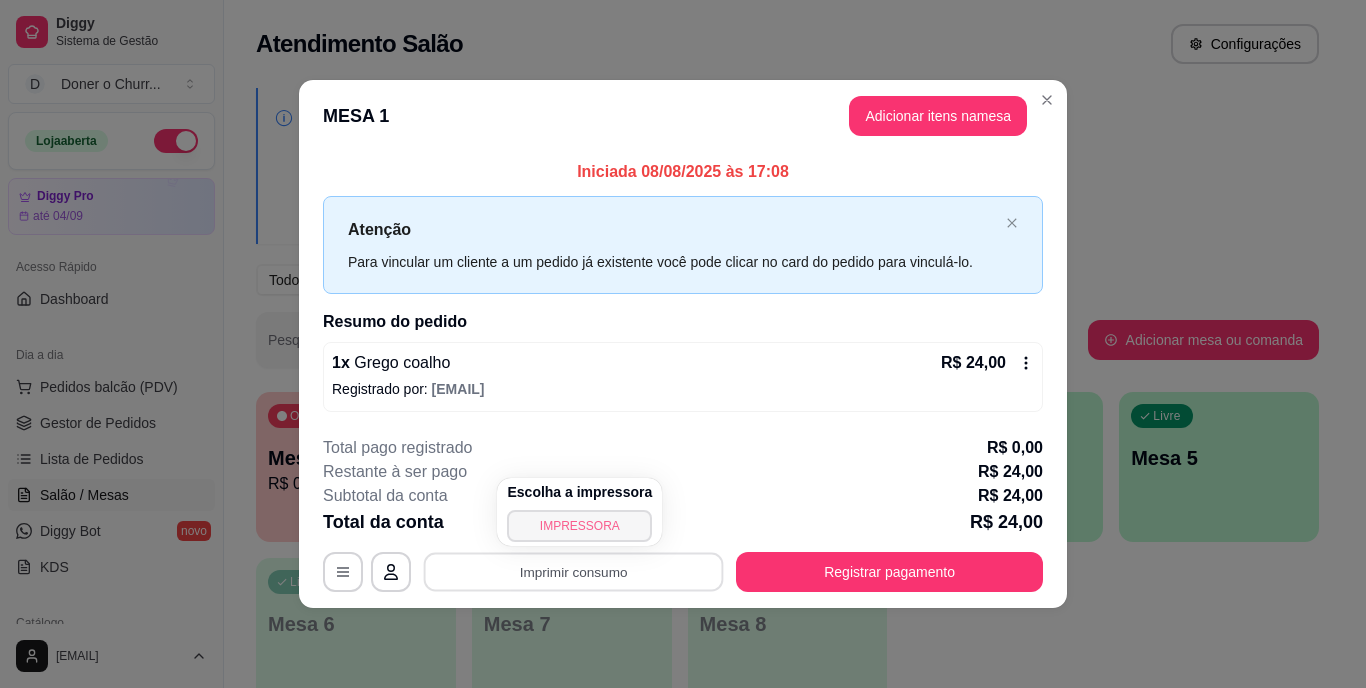 click on "IMPRESSORA" at bounding box center (579, 526) 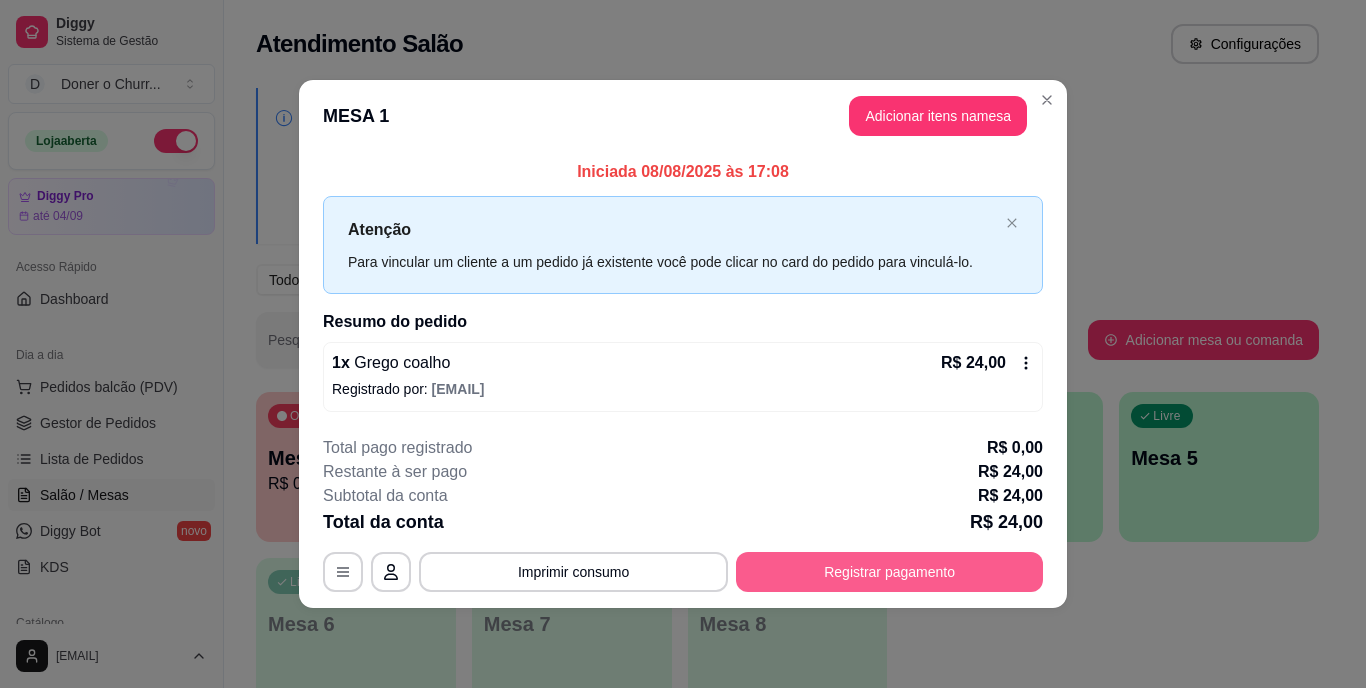 click on "Registrar pagamento" at bounding box center [889, 572] 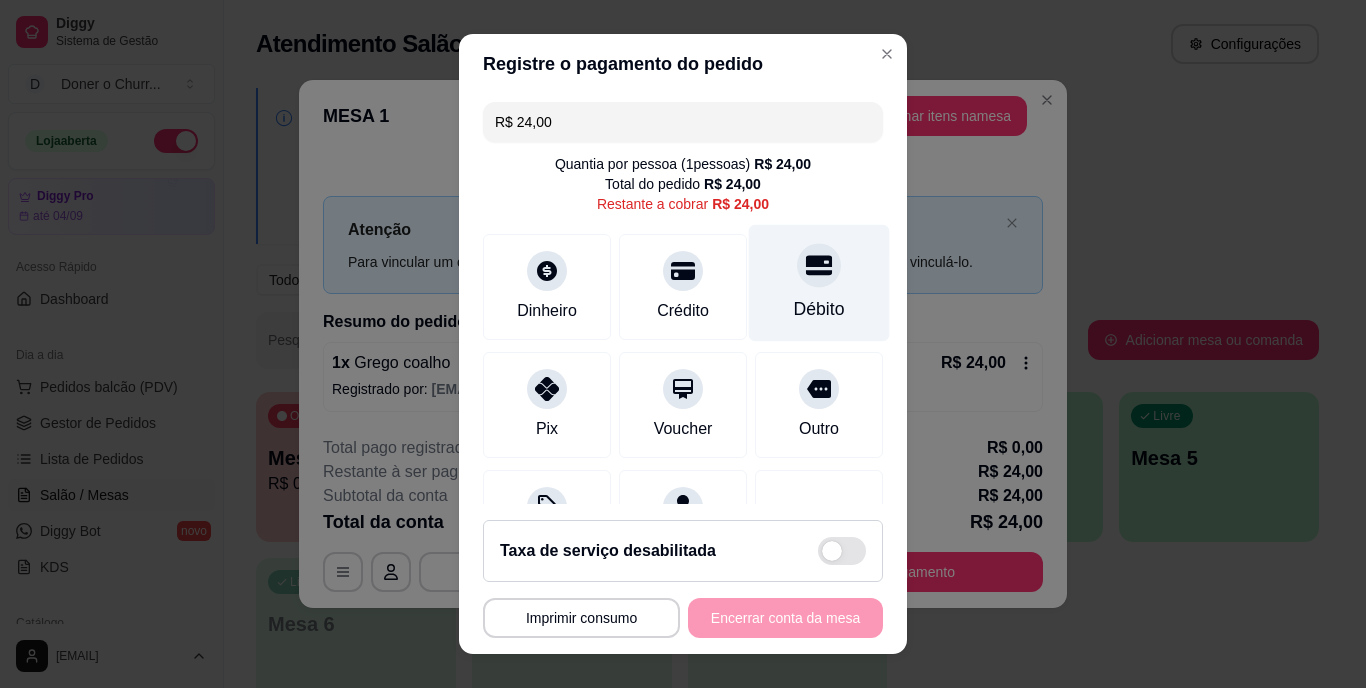 click on "Débito" at bounding box center (819, 283) 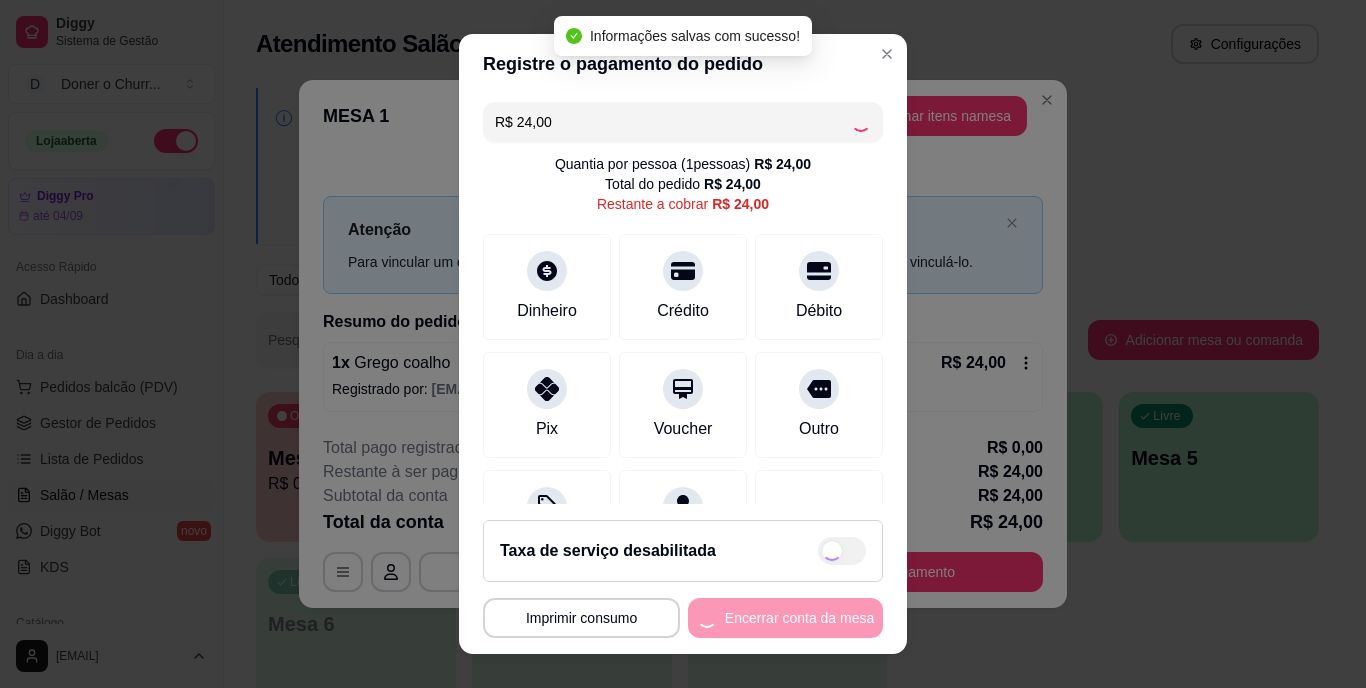 type on "R$ 0,00" 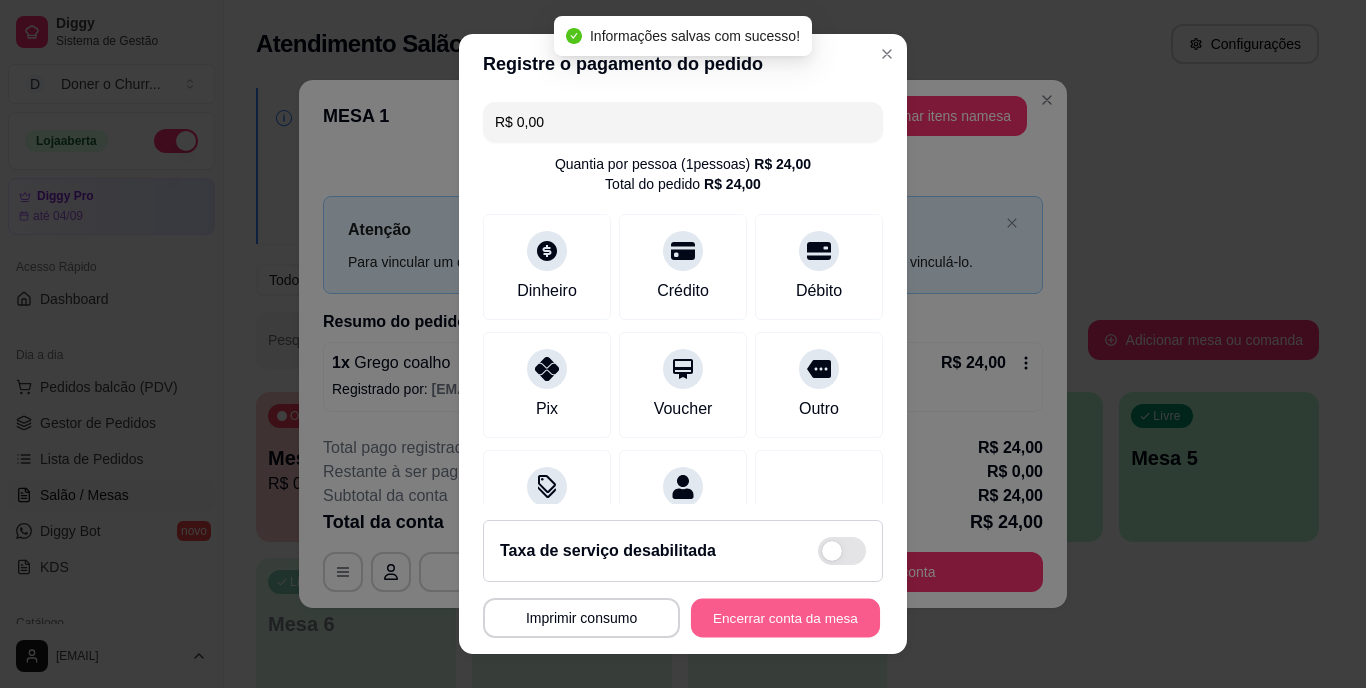 click on "Encerrar conta da mesa" at bounding box center (785, 617) 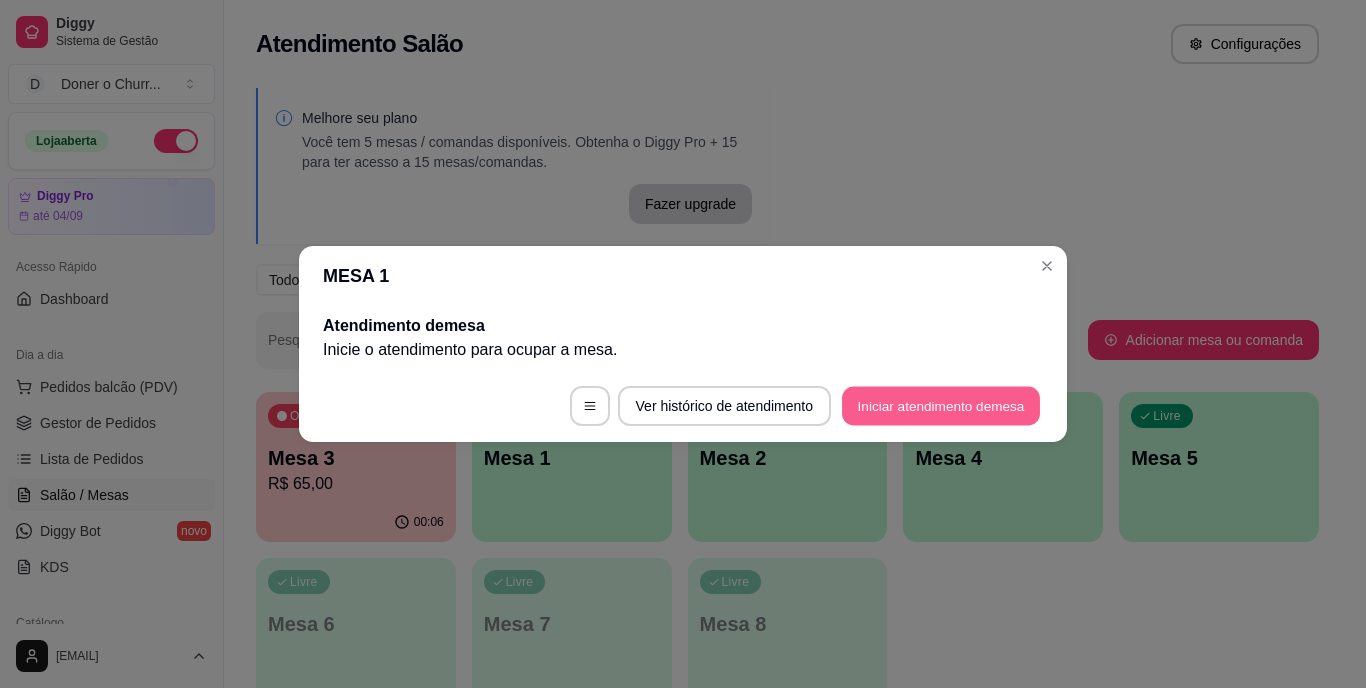 click on "Iniciar atendimento de  mesa" at bounding box center (941, 406) 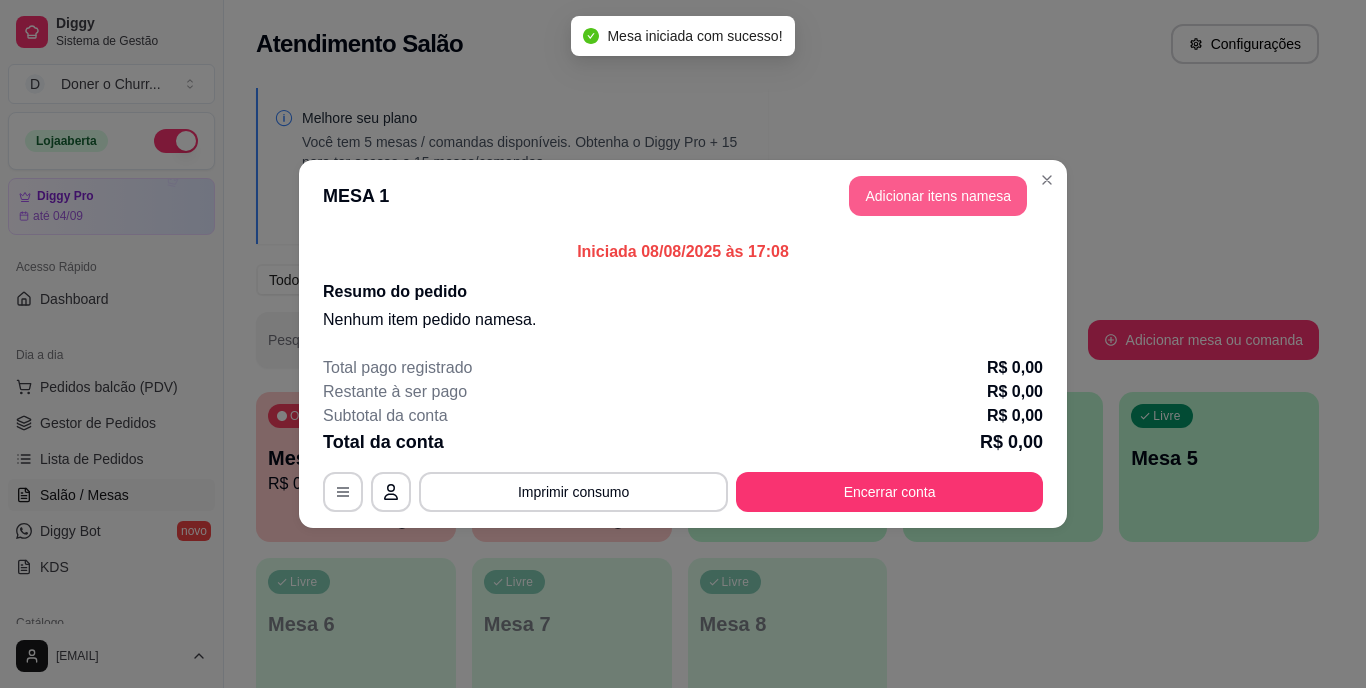 click on "Adicionar itens na  mesa" at bounding box center [938, 196] 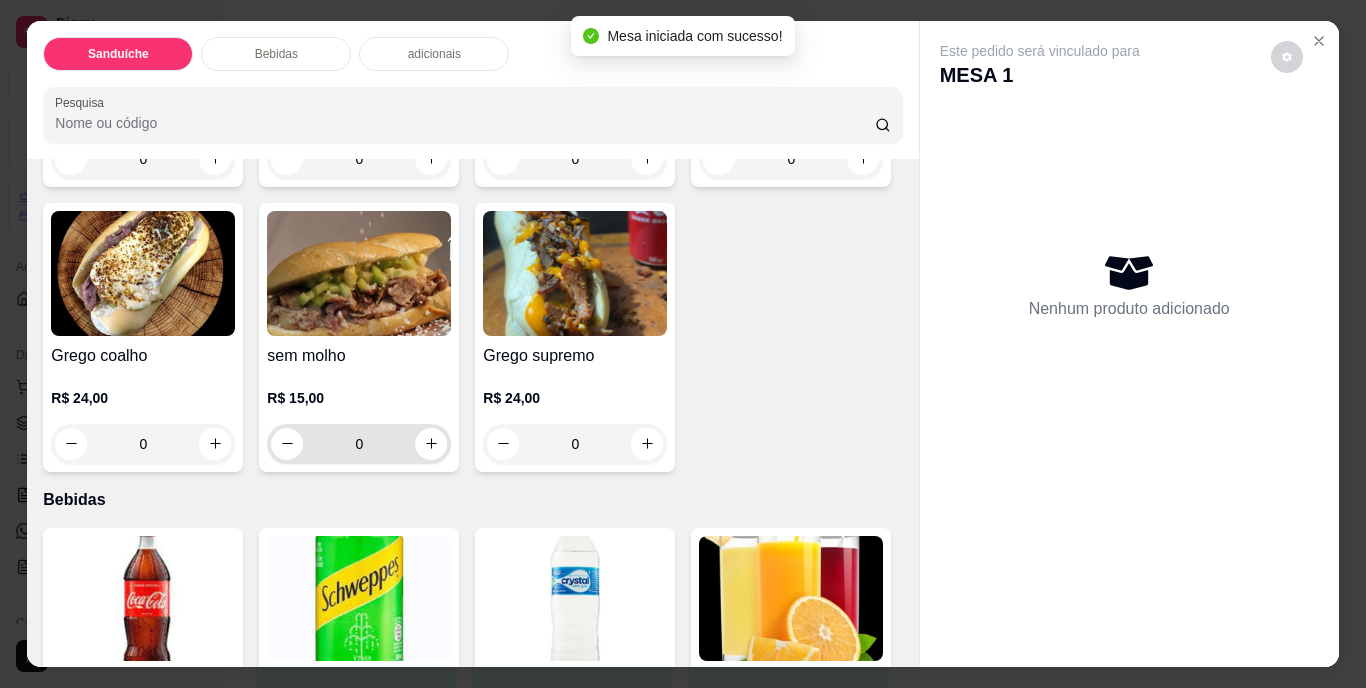 scroll, scrollTop: 400, scrollLeft: 0, axis: vertical 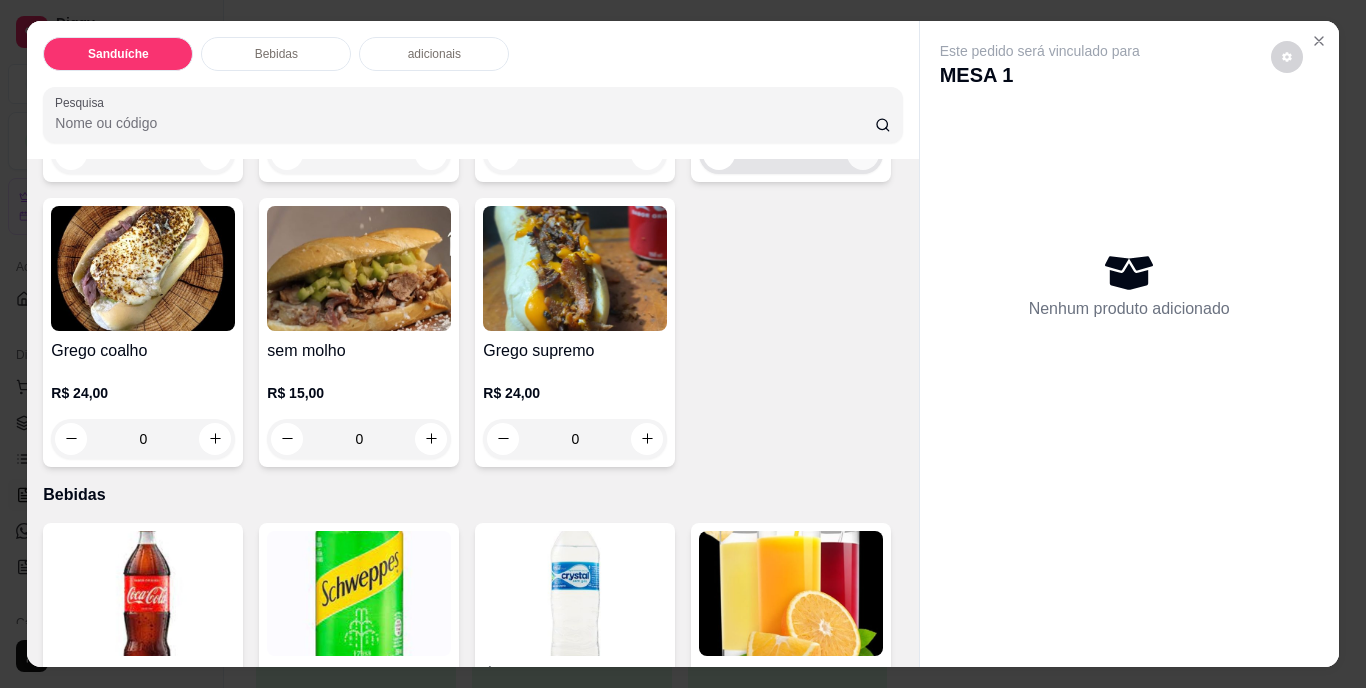 click 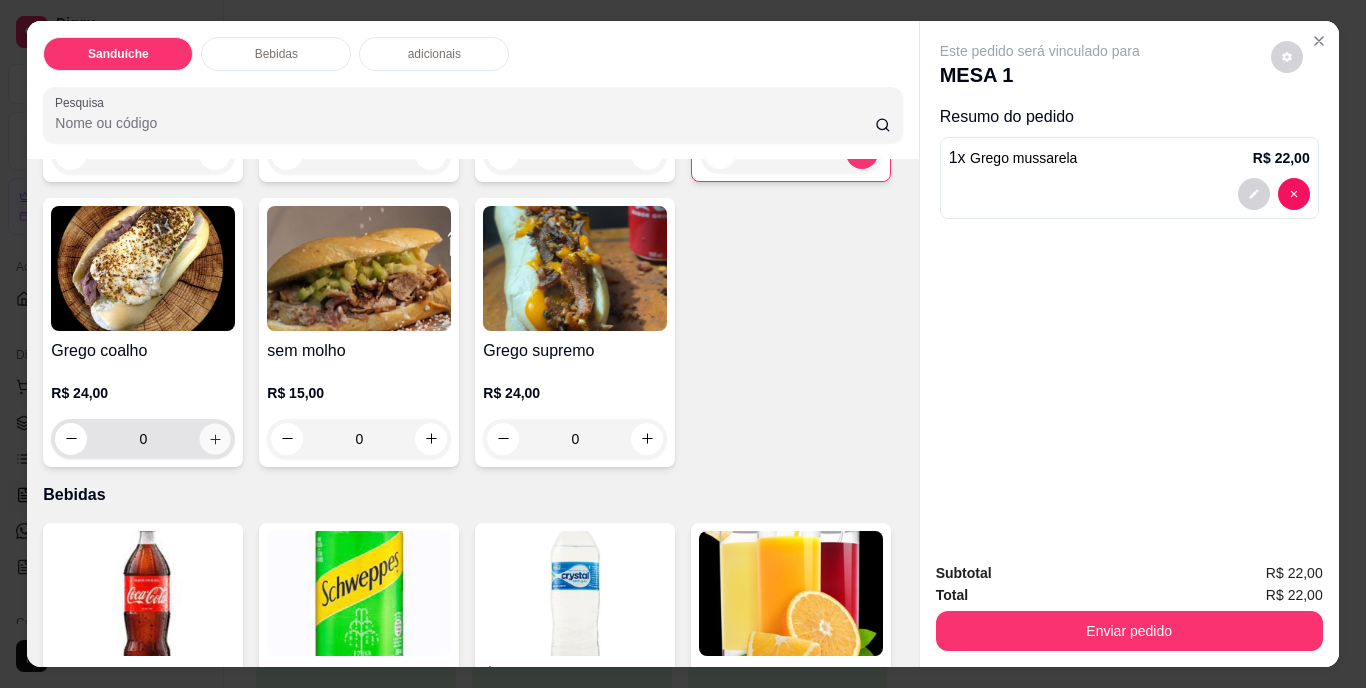 click at bounding box center [215, 438] 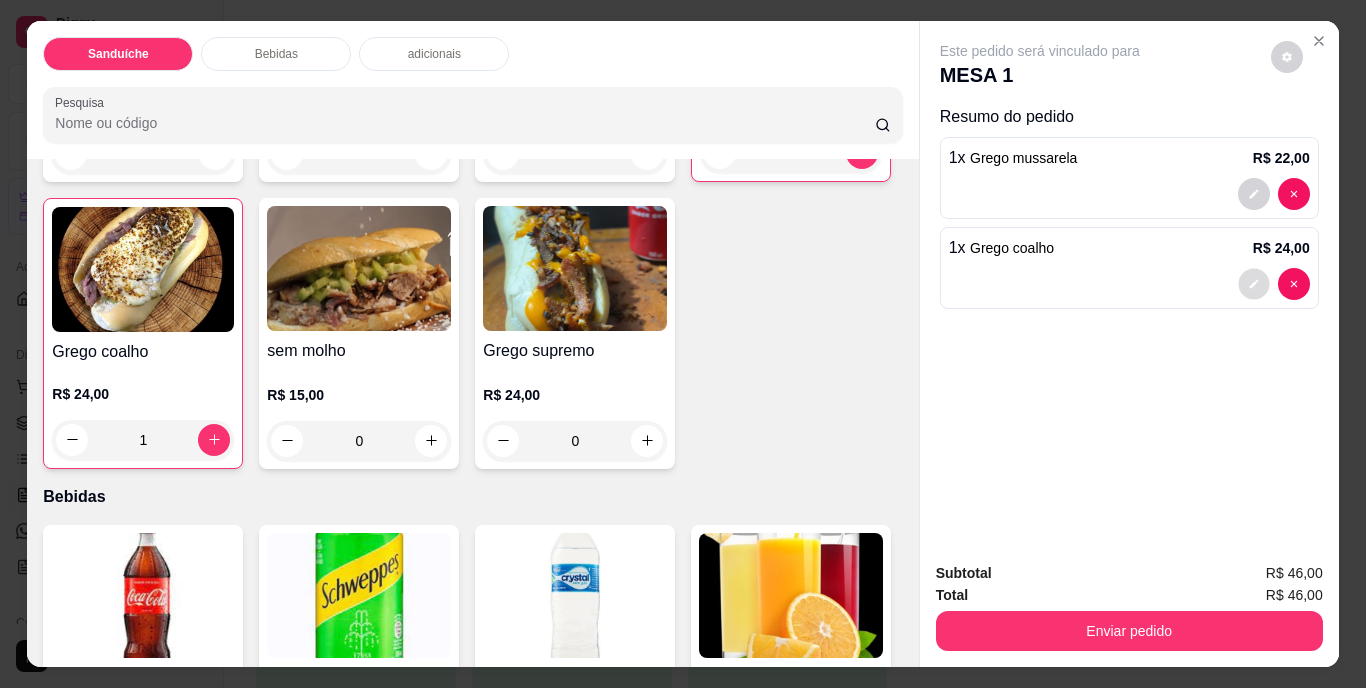 click 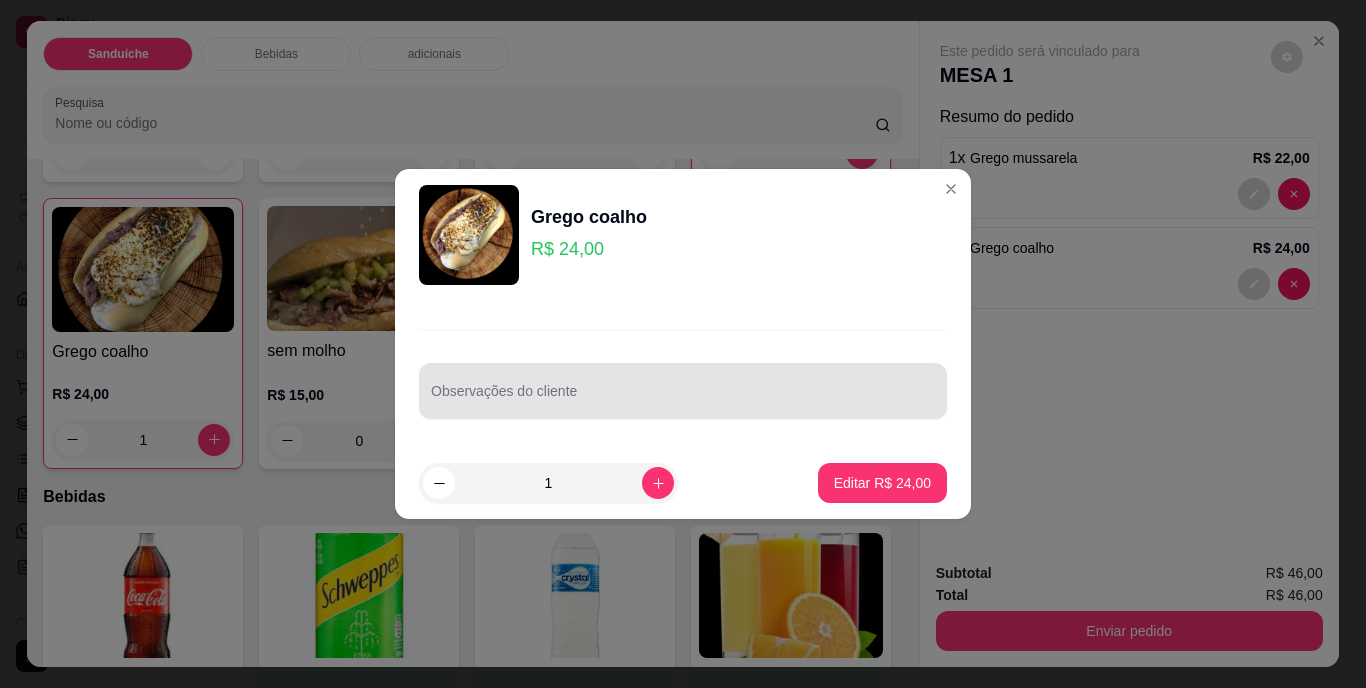 click at bounding box center (683, 391) 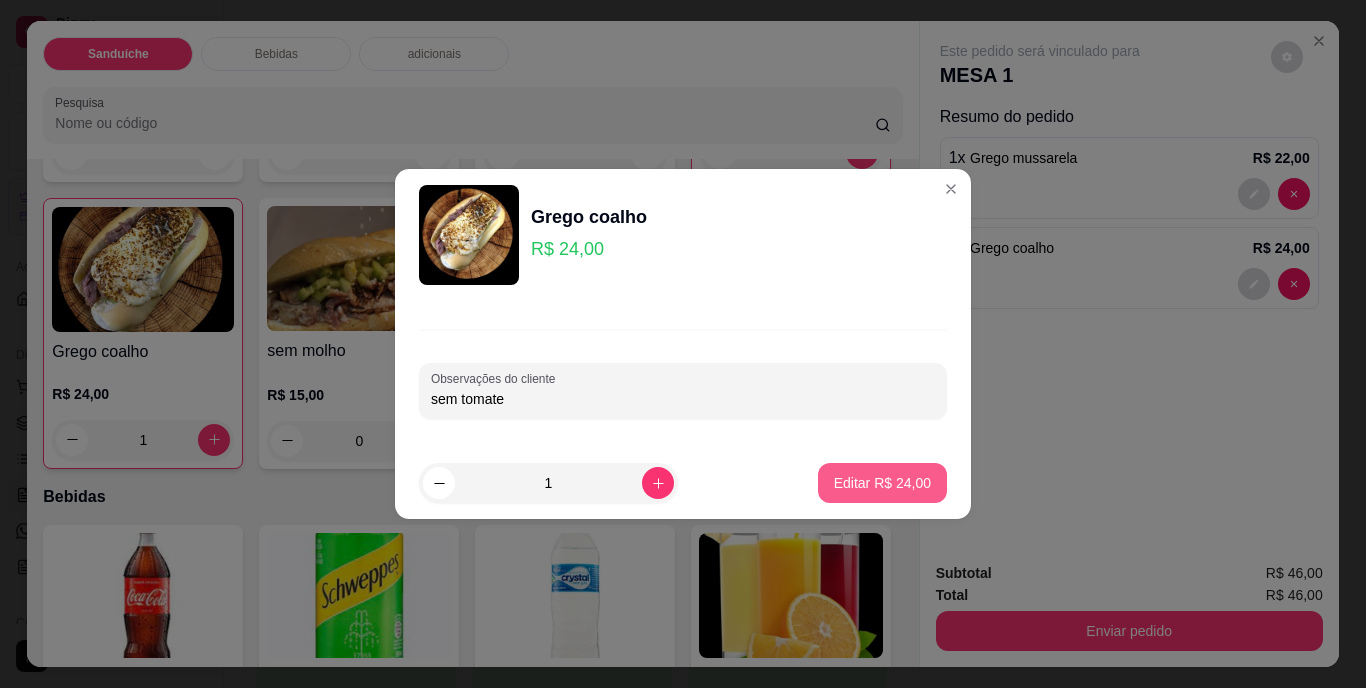 type on "sem tomate" 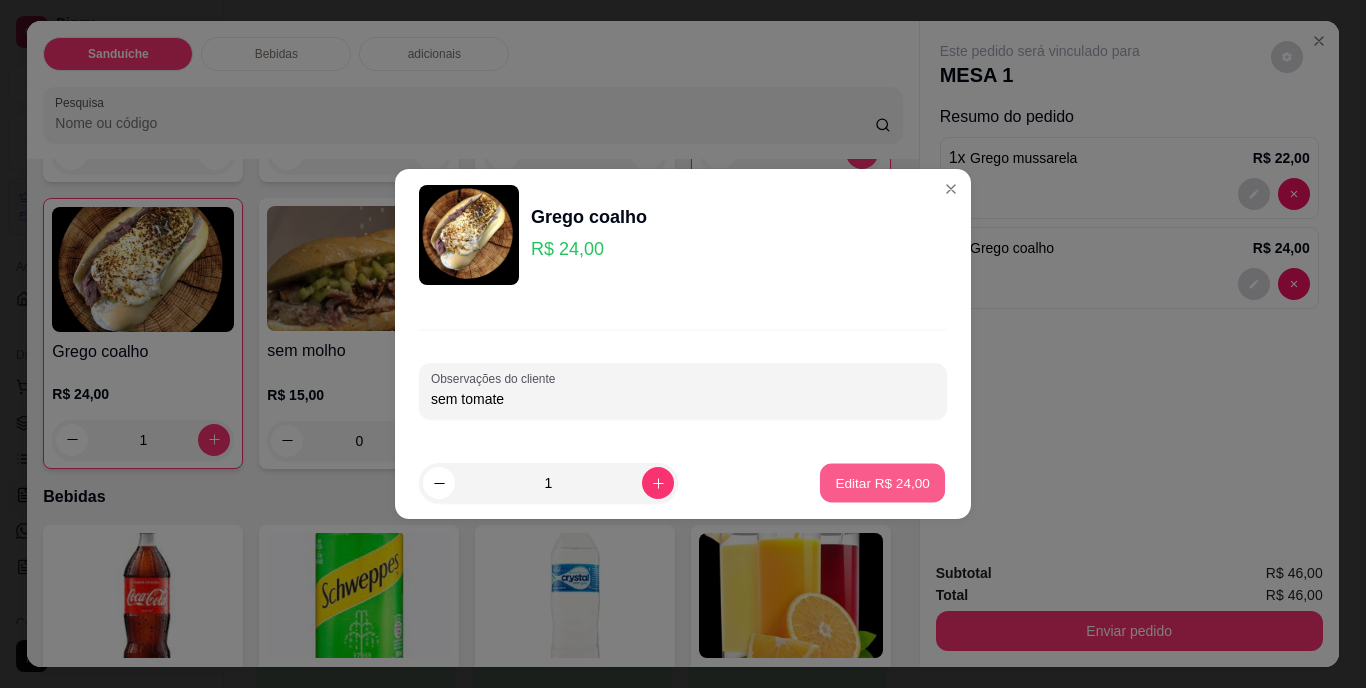 click on "Editar   R$ 24,00" at bounding box center (882, 482) 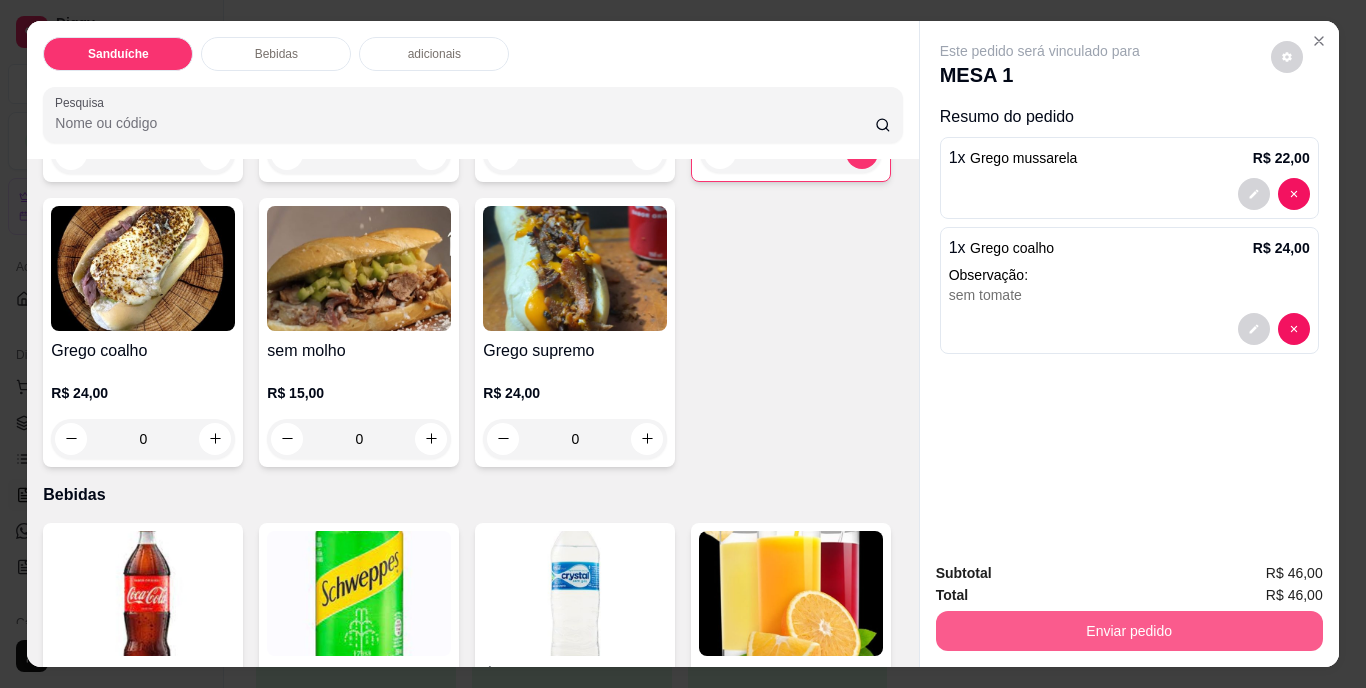 click on "Enviar pedido" at bounding box center [1129, 631] 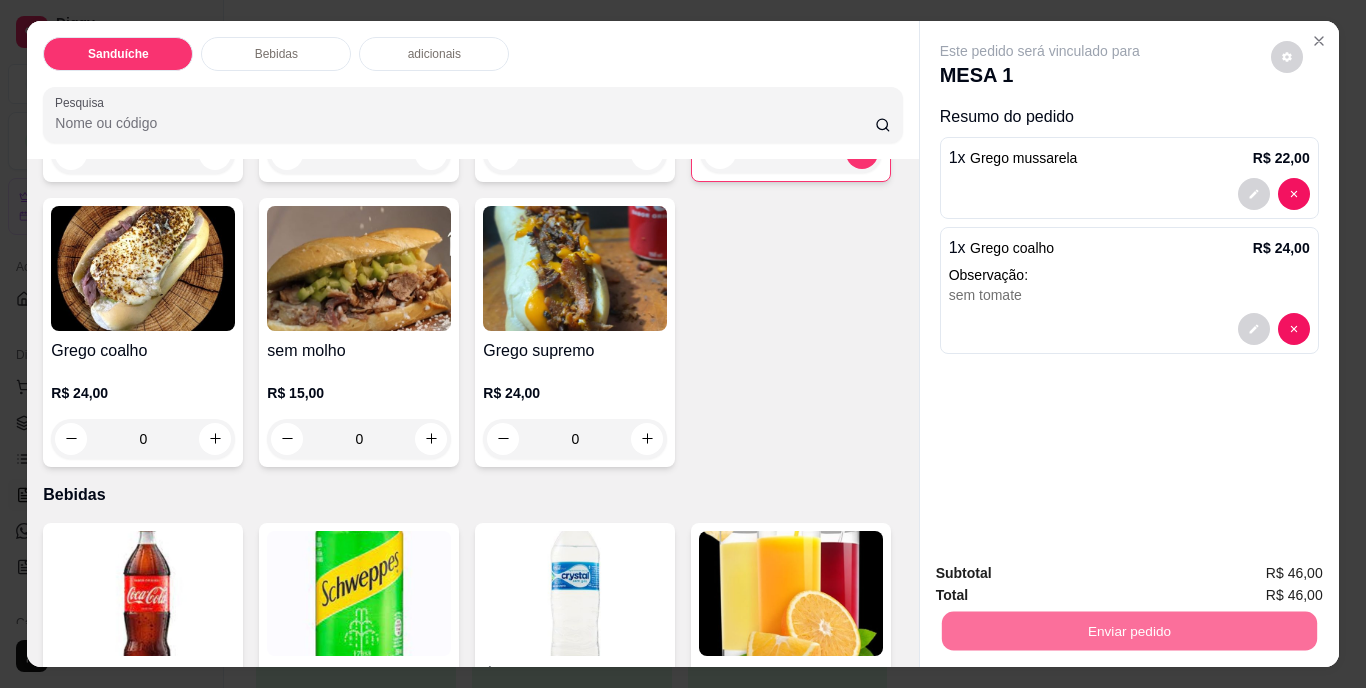 click on "Não registrar e enviar pedido" at bounding box center (1063, 574) 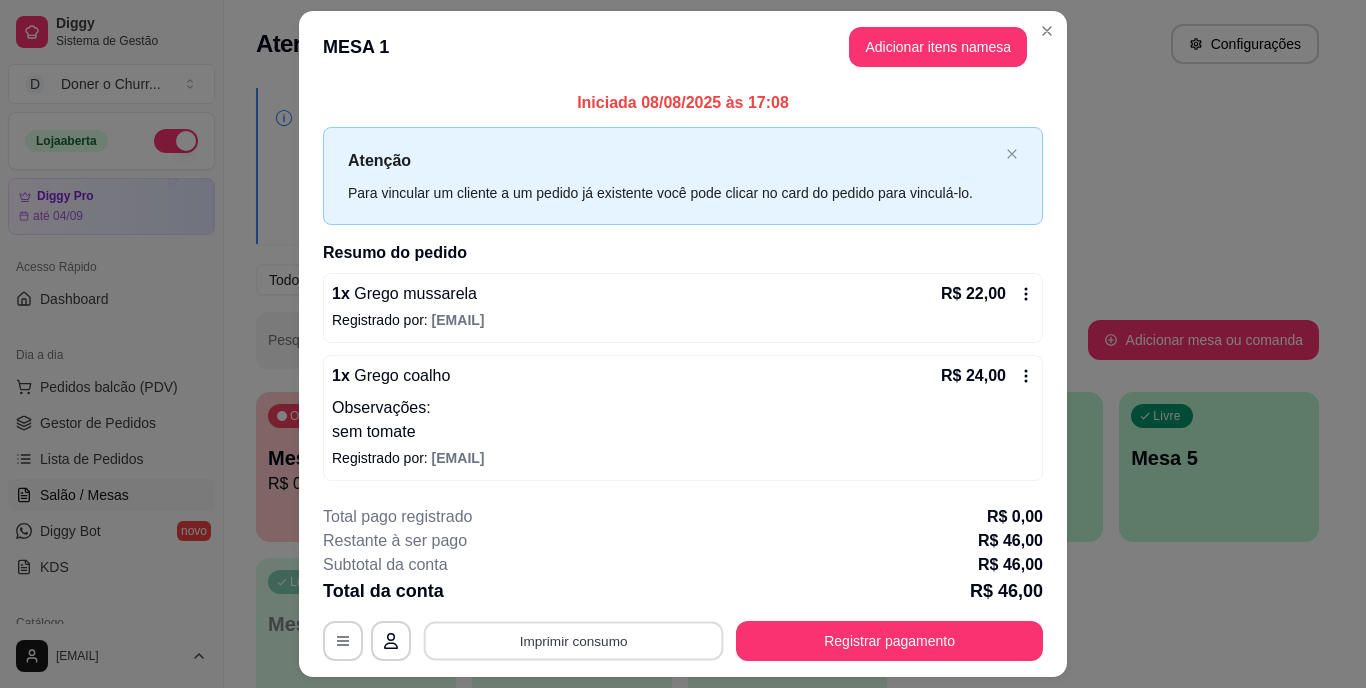 click on "Imprimir consumo" at bounding box center [574, 640] 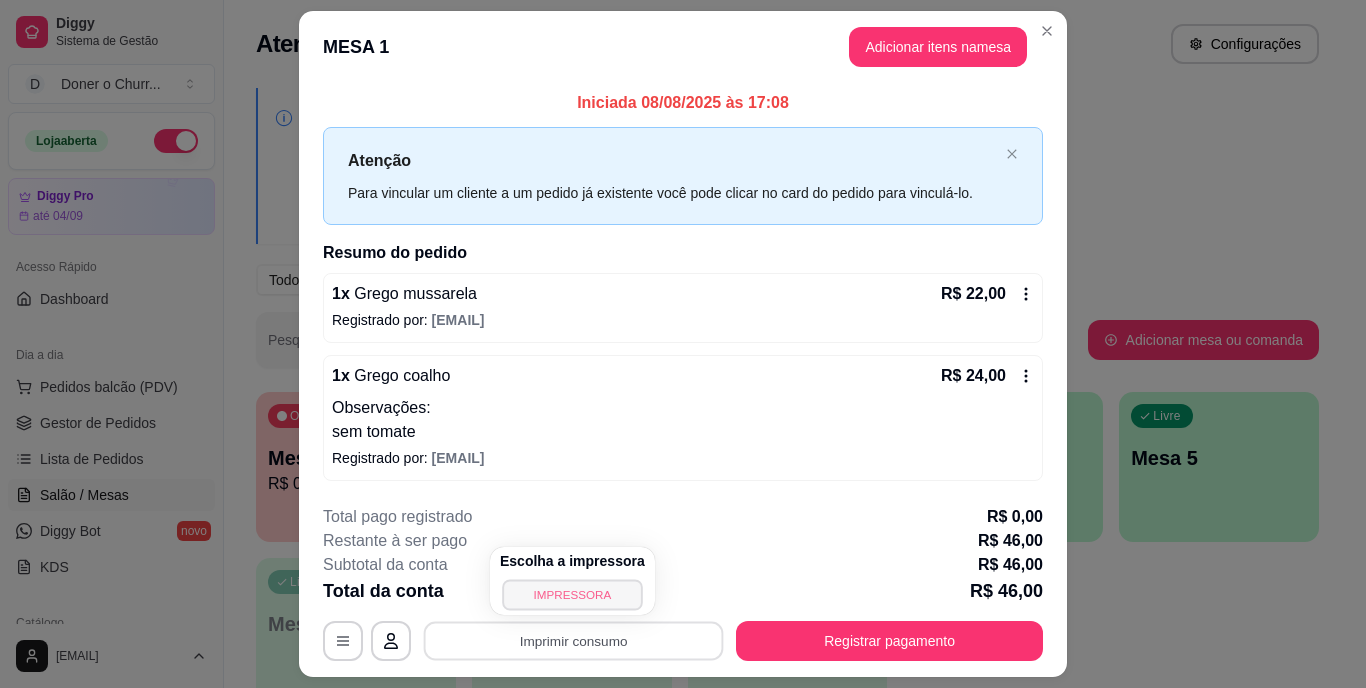 click on "IMPRESSORA" at bounding box center [572, 594] 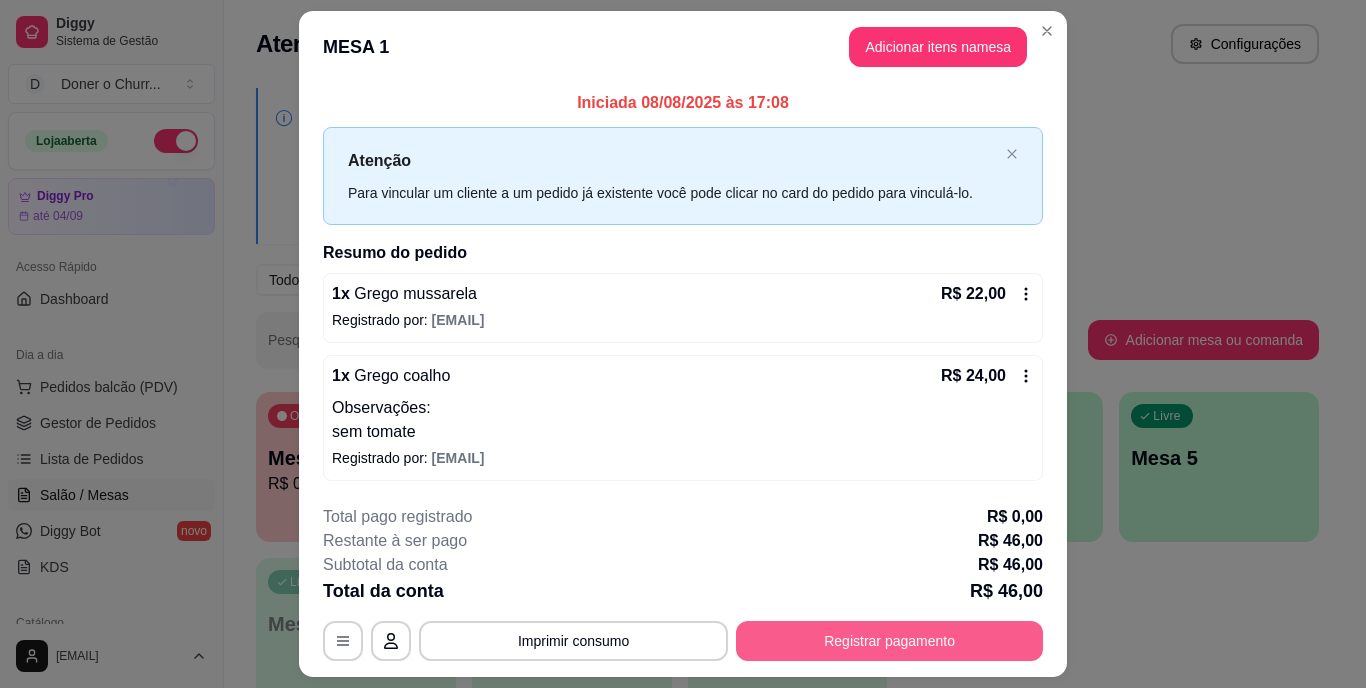 click on "Registrar pagamento" at bounding box center [889, 641] 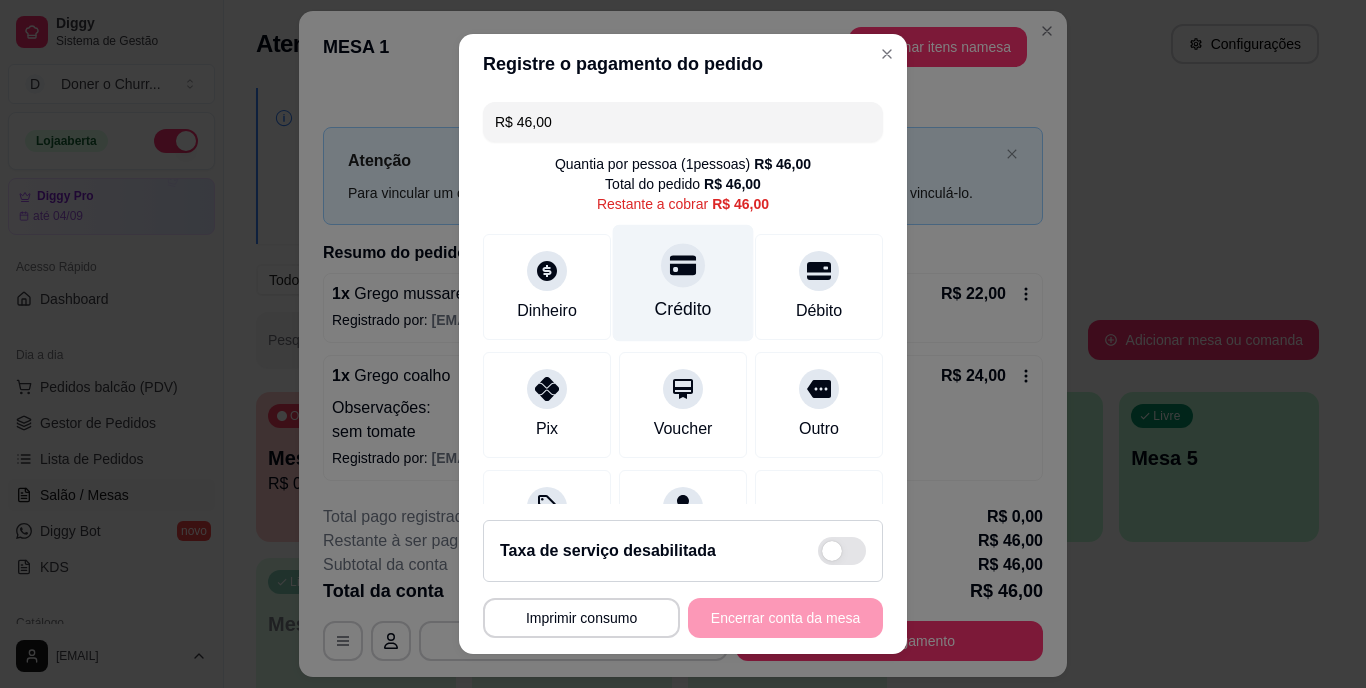 click at bounding box center [683, 266] 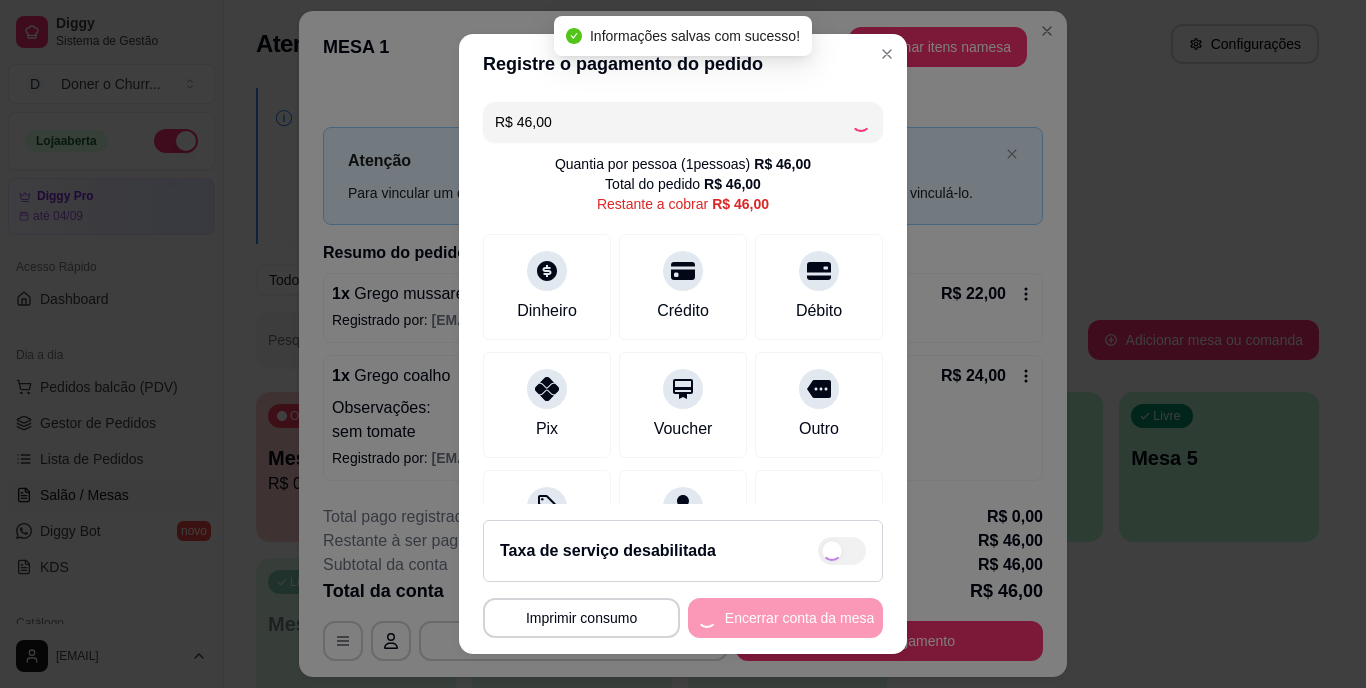 type on "R$ 0,00" 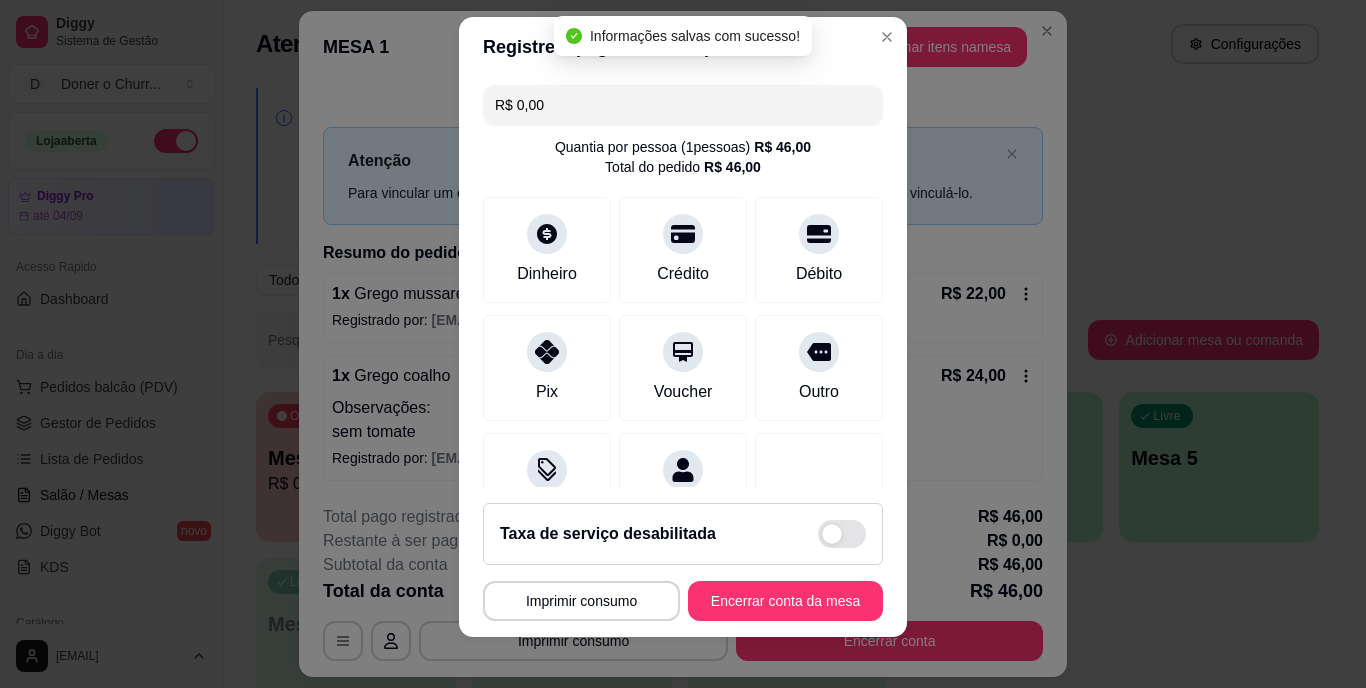scroll, scrollTop: 30, scrollLeft: 0, axis: vertical 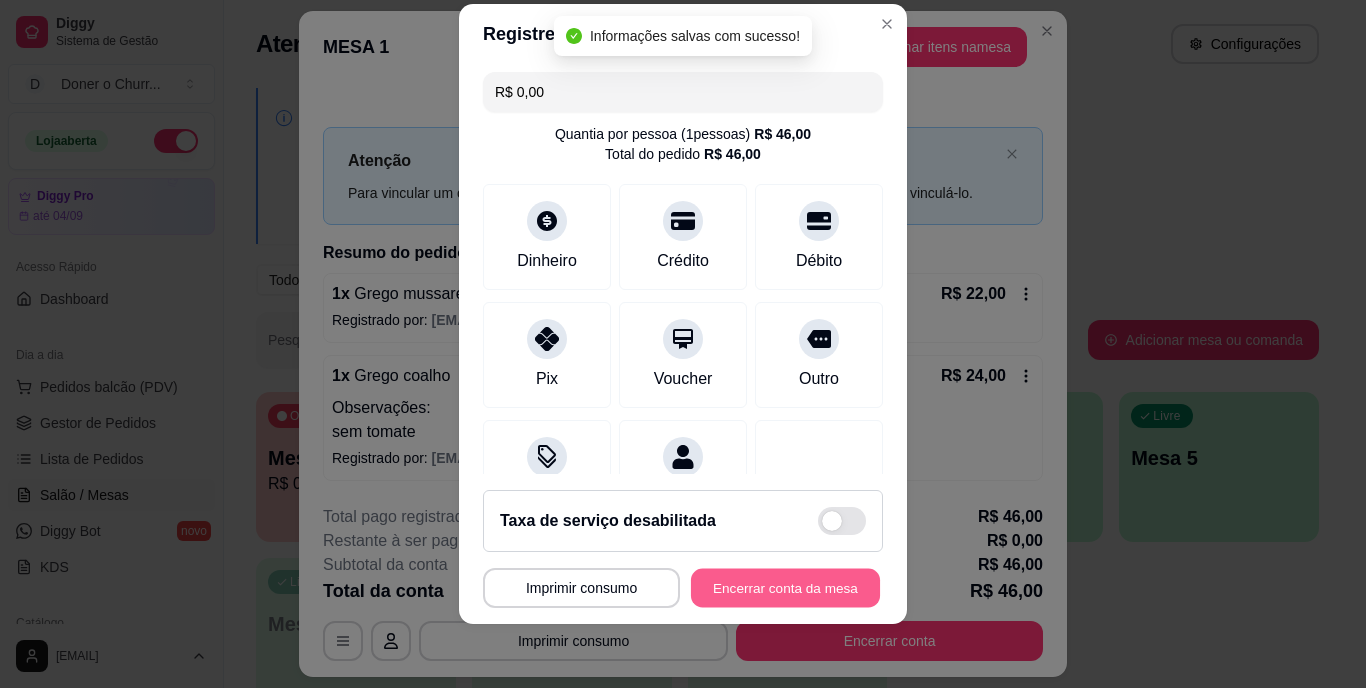 click on "Encerrar conta da mesa" at bounding box center [785, 587] 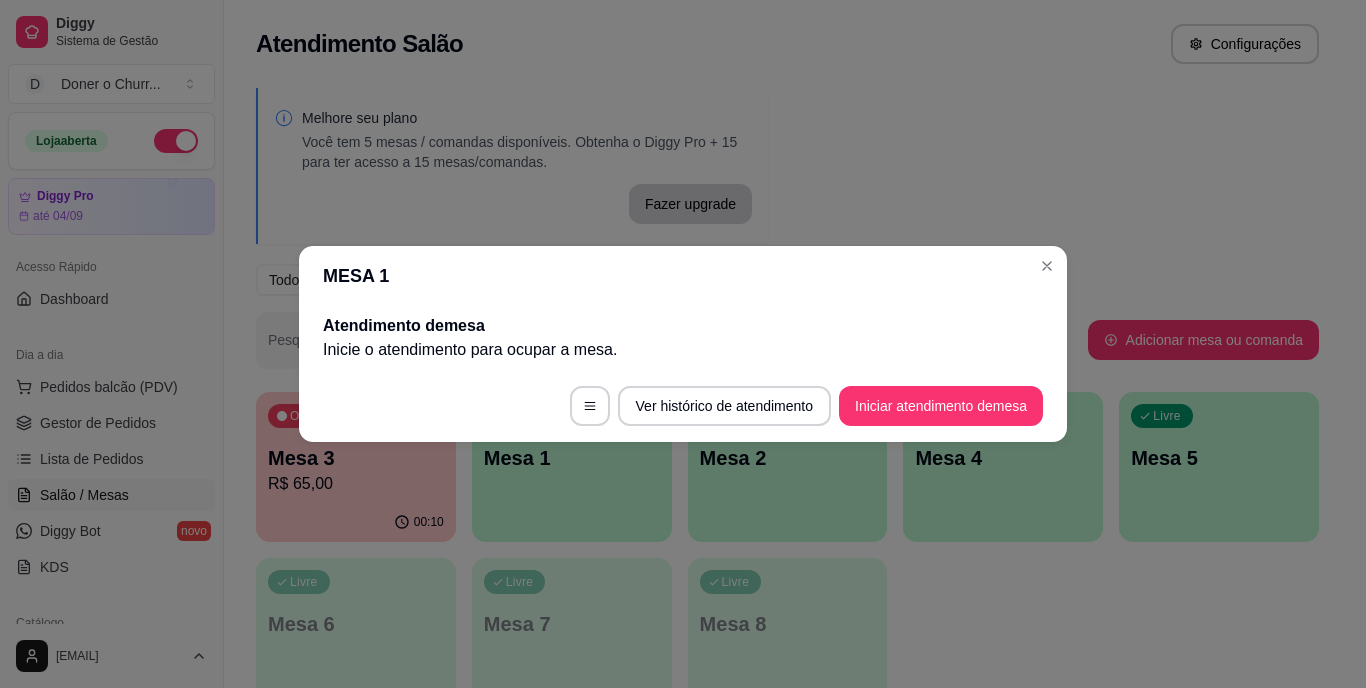 type 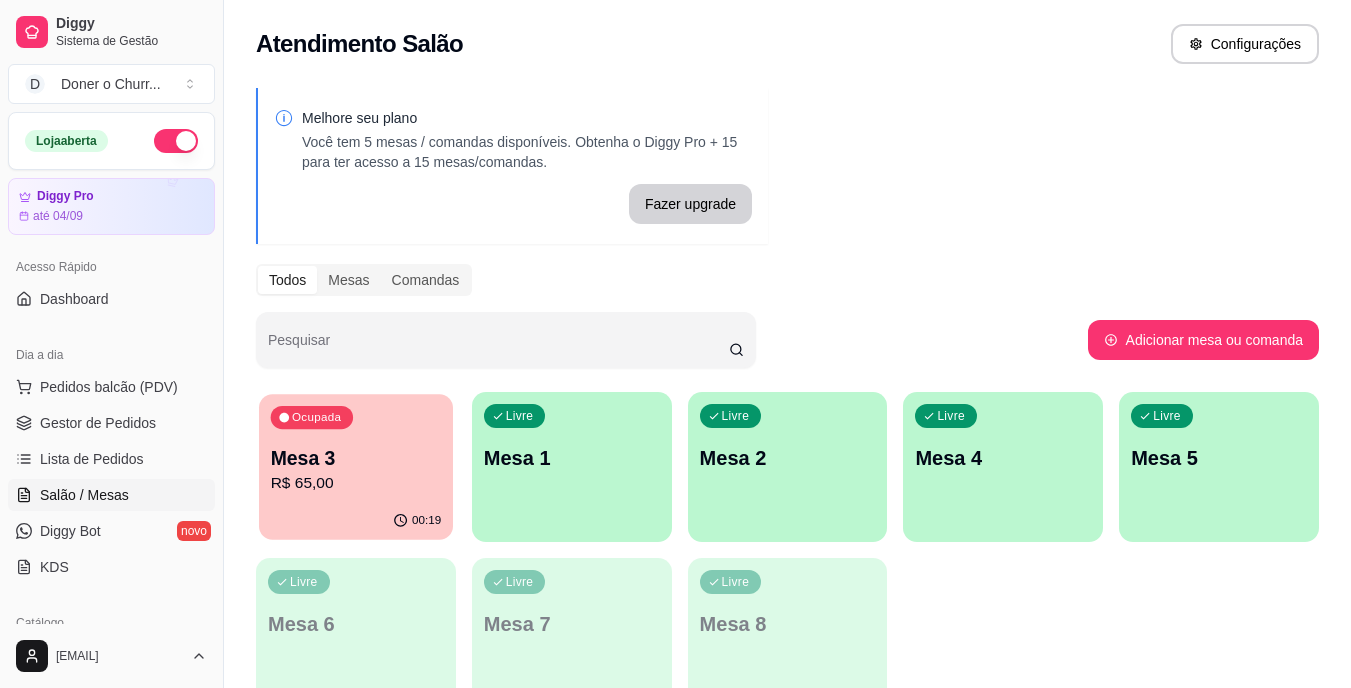 click on "R$ 65,00" at bounding box center (356, 483) 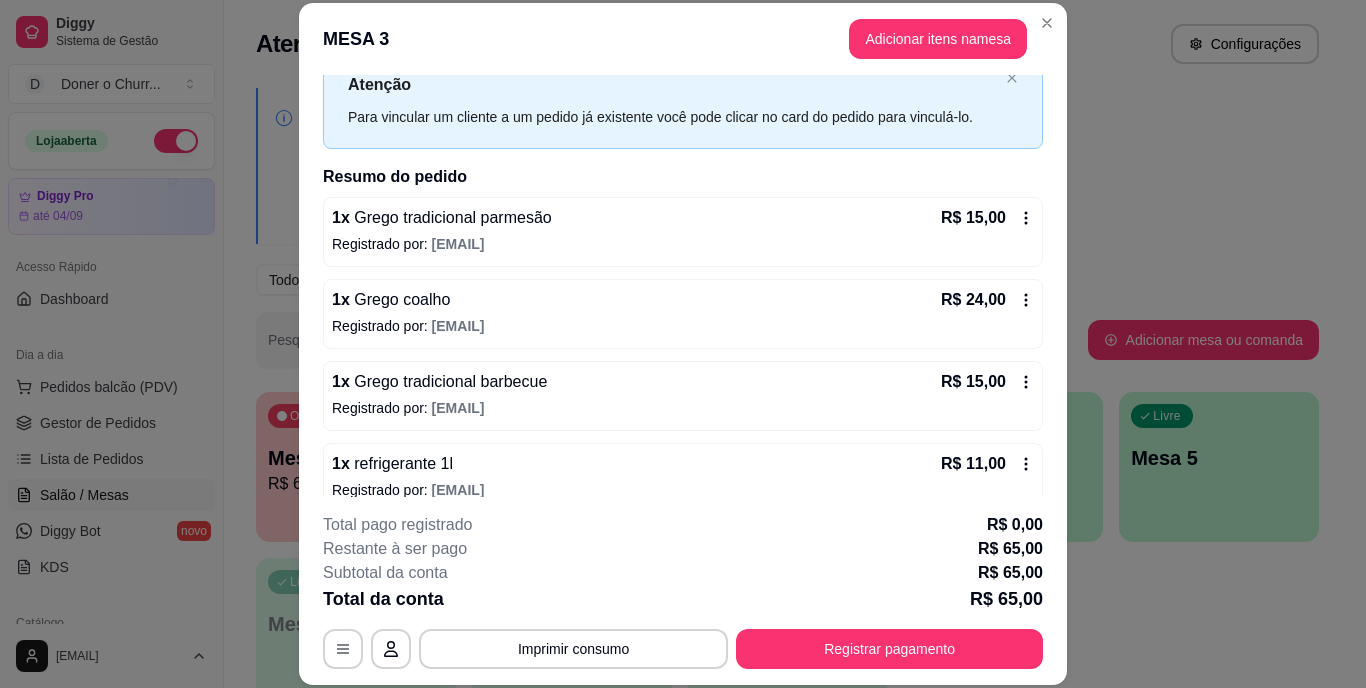 scroll, scrollTop: 92, scrollLeft: 0, axis: vertical 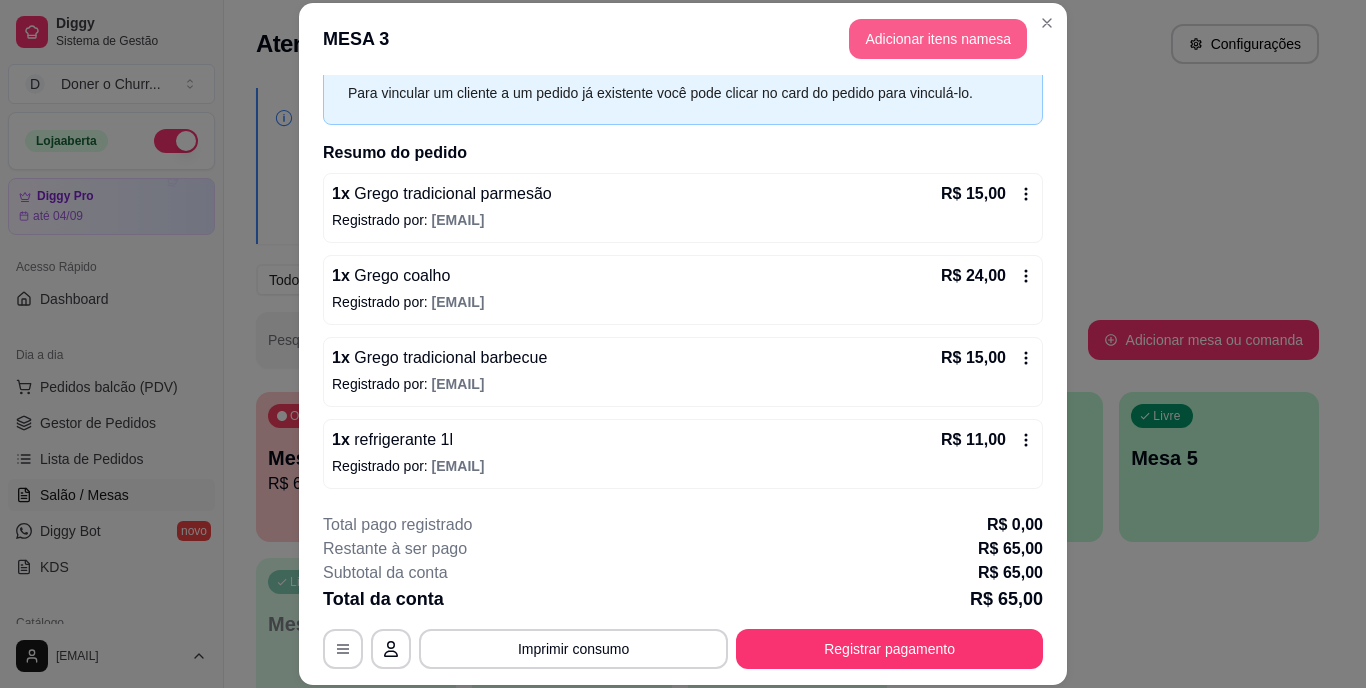 click on "Adicionar itens na  mesa" at bounding box center (938, 39) 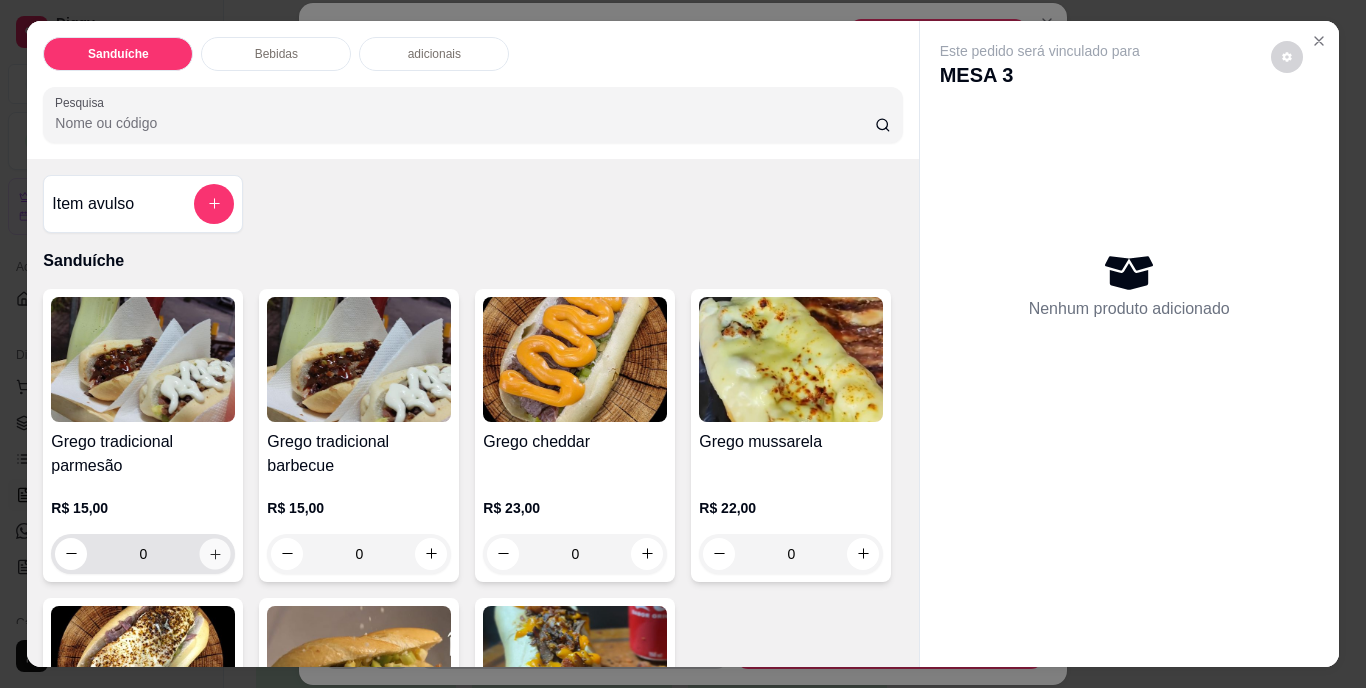 click 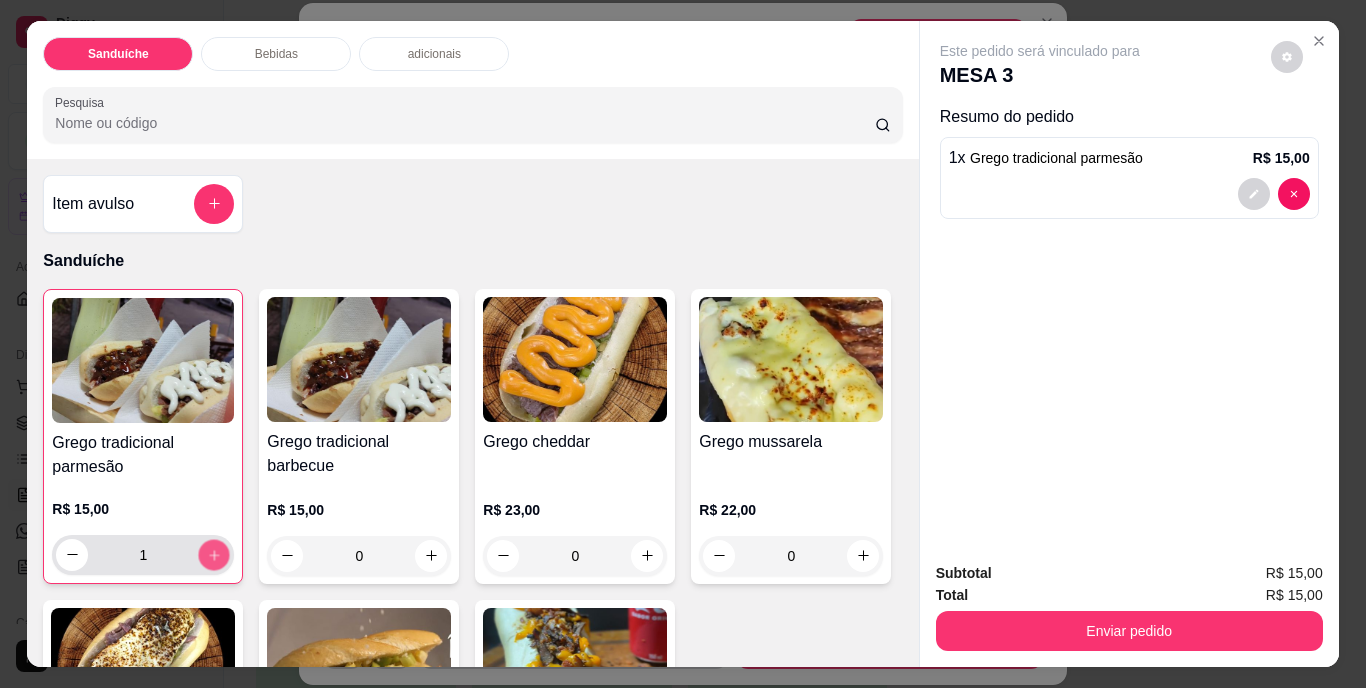 click 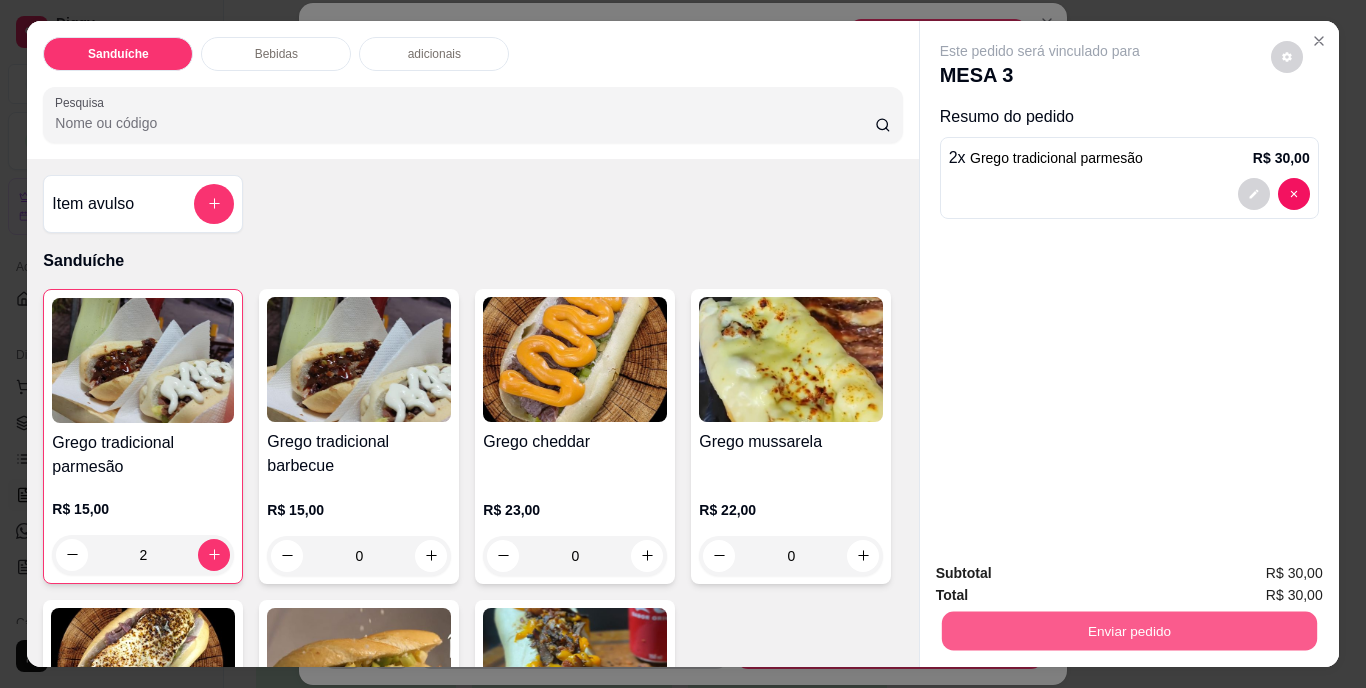 click on "Enviar pedido" at bounding box center (1128, 631) 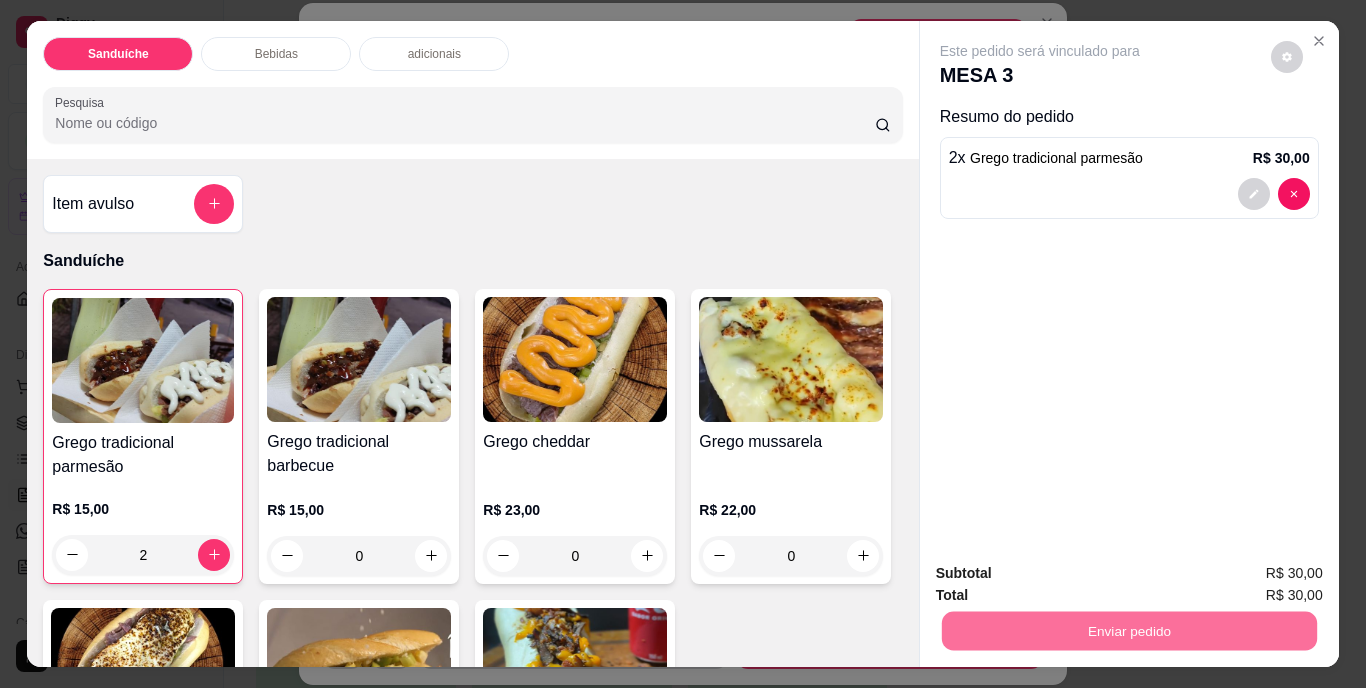 click on "Não registrar e enviar pedido" at bounding box center (1063, 574) 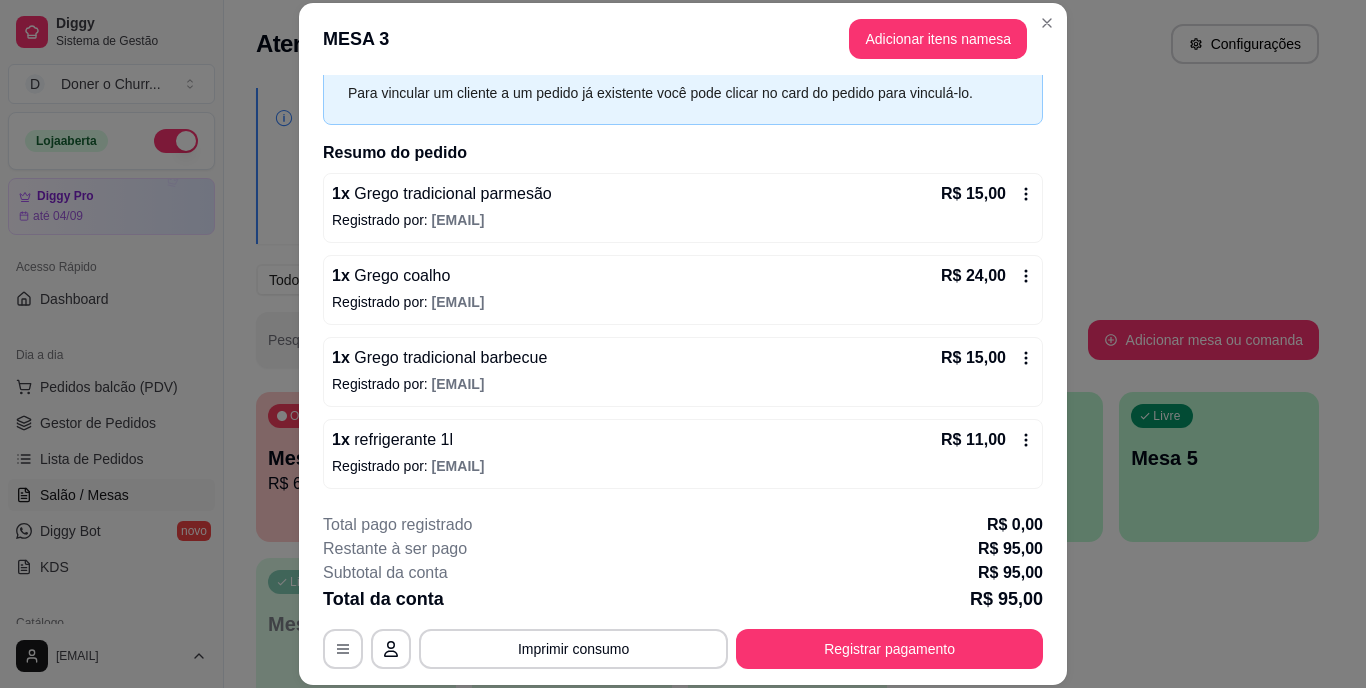 type 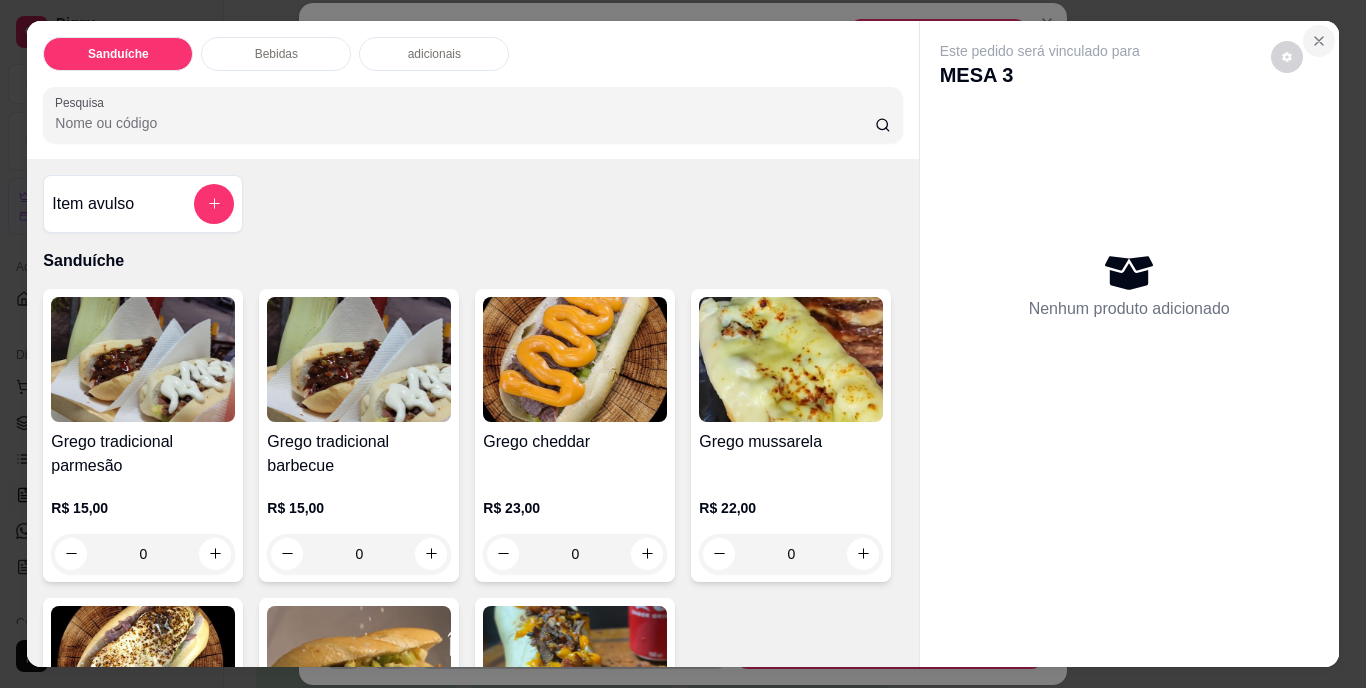 click at bounding box center [1319, 41] 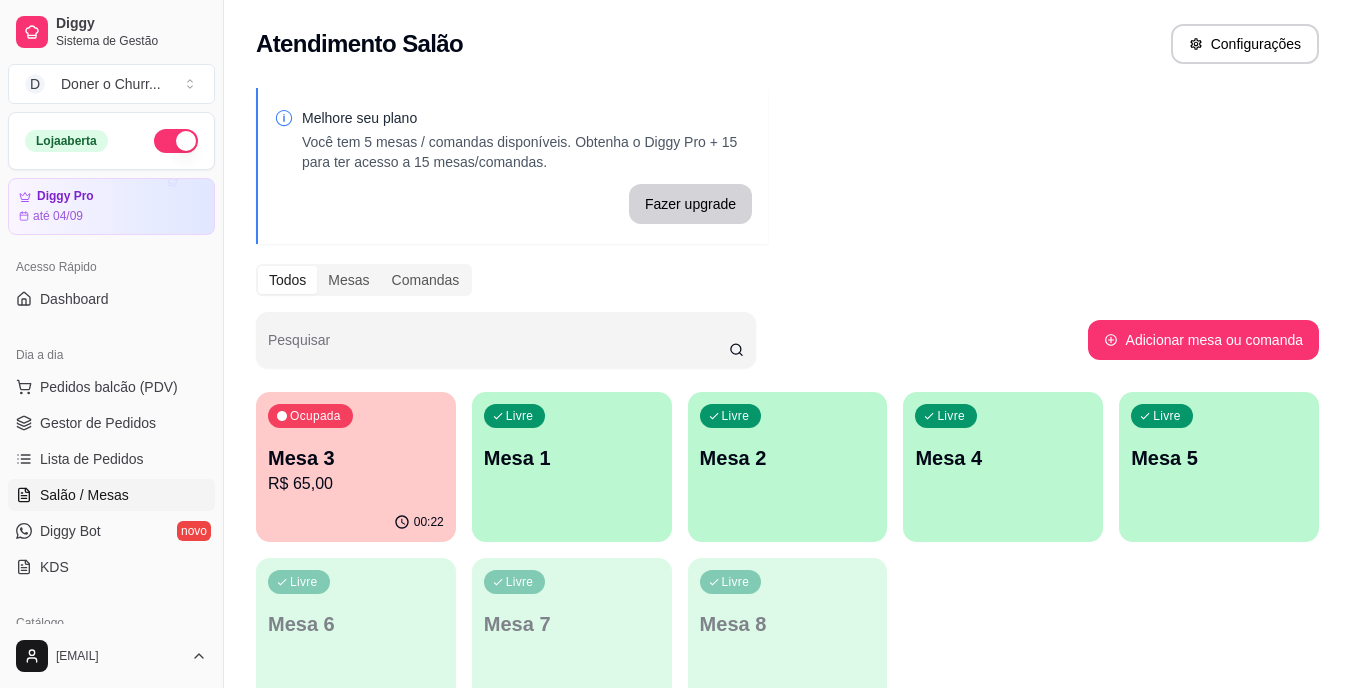 click on "Livre Mesa 1" at bounding box center (572, 455) 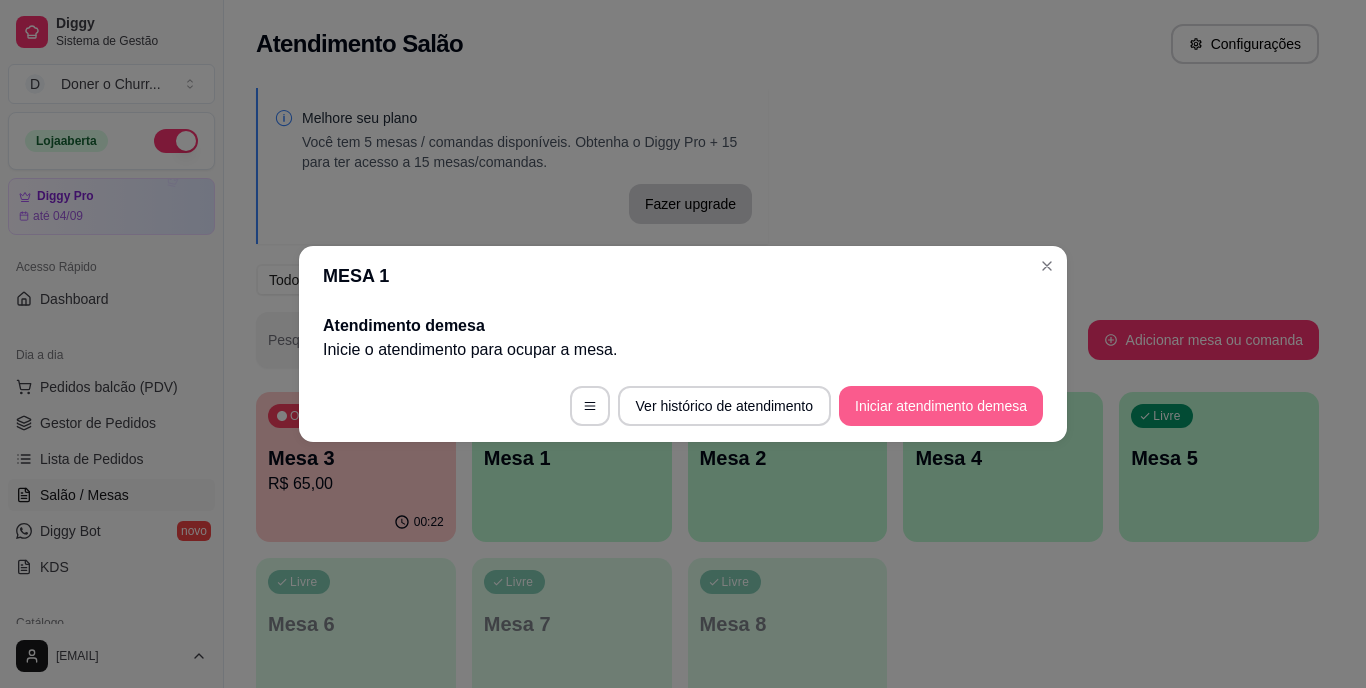 click on "Iniciar atendimento de  mesa" at bounding box center (941, 406) 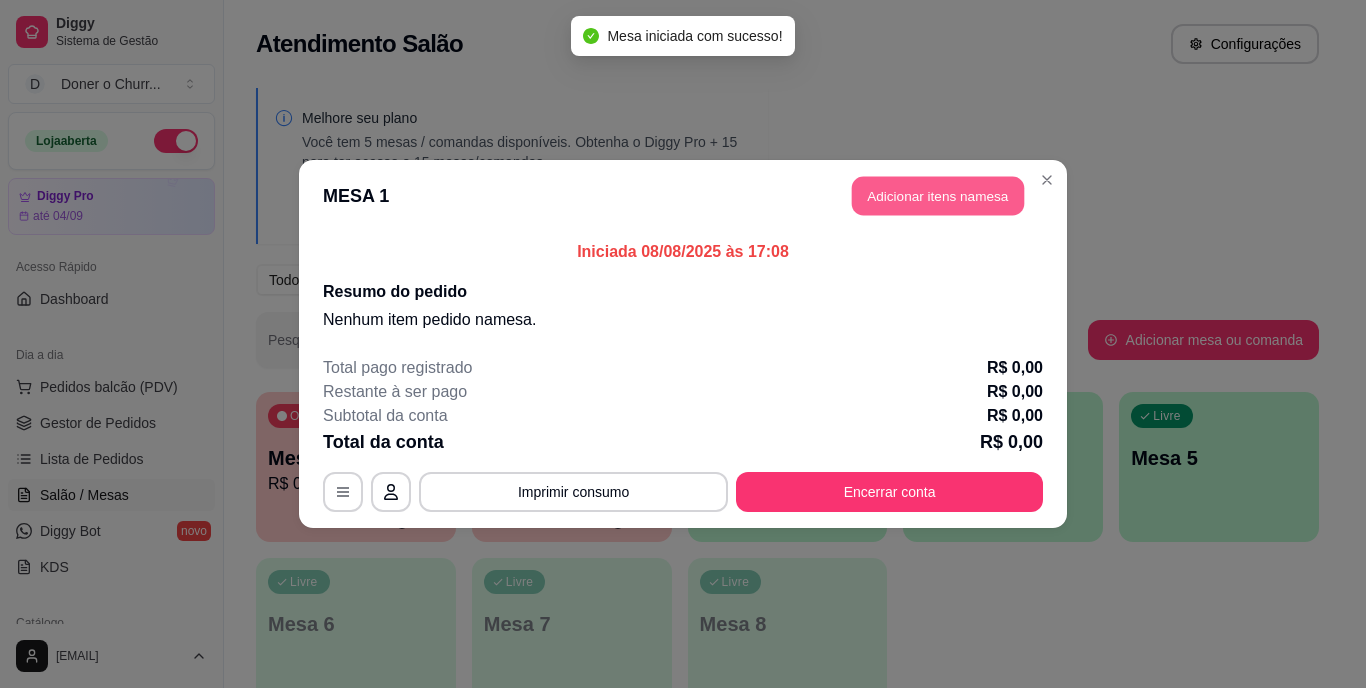 click on "Adicionar itens na  mesa" at bounding box center [938, 196] 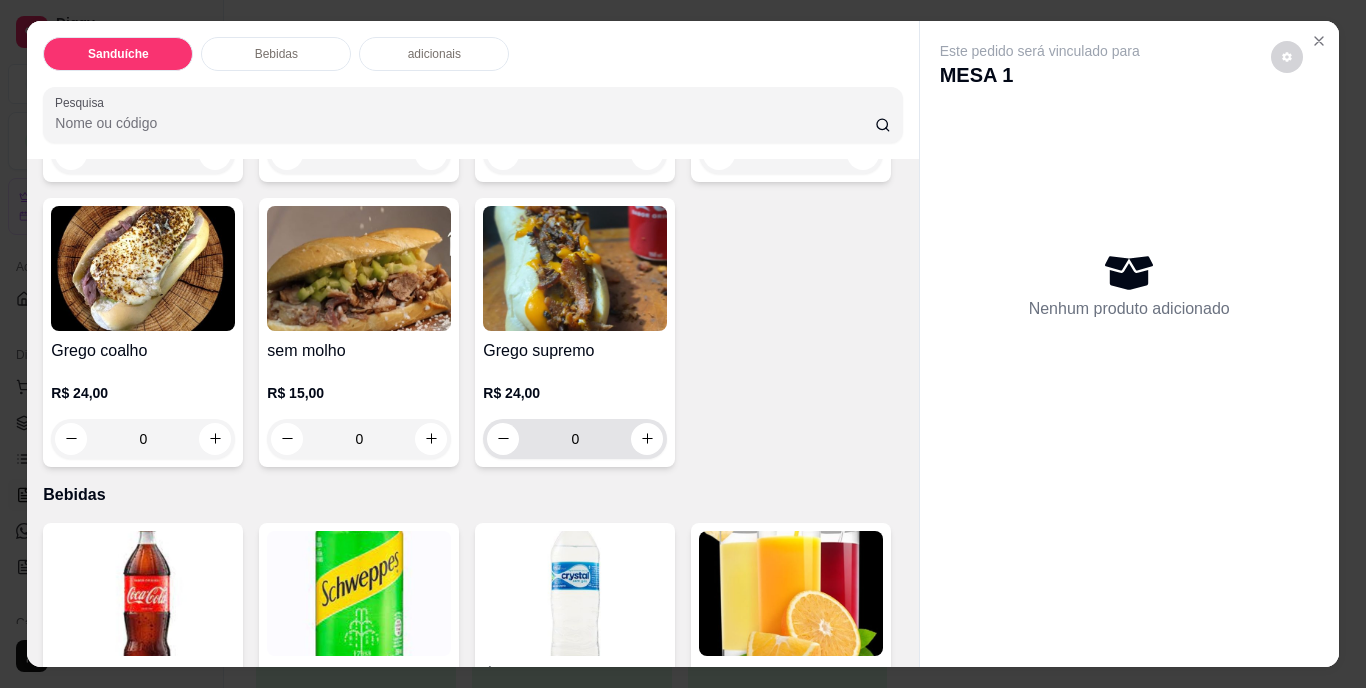 scroll, scrollTop: 500, scrollLeft: 0, axis: vertical 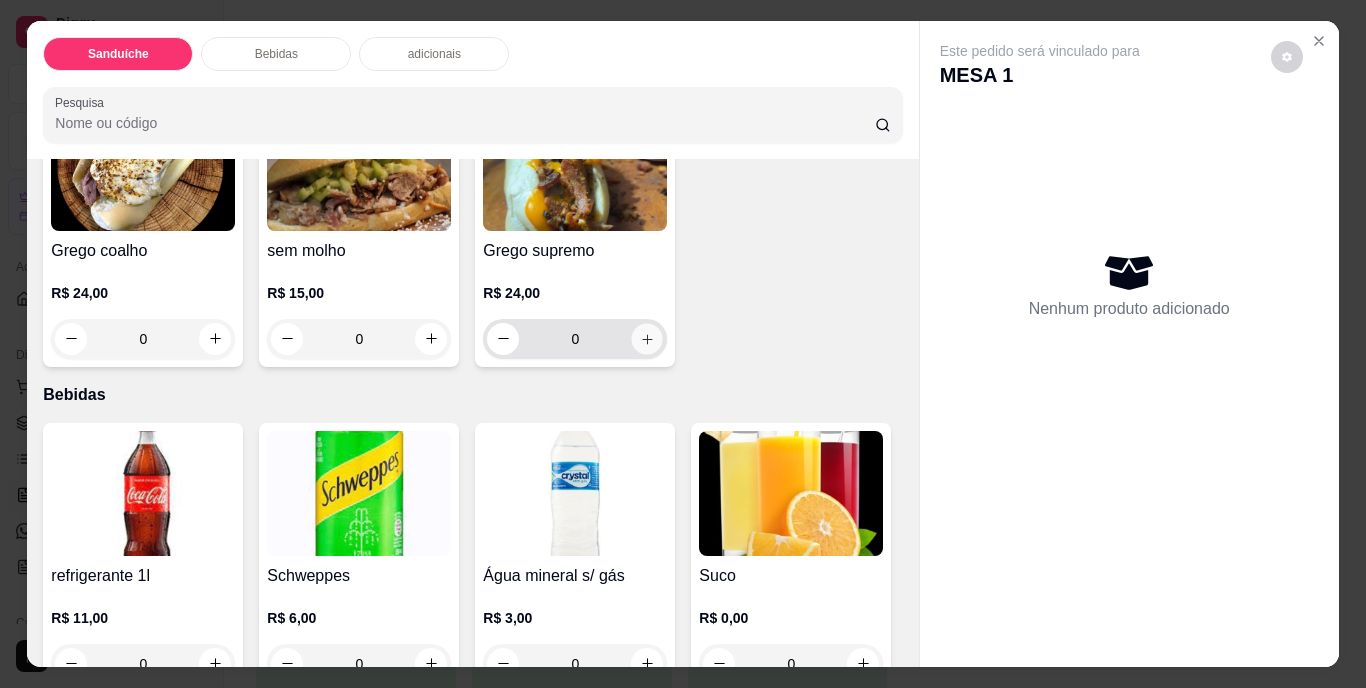 click 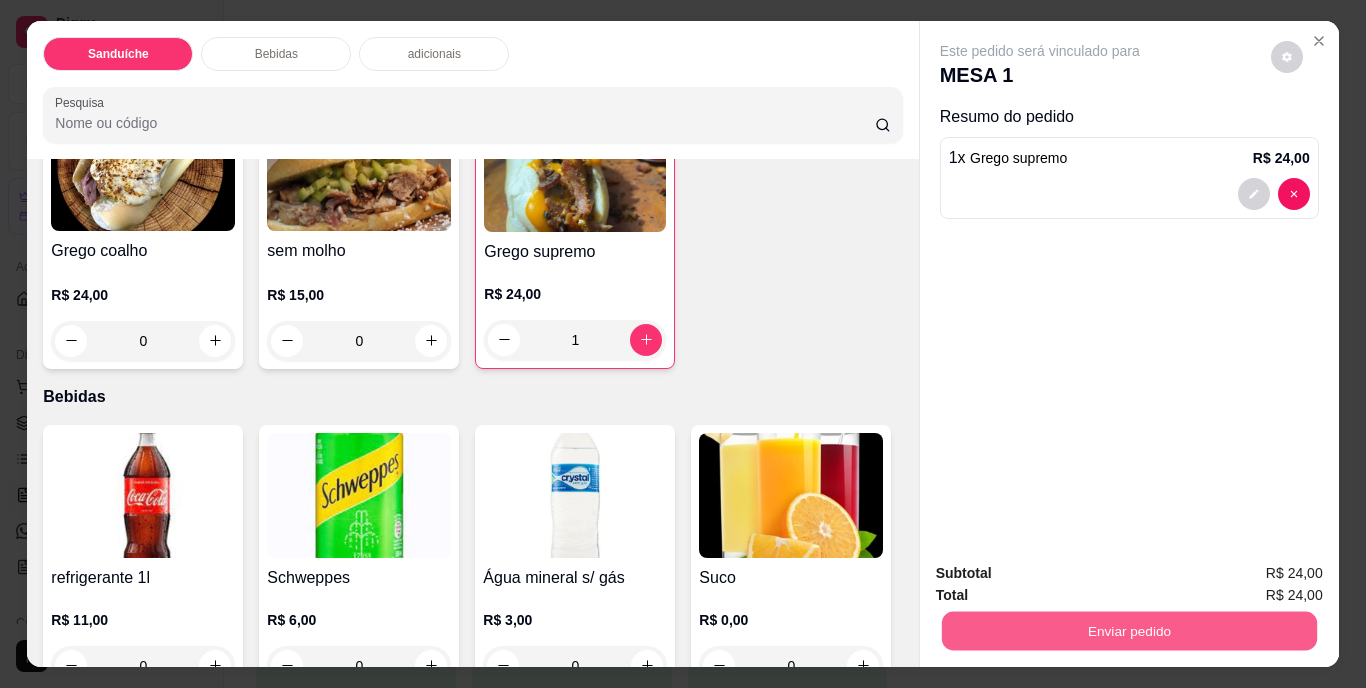 click on "Enviar pedido" at bounding box center (1128, 631) 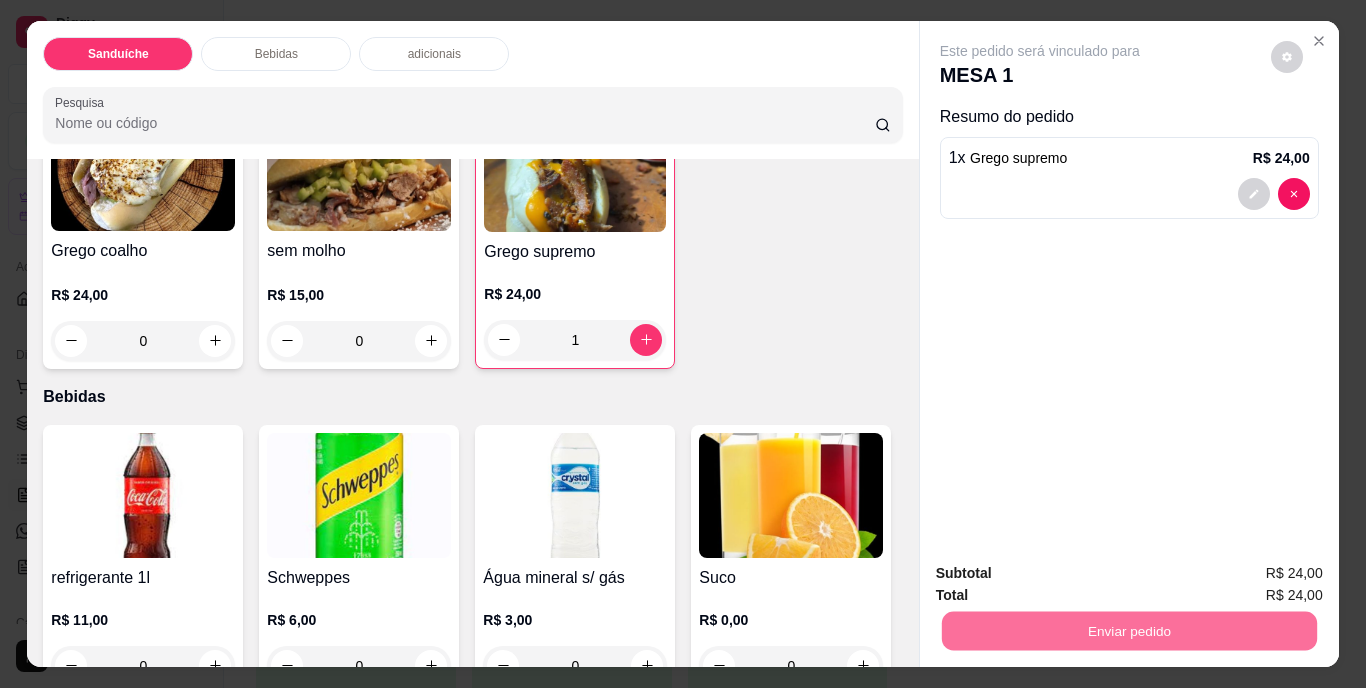 click on "Não registrar e enviar pedido" at bounding box center (1063, 575) 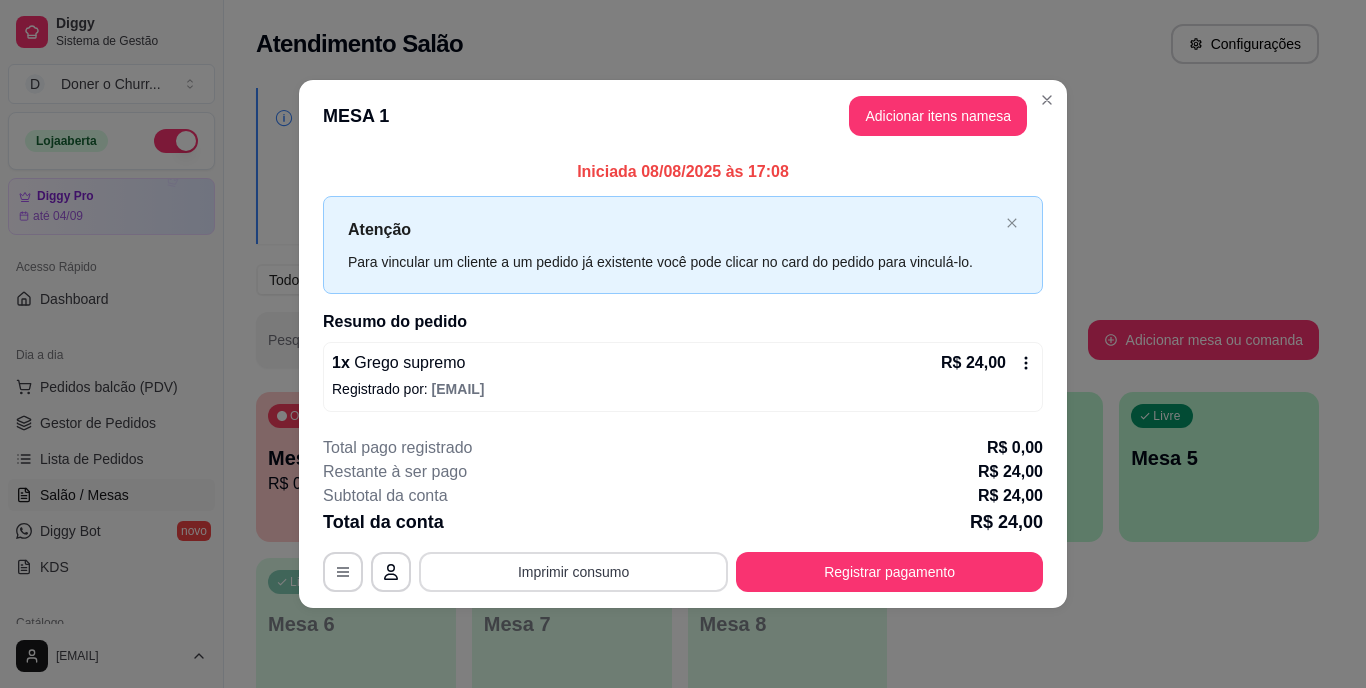 click on "Imprimir consumo" at bounding box center (573, 572) 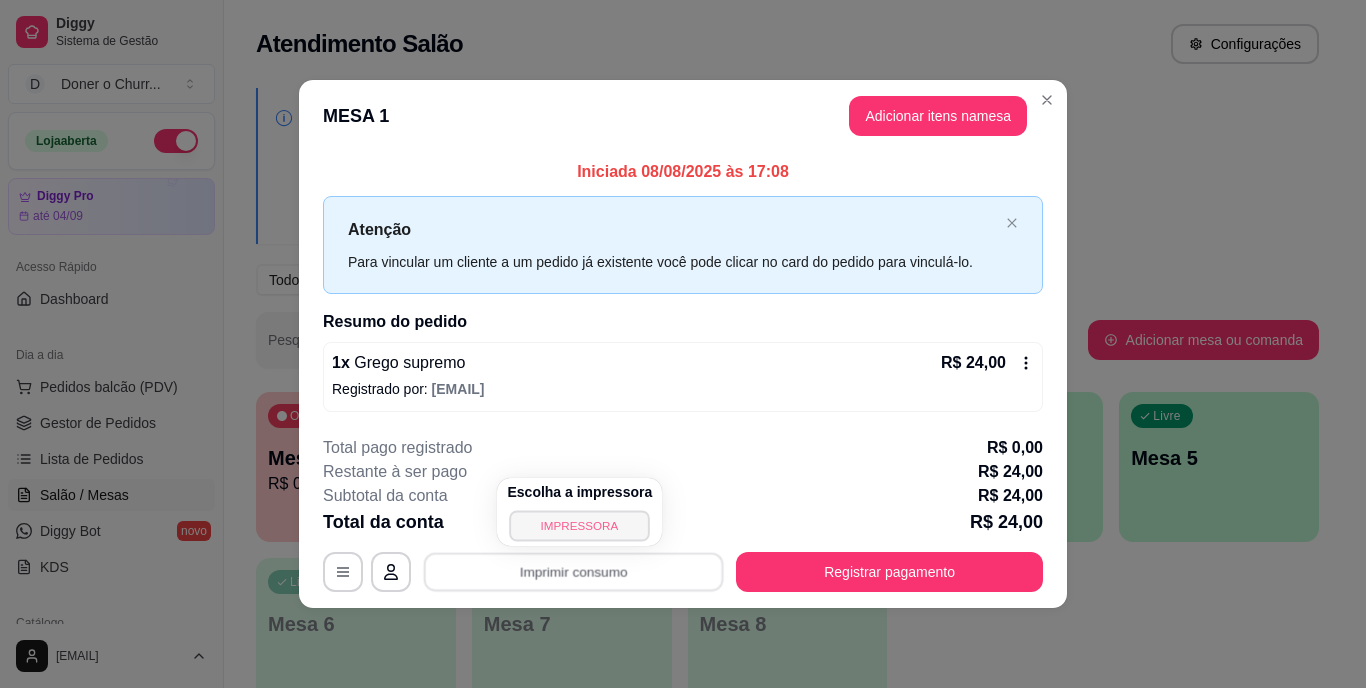 click on "IMPRESSORA" at bounding box center [580, 525] 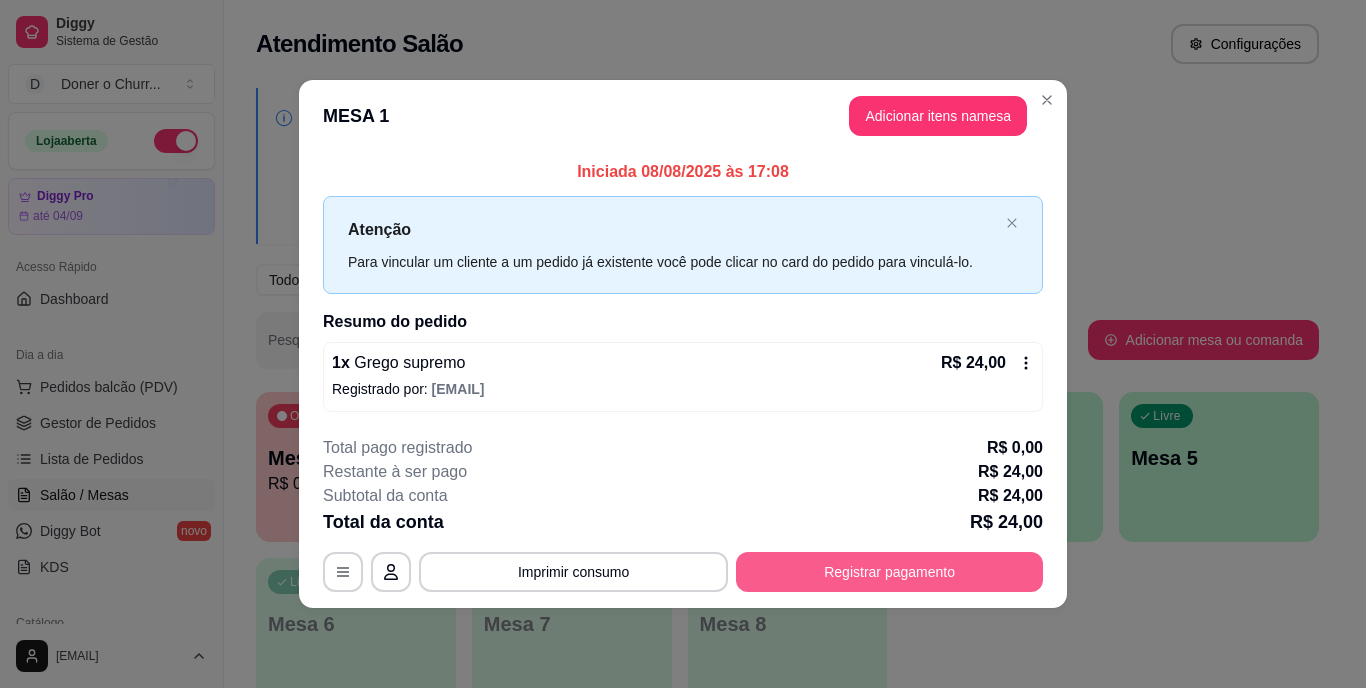 click on "Registrar pagamento" at bounding box center (889, 572) 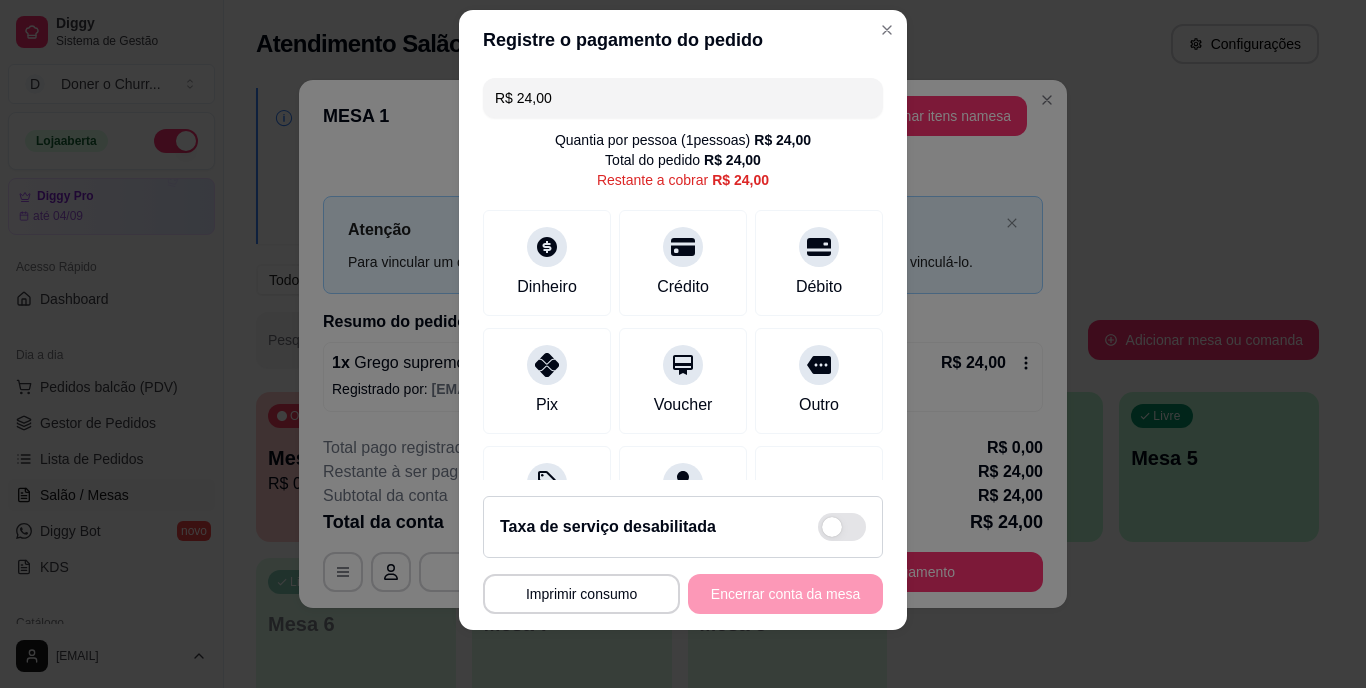 scroll, scrollTop: 30, scrollLeft: 0, axis: vertical 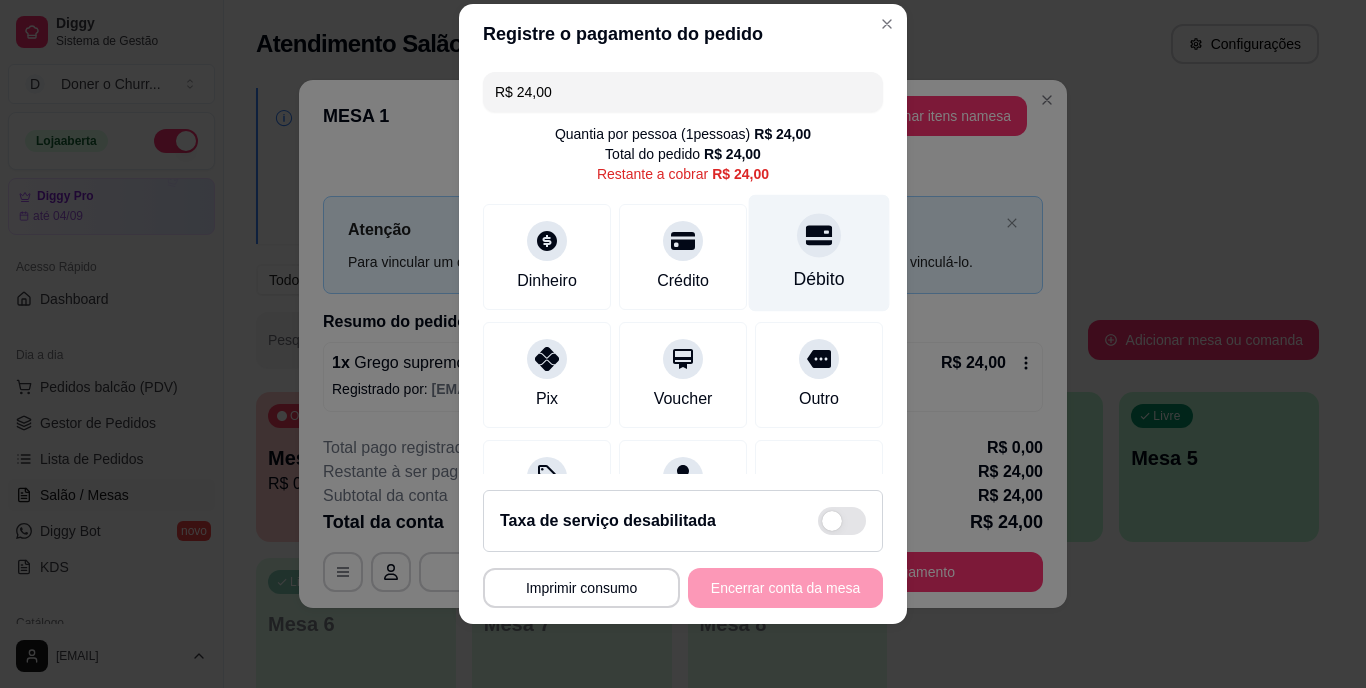 click at bounding box center (819, 236) 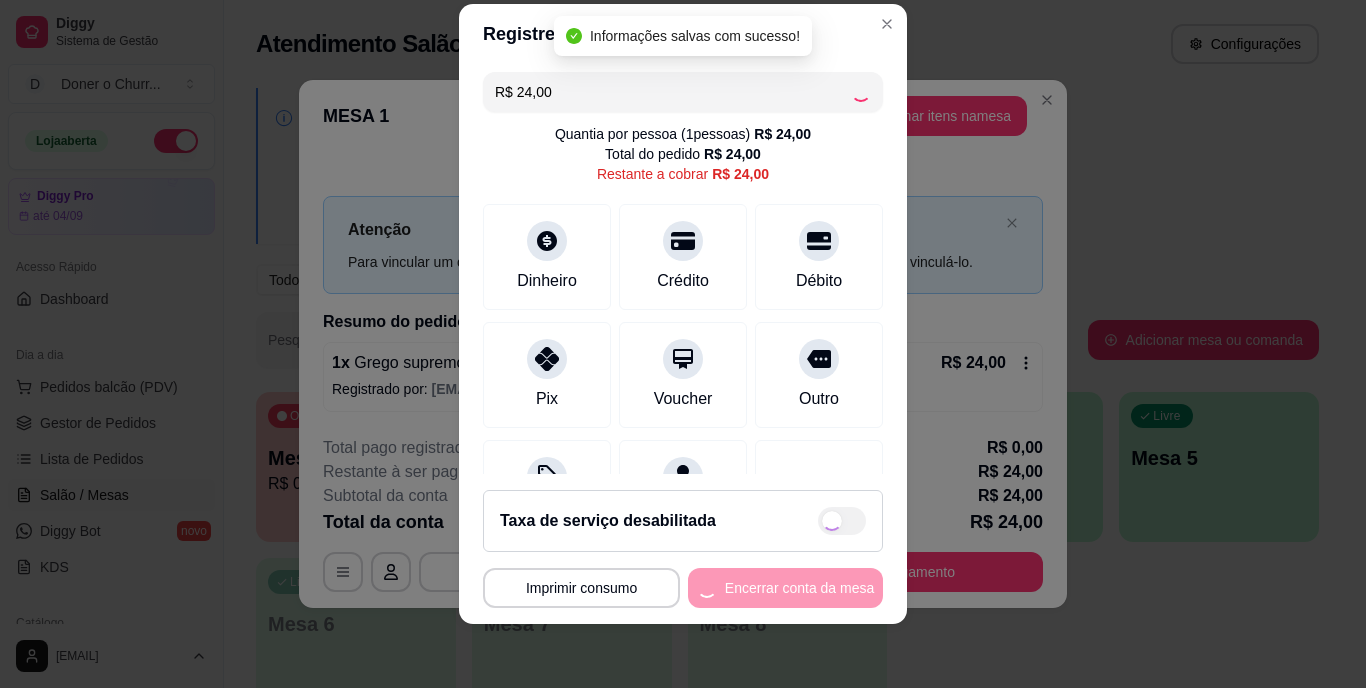 type on "R$ 0,00" 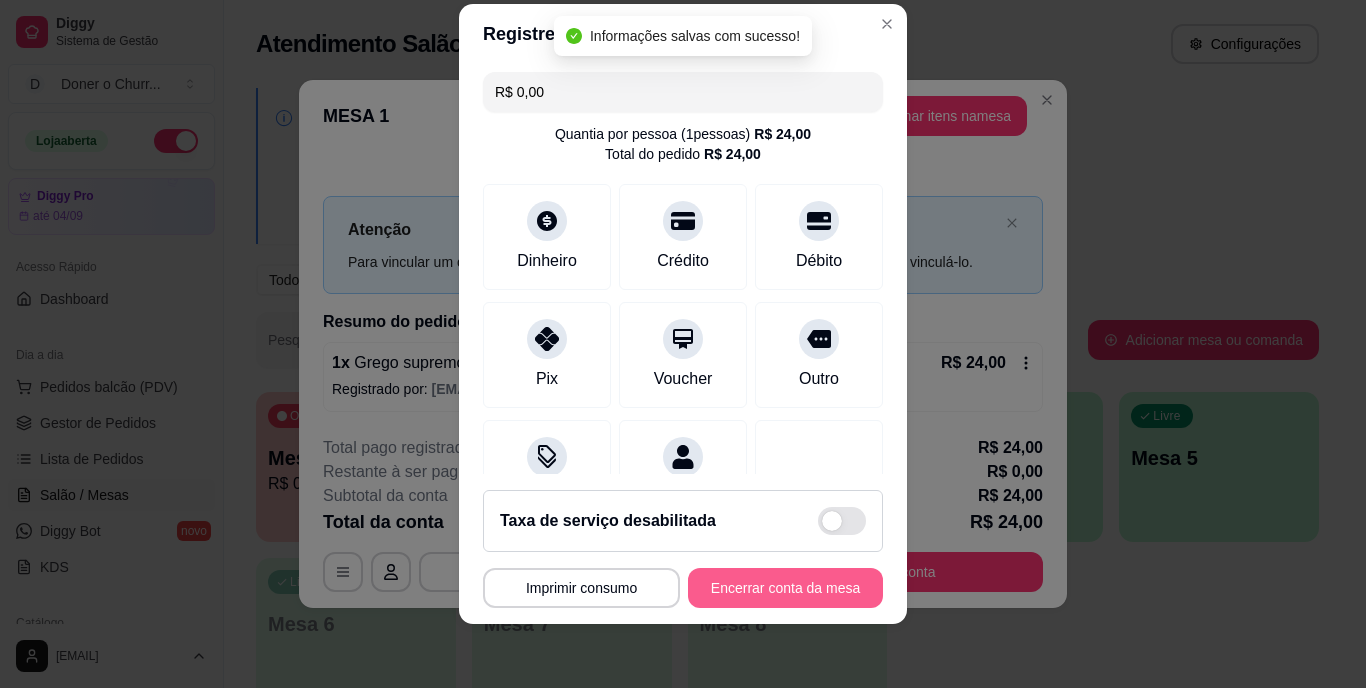 click on "Encerrar conta da mesa" at bounding box center [785, 588] 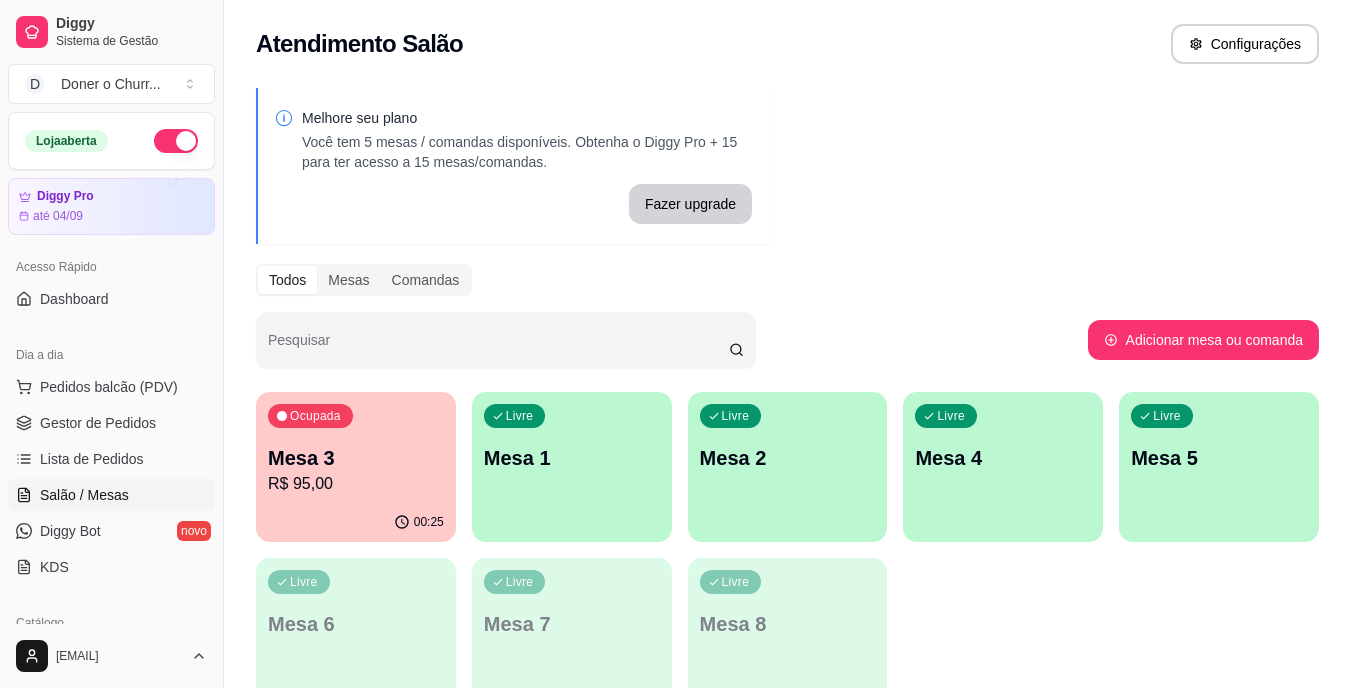click on "Mesa 3" at bounding box center [356, 458] 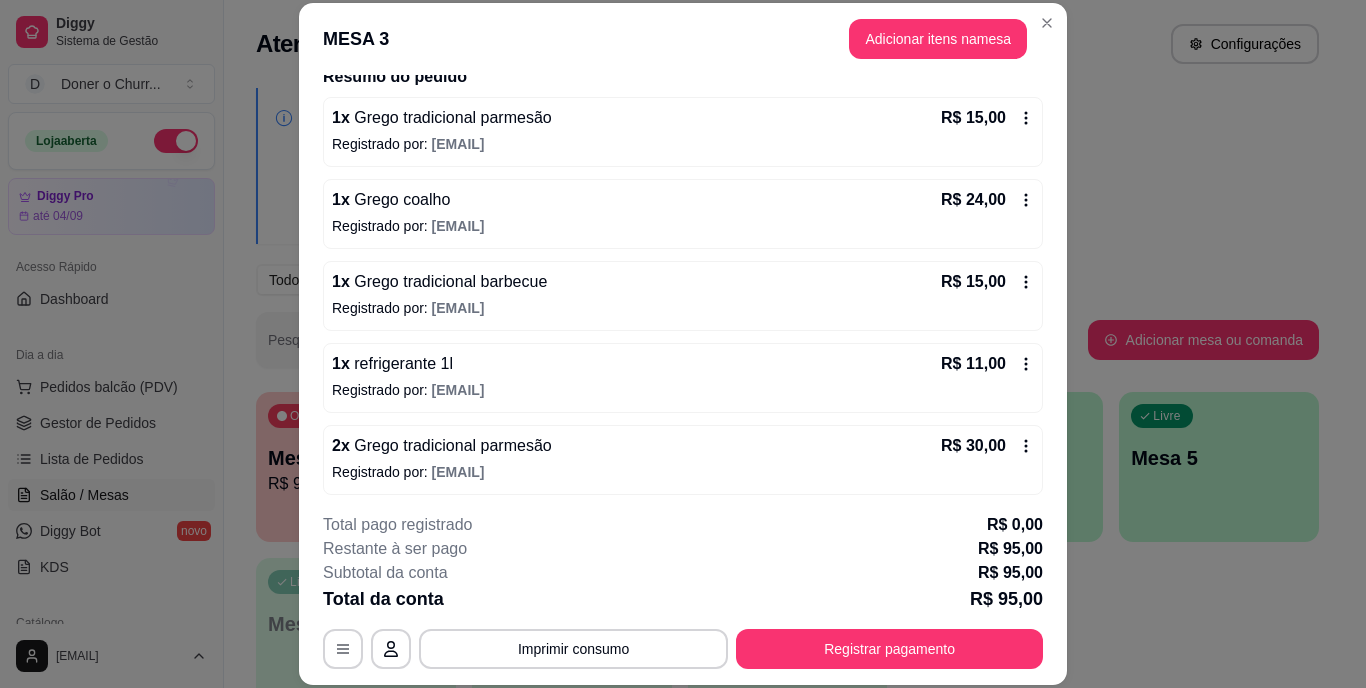 scroll, scrollTop: 174, scrollLeft: 0, axis: vertical 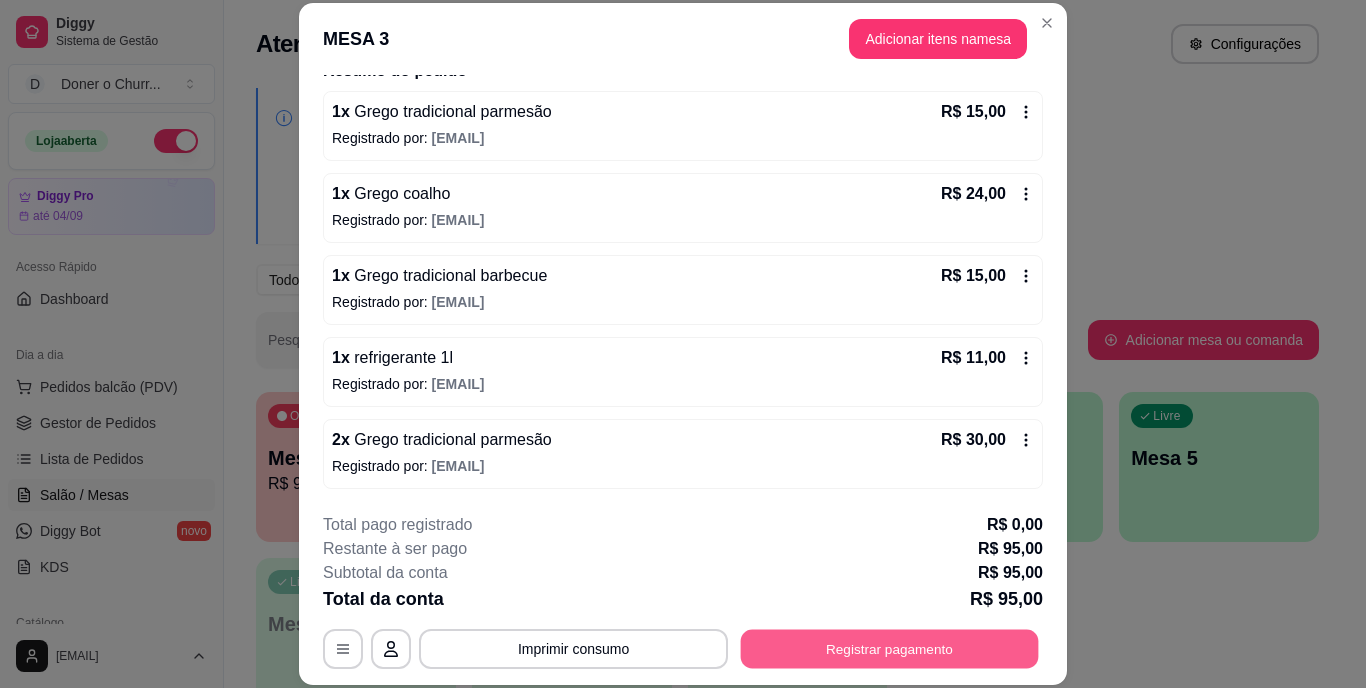 click on "Registrar pagamento" at bounding box center [890, 648] 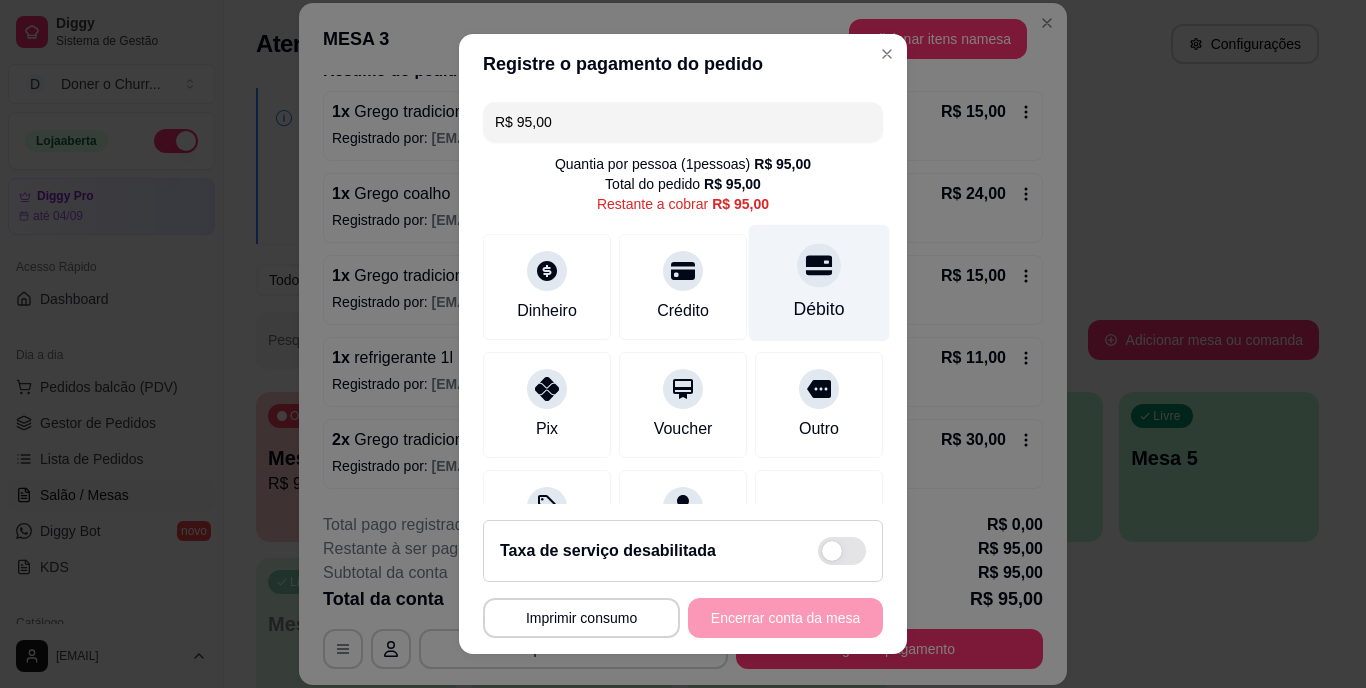 click at bounding box center [819, 266] 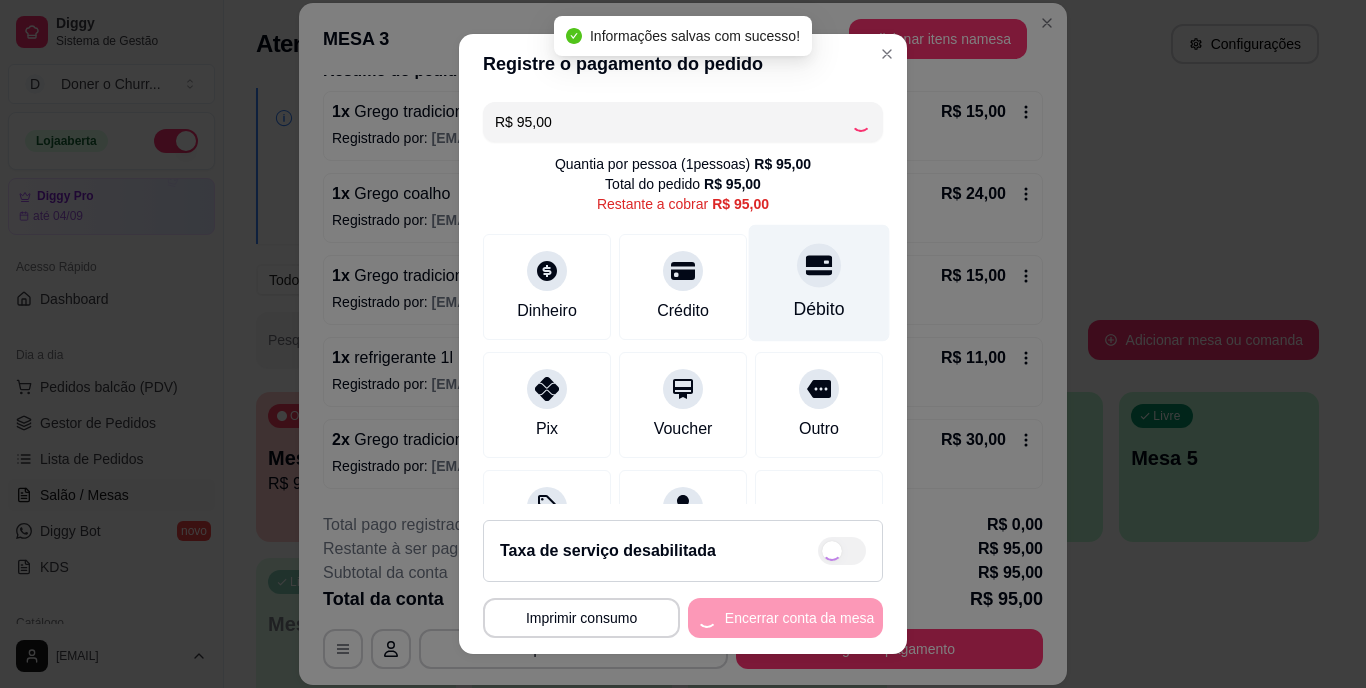 type on "R$ 0,00" 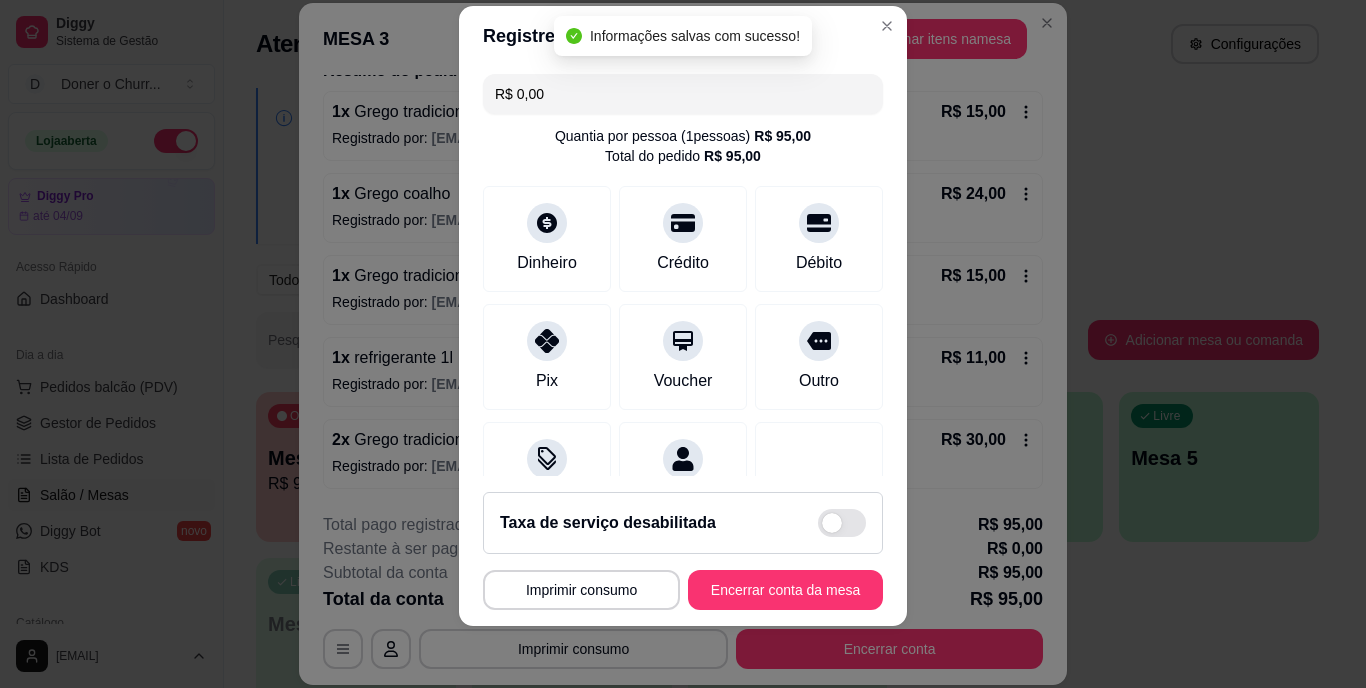 scroll, scrollTop: 30, scrollLeft: 0, axis: vertical 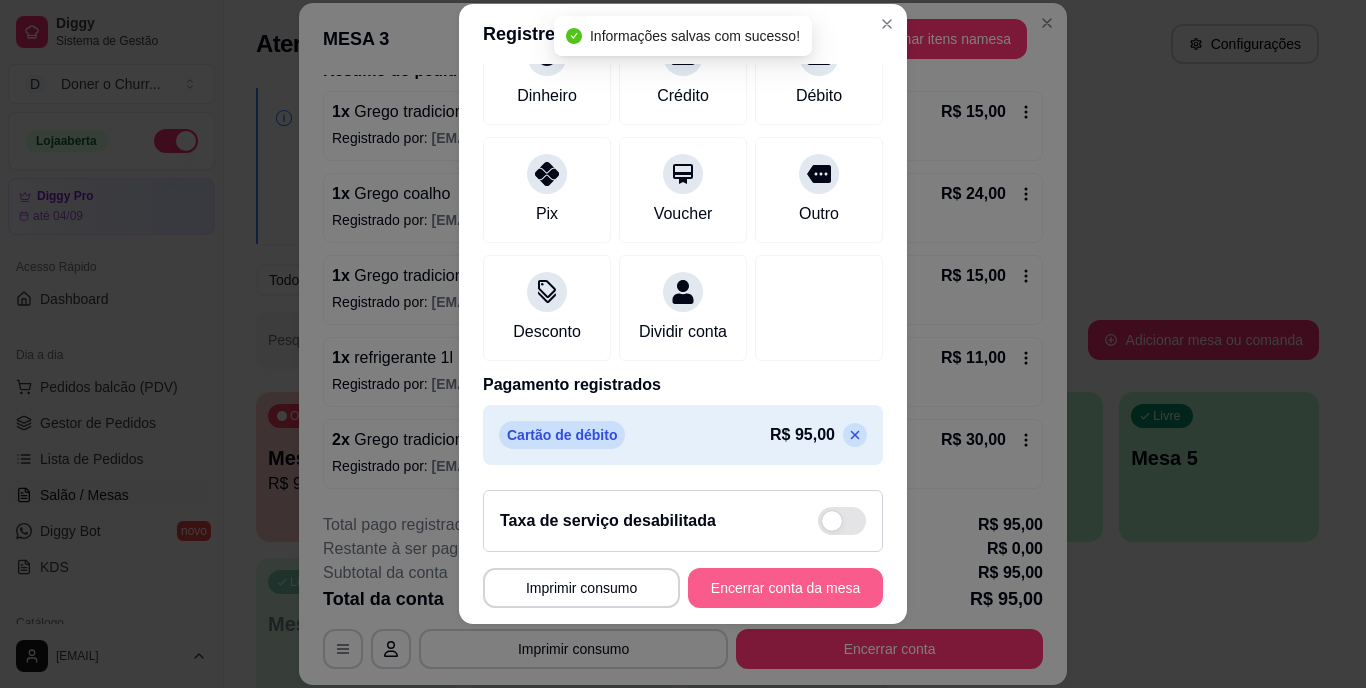 click on "Encerrar conta da mesa" at bounding box center [785, 588] 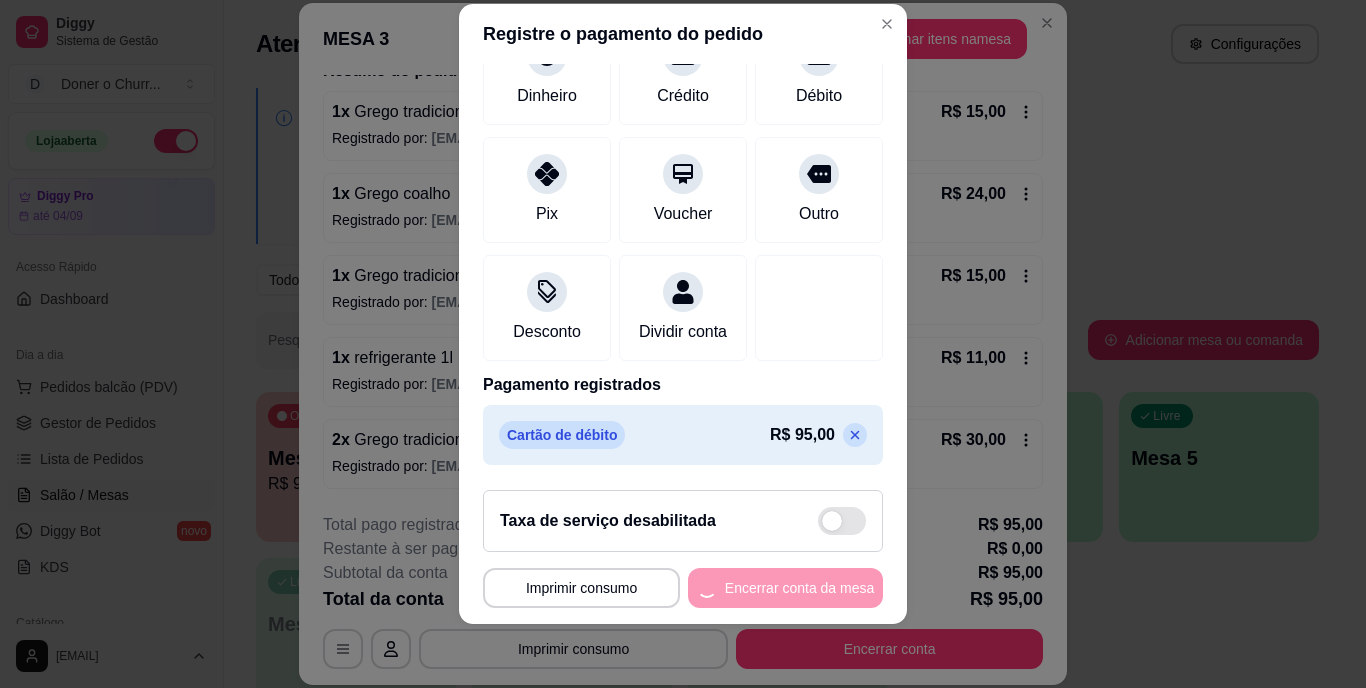 scroll, scrollTop: 0, scrollLeft: 0, axis: both 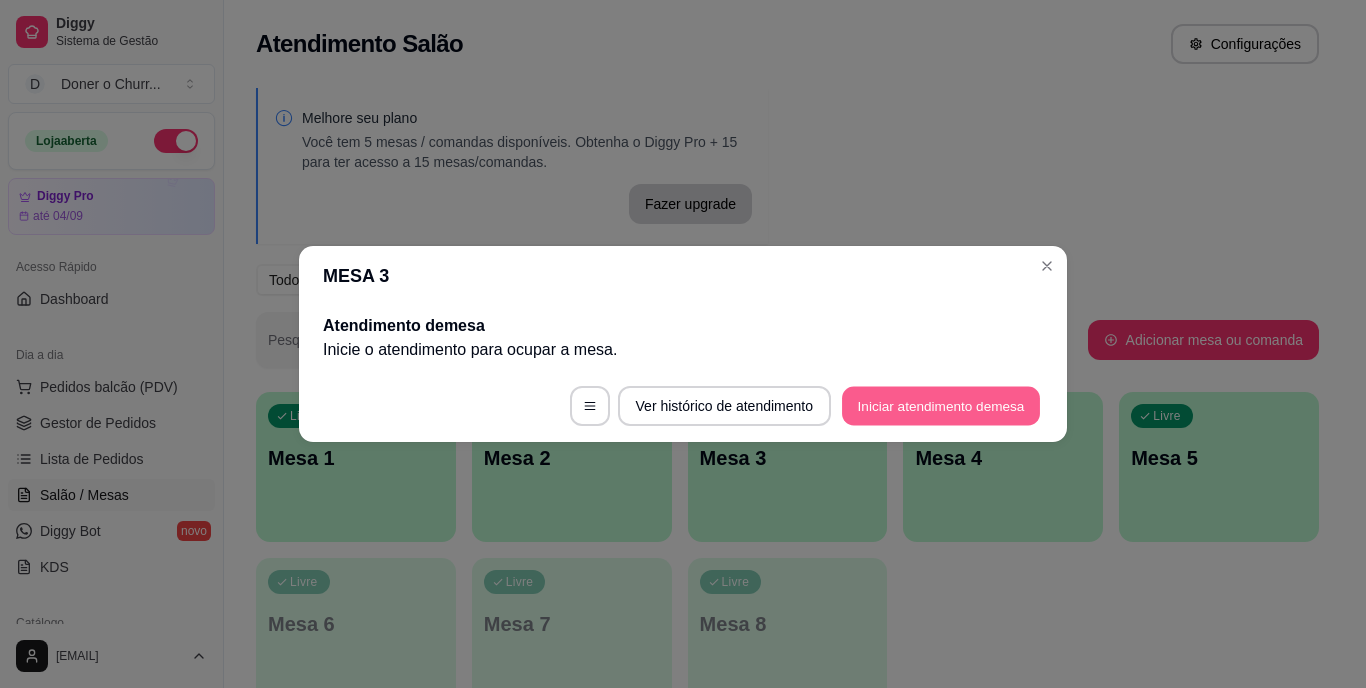 click on "Iniciar atendimento de  mesa" at bounding box center (941, 406) 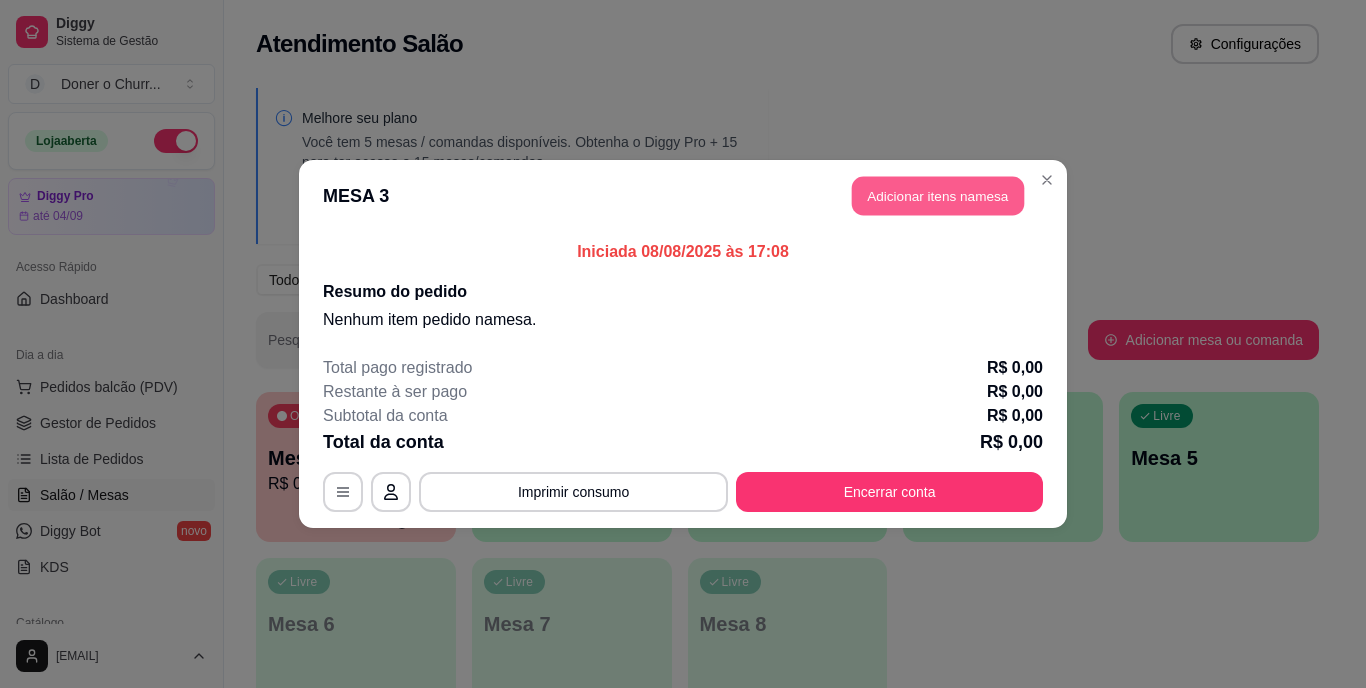 click on "Adicionar itens na  mesa" at bounding box center [938, 196] 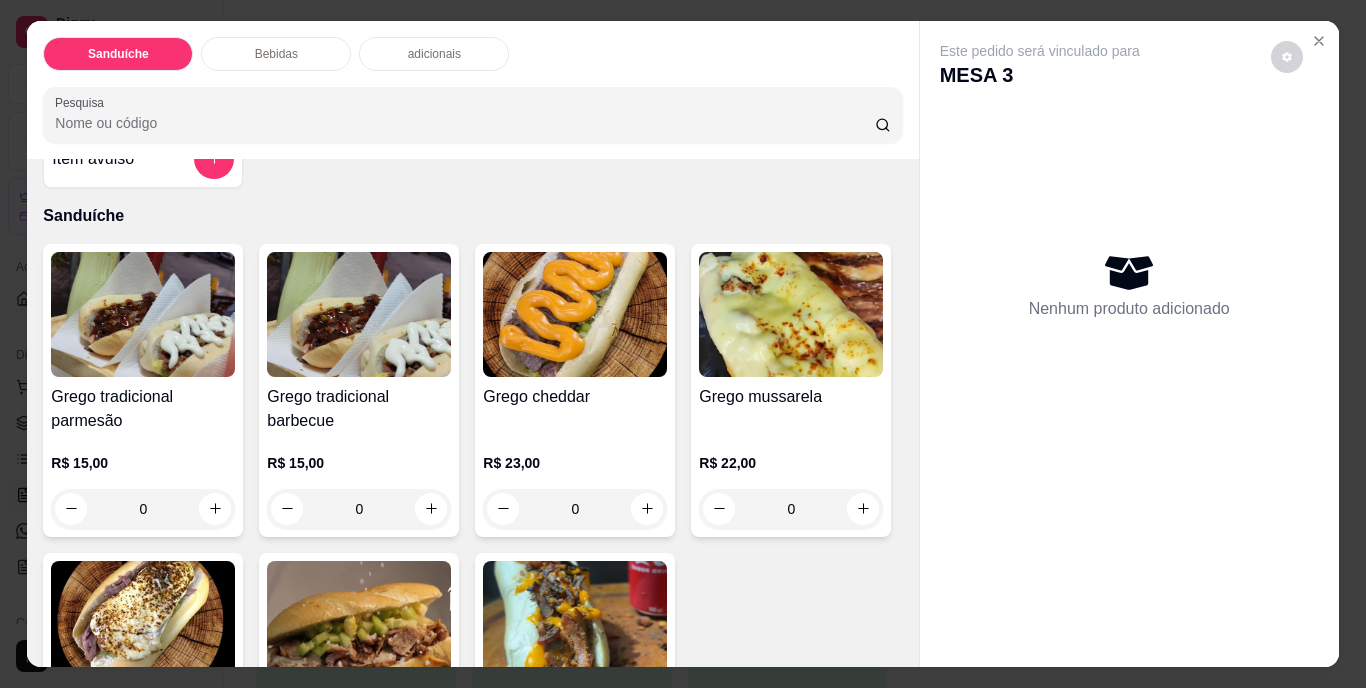 scroll, scrollTop: 0, scrollLeft: 0, axis: both 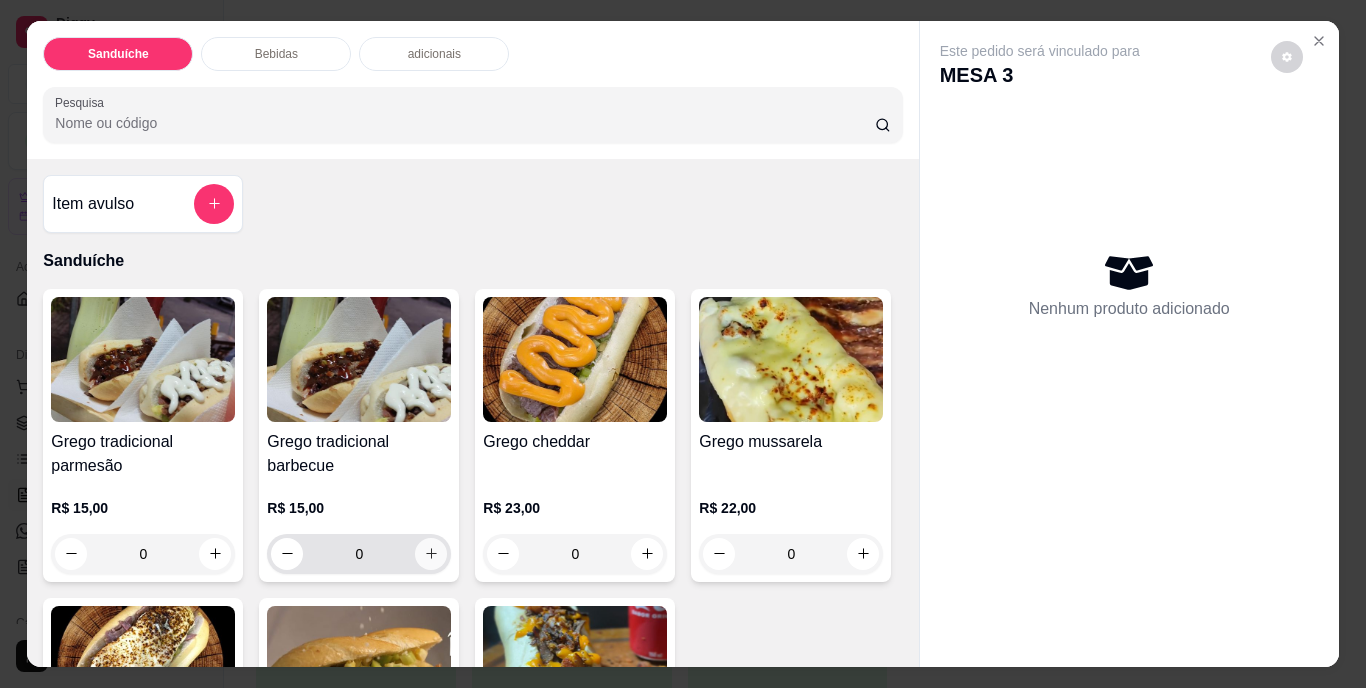 click 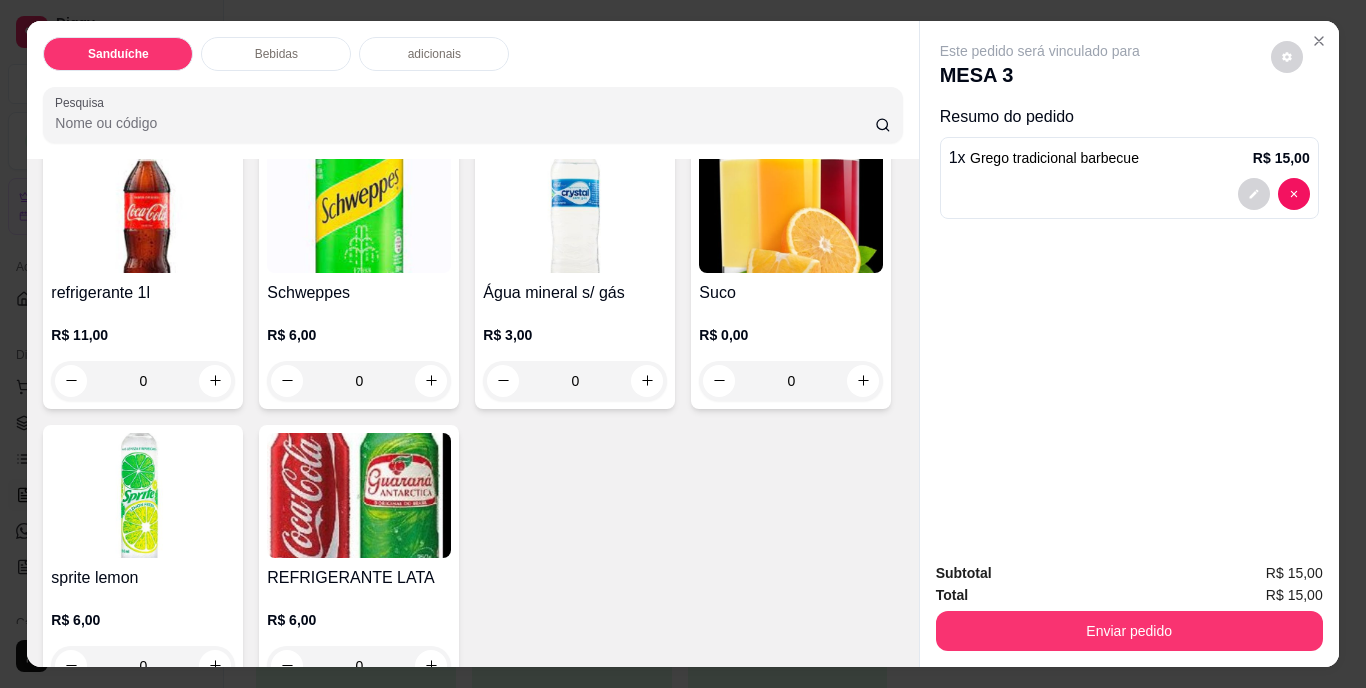 scroll, scrollTop: 800, scrollLeft: 0, axis: vertical 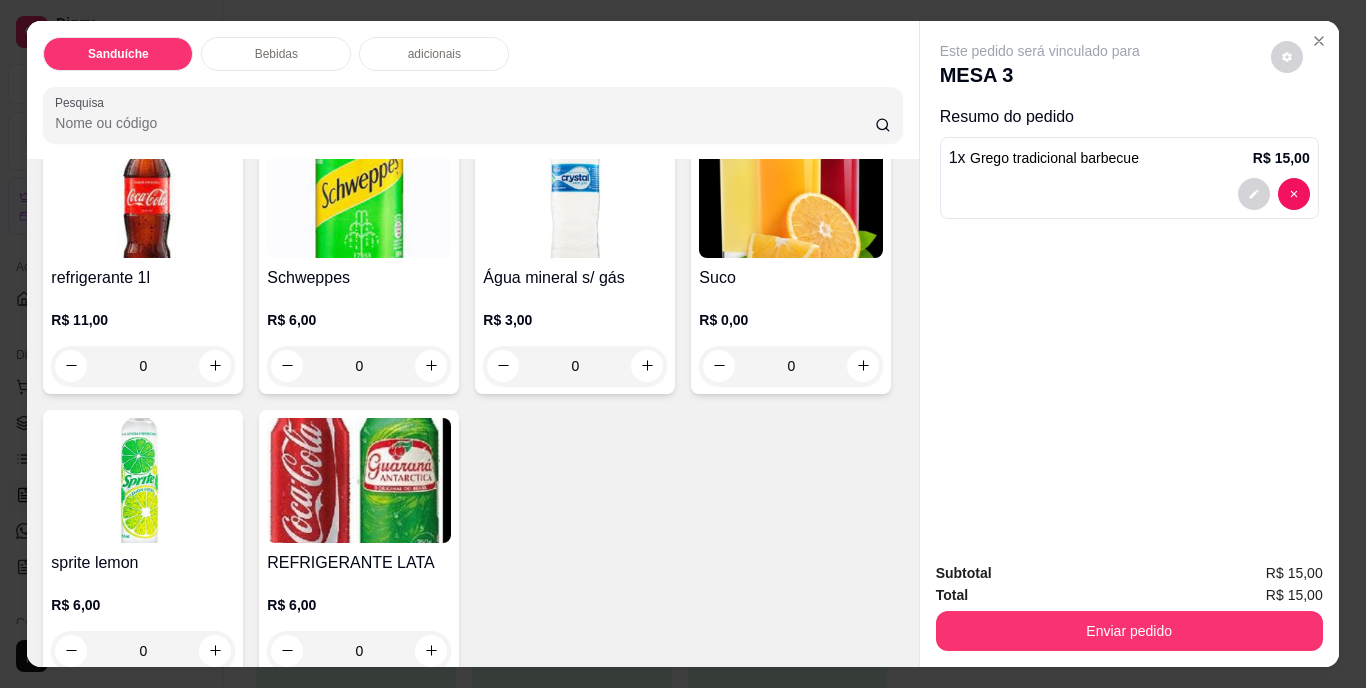 click 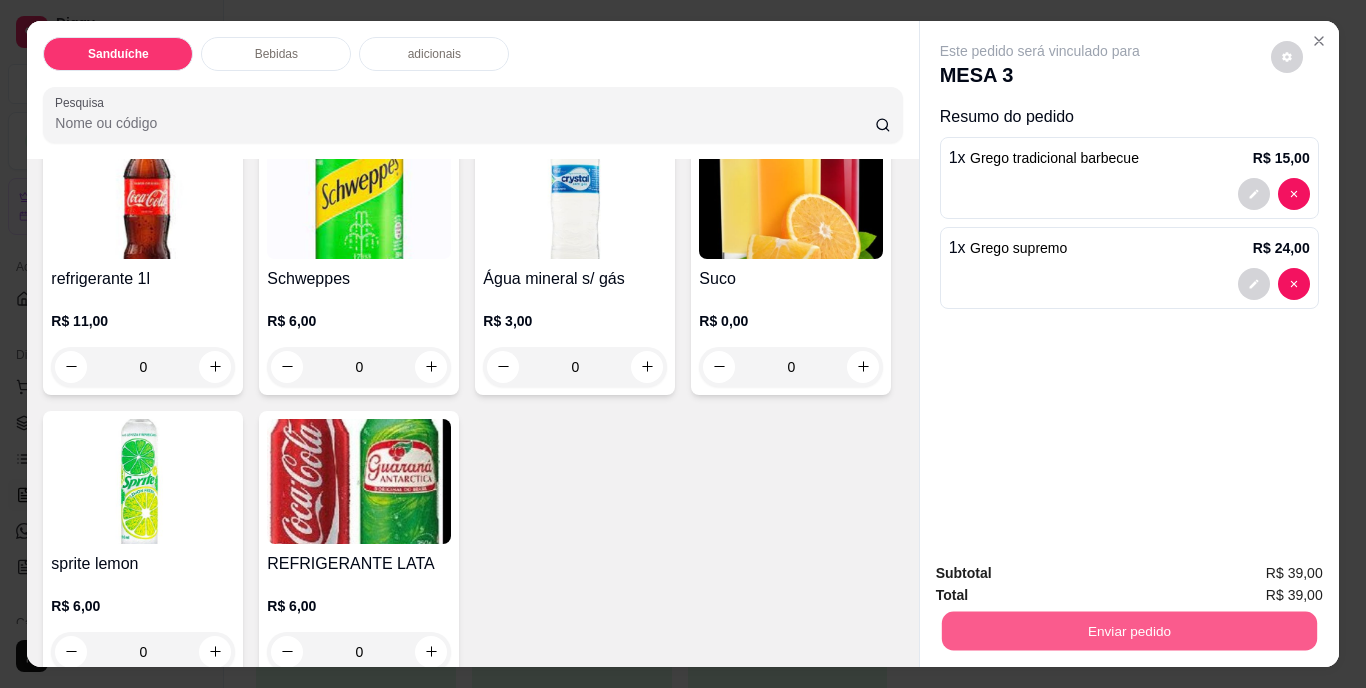 click on "Enviar pedido" at bounding box center [1128, 631] 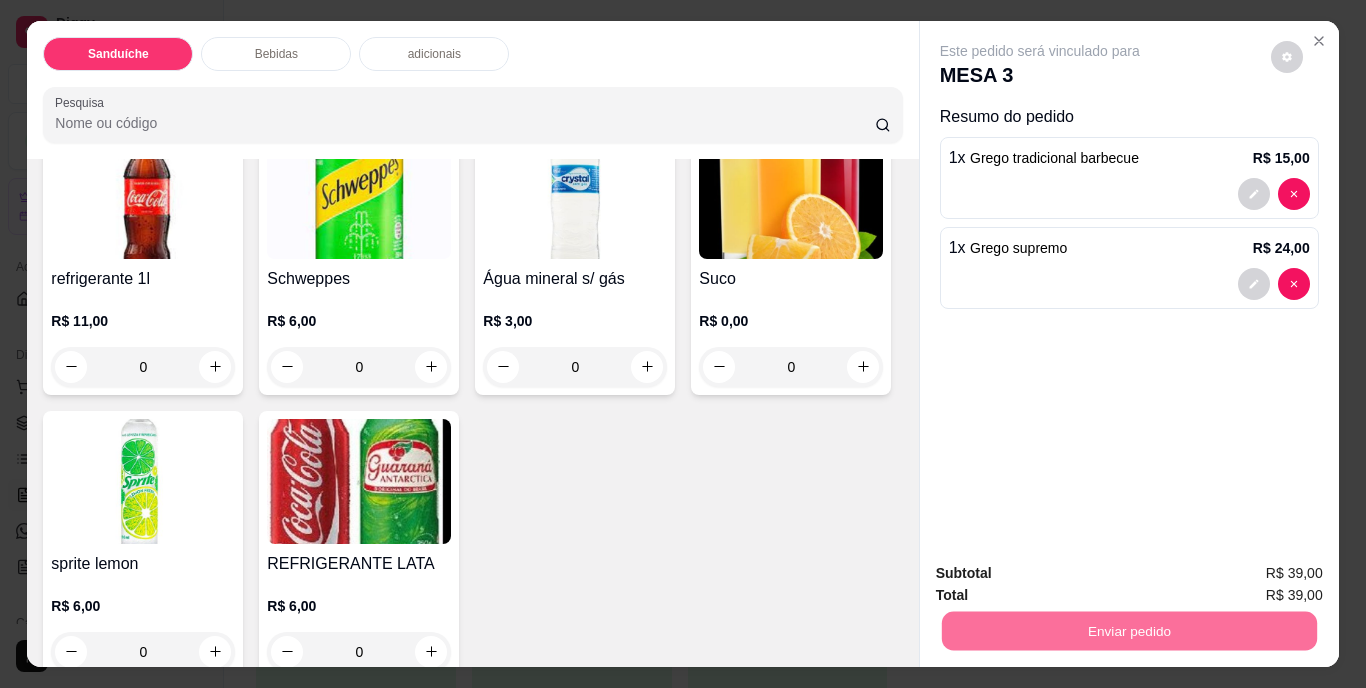 click on "Não registrar e enviar pedido" at bounding box center [1063, 575] 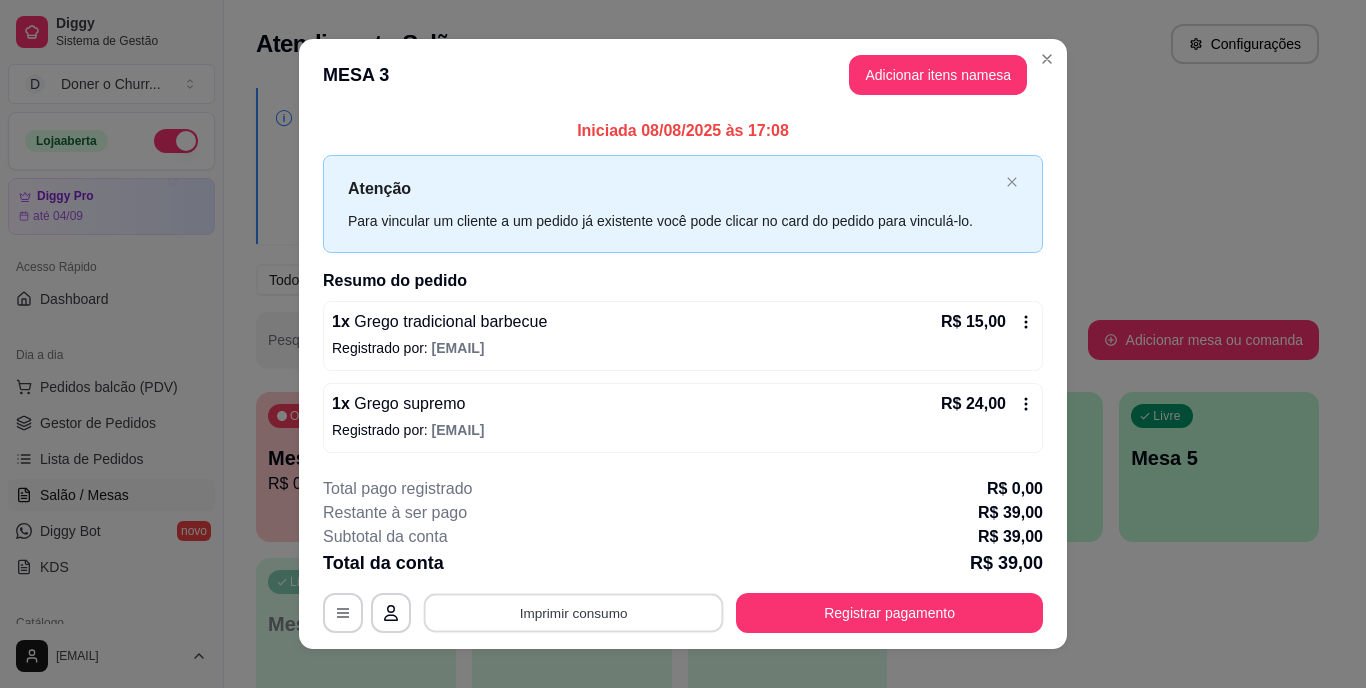 click on "Imprimir consumo" at bounding box center (574, 612) 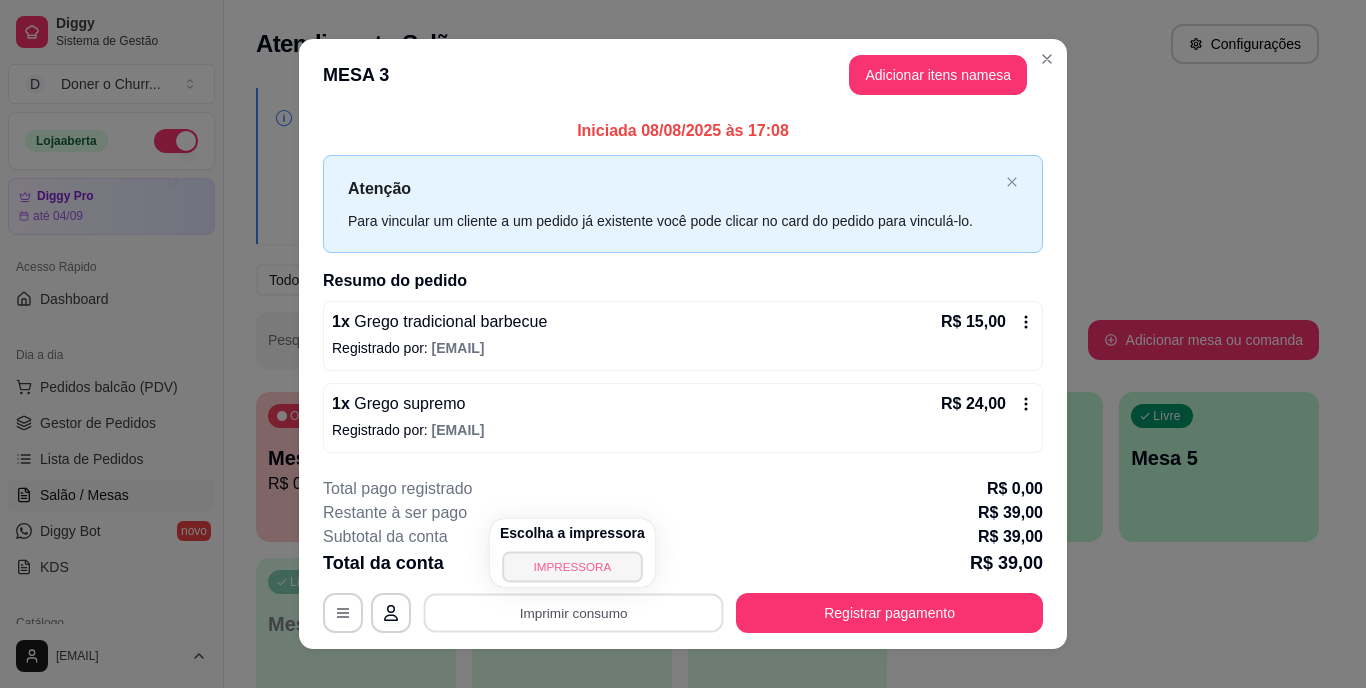 click on "IMPRESSORA" at bounding box center (572, 566) 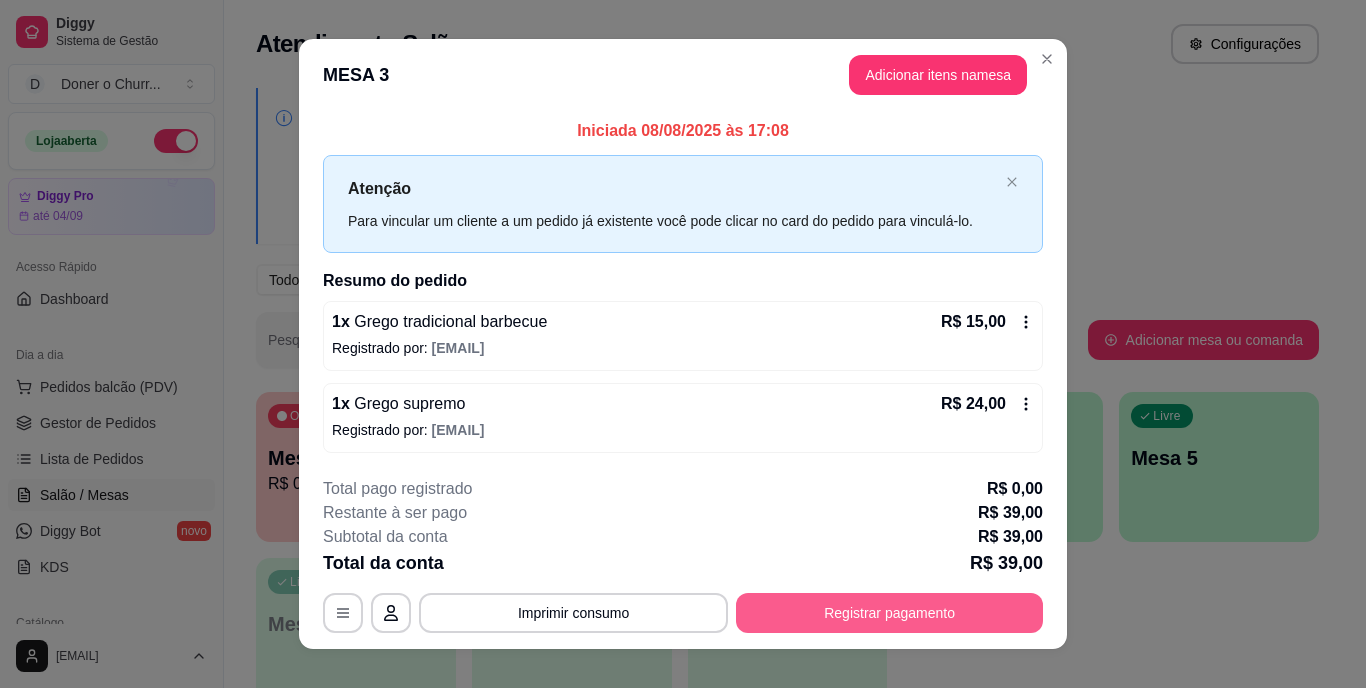 click on "Registrar pagamento" at bounding box center [889, 613] 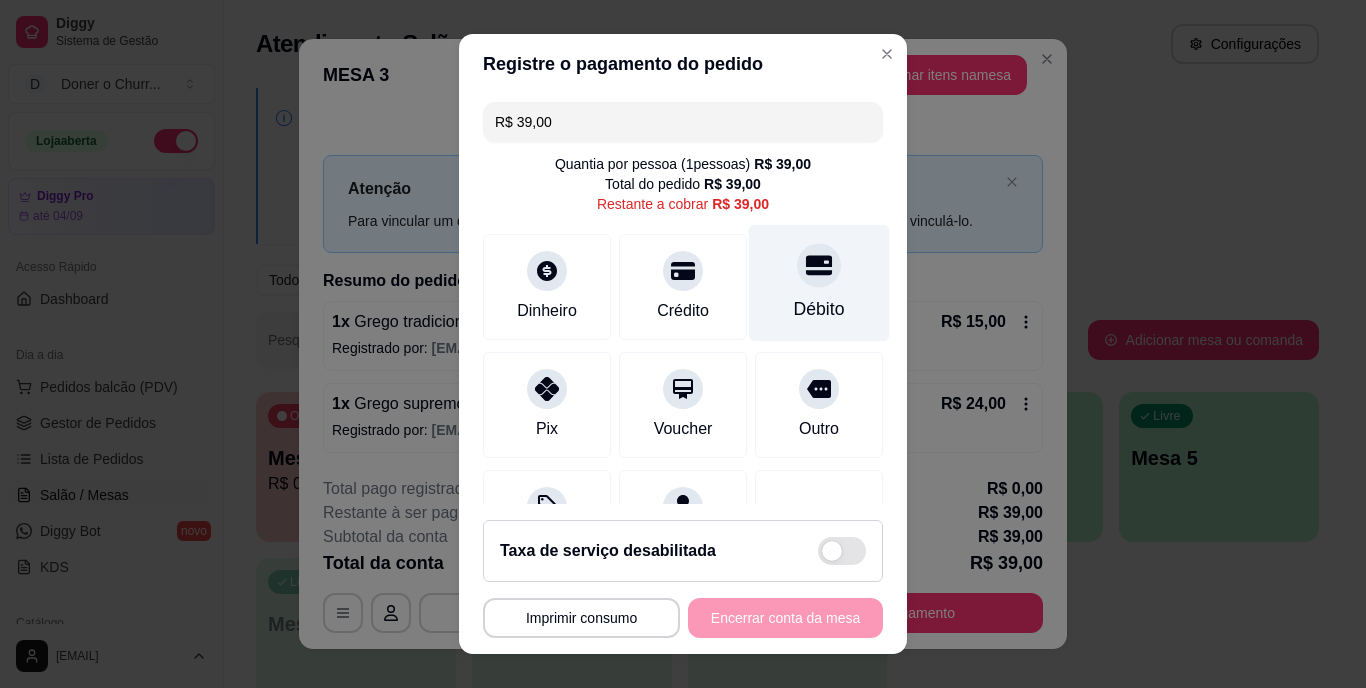 click on "Débito" at bounding box center (819, 310) 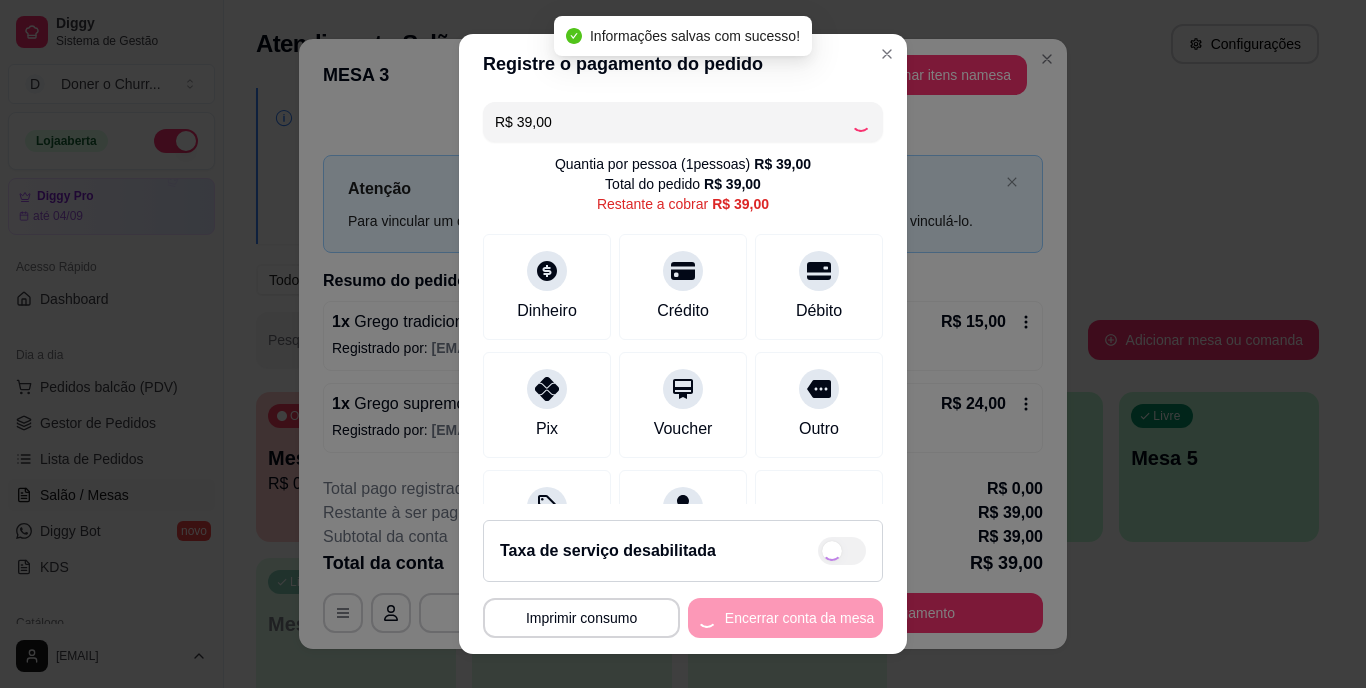 type on "R$ 0,00" 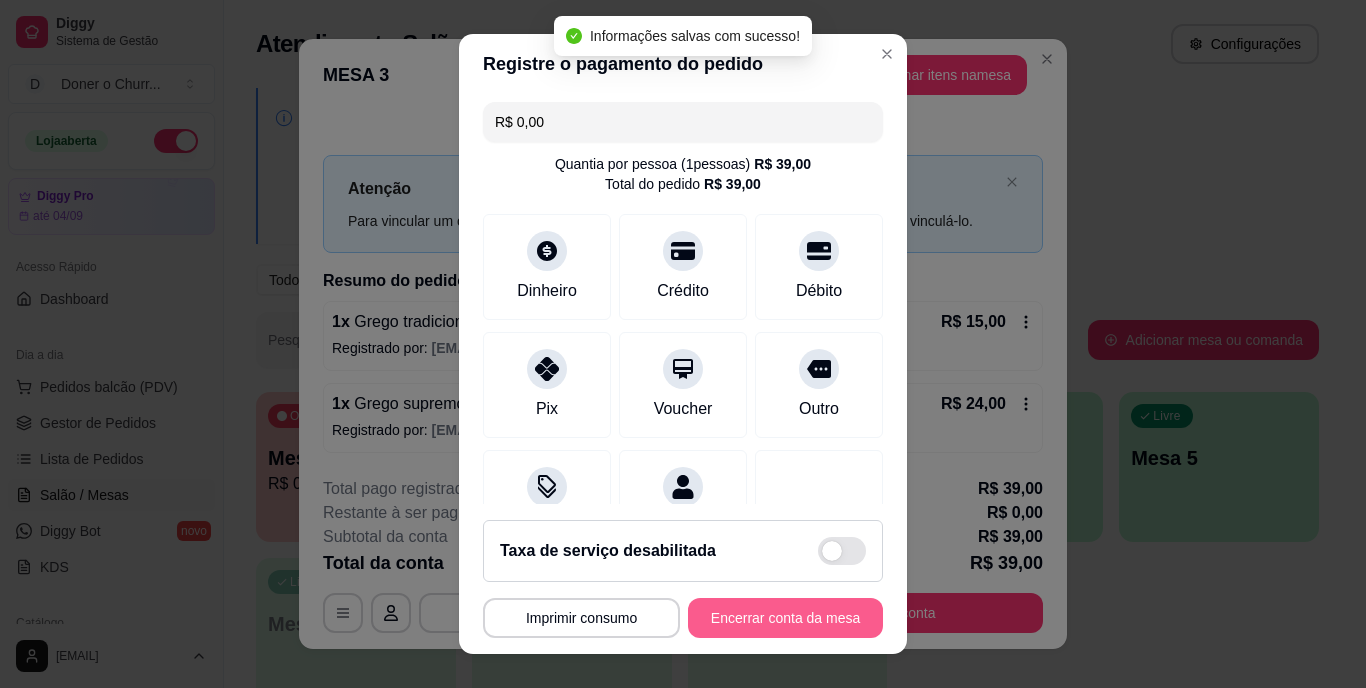 click on "Encerrar conta da mesa" at bounding box center (785, 618) 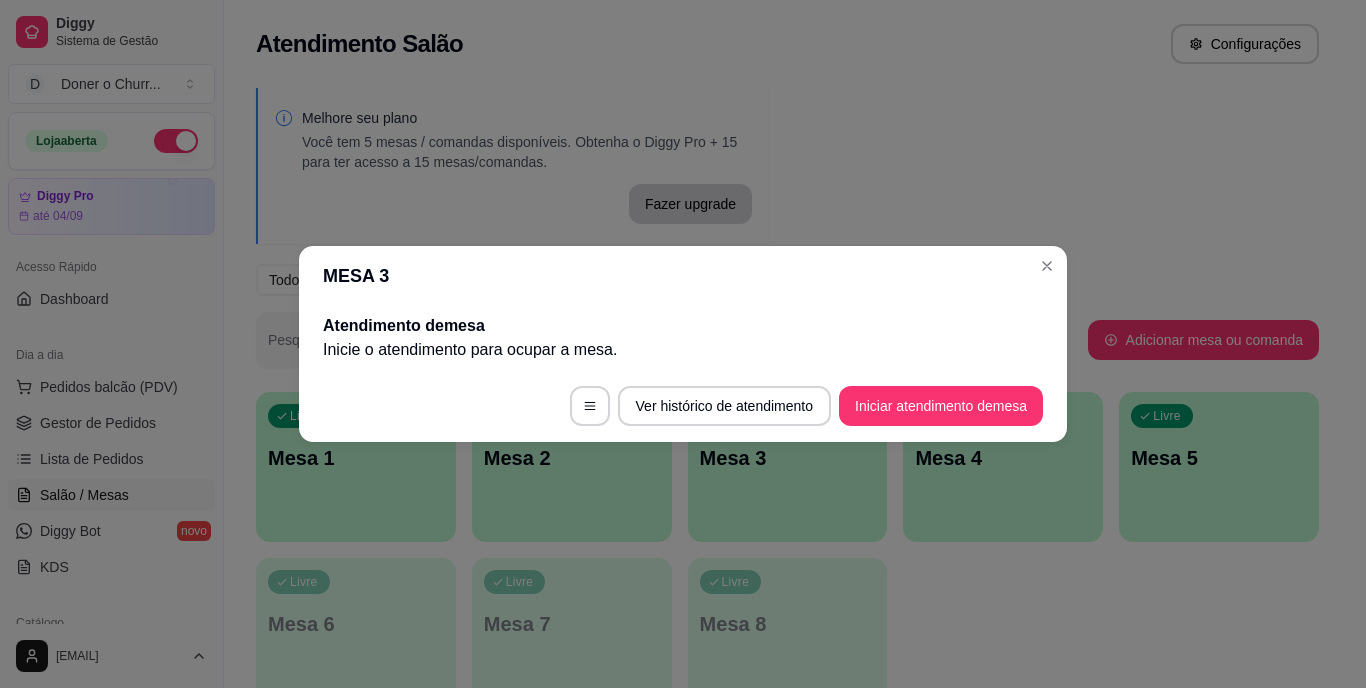 type 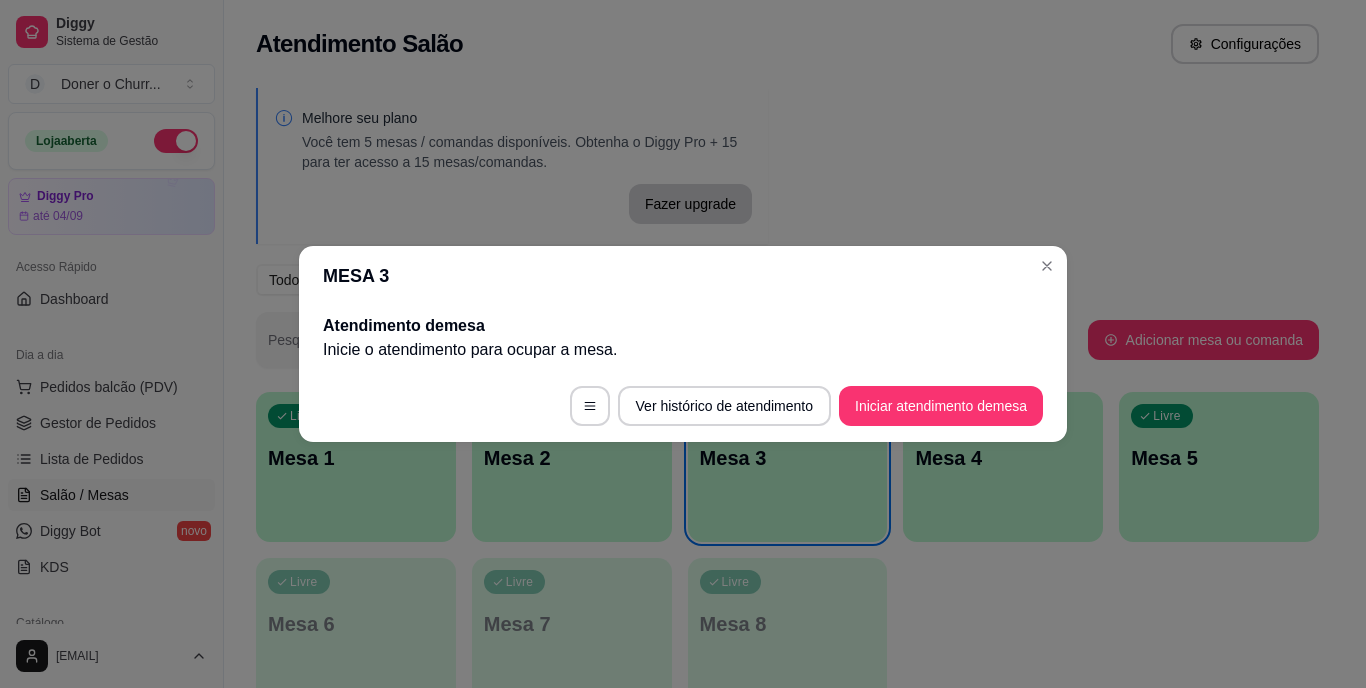 click on "Ver histórico de atendimento" at bounding box center (724, 406) 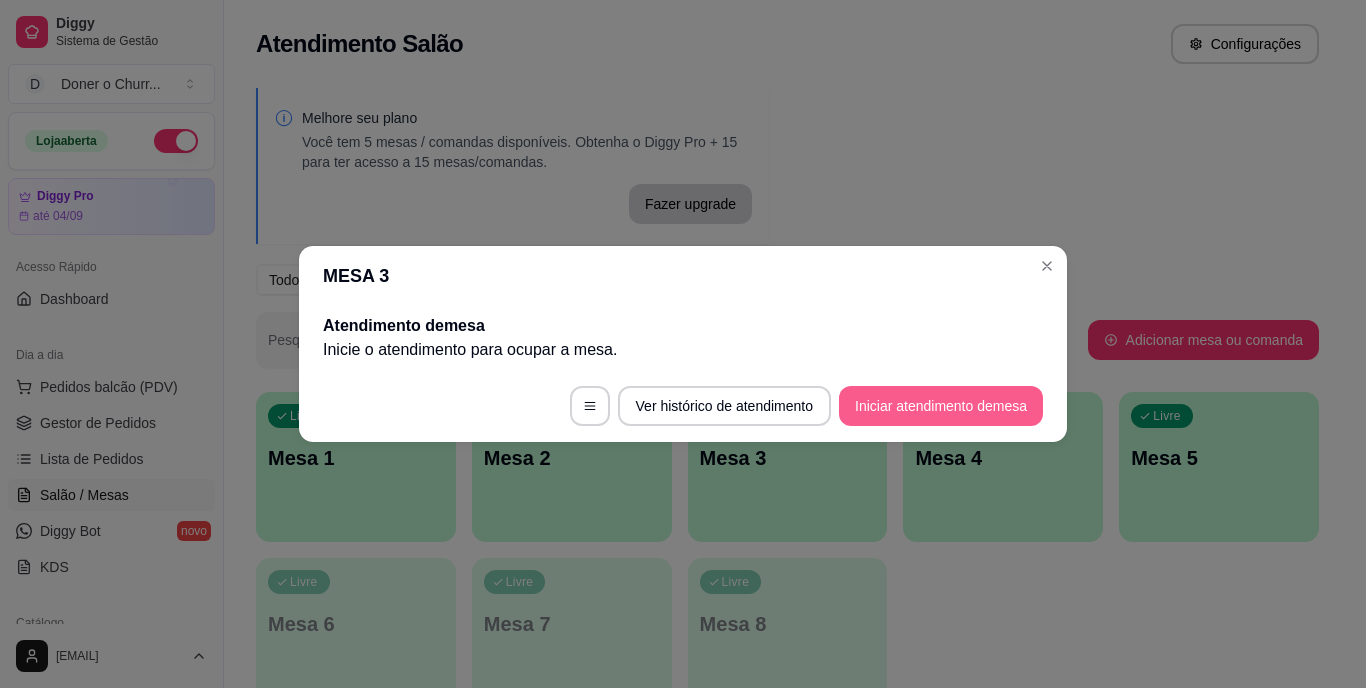 click on "Iniciar atendimento de  mesa" at bounding box center [941, 406] 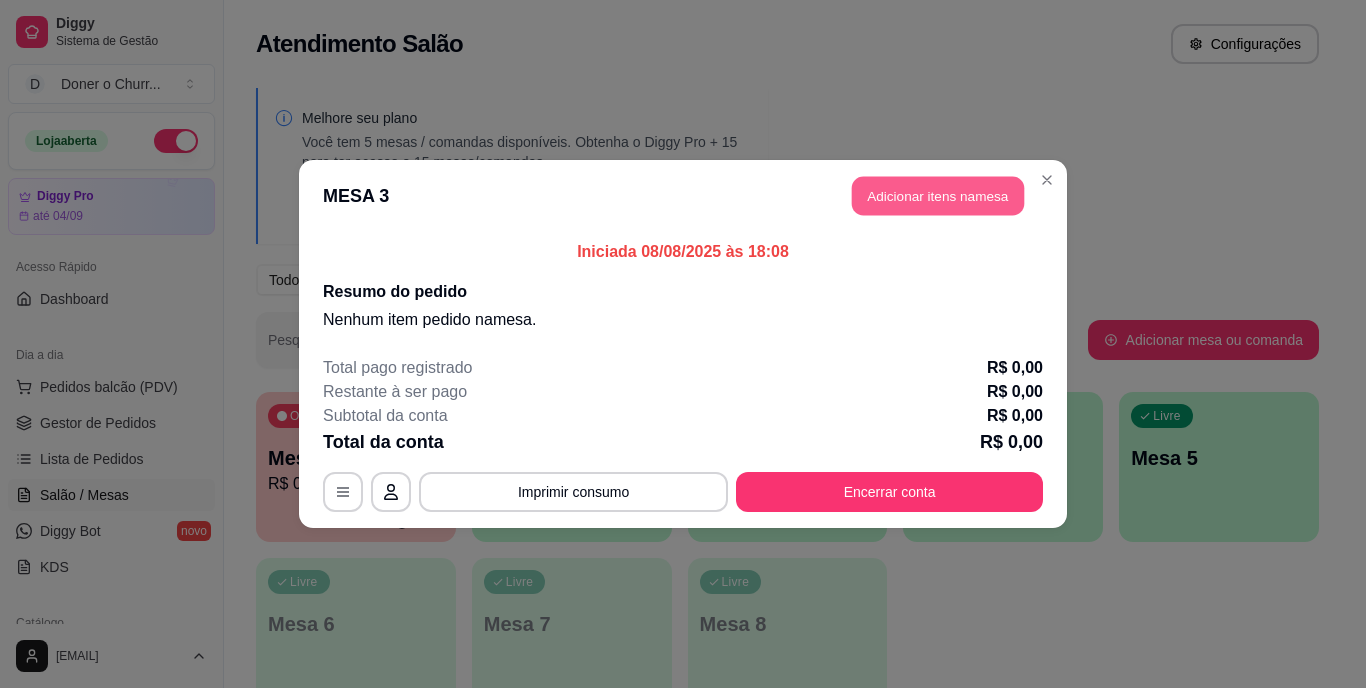 click on "Adicionar itens na  mesa" at bounding box center [938, 196] 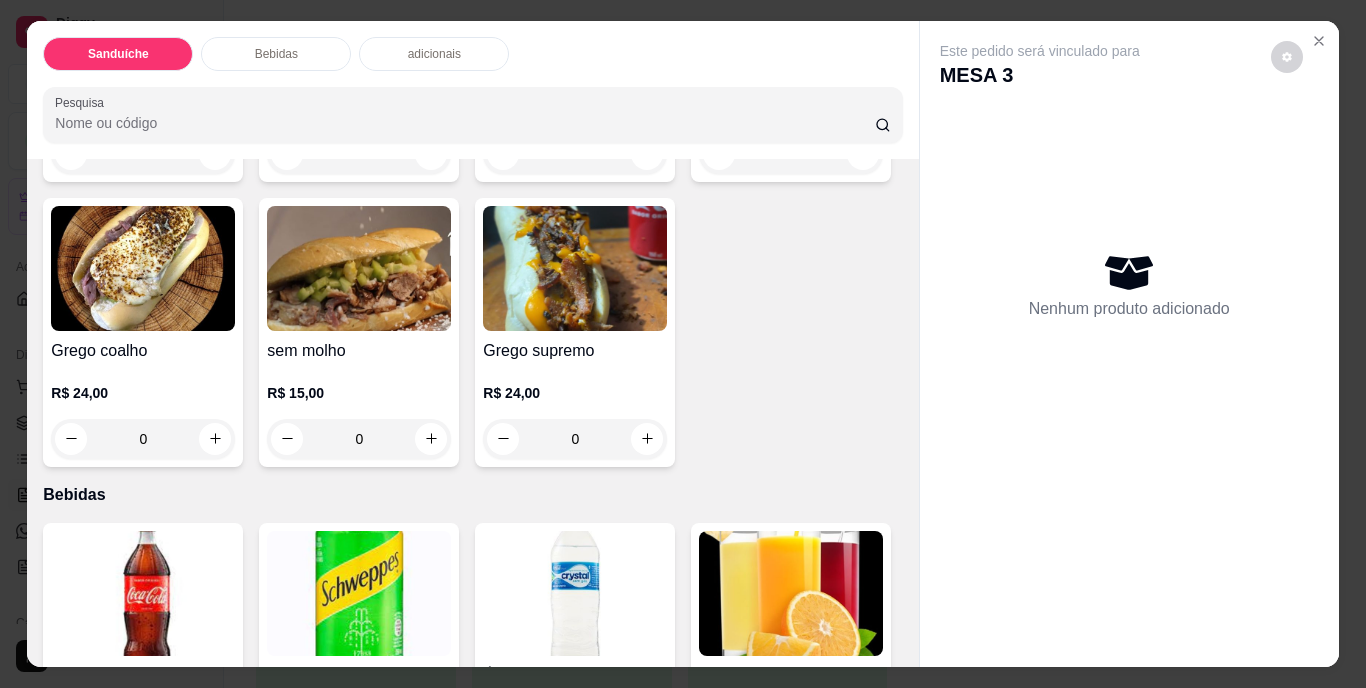 scroll, scrollTop: 600, scrollLeft: 0, axis: vertical 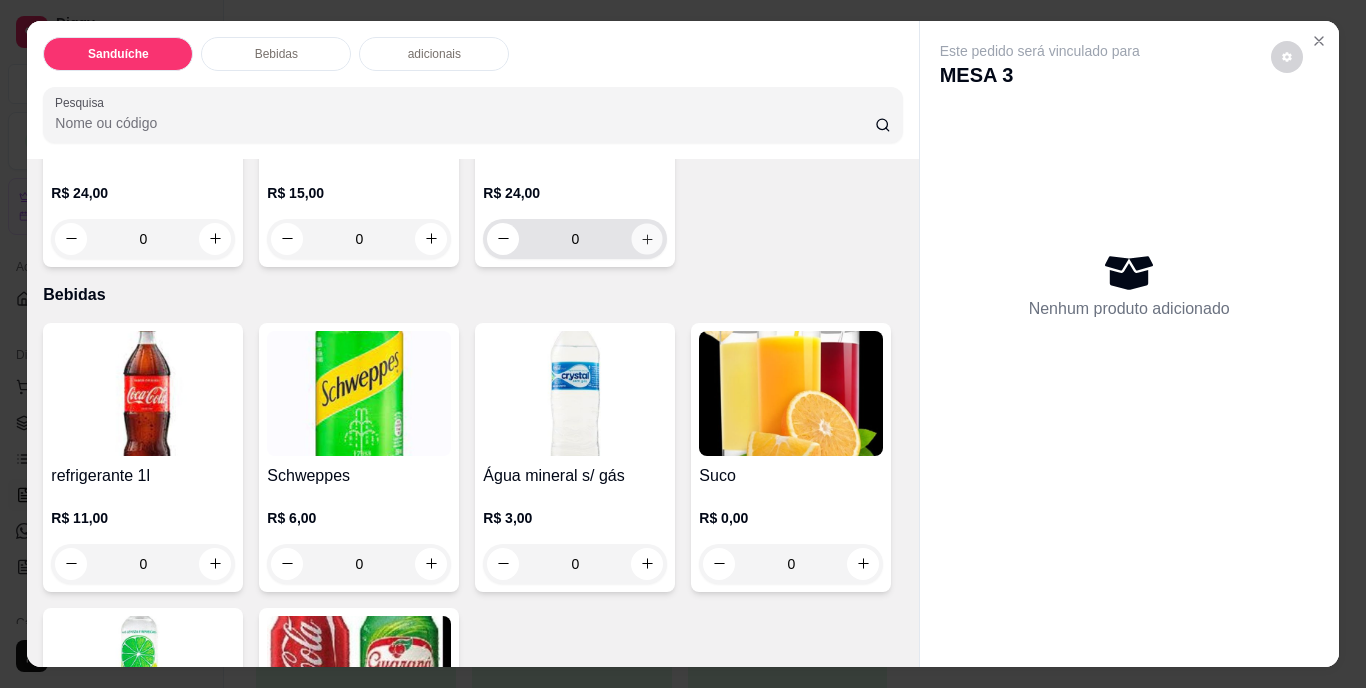 click at bounding box center [647, 238] 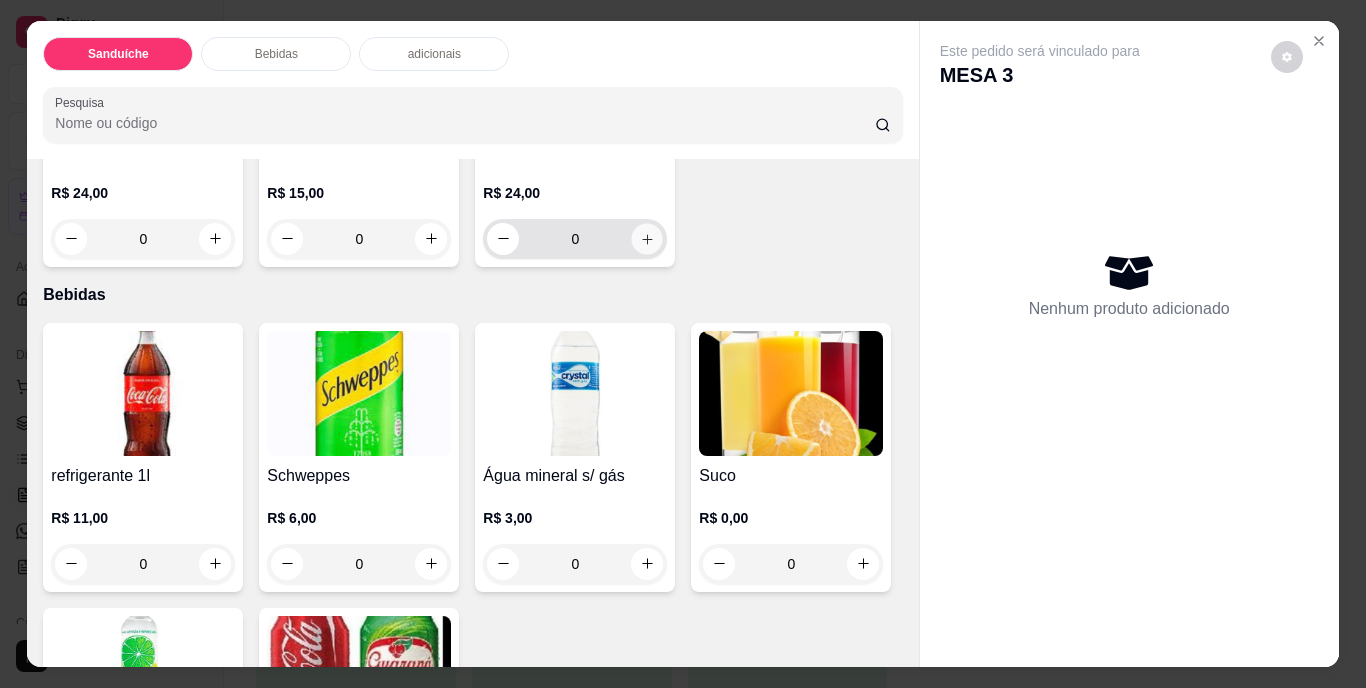 type on "1" 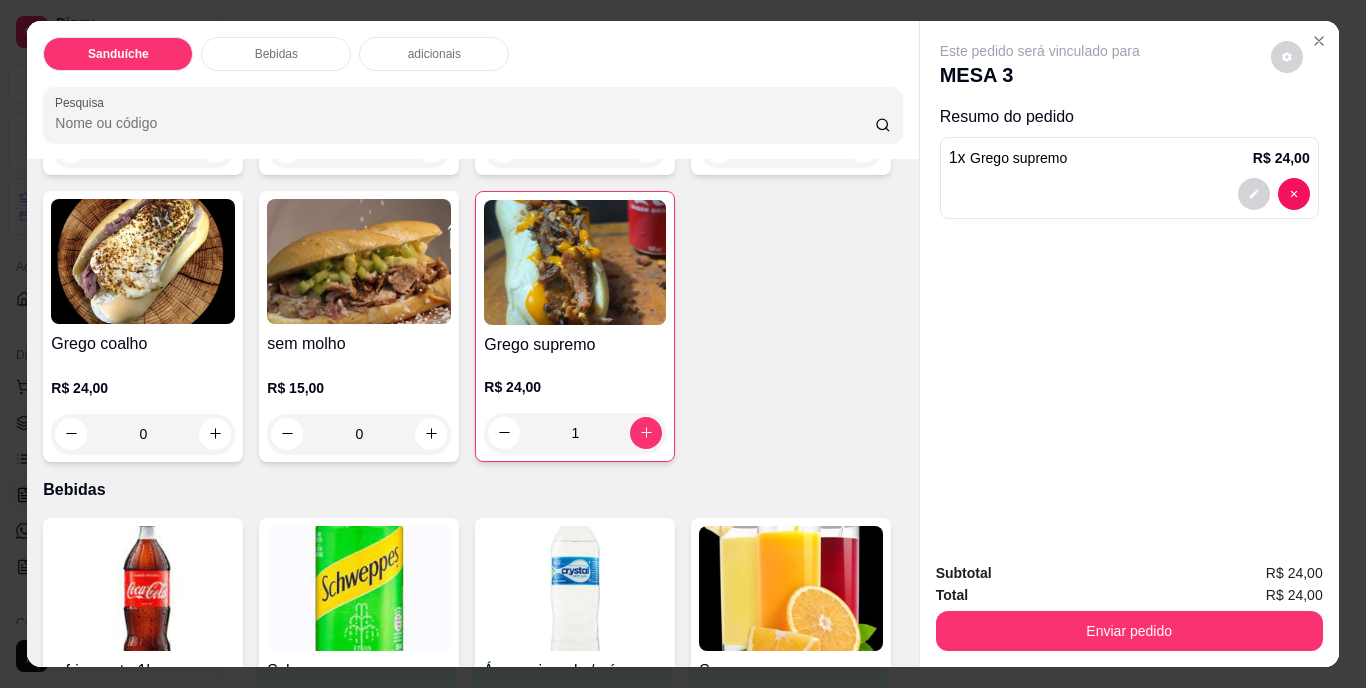 scroll, scrollTop: 400, scrollLeft: 0, axis: vertical 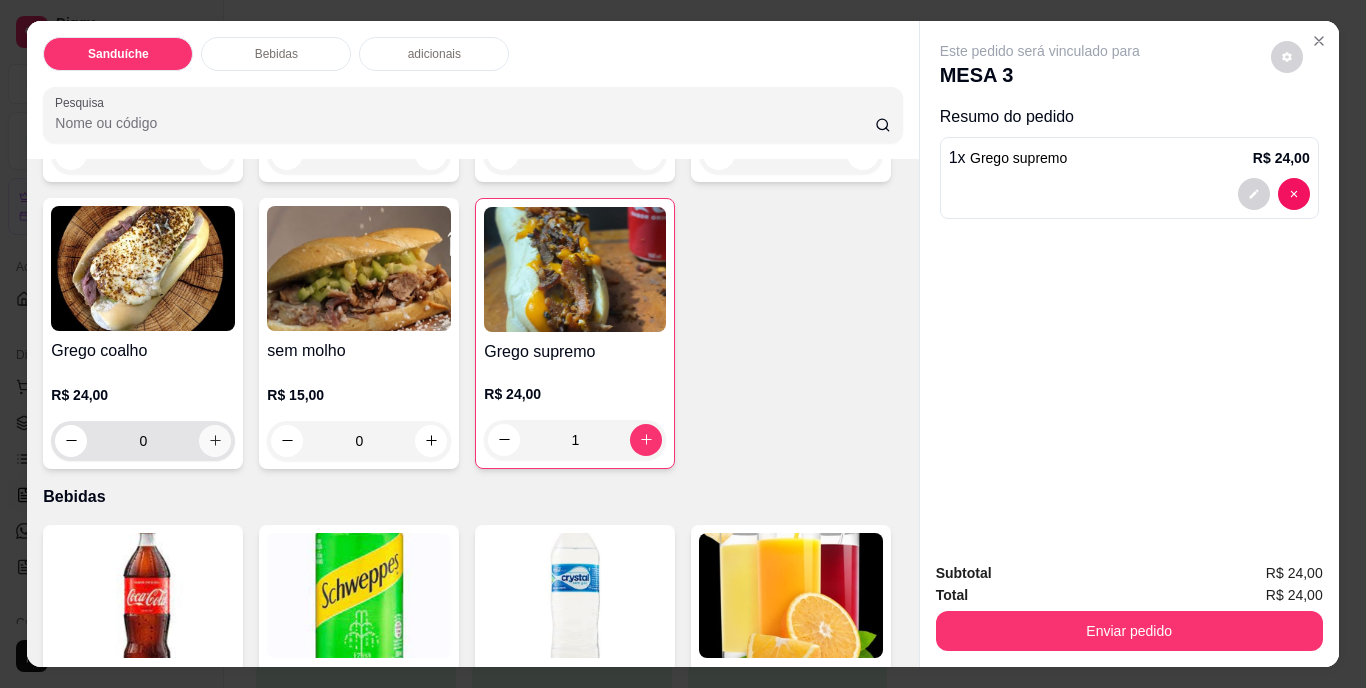 click at bounding box center [215, 441] 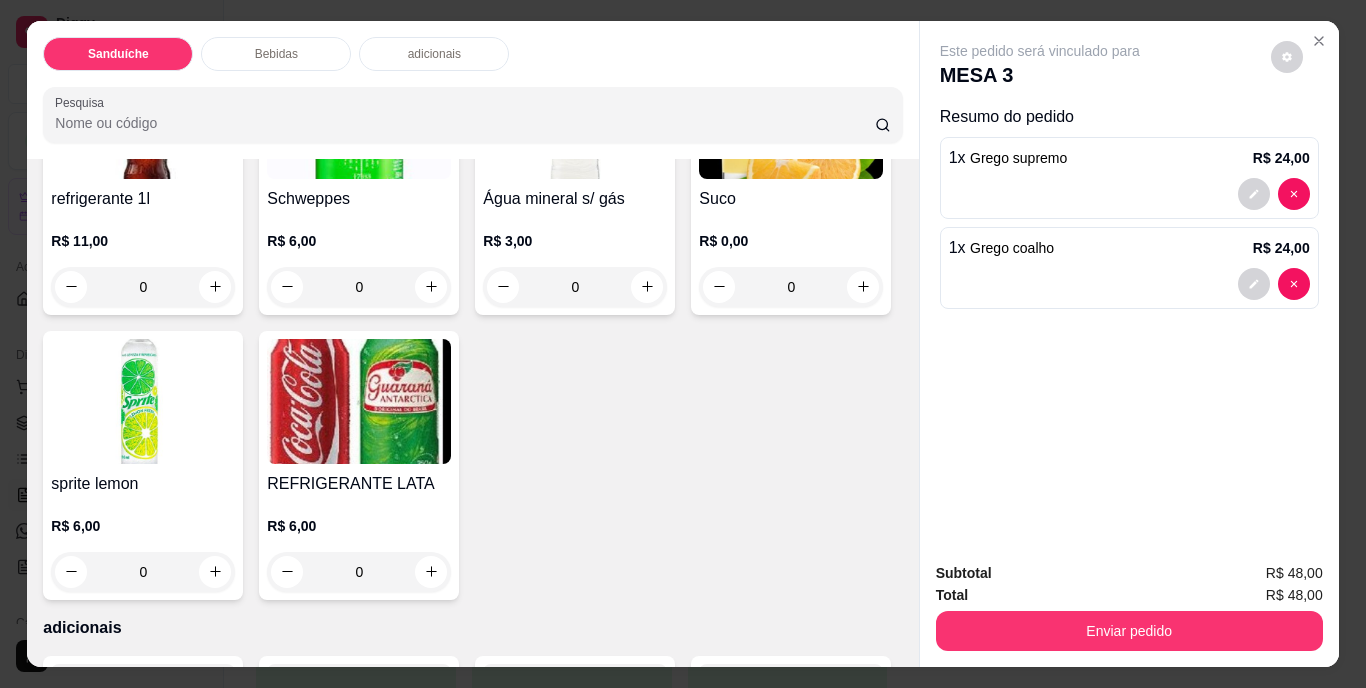 scroll, scrollTop: 1000, scrollLeft: 0, axis: vertical 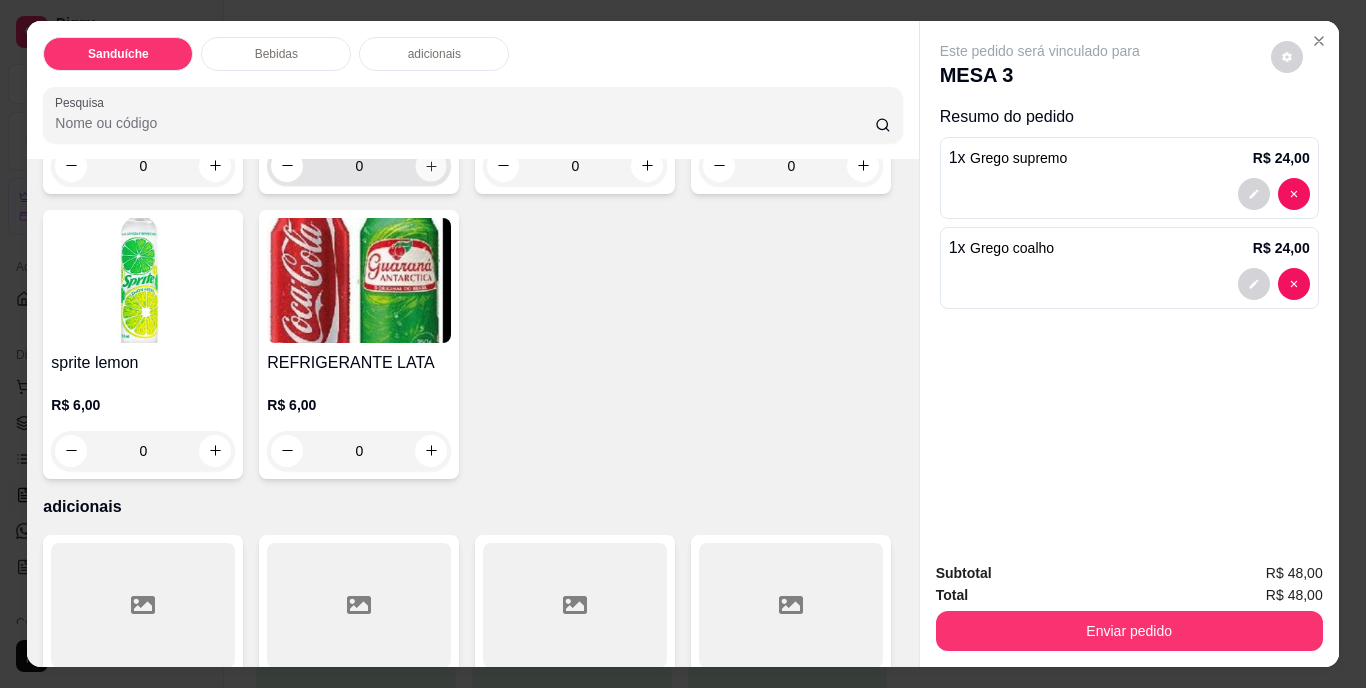 click 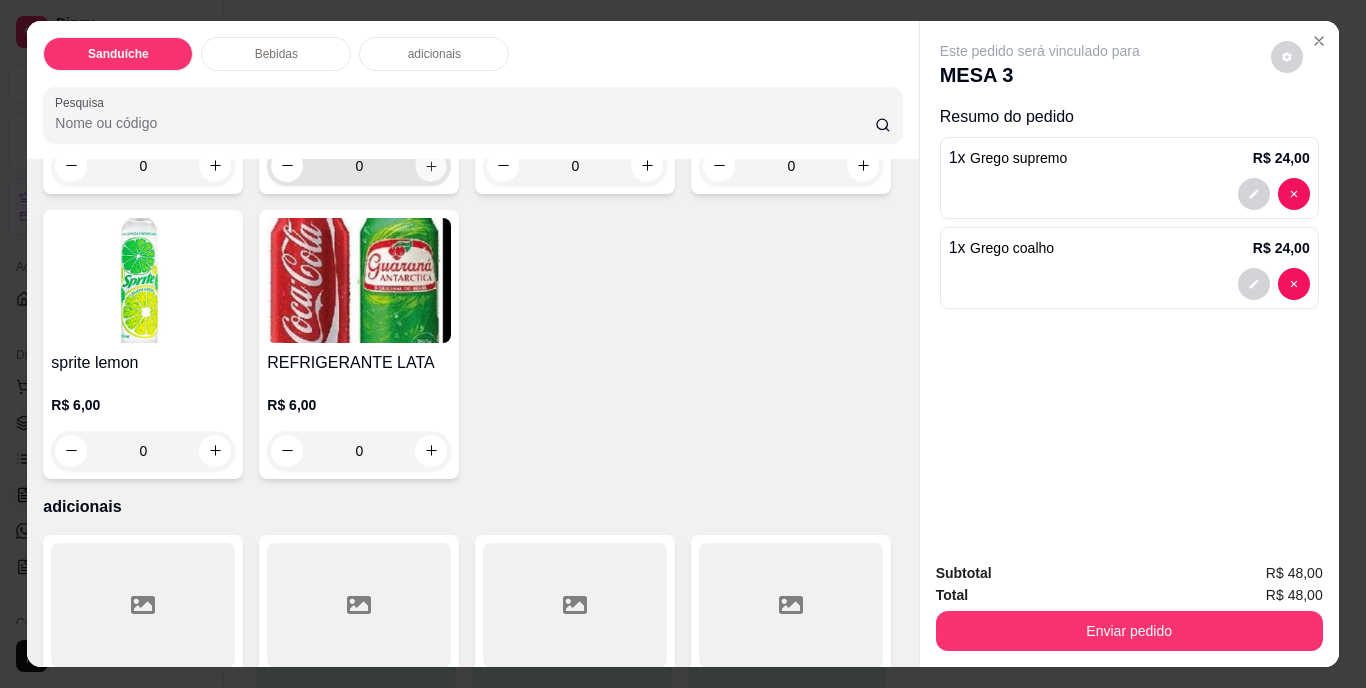 type on "1" 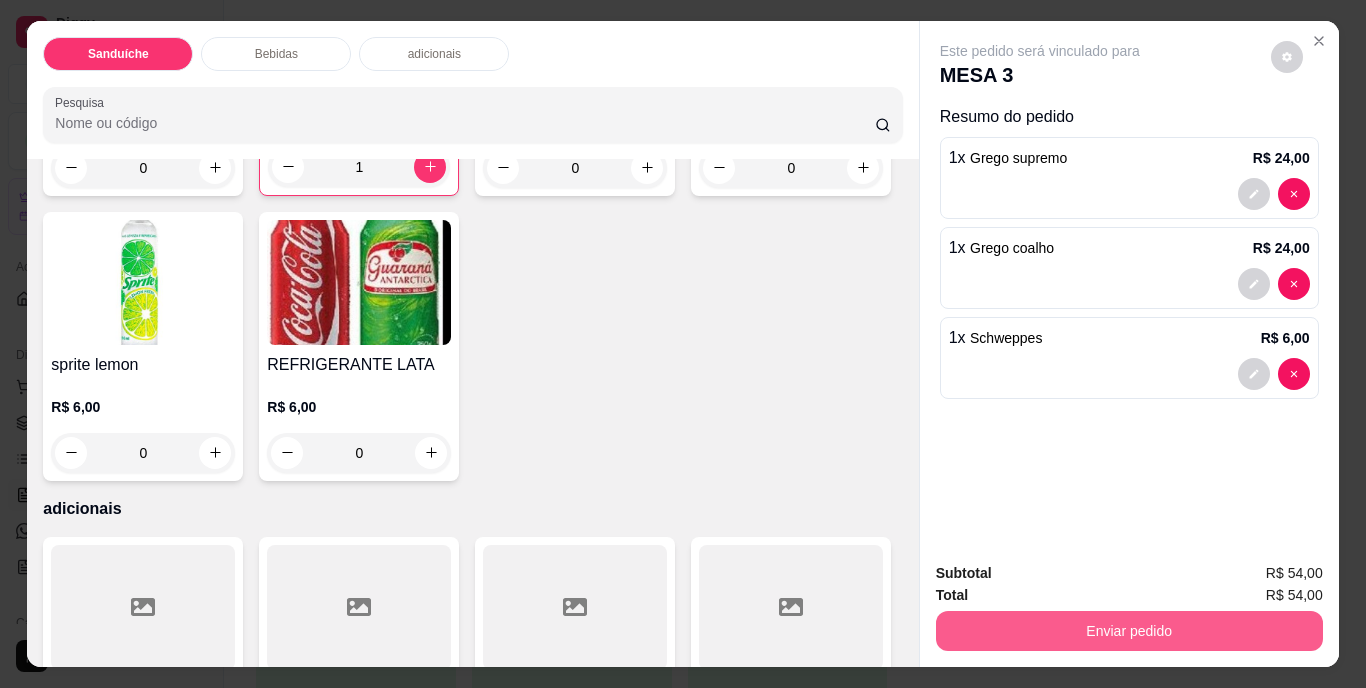 click on "Enviar pedido" at bounding box center [1129, 631] 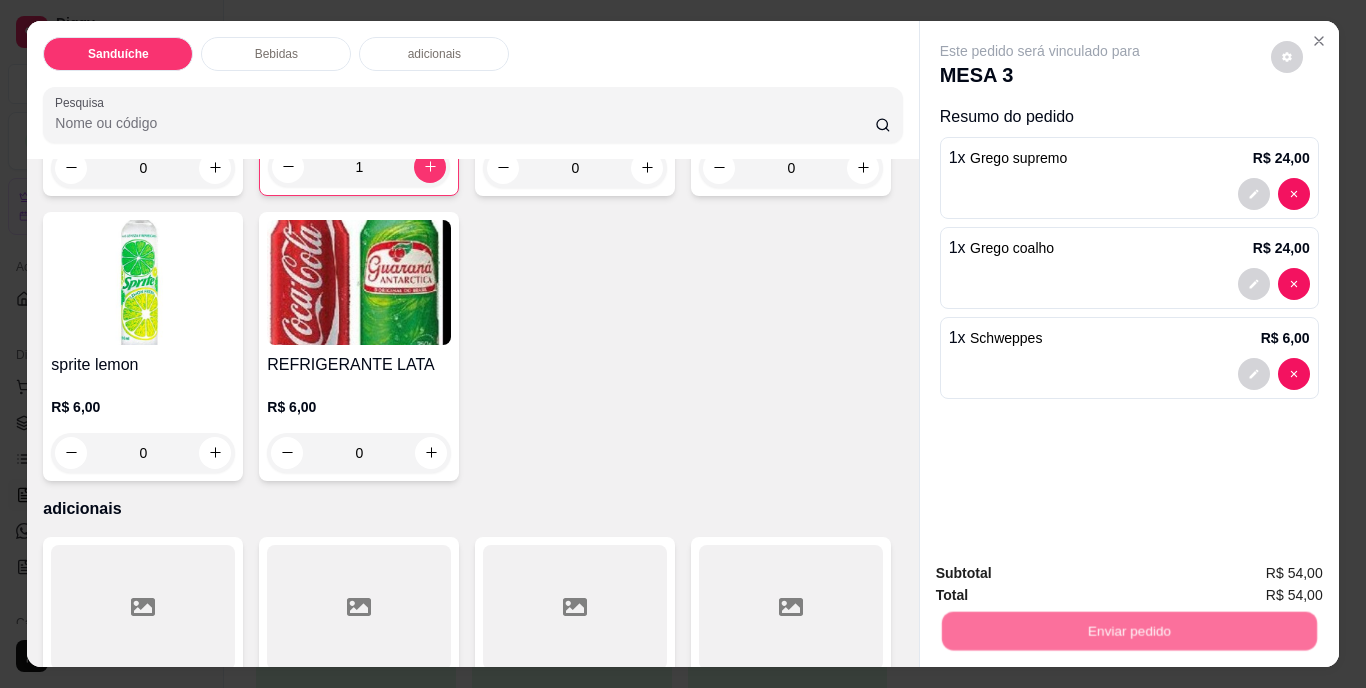 click on "Não registrar e enviar pedido" at bounding box center (1063, 575) 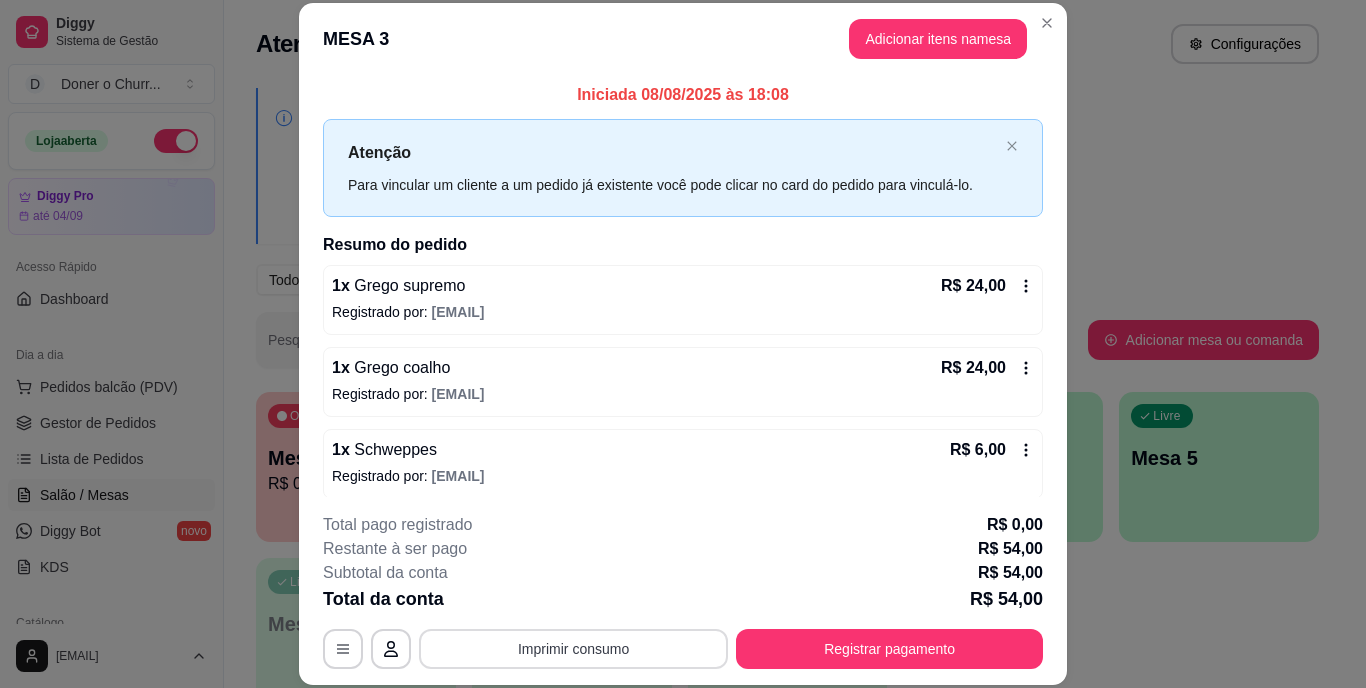 click on "Imprimir consumo" at bounding box center [573, 649] 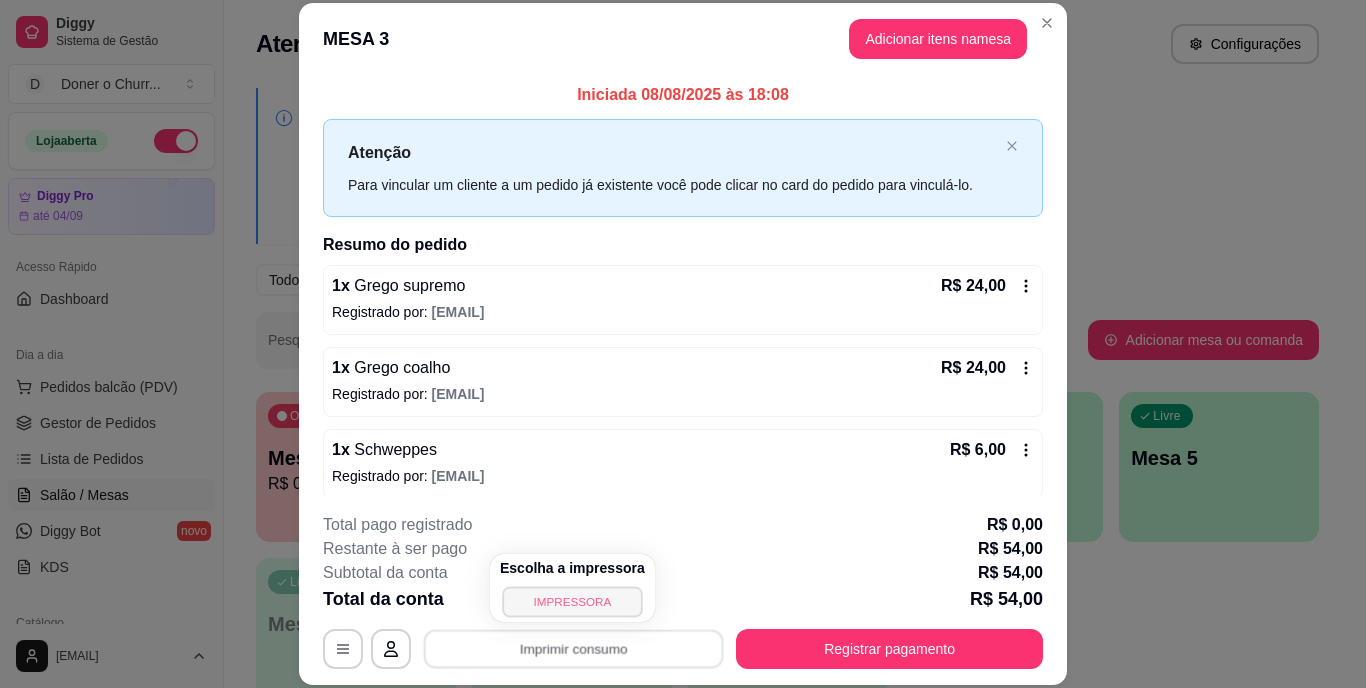 click on "IMPRESSORA" at bounding box center (572, 601) 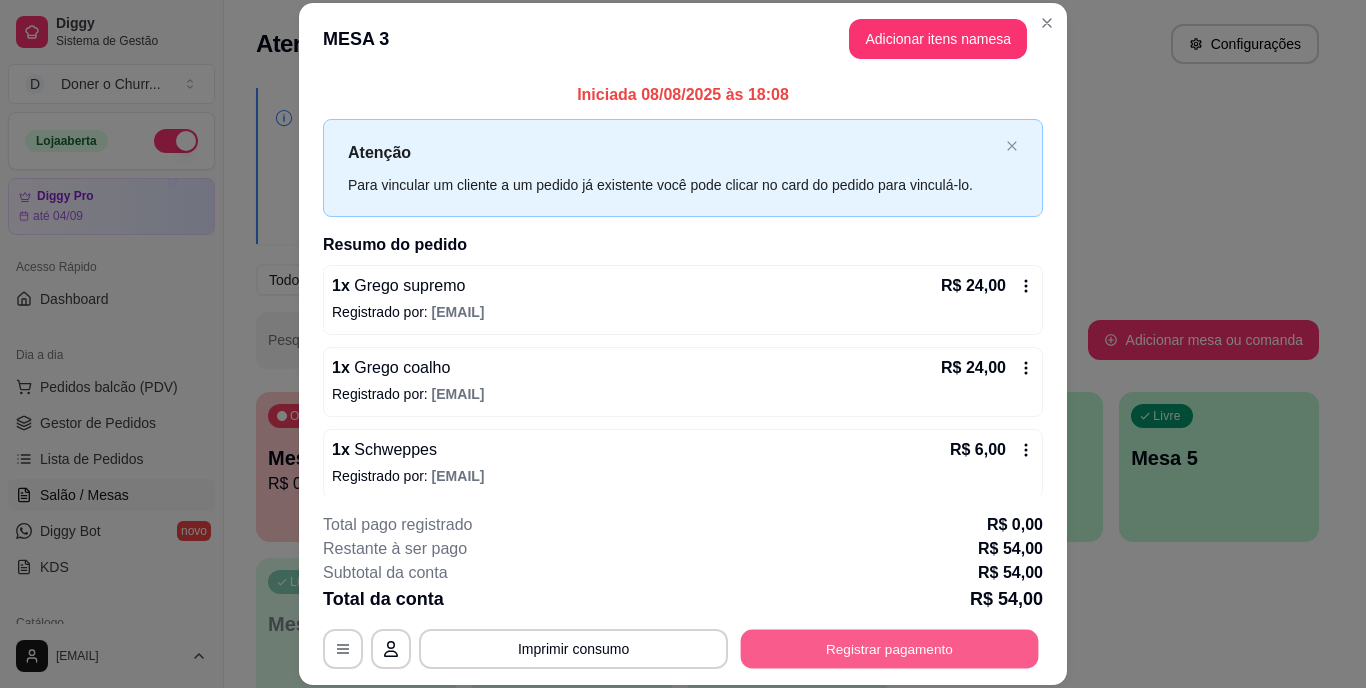 click on "Registrar pagamento" at bounding box center [890, 648] 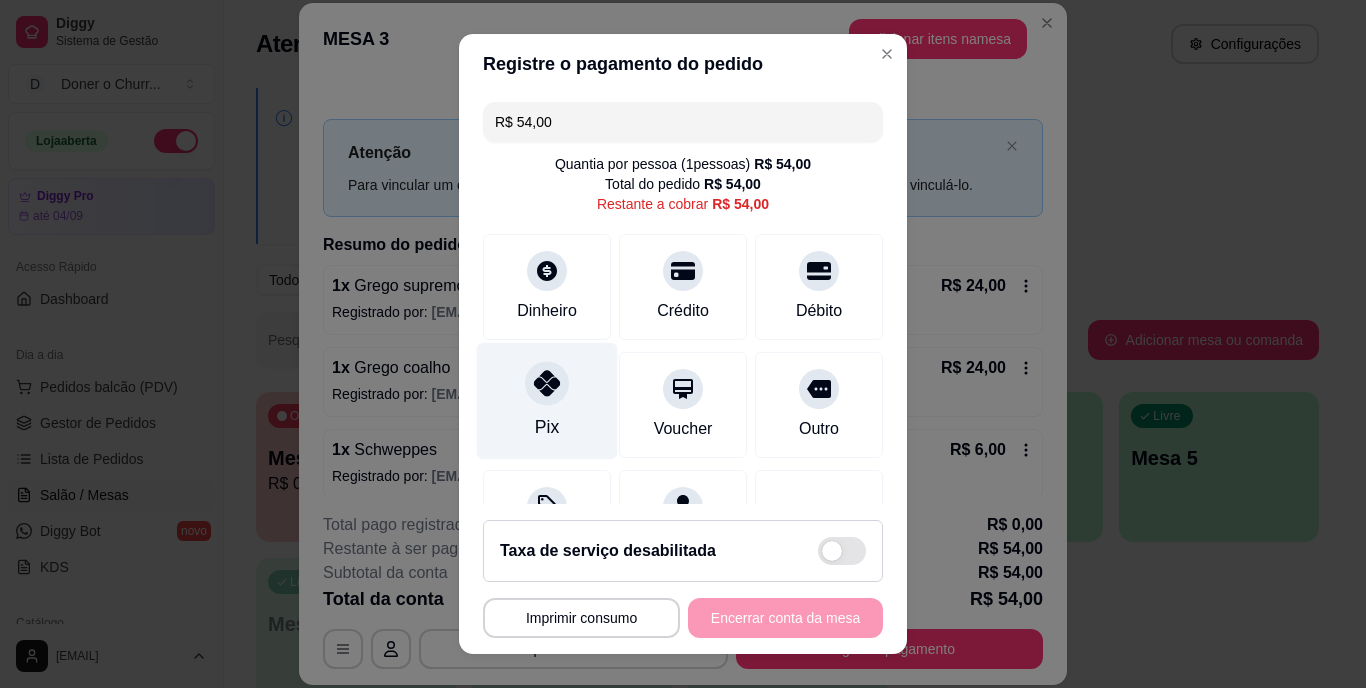 click 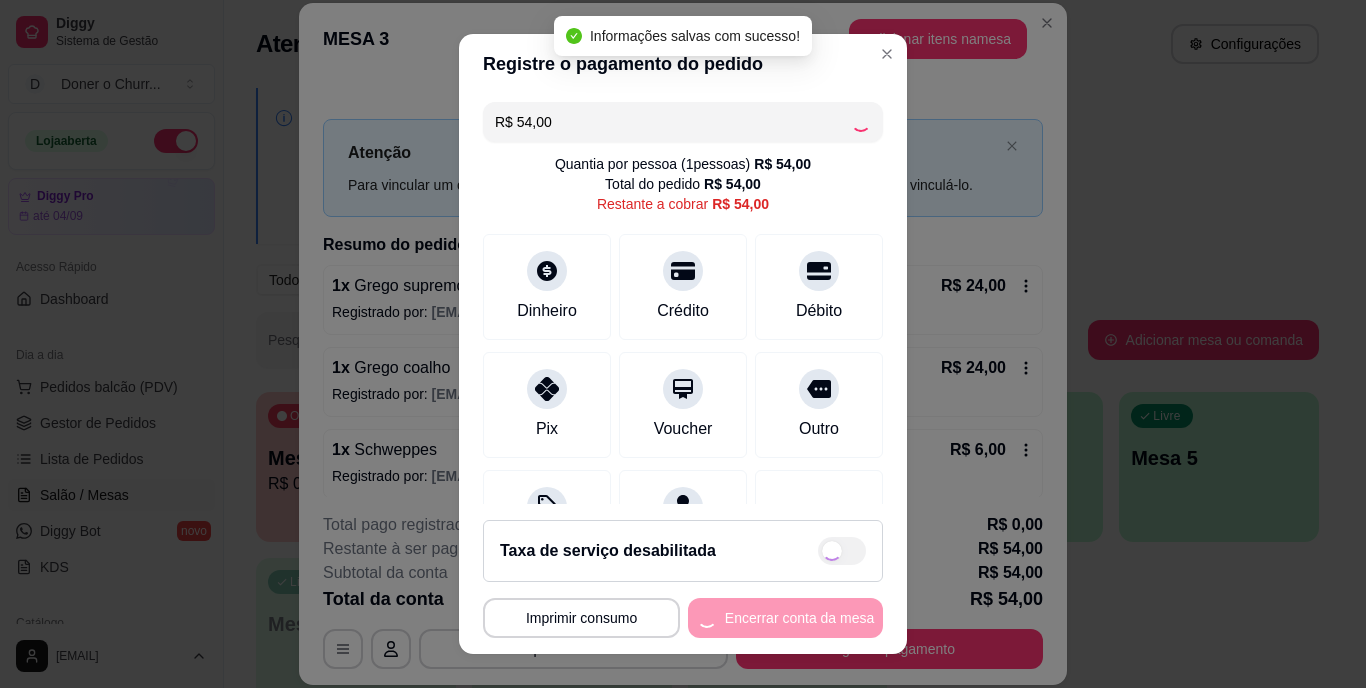 type on "R$ 0,00" 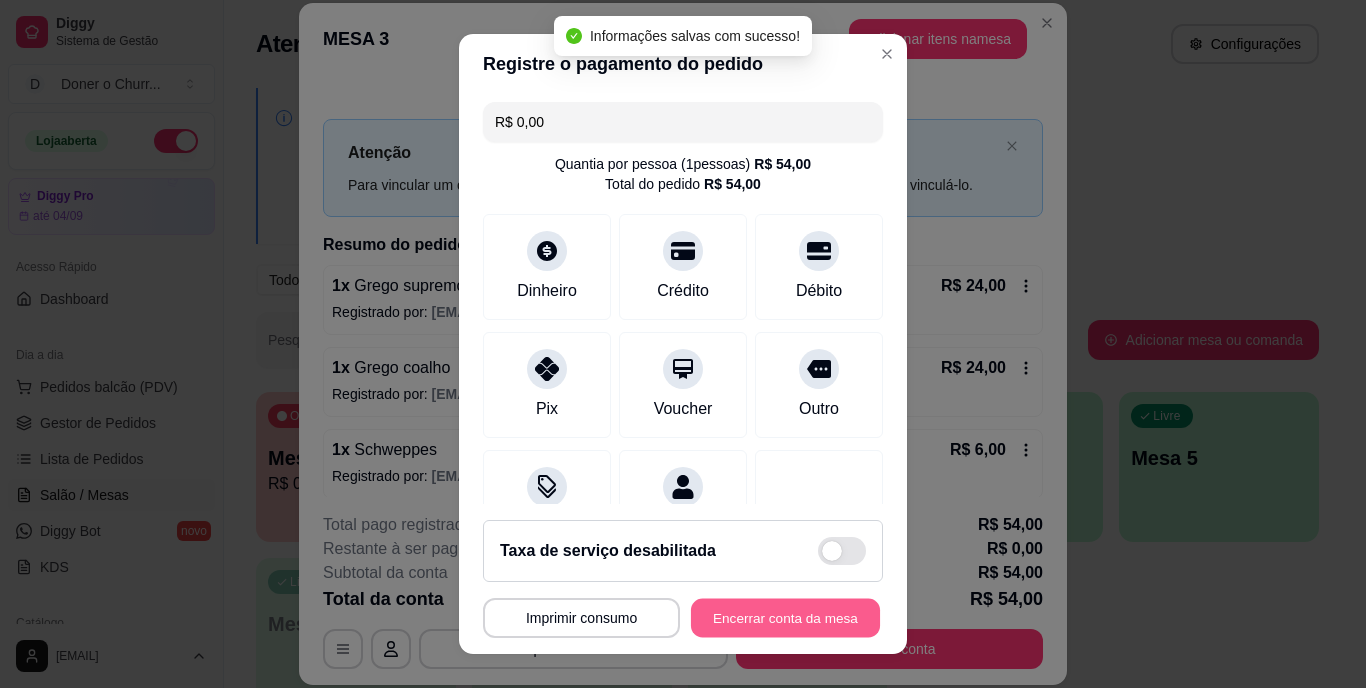 click on "Encerrar conta da mesa" at bounding box center [785, 617] 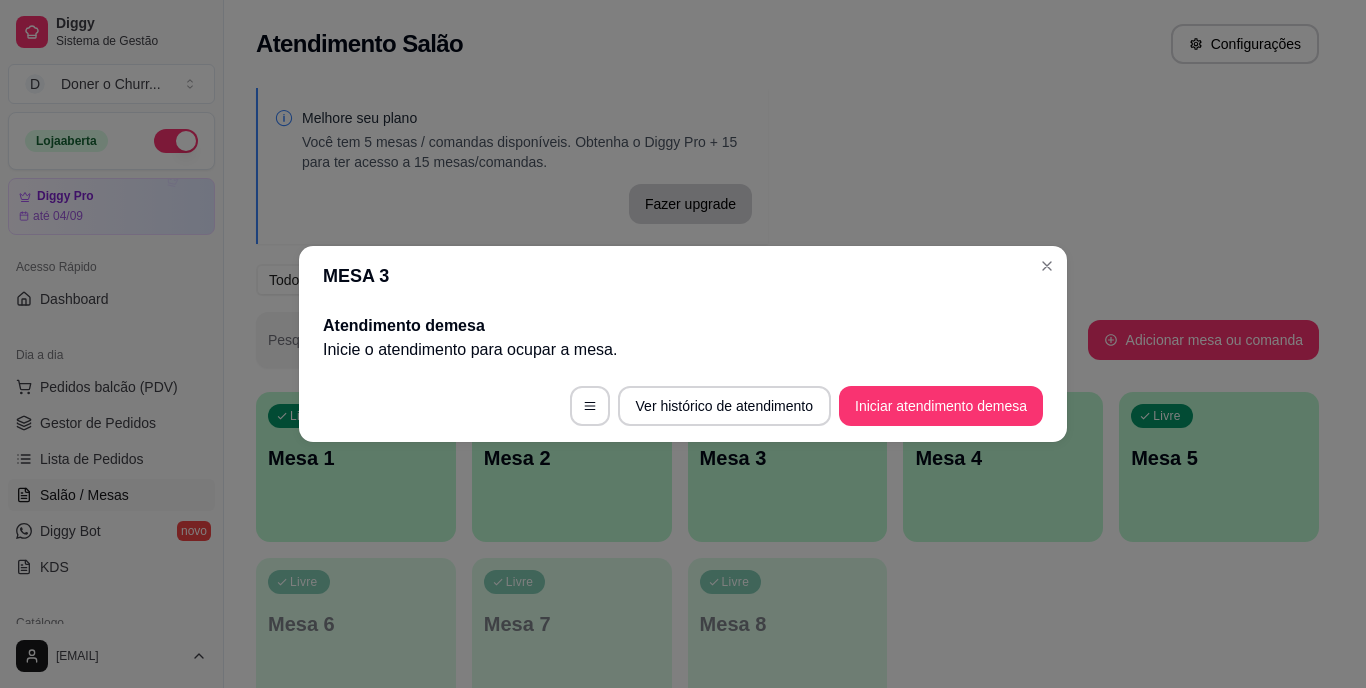 type 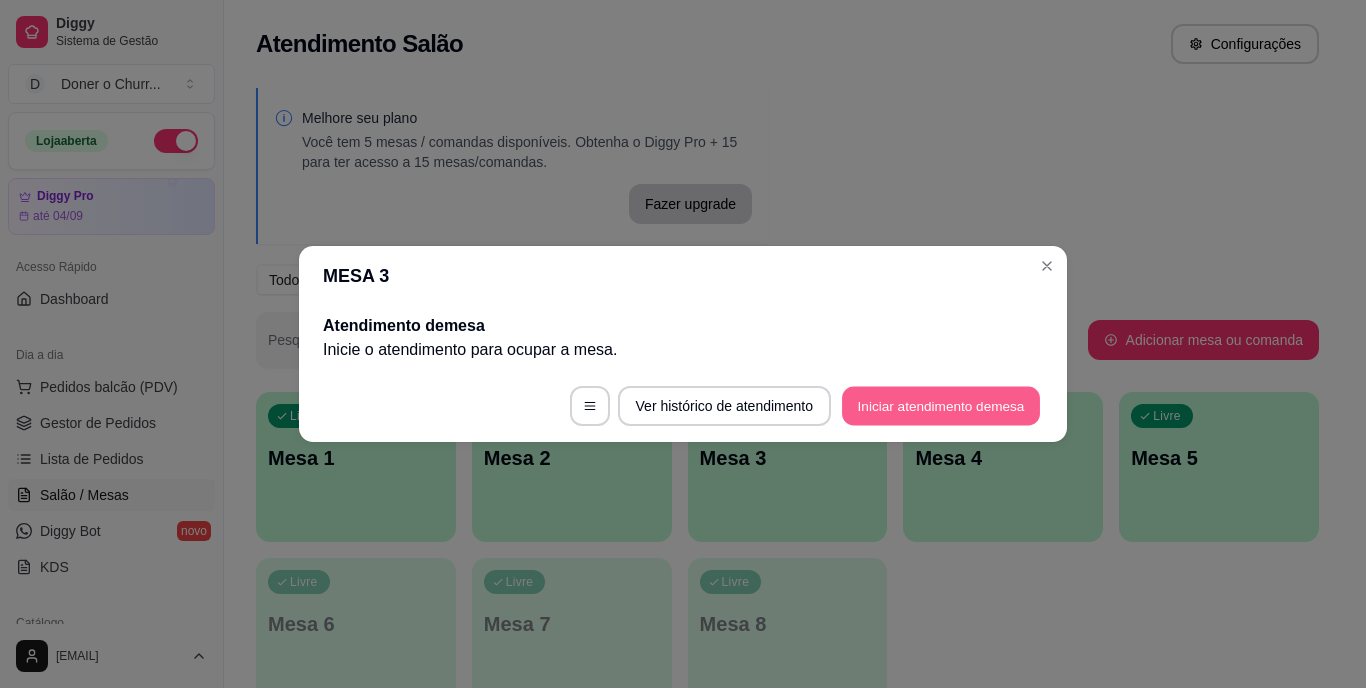 click on "Iniciar atendimento de  mesa" at bounding box center (941, 406) 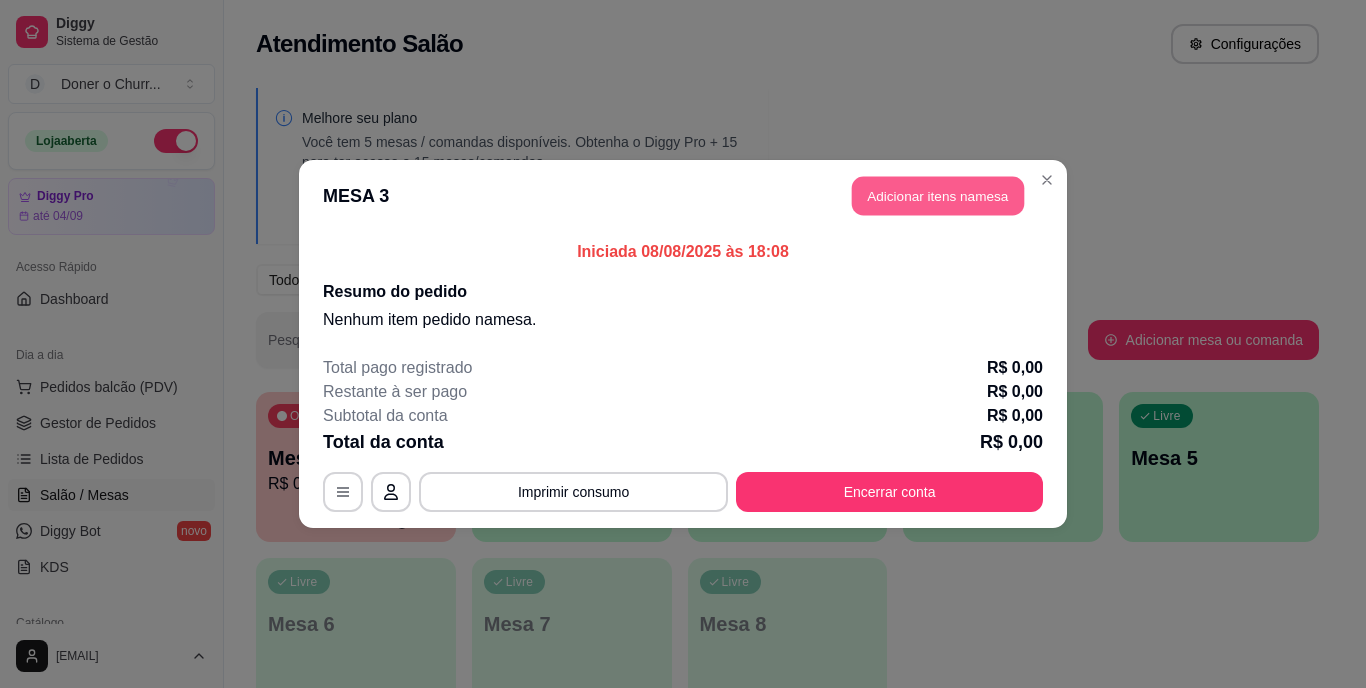 click on "Adicionar itens na  mesa" at bounding box center (938, 196) 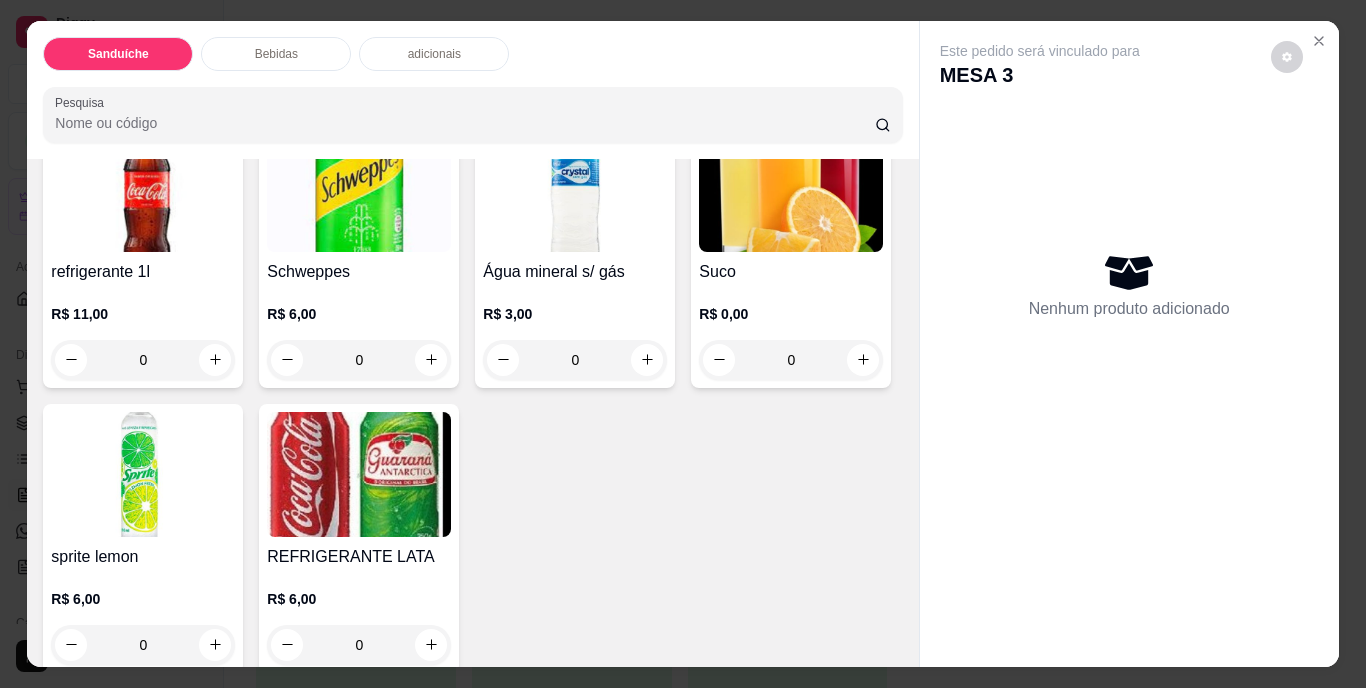 scroll, scrollTop: 1000, scrollLeft: 0, axis: vertical 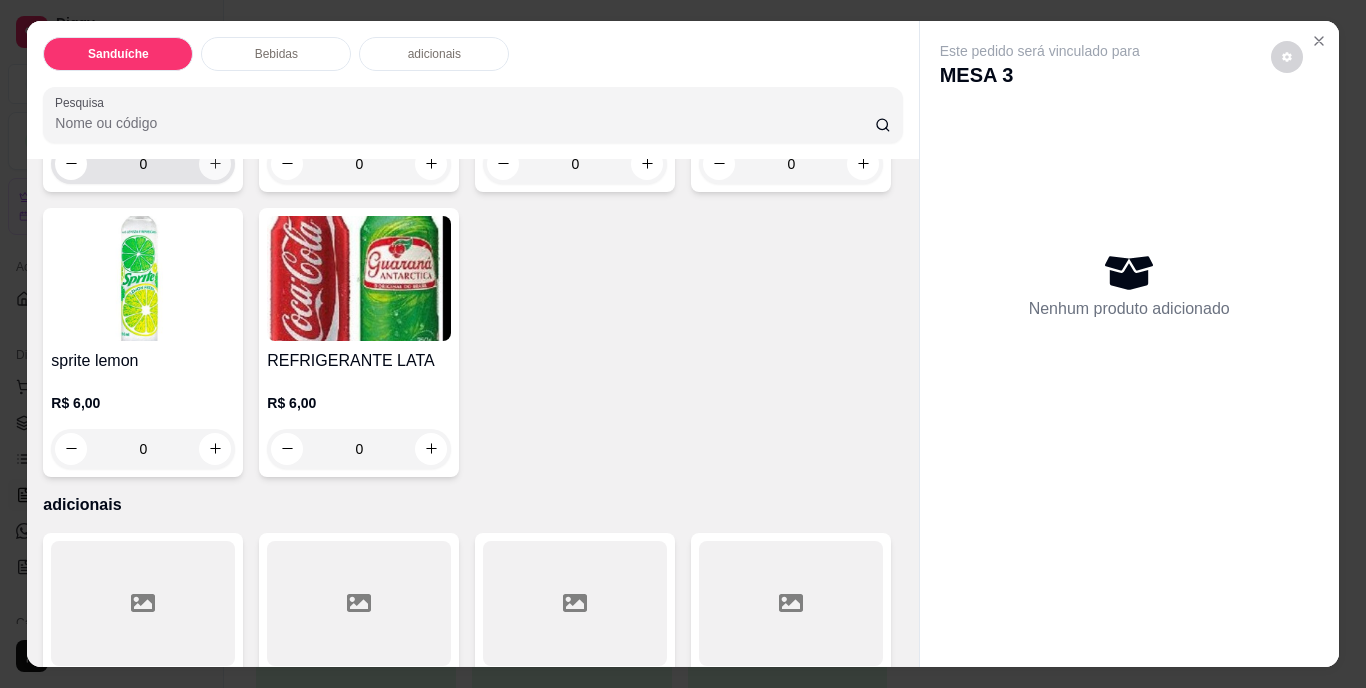click at bounding box center (215, 164) 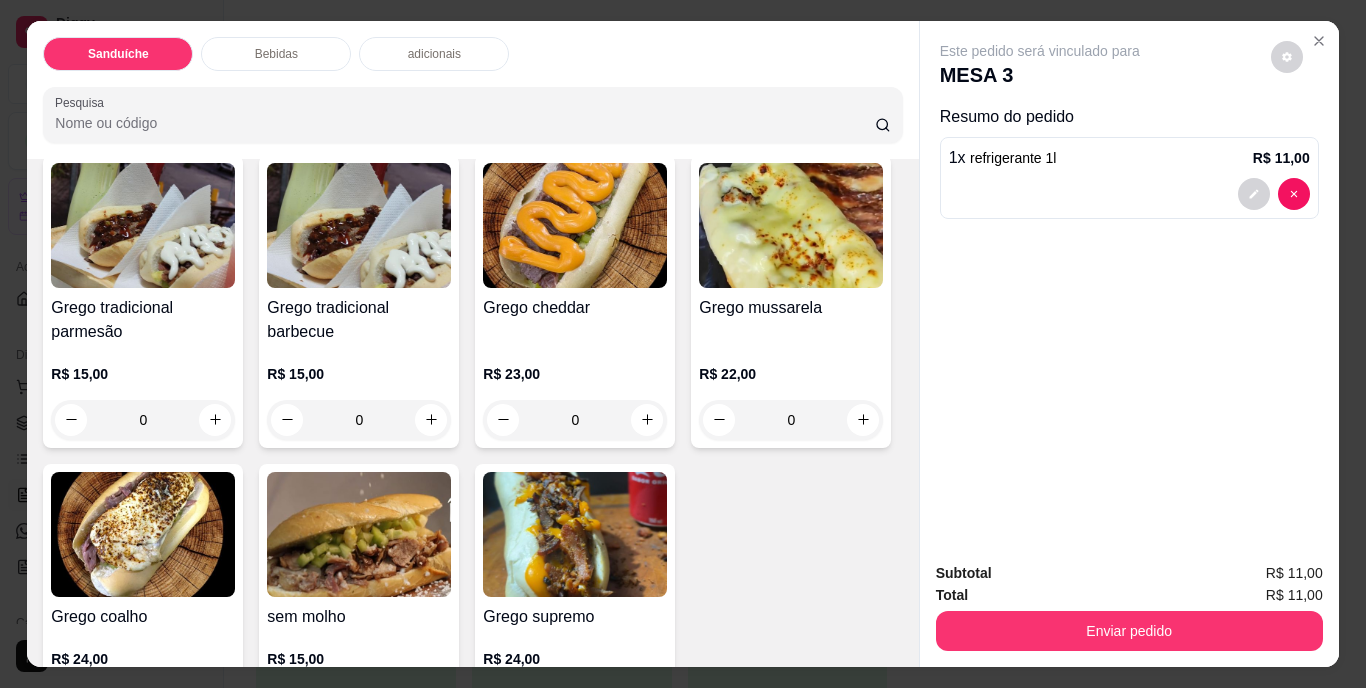 scroll, scrollTop: 0, scrollLeft: 0, axis: both 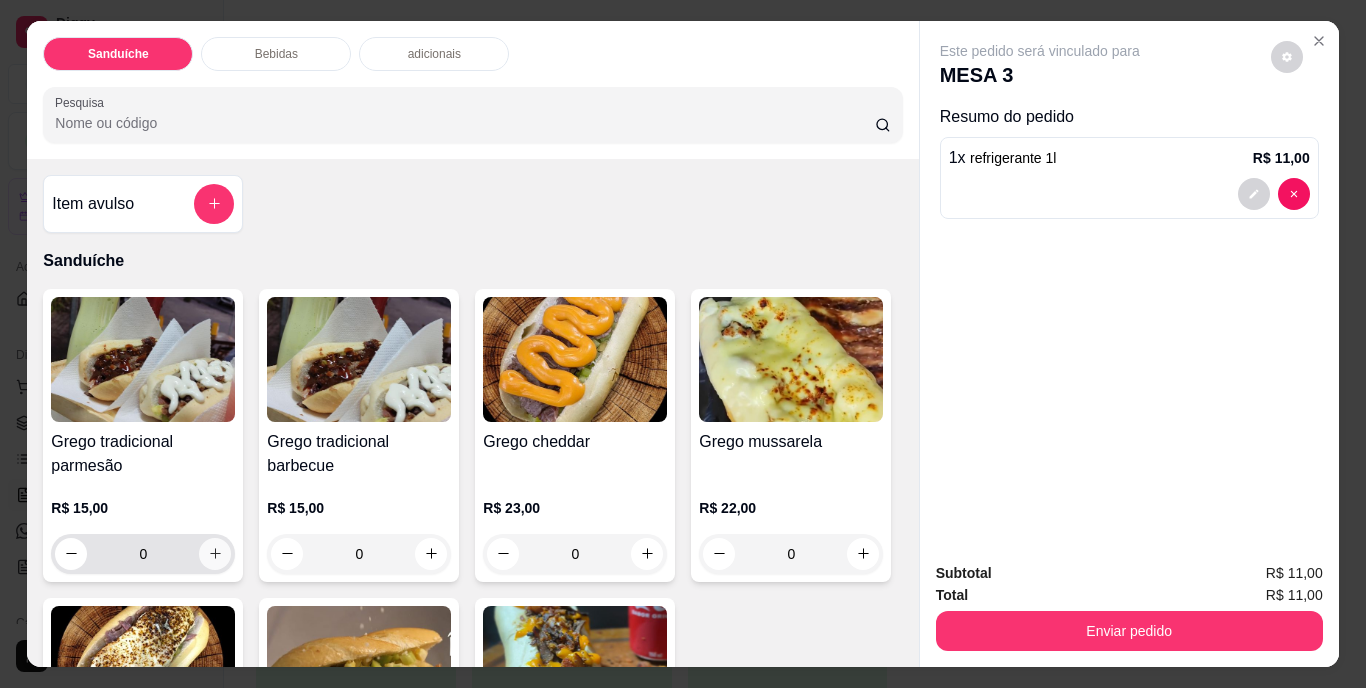 click 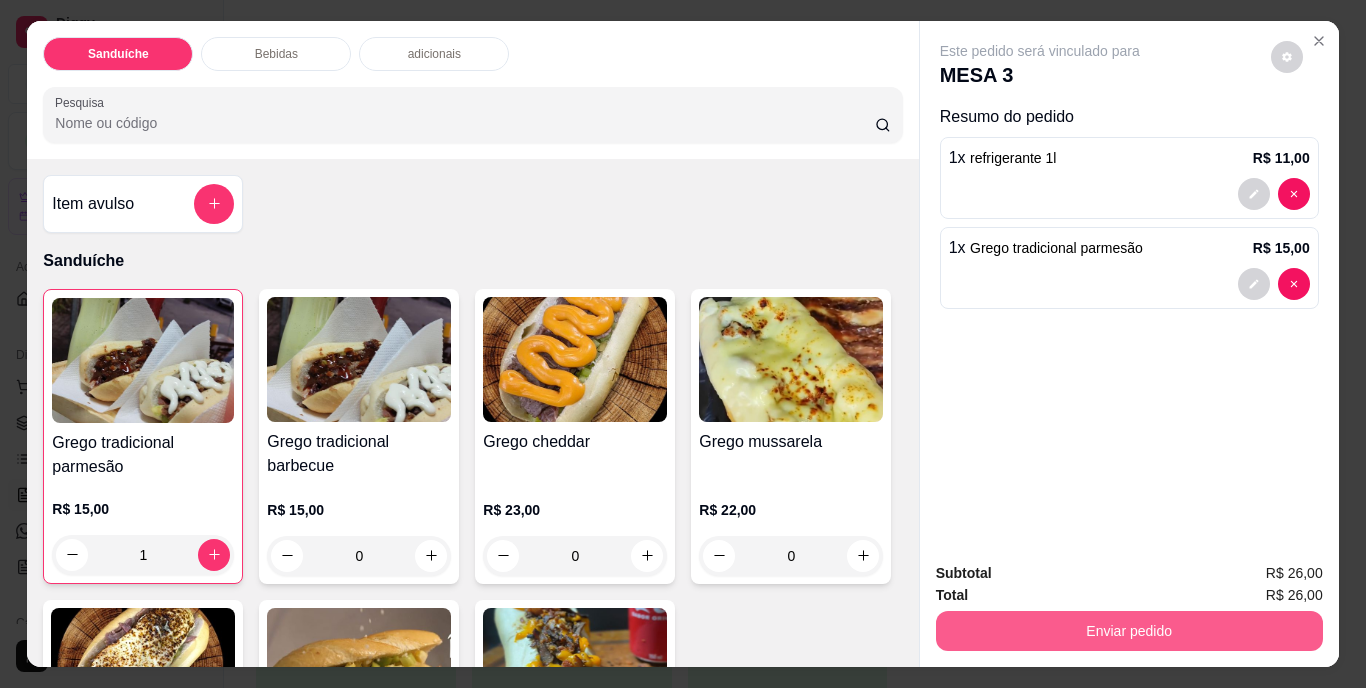 click on "Enviar pedido" at bounding box center [1129, 631] 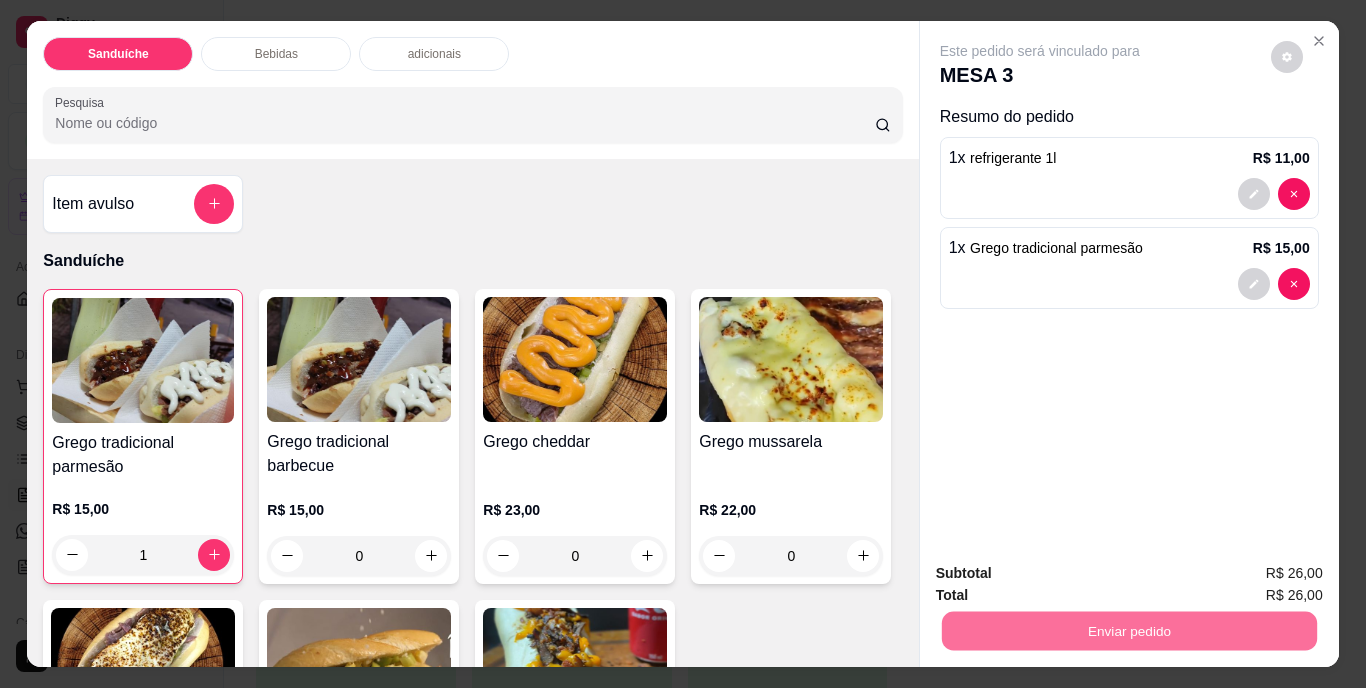 click on "Não registrar e enviar pedido" at bounding box center (1063, 575) 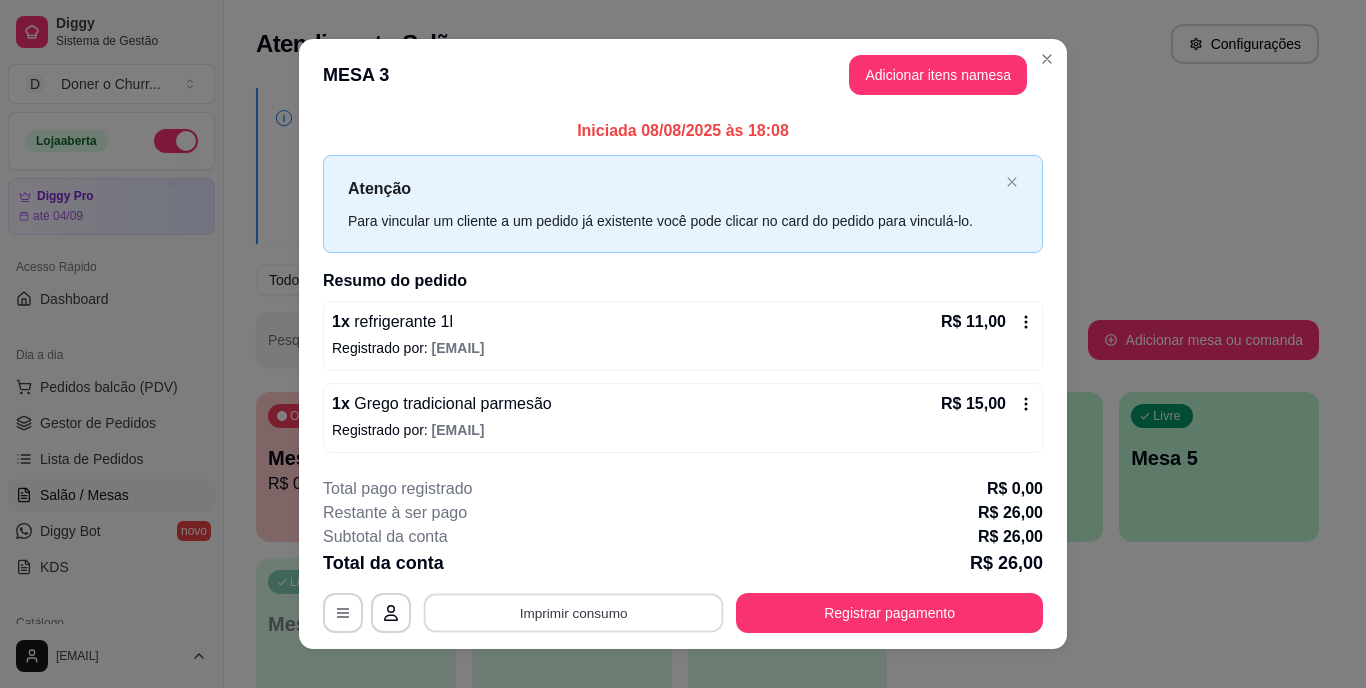 click on "Imprimir consumo" at bounding box center [574, 612] 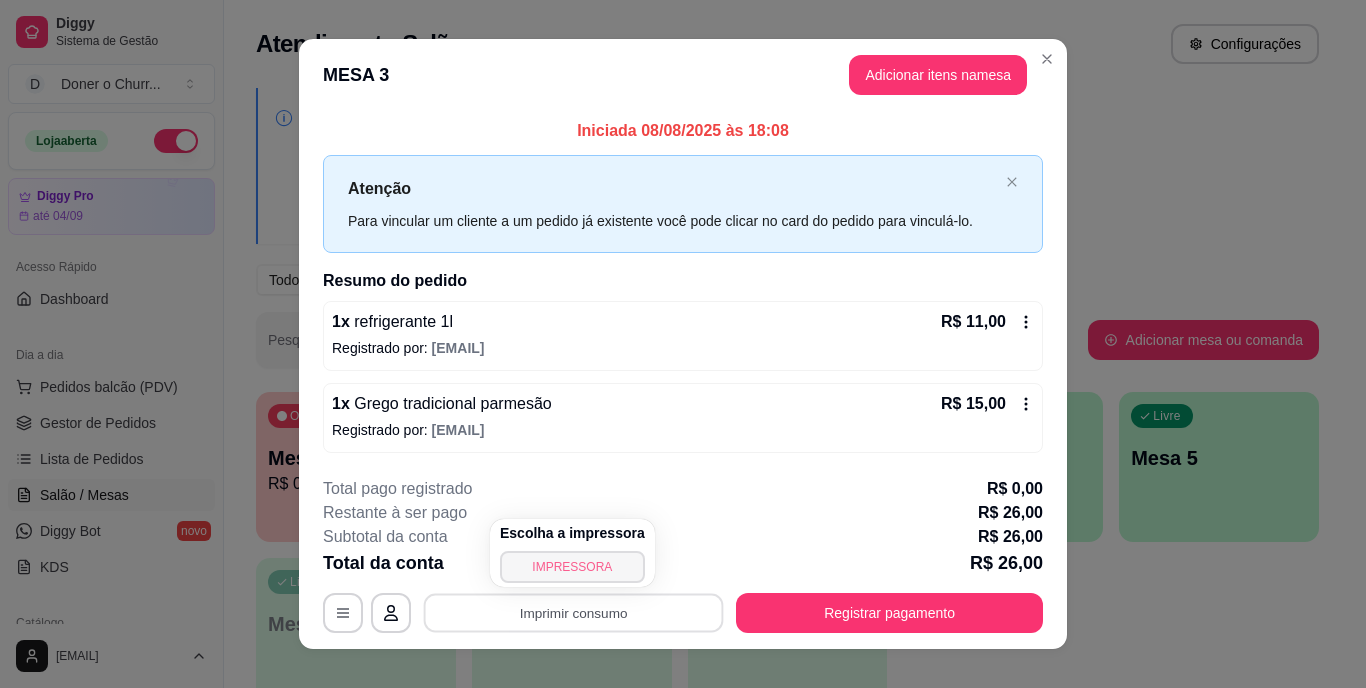 click on "IMPRESSORA" at bounding box center [572, 567] 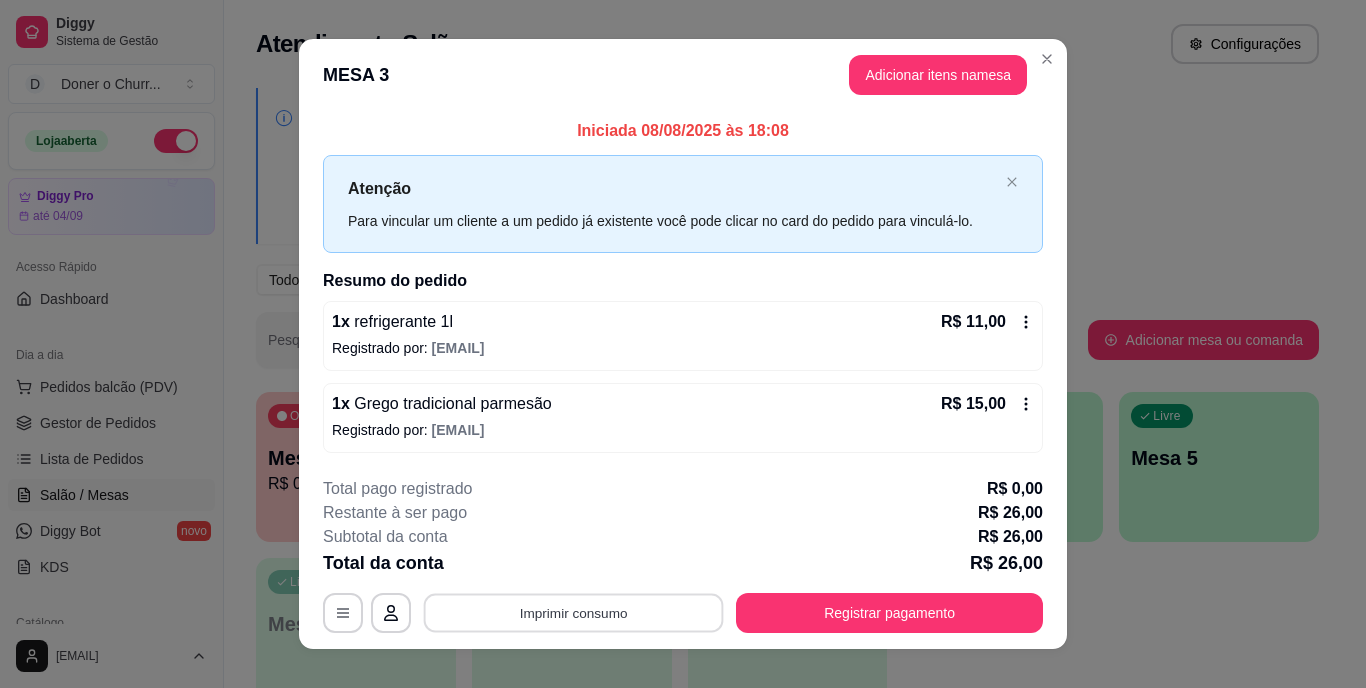 click on "Imprimir consumo" at bounding box center [574, 612] 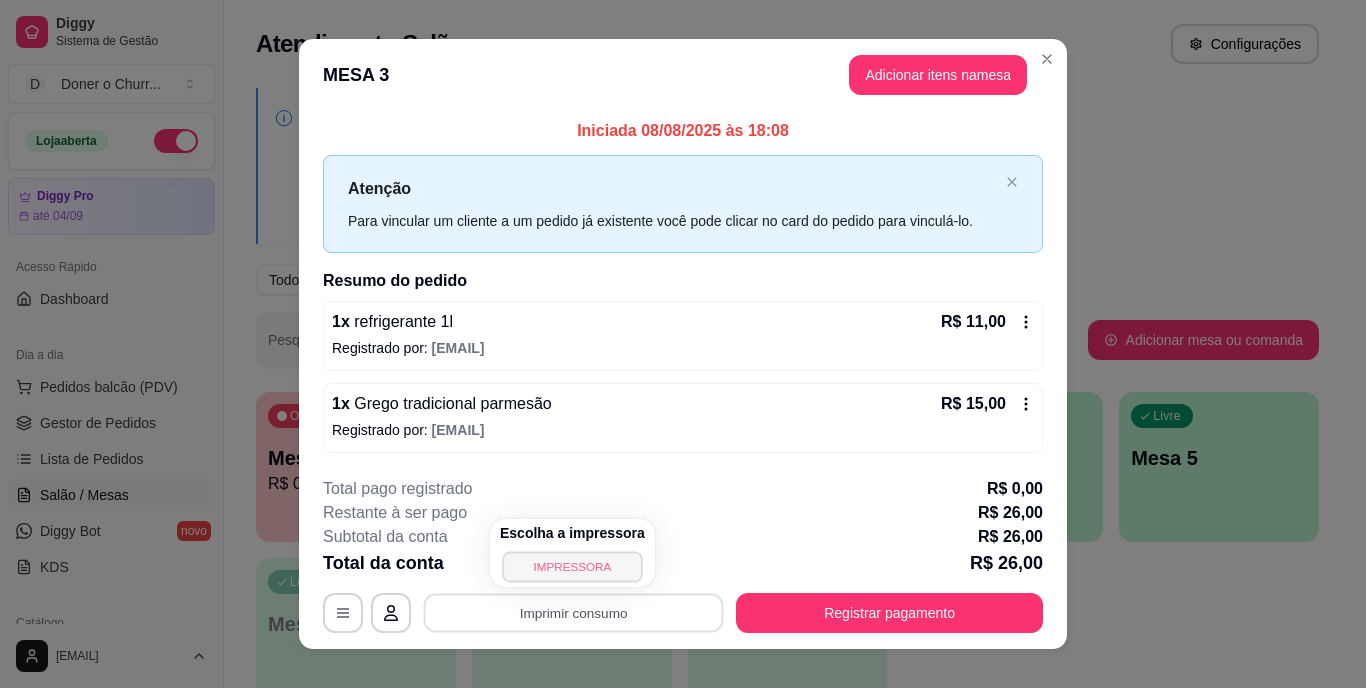 click on "IMPRESSORA" at bounding box center (572, 566) 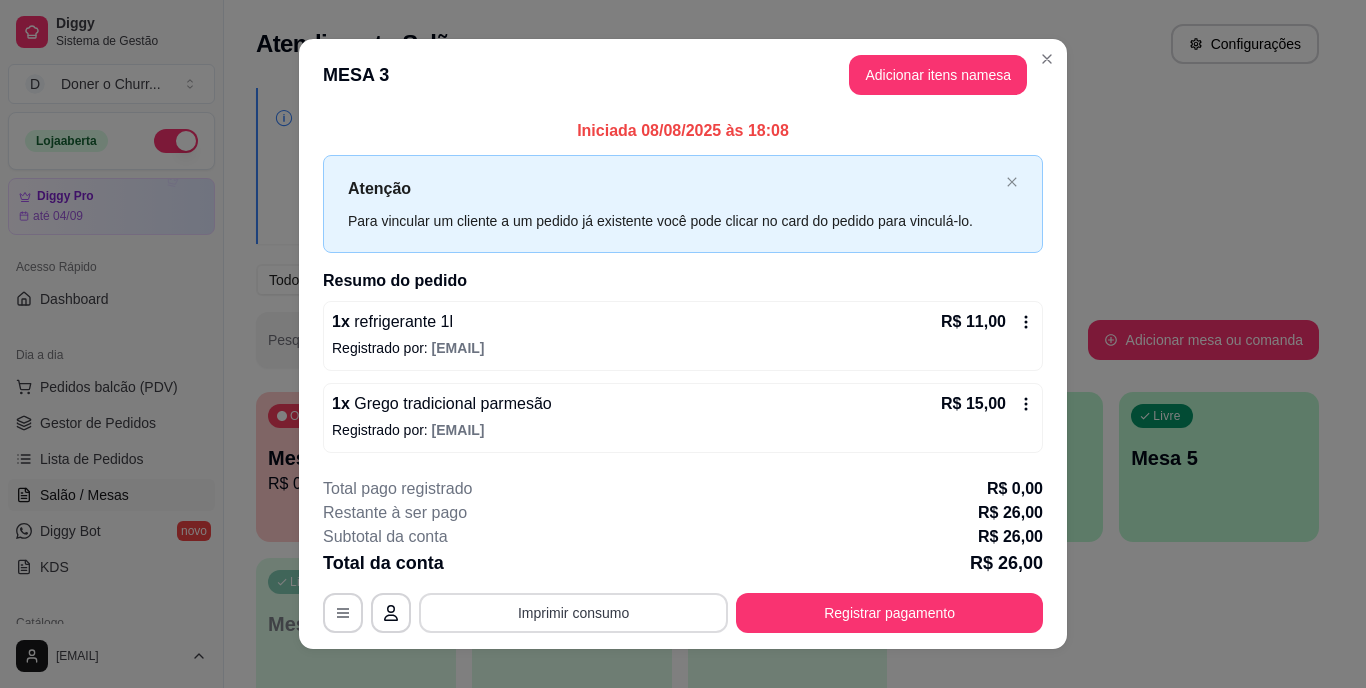 type 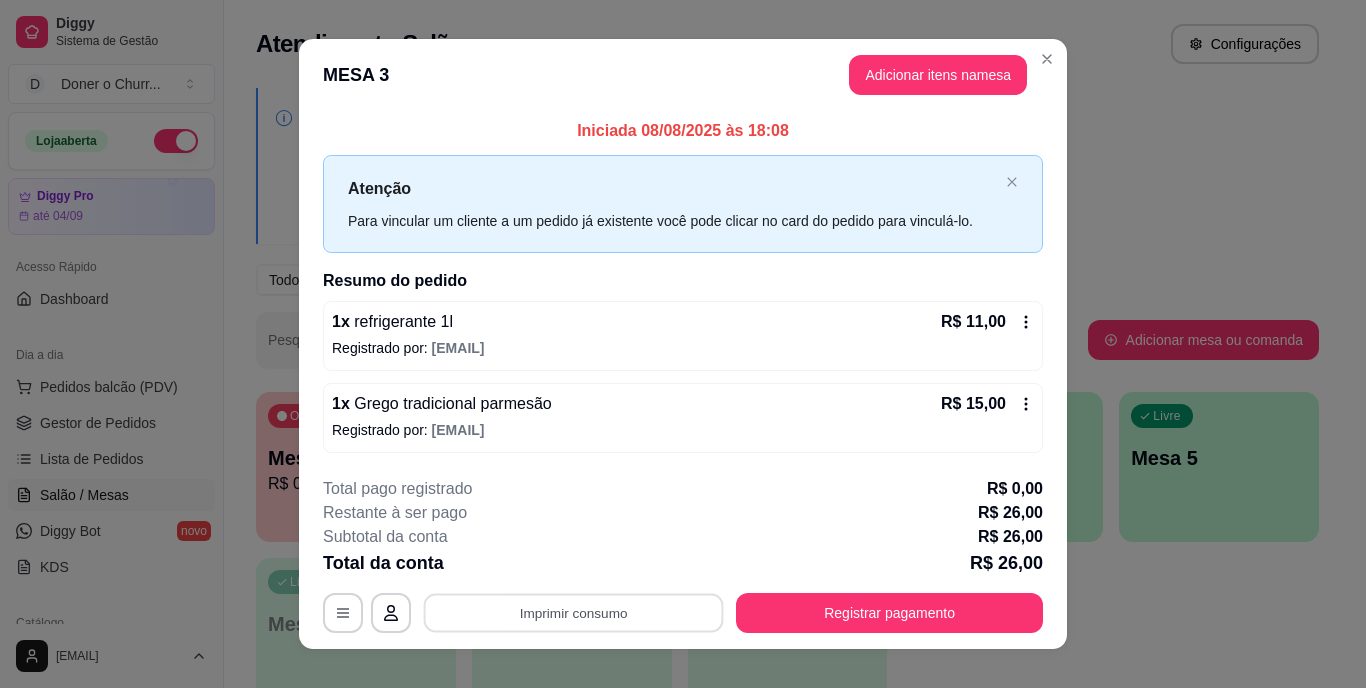 click on "**********" at bounding box center (683, 344) 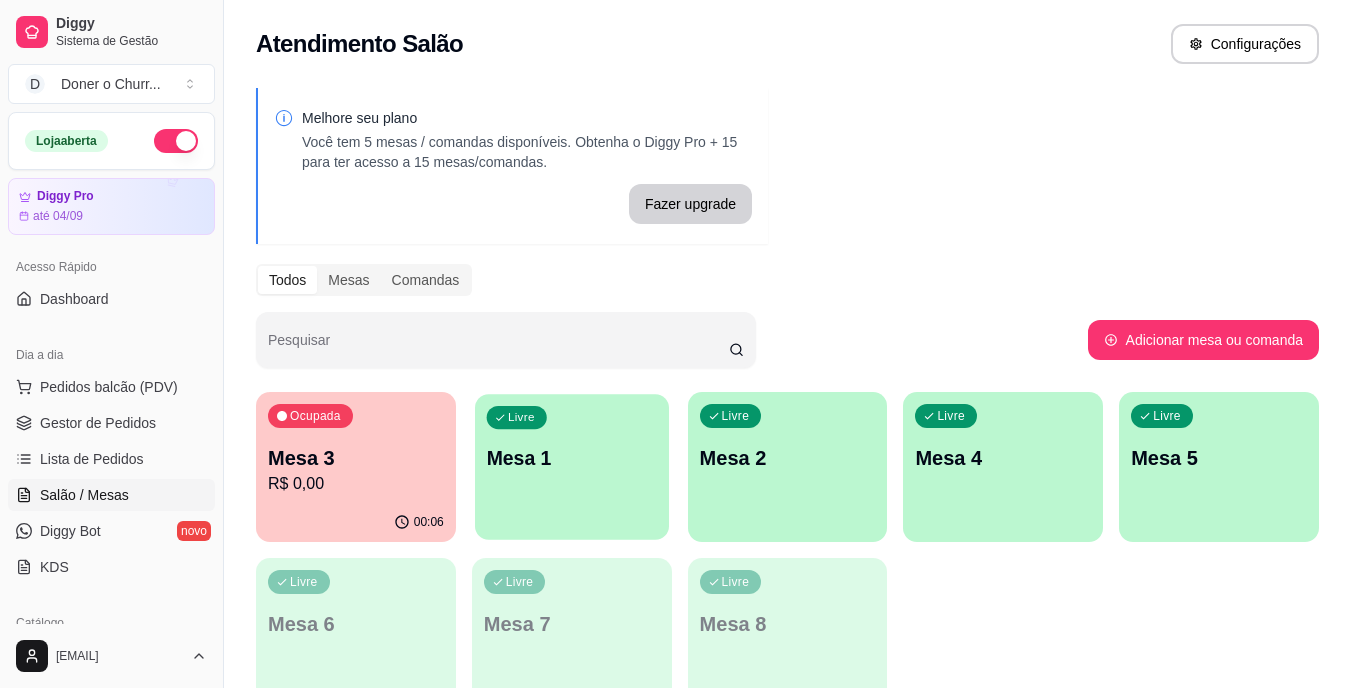 click on "Livre Mesa 1" at bounding box center [572, 455] 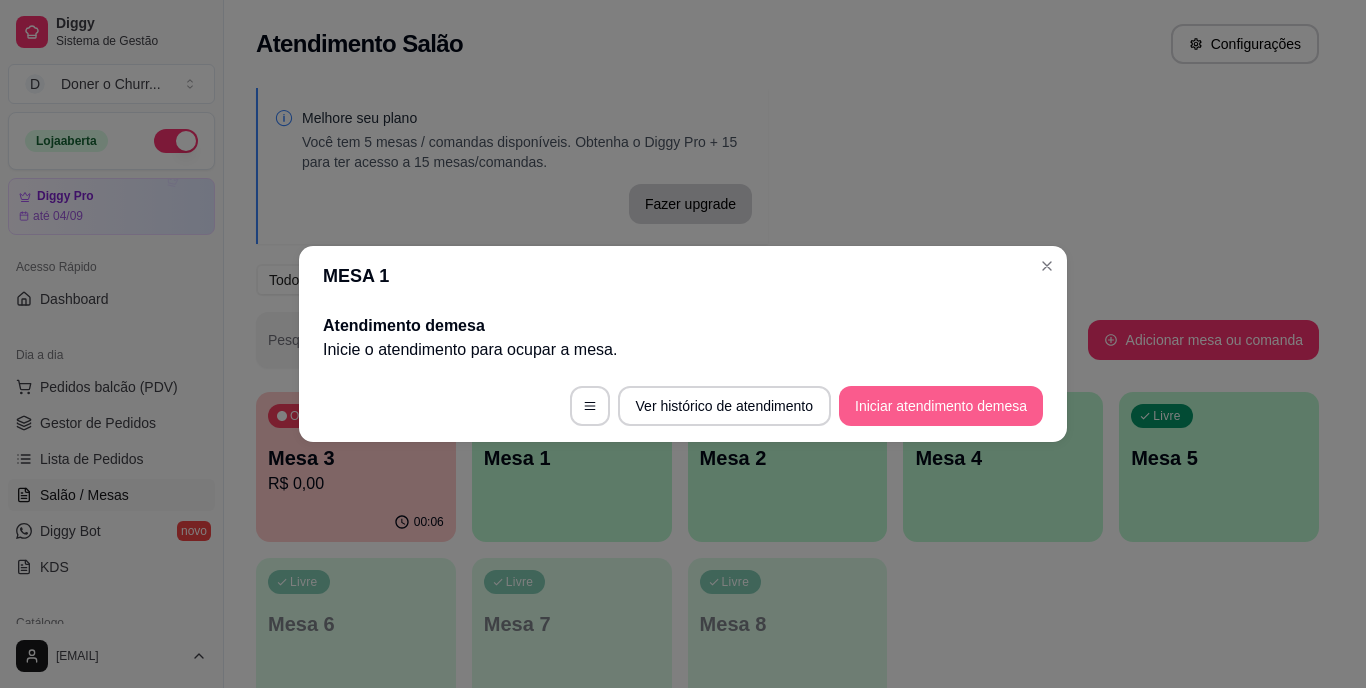 click on "Iniciar atendimento de  mesa" at bounding box center (941, 406) 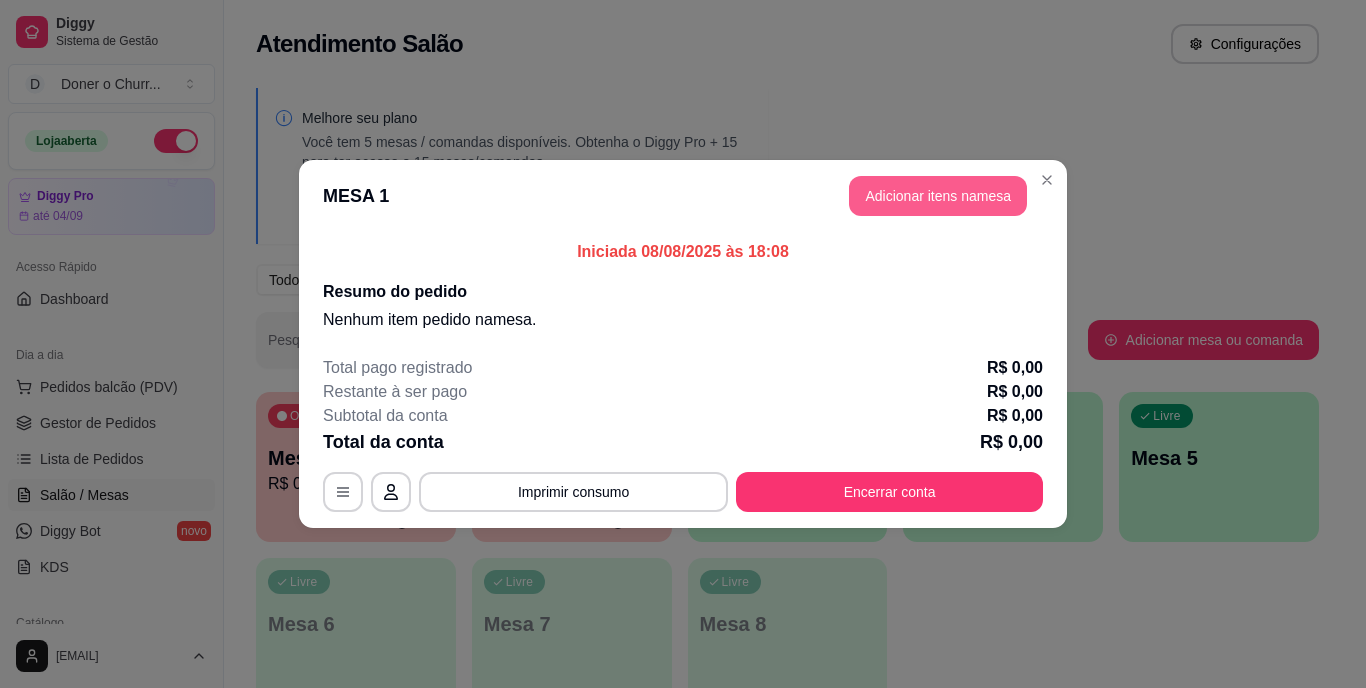 click on "Adicionar itens na  mesa" at bounding box center [938, 196] 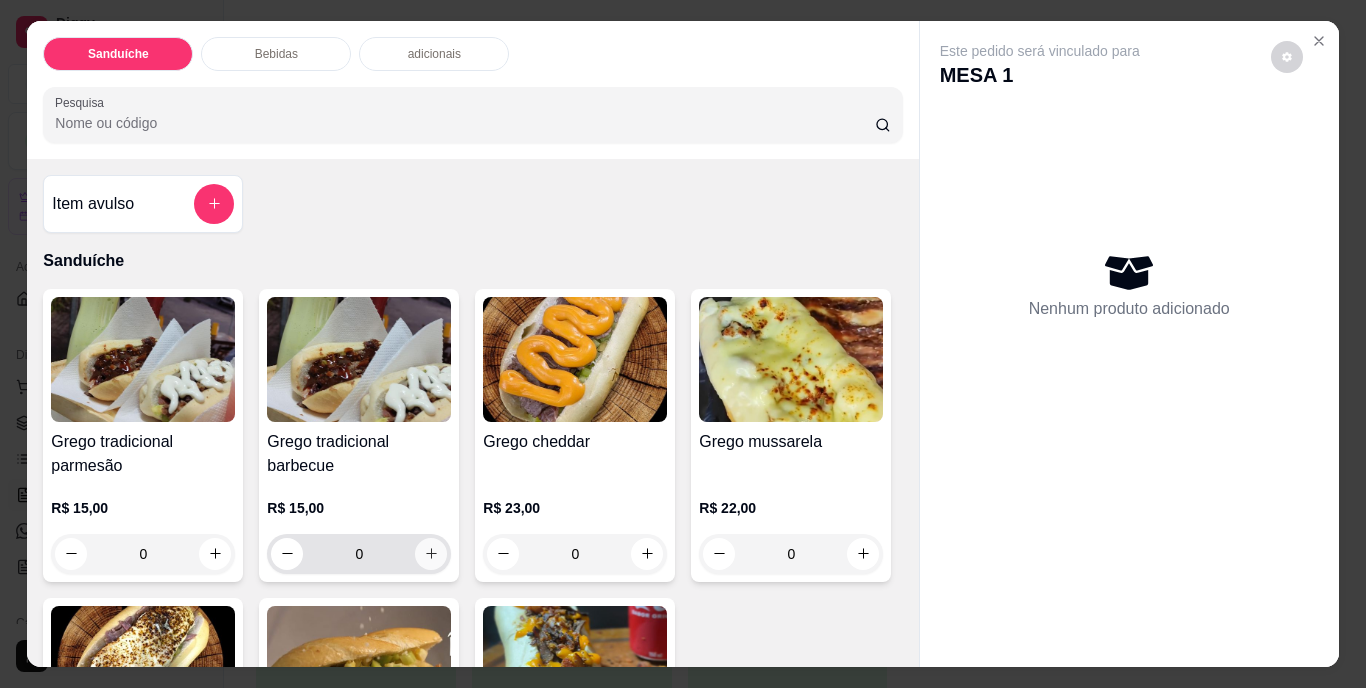 click 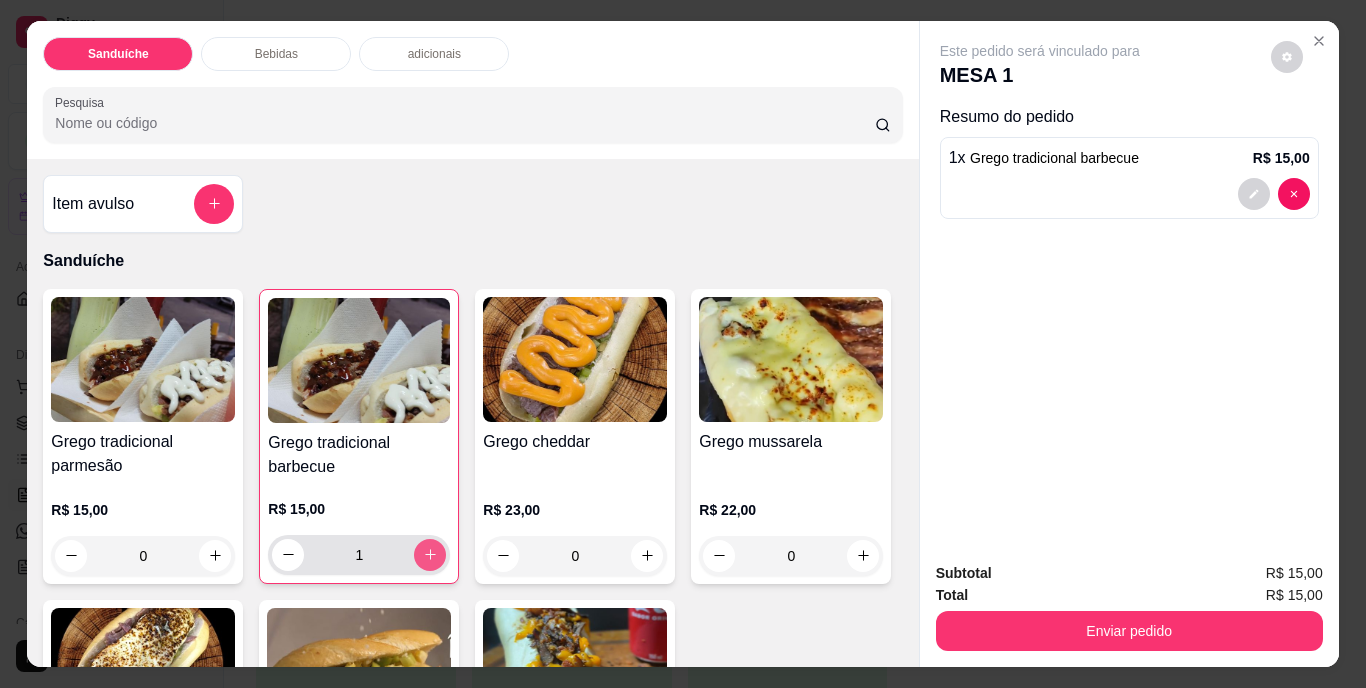 click 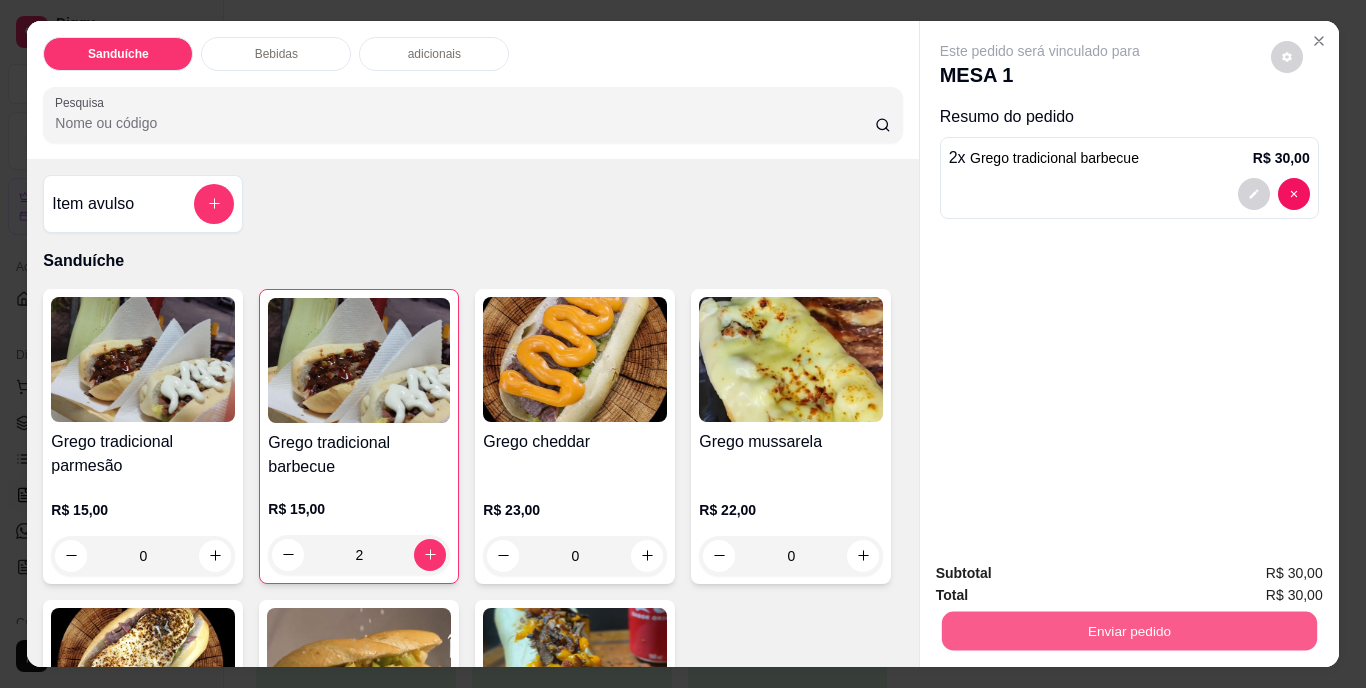 click on "Enviar pedido" at bounding box center (1128, 631) 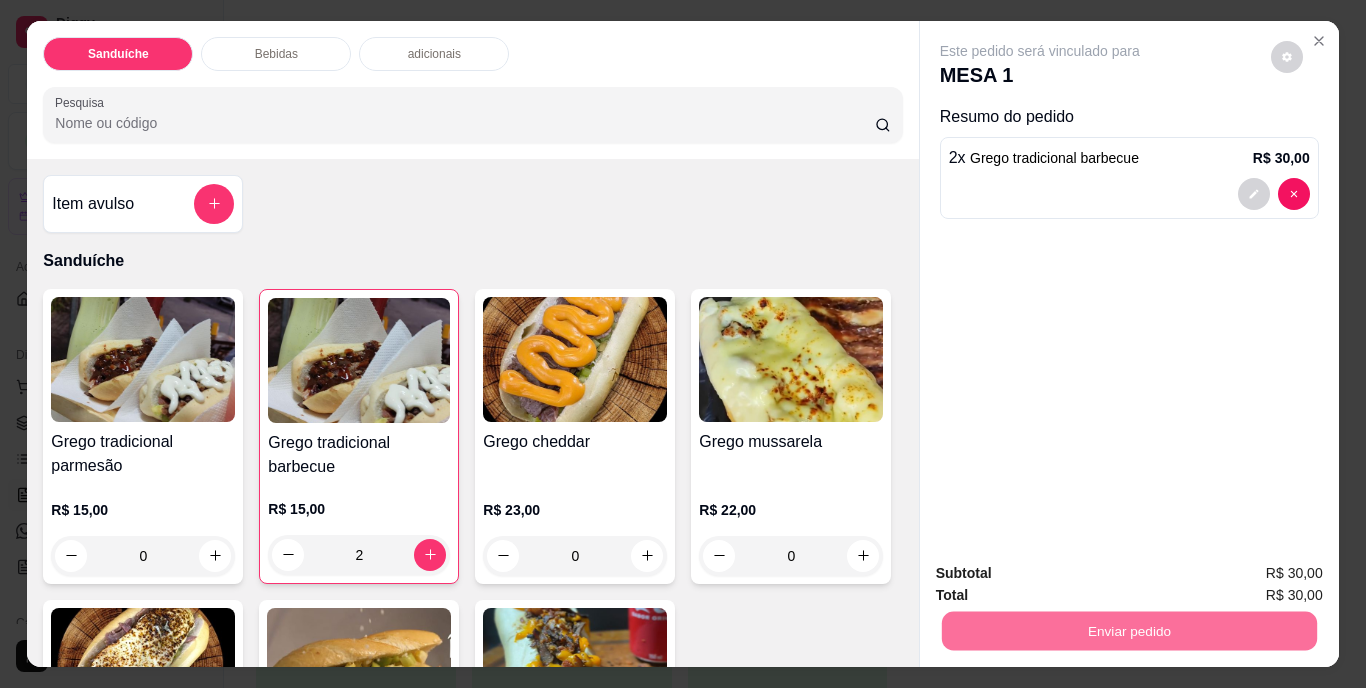 click on "Não registrar e enviar pedido" at bounding box center [1063, 575] 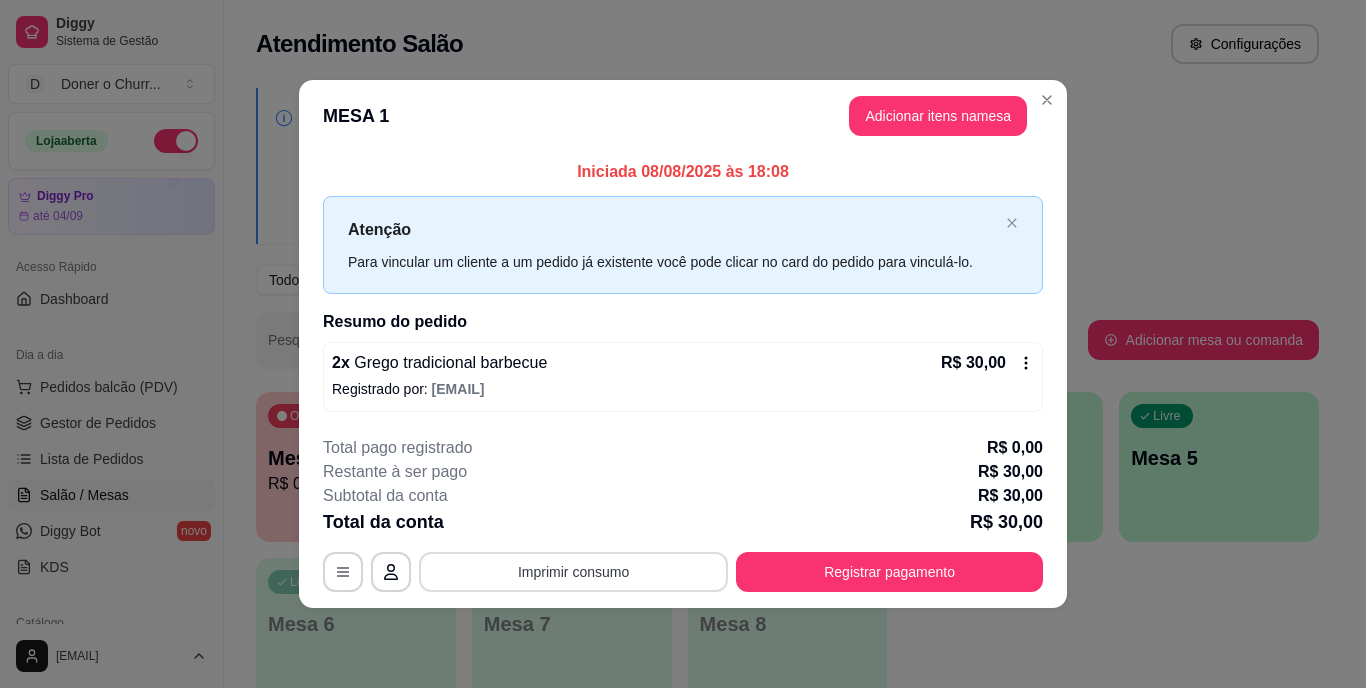click on "Imprimir consumo" at bounding box center [573, 572] 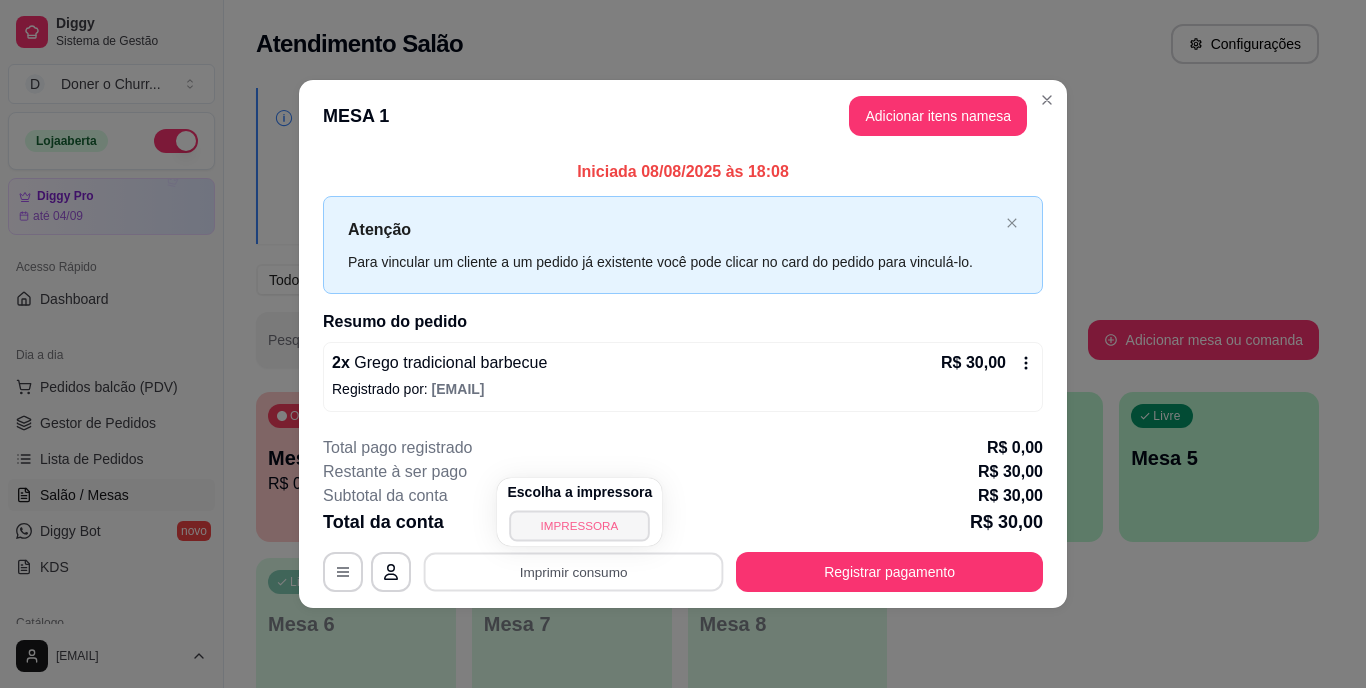 click on "IMPRESSORA" at bounding box center (580, 525) 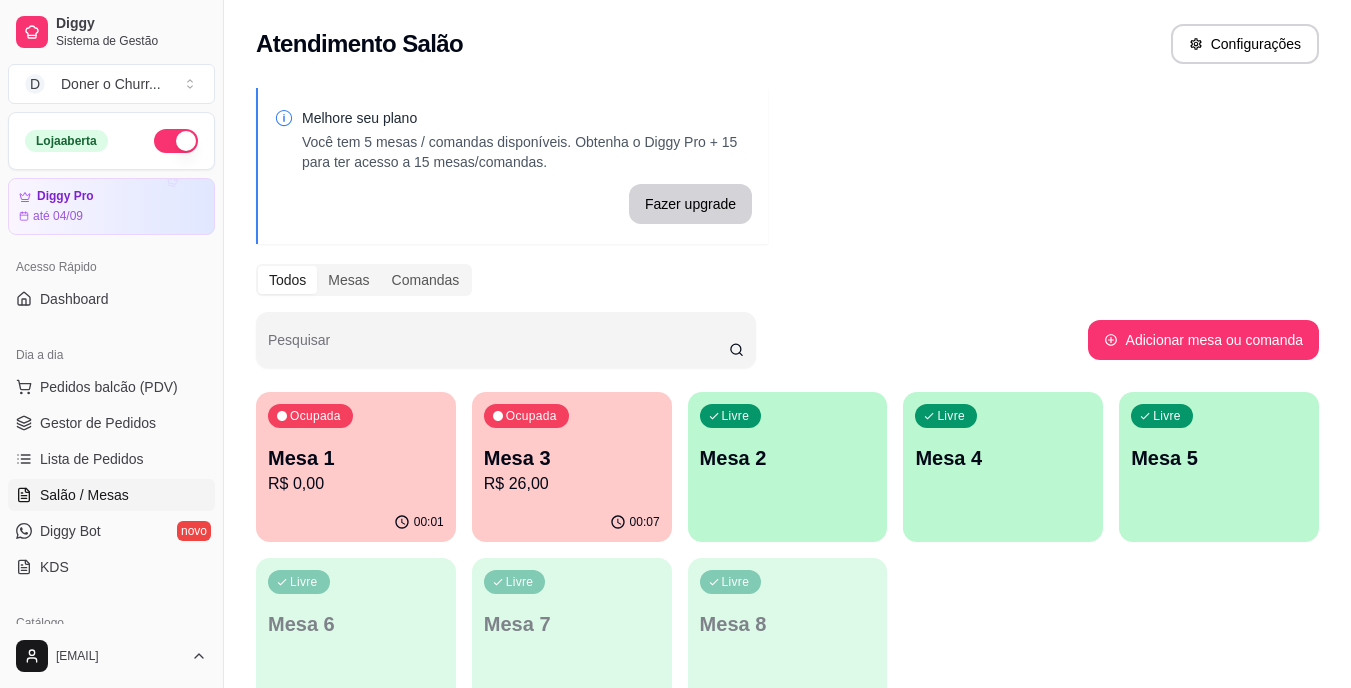 click on "Mesa 2" at bounding box center (788, 458) 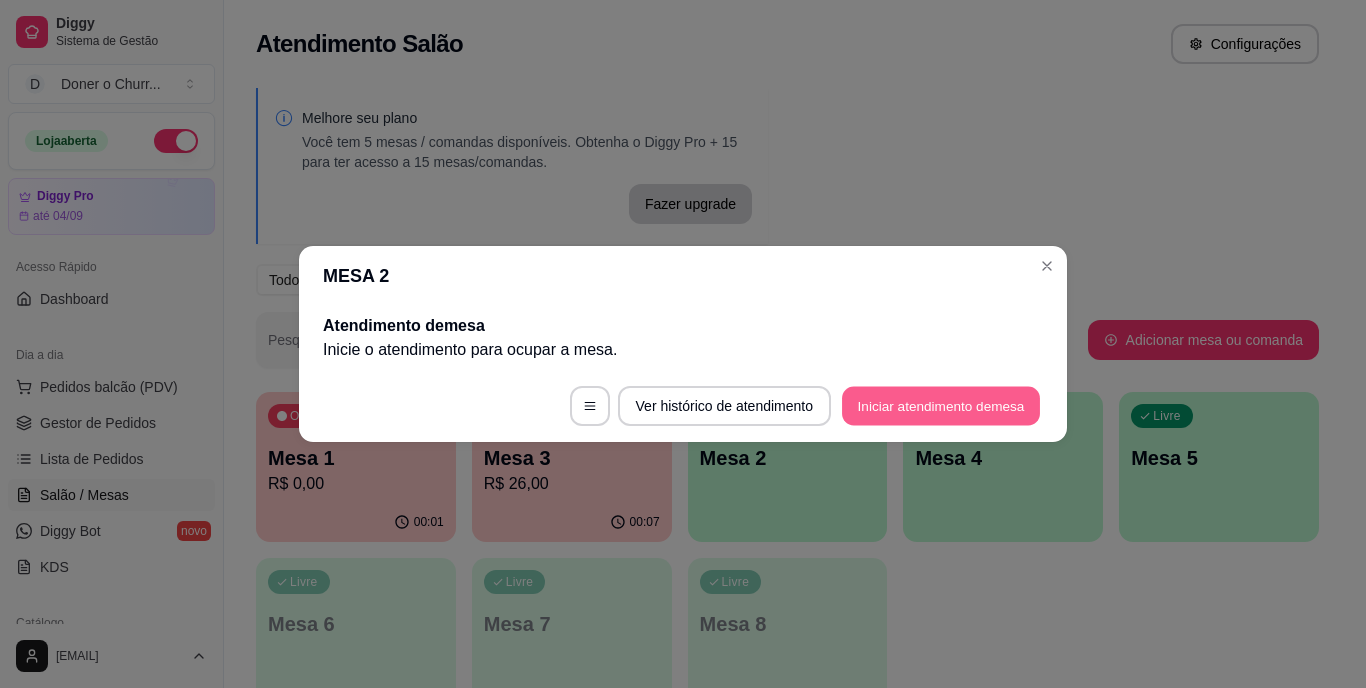 click on "Iniciar atendimento de  mesa" at bounding box center (941, 406) 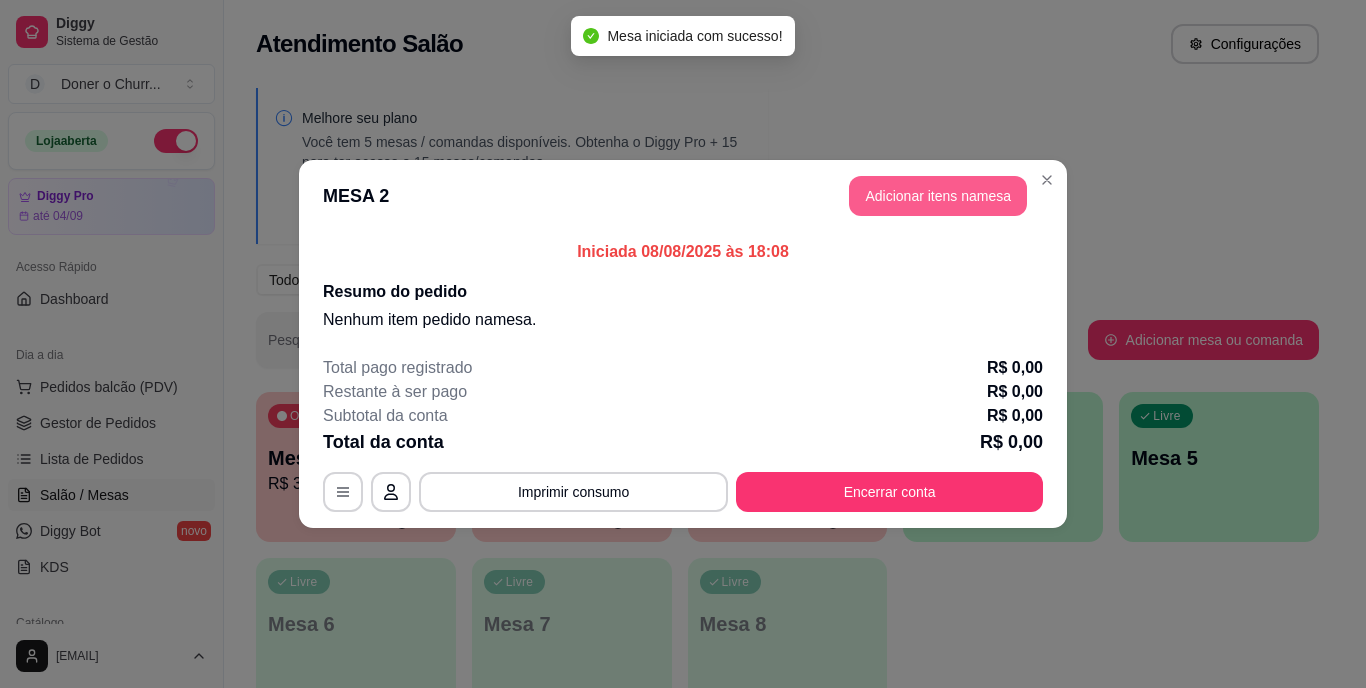 click on "Adicionar itens na  mesa" at bounding box center [938, 196] 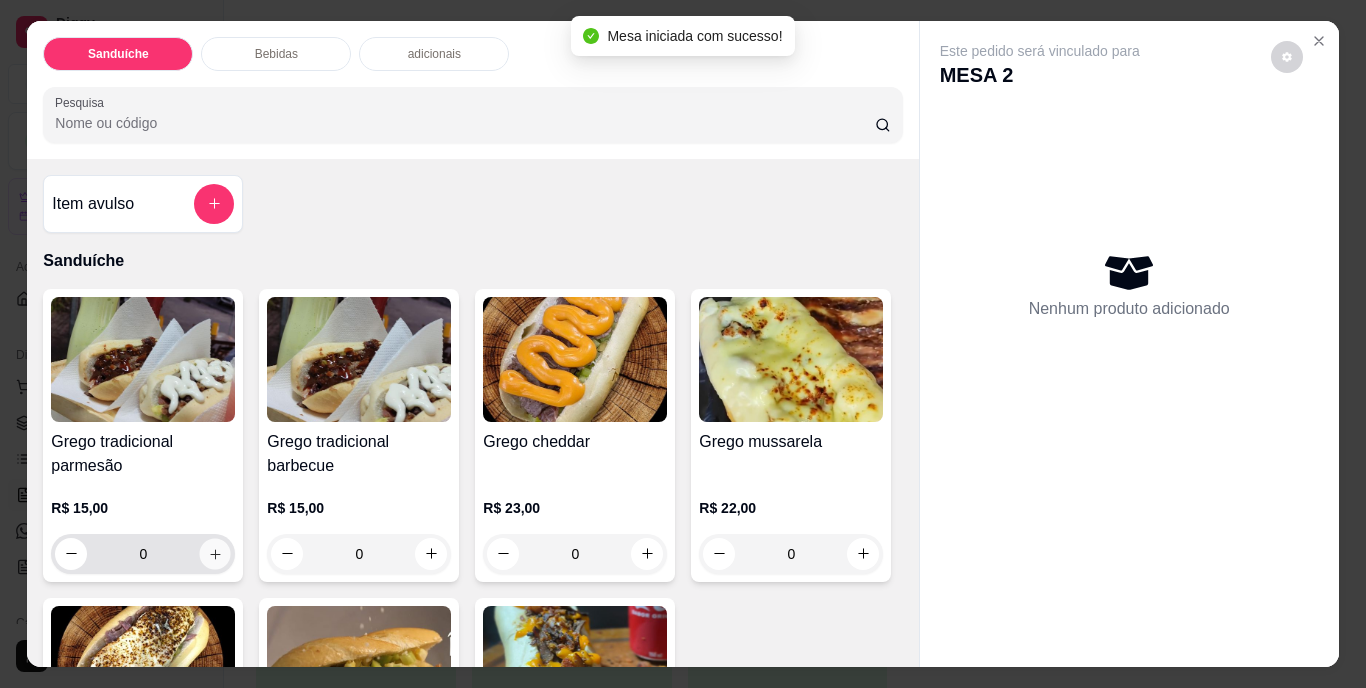 click 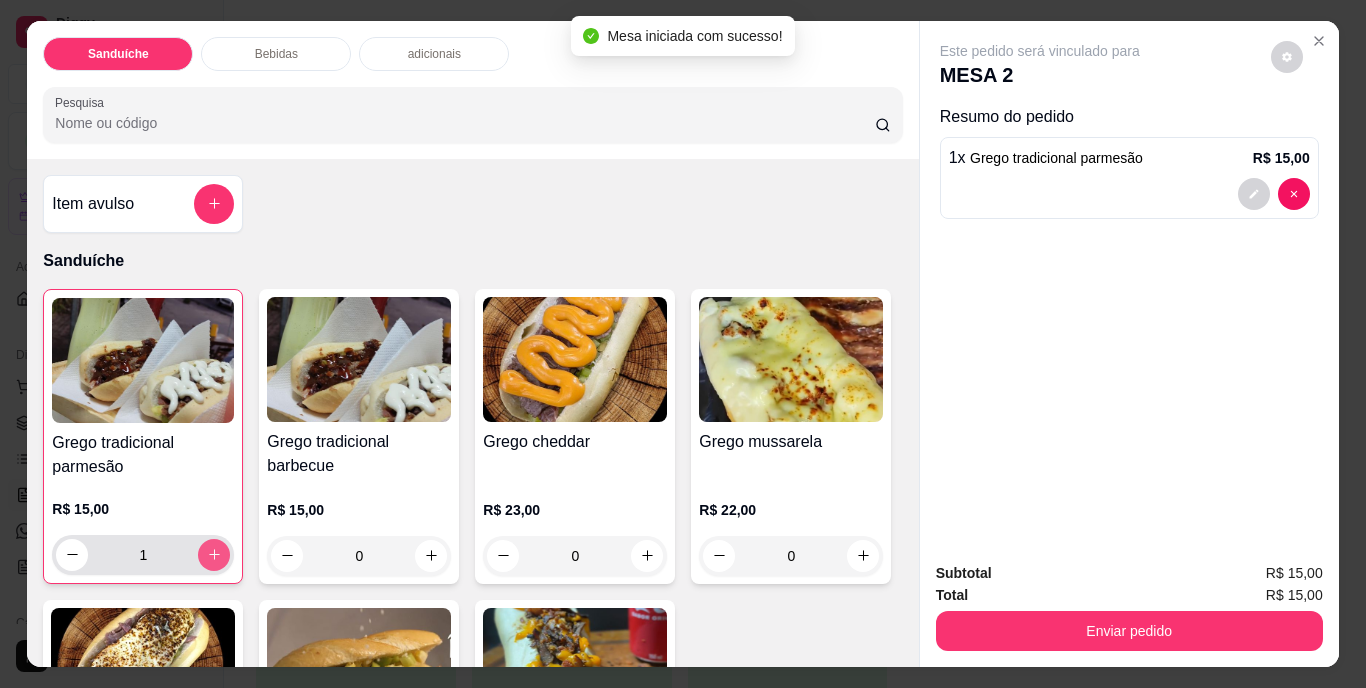 click 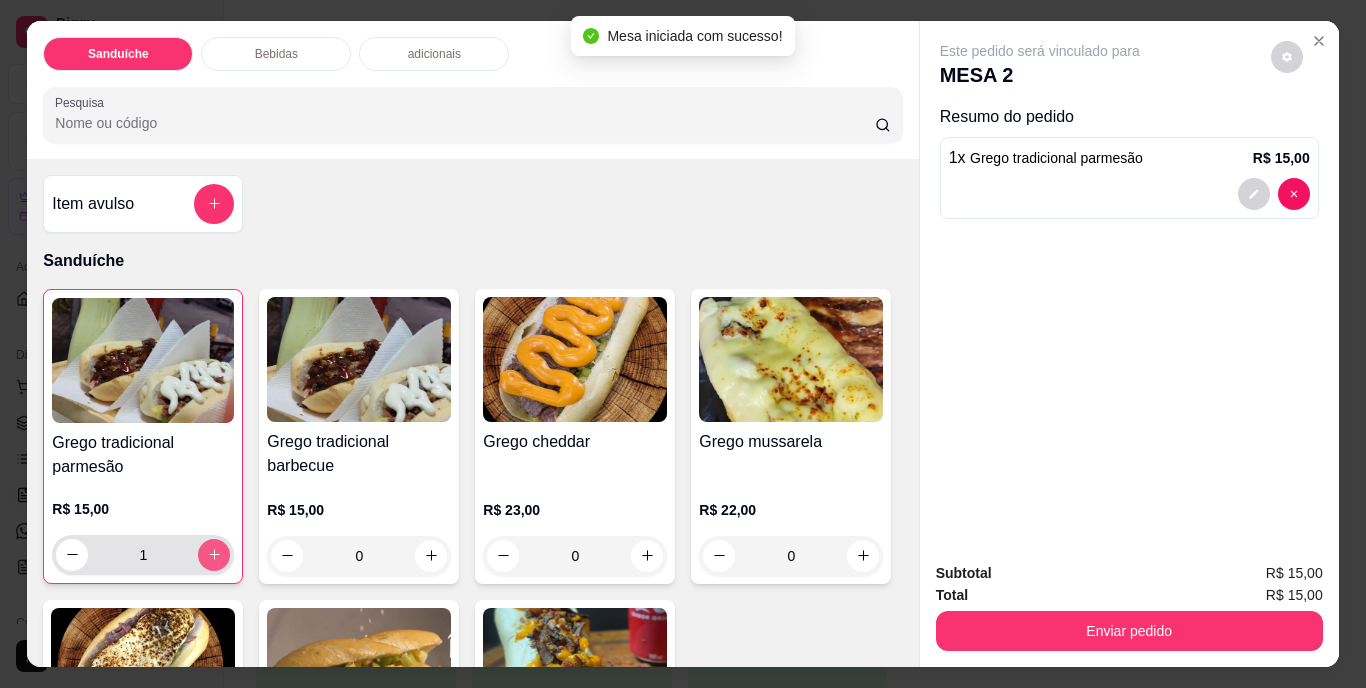 type on "2" 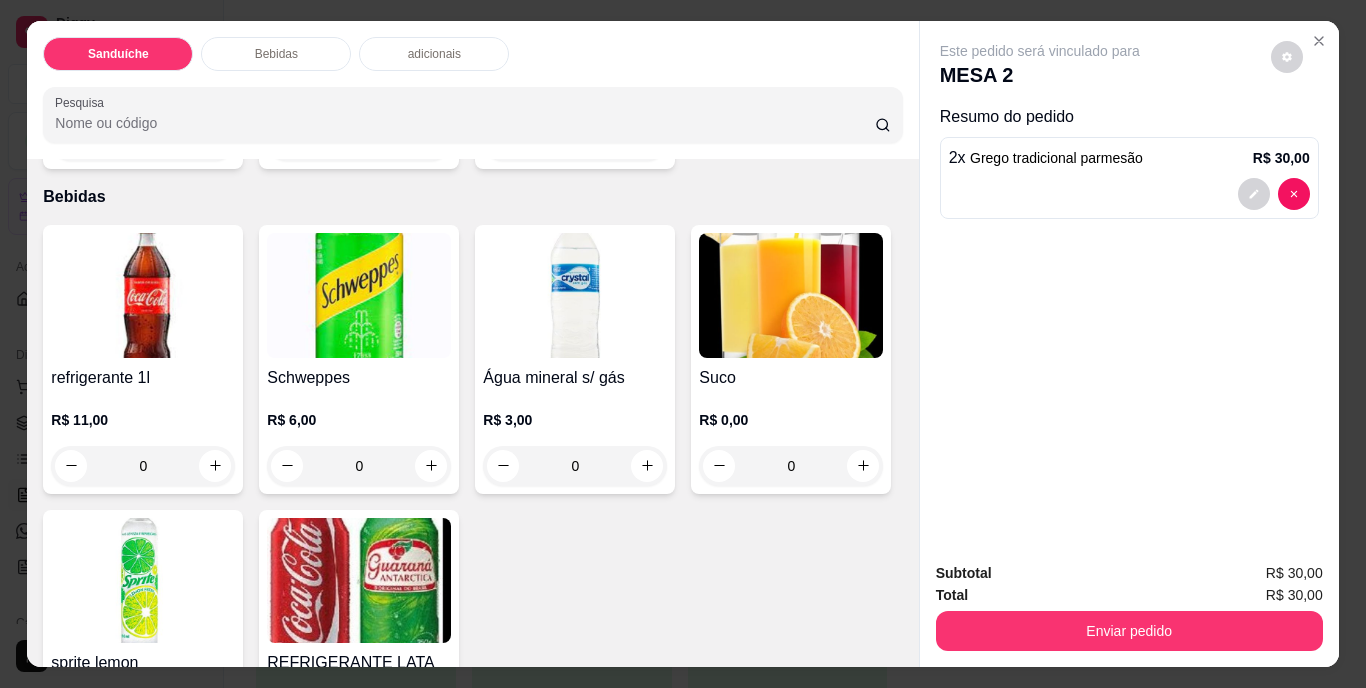 scroll, scrollTop: 1000, scrollLeft: 0, axis: vertical 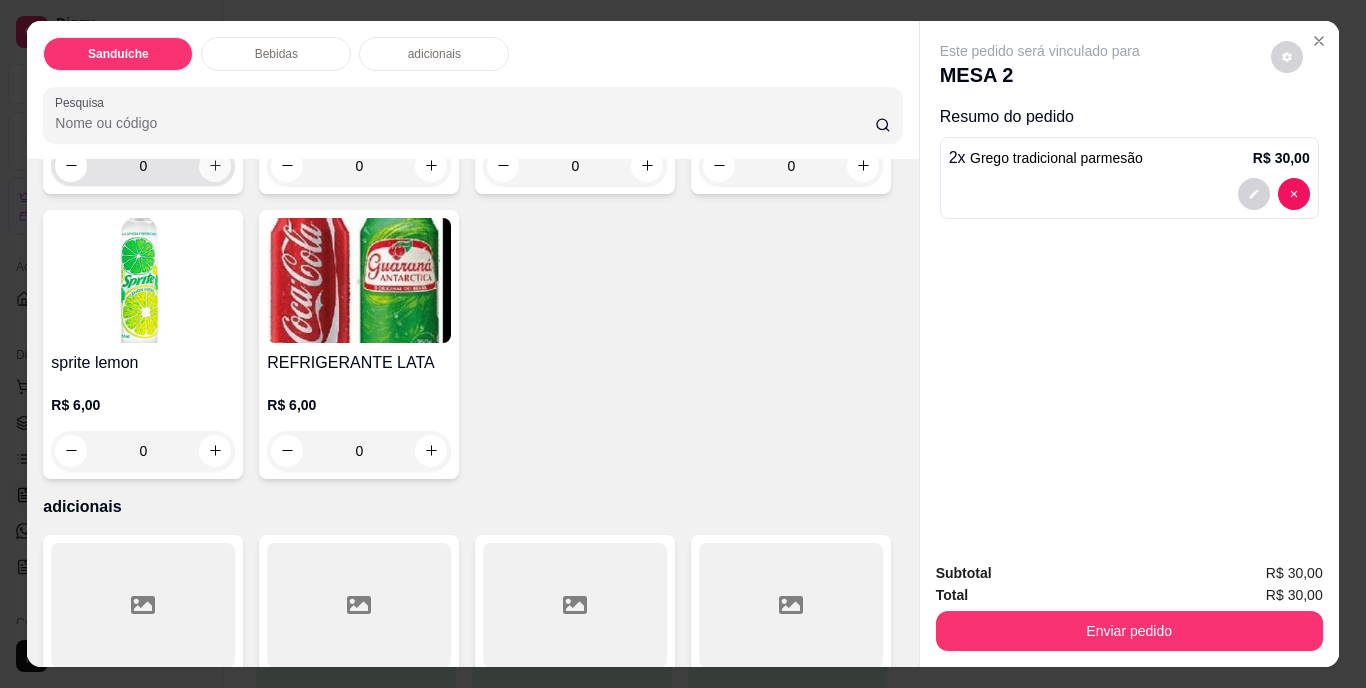 click 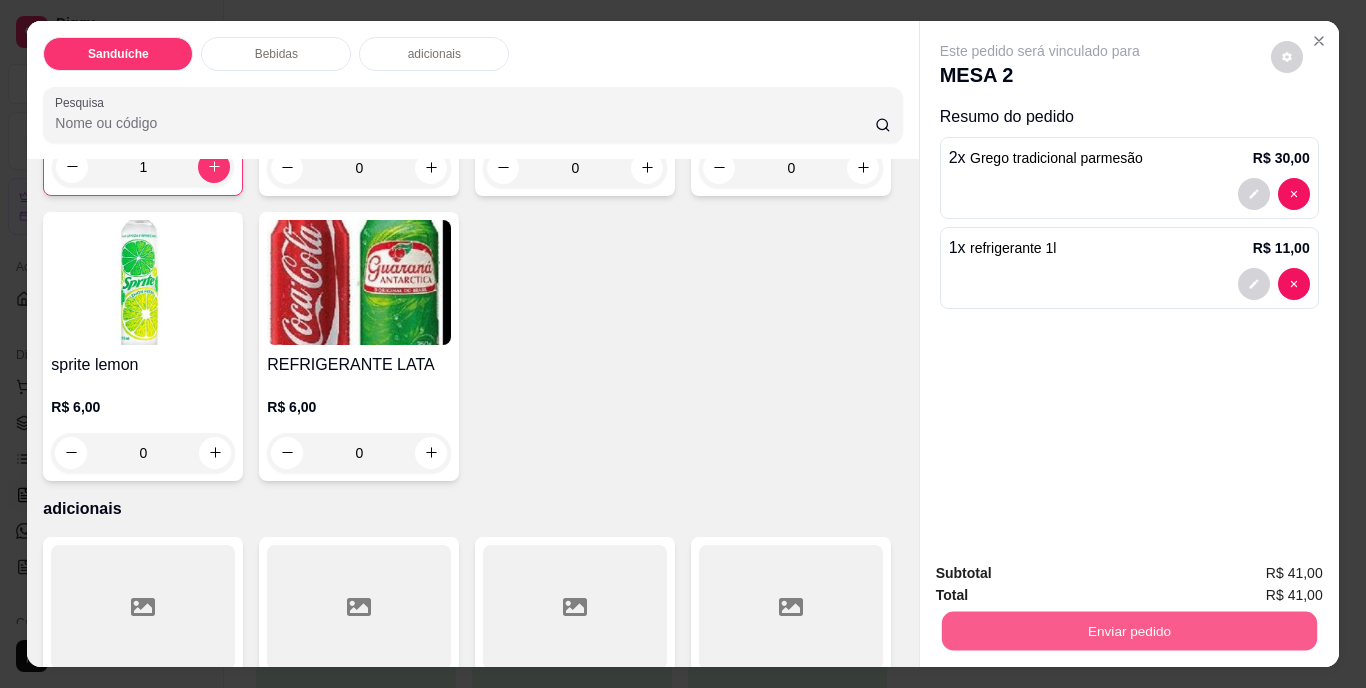 click on "Enviar pedido" at bounding box center [1128, 631] 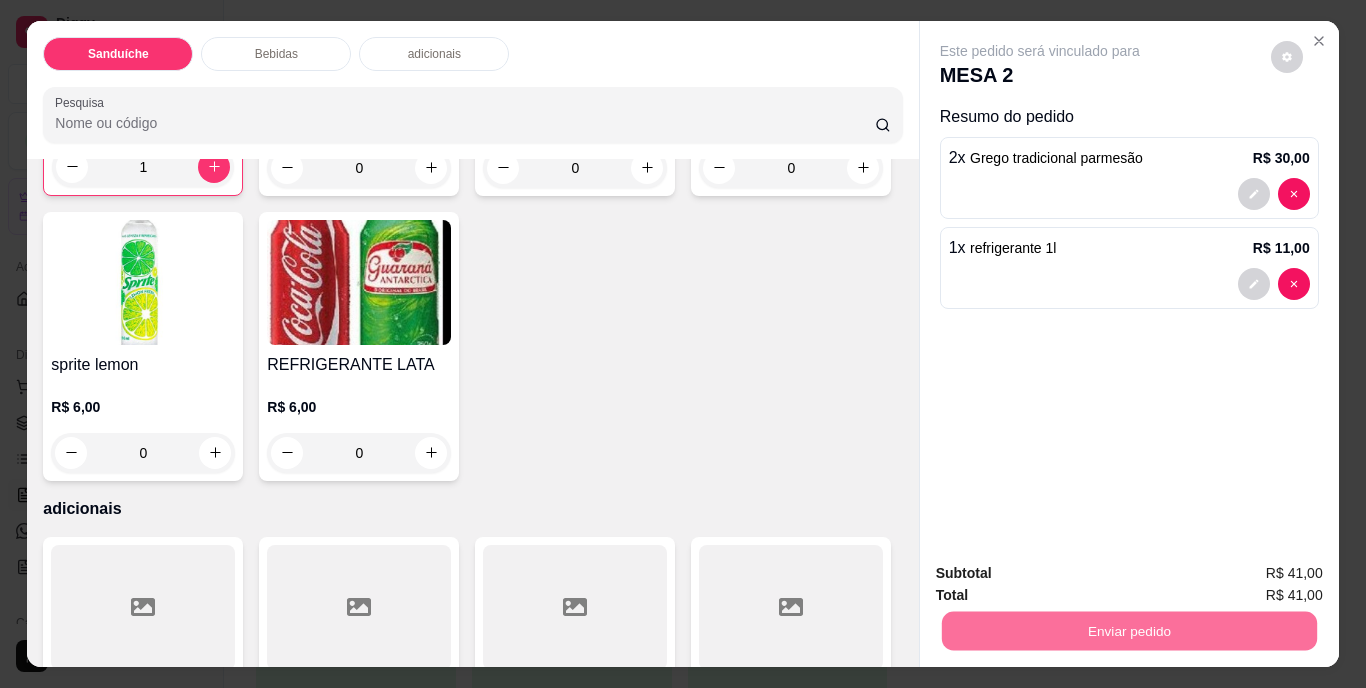 click on "Não registrar e enviar pedido" at bounding box center (1063, 575) 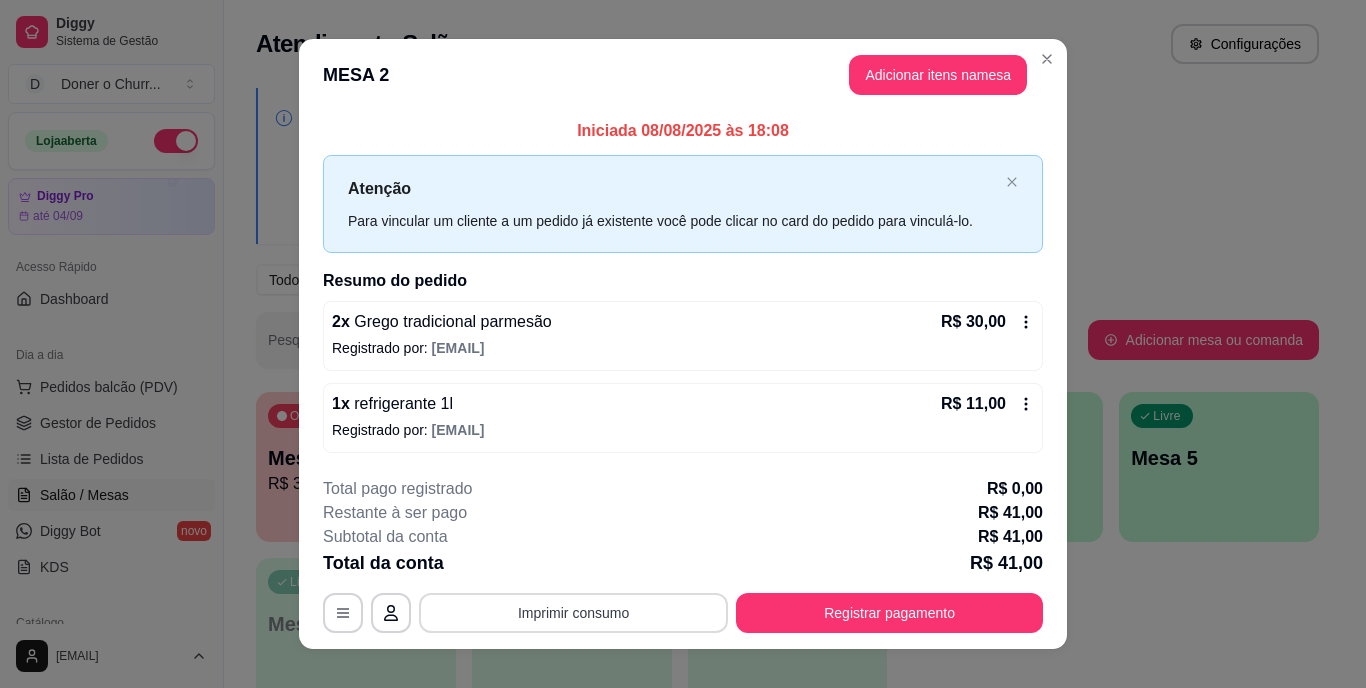 click on "Imprimir consumo" at bounding box center [573, 613] 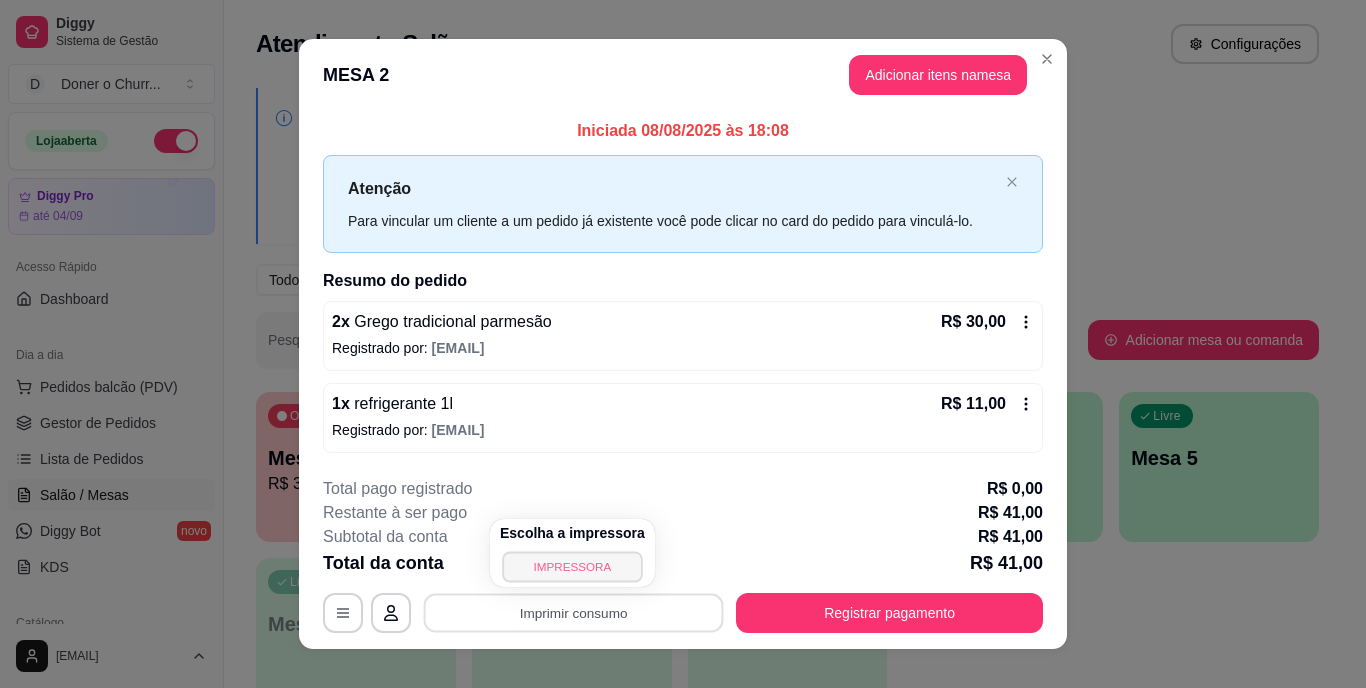 click on "IMPRESSORA" at bounding box center [572, 566] 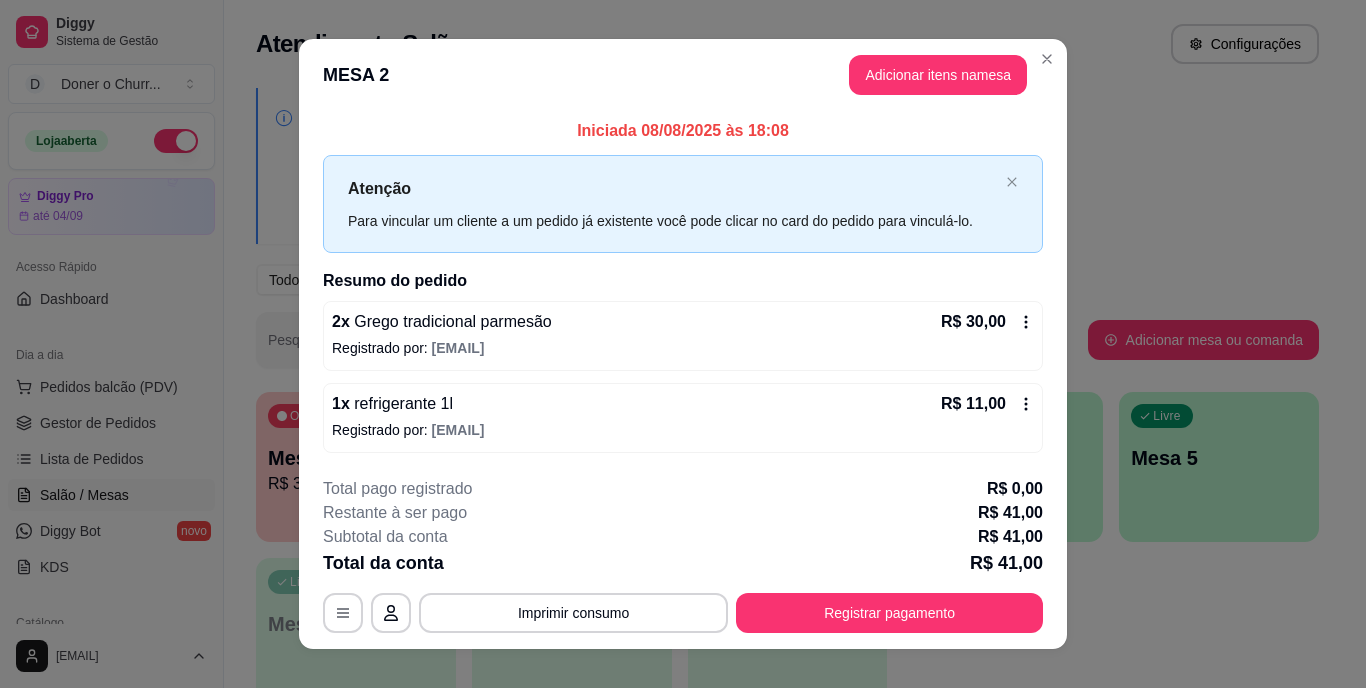 type 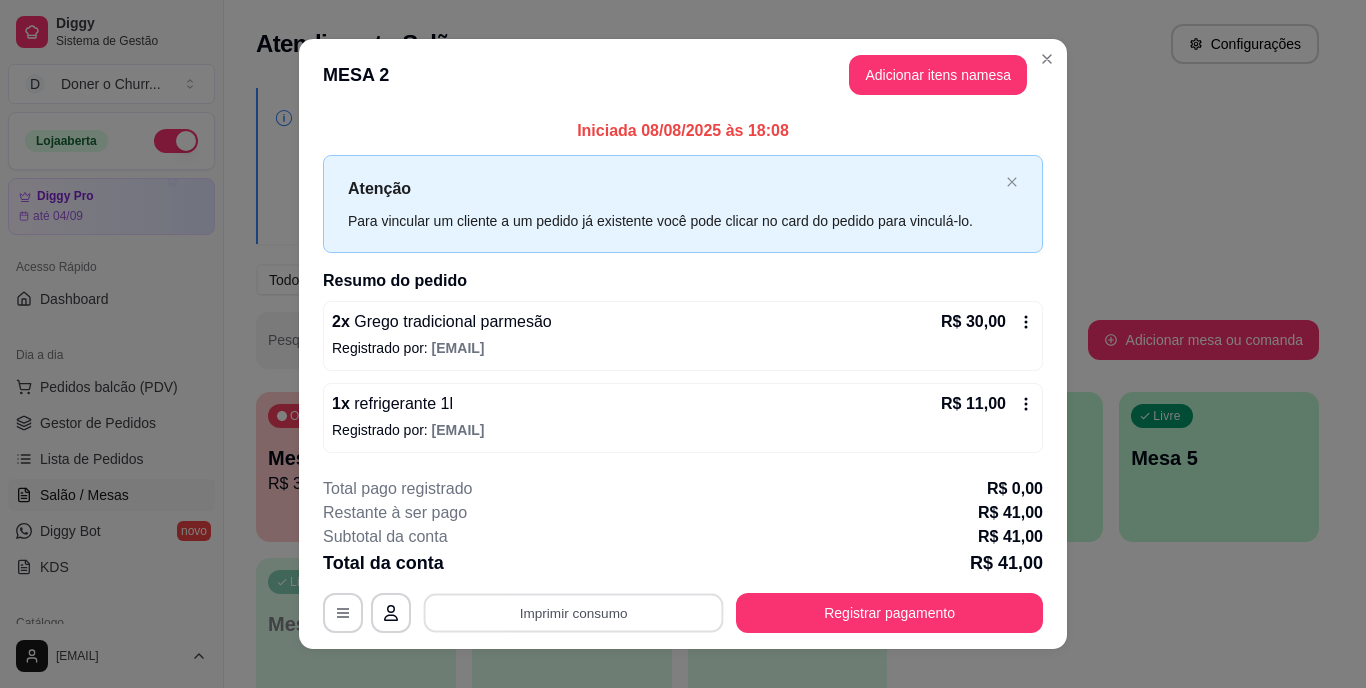 click on "**********" at bounding box center (683, 344) 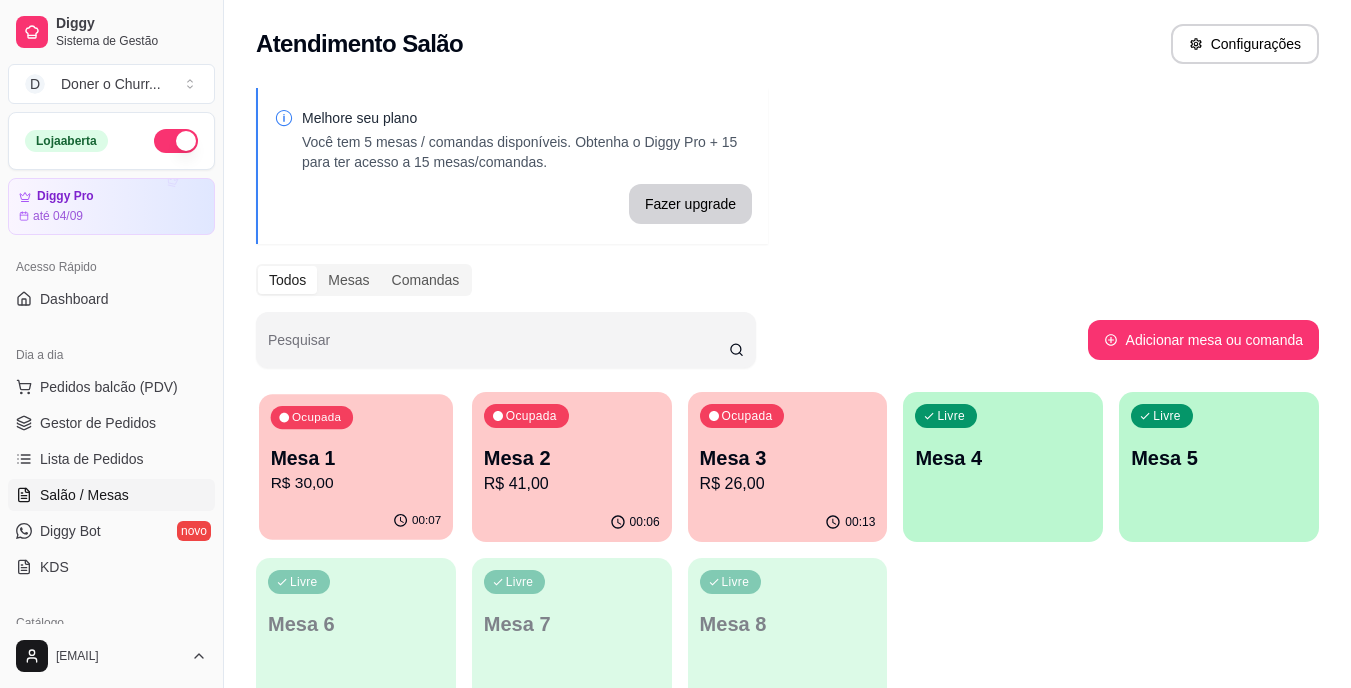 click on "Ocupada Mesa 1 R$ 30,00" at bounding box center [356, 448] 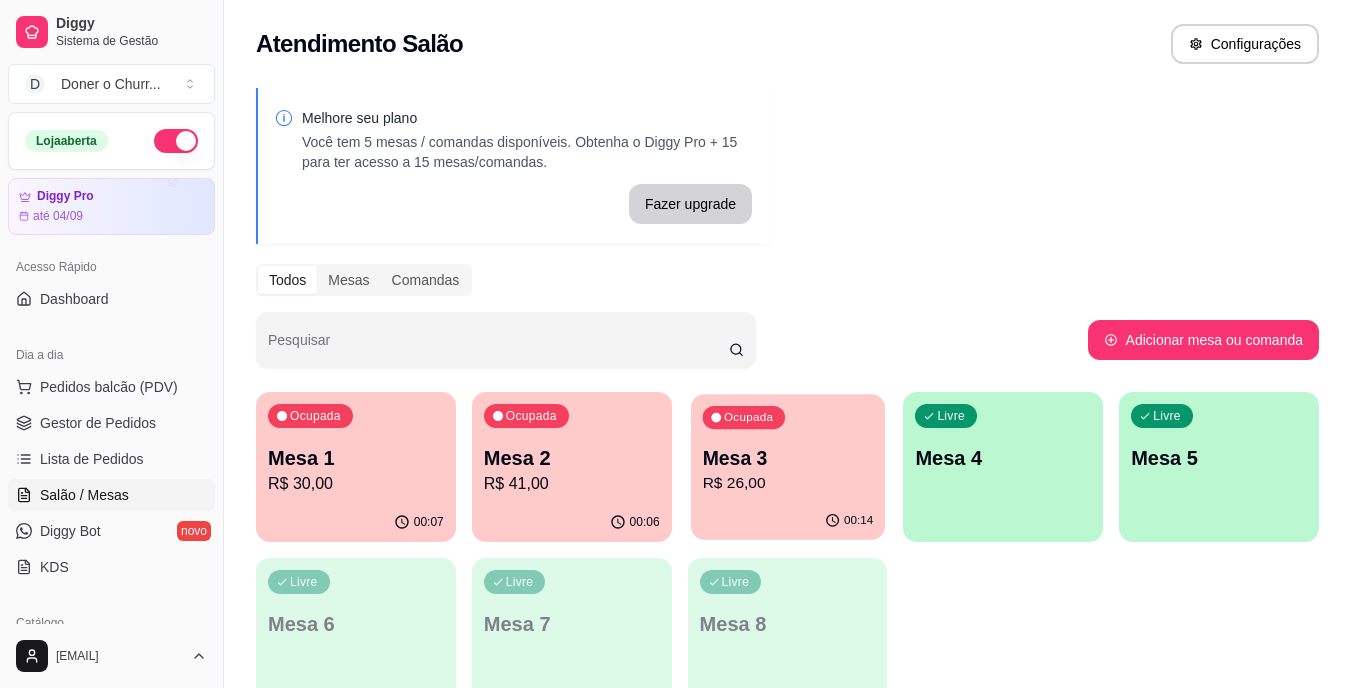 click on "R$ 26,00" at bounding box center (787, 483) 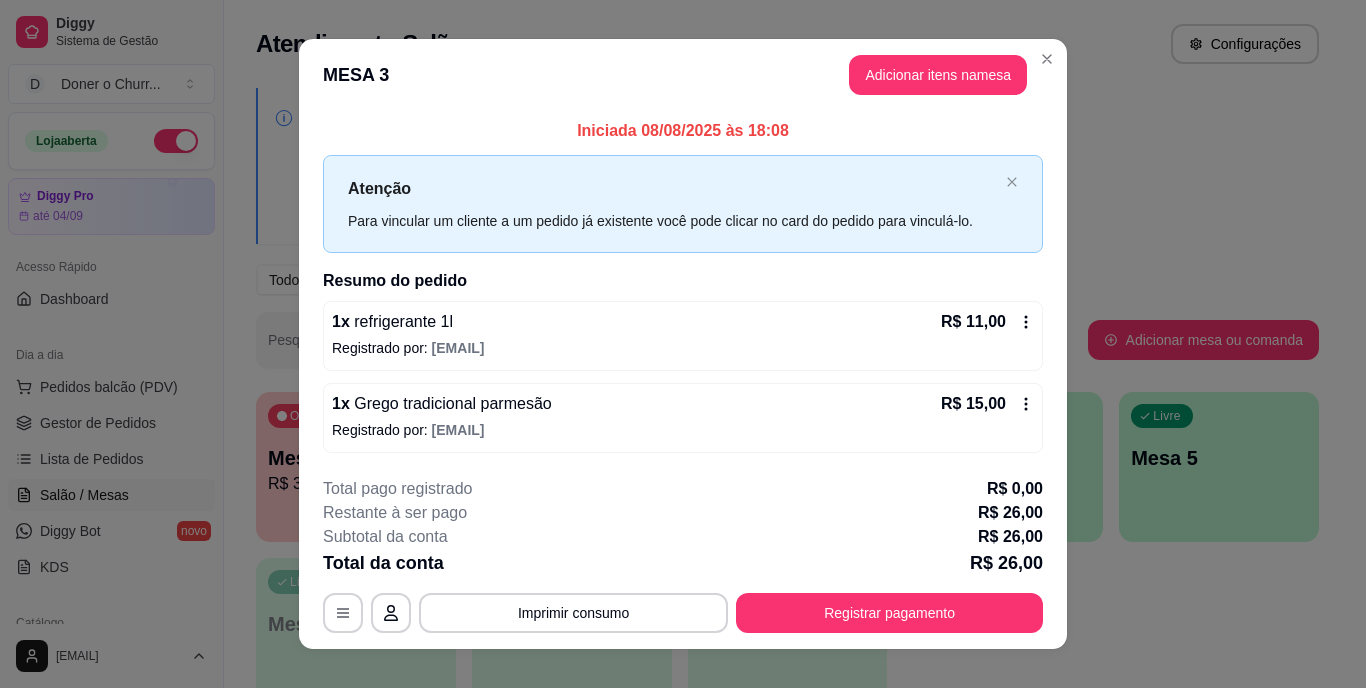 click on "1 x Grego tradicional parmesão R$ 15,00 Registrado por: [EMAIL]" at bounding box center (683, 418) 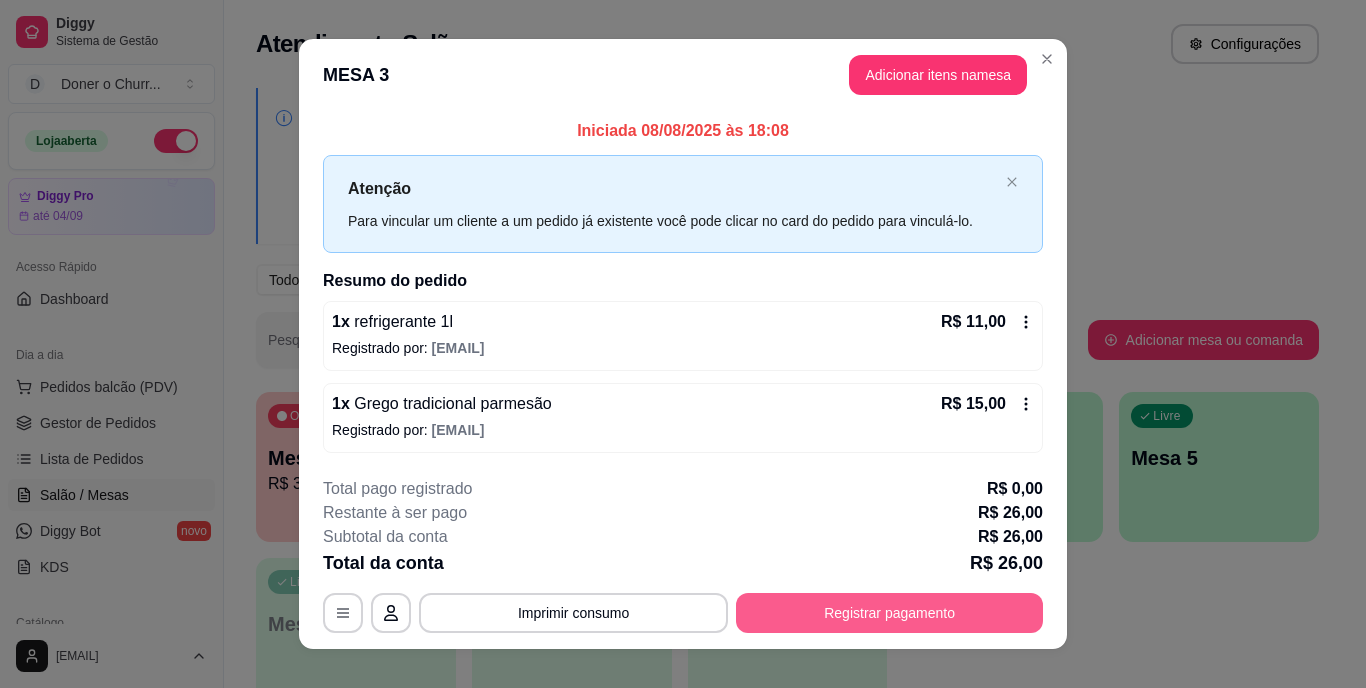 click on "Registrar pagamento" at bounding box center (889, 613) 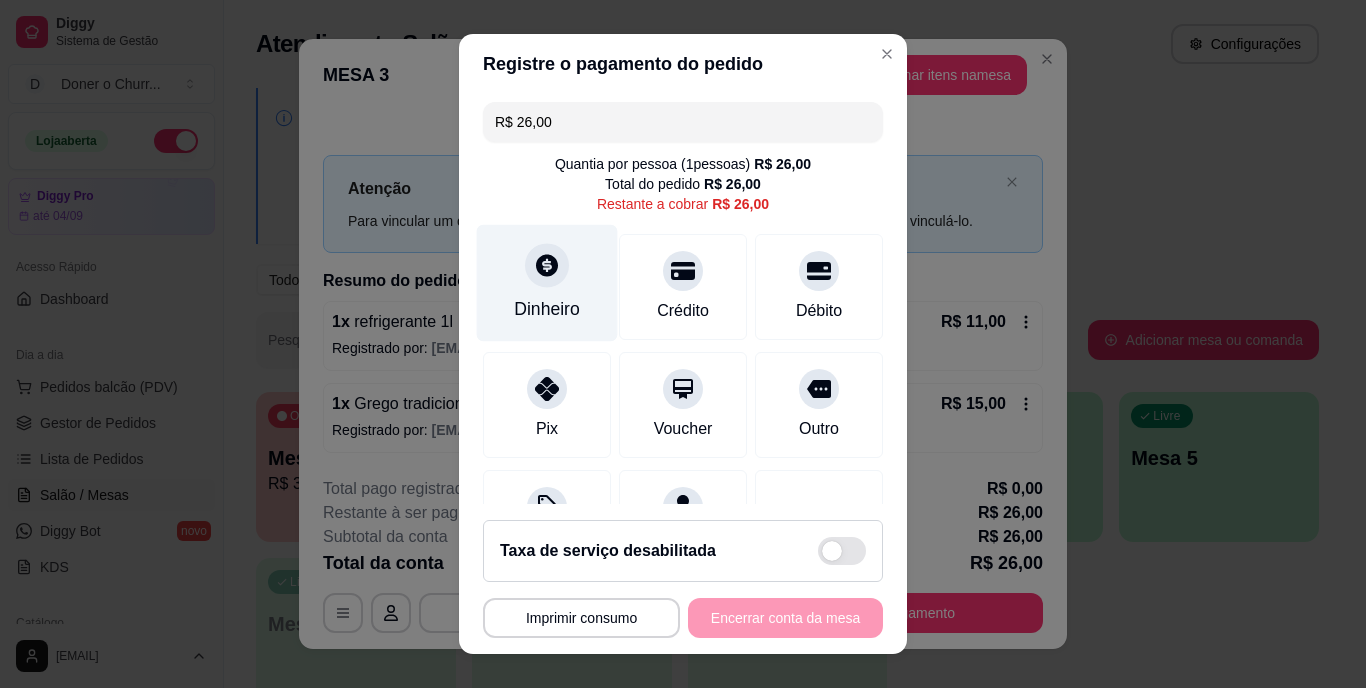 click on "Dinheiro" at bounding box center (547, 310) 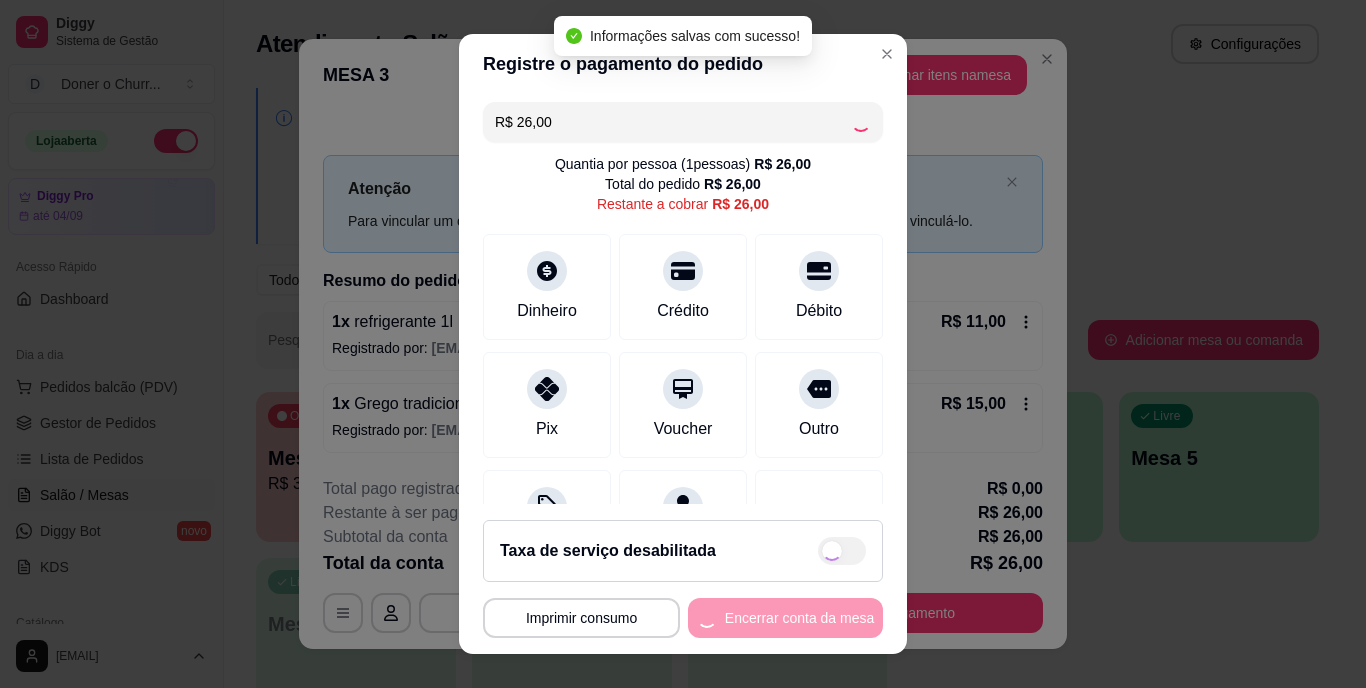 type on "R$ 0,00" 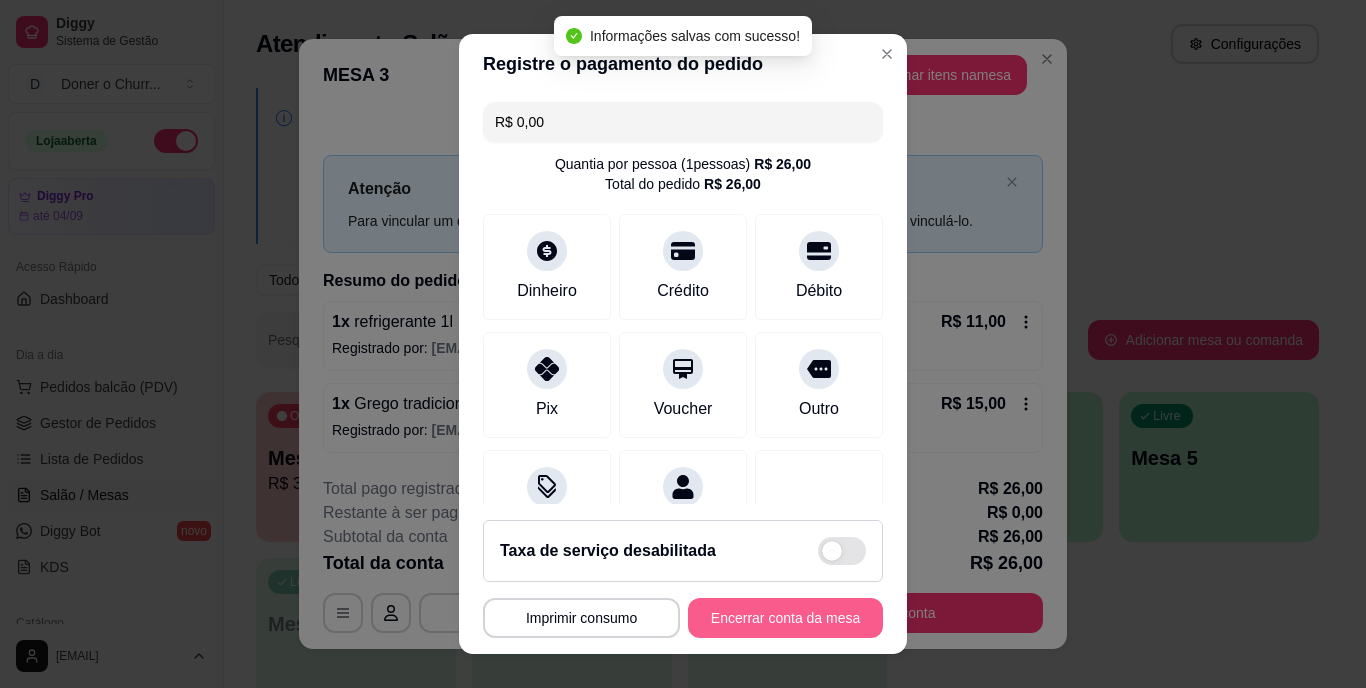 click on "Encerrar conta da mesa" at bounding box center (785, 618) 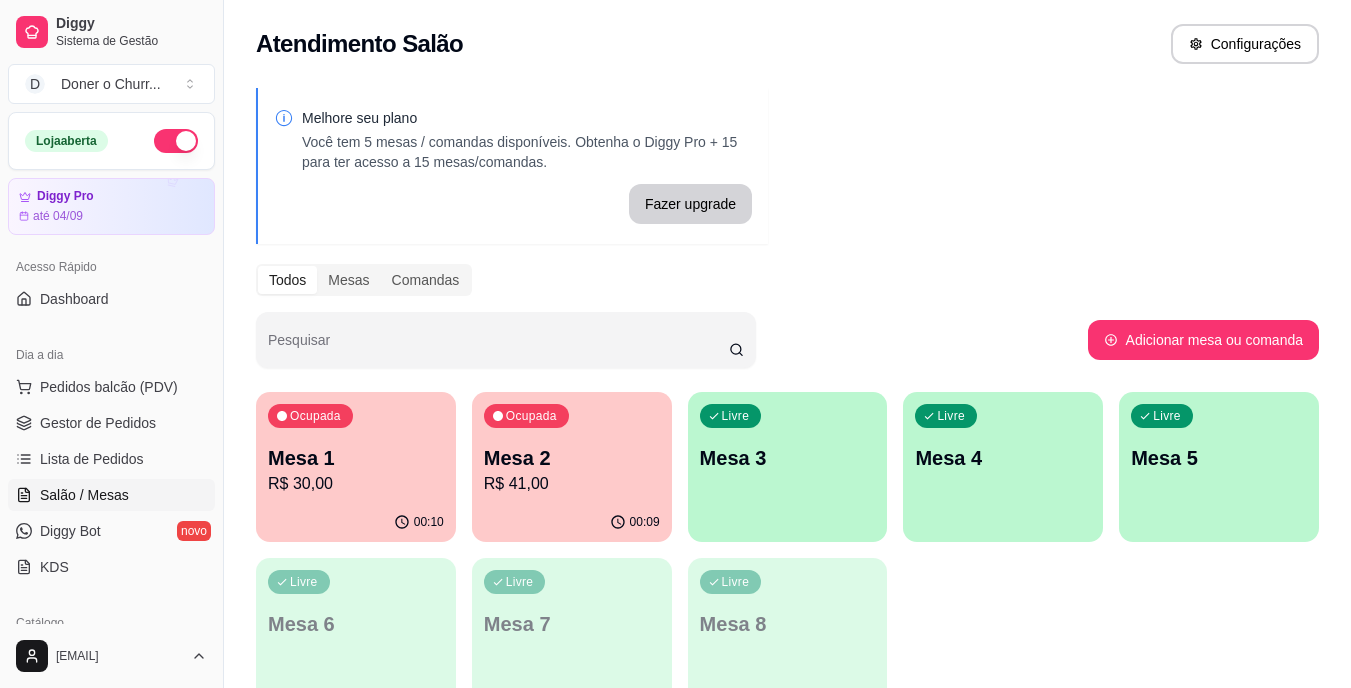 click on "R$ 30,00" at bounding box center (356, 484) 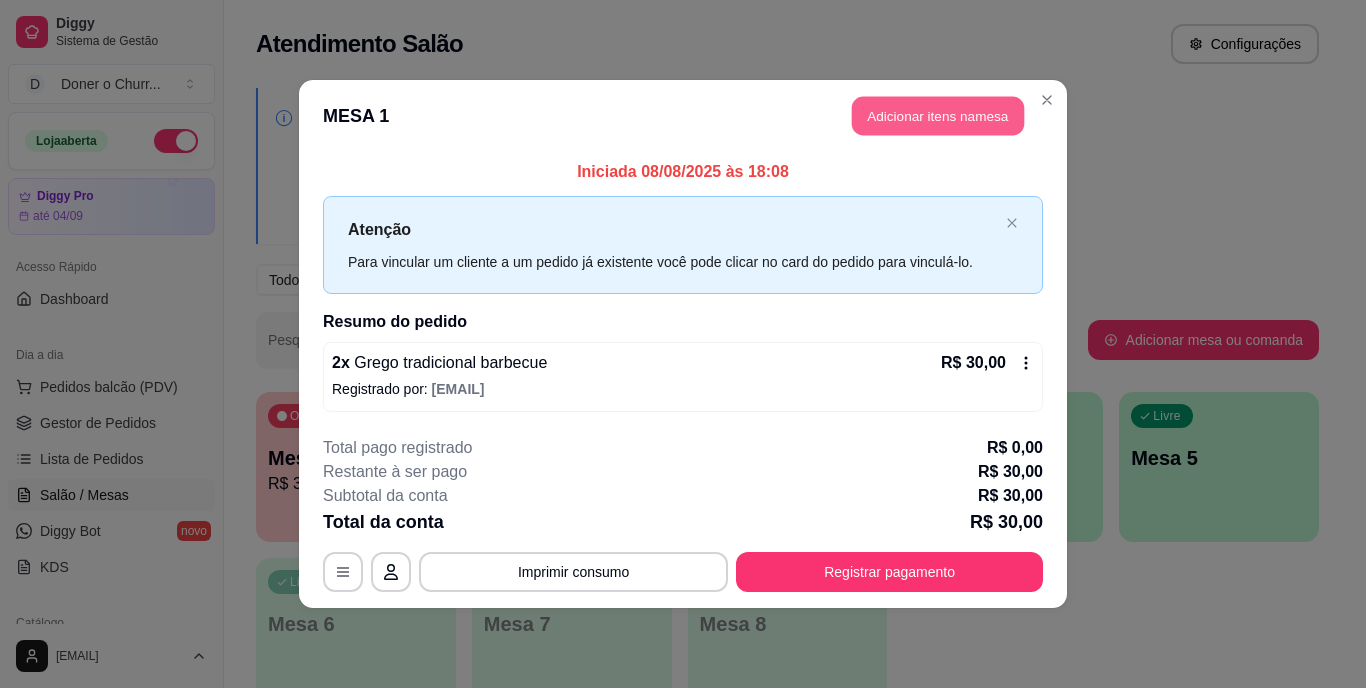 click on "Adicionar itens na  mesa" at bounding box center (938, 116) 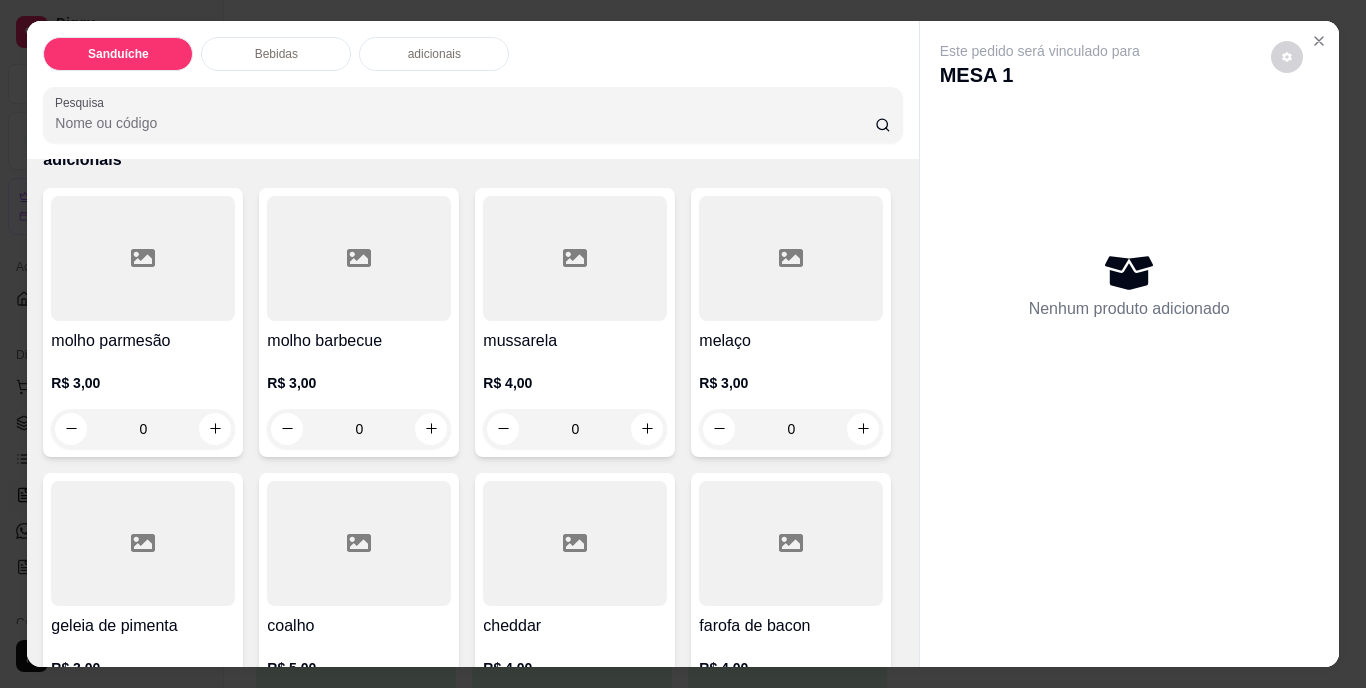 scroll, scrollTop: 1400, scrollLeft: 0, axis: vertical 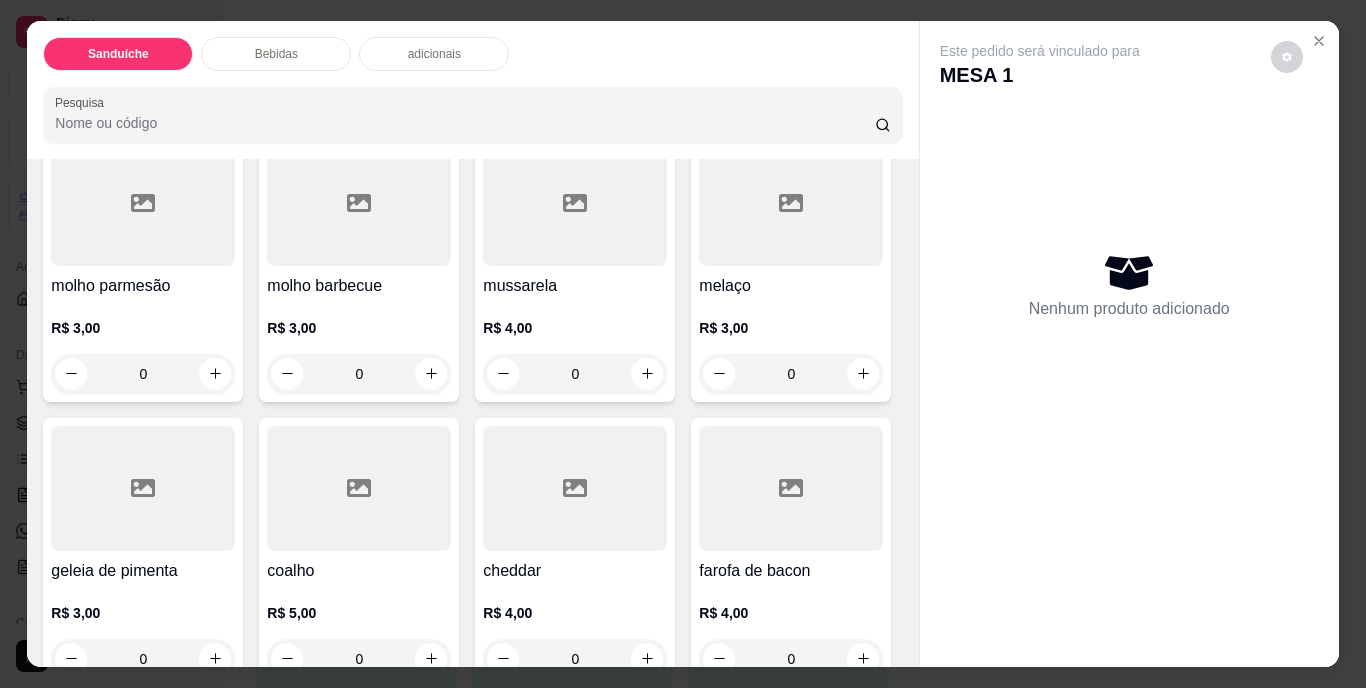 click 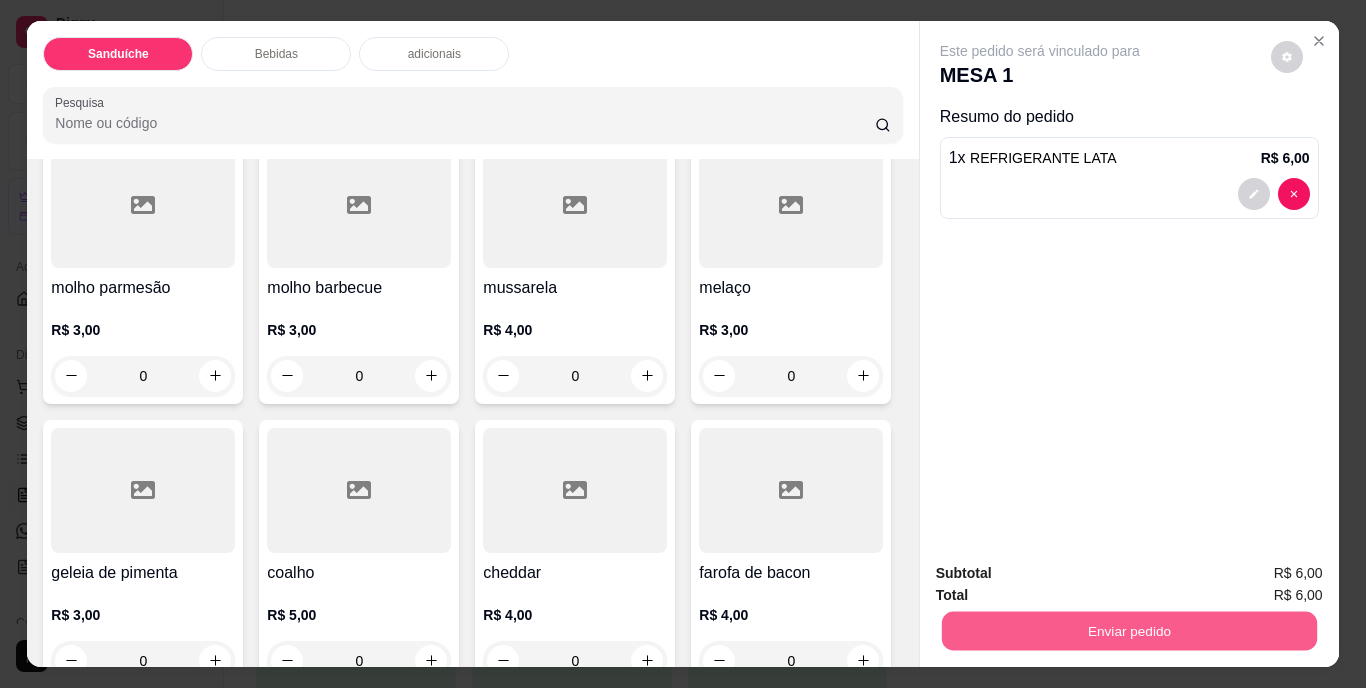 click on "Enviar pedido" at bounding box center [1128, 631] 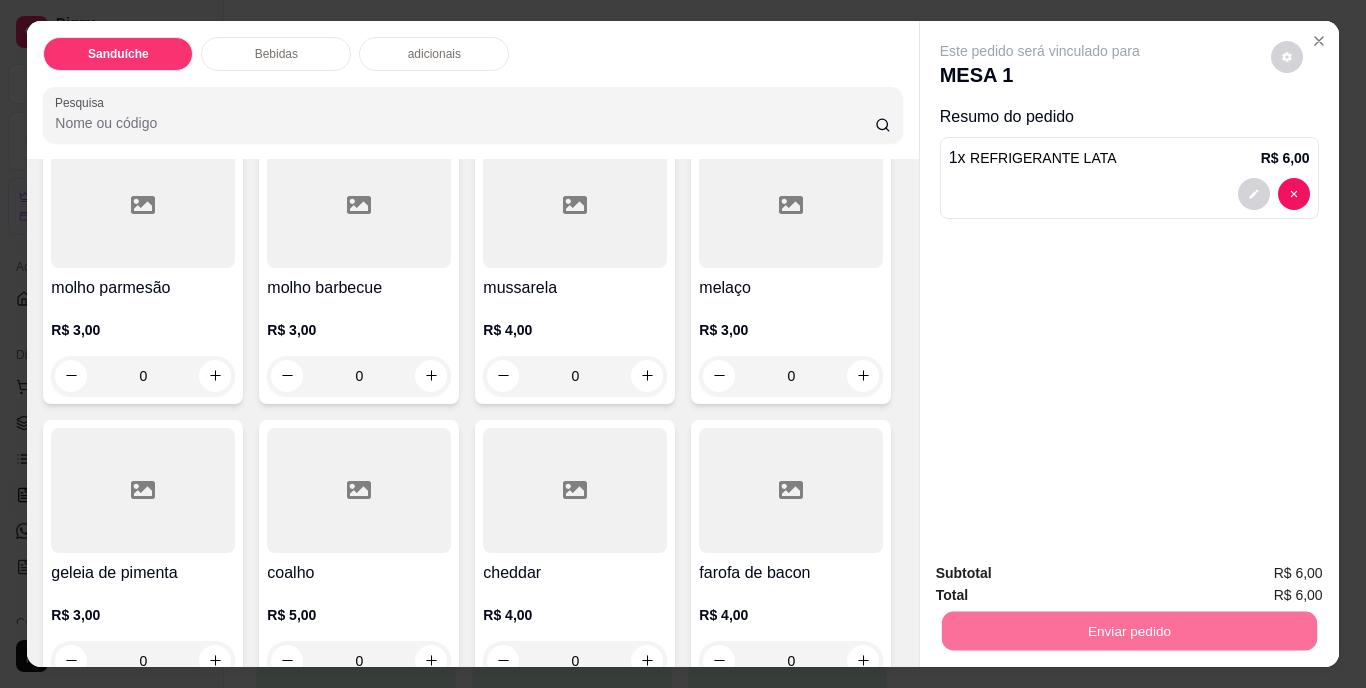 click on "Não registrar e enviar pedido" at bounding box center [1063, 575] 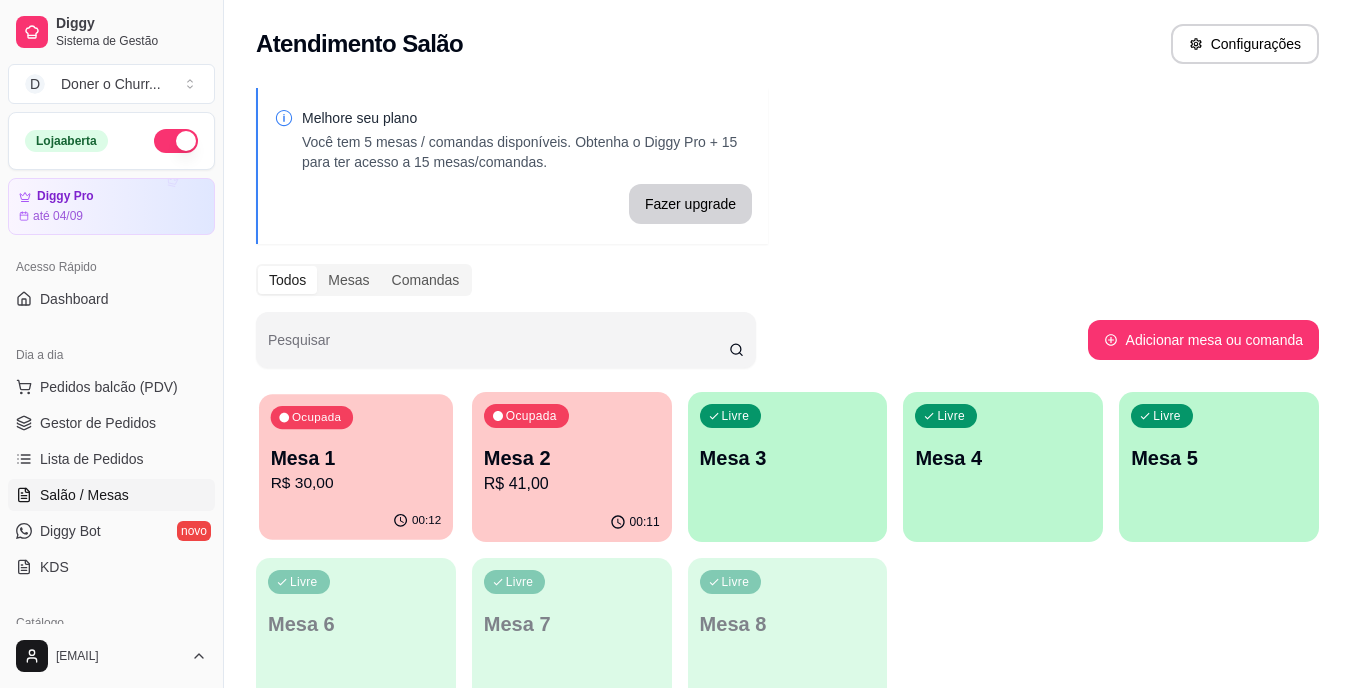 click on "Mesa 1" at bounding box center (356, 458) 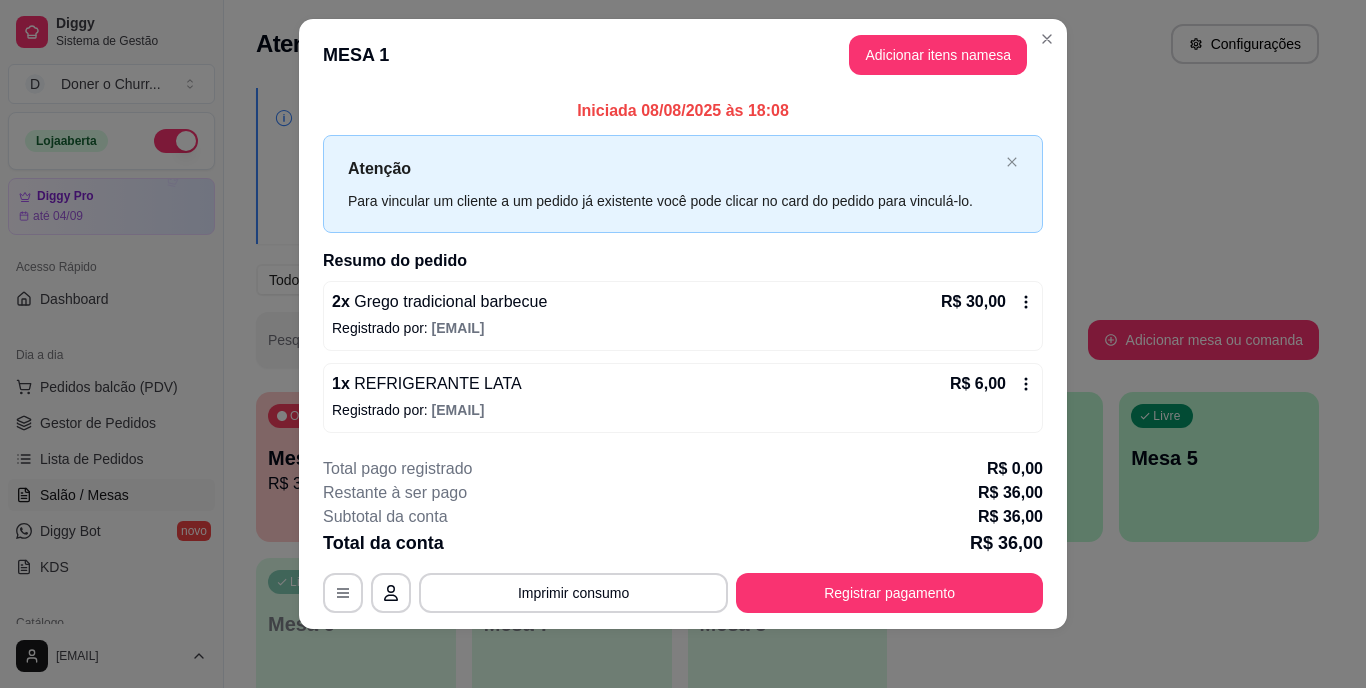 scroll, scrollTop: 25, scrollLeft: 0, axis: vertical 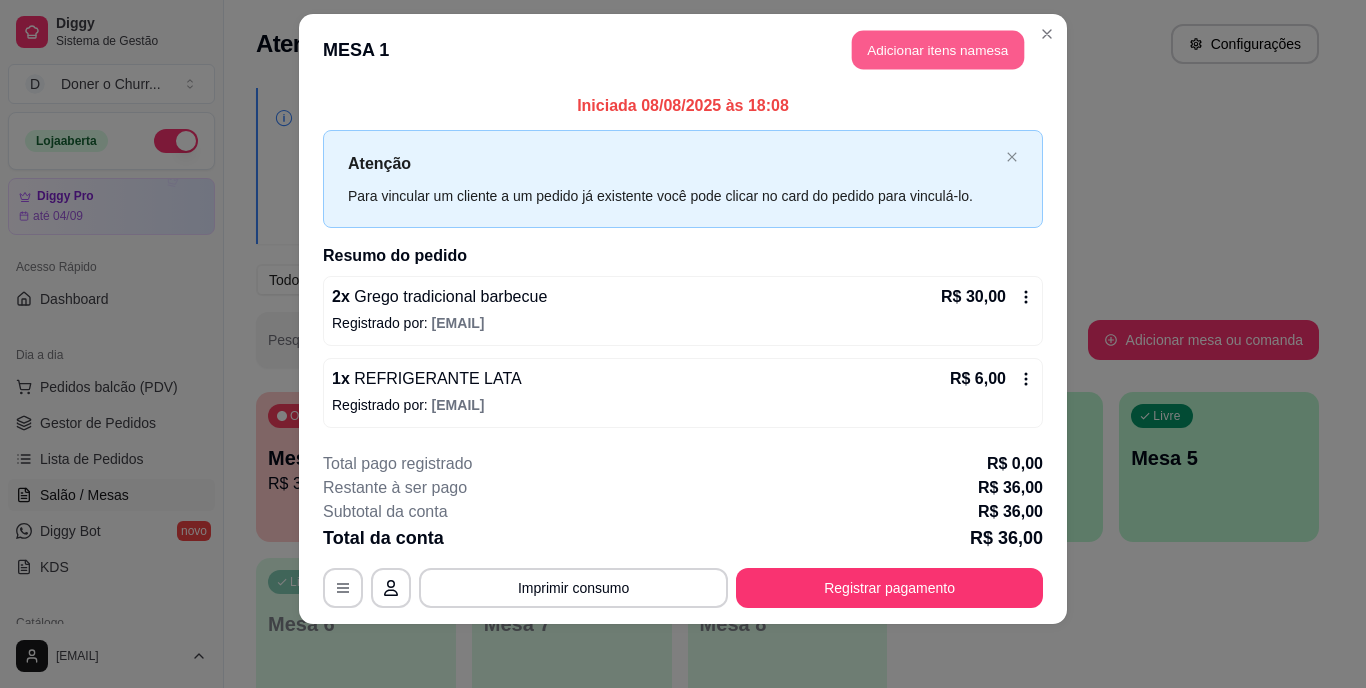 click on "Adicionar itens na  mesa" at bounding box center (938, 50) 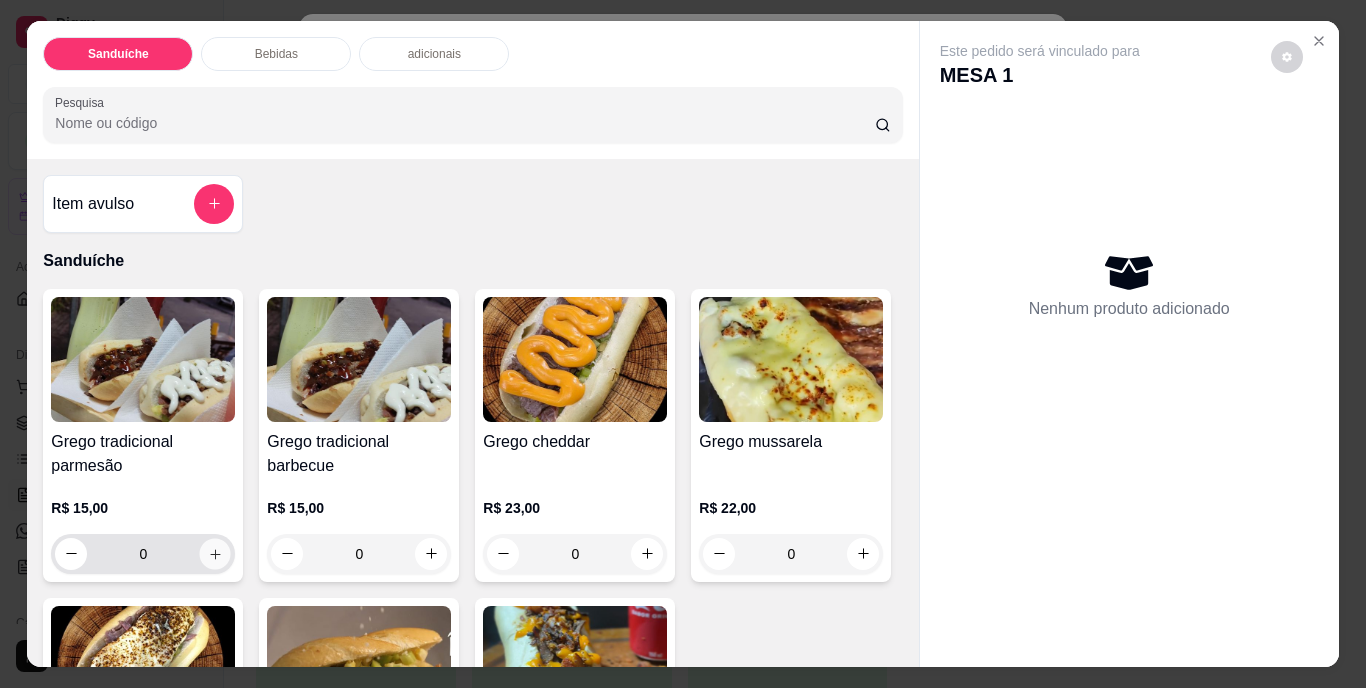 click 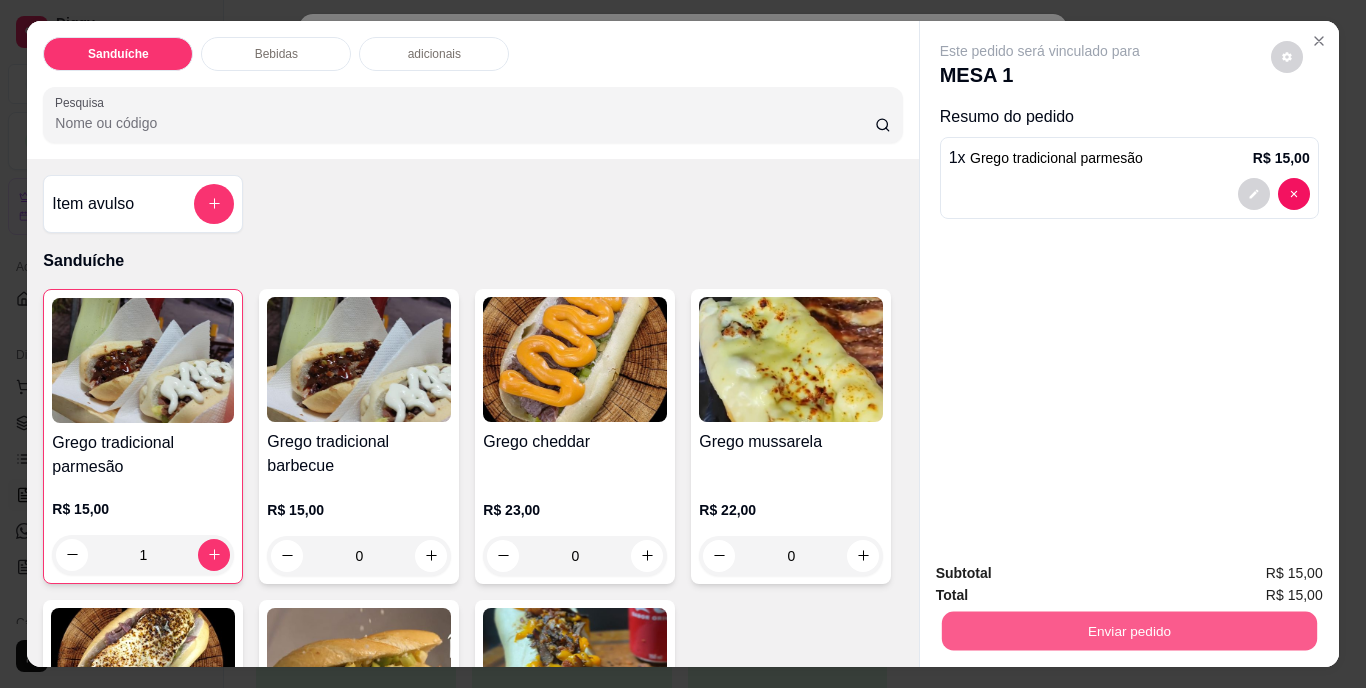 click on "Enviar pedido" at bounding box center [1128, 631] 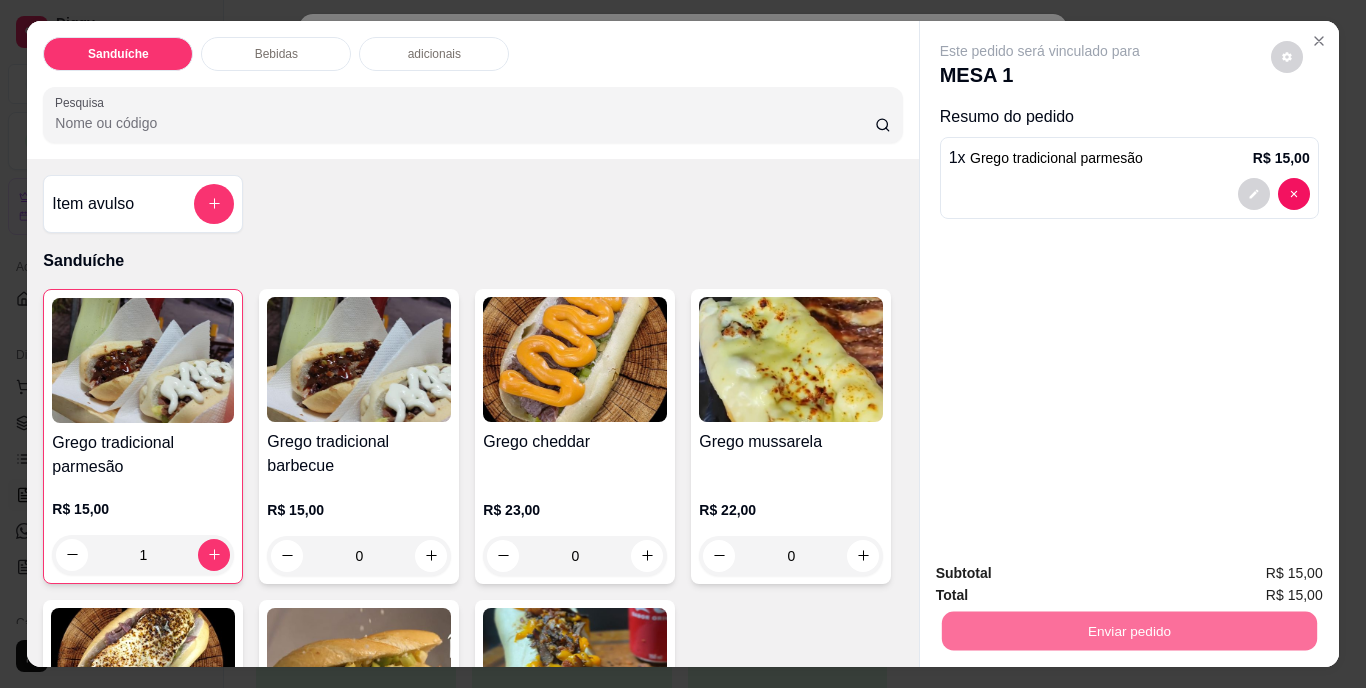 click on "Não registrar e enviar pedido" at bounding box center (1063, 574) 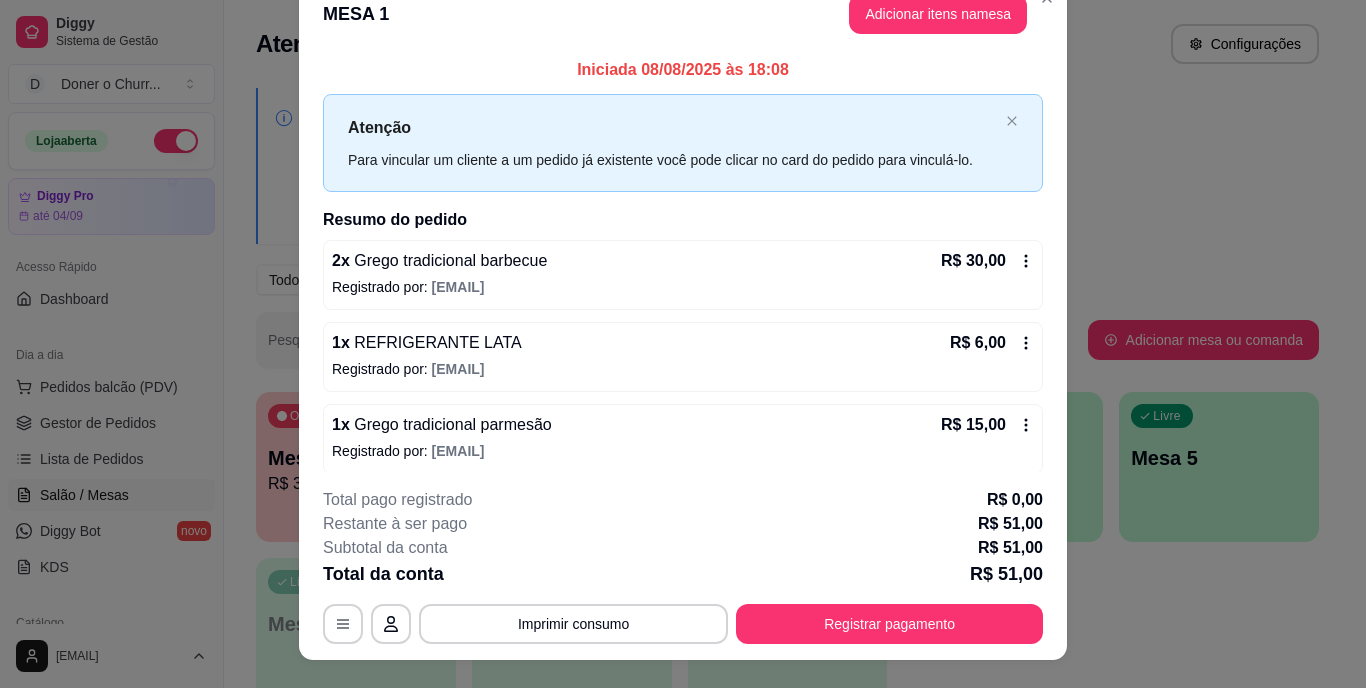 scroll, scrollTop: 0, scrollLeft: 0, axis: both 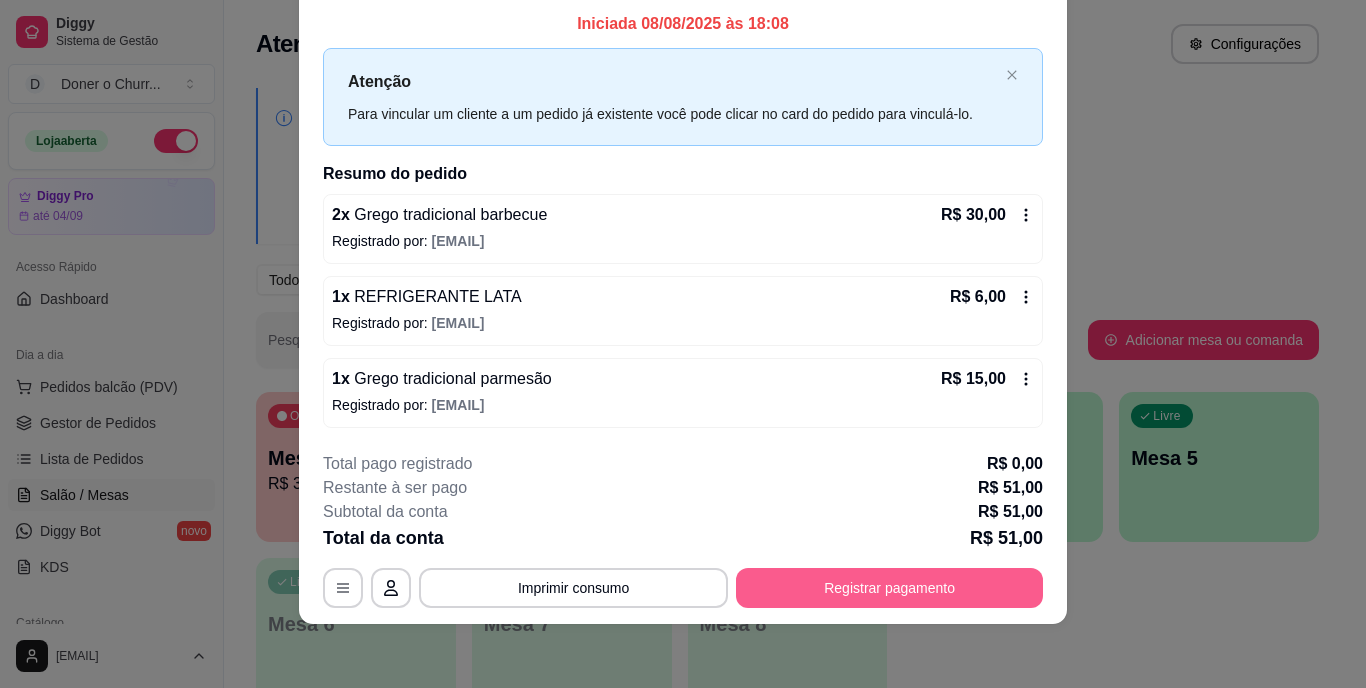 click on "Registrar pagamento" at bounding box center (889, 588) 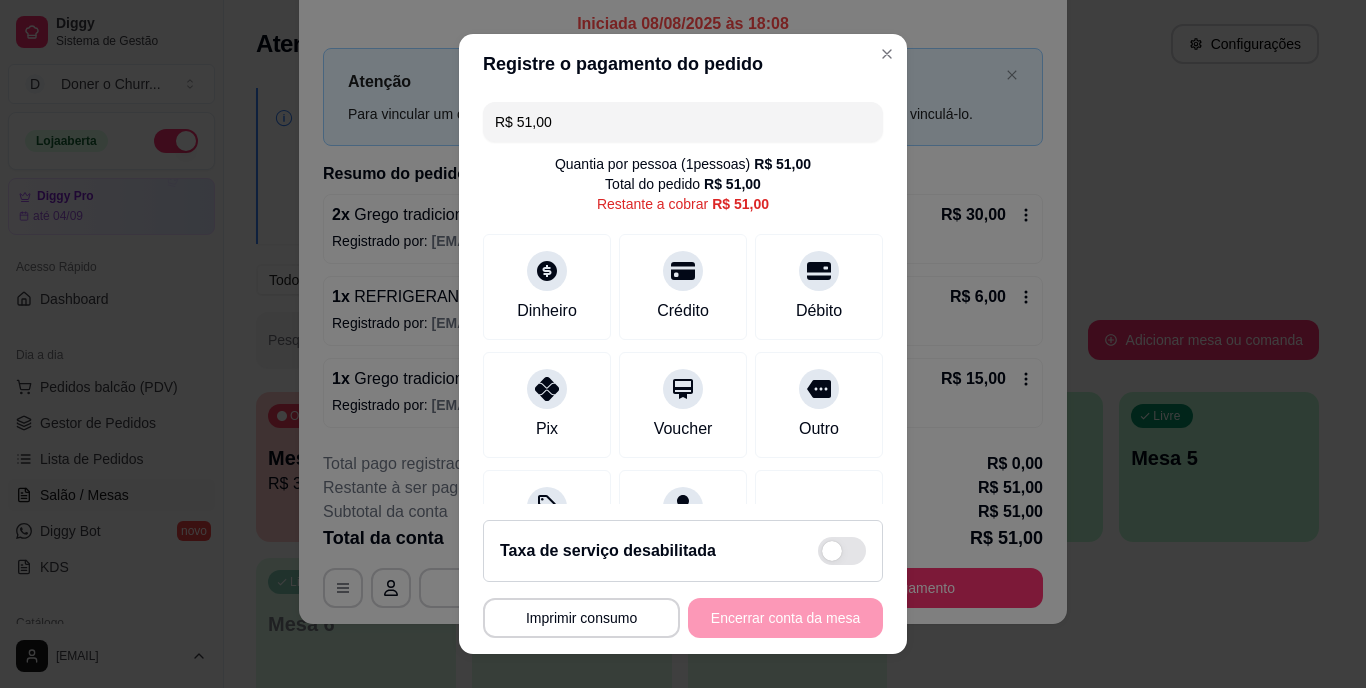 click on "R$ 51,00" at bounding box center (683, 122) 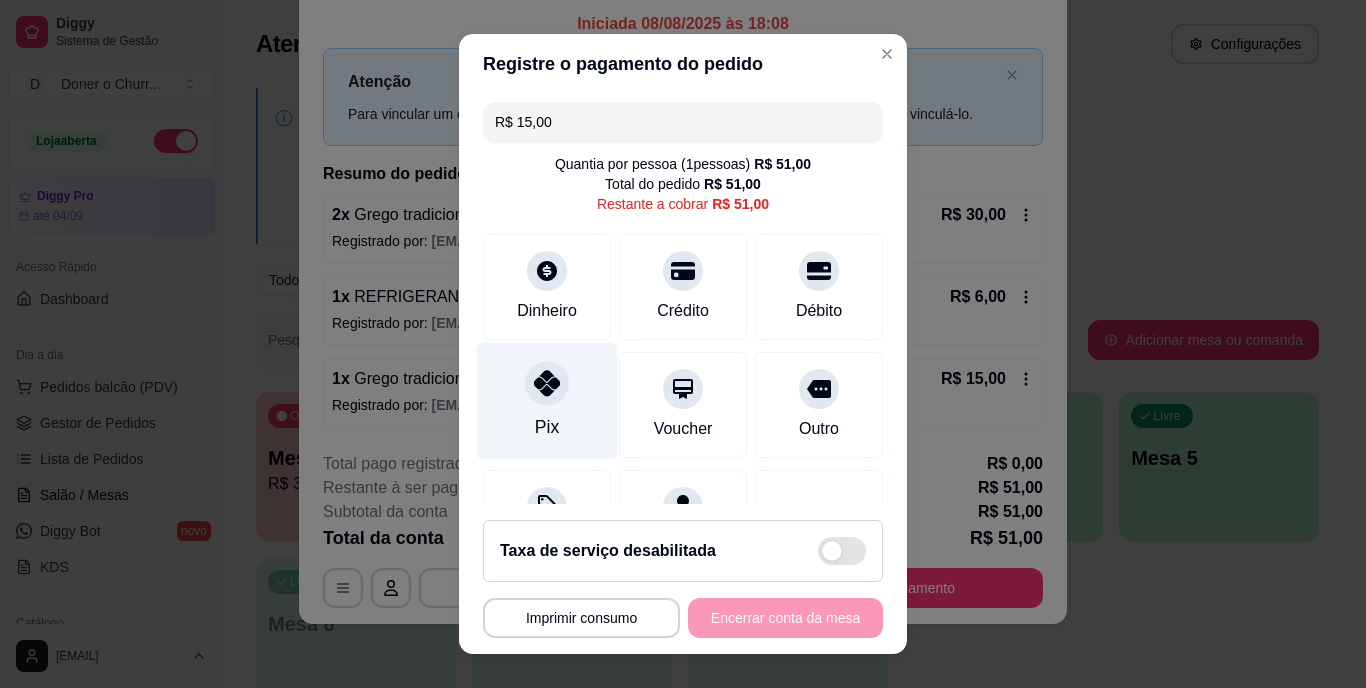 click 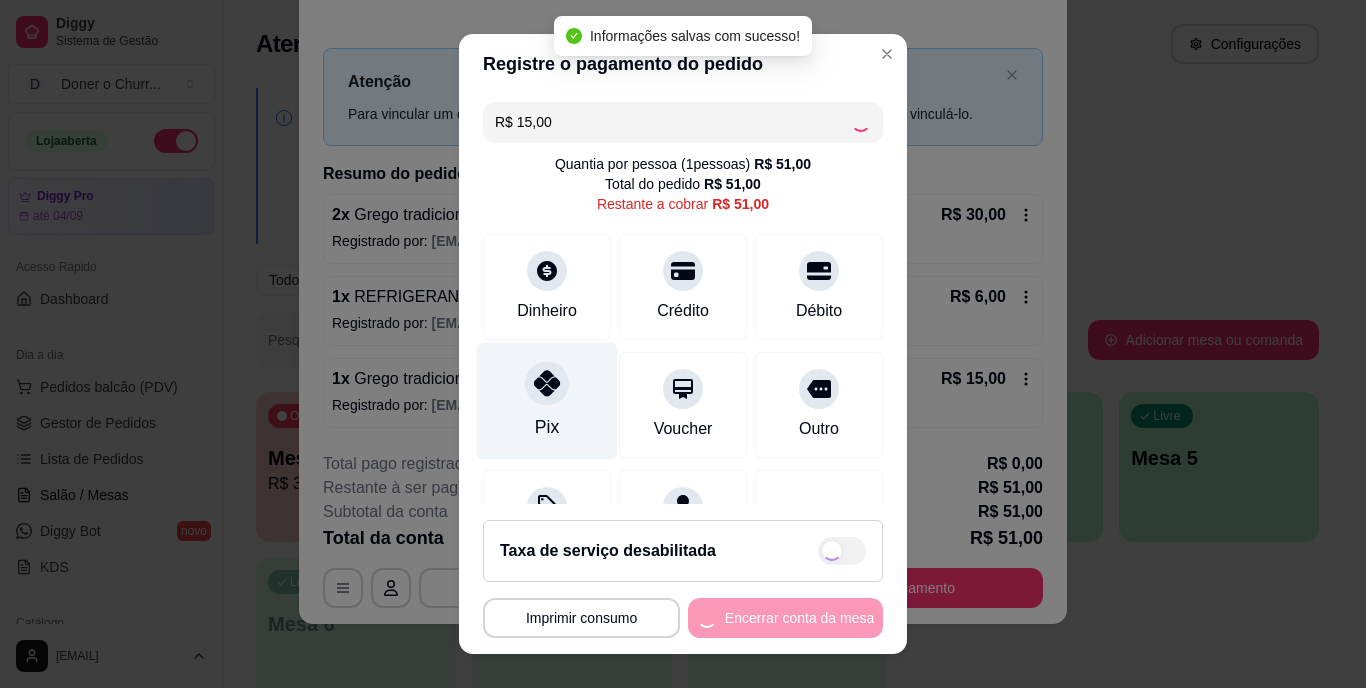 type on "R$ 36,00" 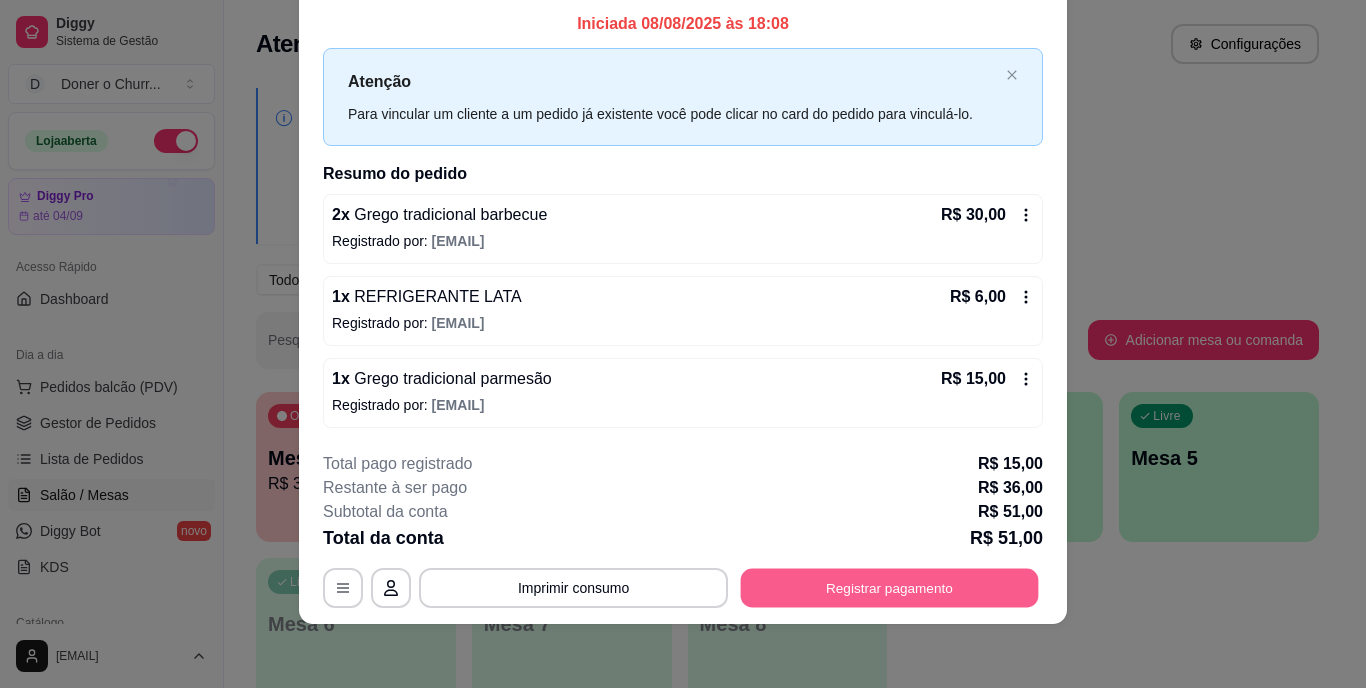click on "Registrar pagamento" at bounding box center [890, 587] 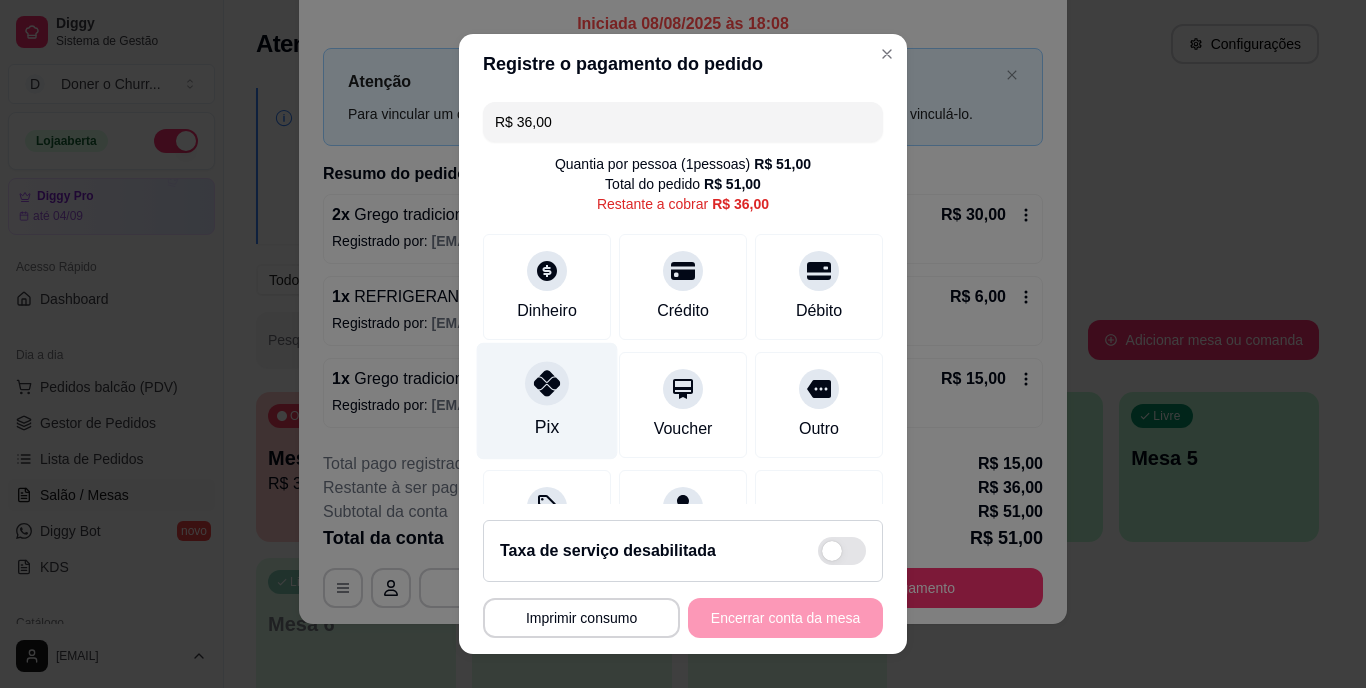 click 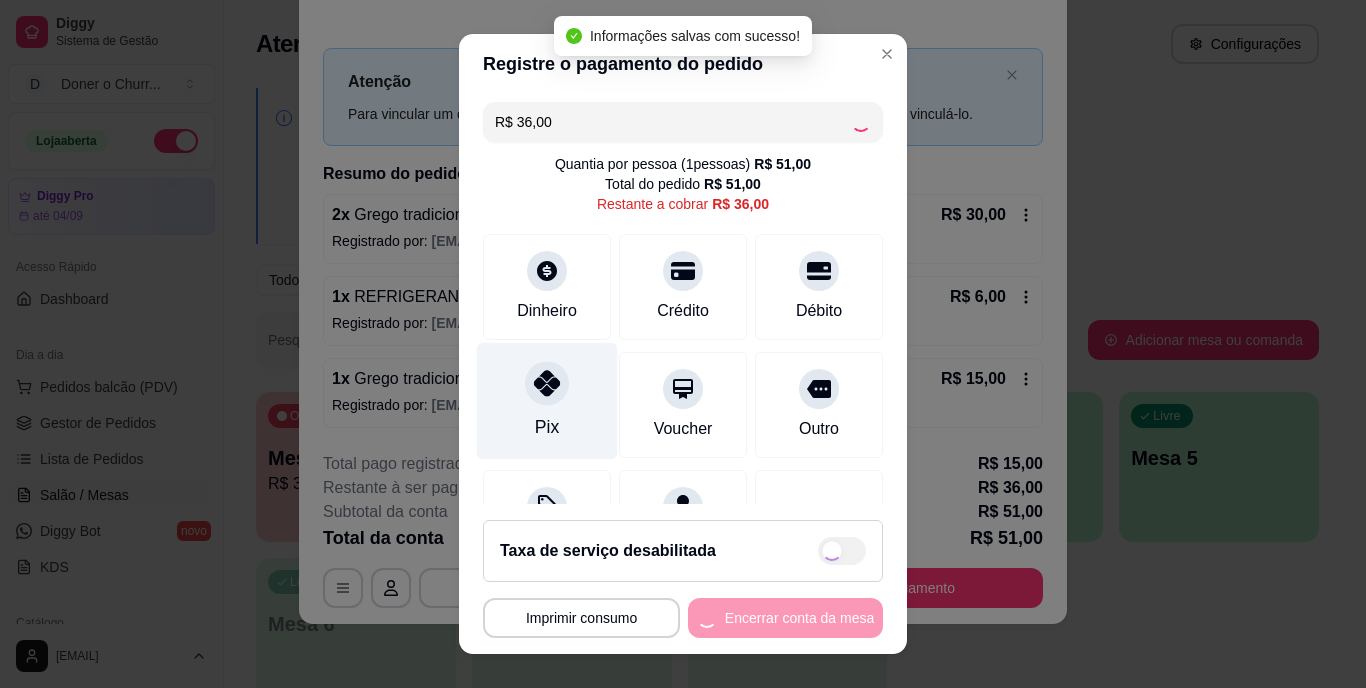 type on "R$ 0,00" 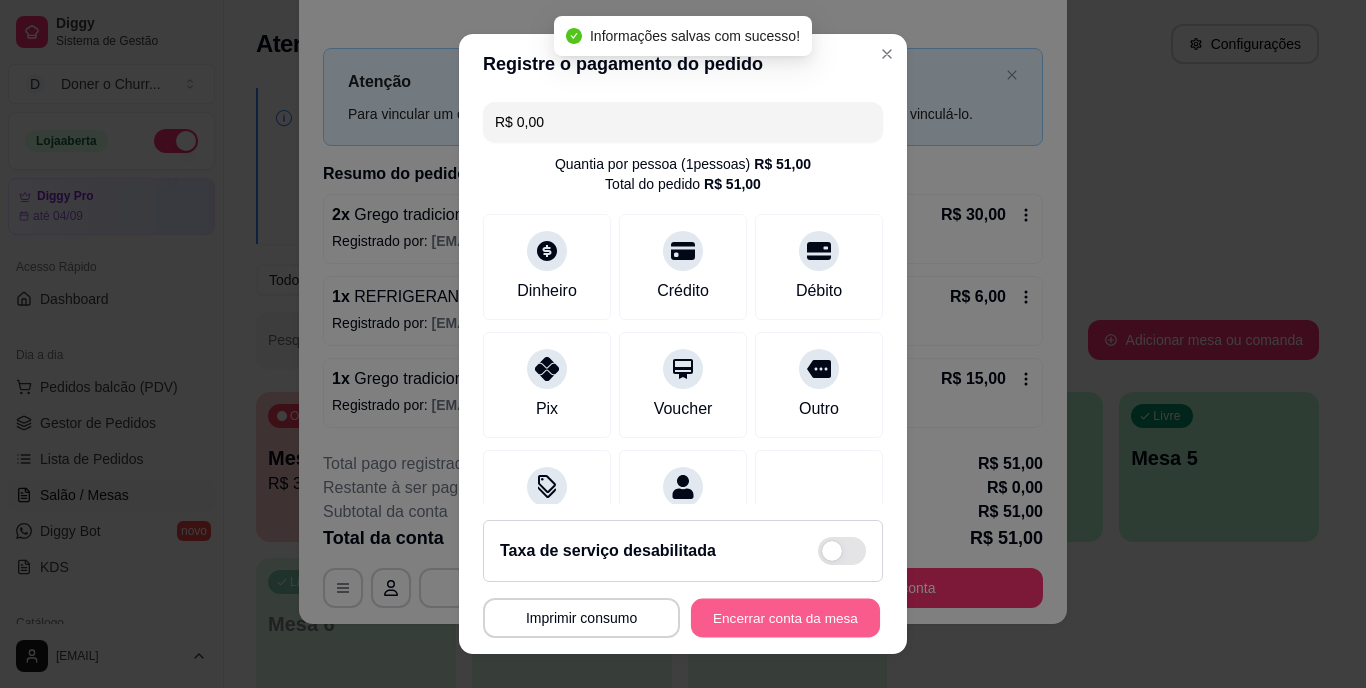 click on "Encerrar conta da mesa" at bounding box center (785, 617) 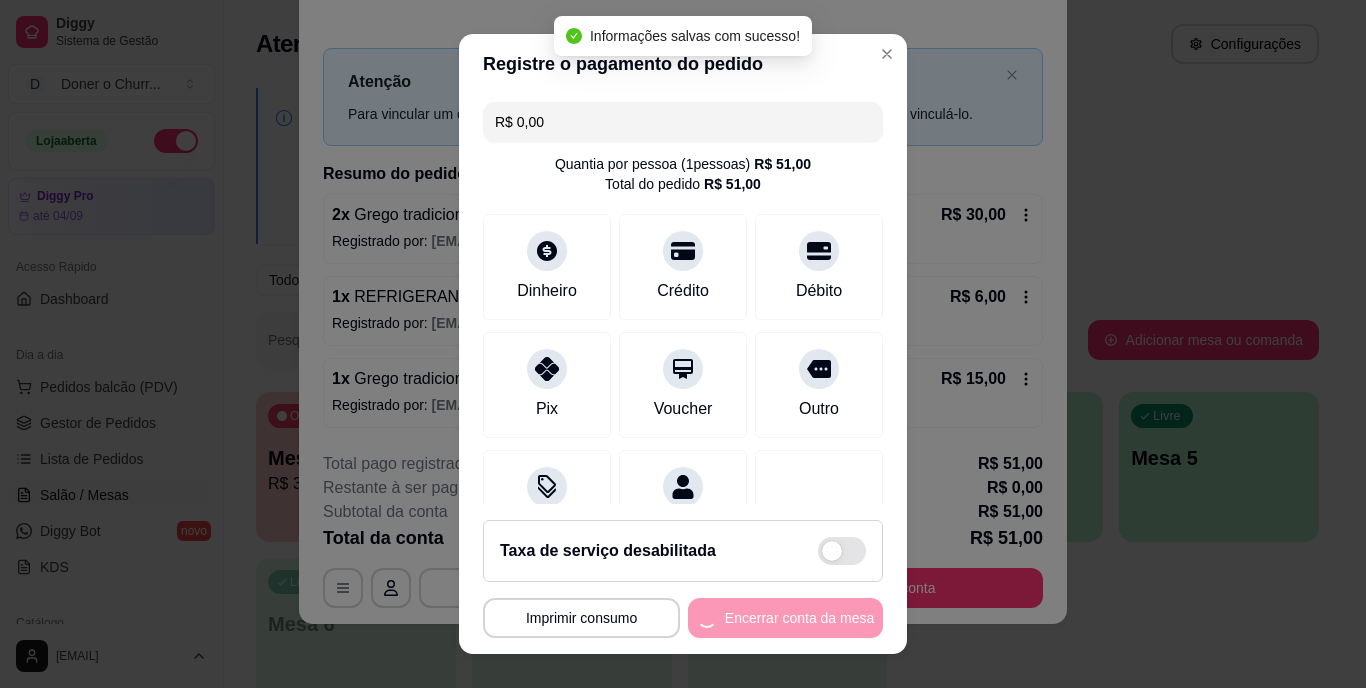 scroll, scrollTop: 0, scrollLeft: 0, axis: both 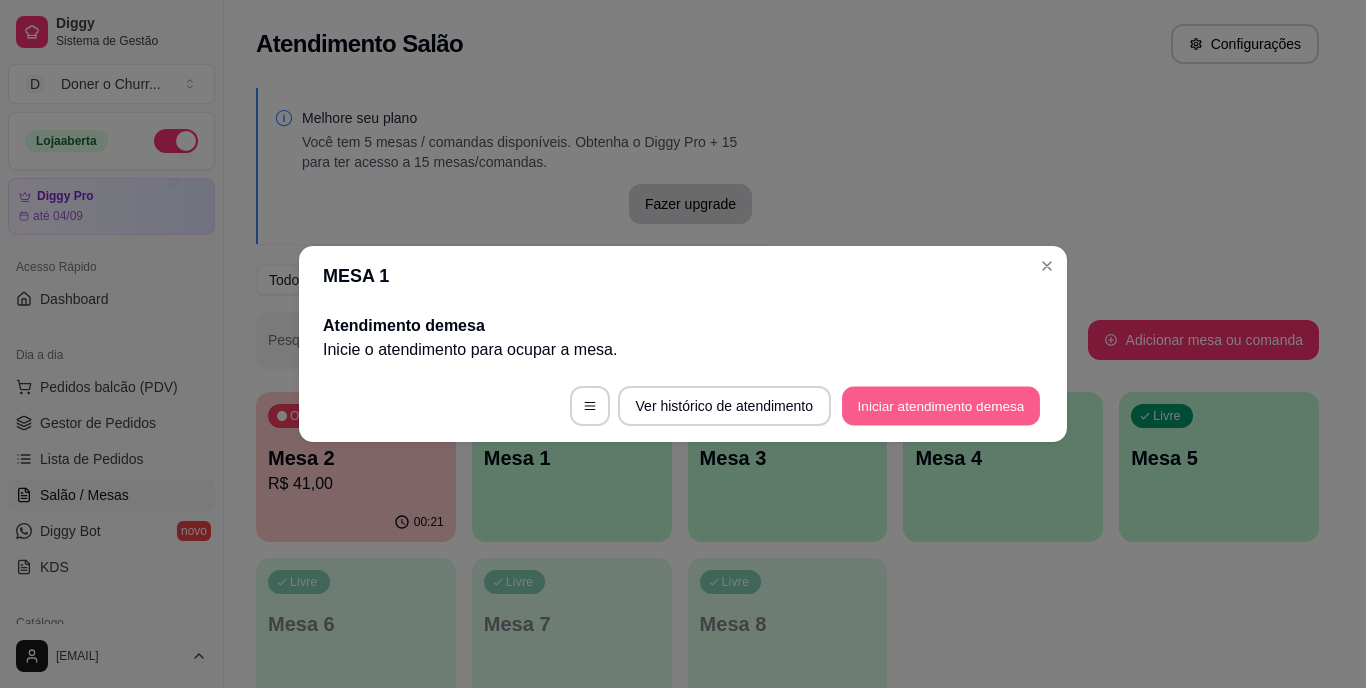 click on "Iniciar atendimento de  mesa" at bounding box center (941, 406) 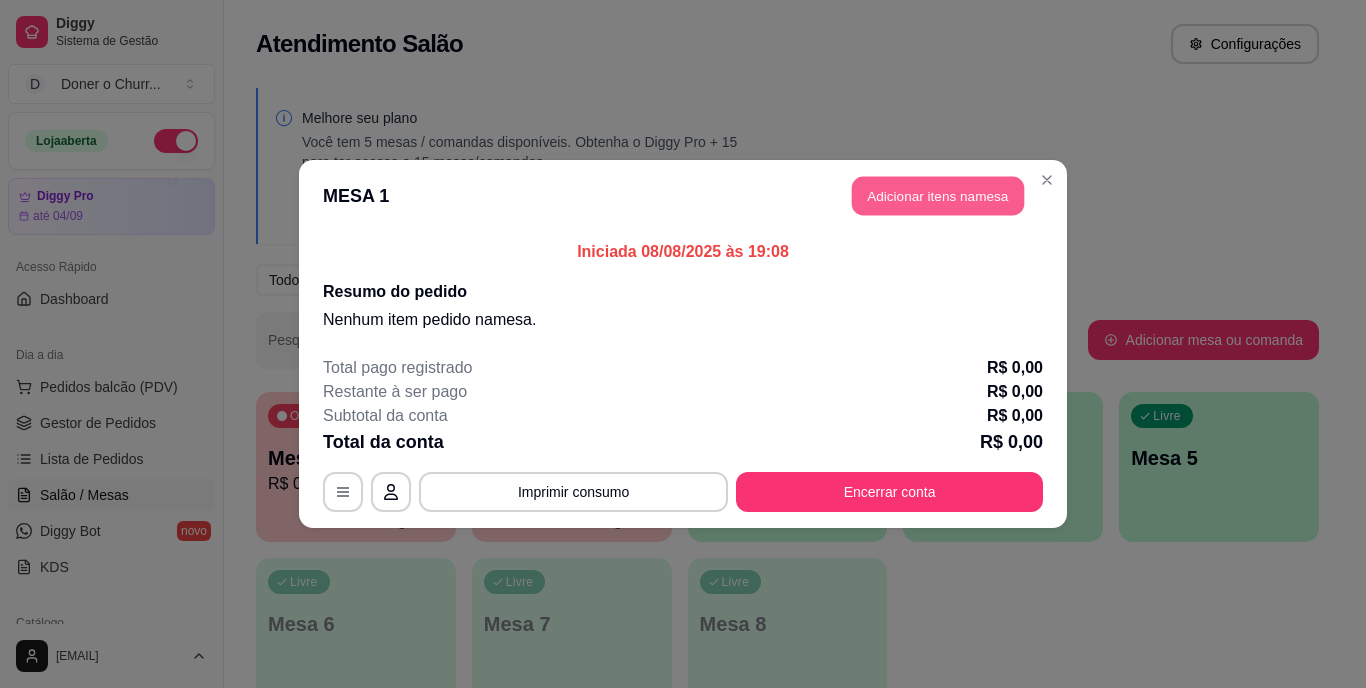 click on "Adicionar itens na  mesa" at bounding box center [938, 196] 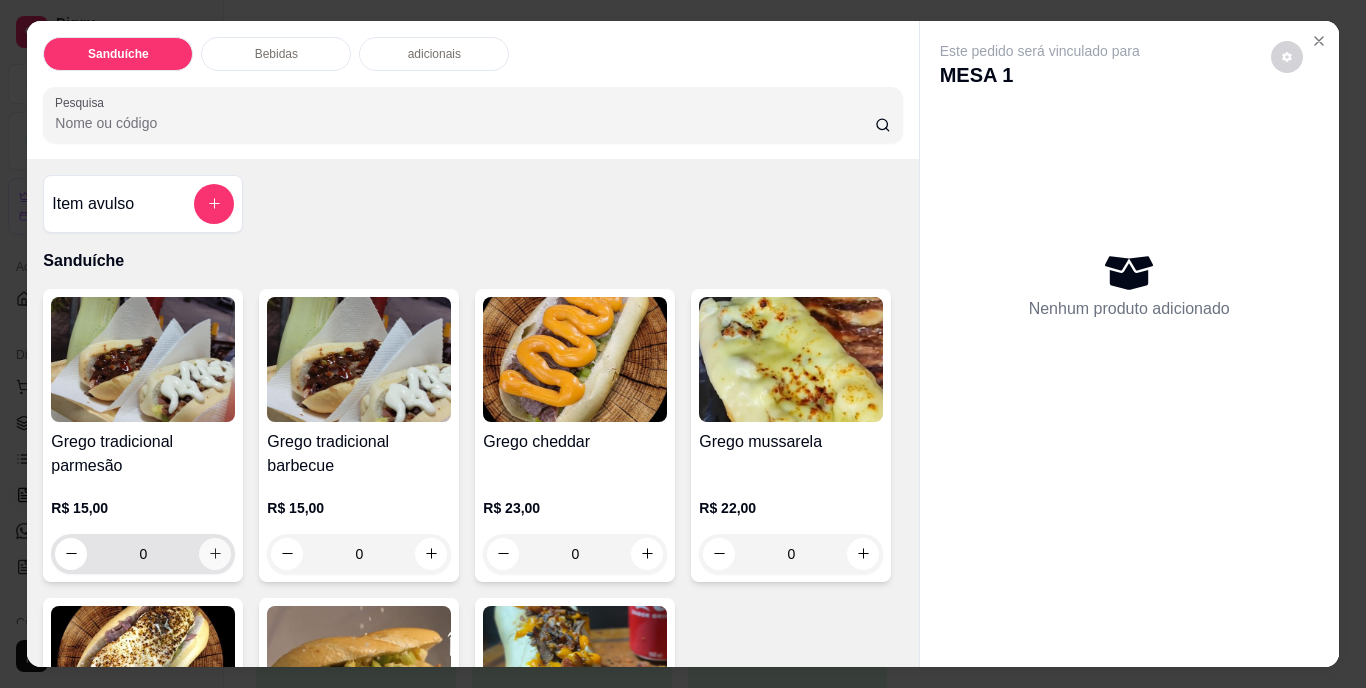 click 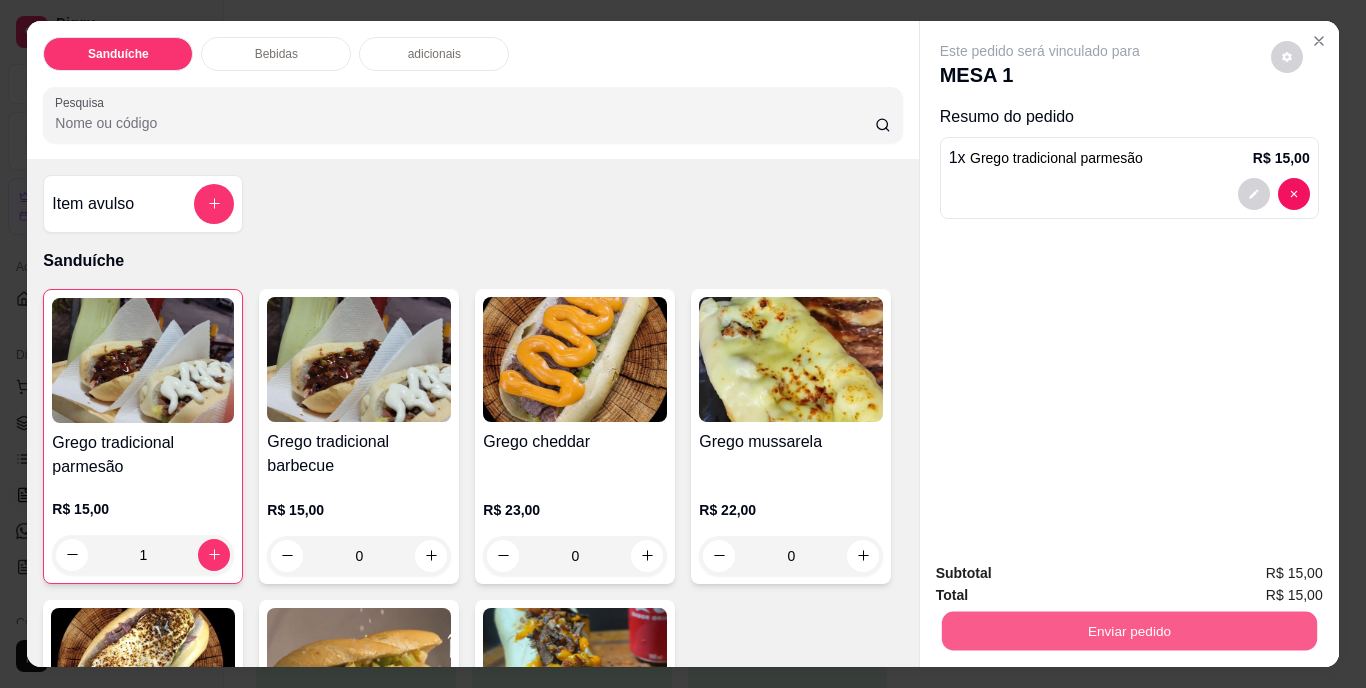 click on "Enviar pedido" at bounding box center [1128, 631] 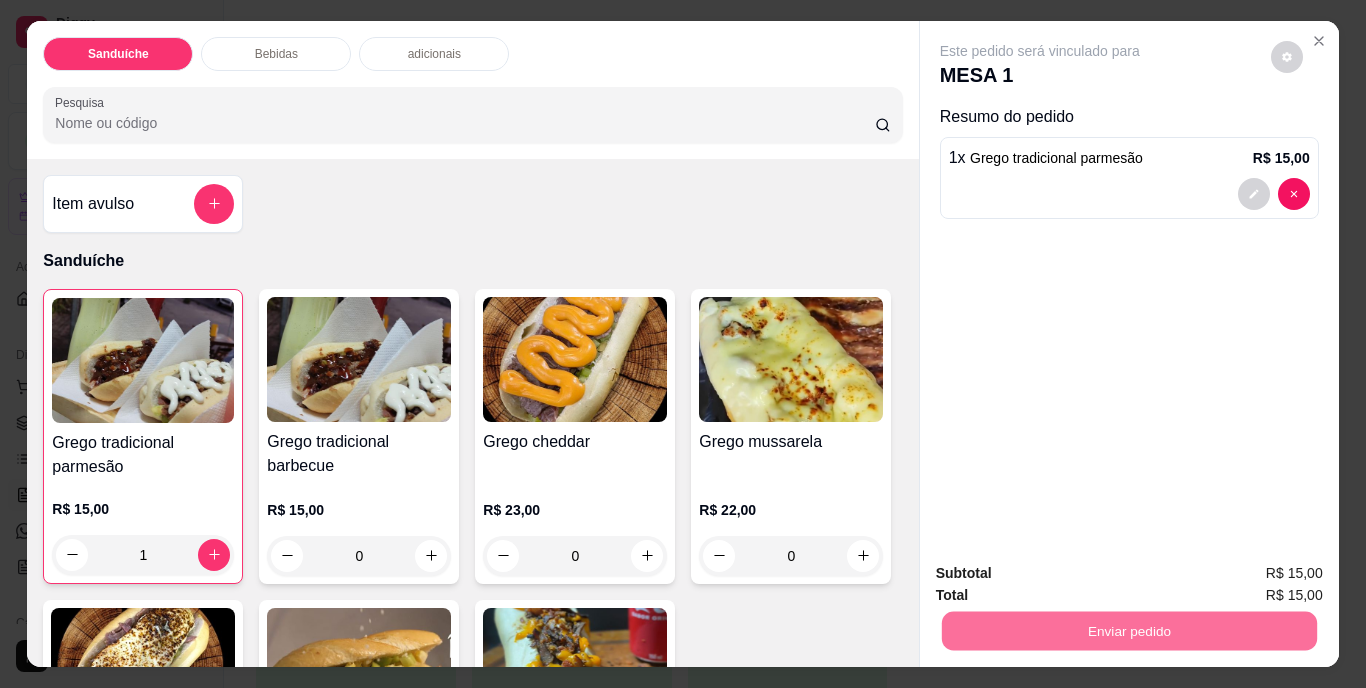 click on "Não registrar e enviar pedido" at bounding box center [1063, 574] 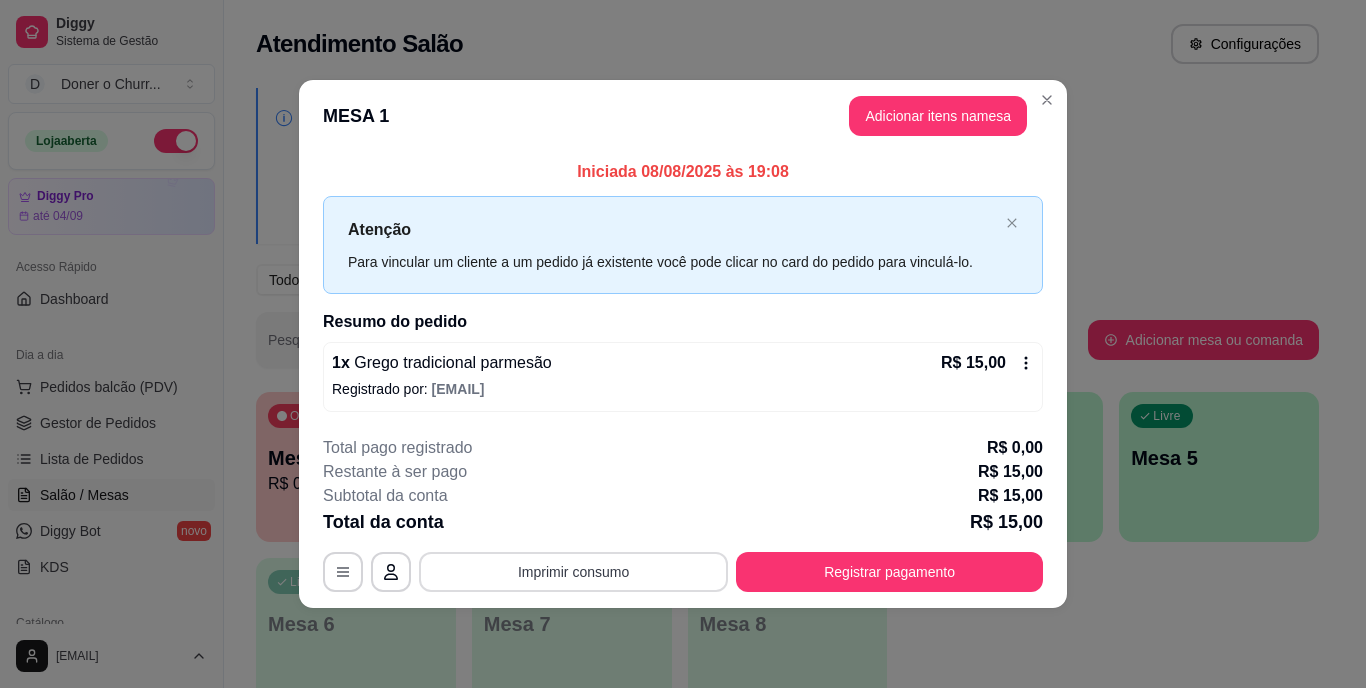 click on "Imprimir consumo" at bounding box center [573, 572] 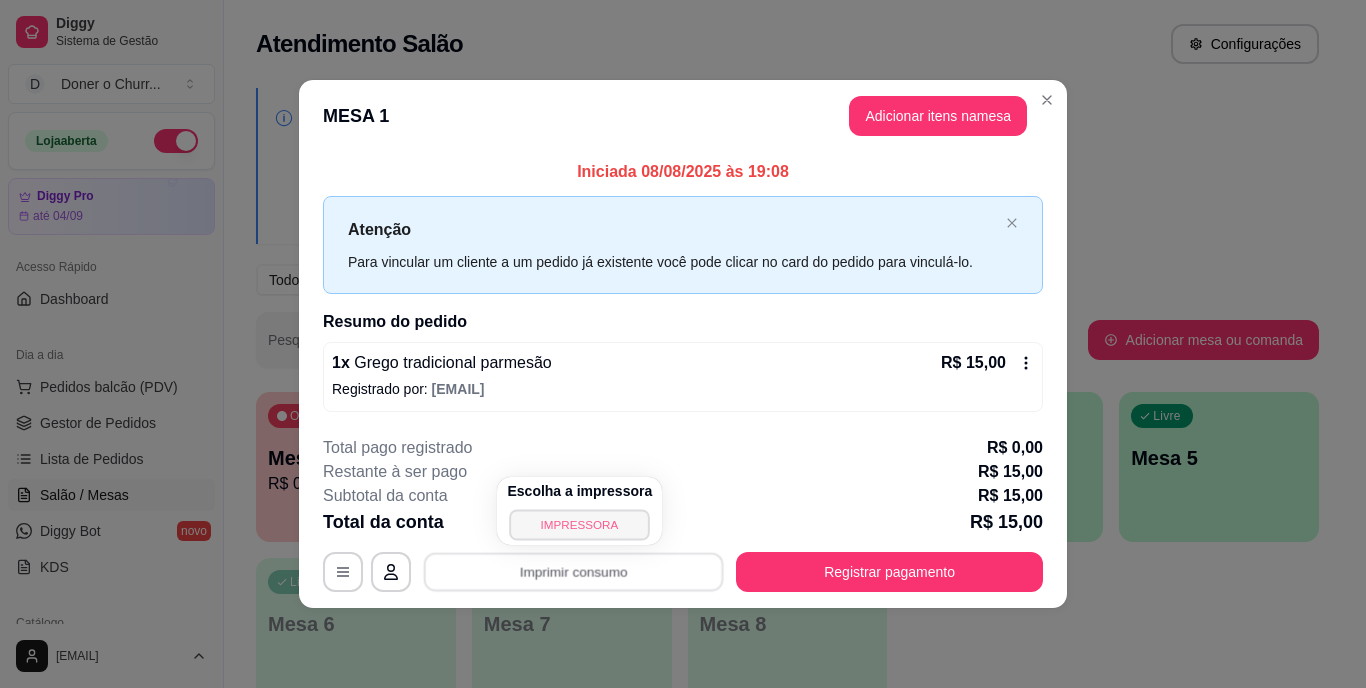 click on "IMPRESSORA" at bounding box center [580, 524] 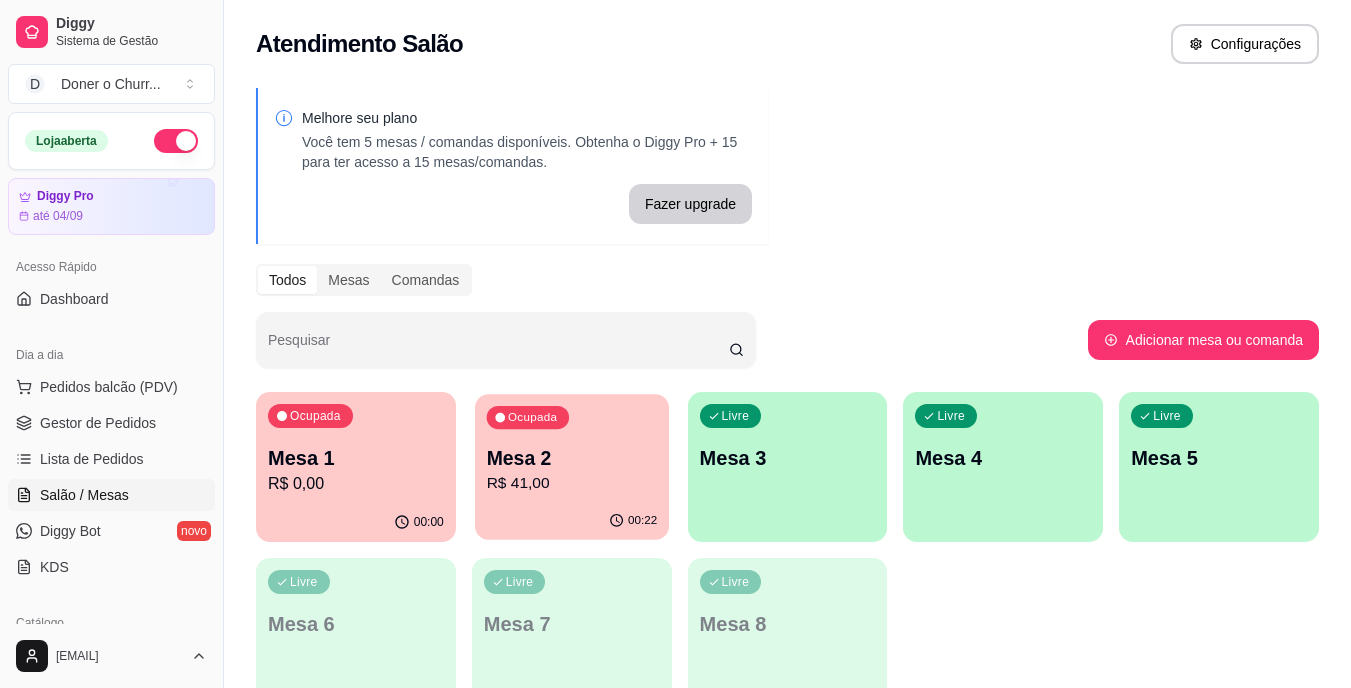click on "Mesa 2" at bounding box center (571, 458) 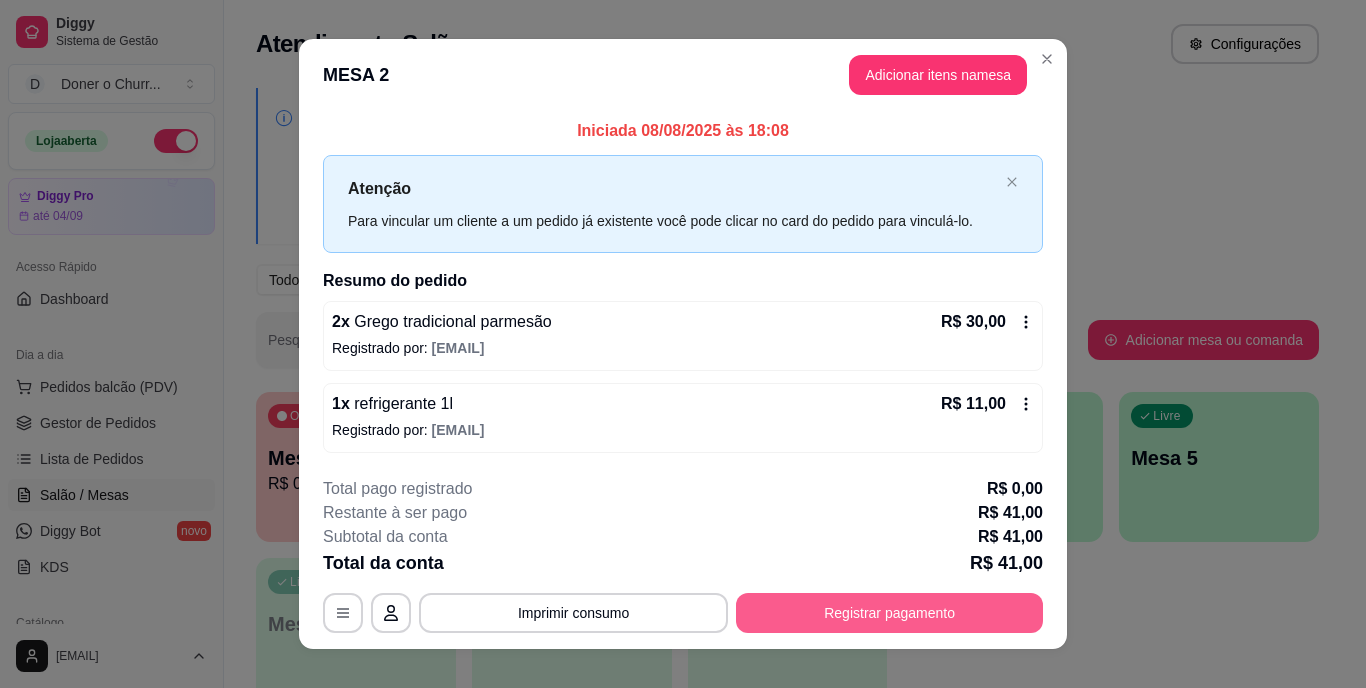 click on "Registrar pagamento" at bounding box center [889, 613] 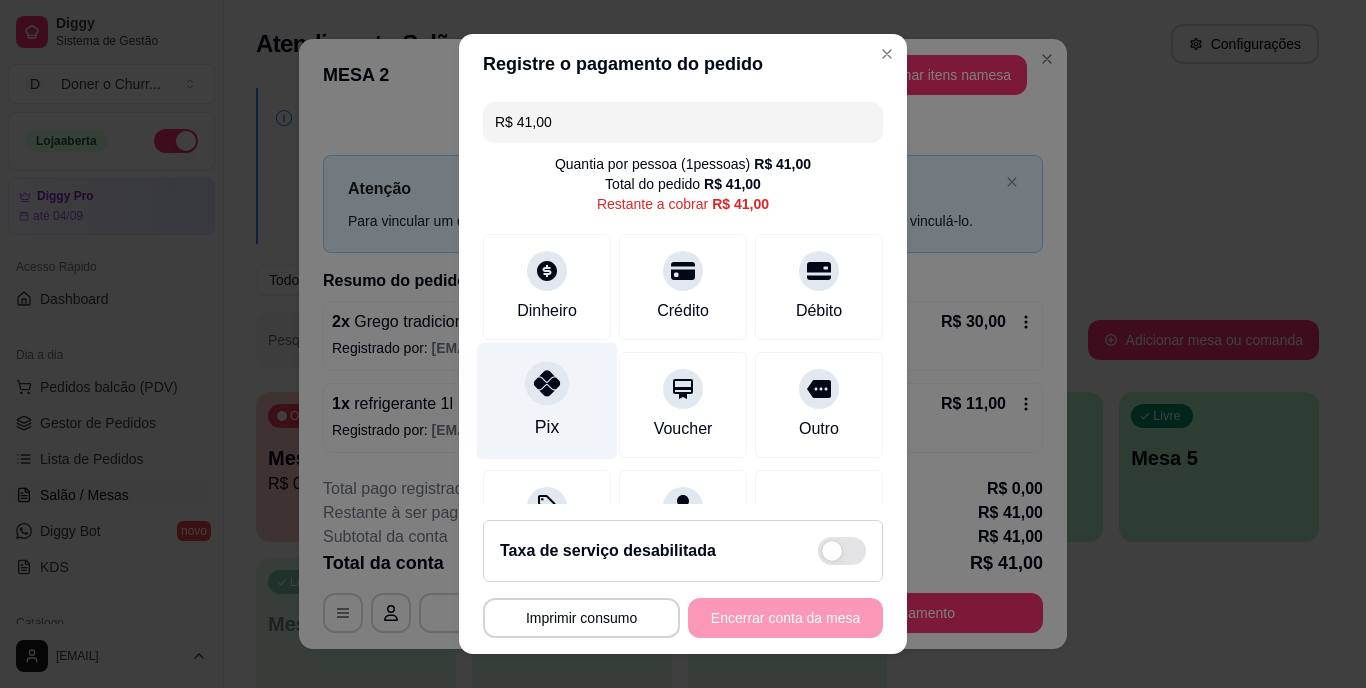 click on "Pix" at bounding box center [547, 401] 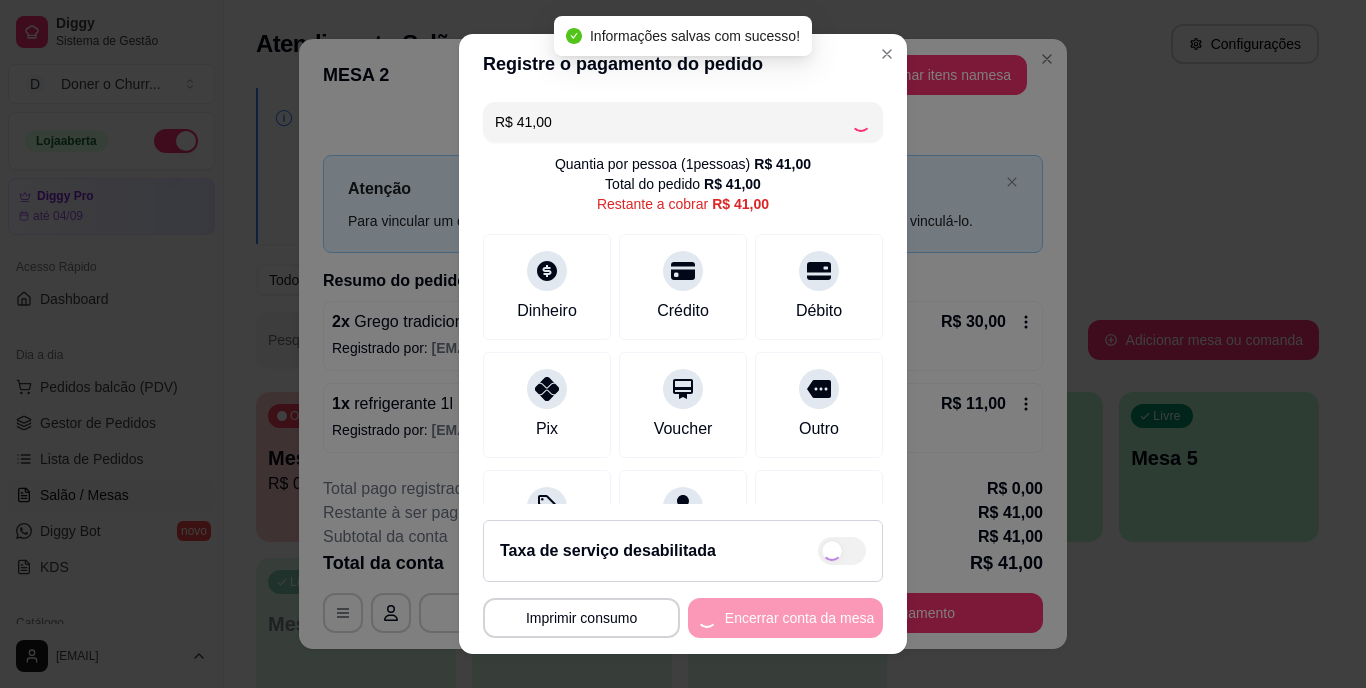 type on "R$ 0,00" 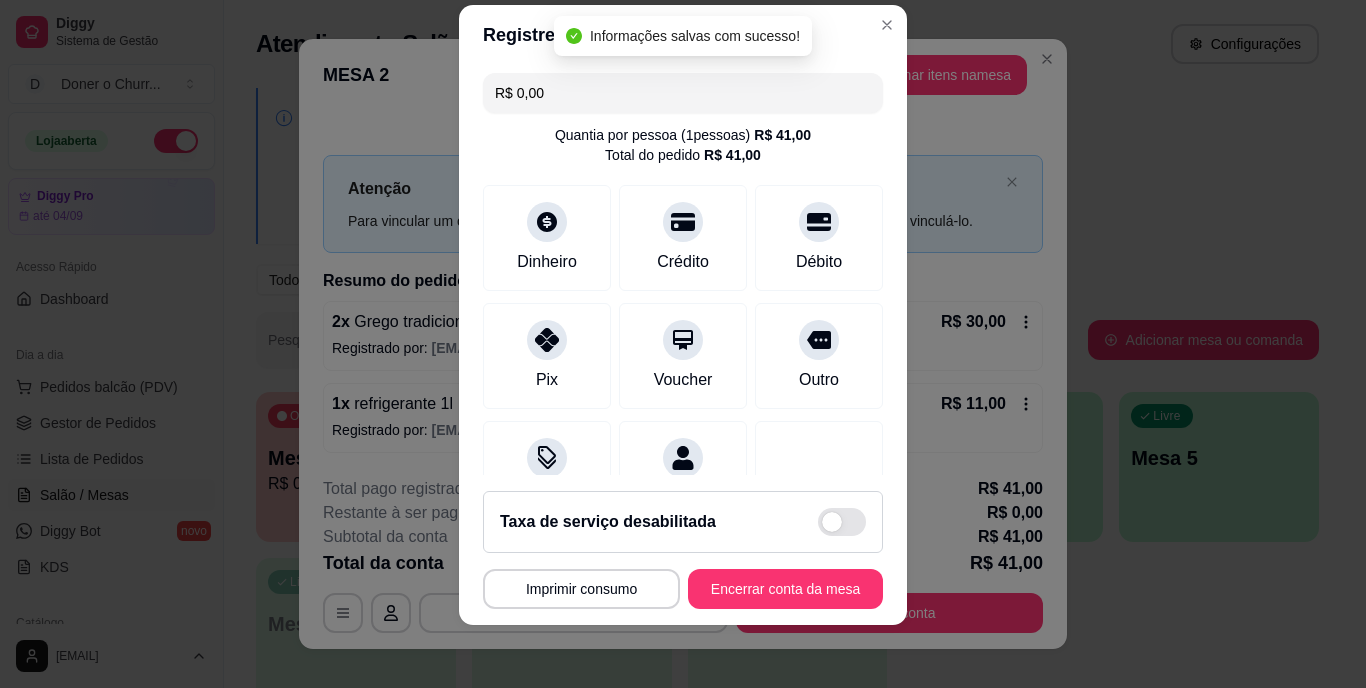 scroll, scrollTop: 30, scrollLeft: 0, axis: vertical 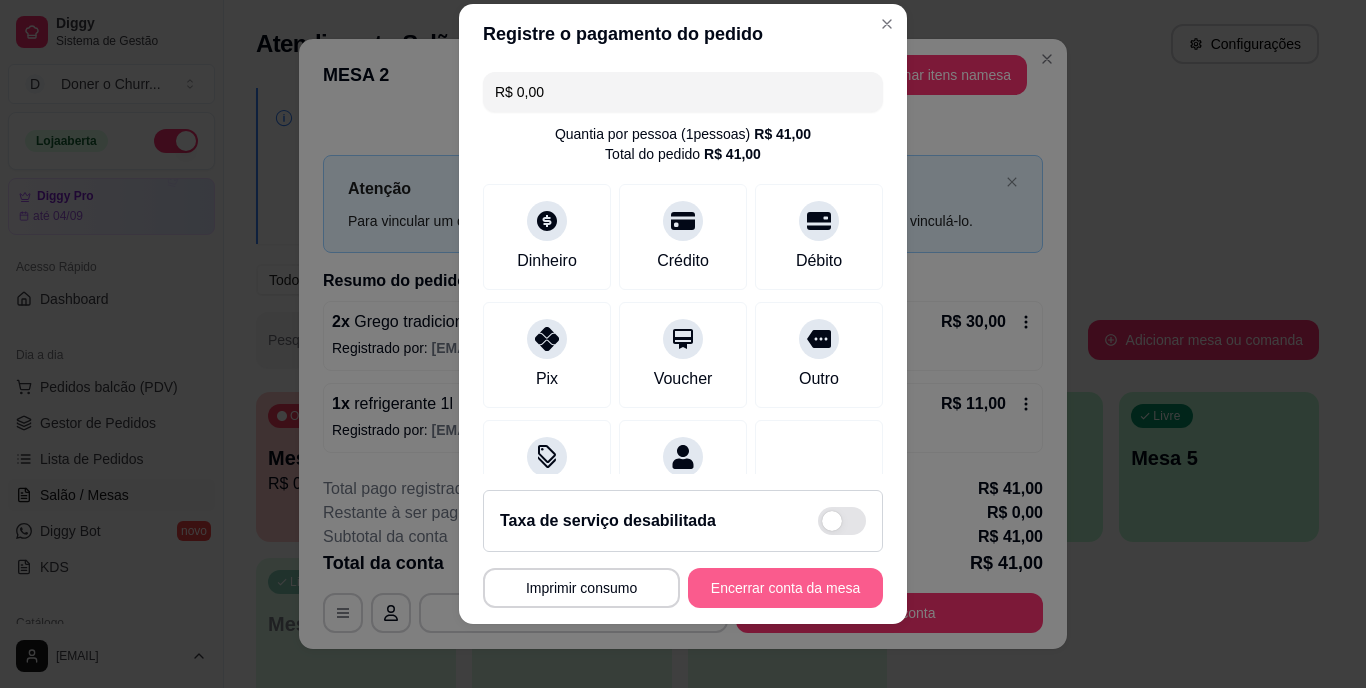 click on "Encerrar conta da mesa" at bounding box center (785, 588) 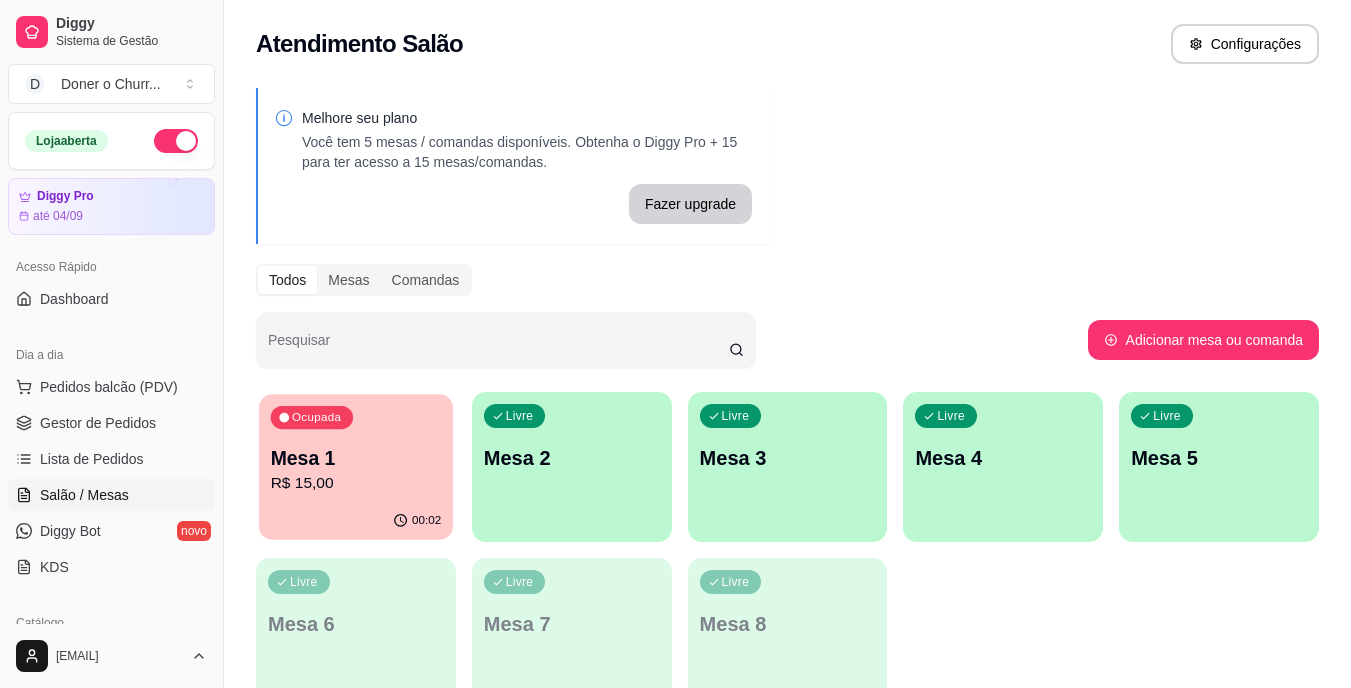 click on "Ocupada Mesa 1 R$ 15,00" at bounding box center [356, 448] 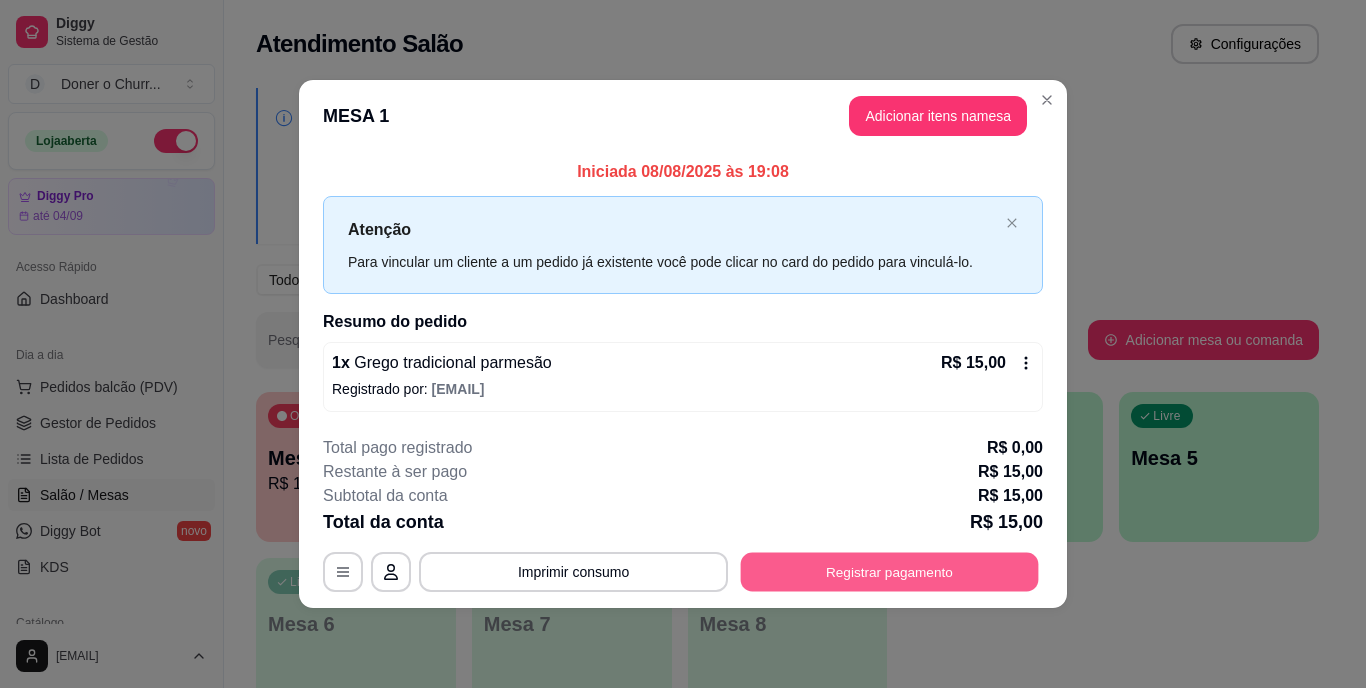 click on "Registrar pagamento" at bounding box center [890, 571] 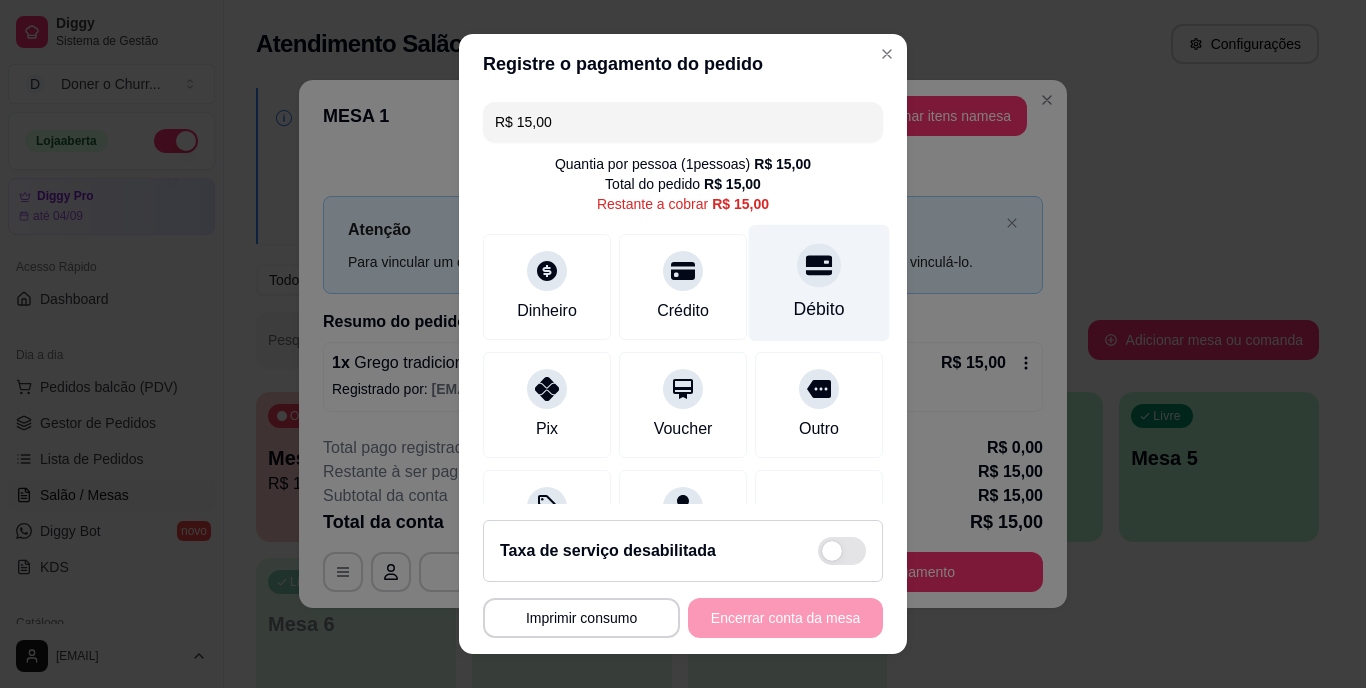click 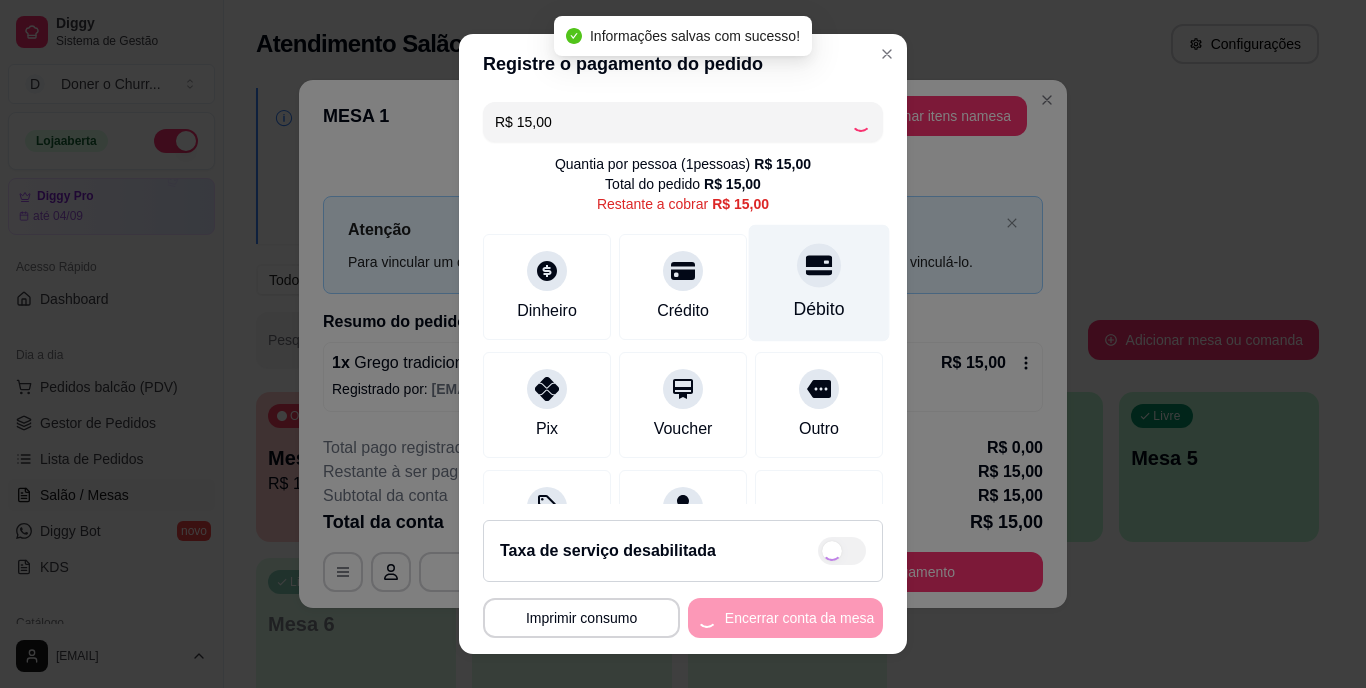type on "R$ 0,00" 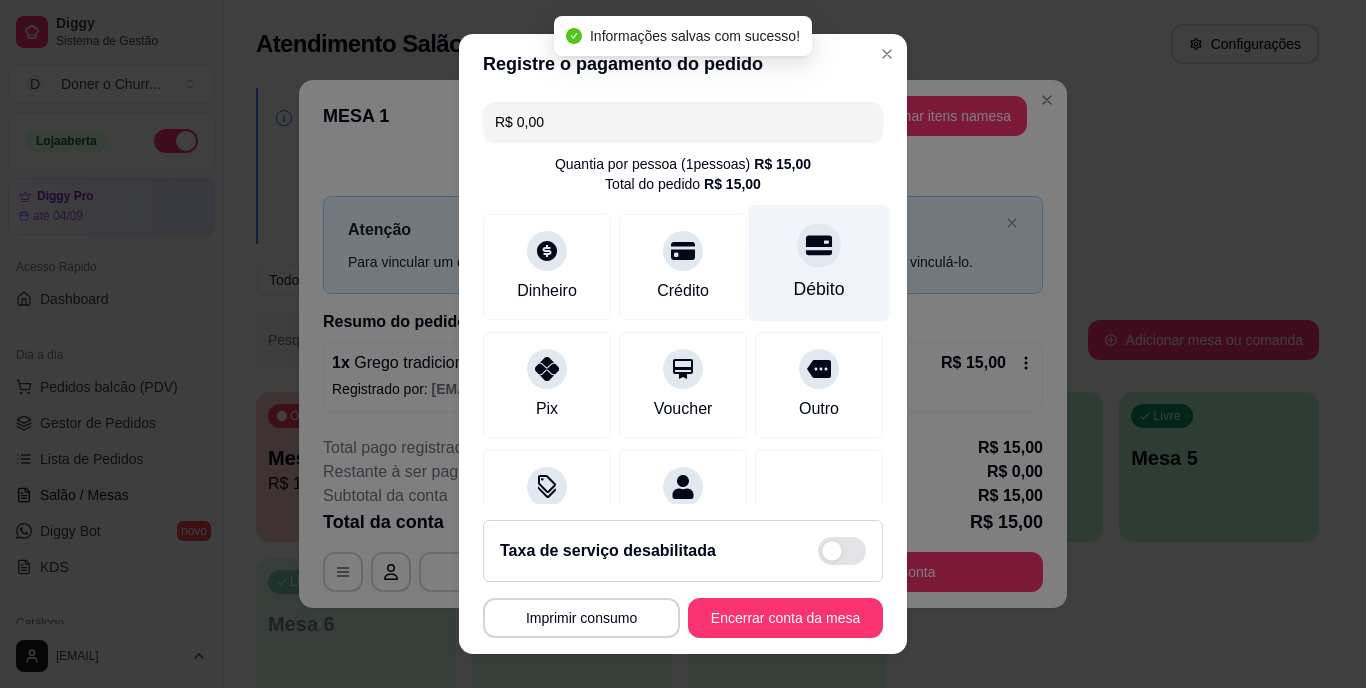 scroll, scrollTop: 188, scrollLeft: 0, axis: vertical 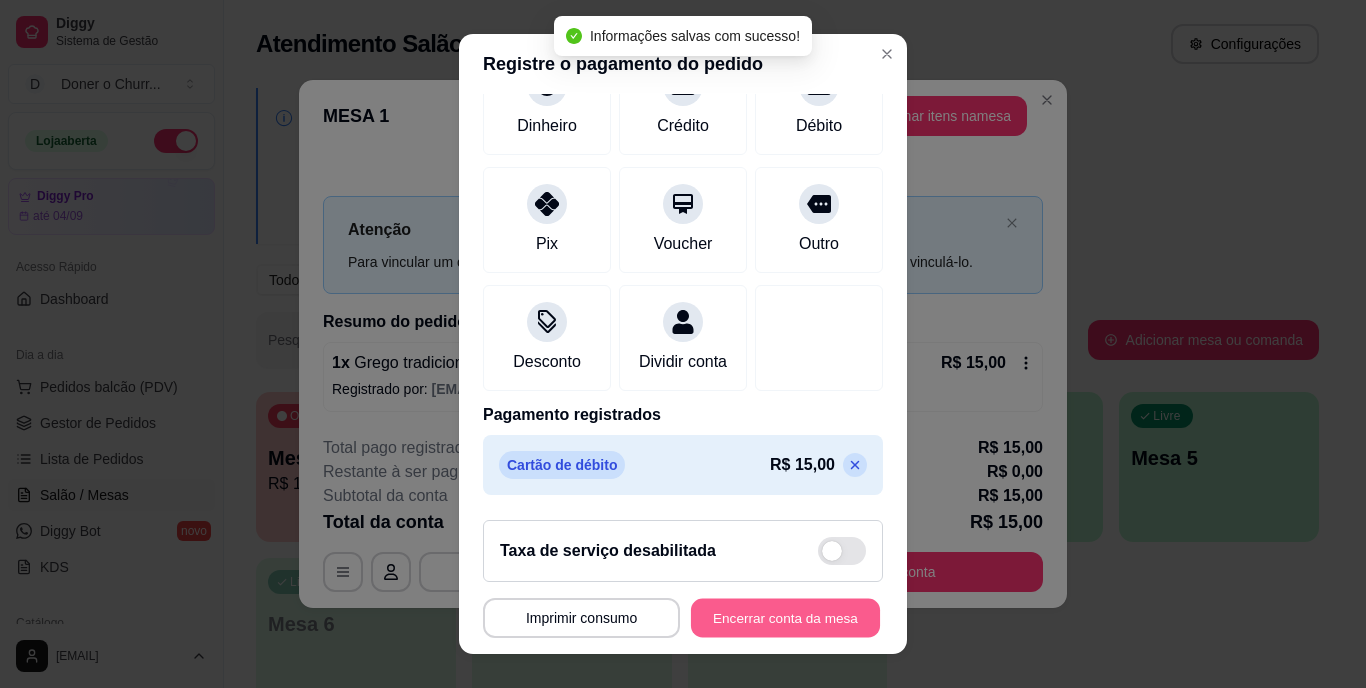 click on "Encerrar conta da mesa" at bounding box center (785, 617) 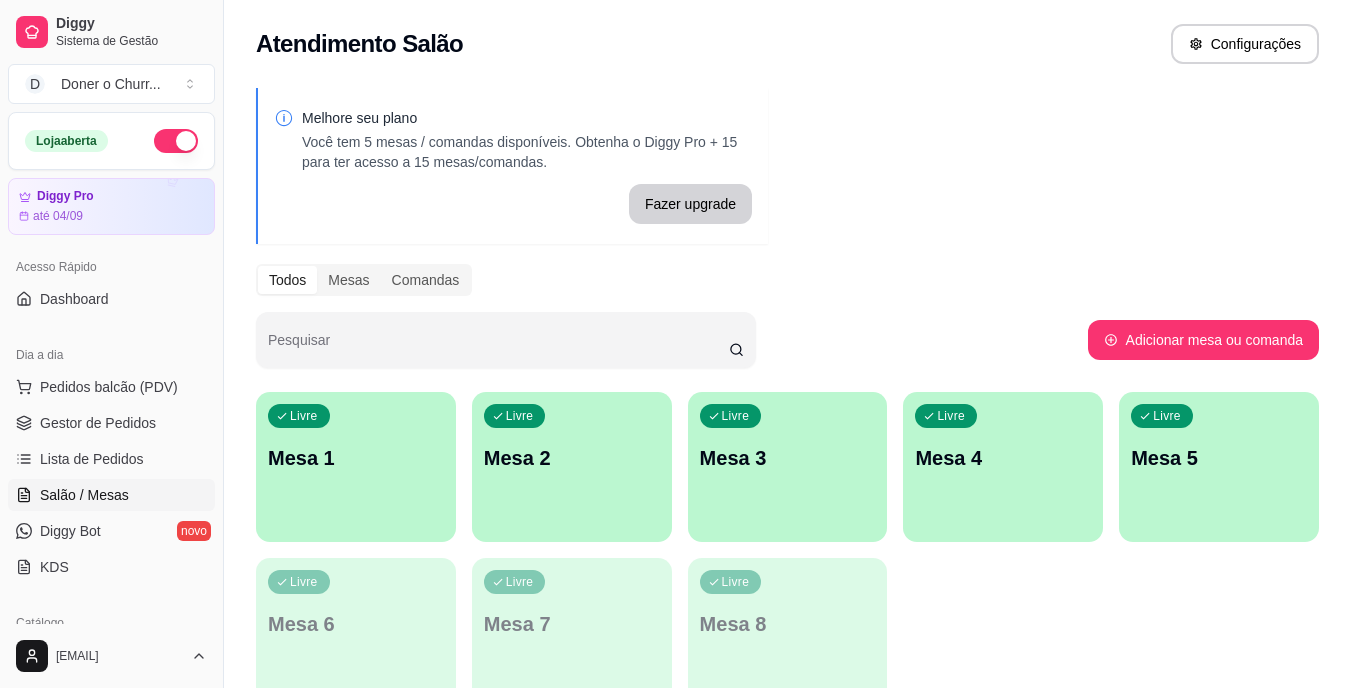 type 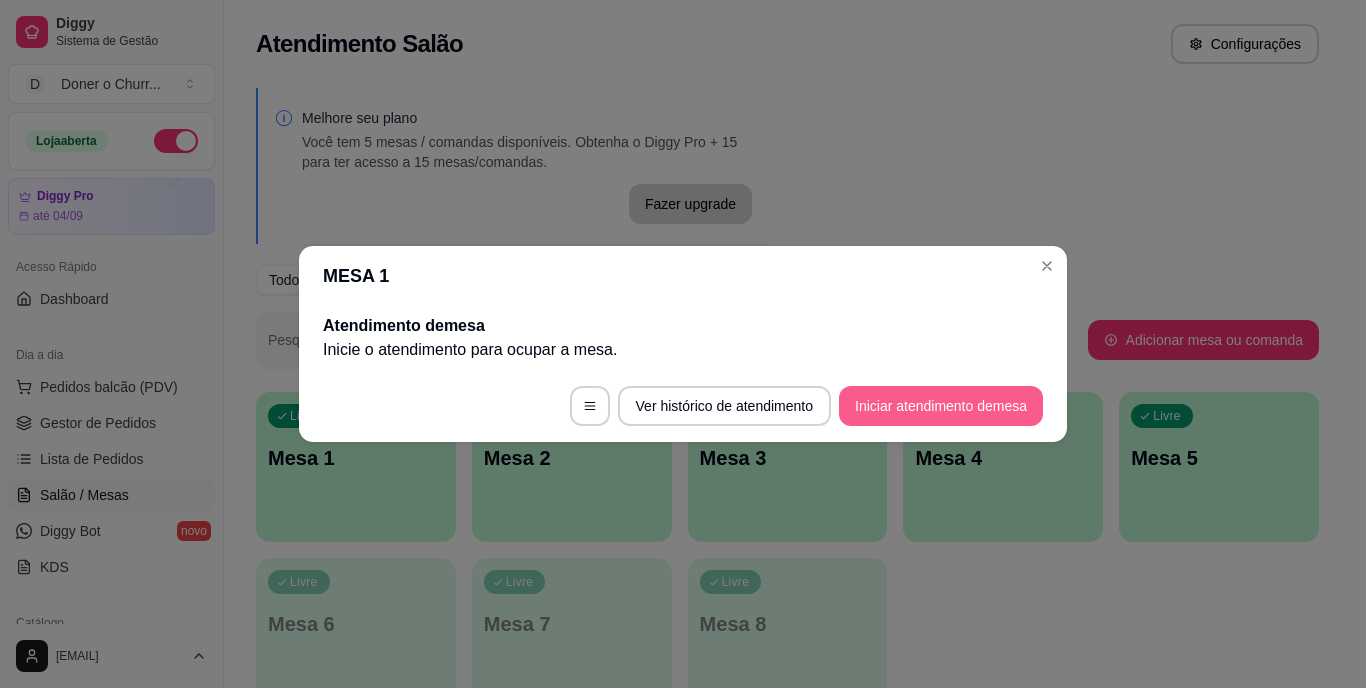 click on "Iniciar atendimento de  mesa" at bounding box center (941, 406) 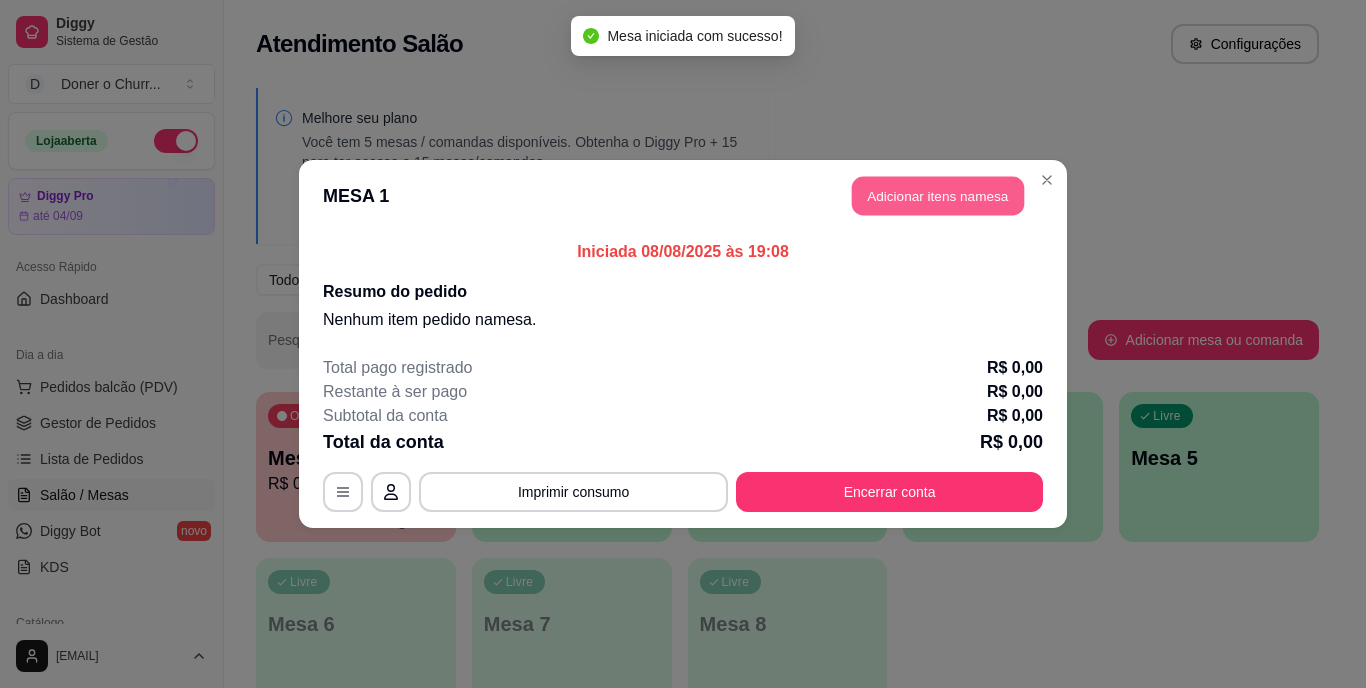 click on "Adicionar itens na  mesa" at bounding box center [938, 196] 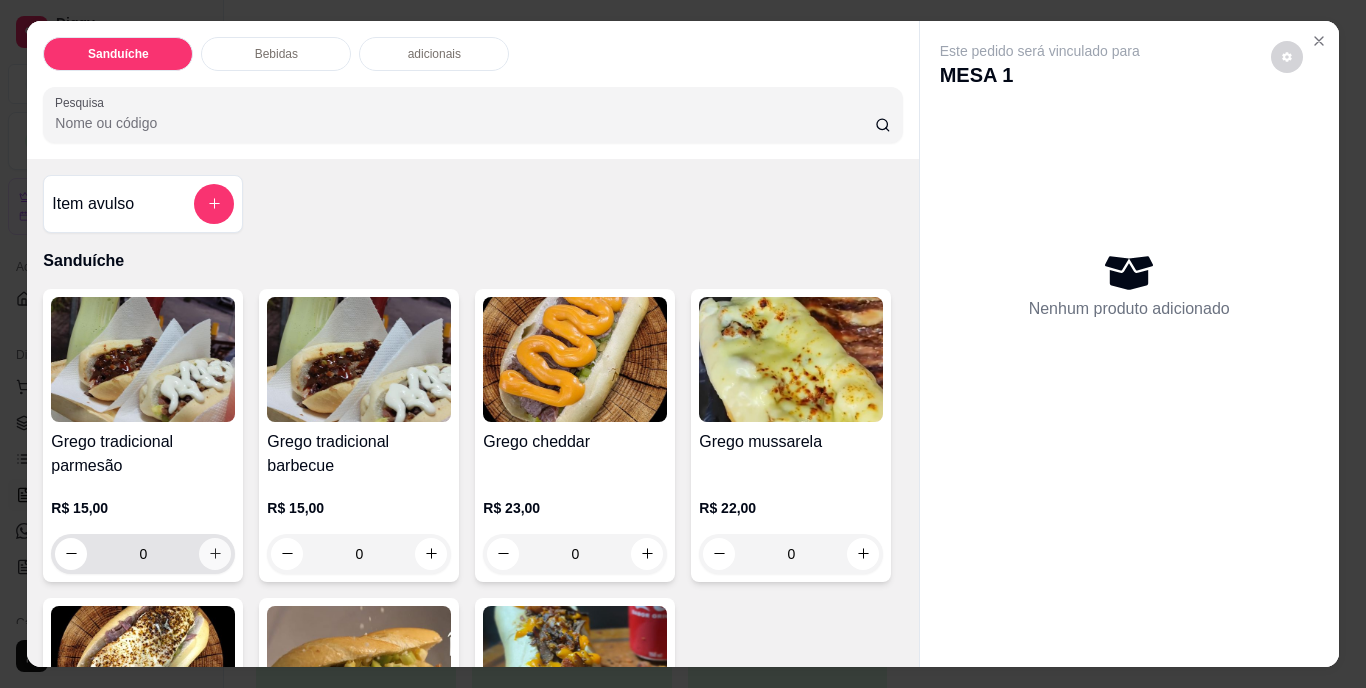 click 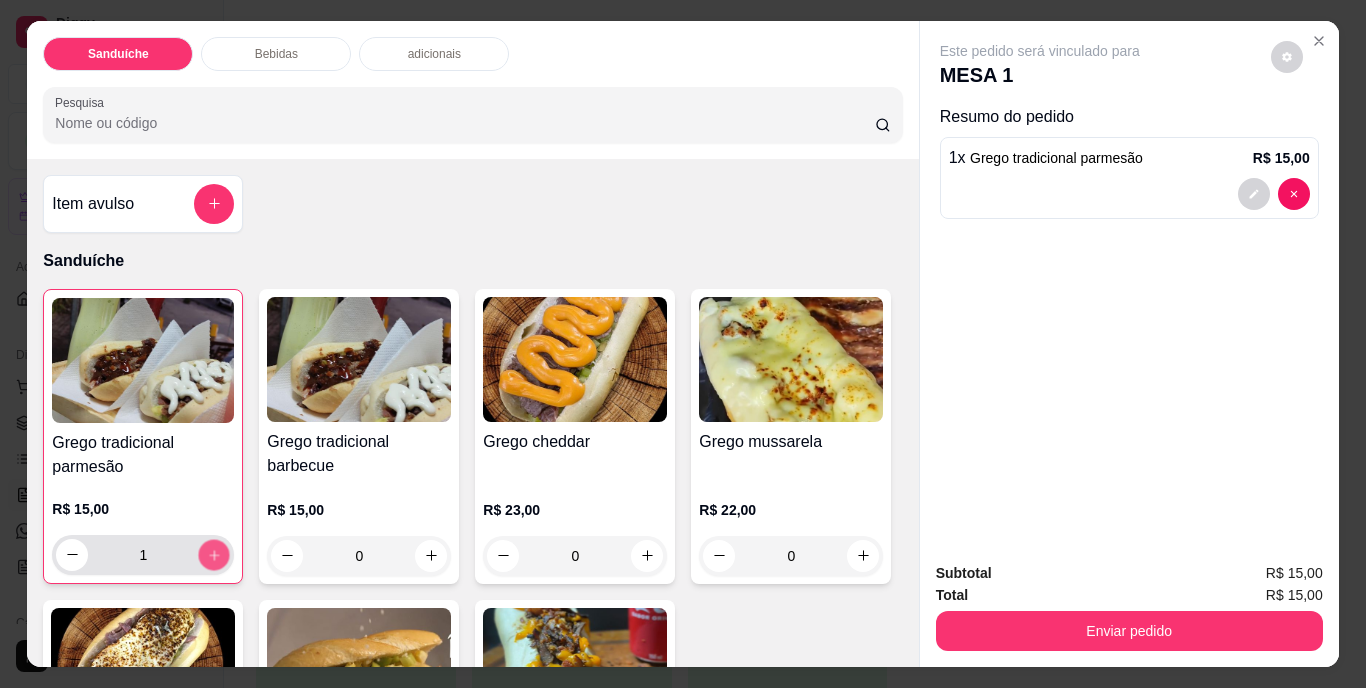 click 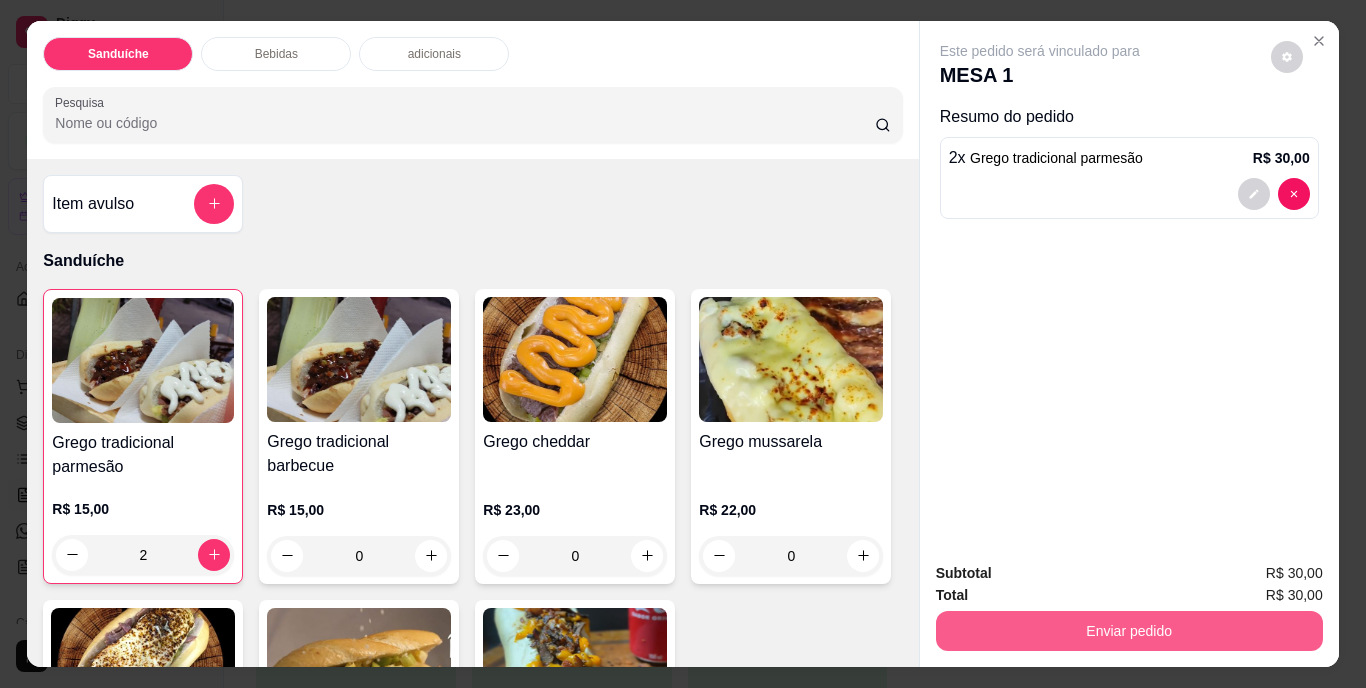 click on "Enviar pedido" at bounding box center [1129, 631] 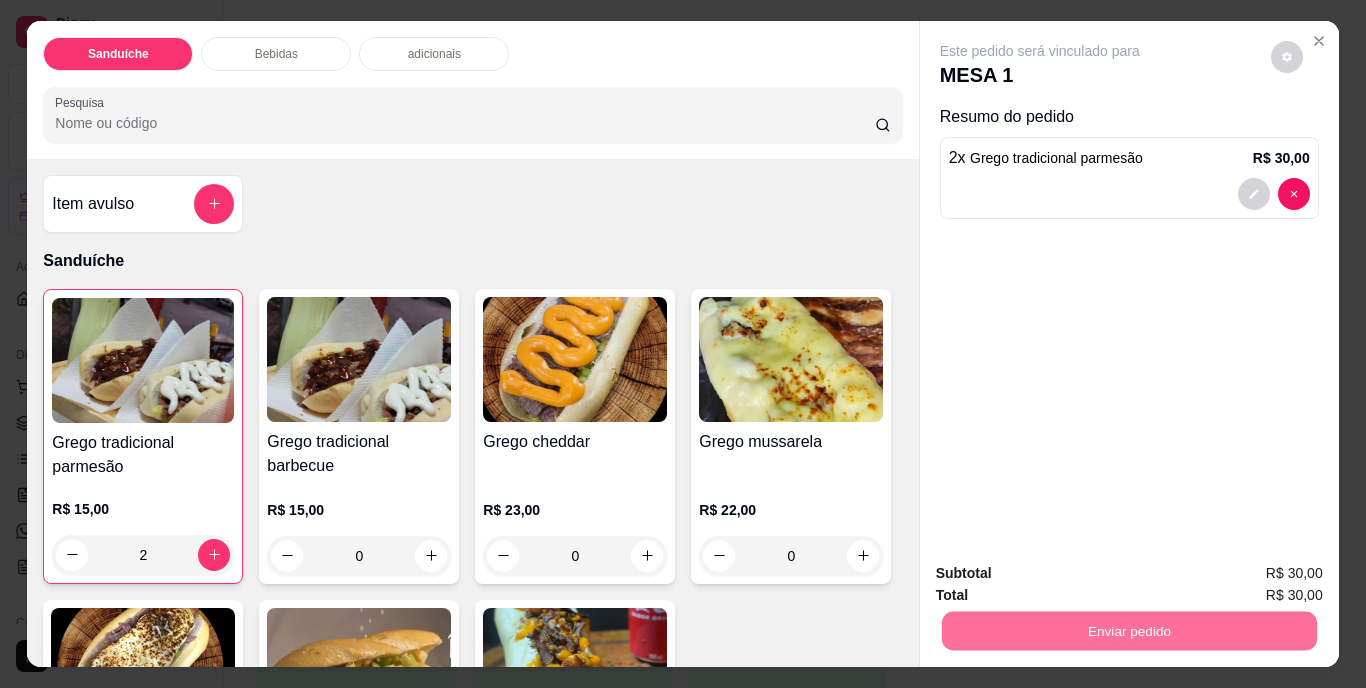 click on "Não registrar e enviar pedido" at bounding box center [1063, 574] 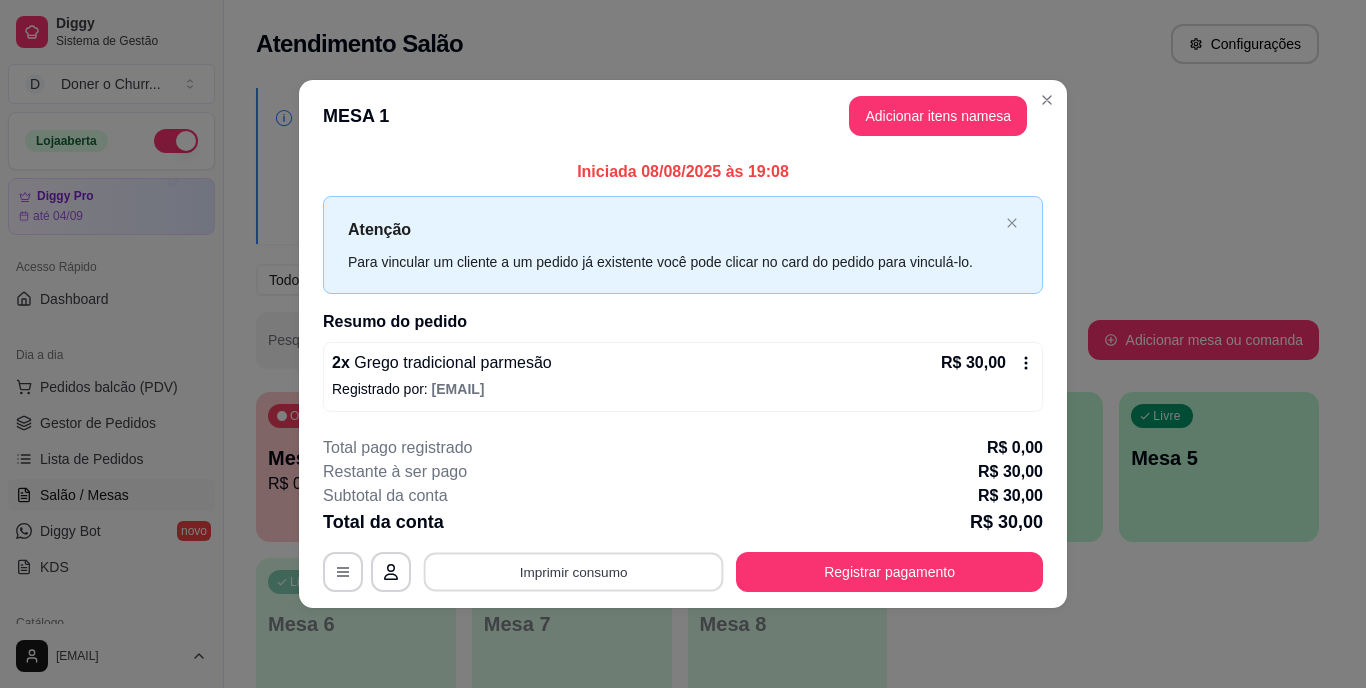click on "Imprimir consumo" at bounding box center (574, 571) 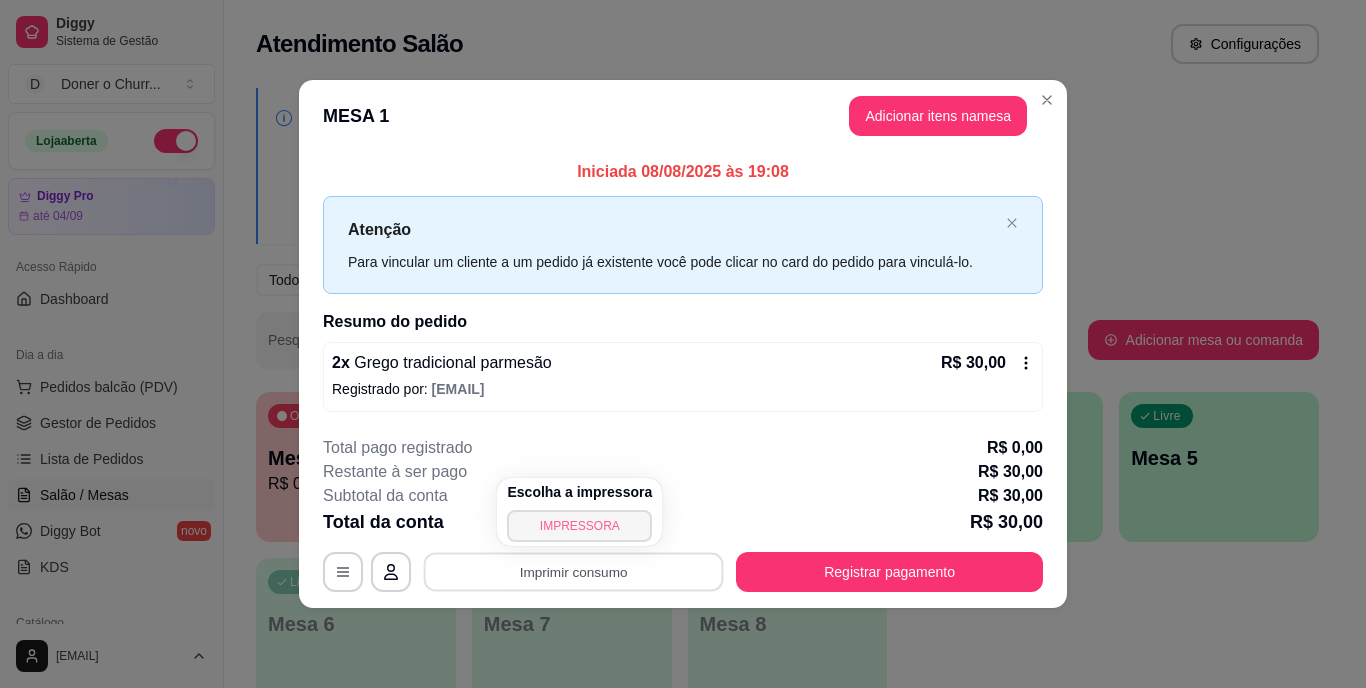 click on "IMPRESSORA" at bounding box center (579, 526) 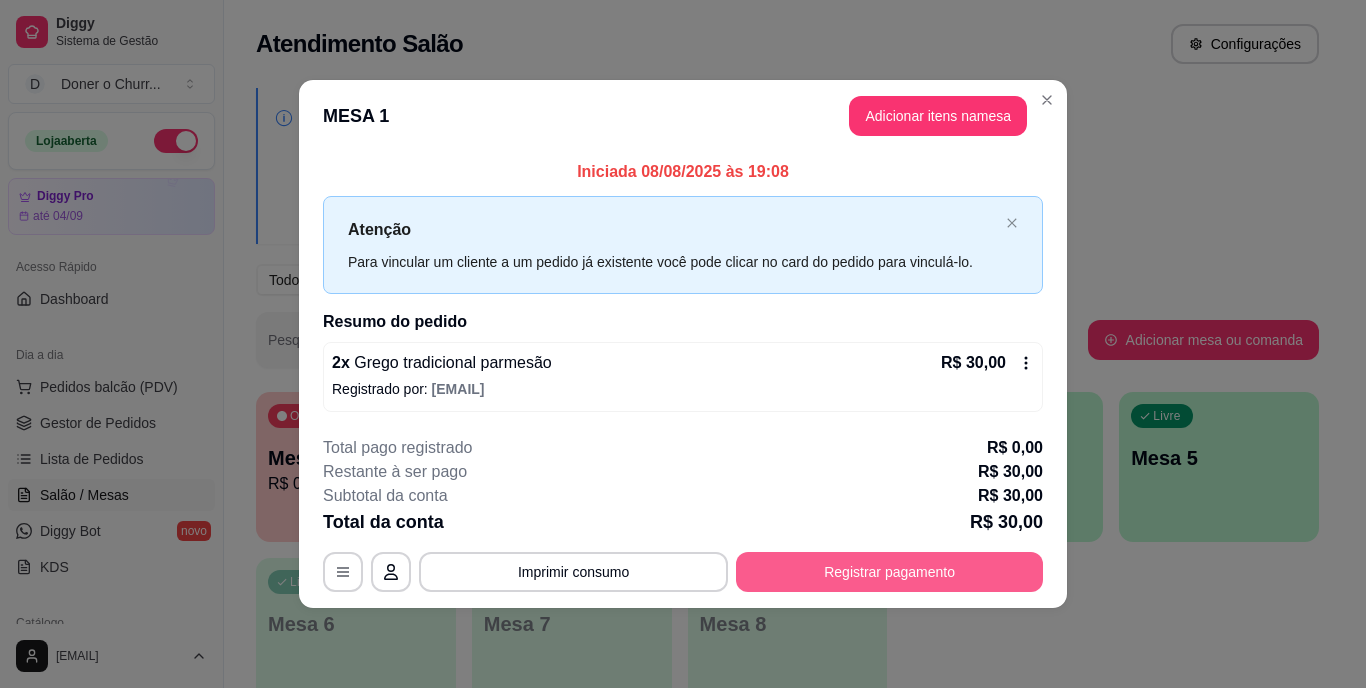 click on "Registrar pagamento" at bounding box center [889, 572] 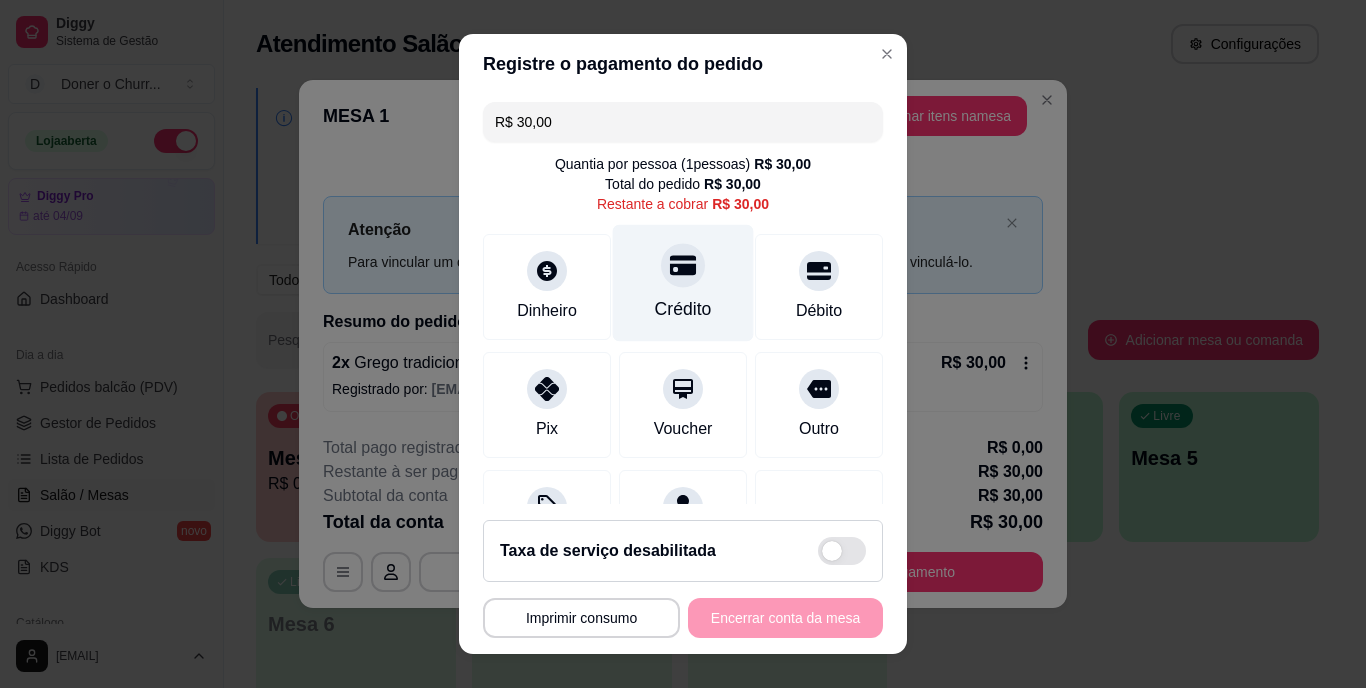 click on "Crédito" at bounding box center (683, 283) 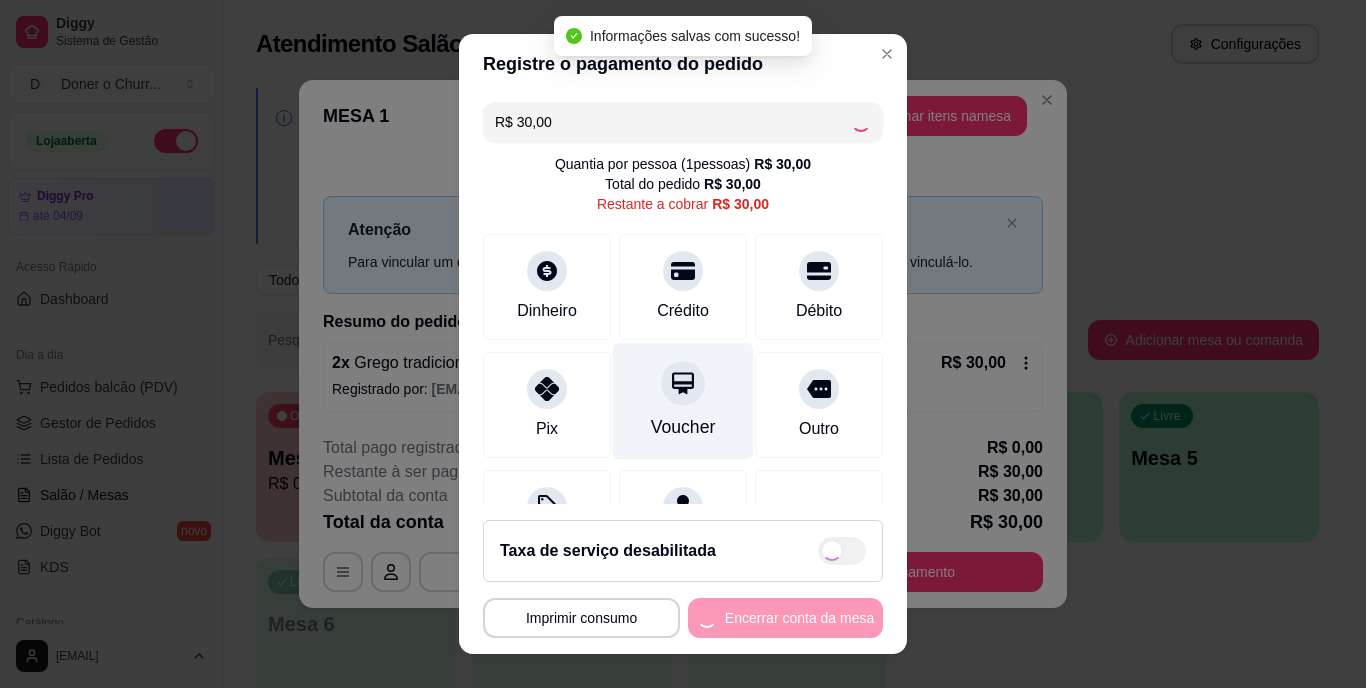 type on "R$ 0,00" 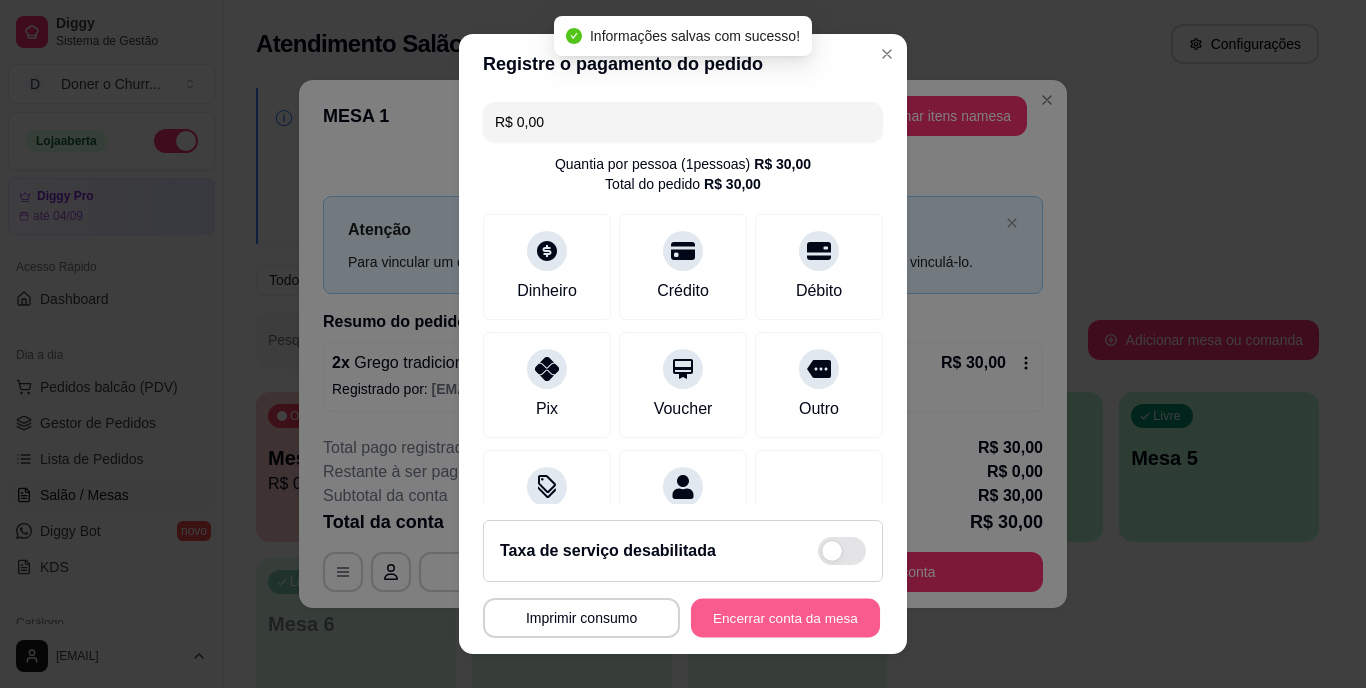click on "Encerrar conta da mesa" at bounding box center (785, 617) 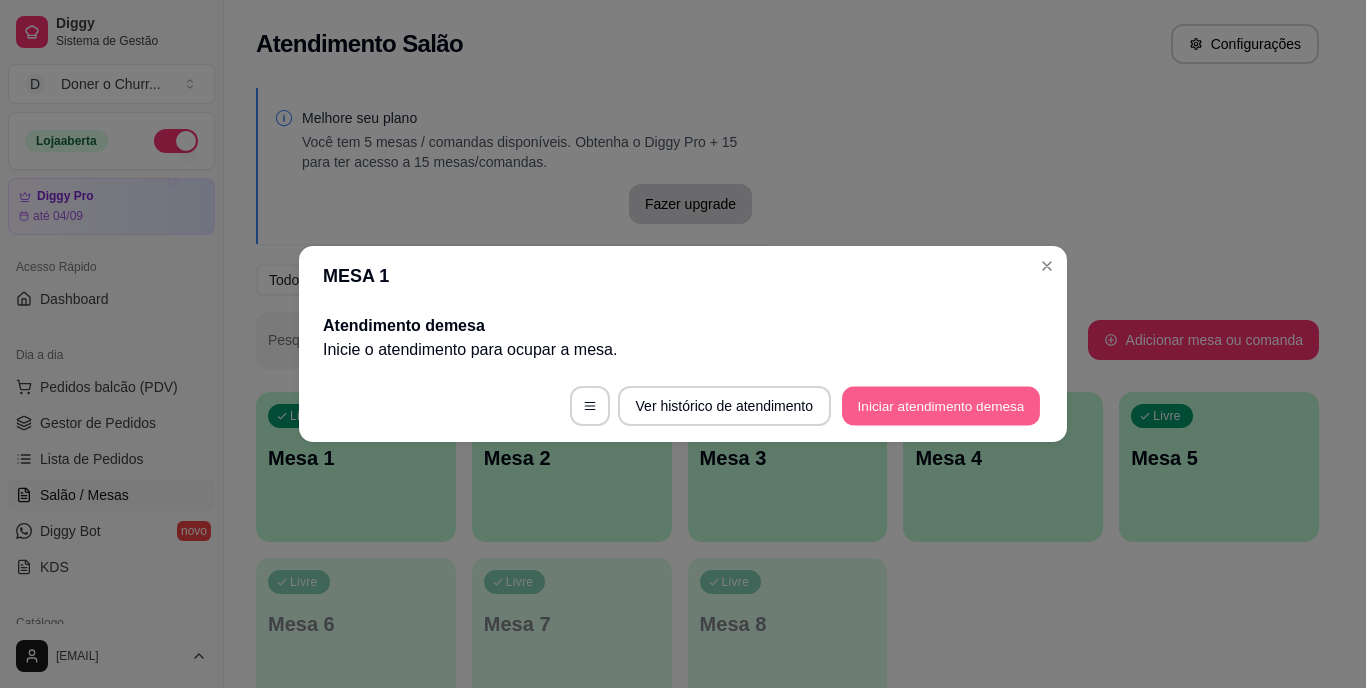 click on "Iniciar atendimento de  mesa" at bounding box center [941, 406] 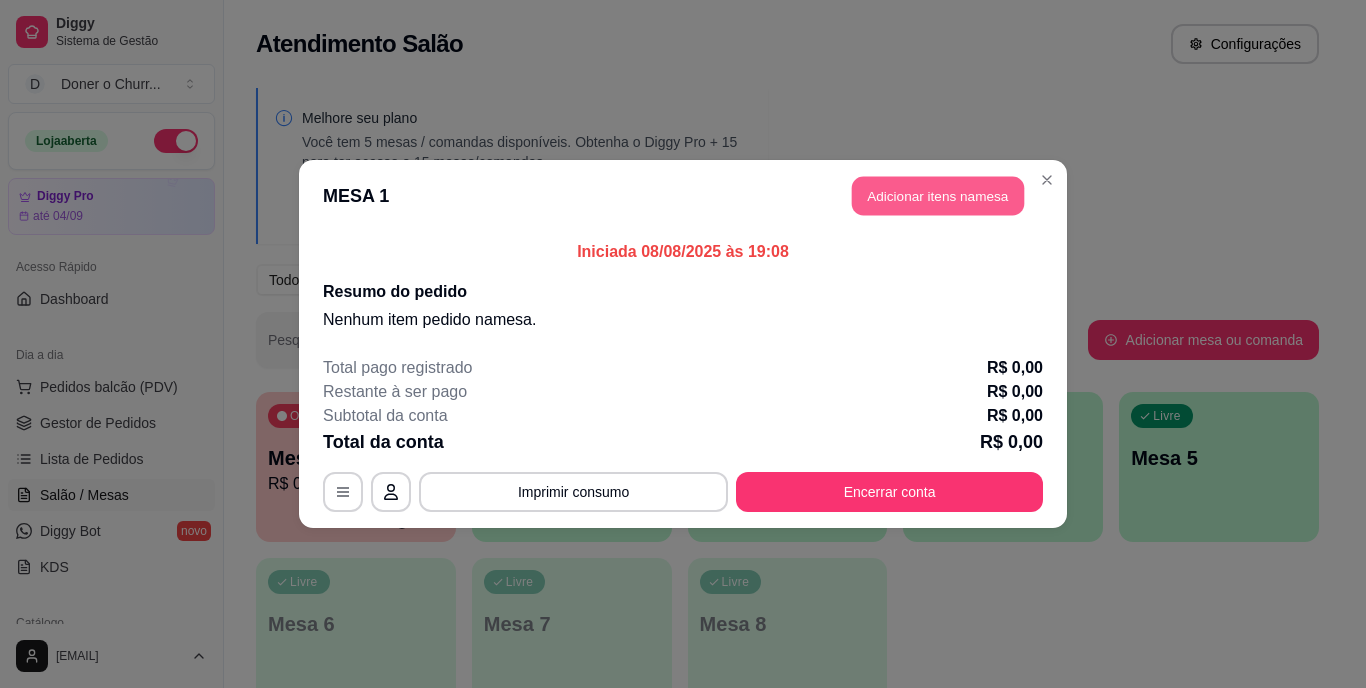 click on "Adicionar itens na  mesa" at bounding box center [938, 196] 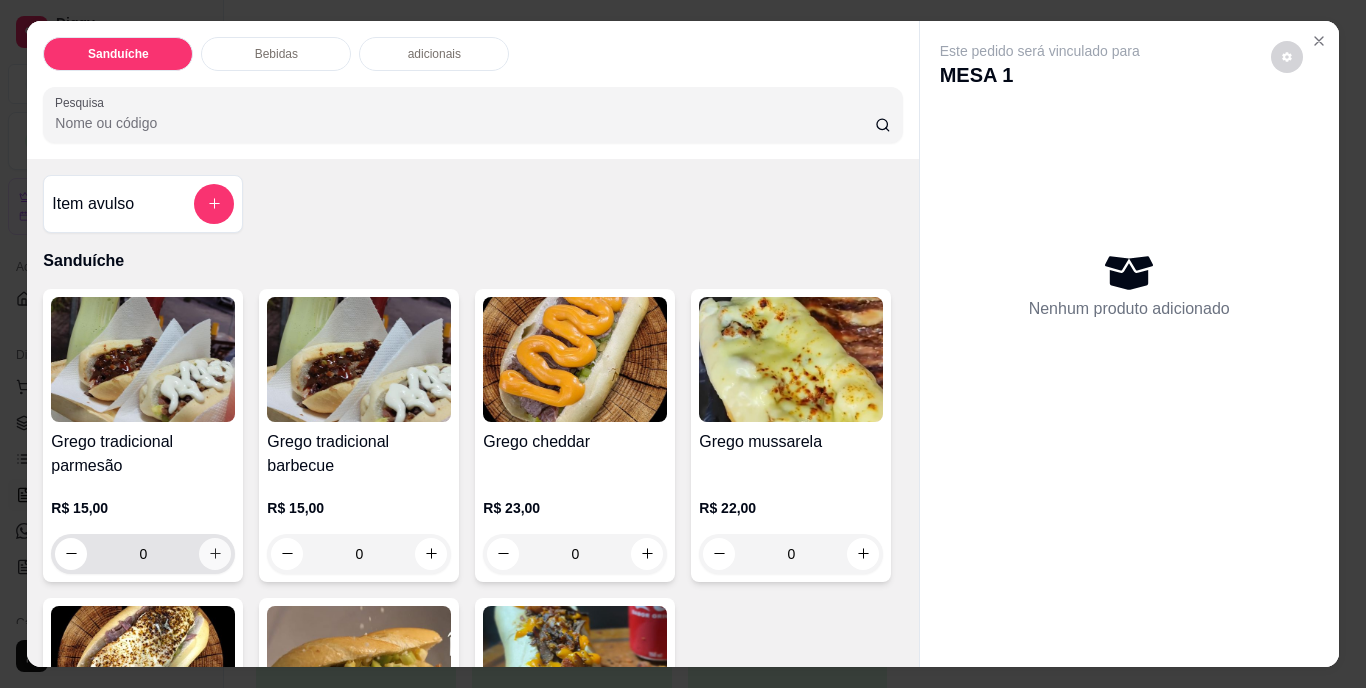 click 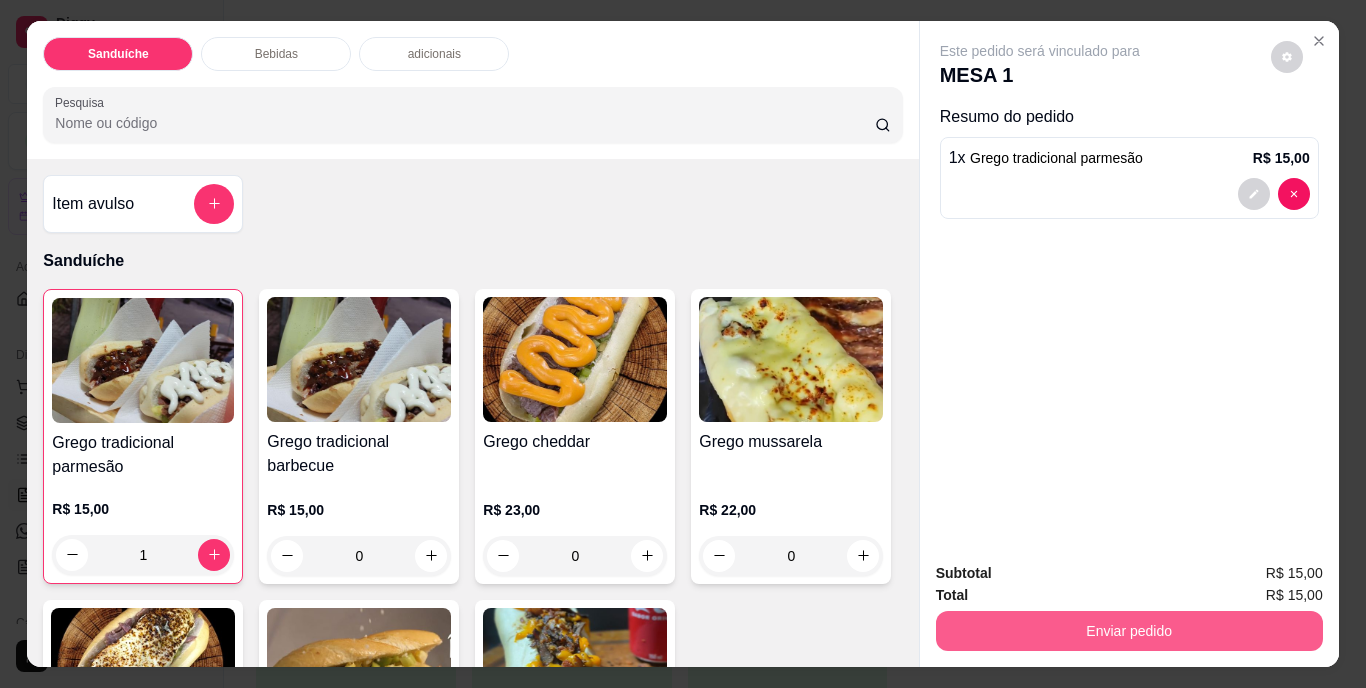 click on "Enviar pedido" at bounding box center [1129, 631] 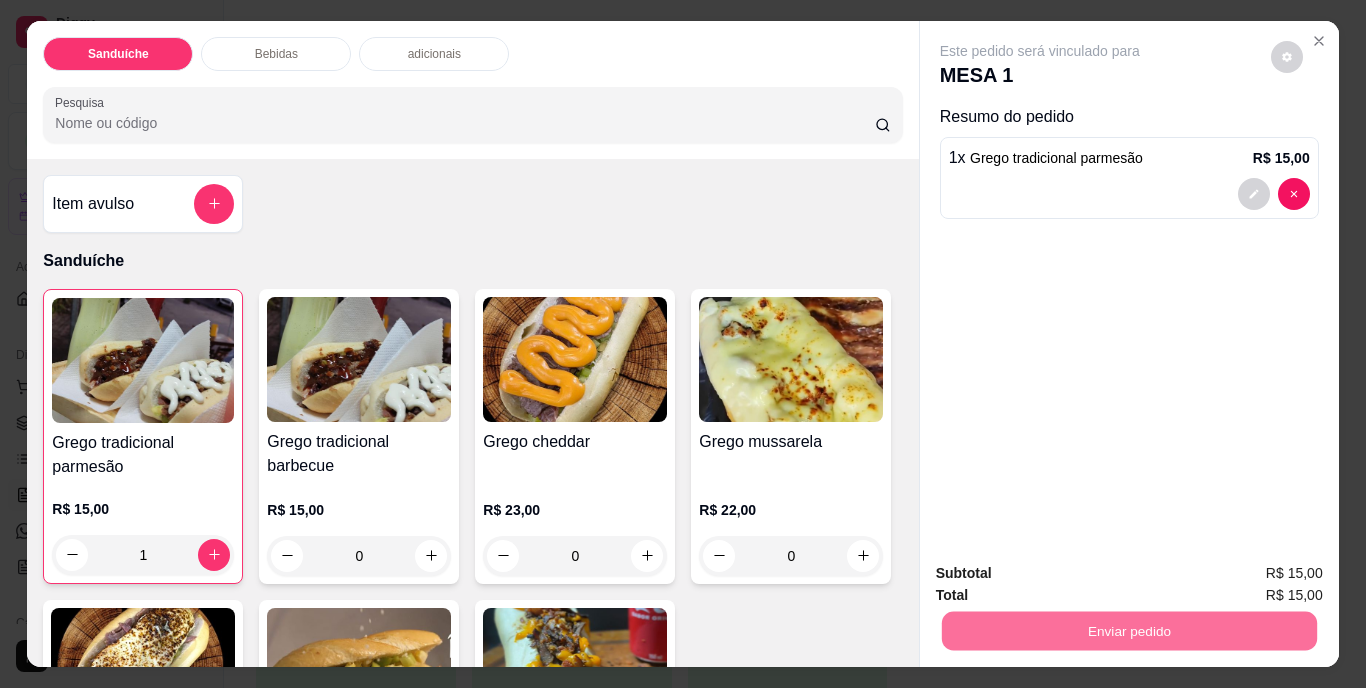click on "Não registrar e enviar pedido" at bounding box center [1063, 574] 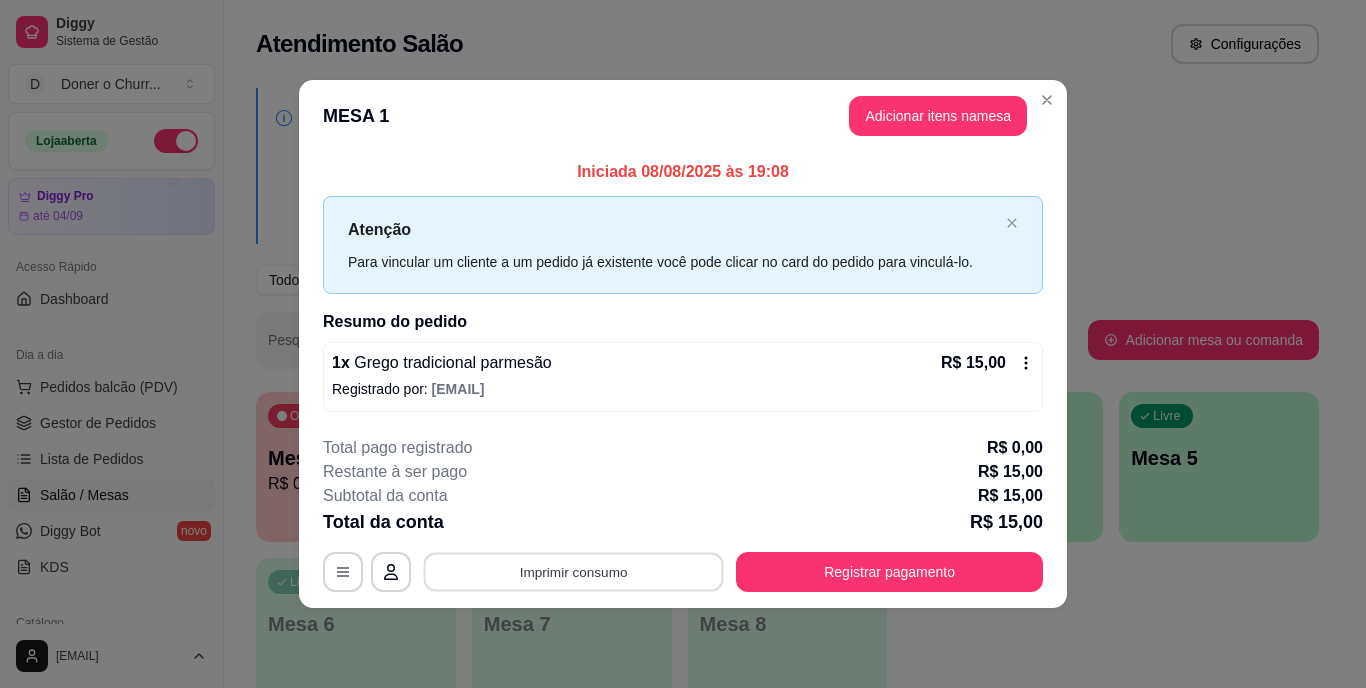 click on "Imprimir consumo" at bounding box center (574, 571) 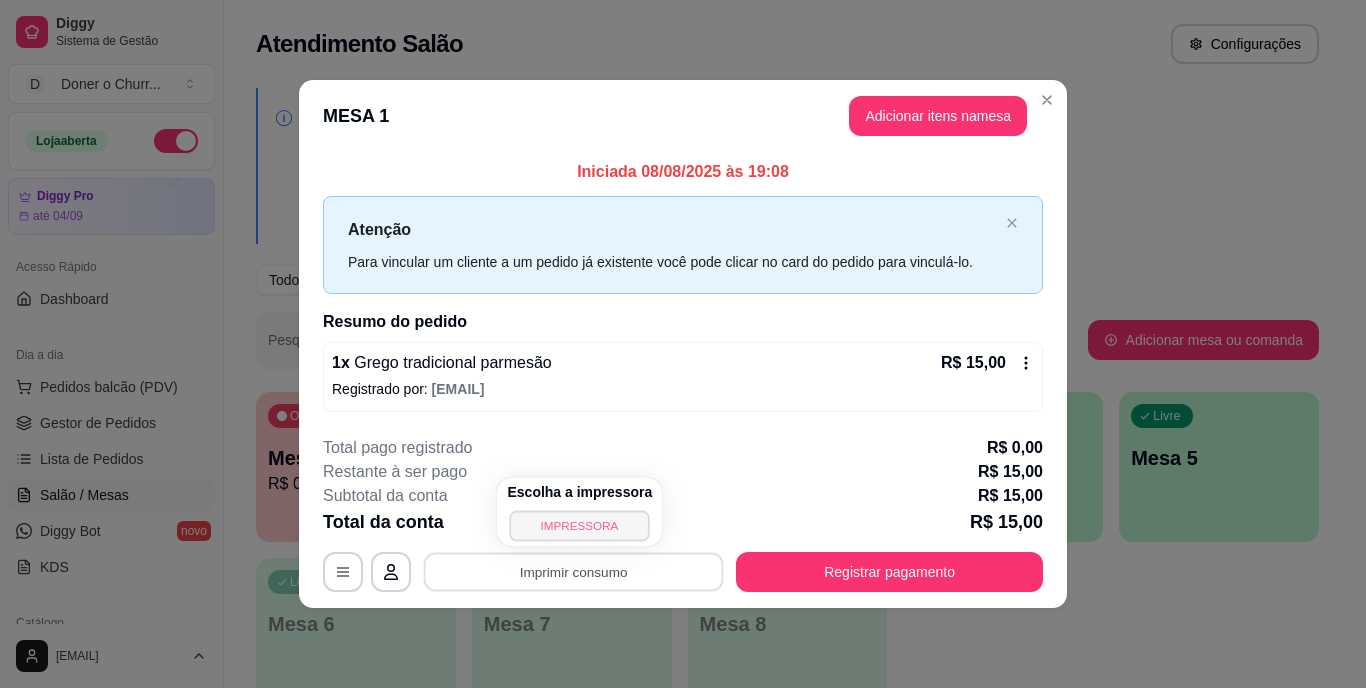 click on "IMPRESSORA" at bounding box center [580, 525] 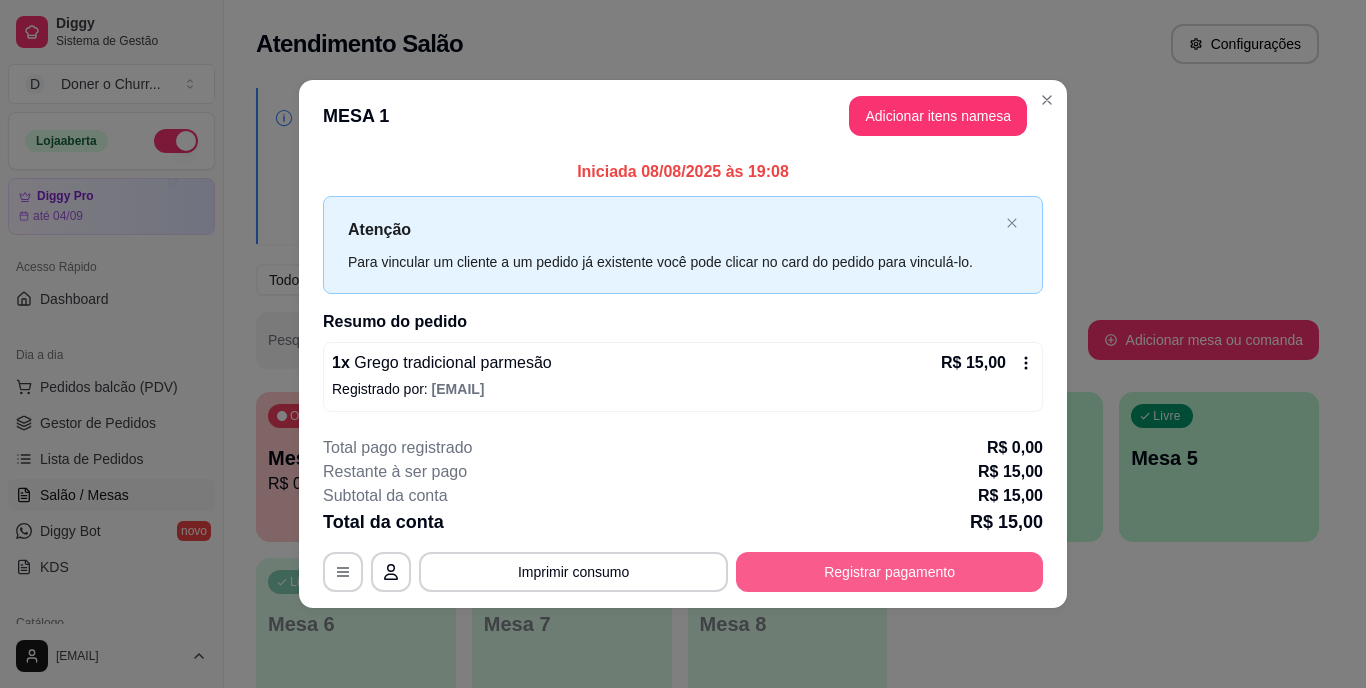 click on "Registrar pagamento" at bounding box center [889, 572] 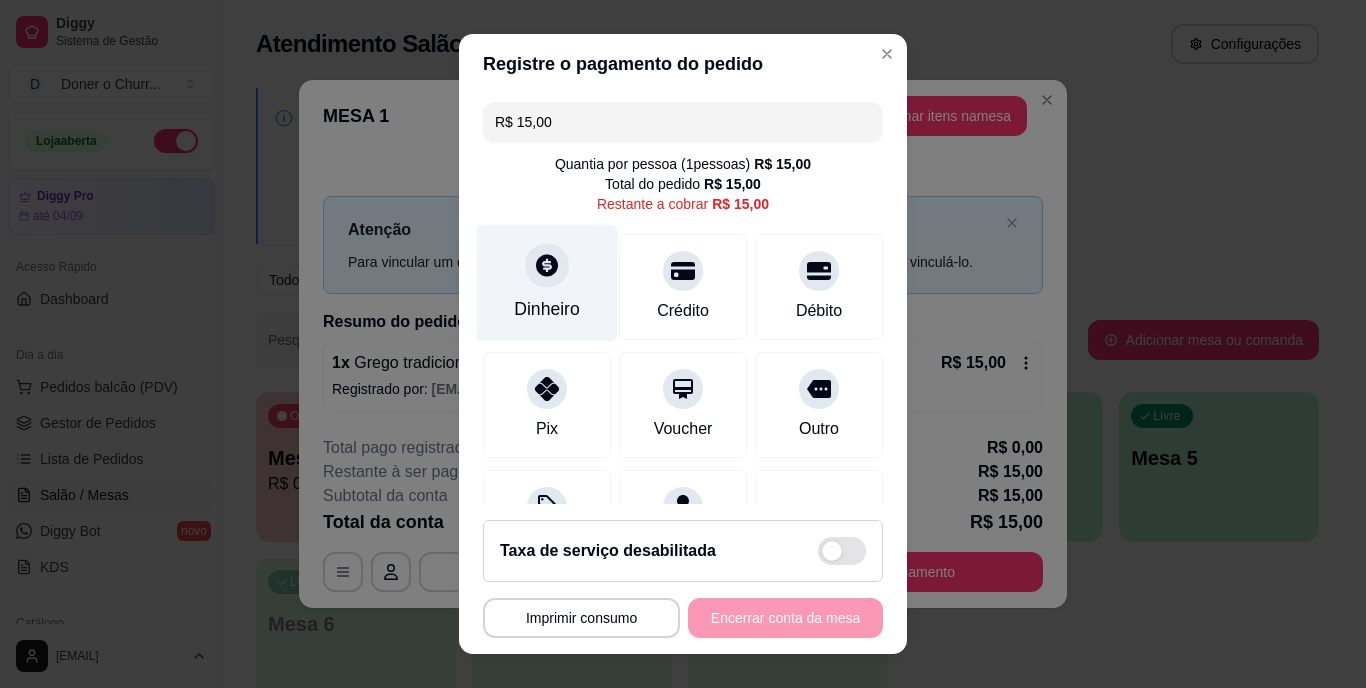 click on "Dinheiro" at bounding box center (547, 310) 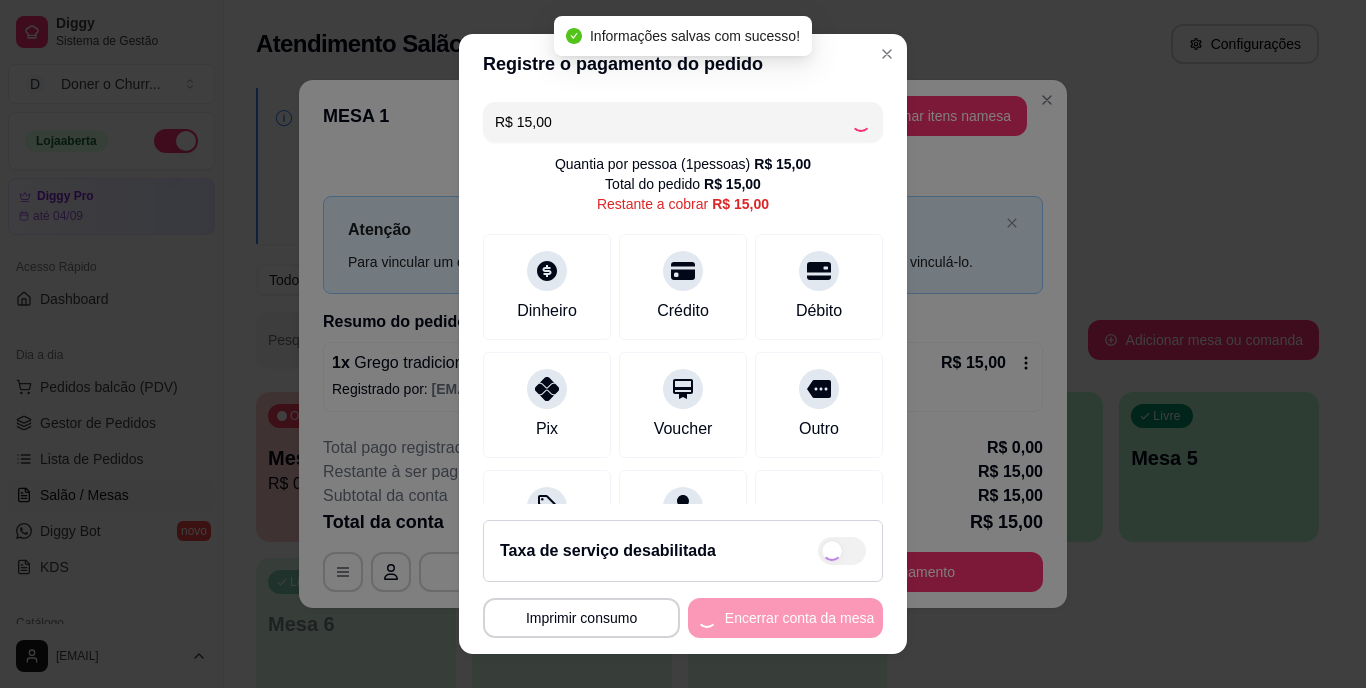 type on "R$ 0,00" 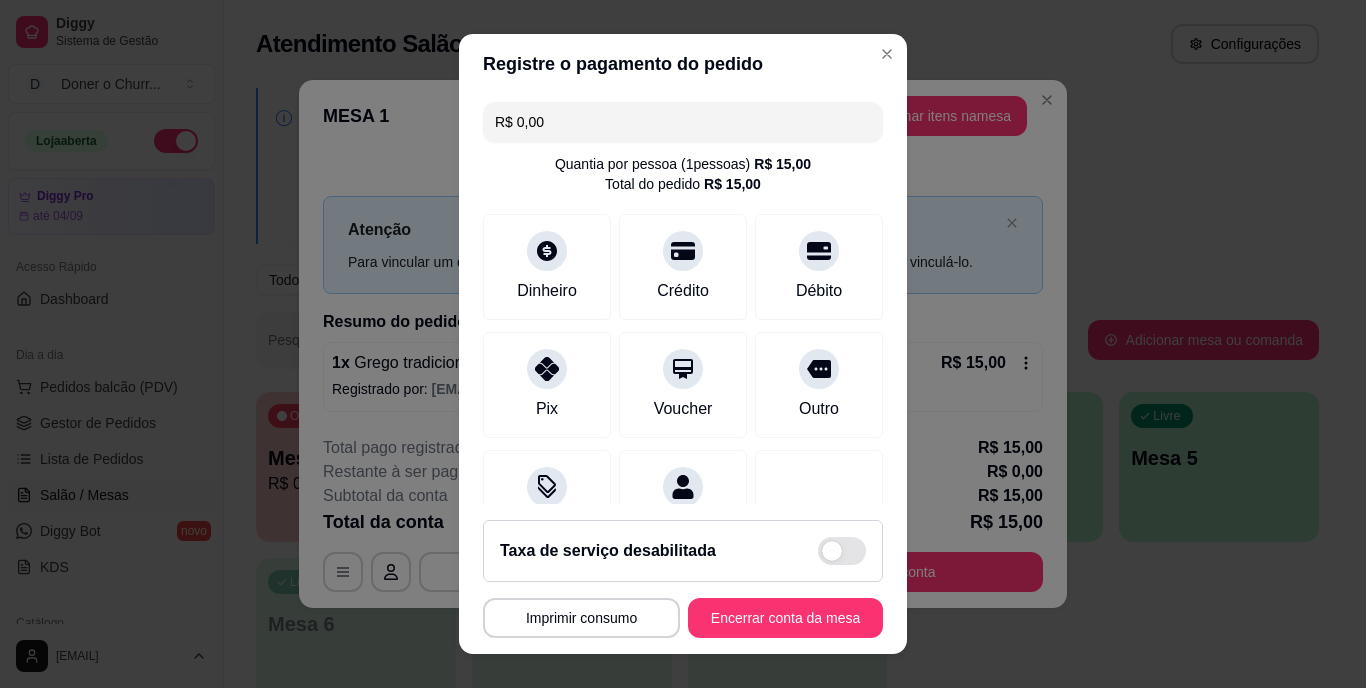 scroll, scrollTop: 188, scrollLeft: 0, axis: vertical 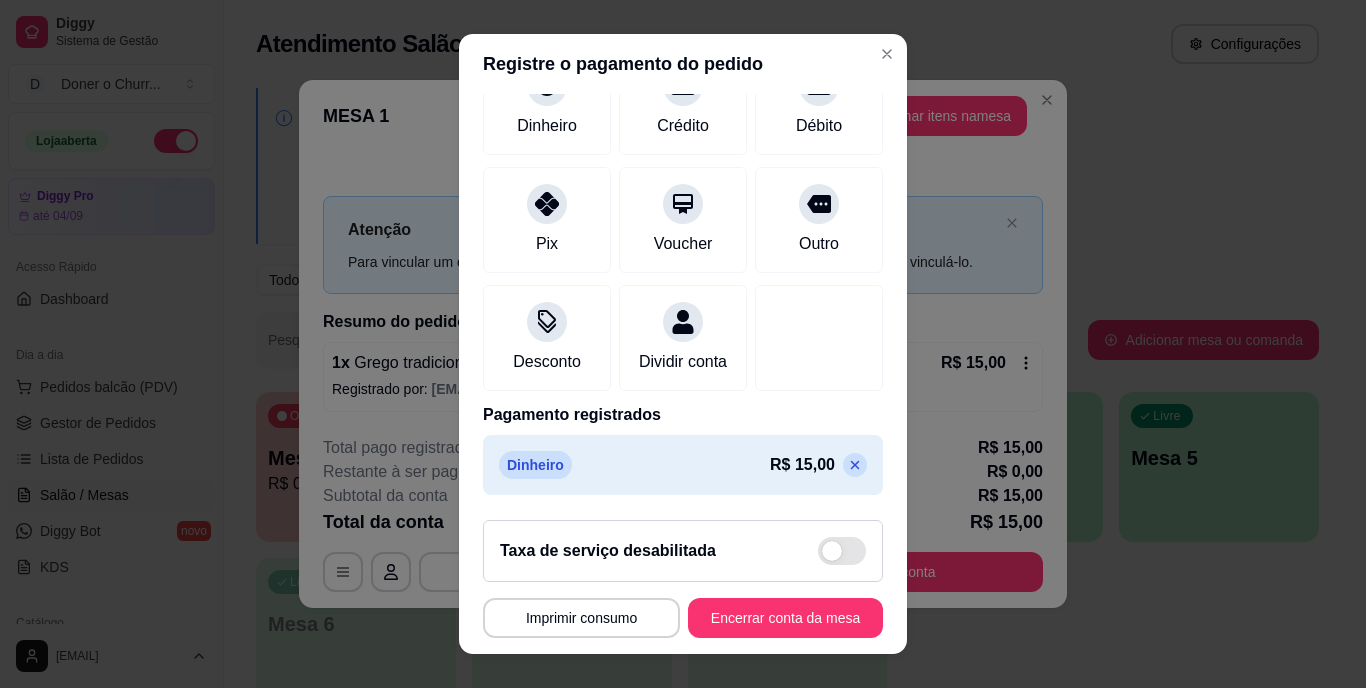 click on "Encerrar conta da mesa" at bounding box center (785, 618) 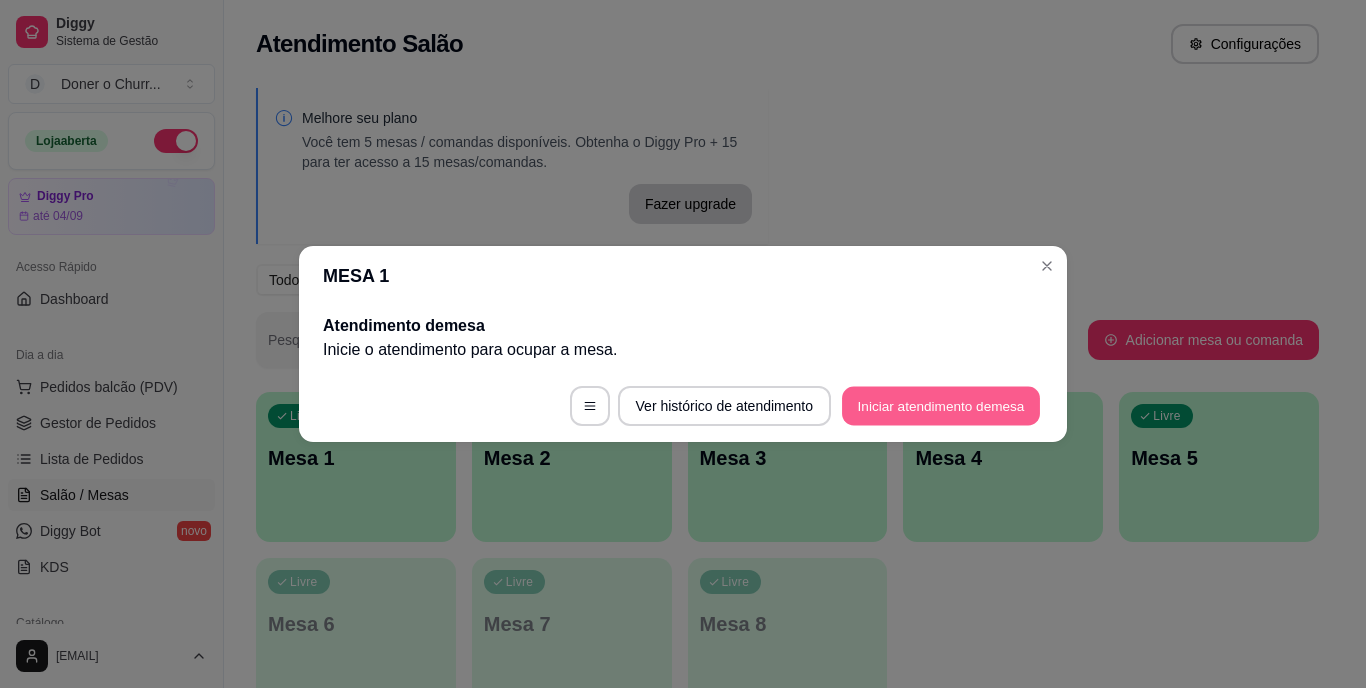 click on "Iniciar atendimento de  mesa" at bounding box center [941, 406] 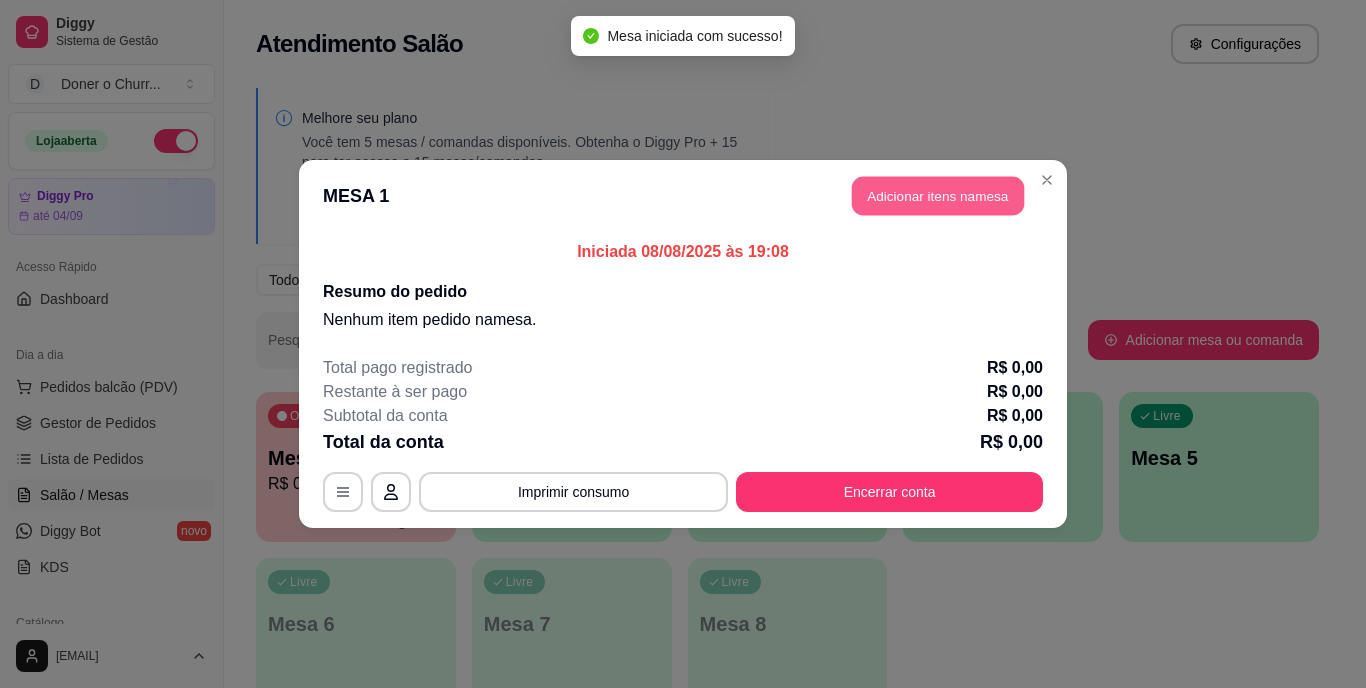 click on "Adicionar itens na  mesa" at bounding box center (938, 196) 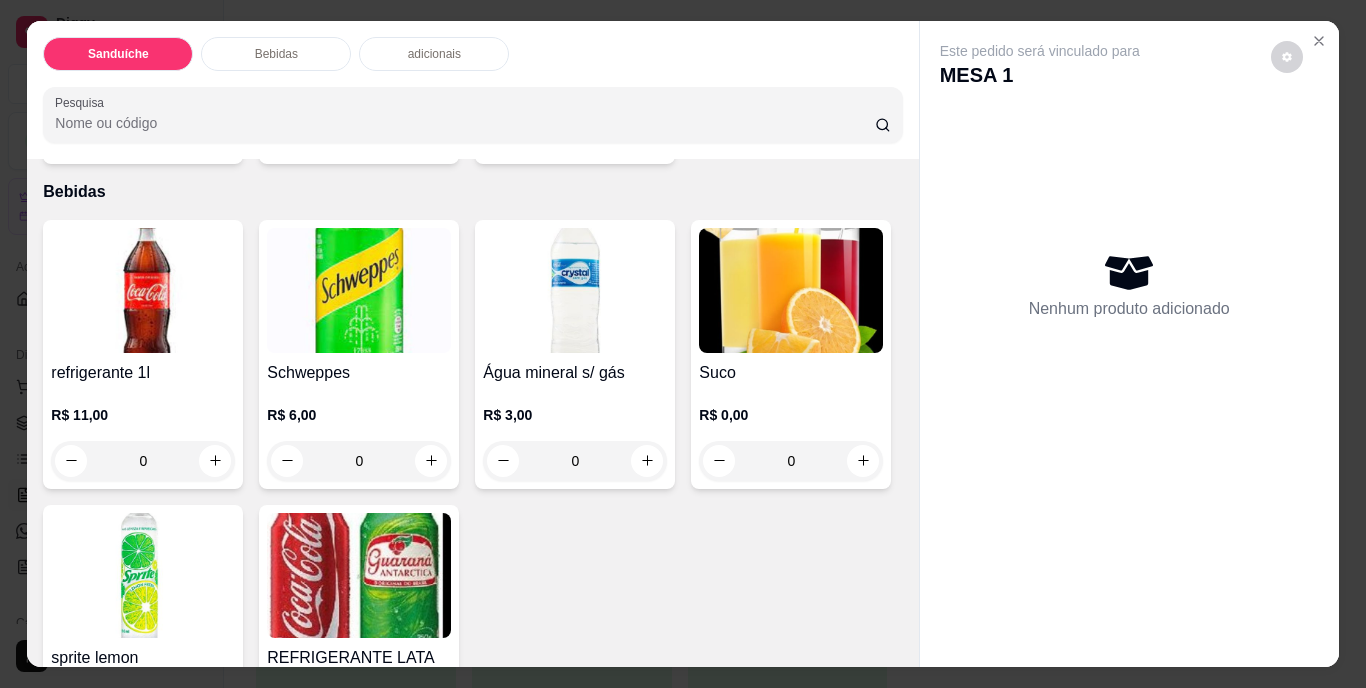 scroll, scrollTop: 700, scrollLeft: 0, axis: vertical 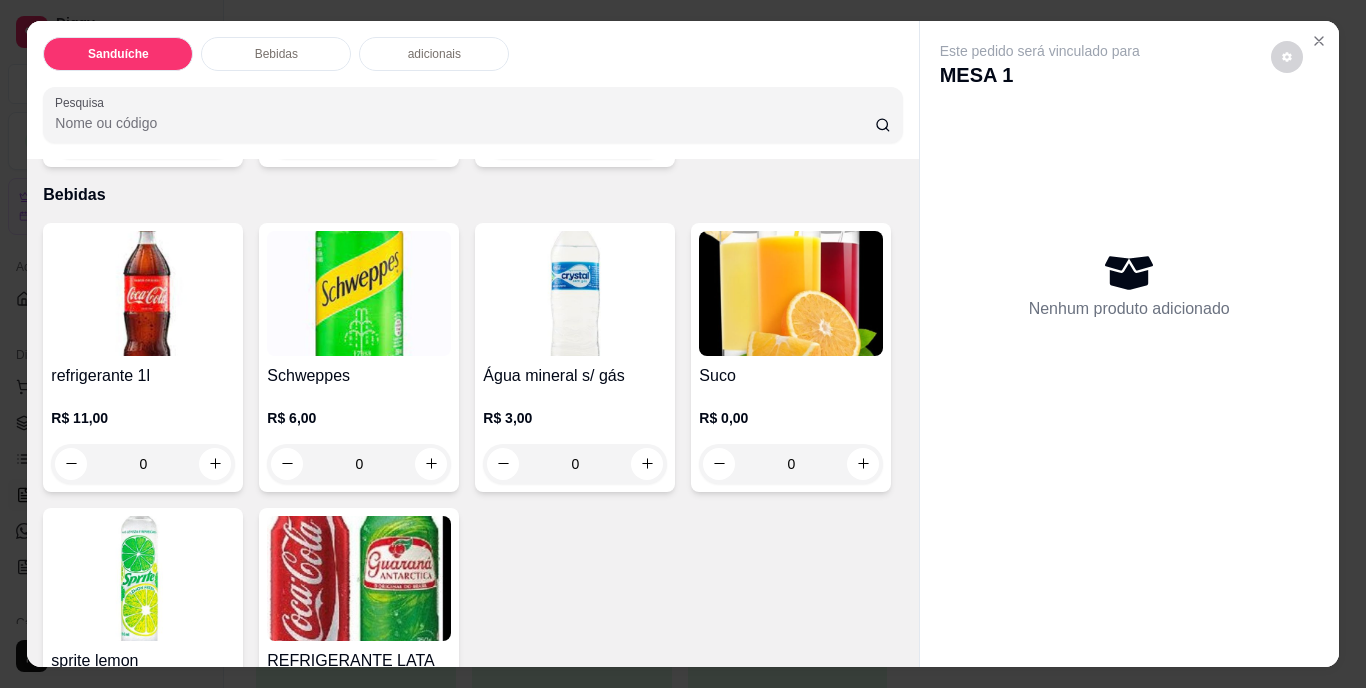 click 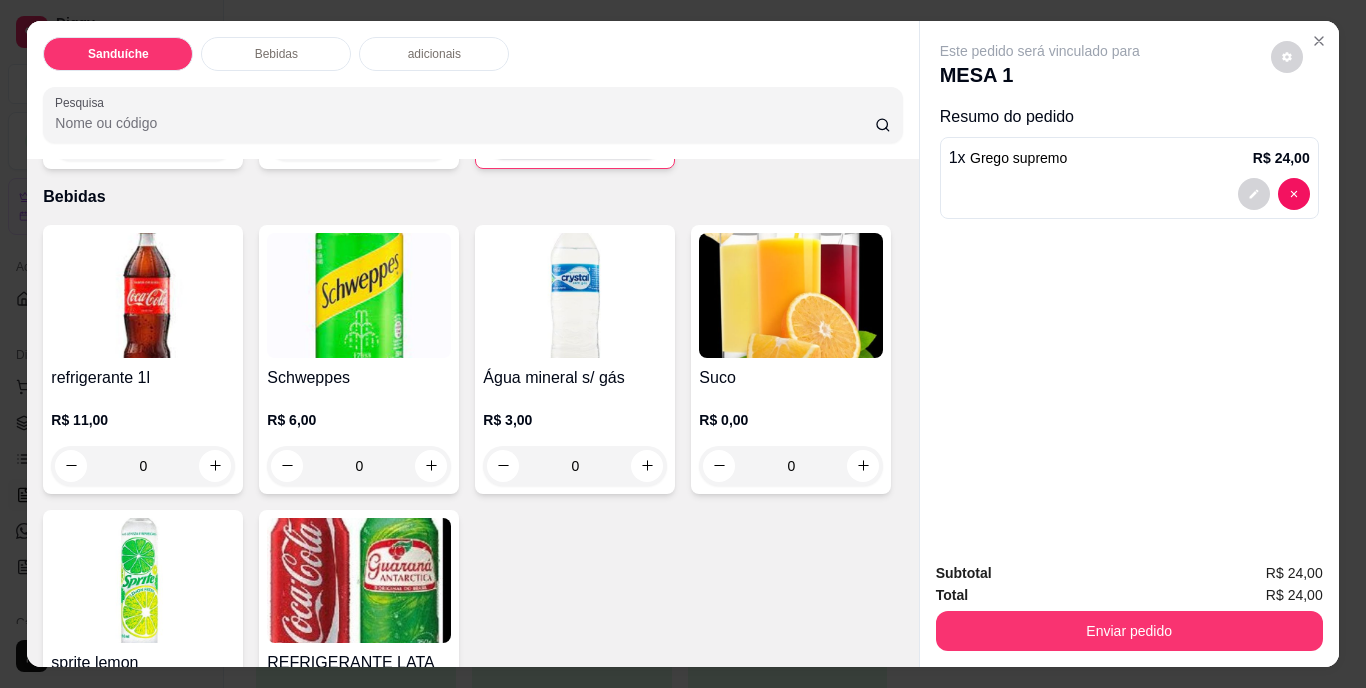 click 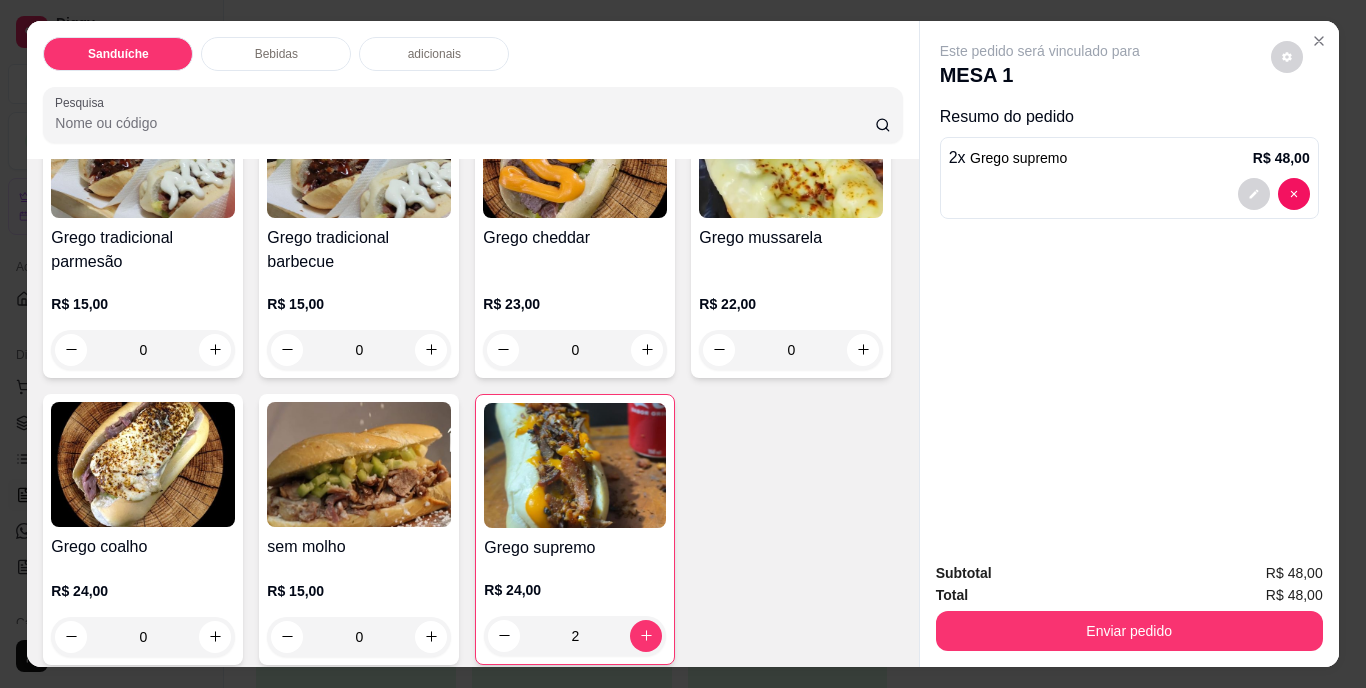 scroll, scrollTop: 100, scrollLeft: 0, axis: vertical 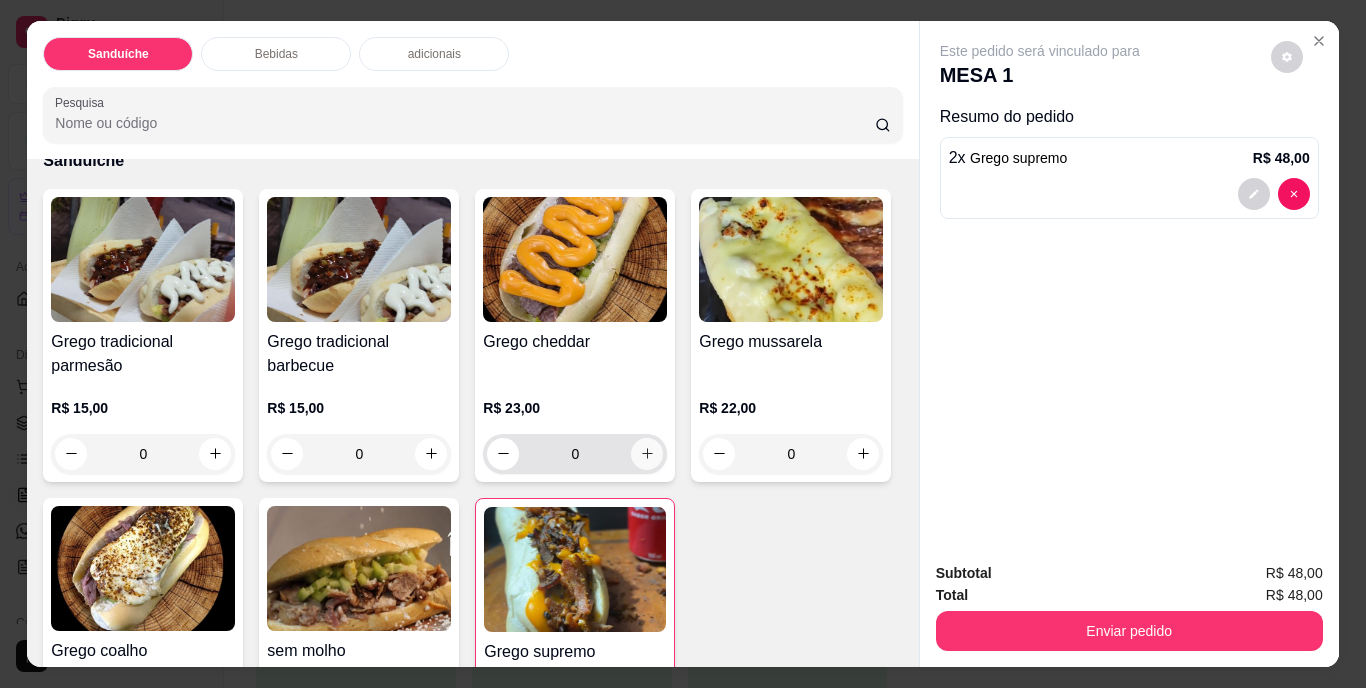 click 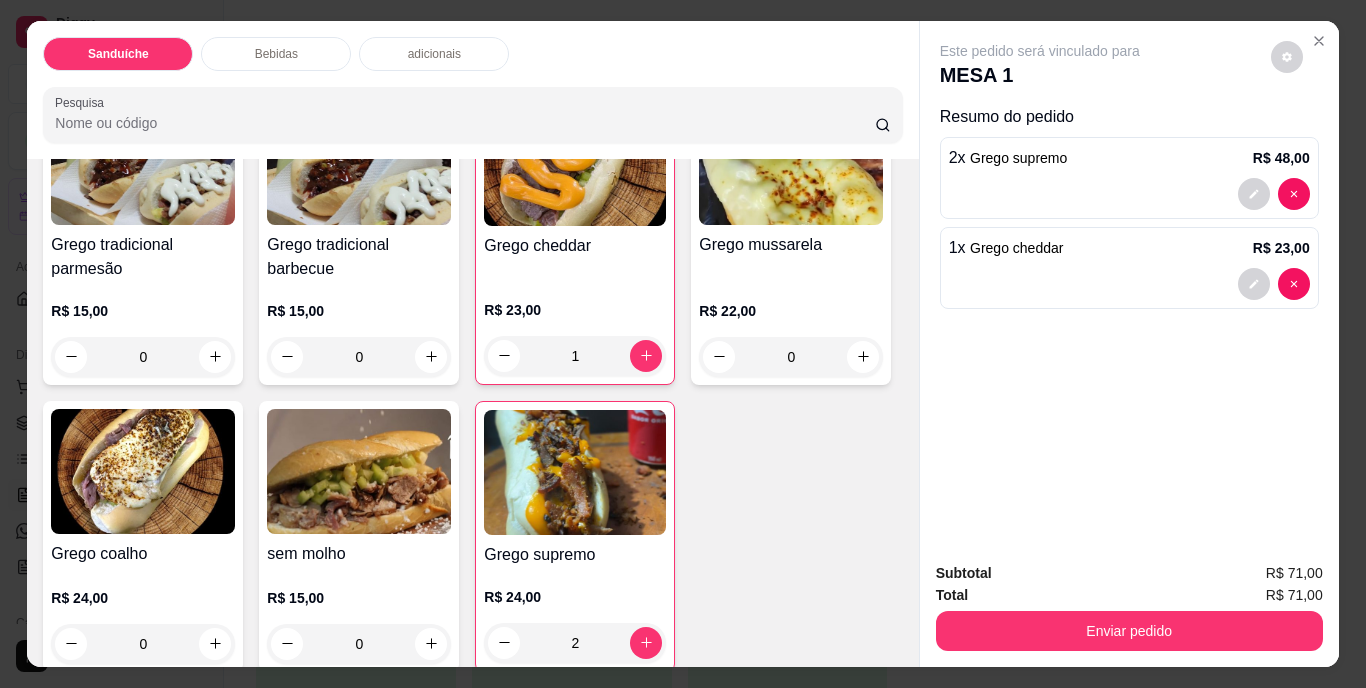 scroll, scrollTop: 200, scrollLeft: 0, axis: vertical 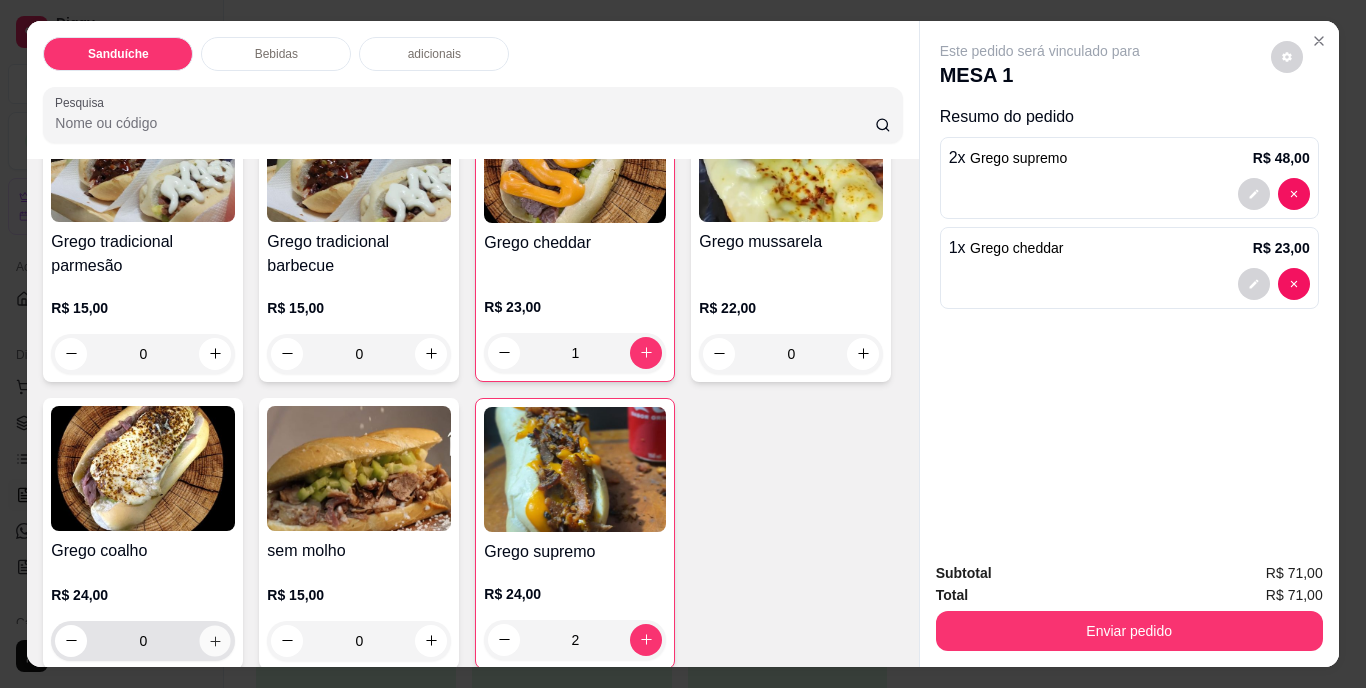 click 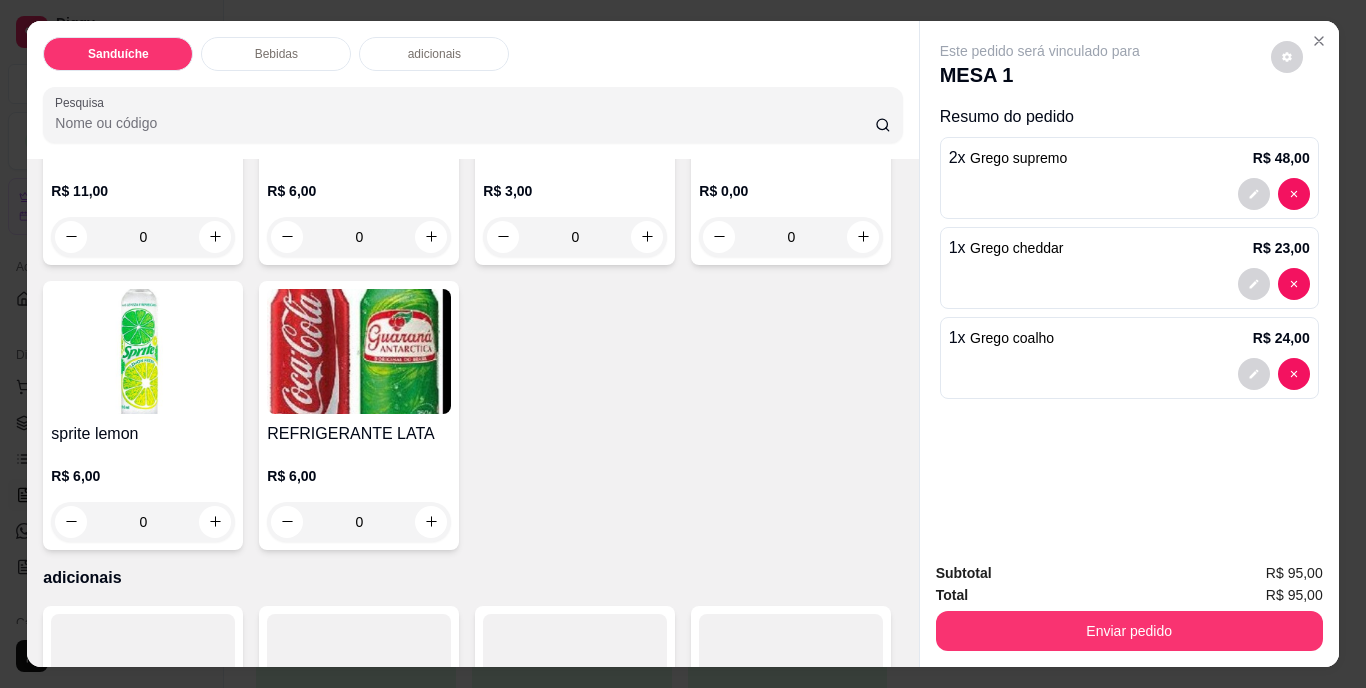 scroll, scrollTop: 1000, scrollLeft: 0, axis: vertical 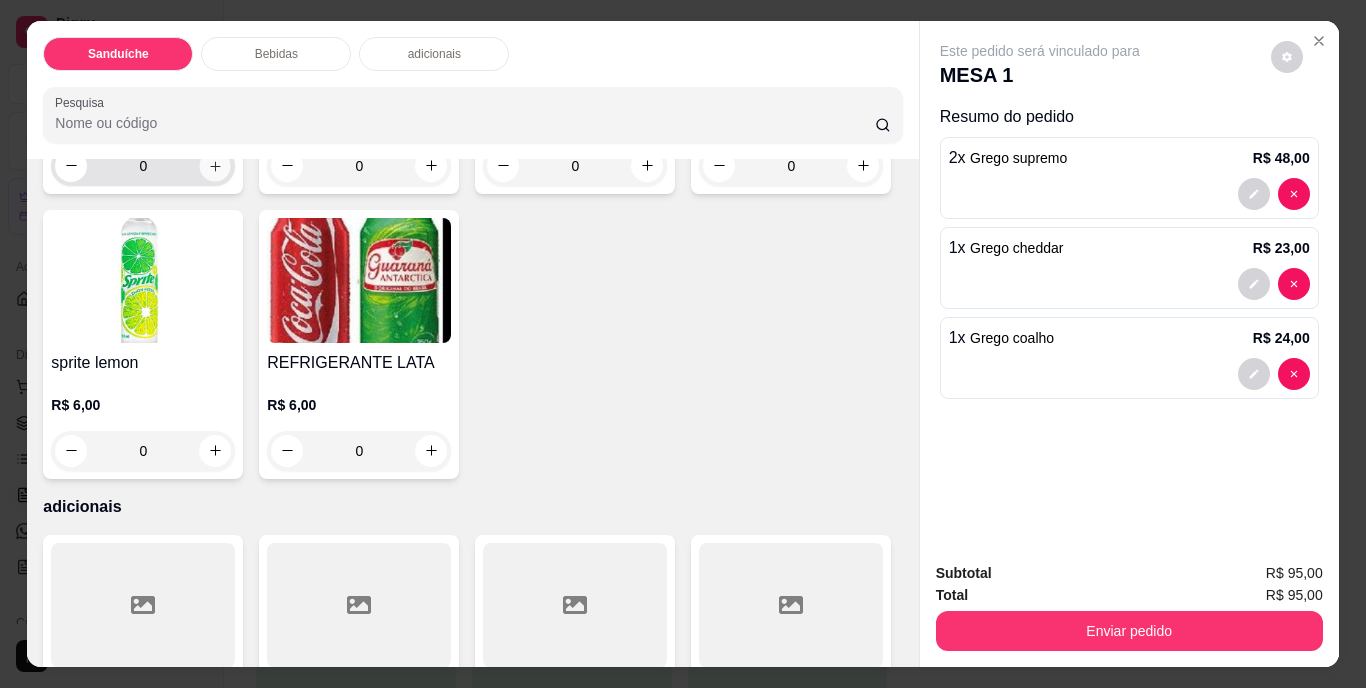 click 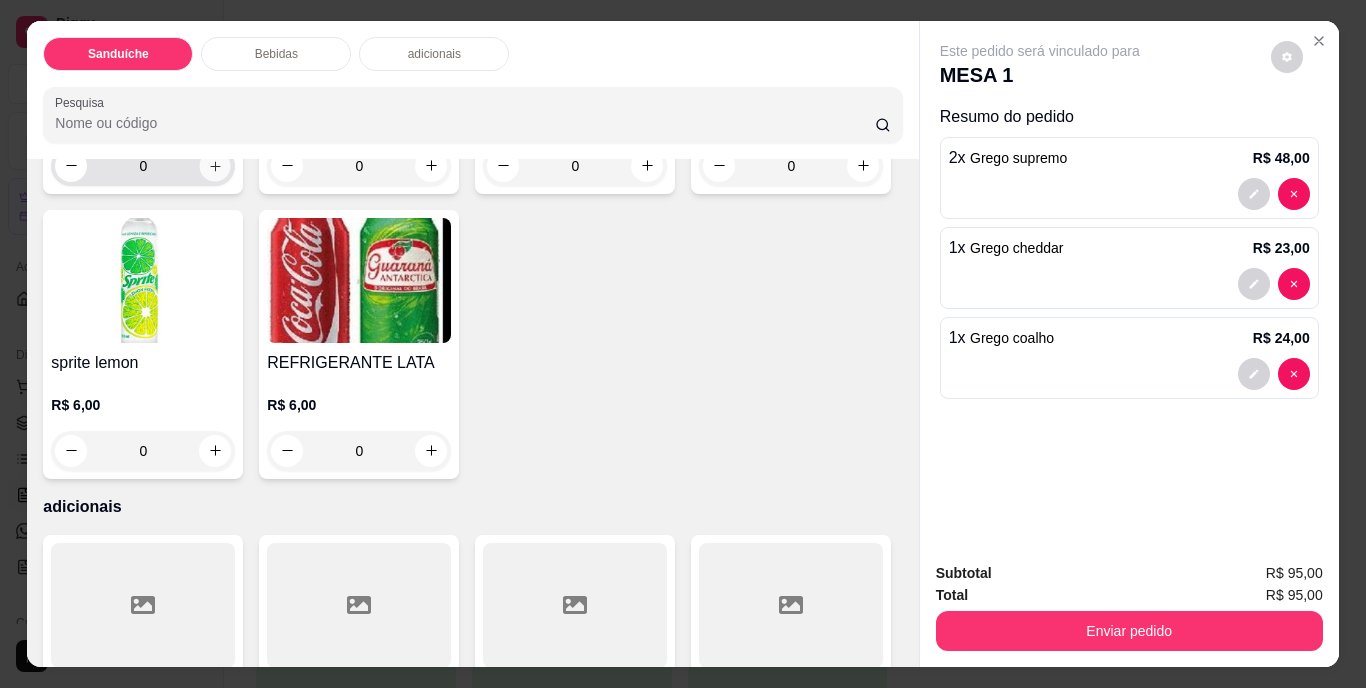 type on "1" 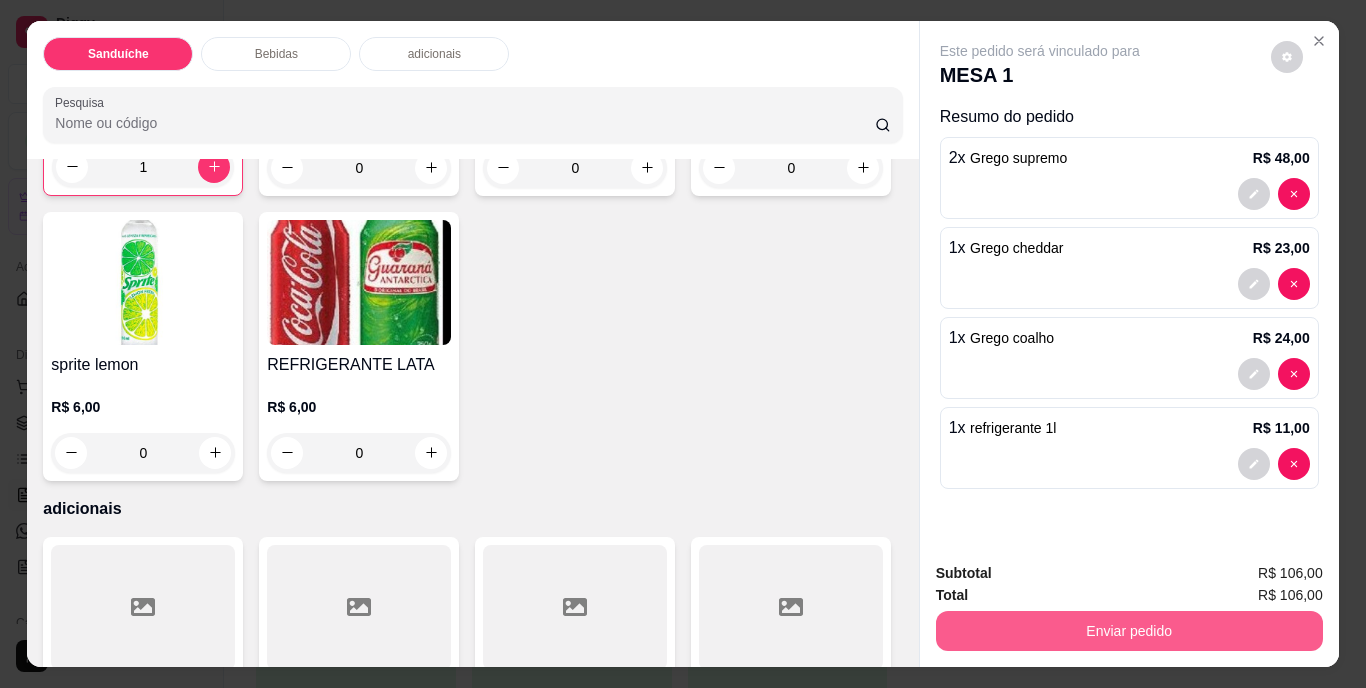 click on "Enviar pedido" at bounding box center [1129, 631] 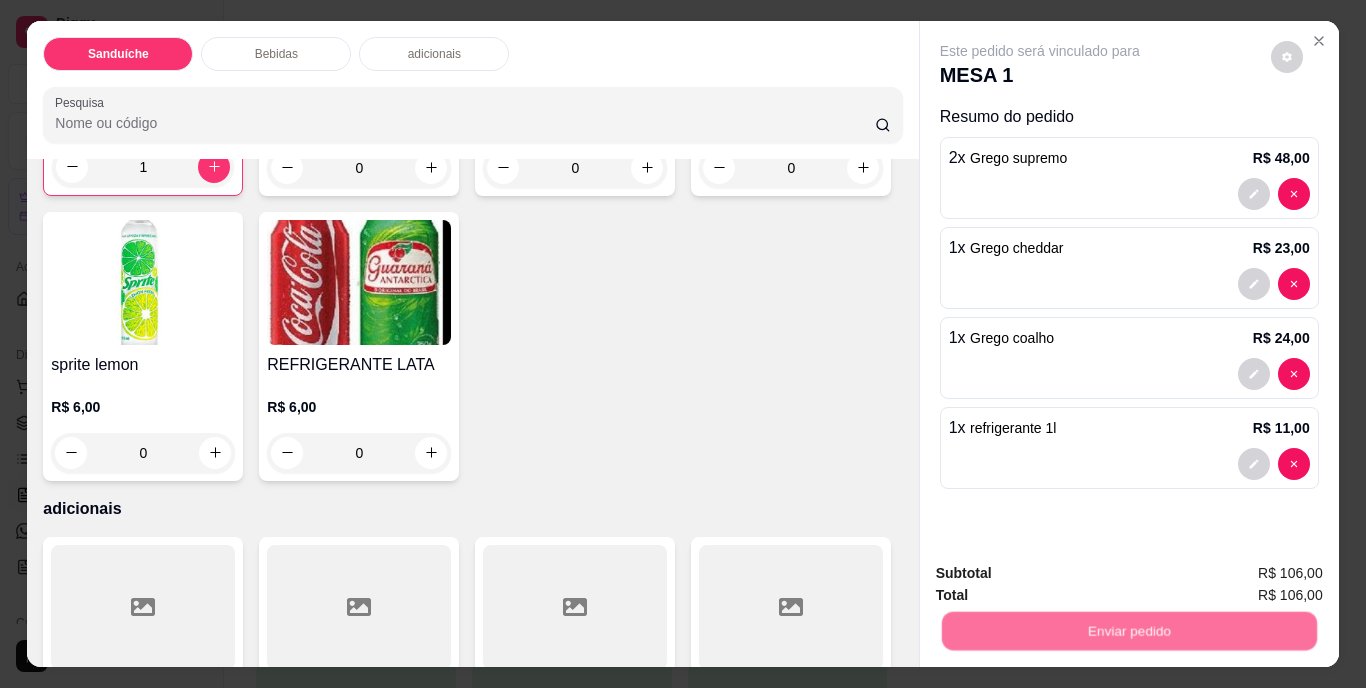 click on "Não registrar e enviar pedido" at bounding box center [1063, 575] 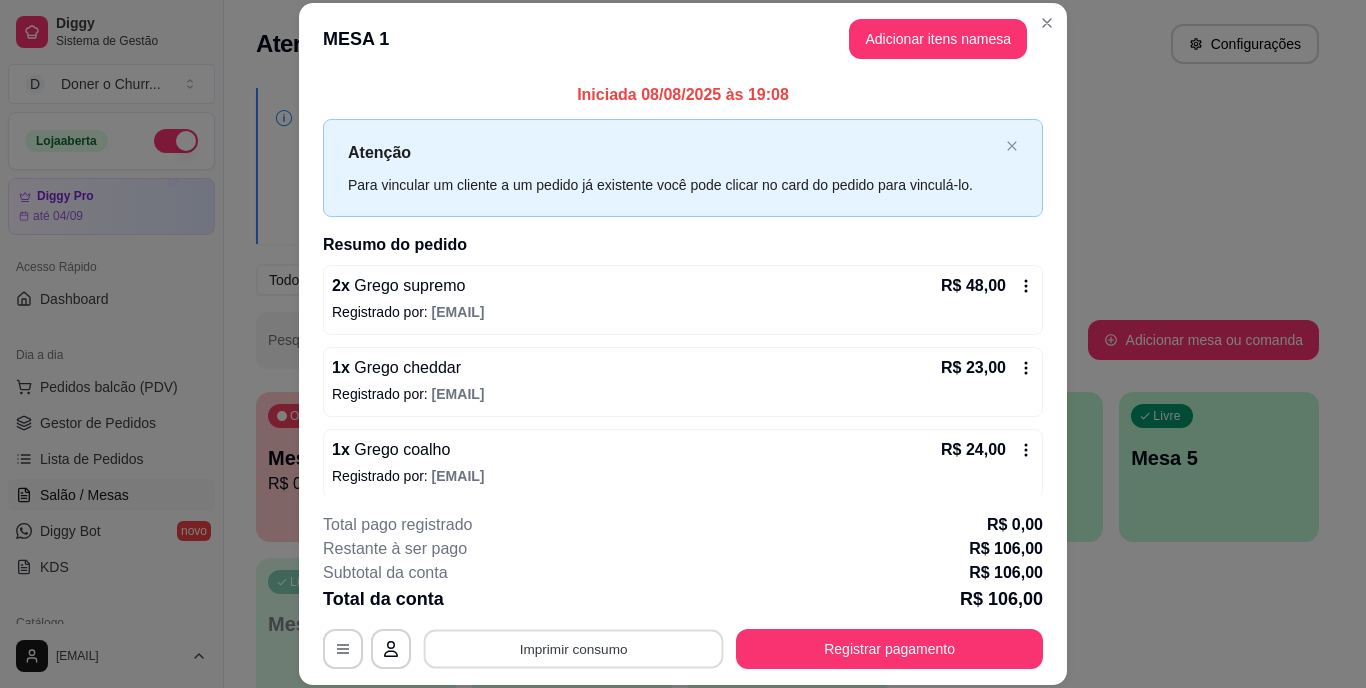 click on "Imprimir consumo" at bounding box center [574, 648] 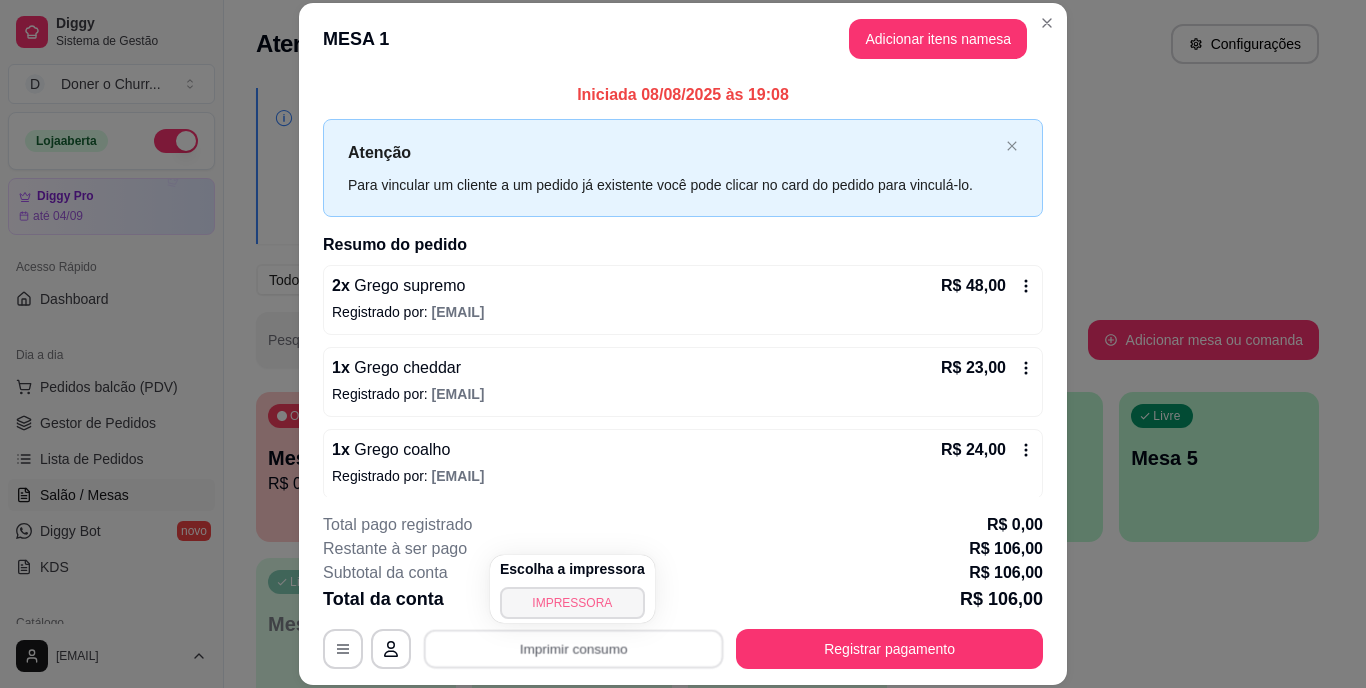 click on "IMPRESSORA" at bounding box center [572, 603] 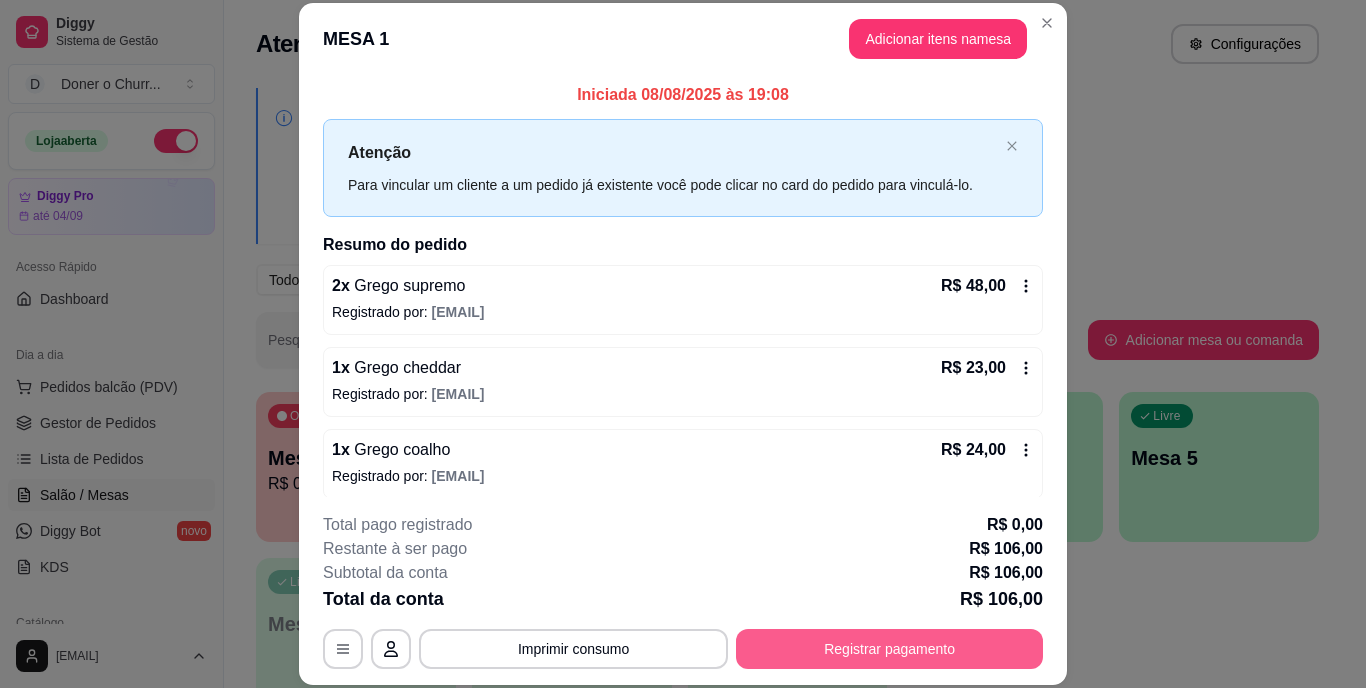click on "Registrar pagamento" at bounding box center (889, 649) 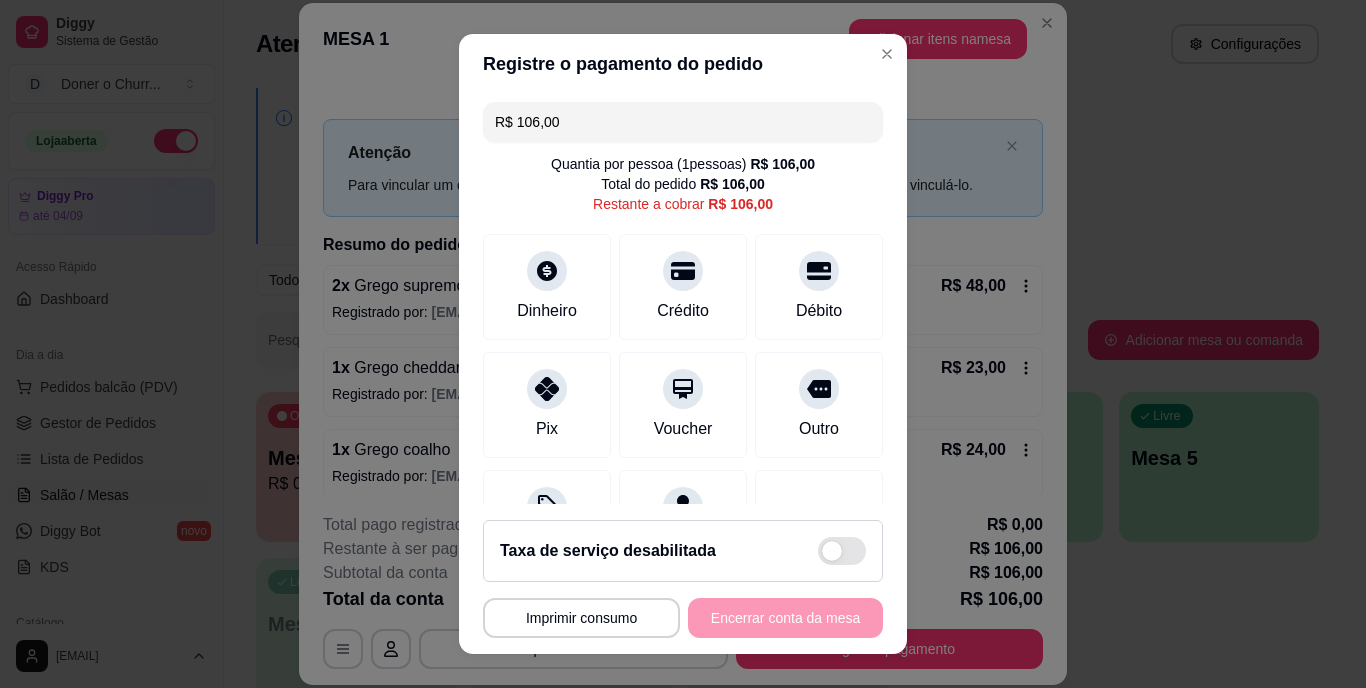 click on "R$ 106,00" at bounding box center (683, 122) 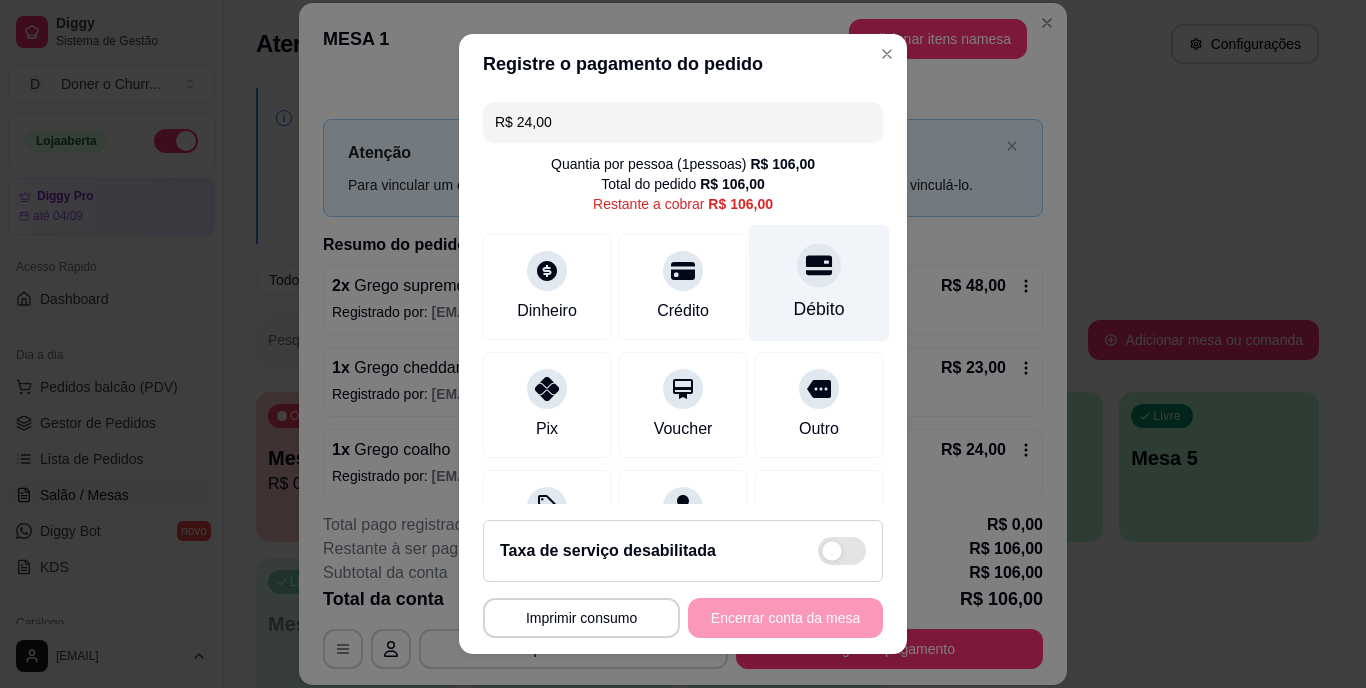 click 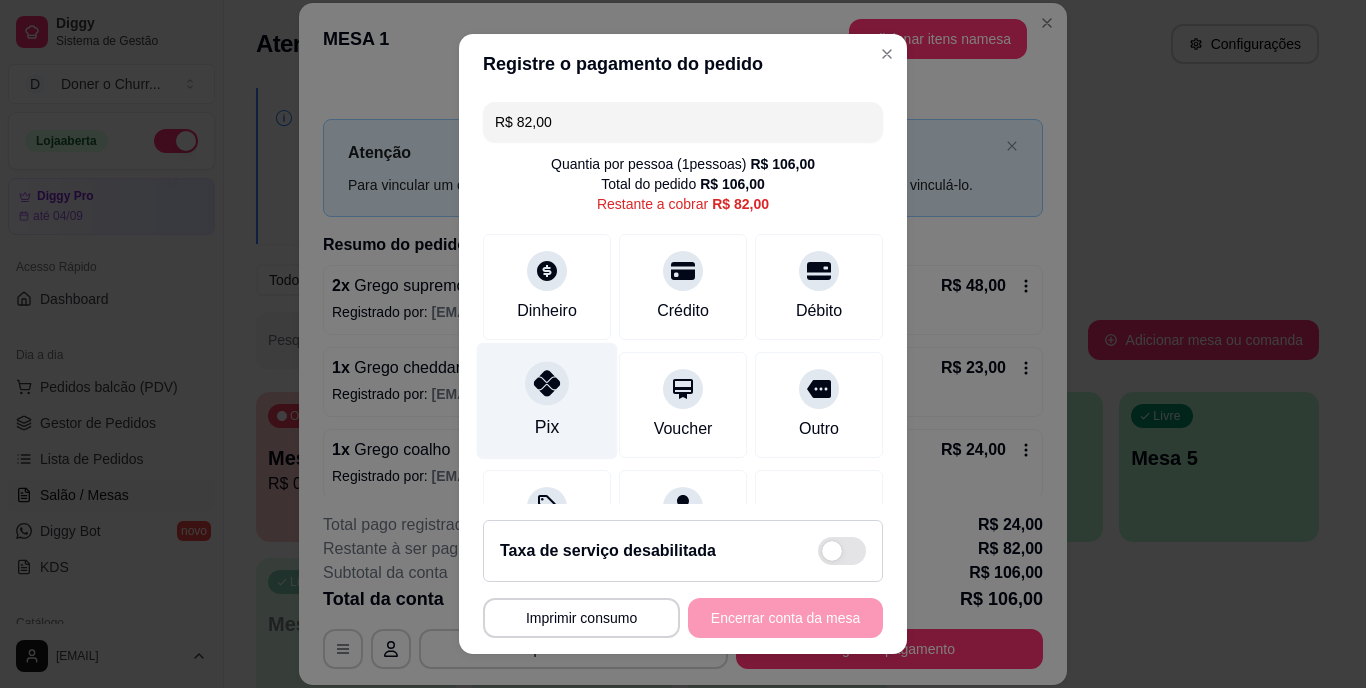 click on "Pix" at bounding box center [547, 401] 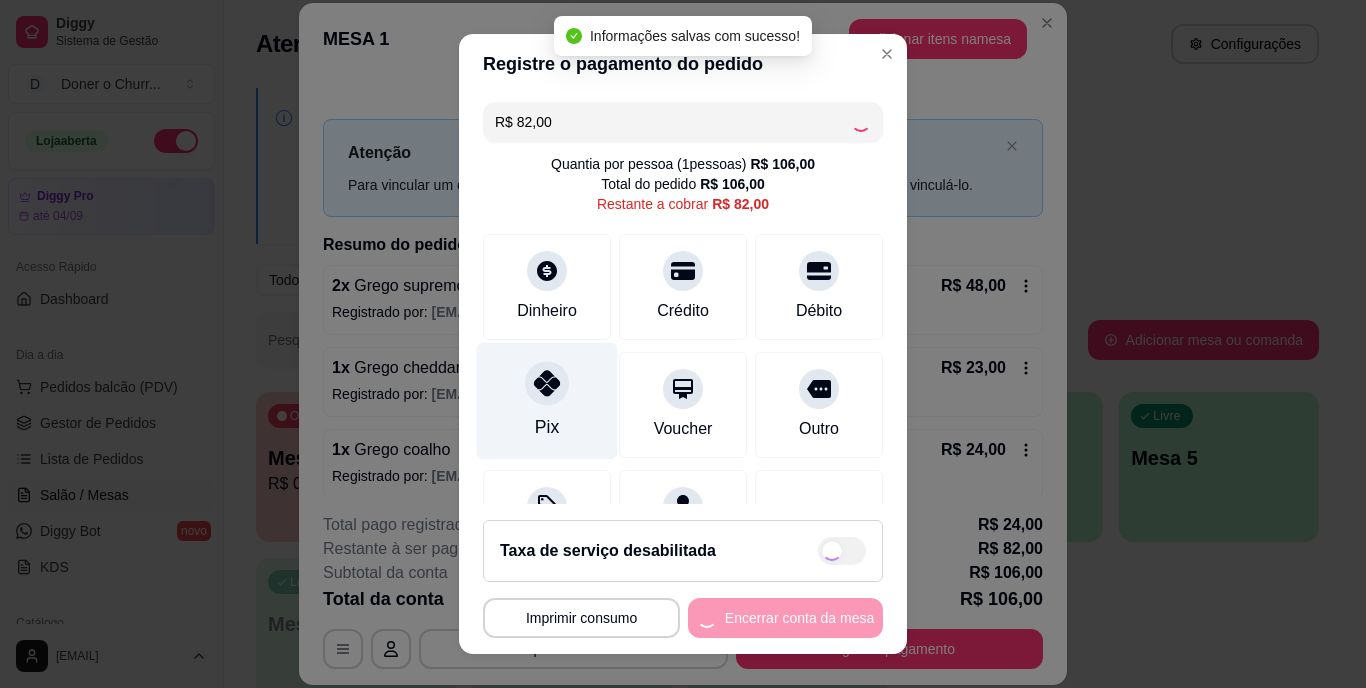type on "R$ 0,00" 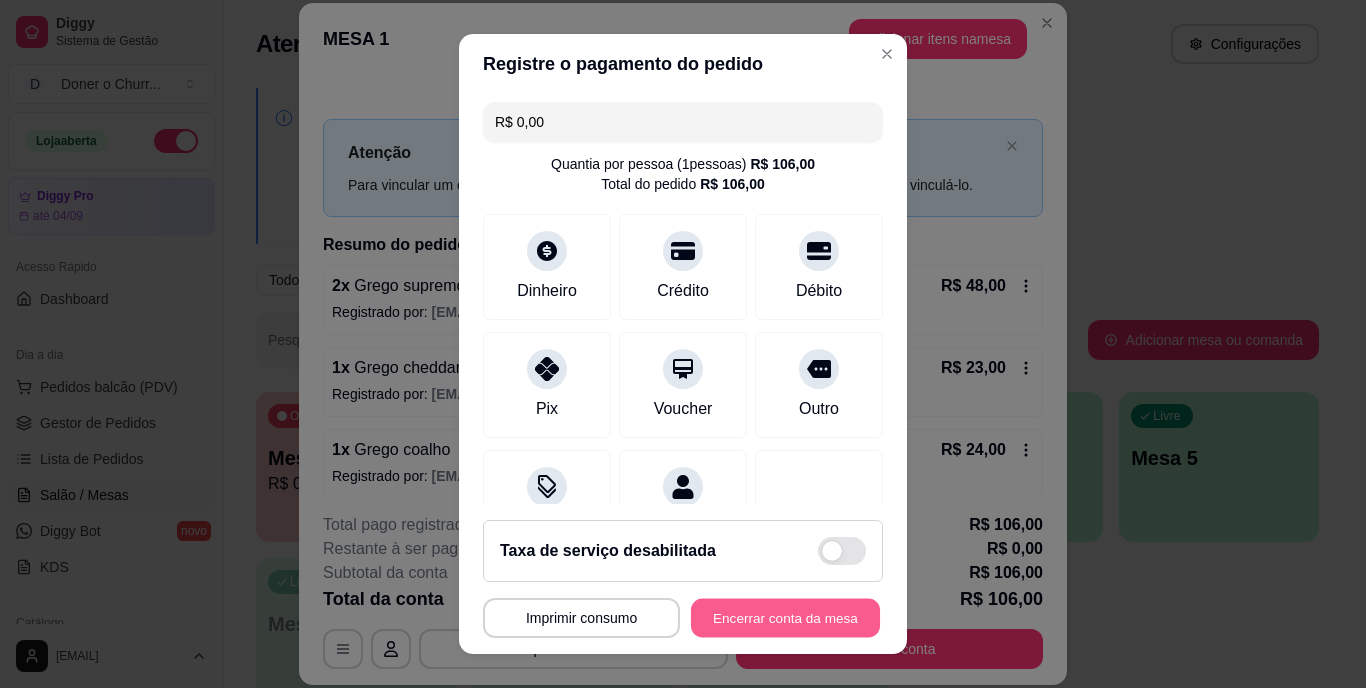click on "Encerrar conta da mesa" at bounding box center (785, 617) 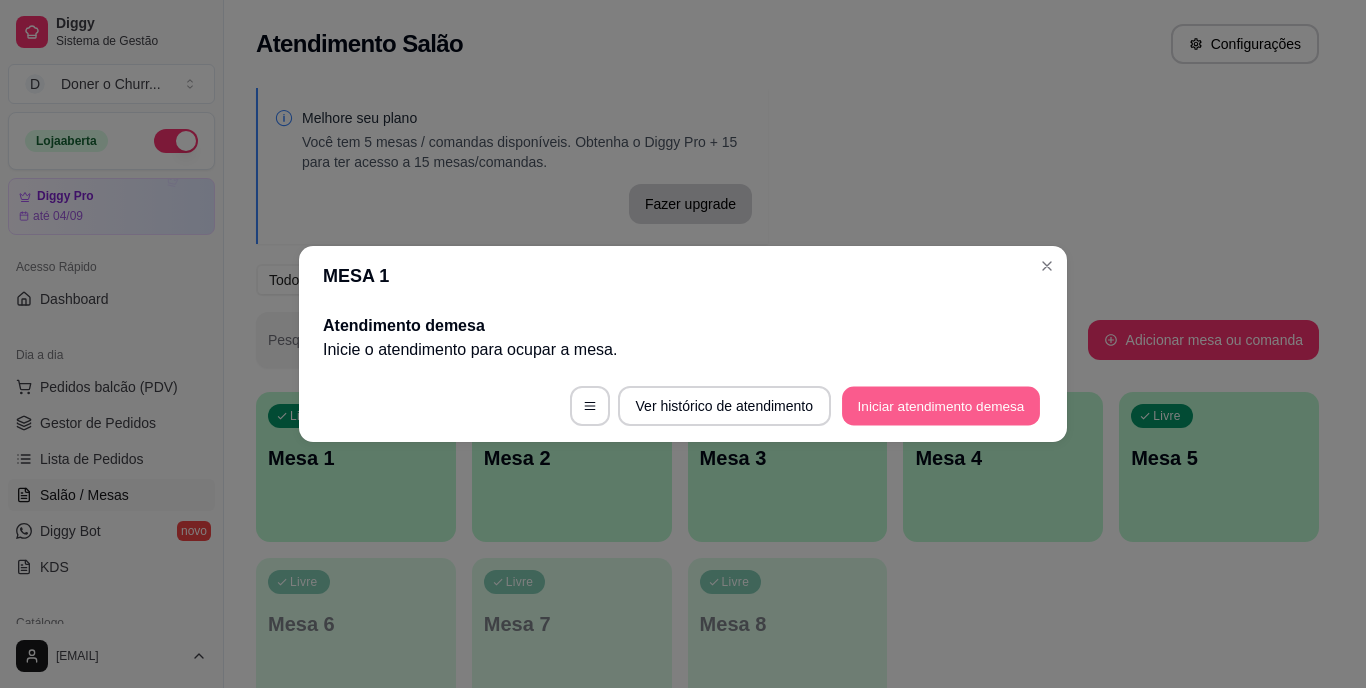 click on "Iniciar atendimento de  mesa" at bounding box center (941, 406) 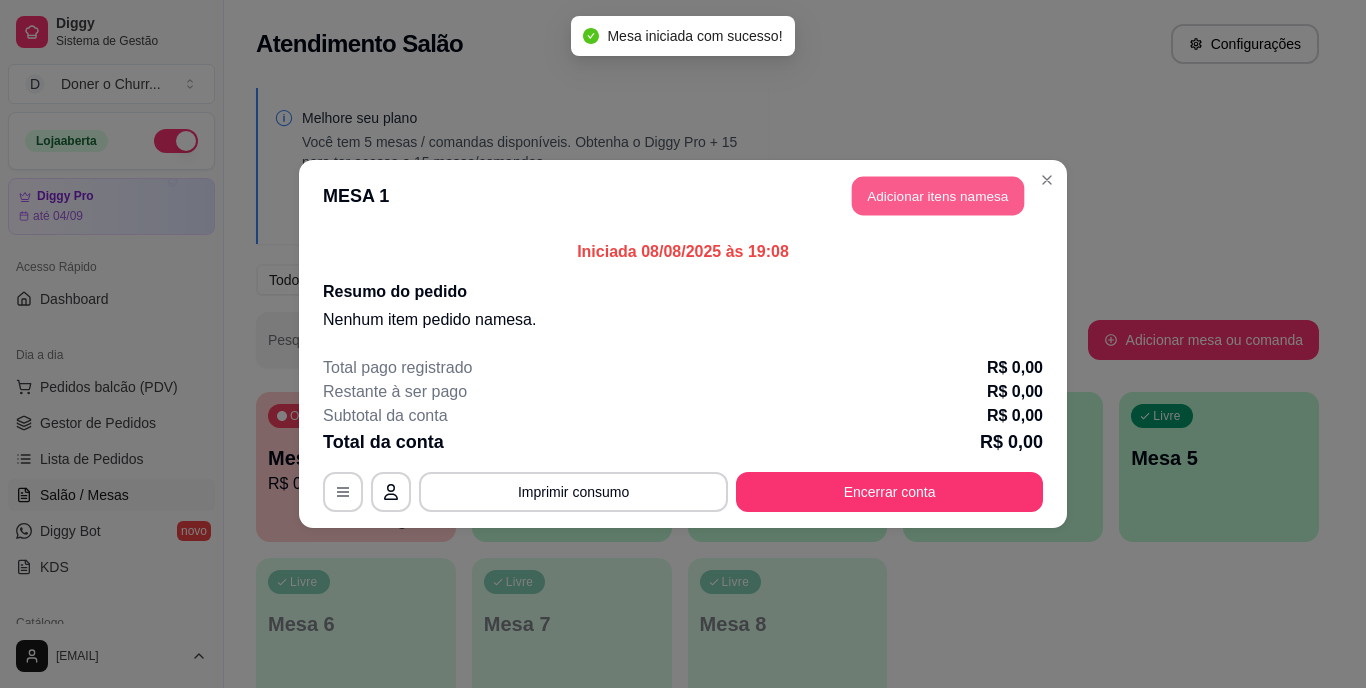 click on "Adicionar itens na  mesa" at bounding box center [938, 196] 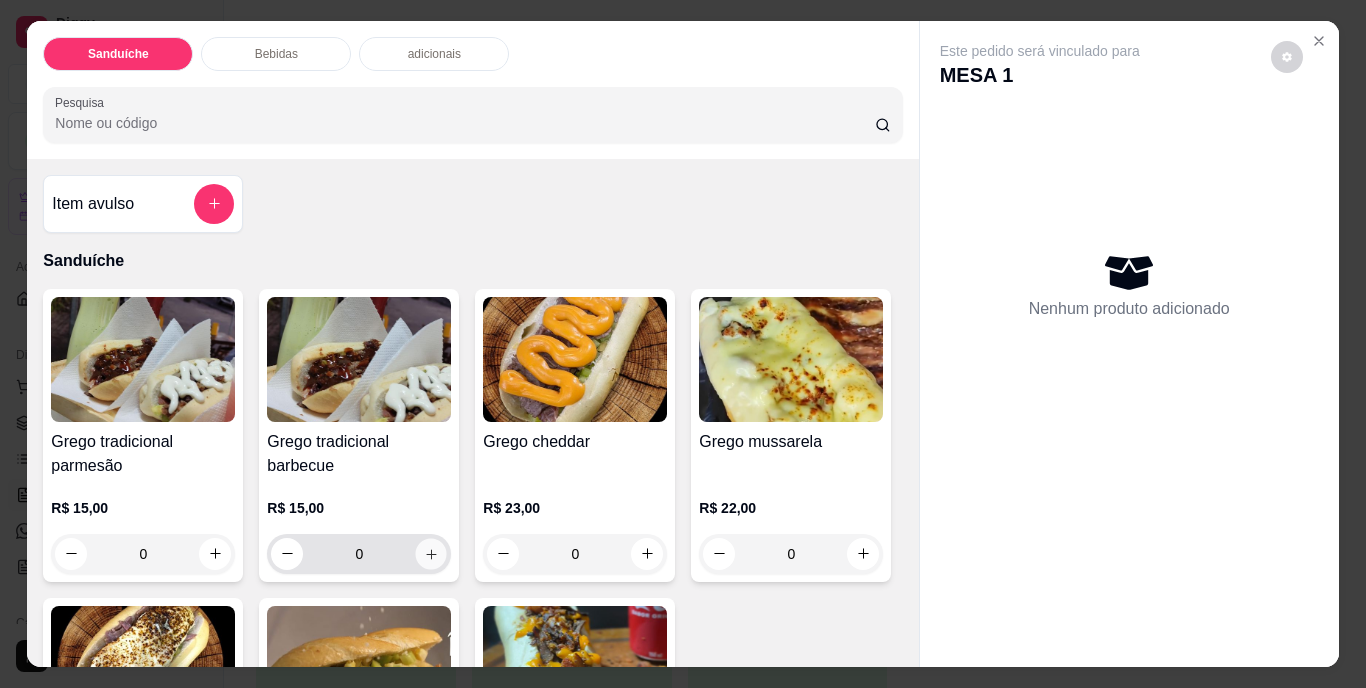 click 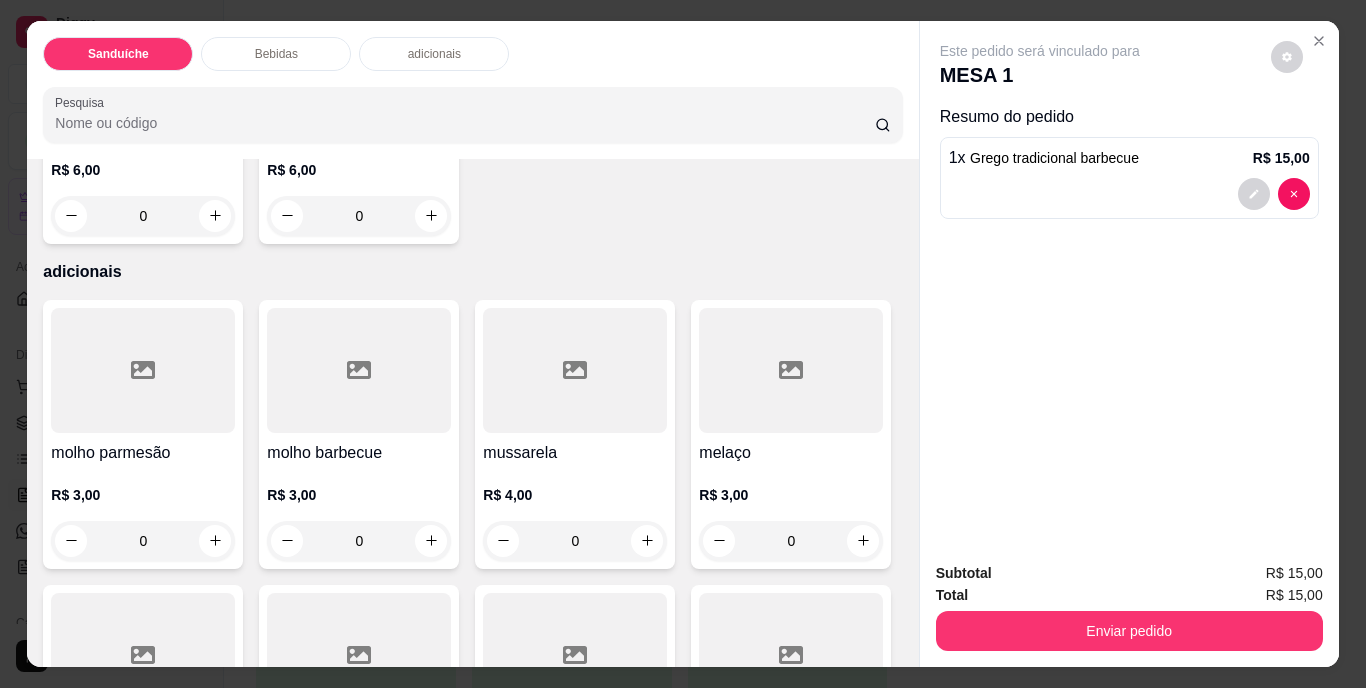 scroll, scrollTop: 1245, scrollLeft: 0, axis: vertical 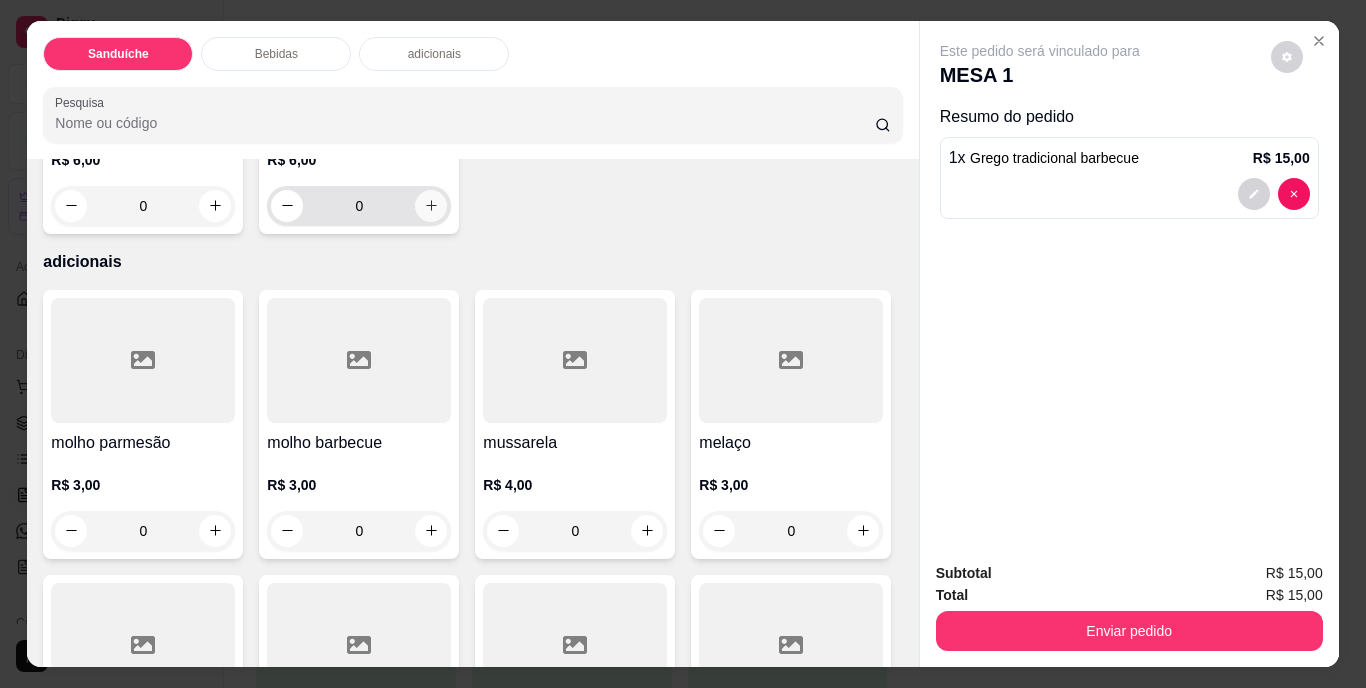 click 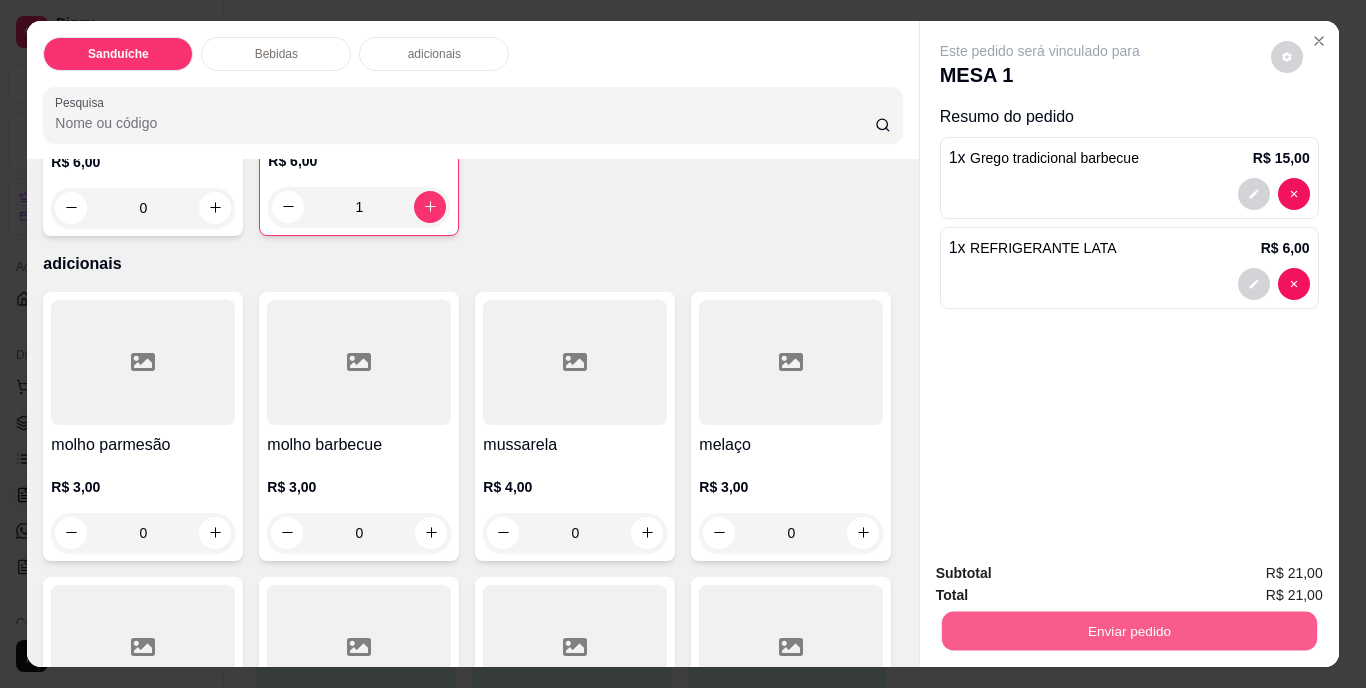 click on "Enviar pedido" at bounding box center (1128, 631) 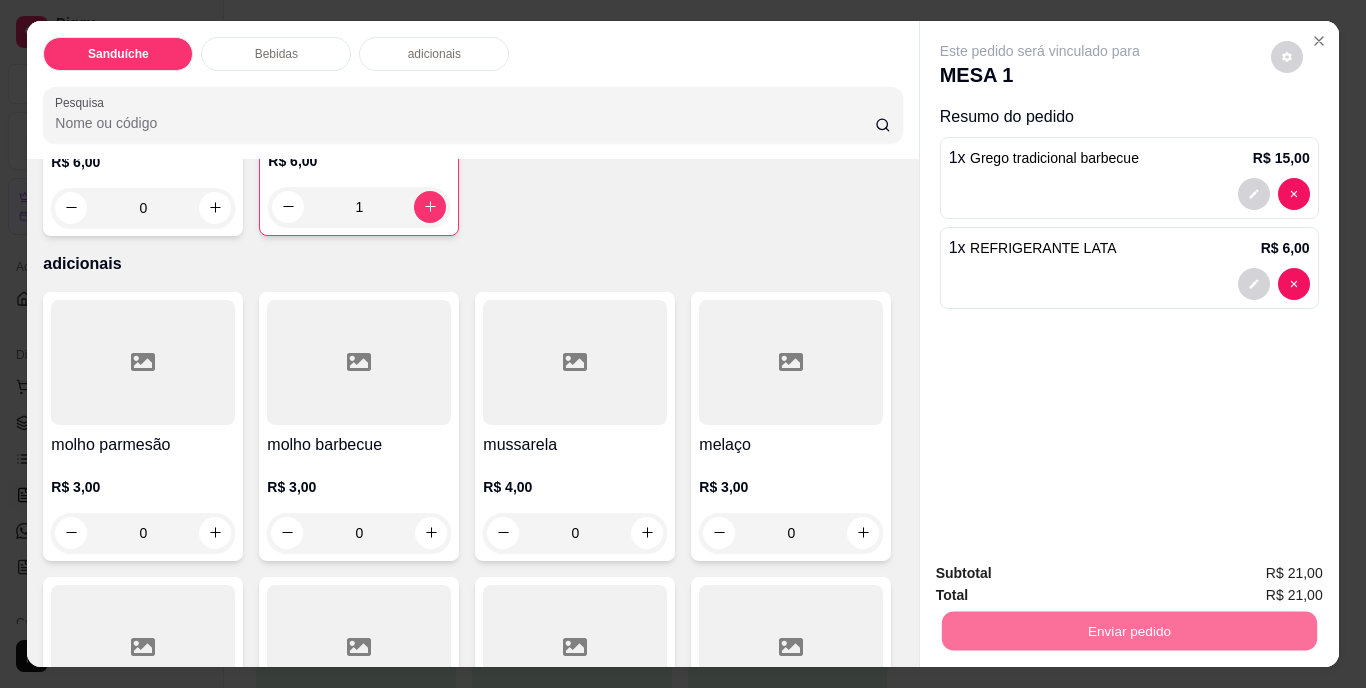 click on "Não registrar e enviar pedido" at bounding box center (1063, 574) 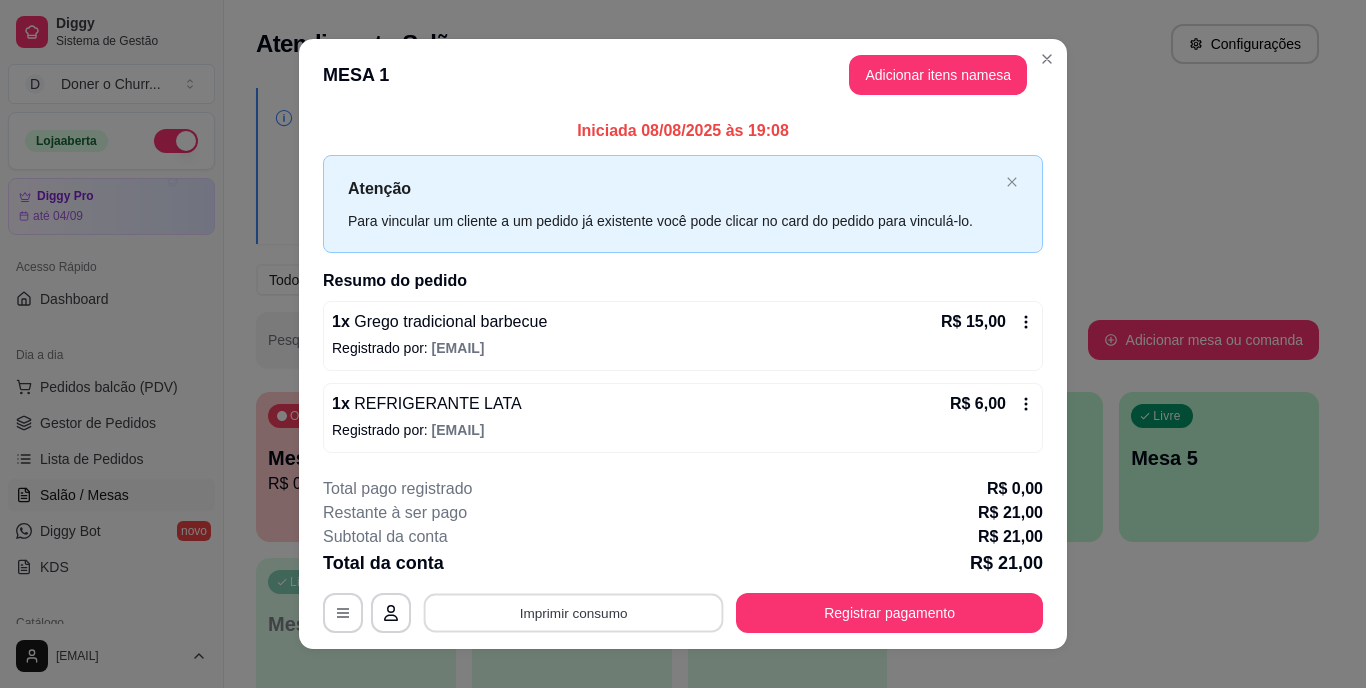 click on "Imprimir consumo" at bounding box center [574, 612] 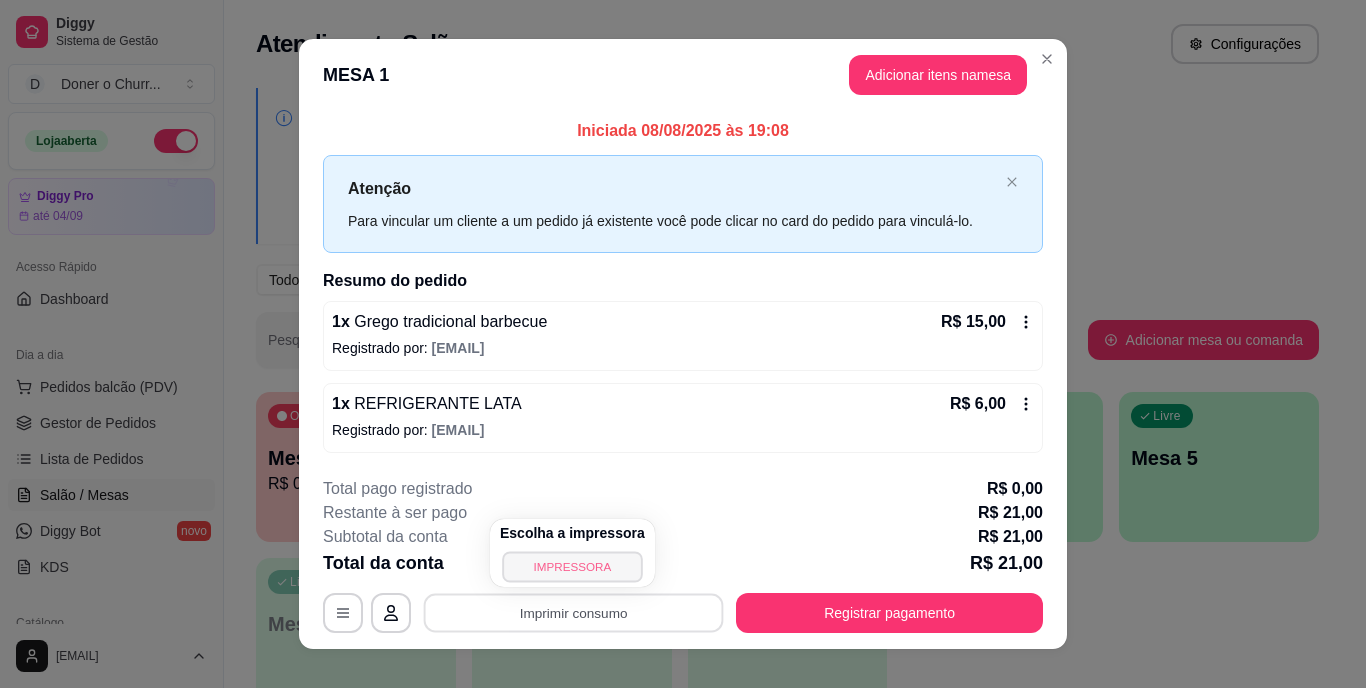 click on "IMPRESSORA" at bounding box center [572, 566] 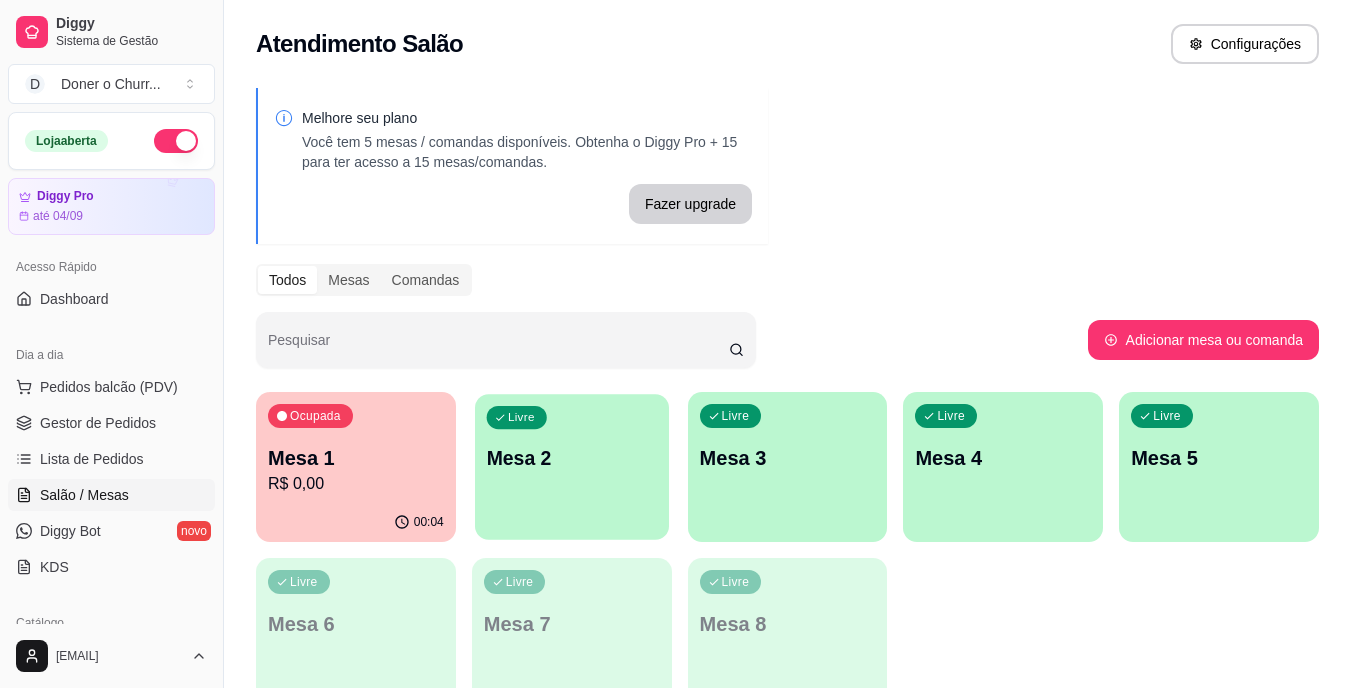 click on "Livre Mesa 2" at bounding box center (572, 455) 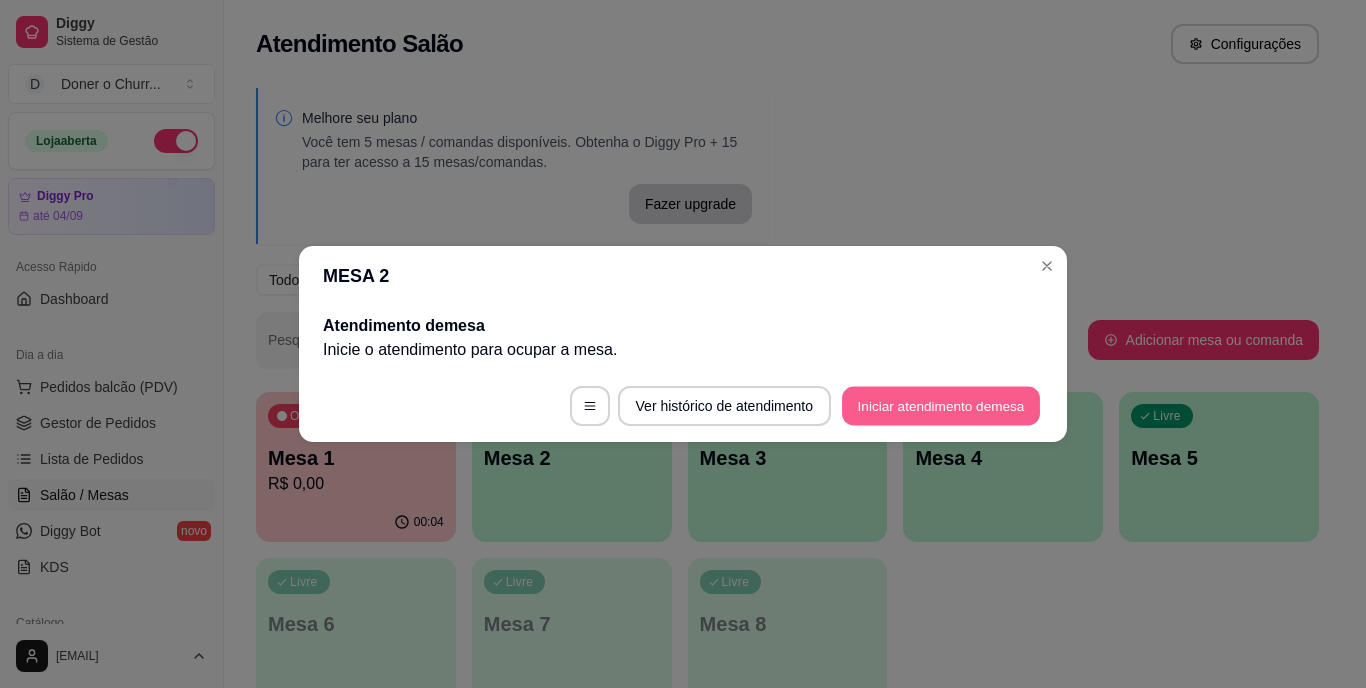 click on "Iniciar atendimento de  mesa" at bounding box center (941, 406) 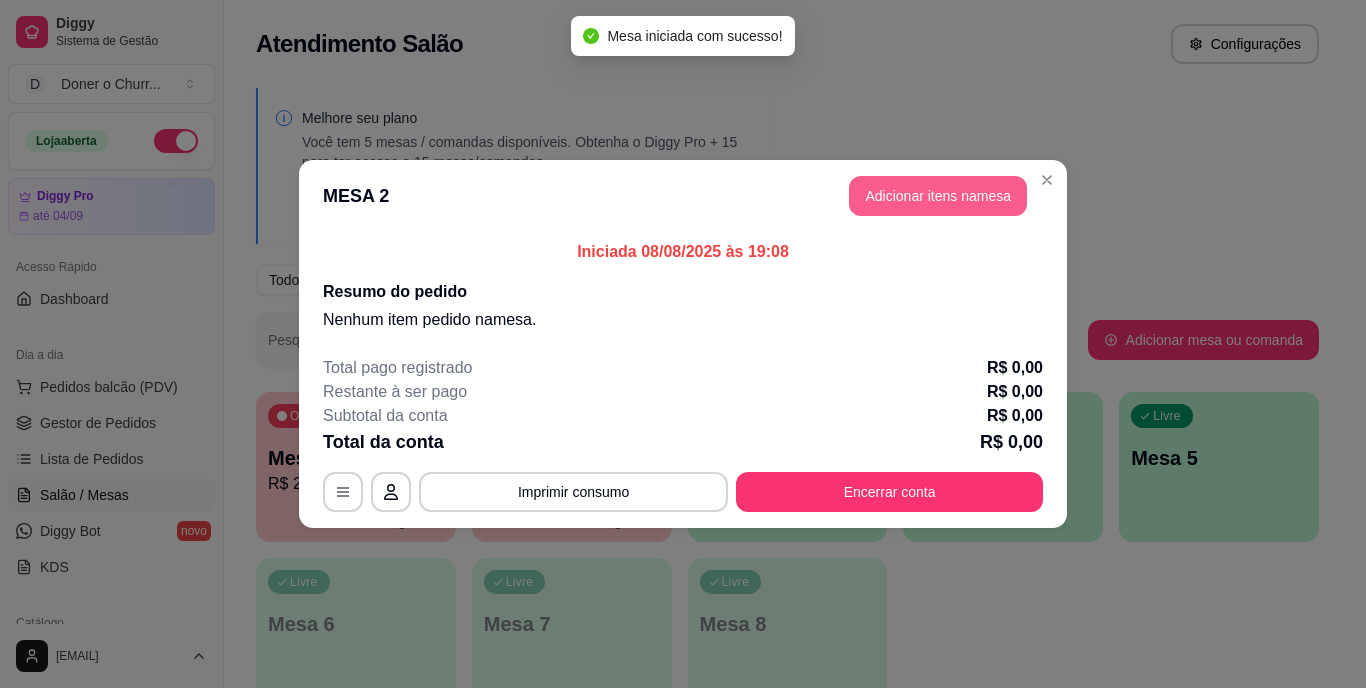 click on "Adicionar itens na  mesa" at bounding box center [938, 196] 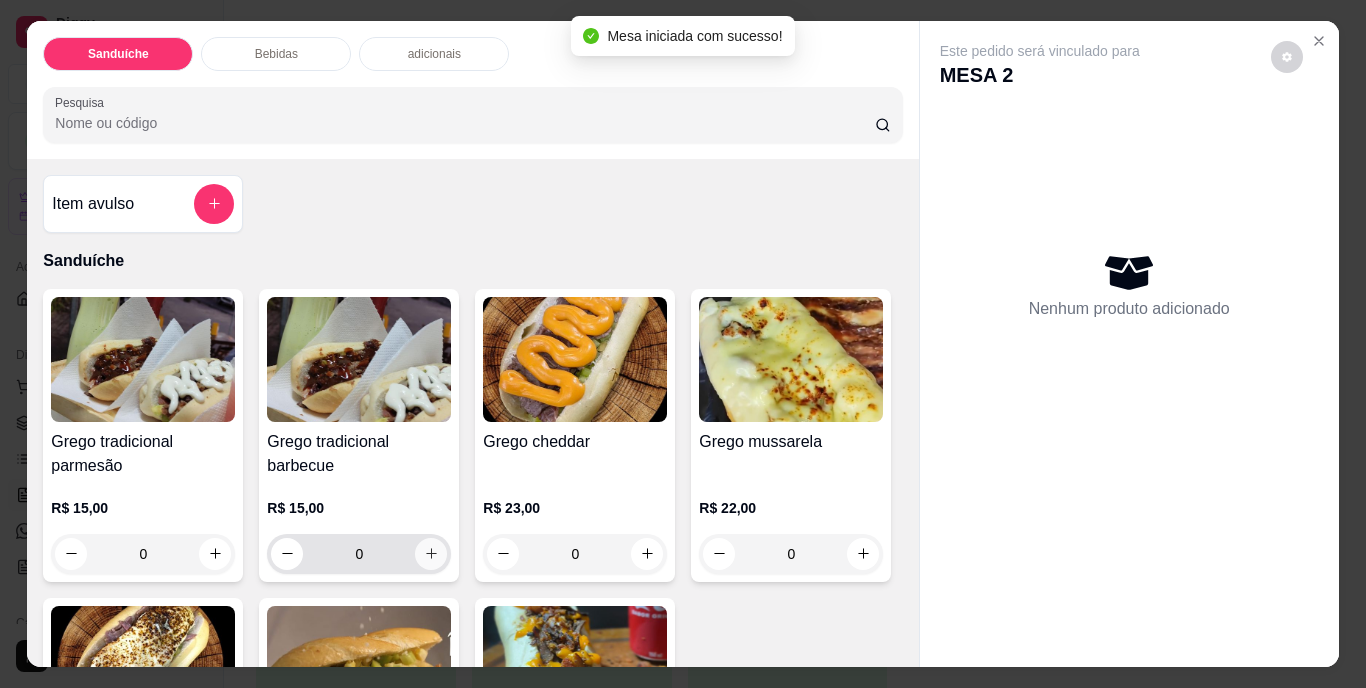 click 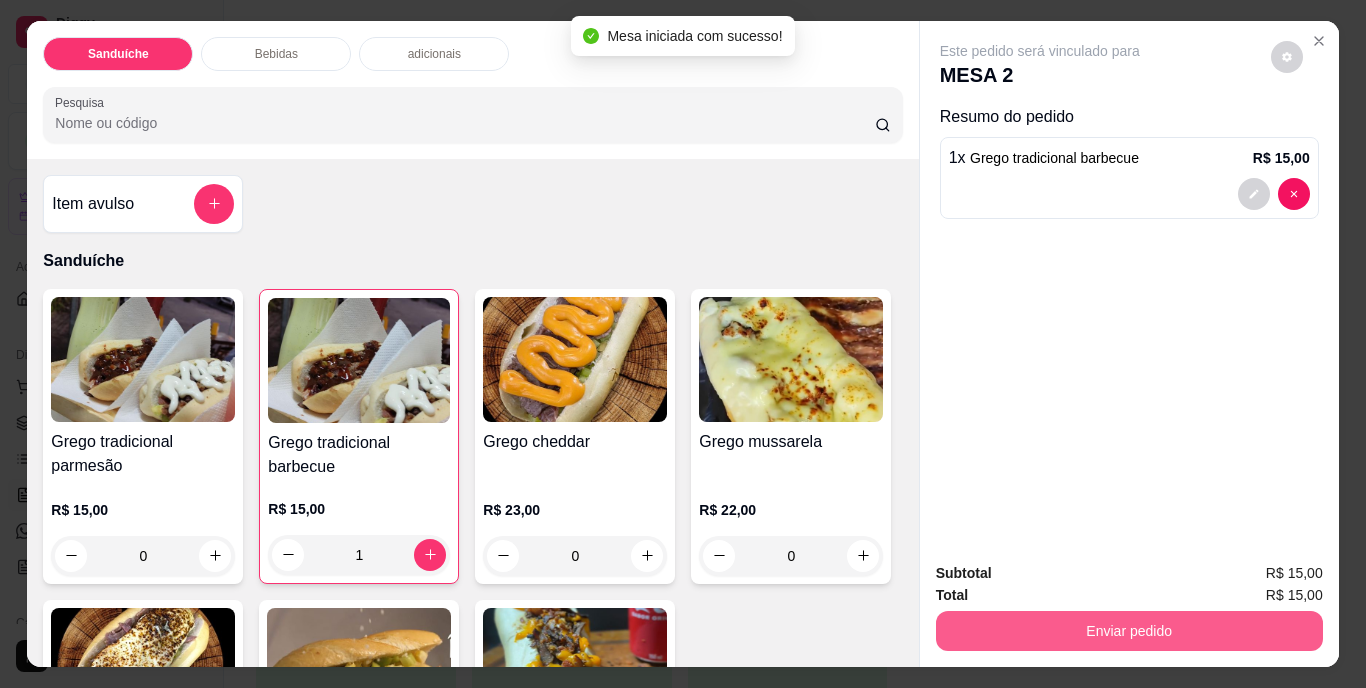 click on "Enviar pedido" at bounding box center (1129, 631) 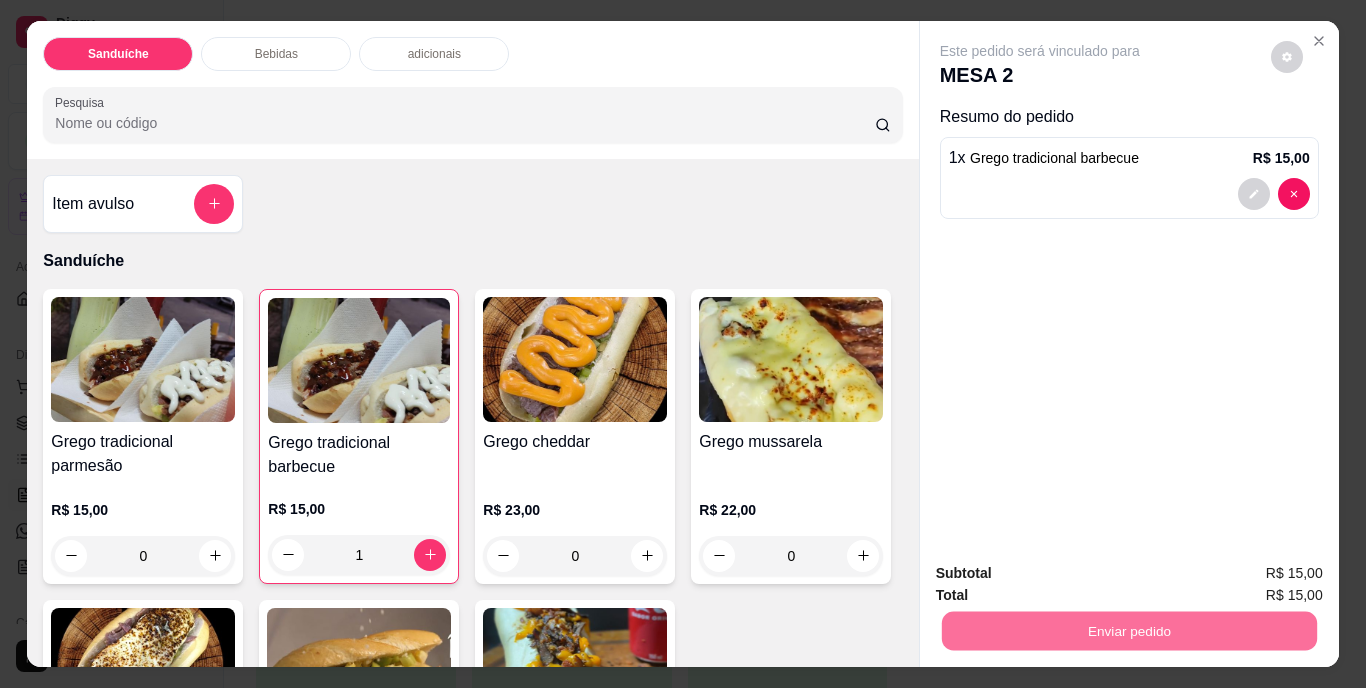click on "Não registrar e enviar pedido" at bounding box center [1063, 573] 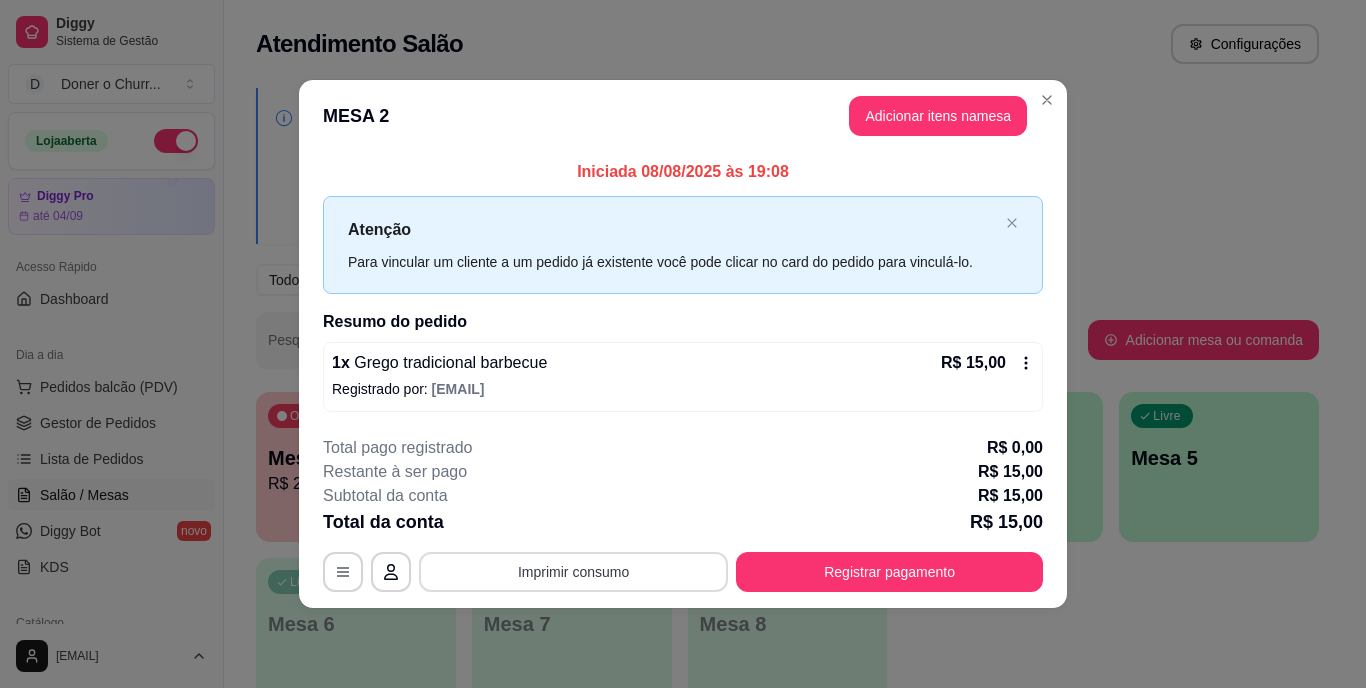 click on "Imprimir consumo" at bounding box center (573, 572) 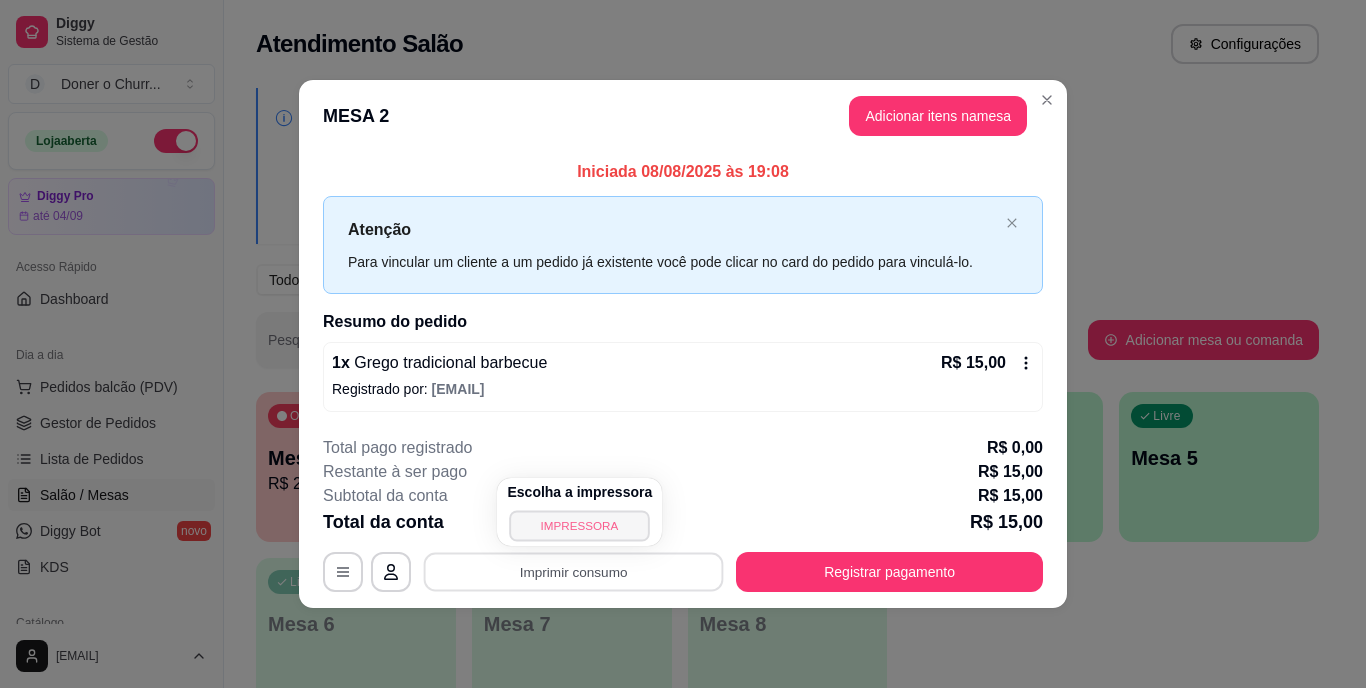 click on "IMPRESSORA" at bounding box center [580, 525] 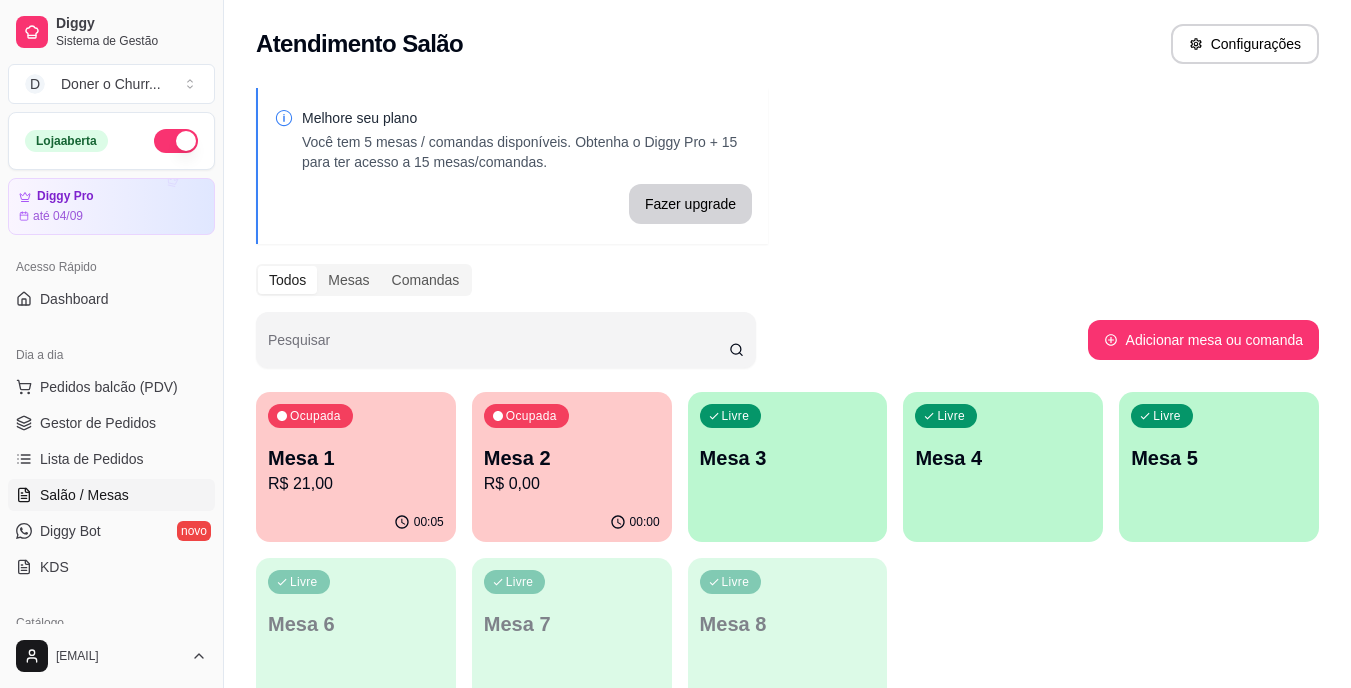 click on "Mesa 3" at bounding box center [788, 458] 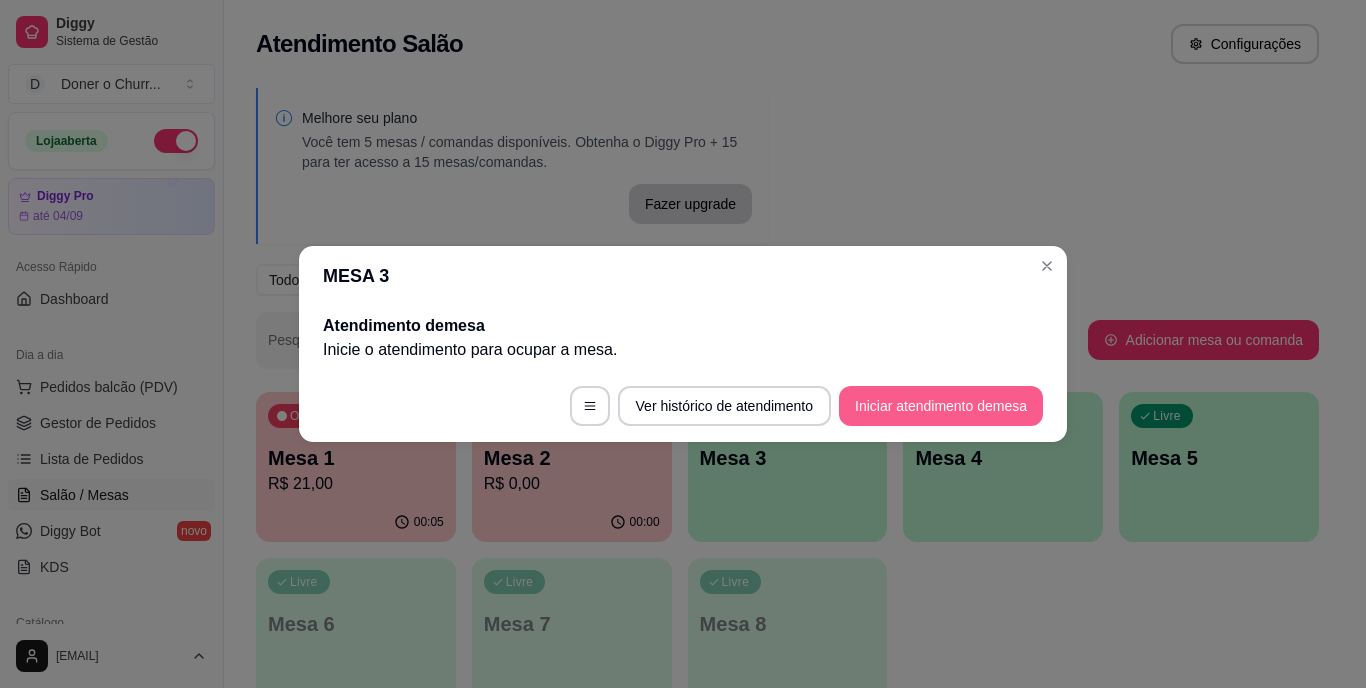 click on "Iniciar atendimento de  mesa" at bounding box center (941, 406) 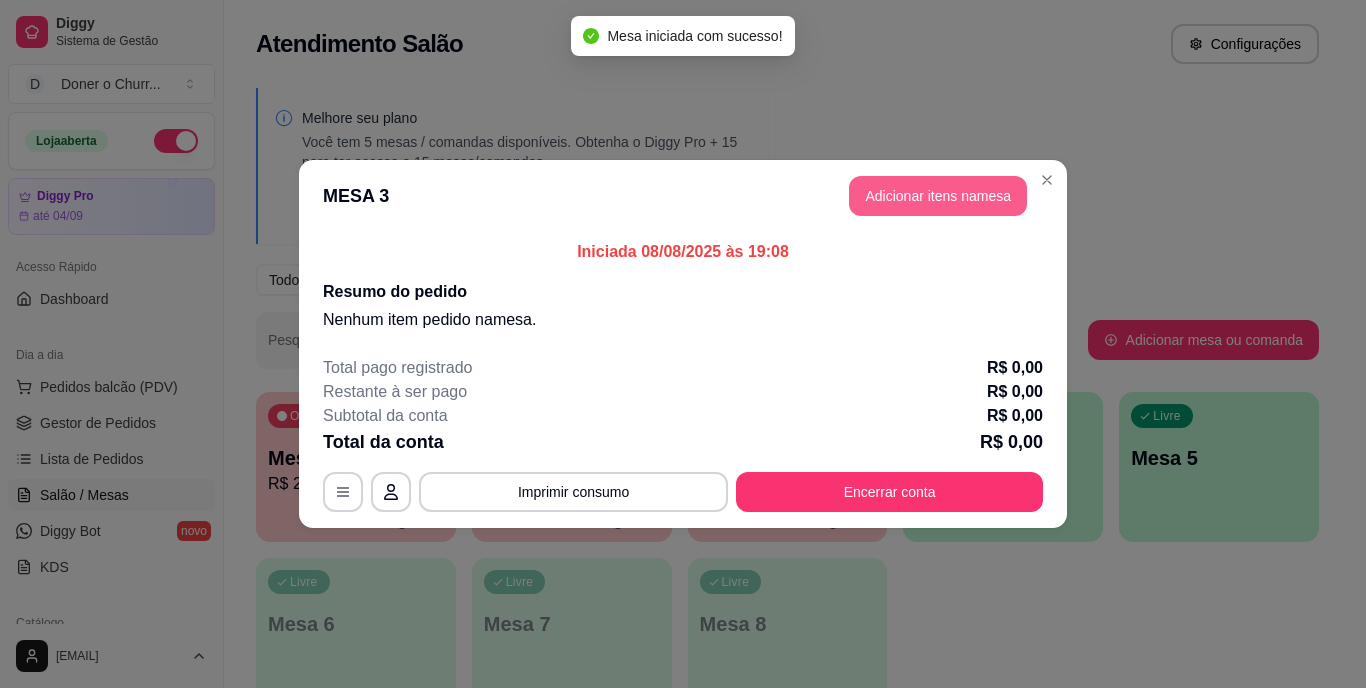 click on "Adicionar itens na  mesa" at bounding box center (938, 196) 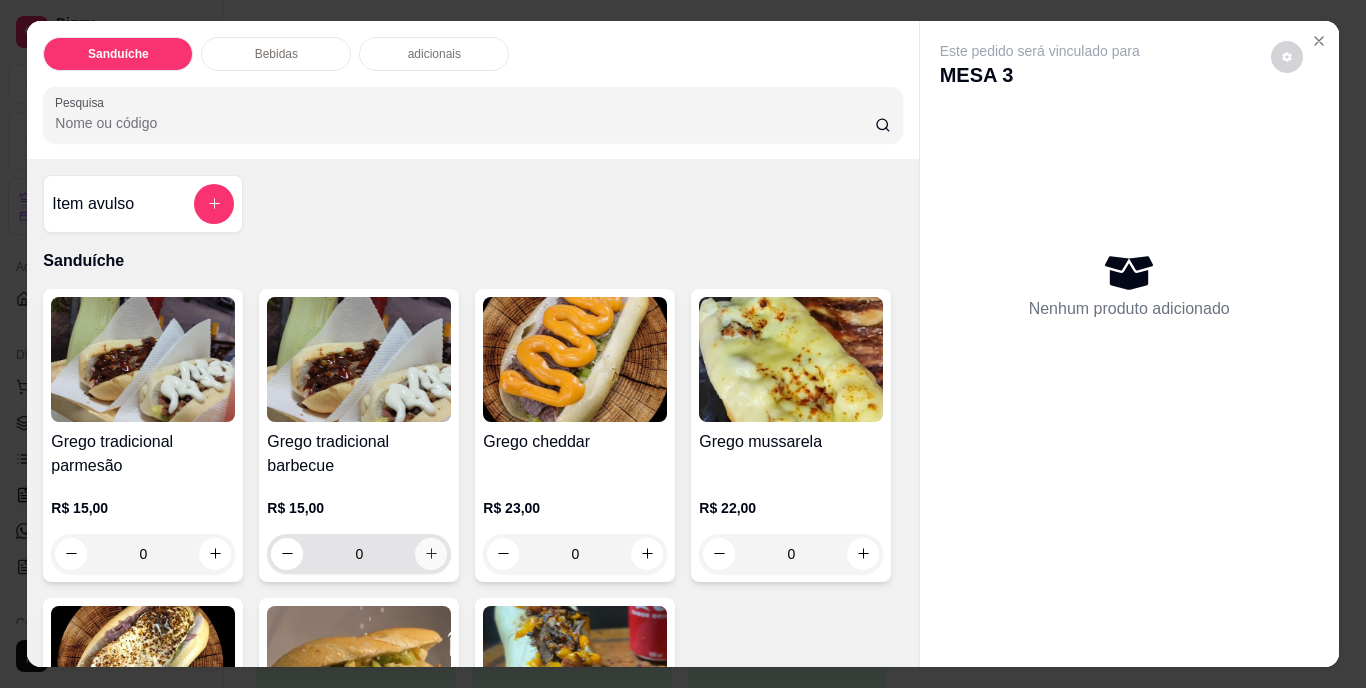click 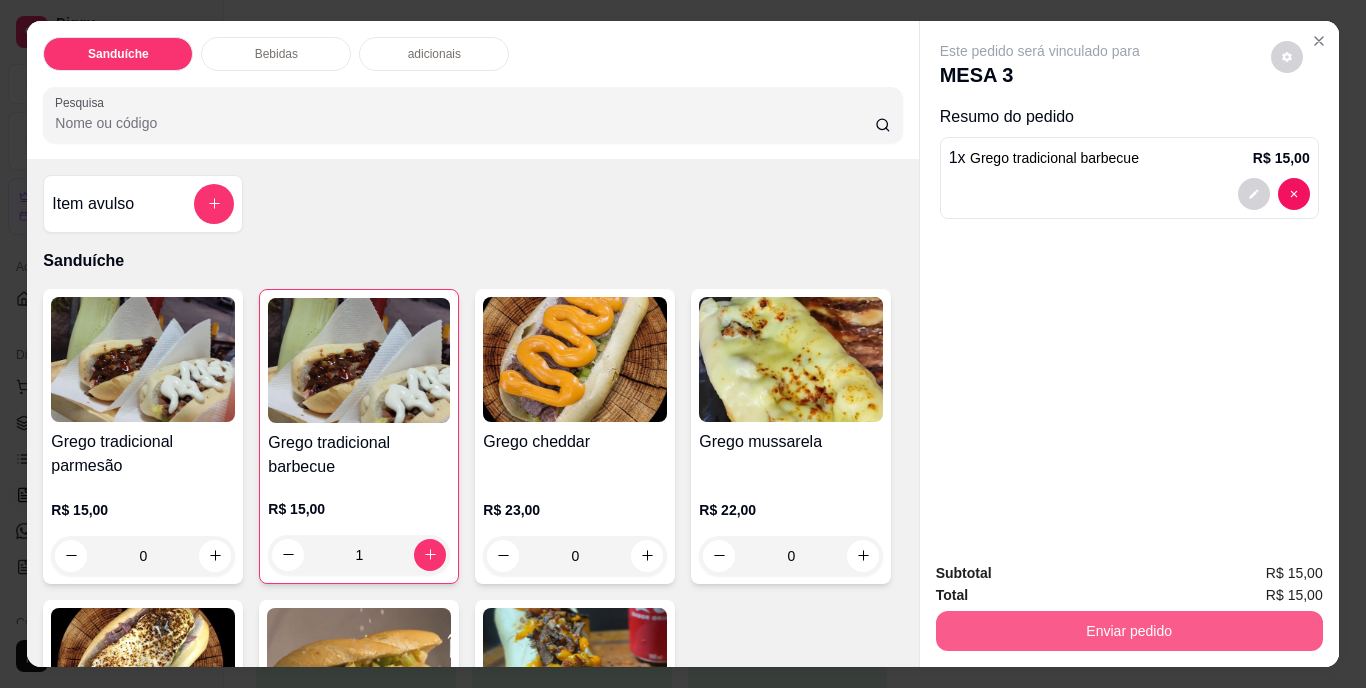 click on "Enviar pedido" at bounding box center [1129, 631] 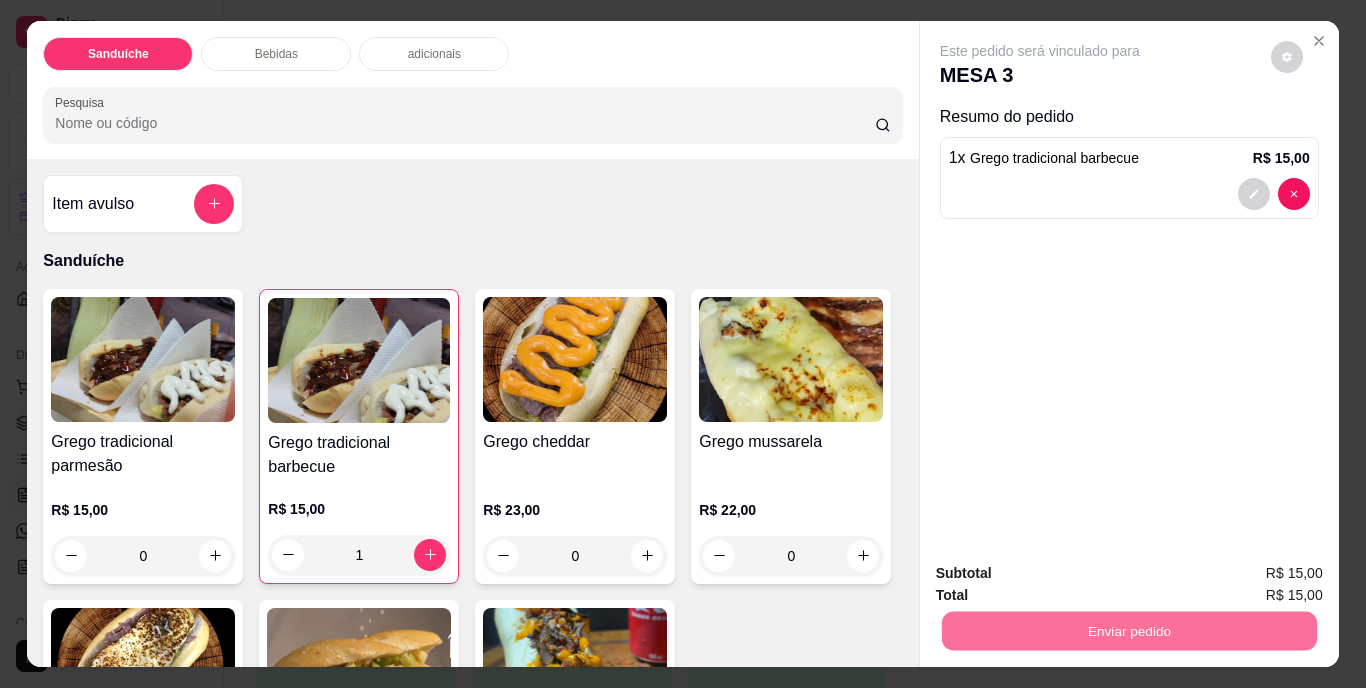 click on "Não registrar e enviar pedido" at bounding box center (1063, 574) 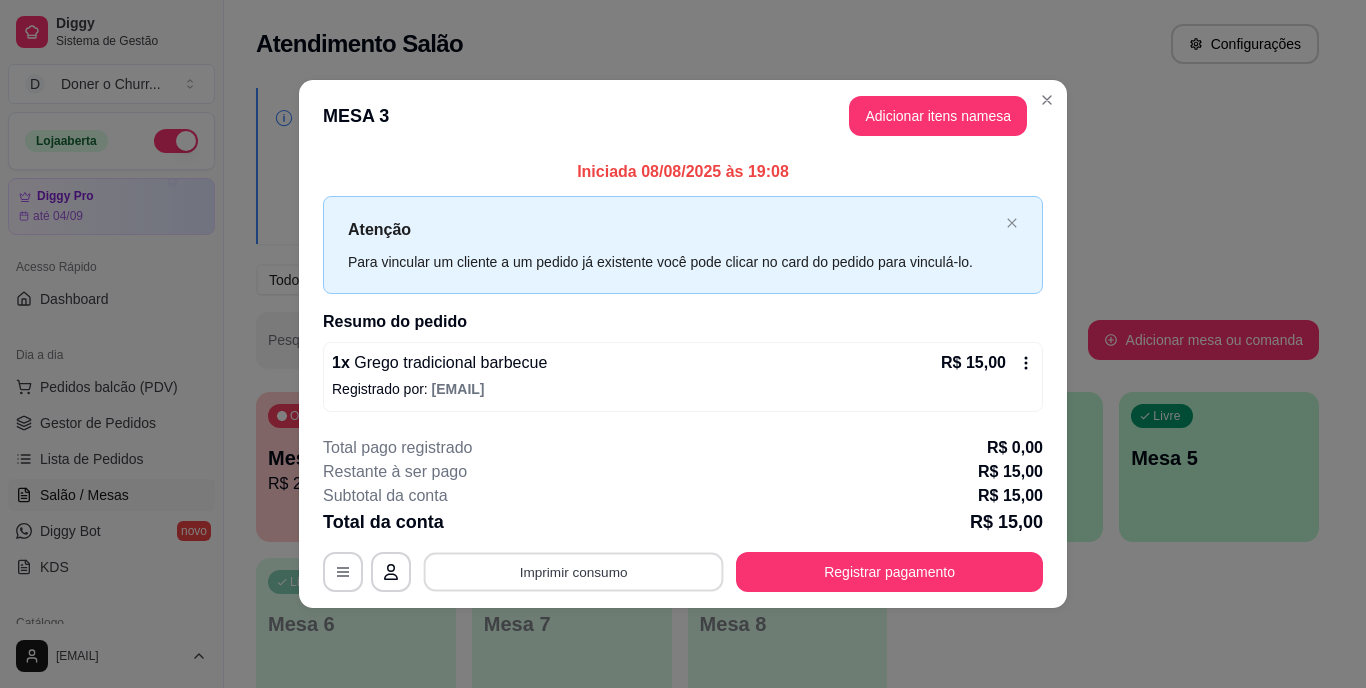 click on "Imprimir consumo" at bounding box center [574, 571] 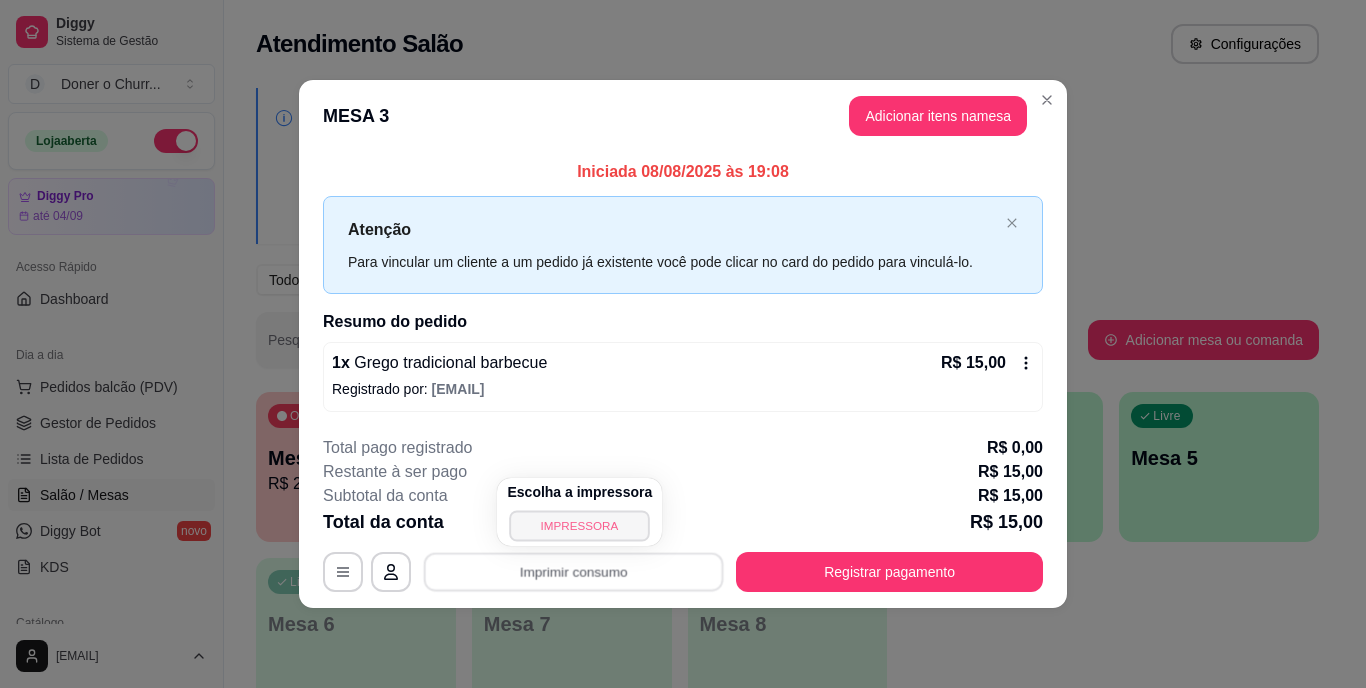 click on "IMPRESSORA" at bounding box center [580, 525] 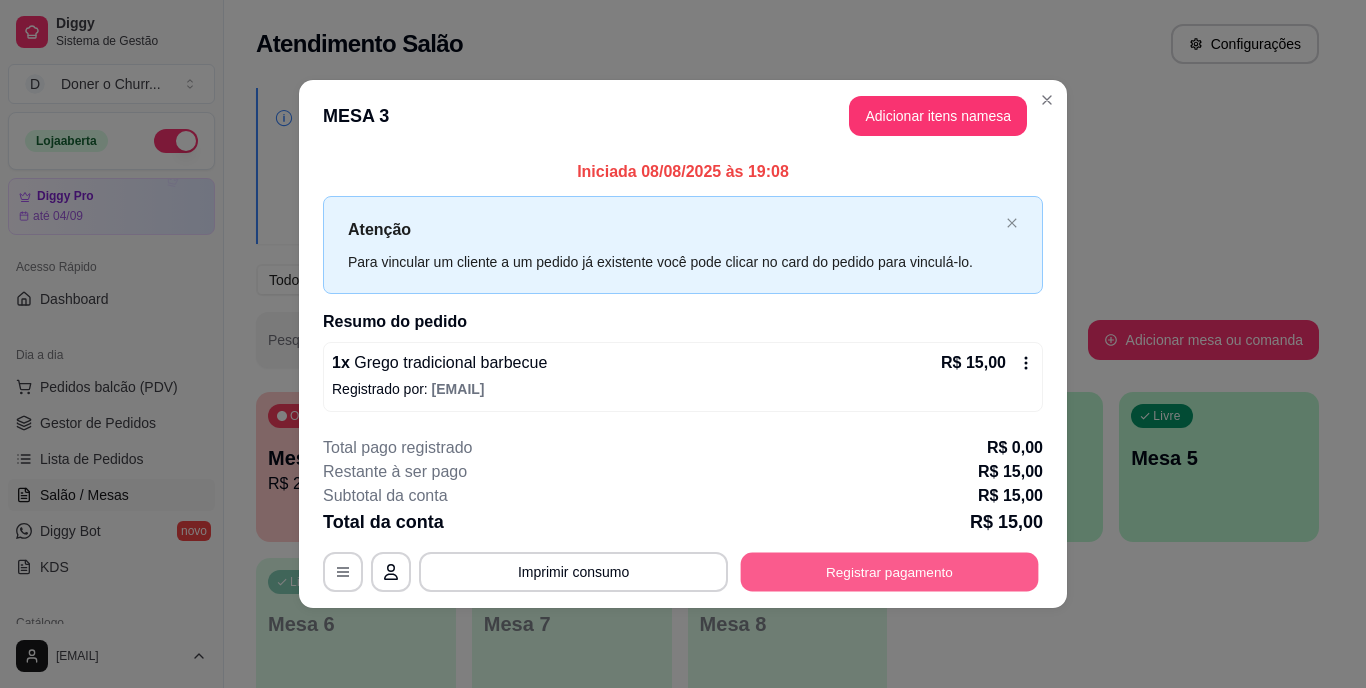 click on "Registrar pagamento" at bounding box center [890, 571] 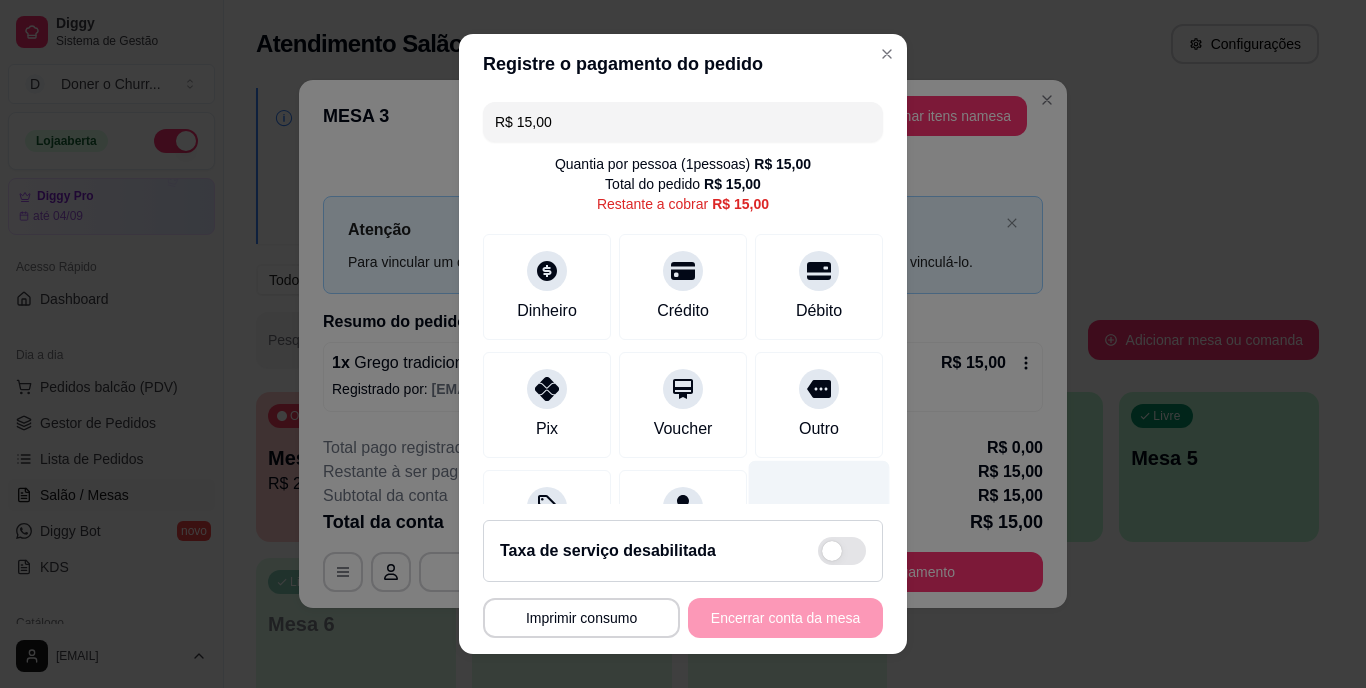 scroll, scrollTop: 30, scrollLeft: 0, axis: vertical 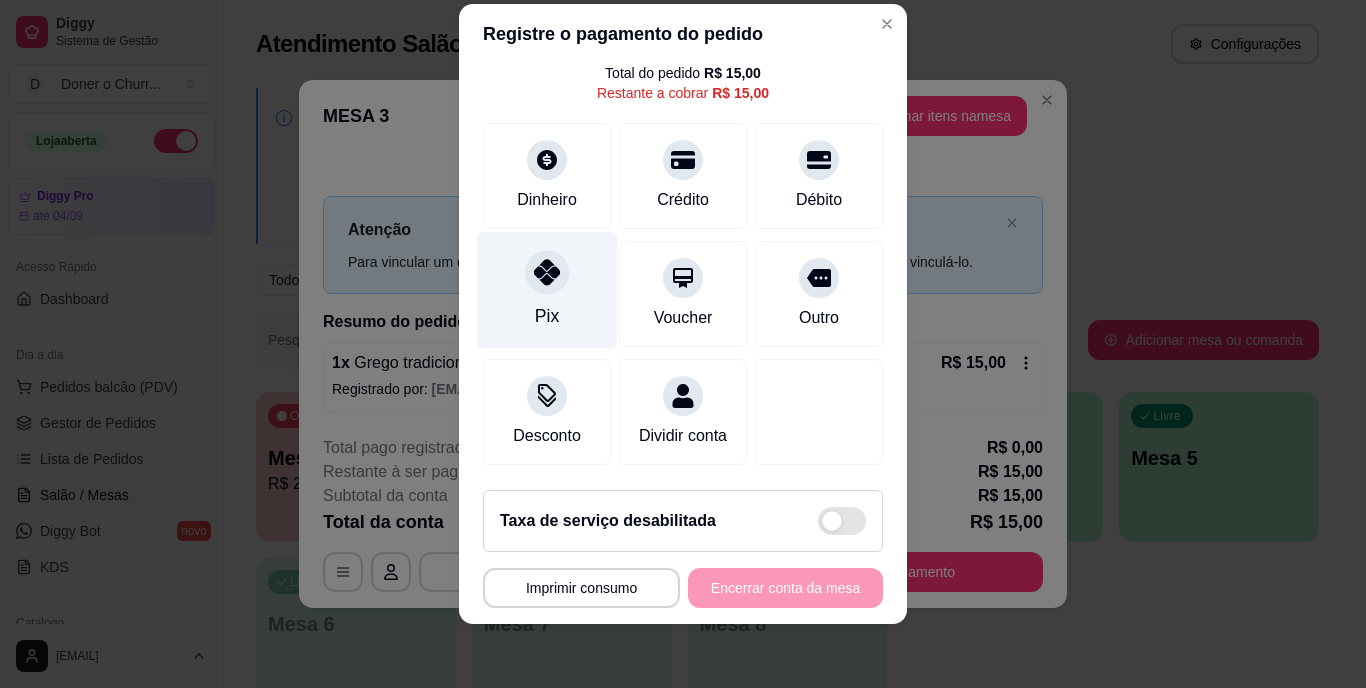 click at bounding box center [547, 273] 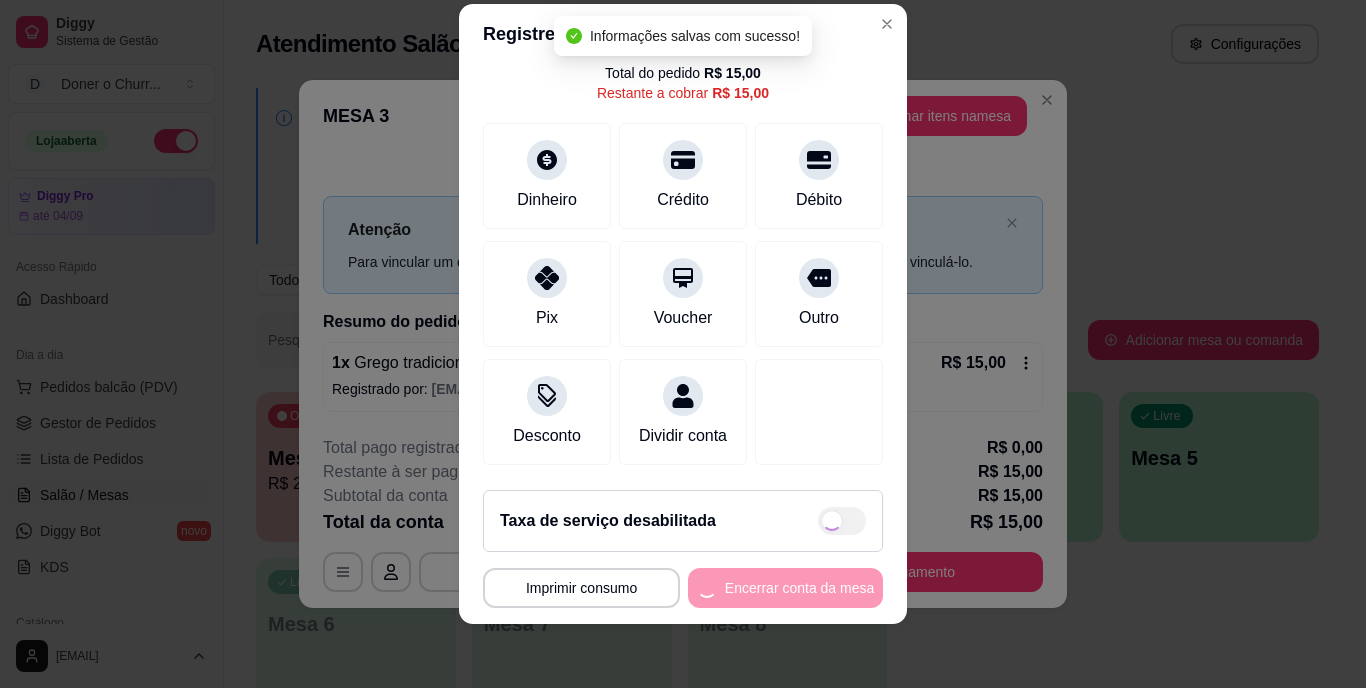 type on "R$ 0,00" 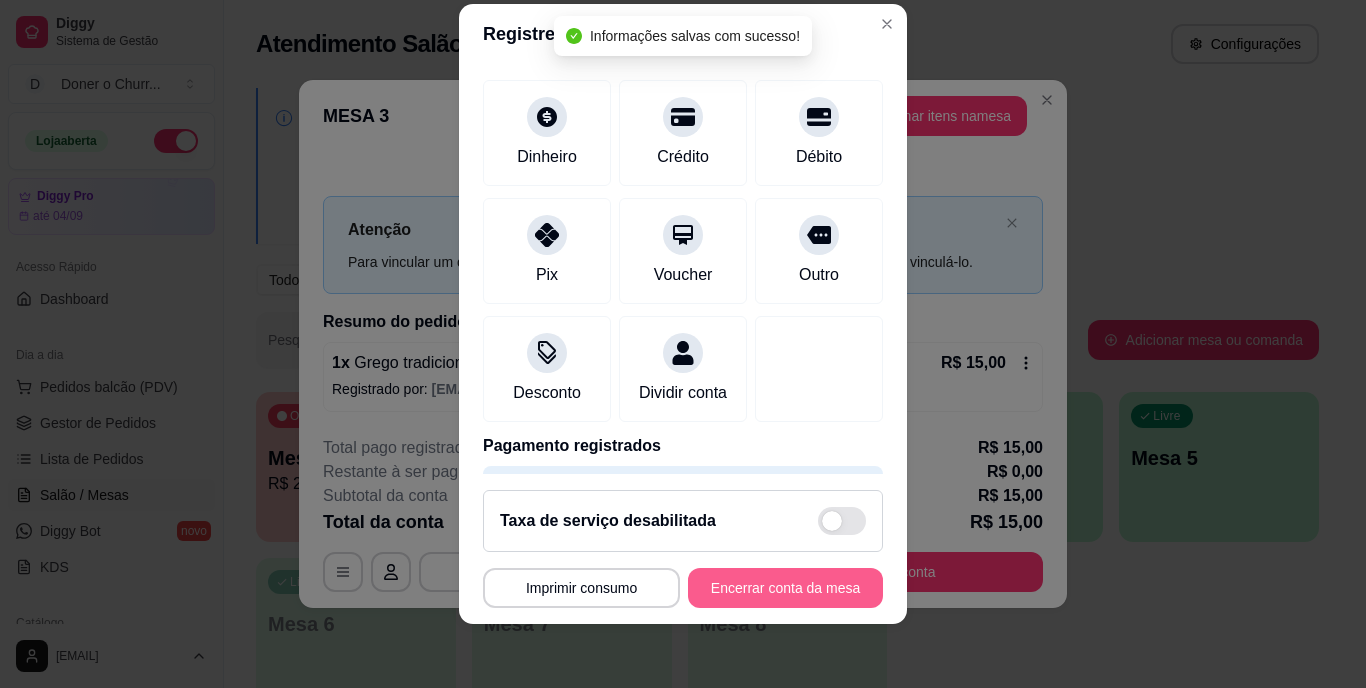 click on "Encerrar conta da mesa" at bounding box center [785, 588] 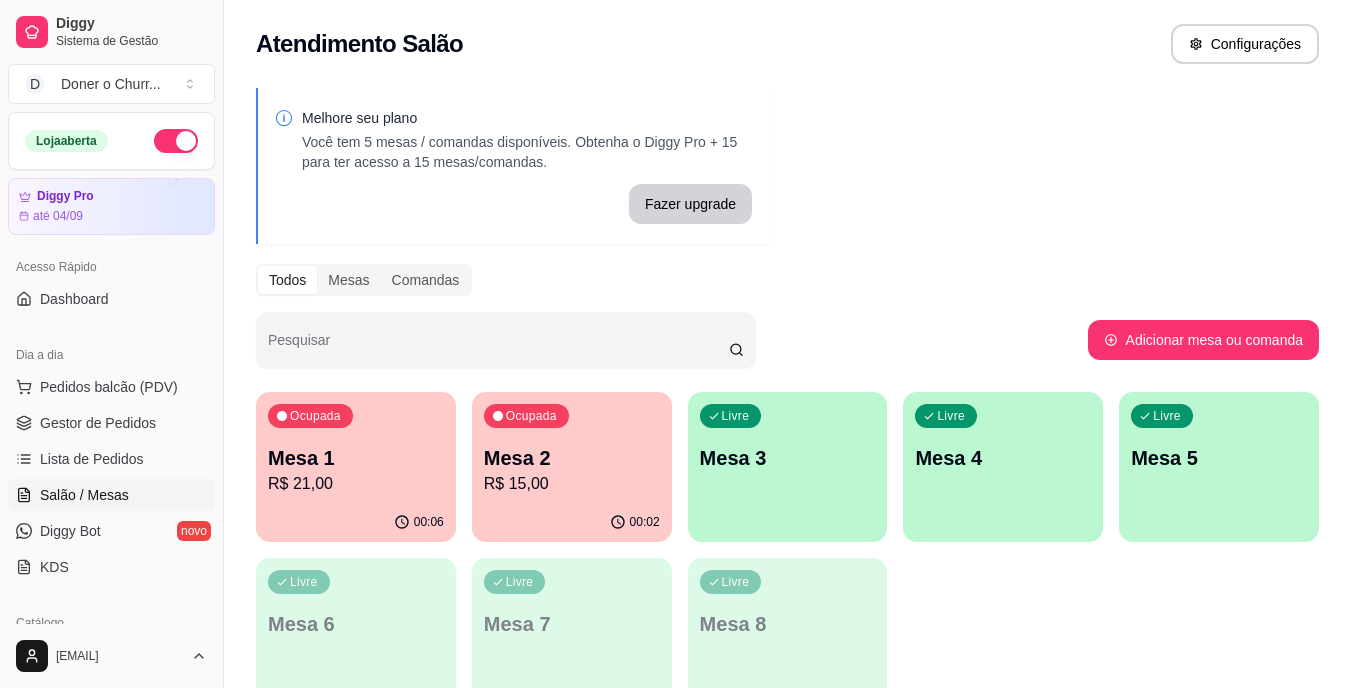 click on "R$ 15,00" at bounding box center [572, 484] 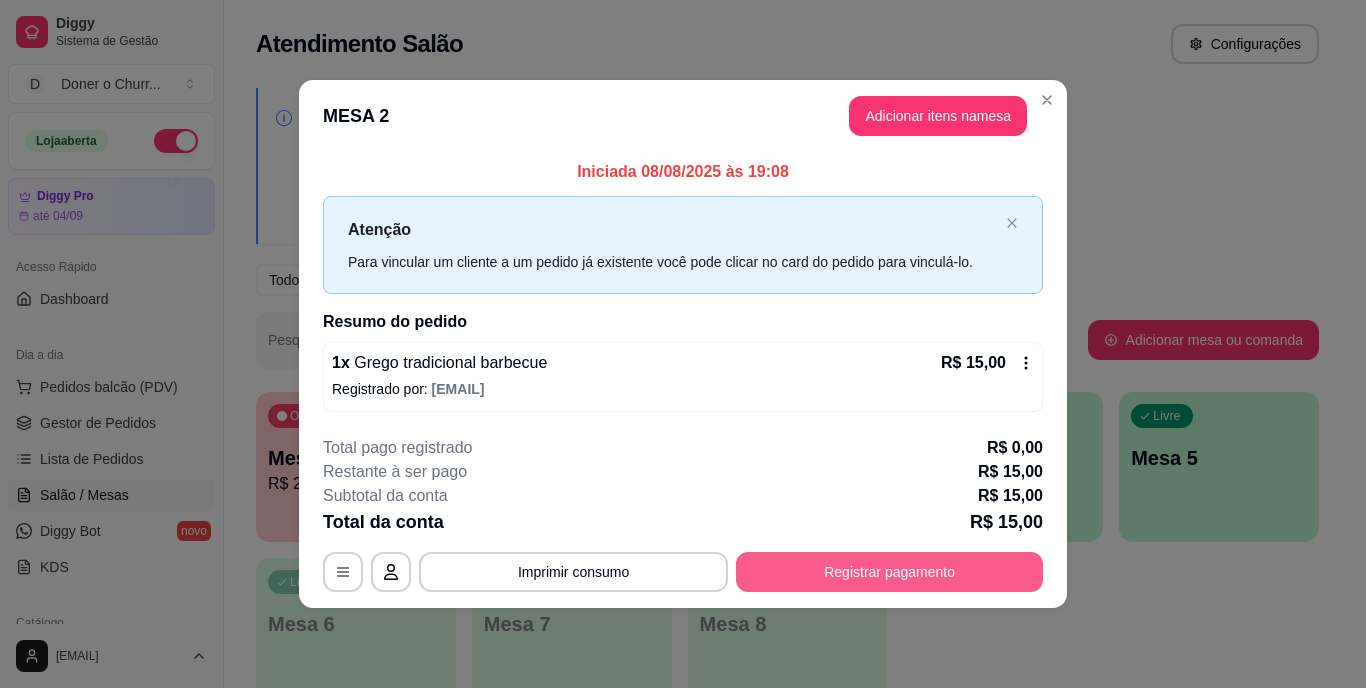 click on "Registrar pagamento" at bounding box center [889, 572] 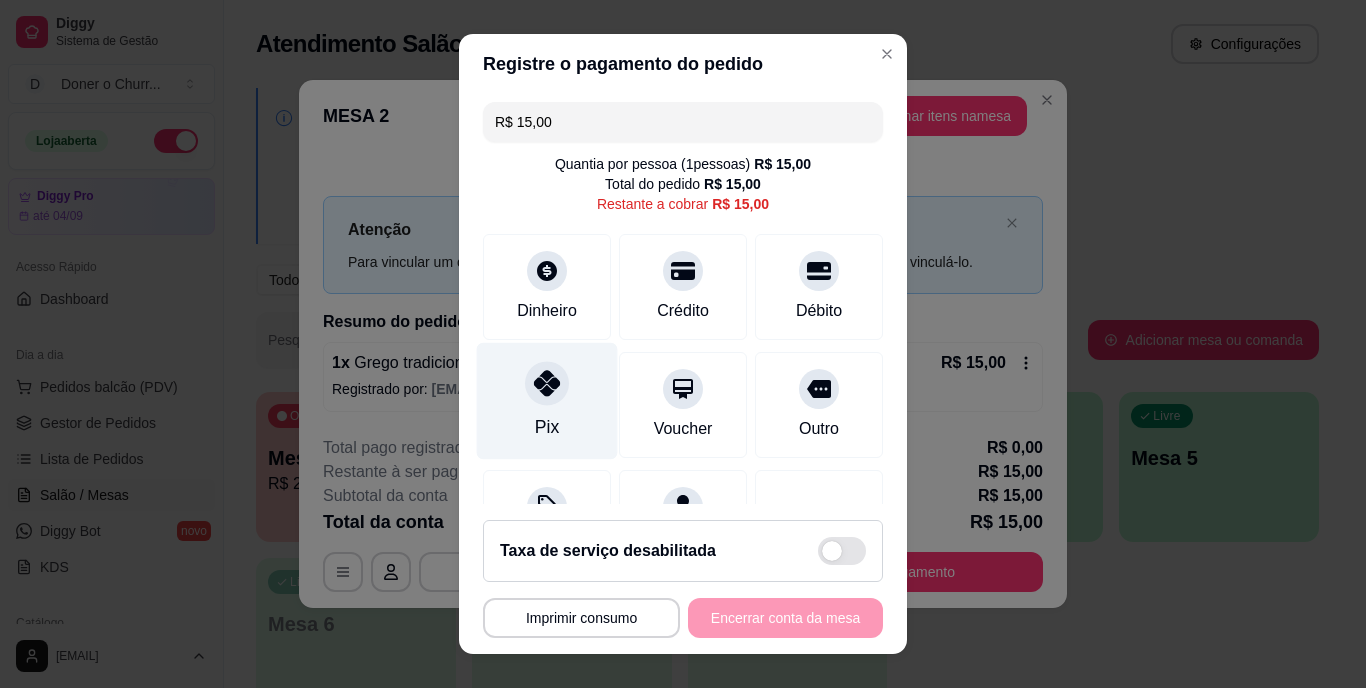 click on "Pix" at bounding box center (547, 401) 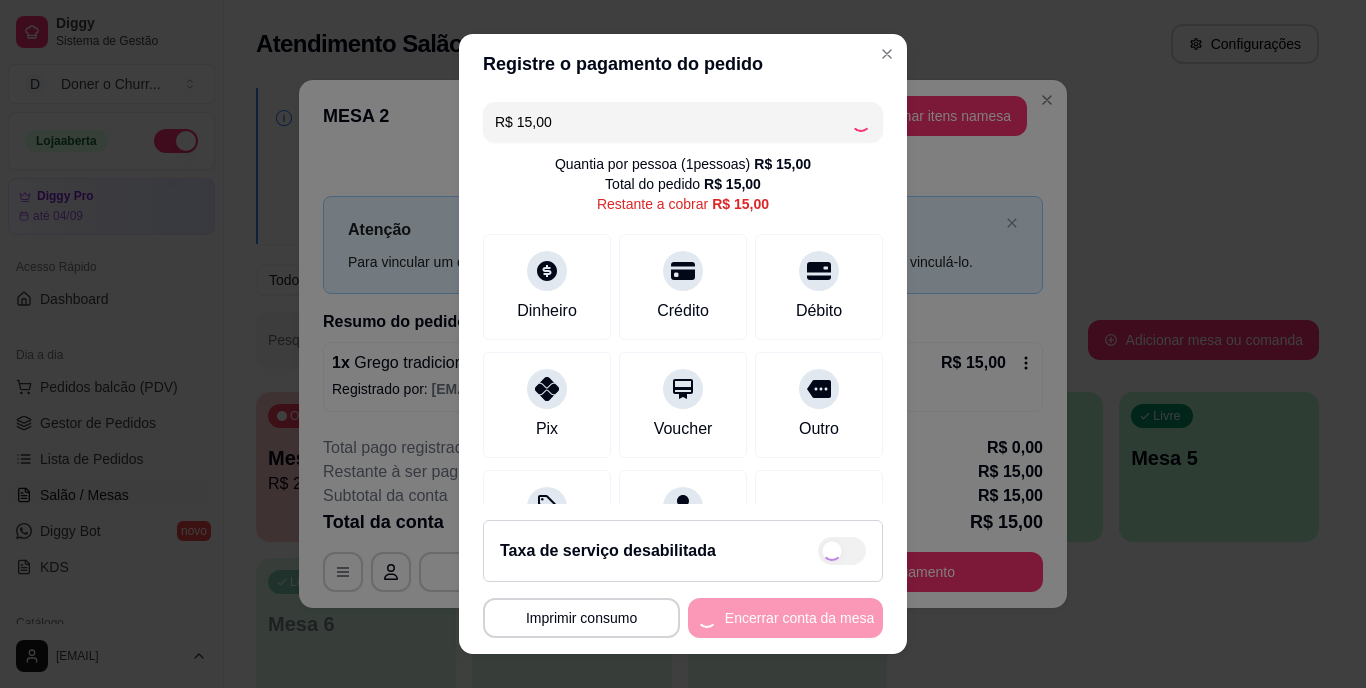 type on "R$ 0,00" 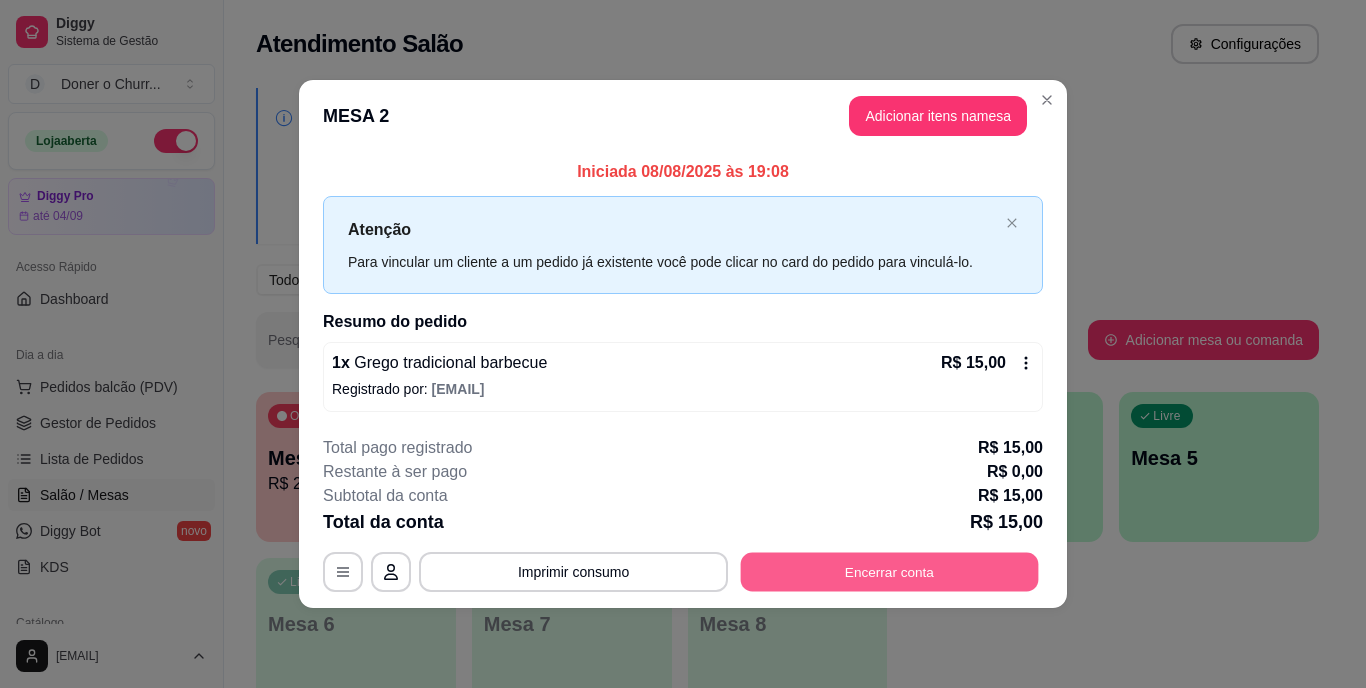click on "Encerrar conta" at bounding box center [890, 571] 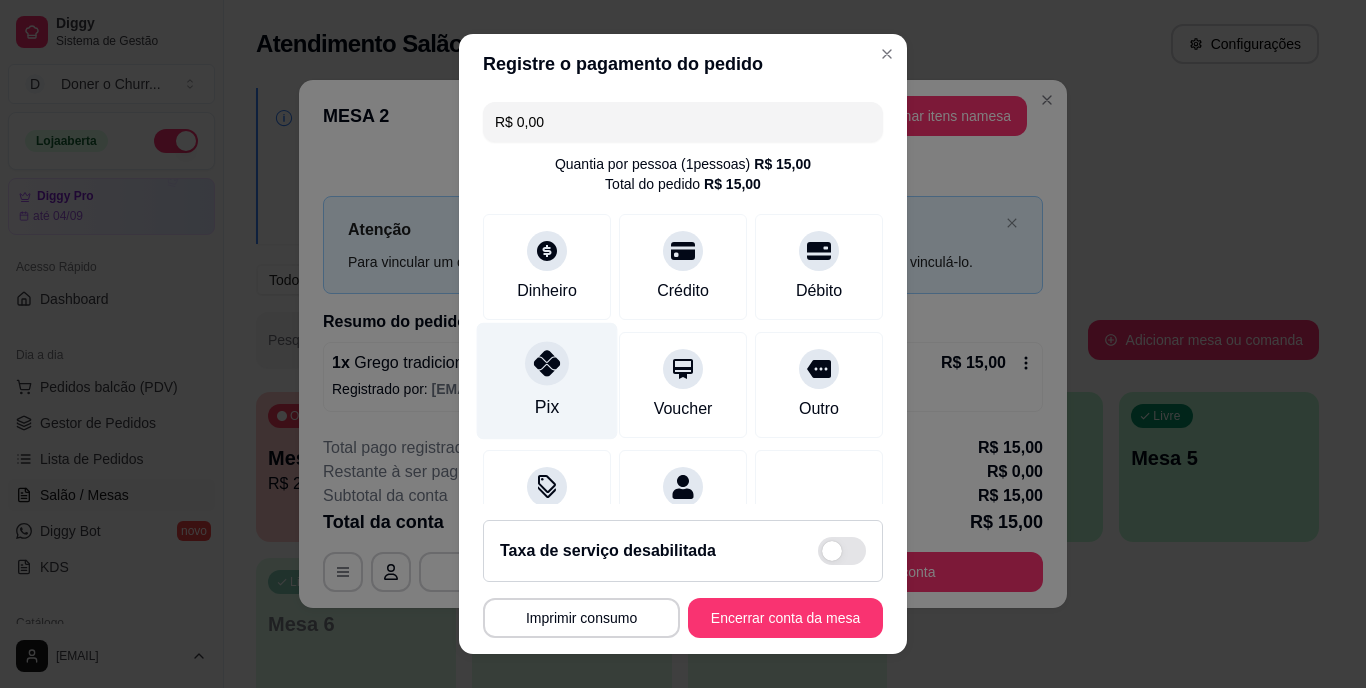 click on "Pix" at bounding box center [547, 381] 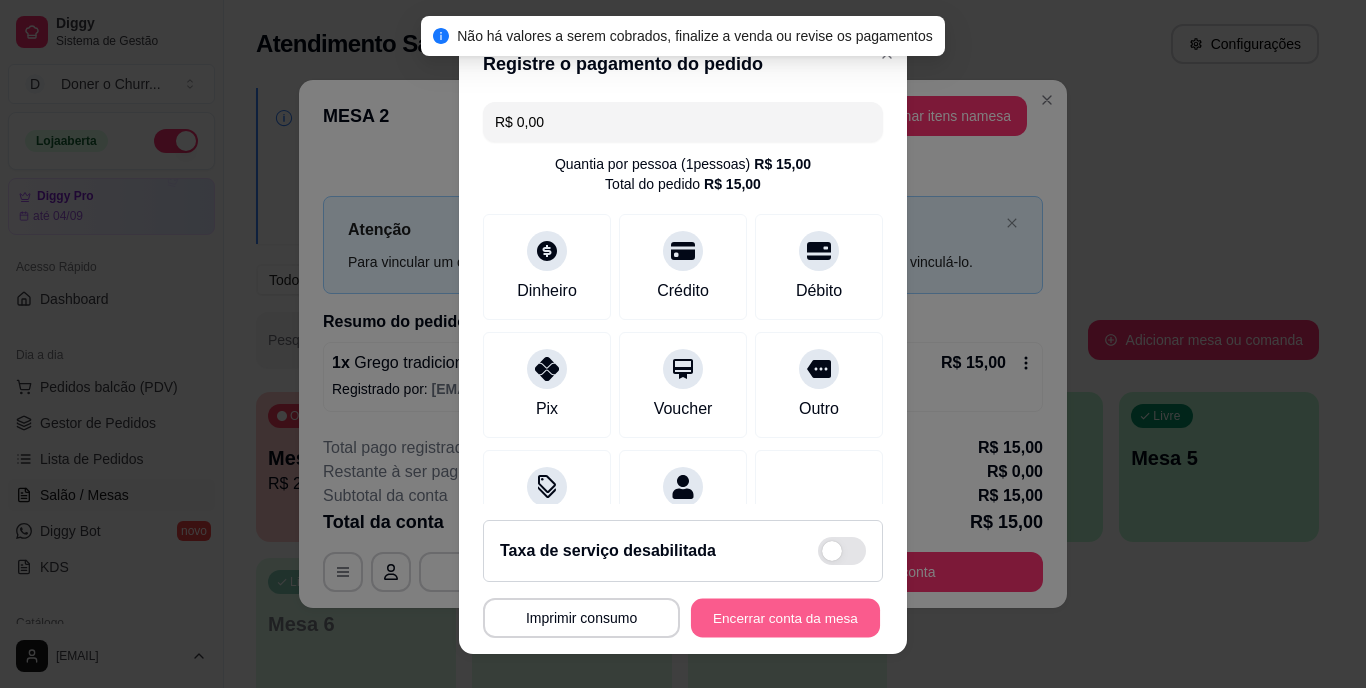 click on "Encerrar conta da mesa" at bounding box center [785, 617] 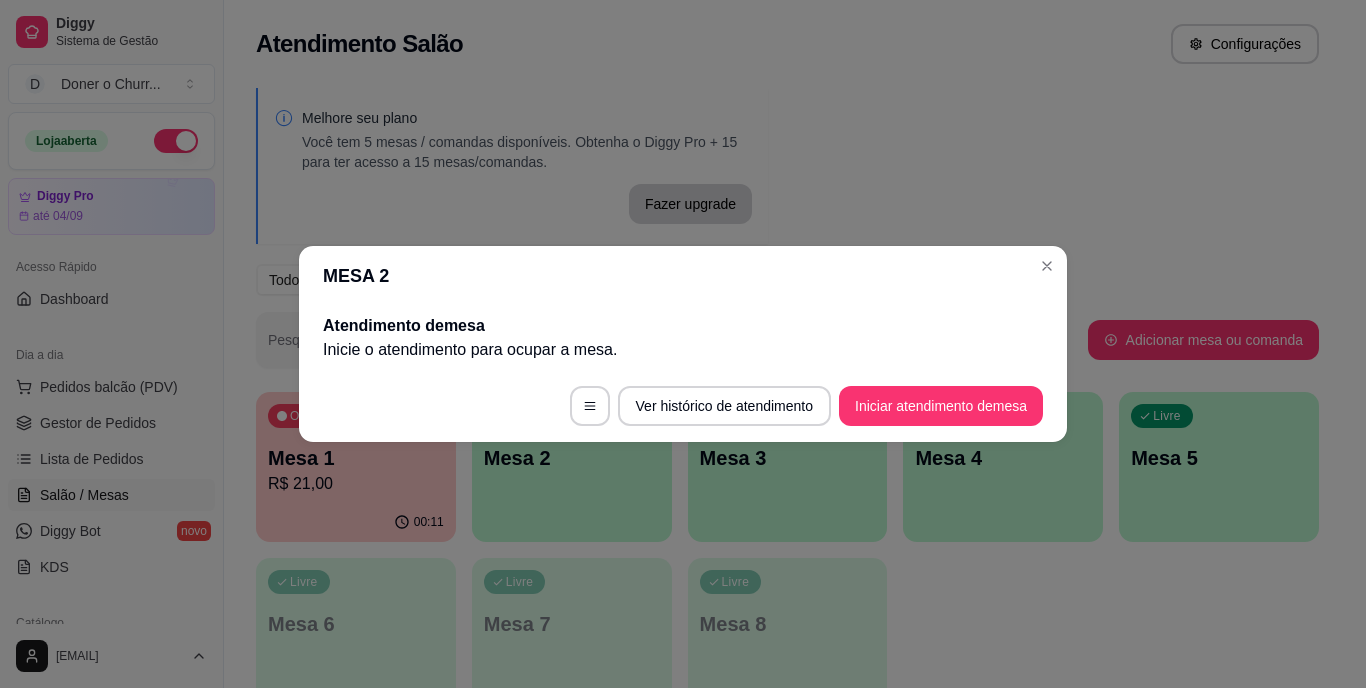 type 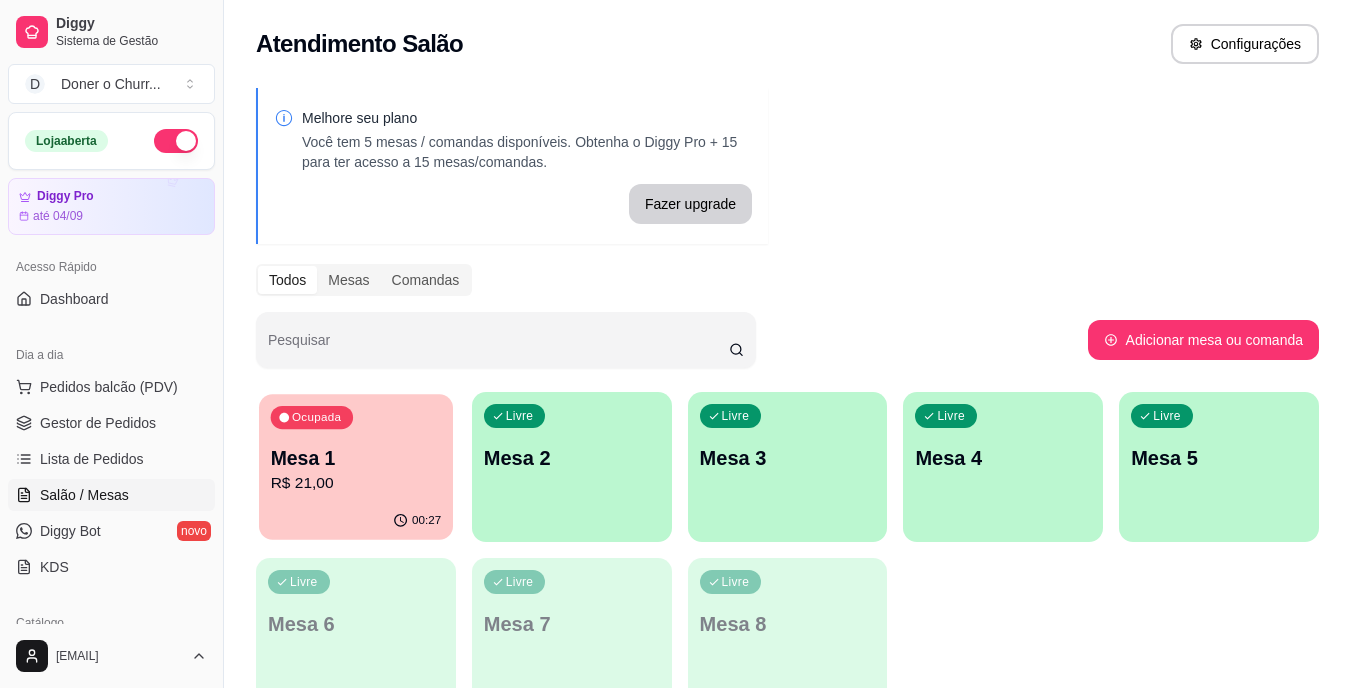 click on "R$ 21,00" at bounding box center (356, 483) 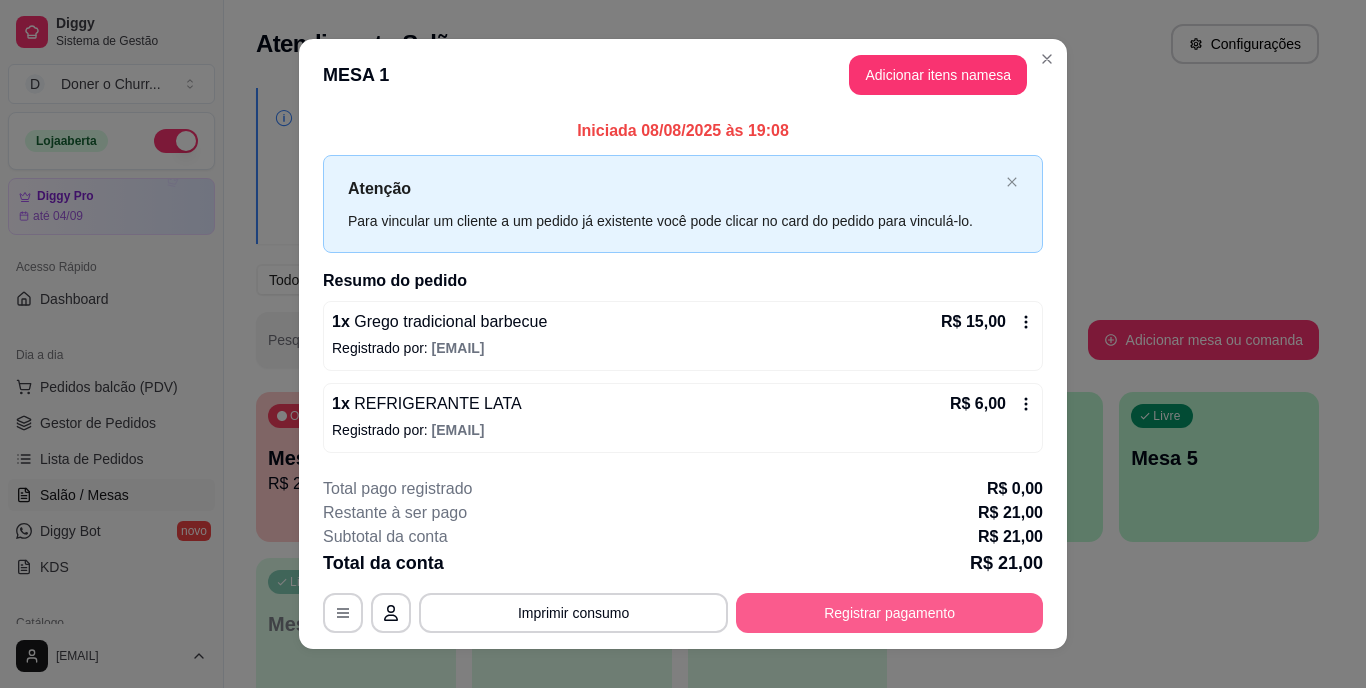 click on "Registrar pagamento" at bounding box center (889, 613) 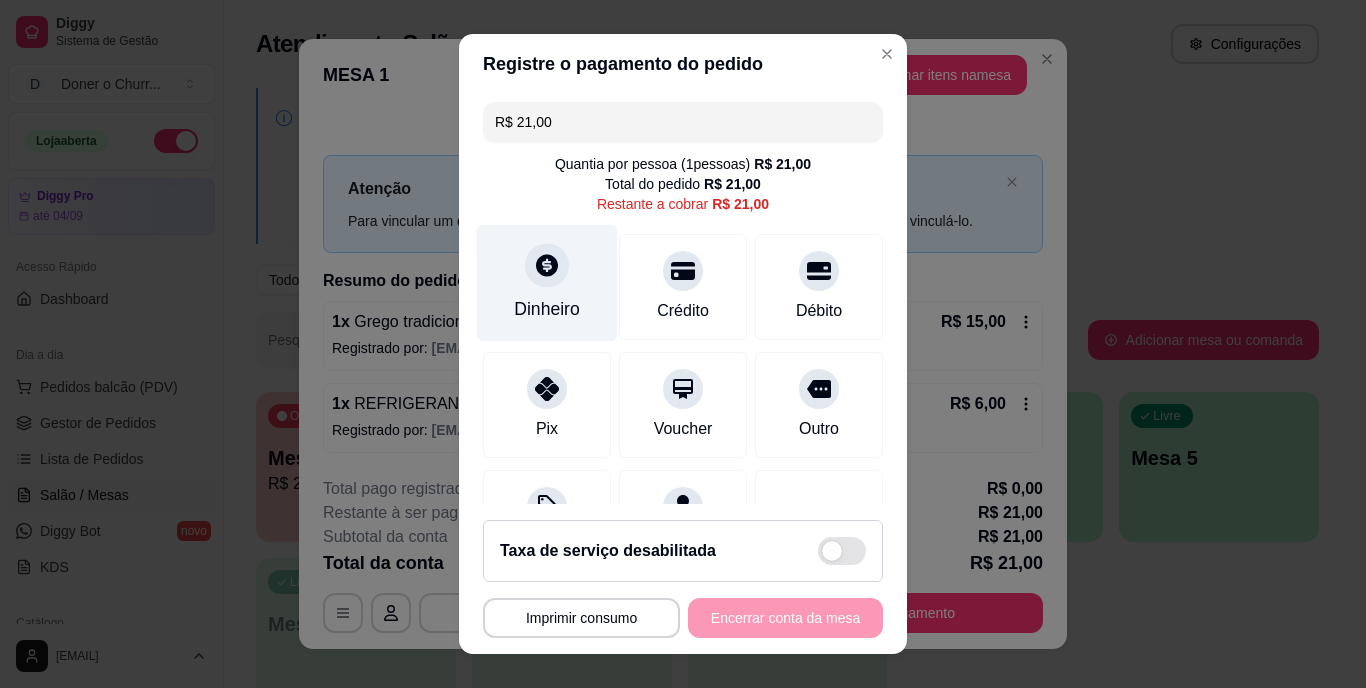 click on "Dinheiro" at bounding box center [547, 310] 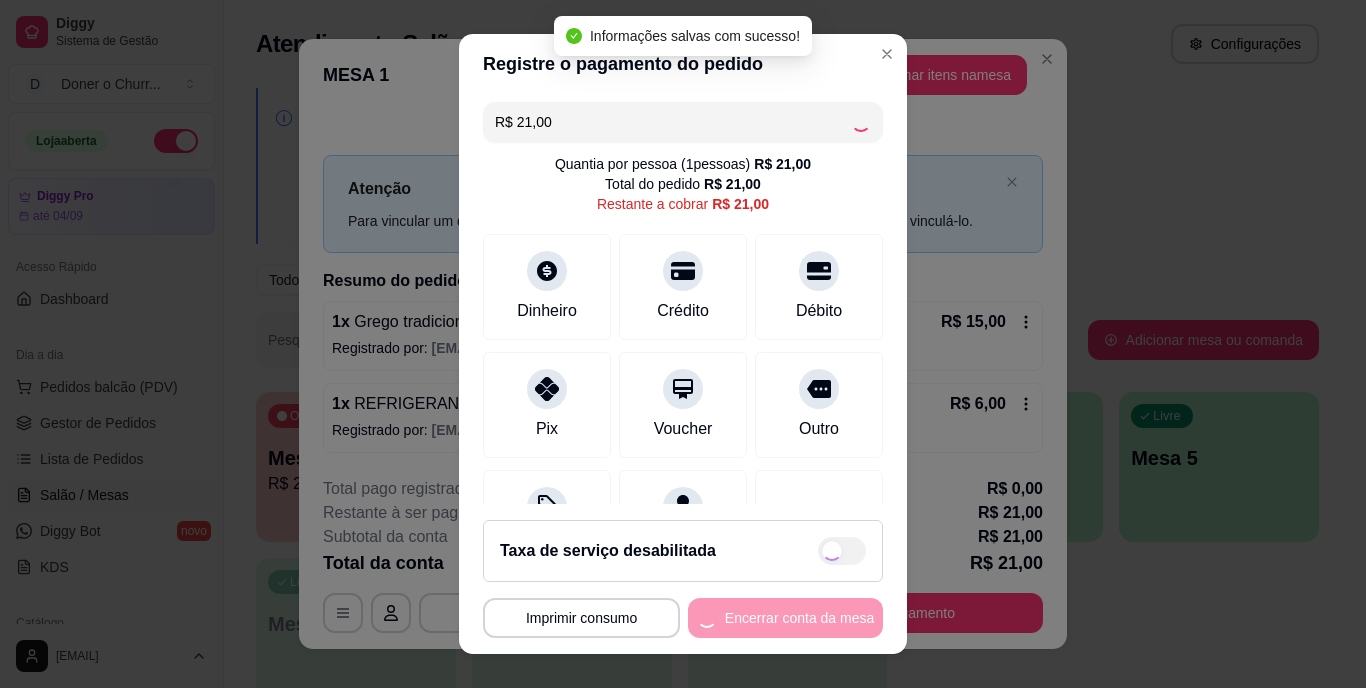 type on "R$ 0,00" 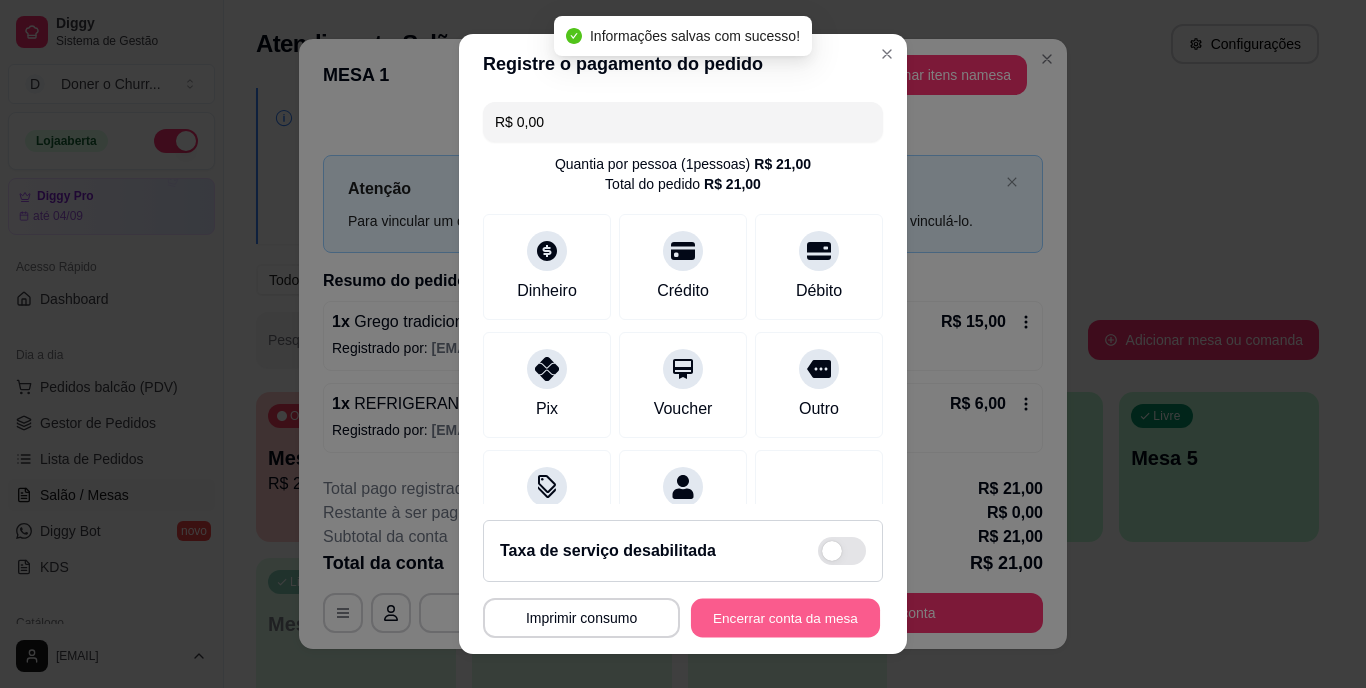 click on "Encerrar conta da mesa" at bounding box center [785, 617] 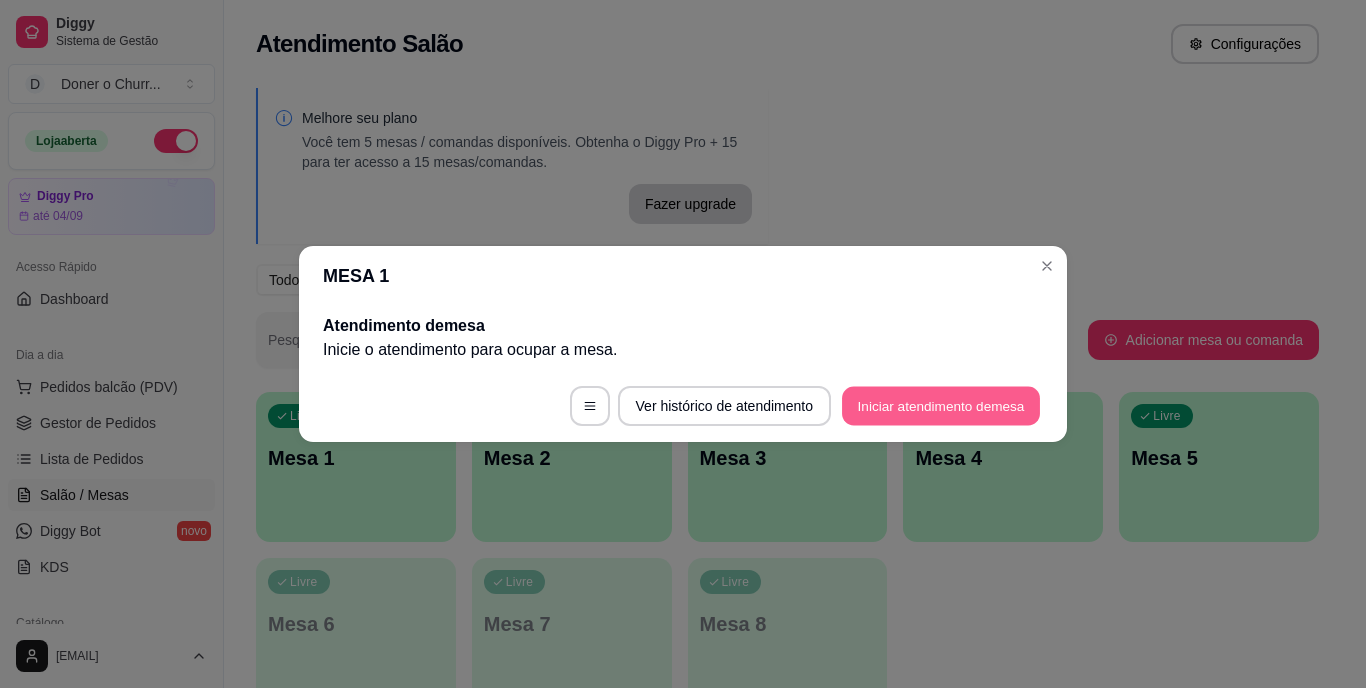 click on "Iniciar atendimento de  mesa" at bounding box center [941, 406] 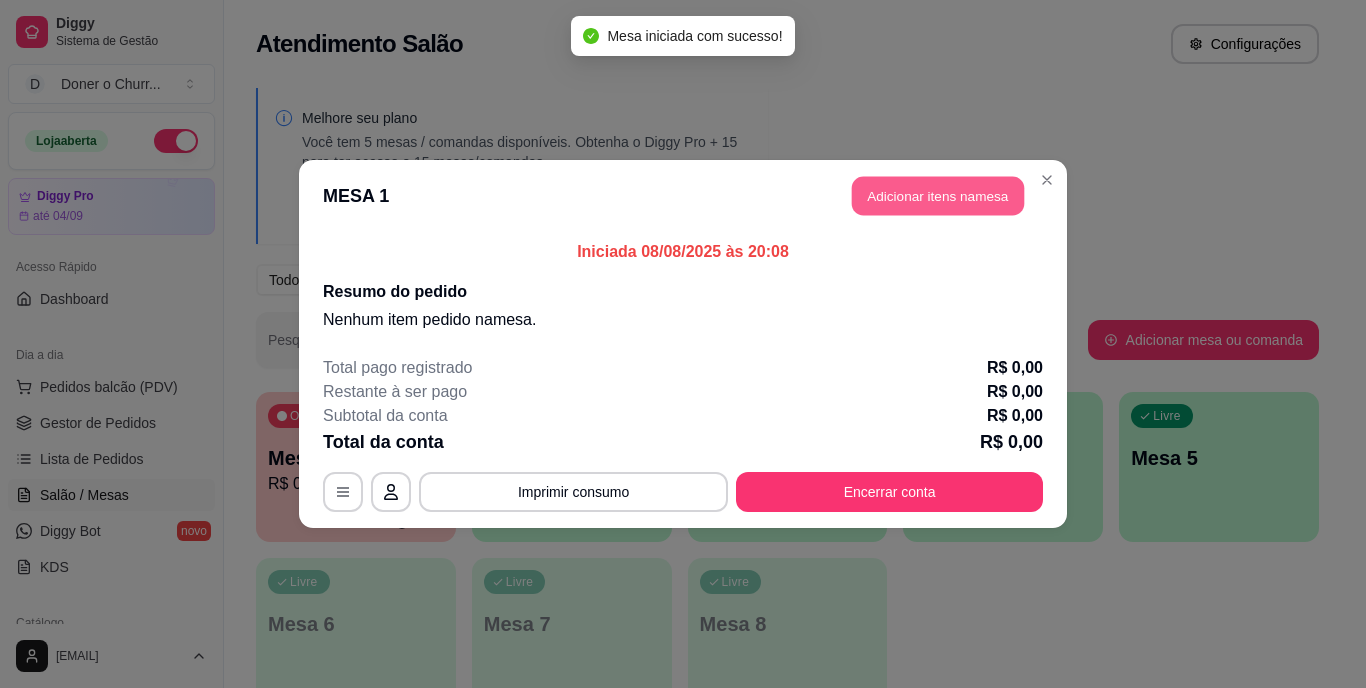 click on "Adicionar itens na  mesa" at bounding box center (938, 196) 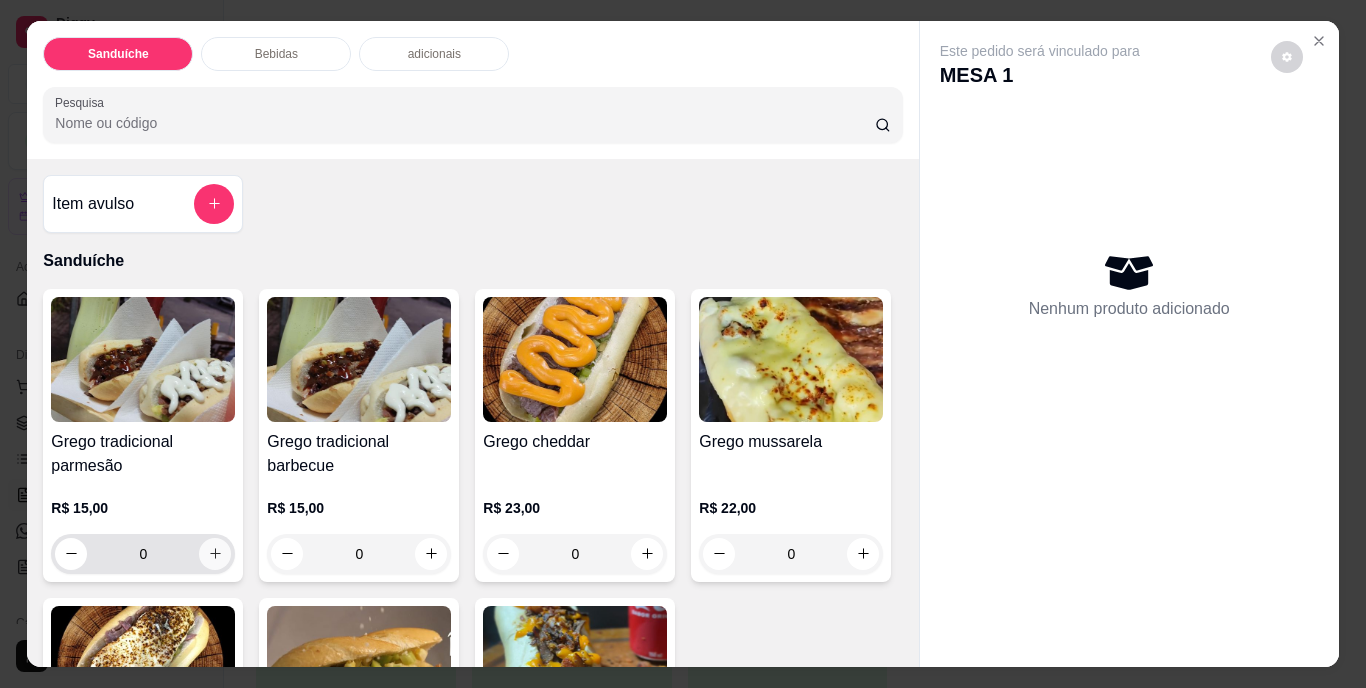 click at bounding box center (215, 554) 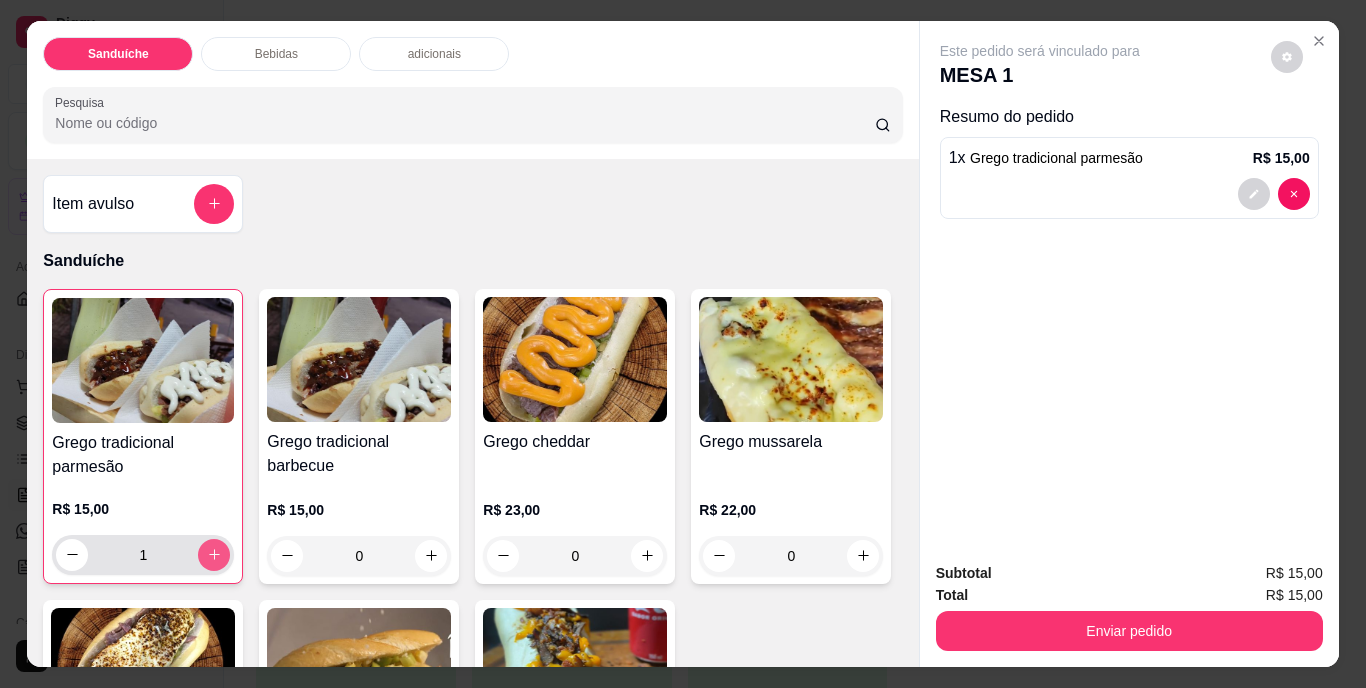 click at bounding box center (214, 555) 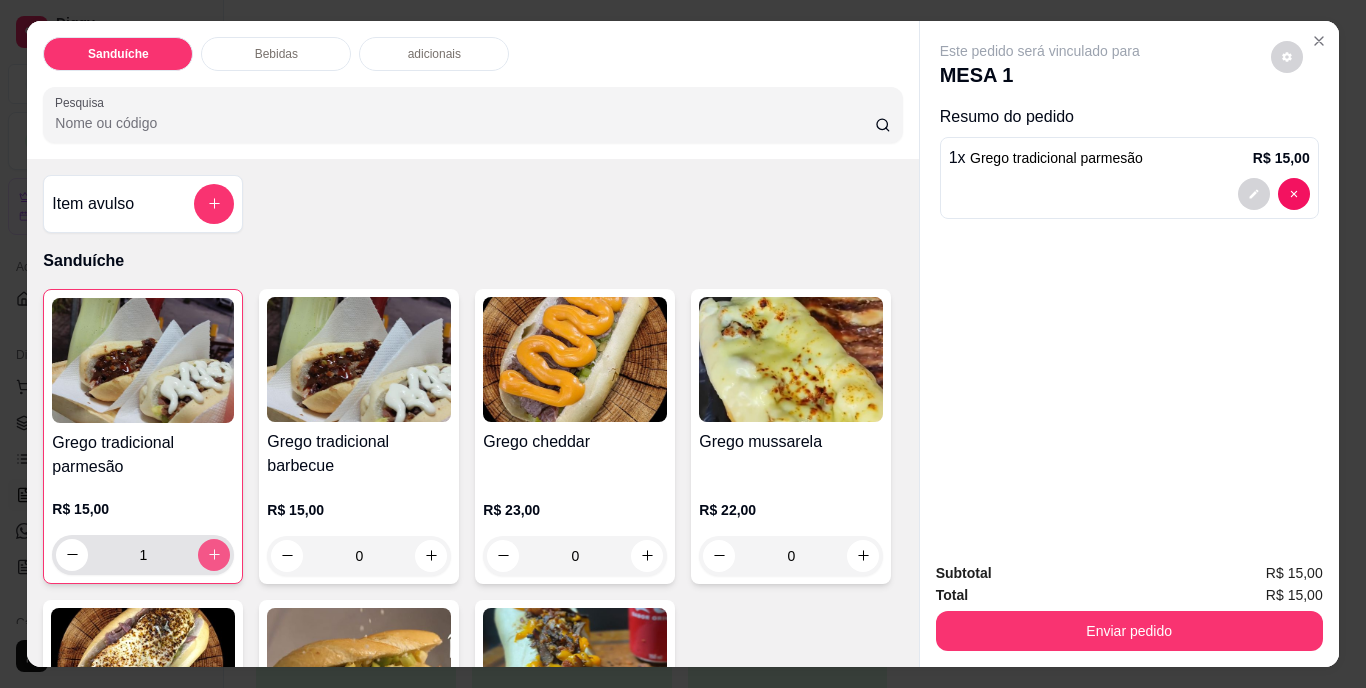 type on "2" 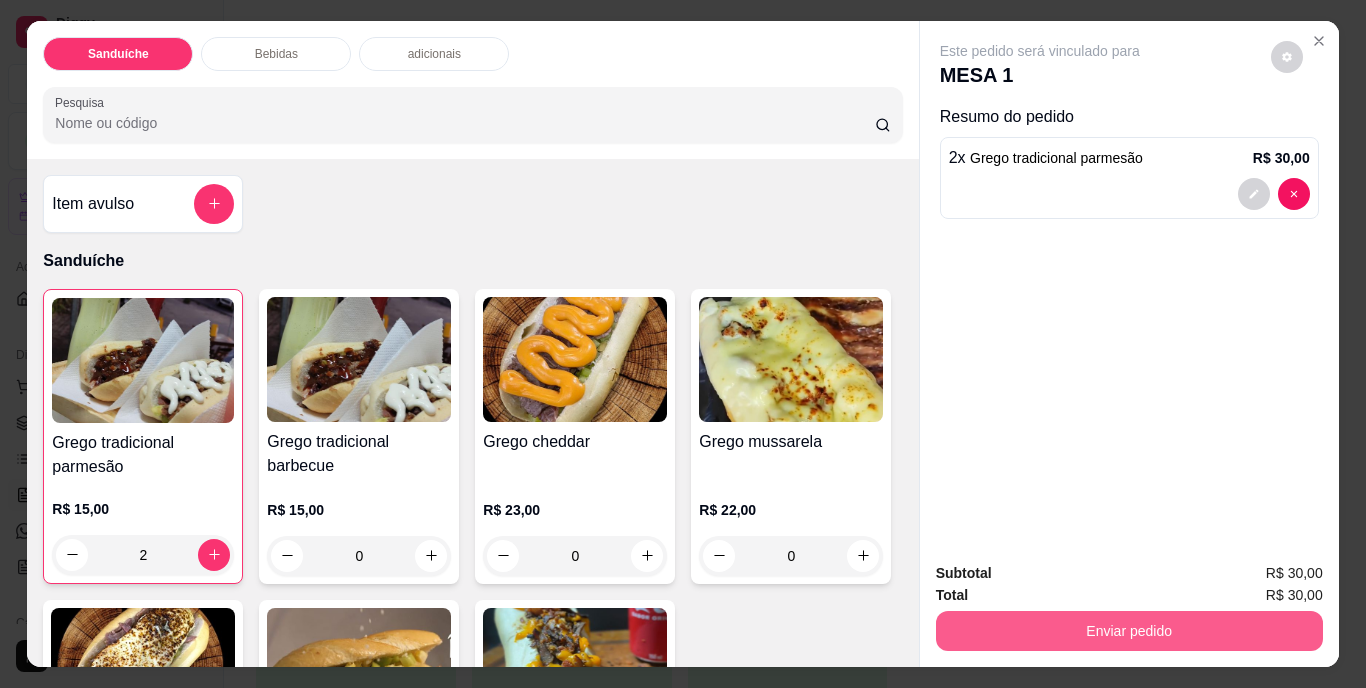 click on "Enviar pedido" at bounding box center [1129, 631] 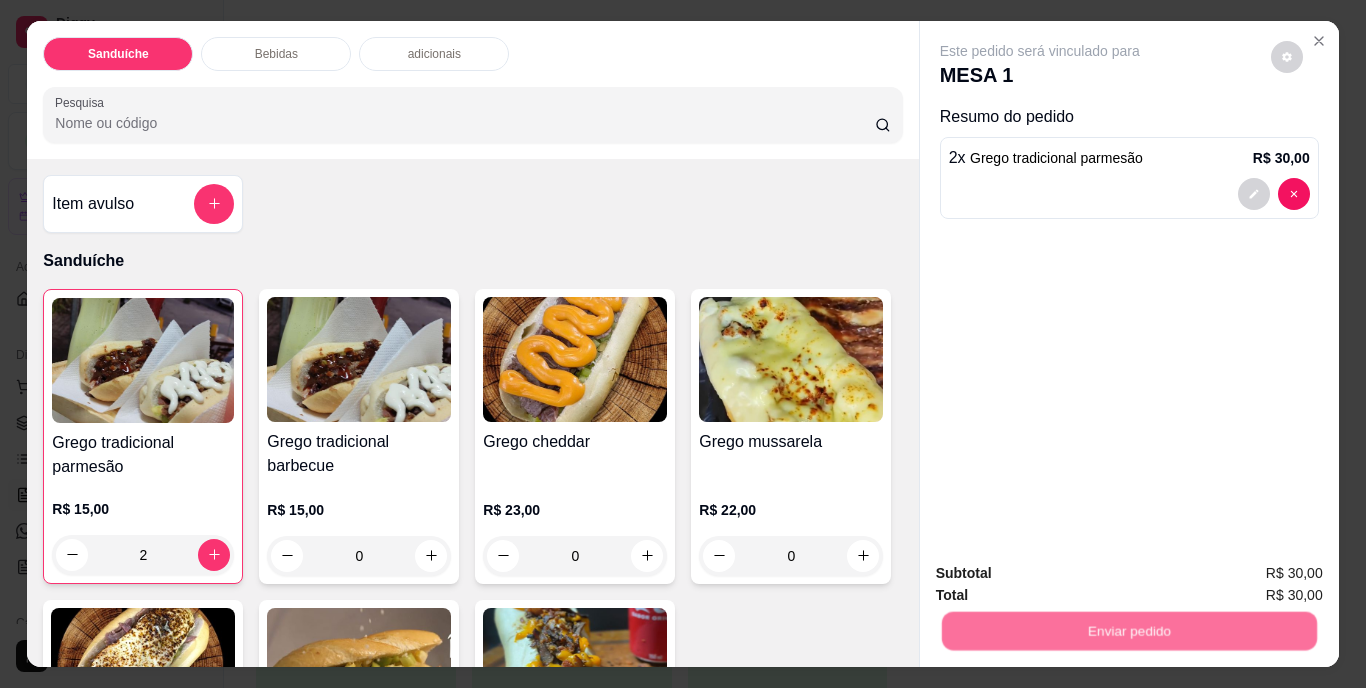 click on "Não registrar e enviar pedido" at bounding box center (1063, 575) 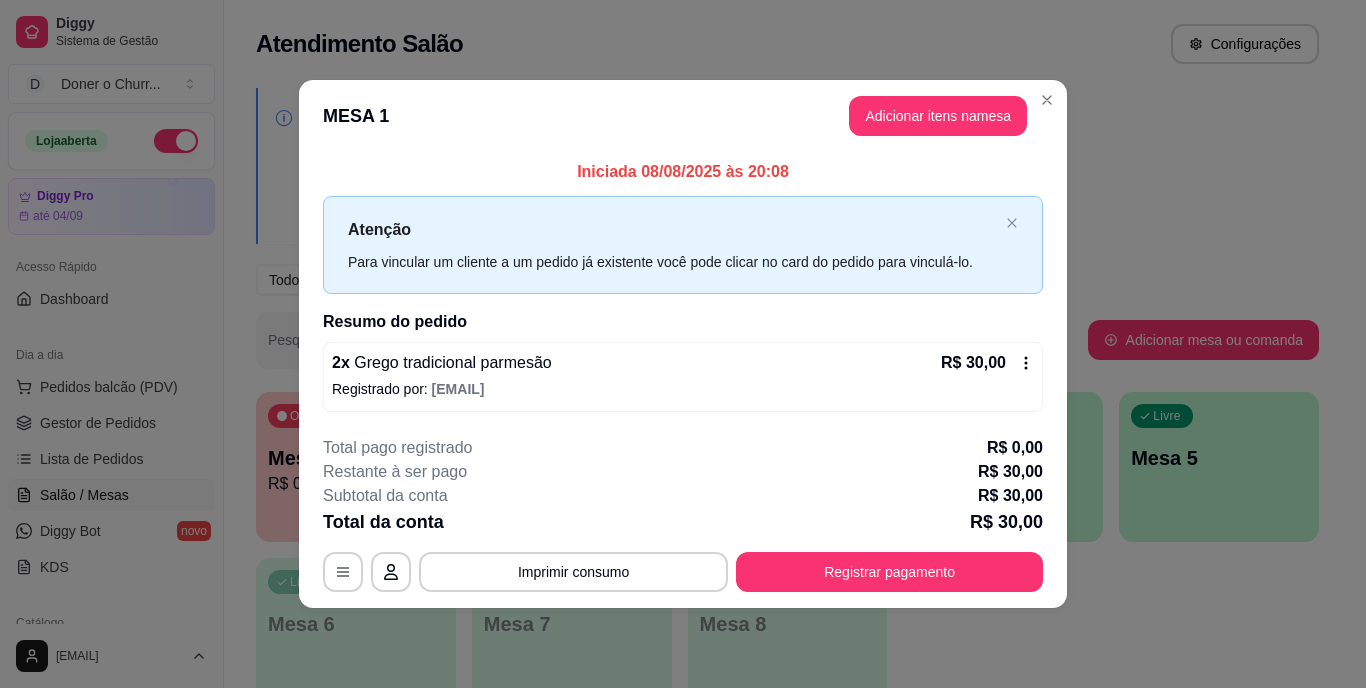 click on "Livre Mesa 5" at bounding box center [1219, 455] 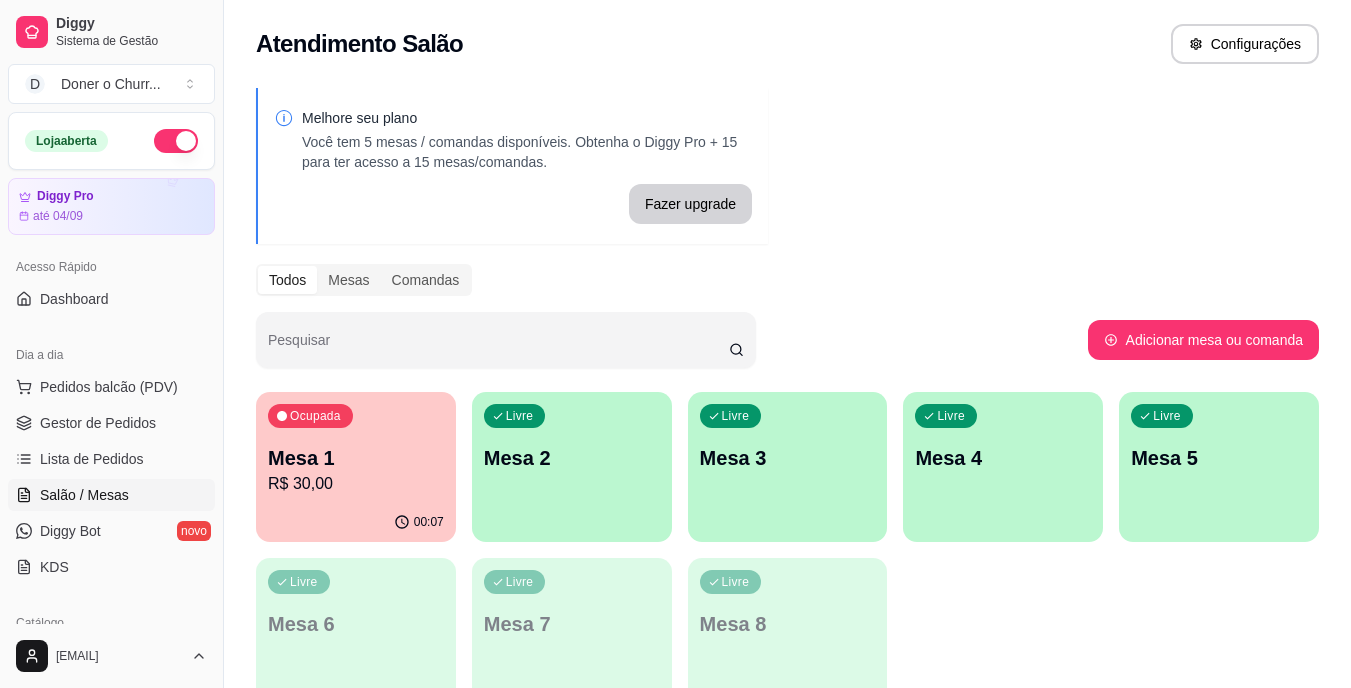 click on "Mesa 2" at bounding box center [572, 458] 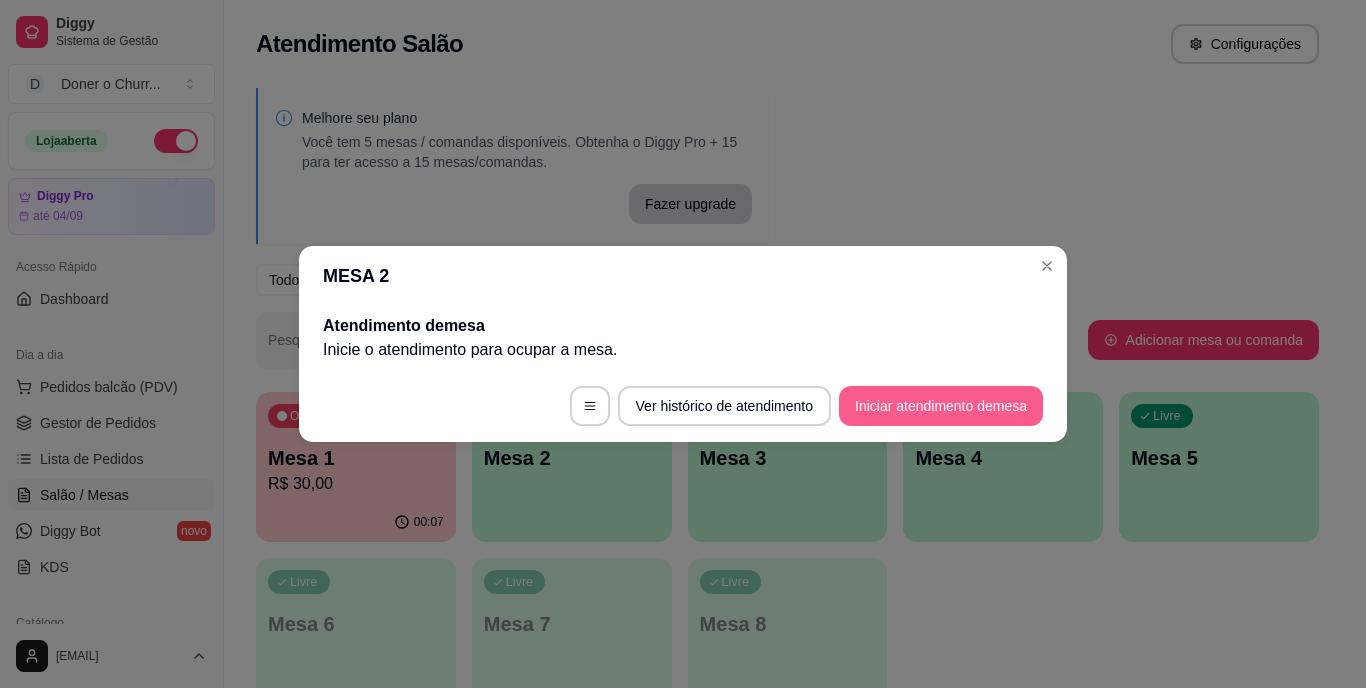 click on "Iniciar atendimento de  mesa" at bounding box center (941, 406) 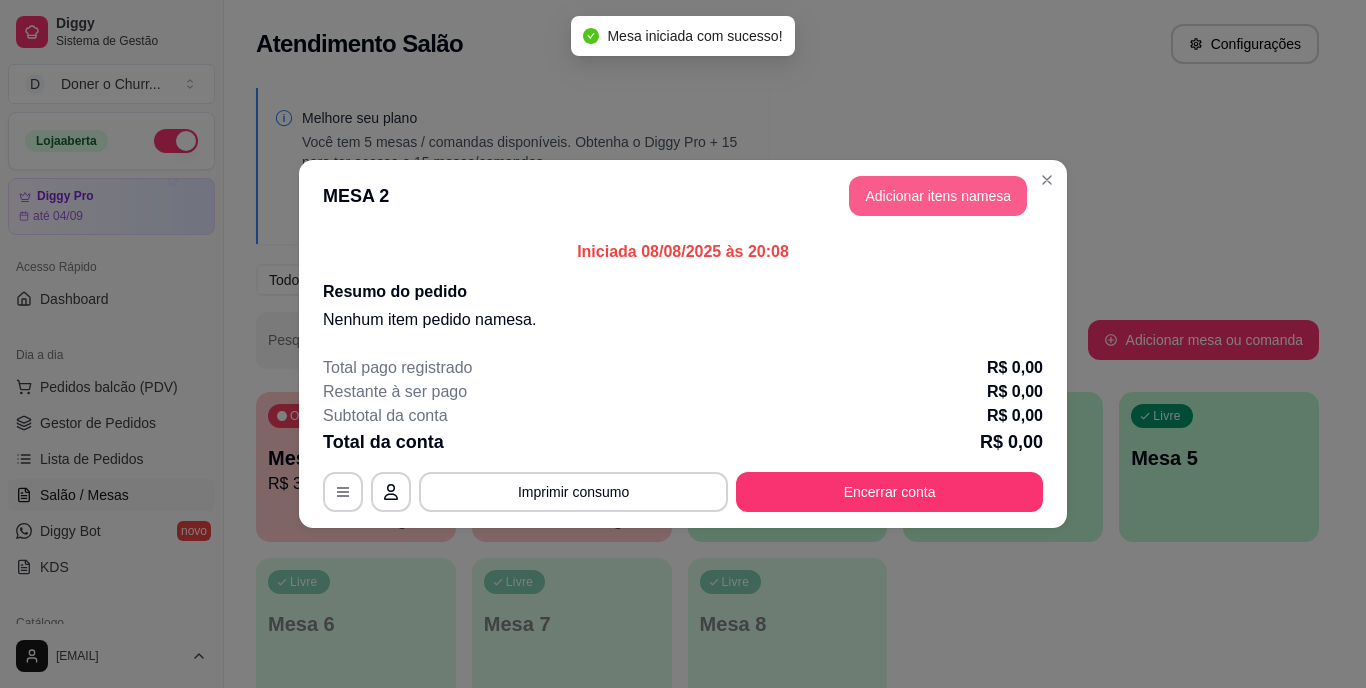 click on "Adicionar itens na  mesa" at bounding box center [938, 196] 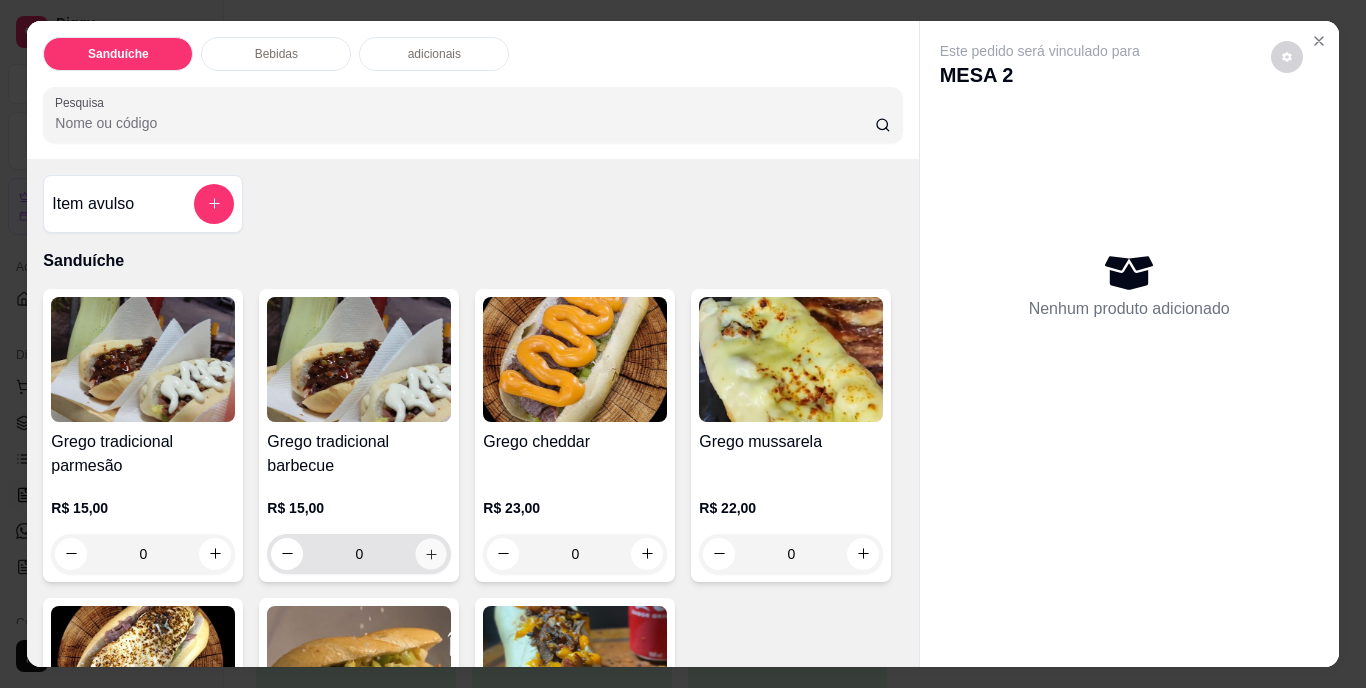 click 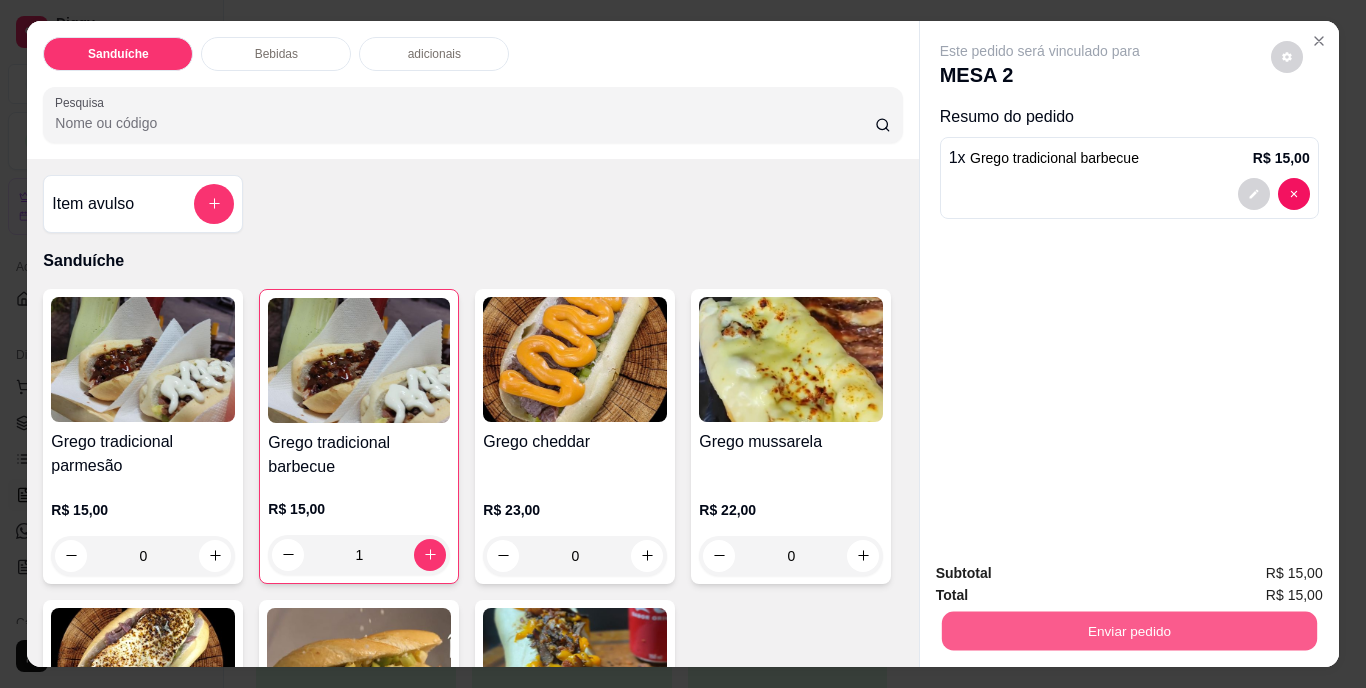 click on "Enviar pedido" at bounding box center [1128, 631] 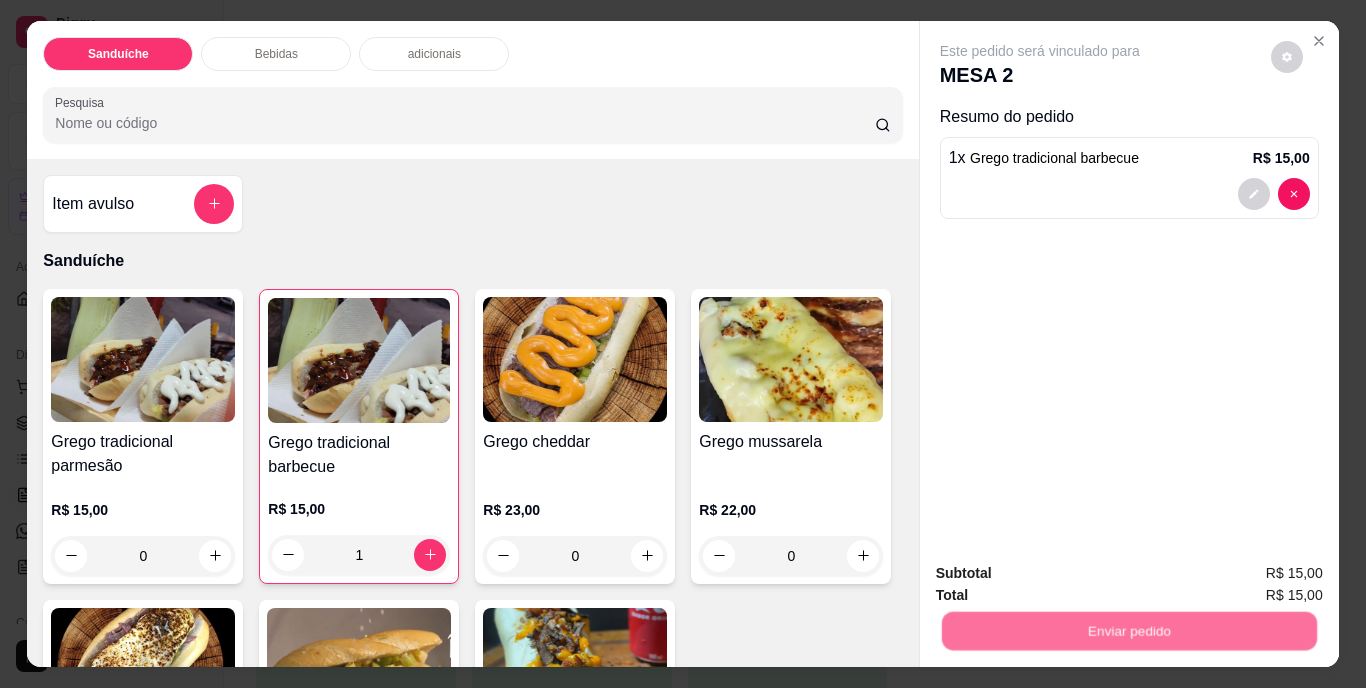 click on "Não registrar e enviar pedido" at bounding box center (1063, 575) 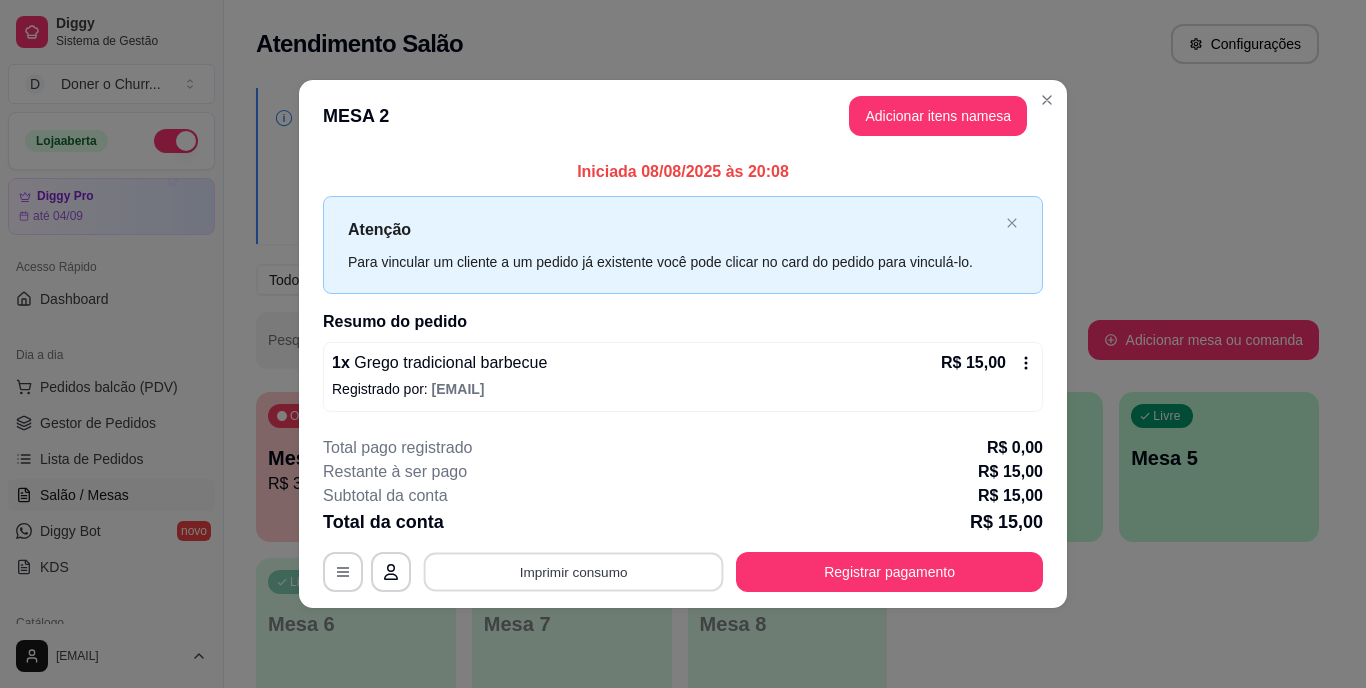 click on "Imprimir consumo" at bounding box center [574, 571] 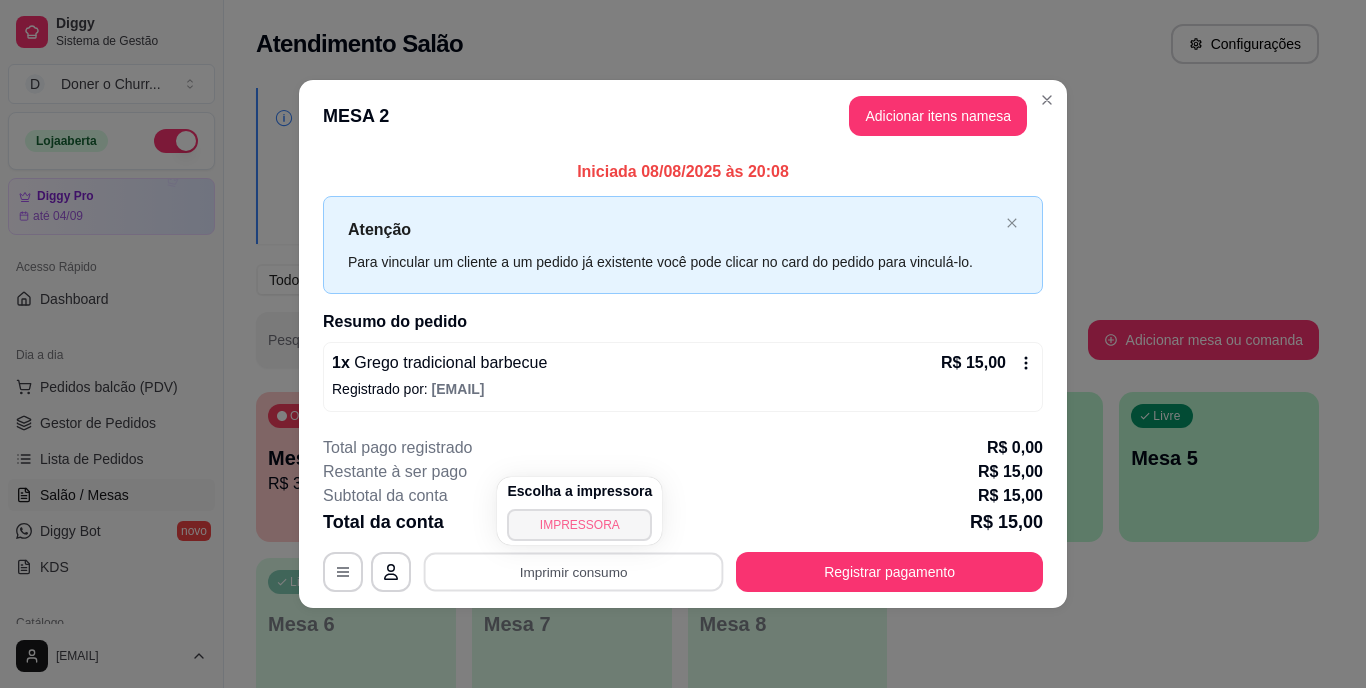 click on "IMPRESSORA" at bounding box center (579, 525) 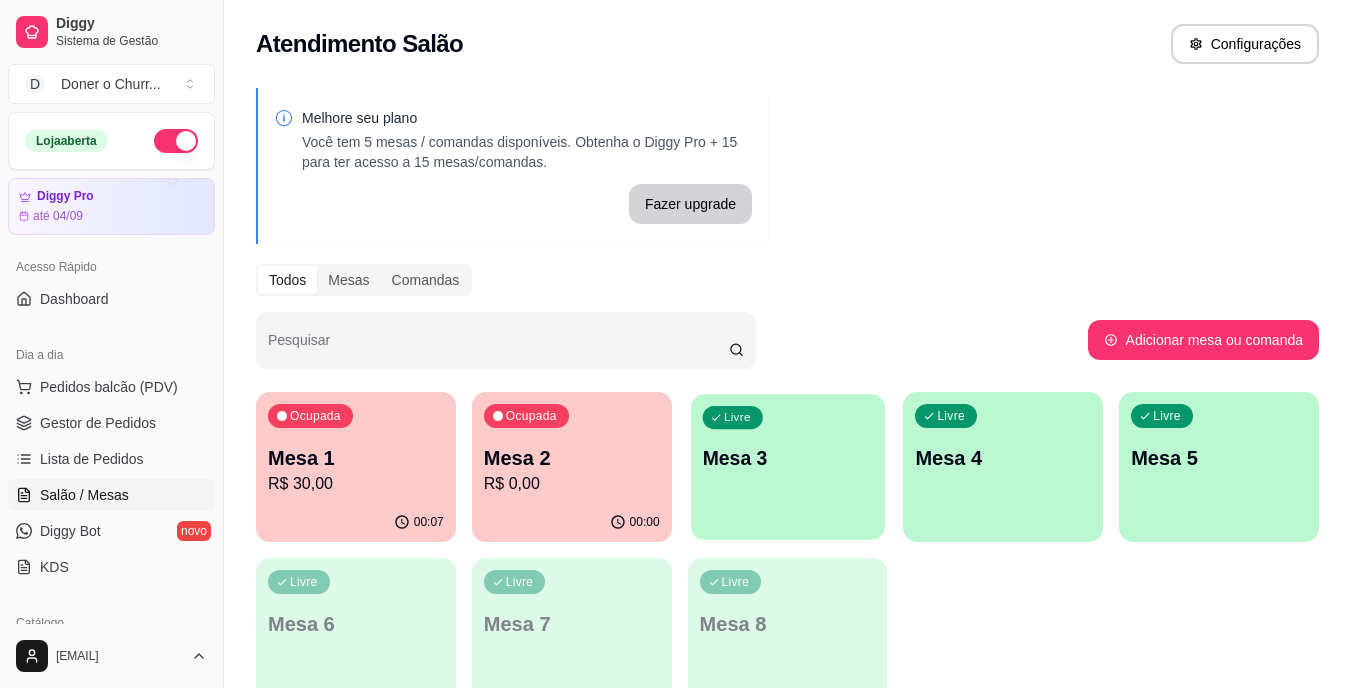 click on "Livre Mesa 3" at bounding box center [788, 455] 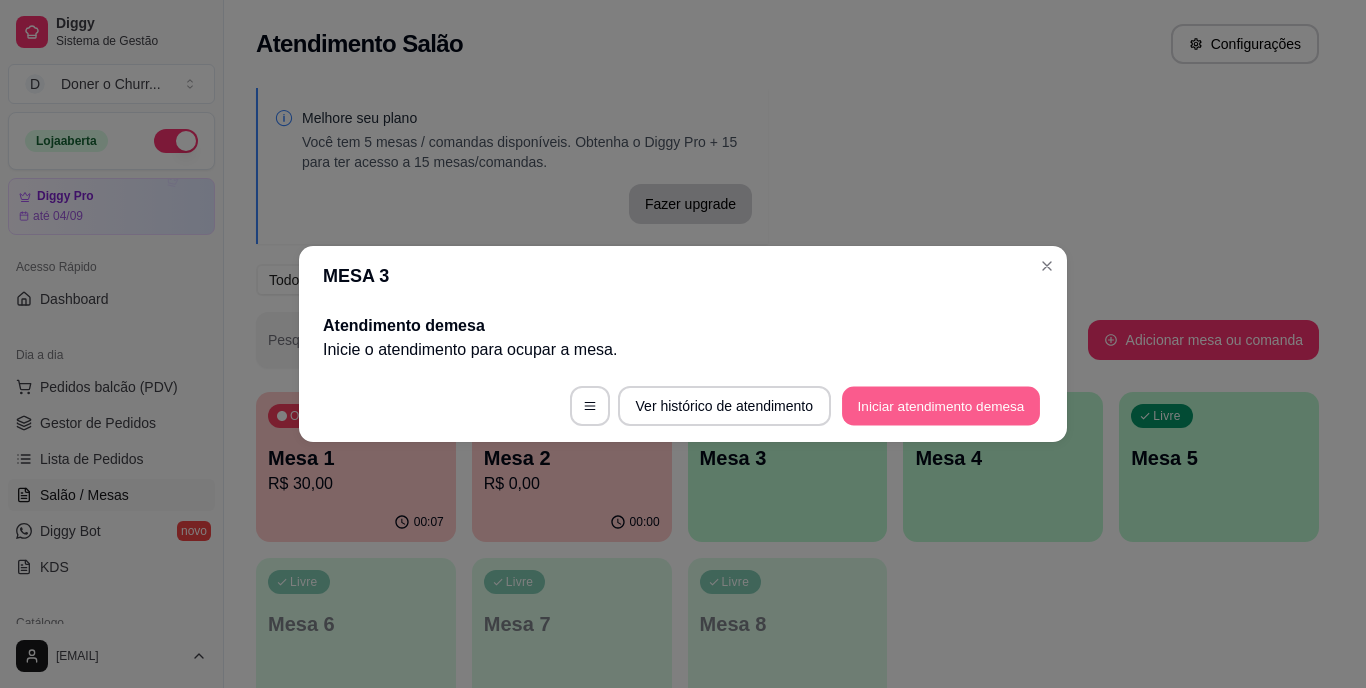 click on "Iniciar atendimento de  mesa" at bounding box center (941, 406) 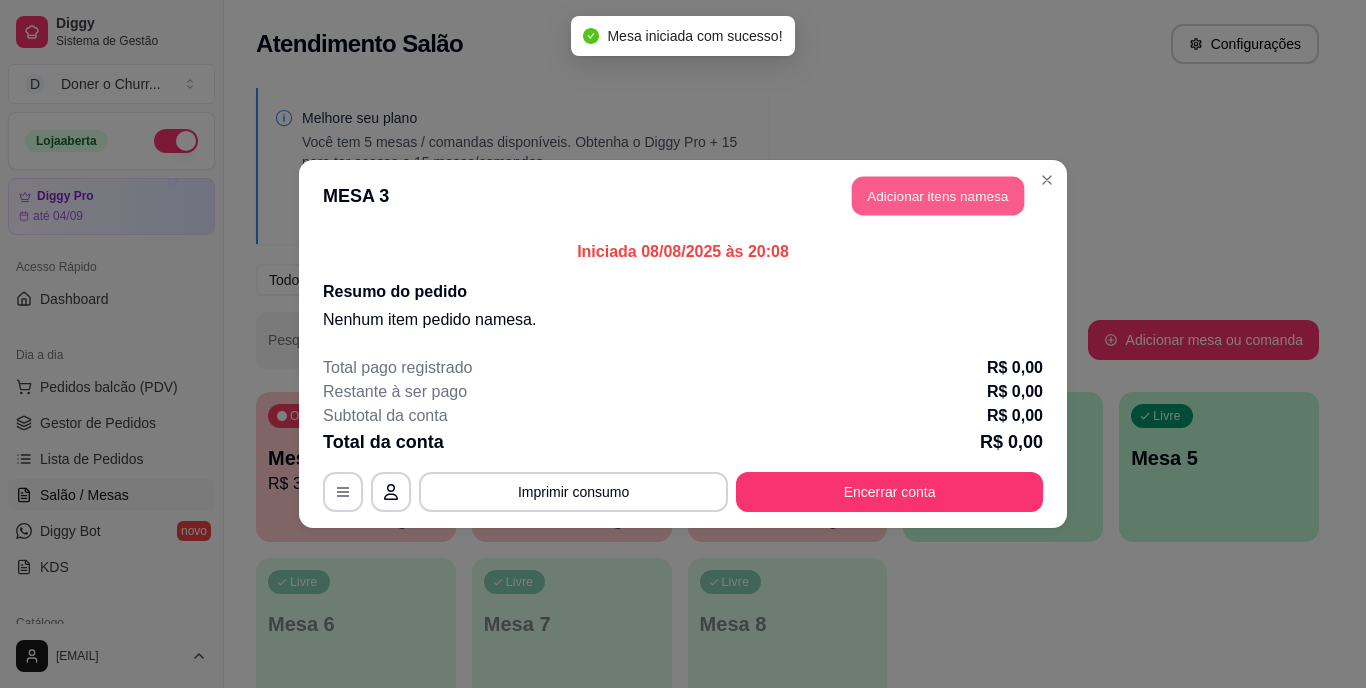 click on "Adicionar itens na  mesa" at bounding box center [938, 196] 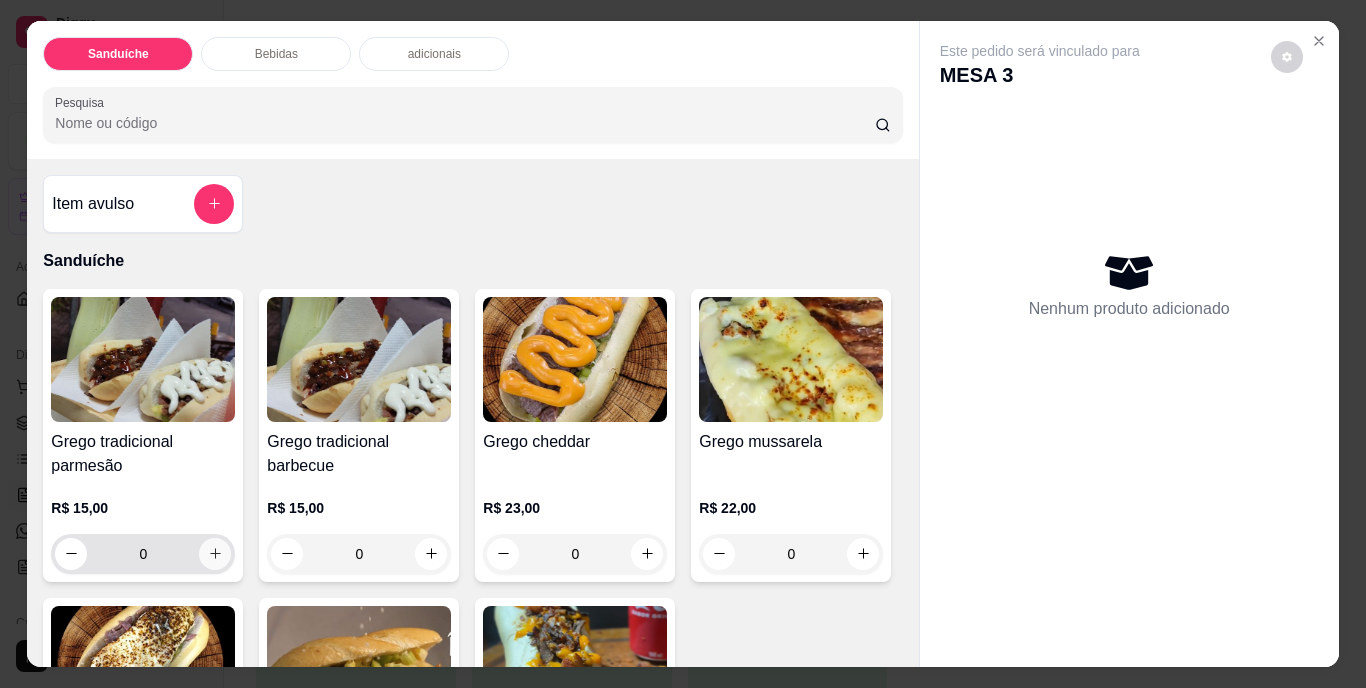 click at bounding box center (215, 554) 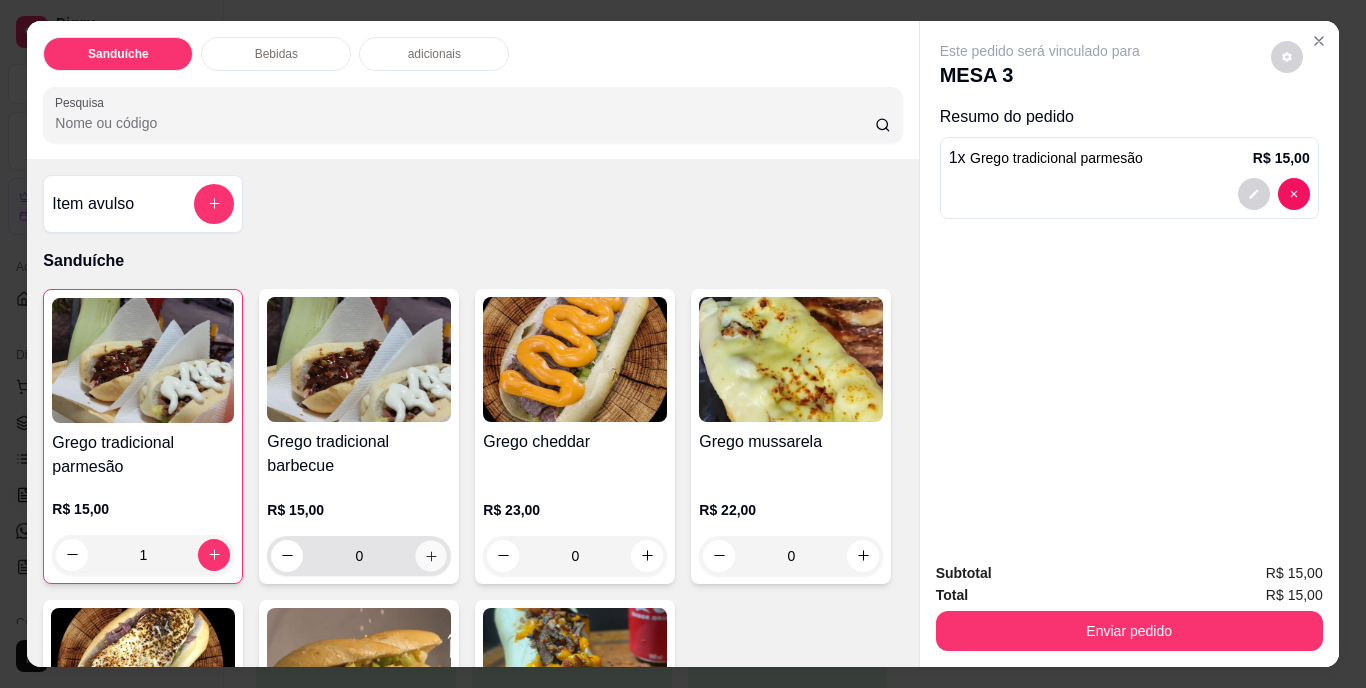 click at bounding box center [431, 555] 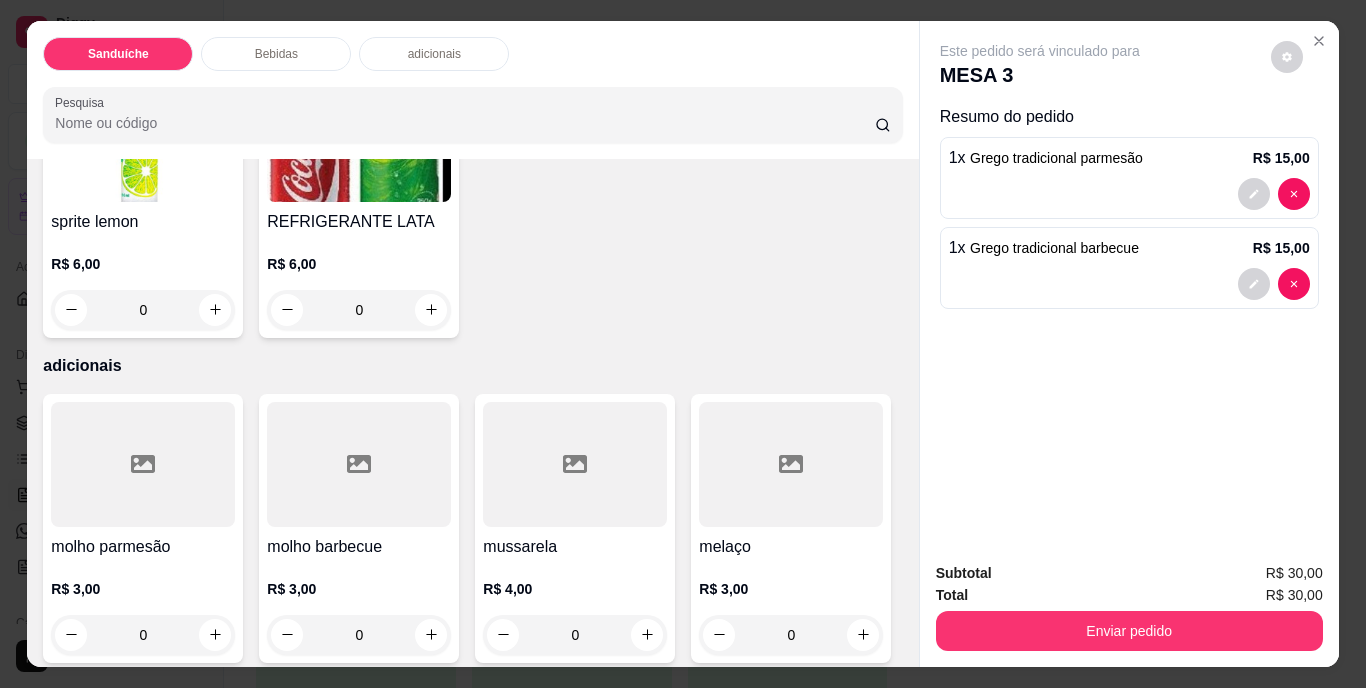 scroll, scrollTop: 1200, scrollLeft: 0, axis: vertical 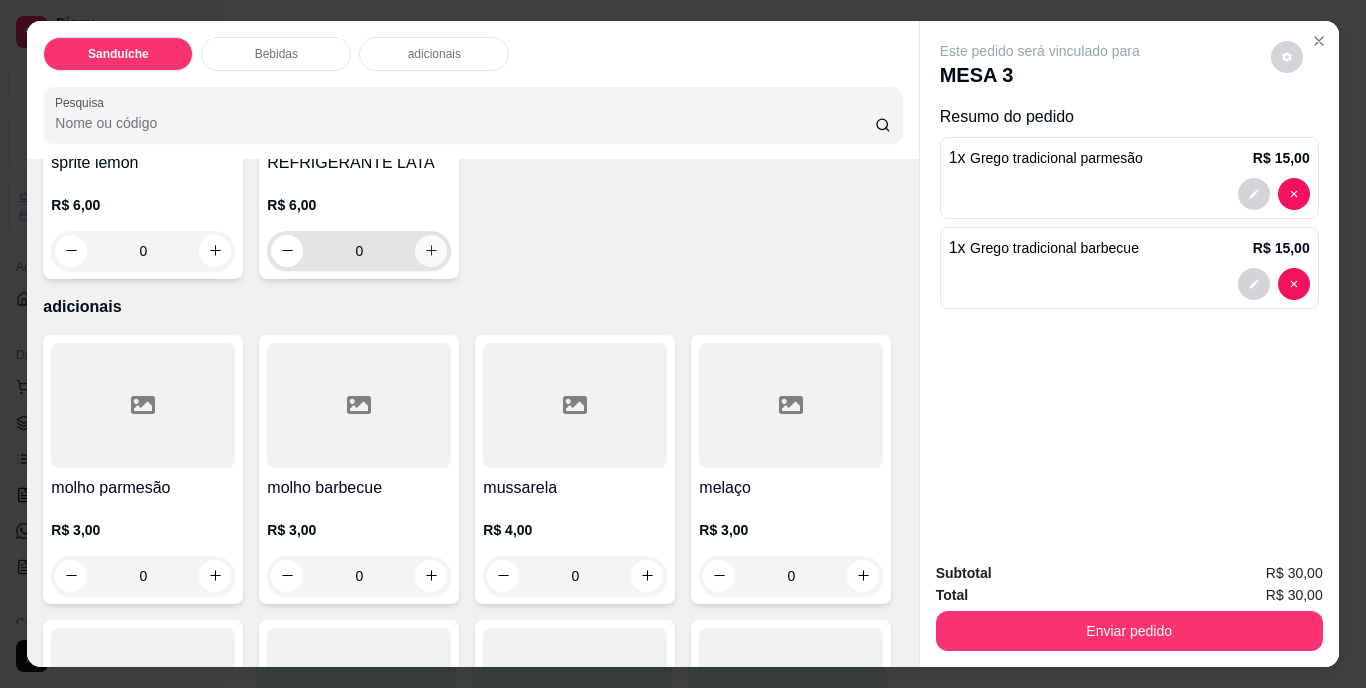 click 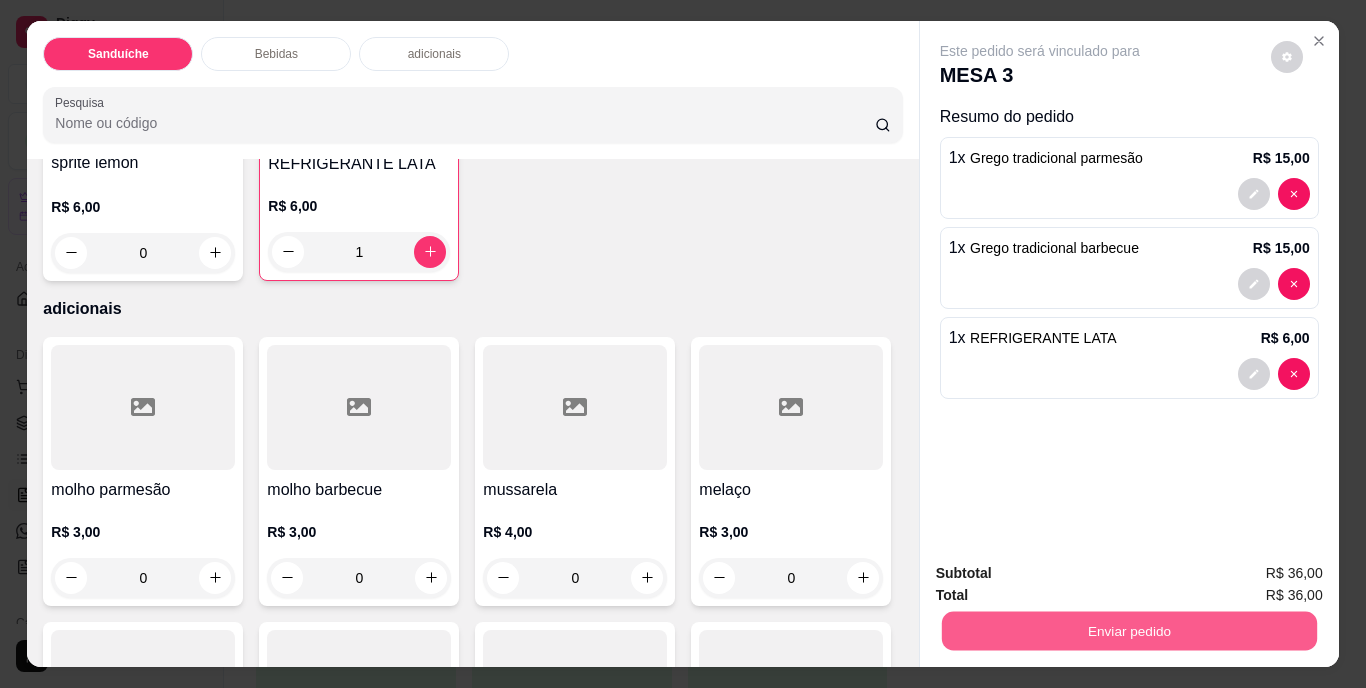 click on "Enviar pedido" at bounding box center [1128, 631] 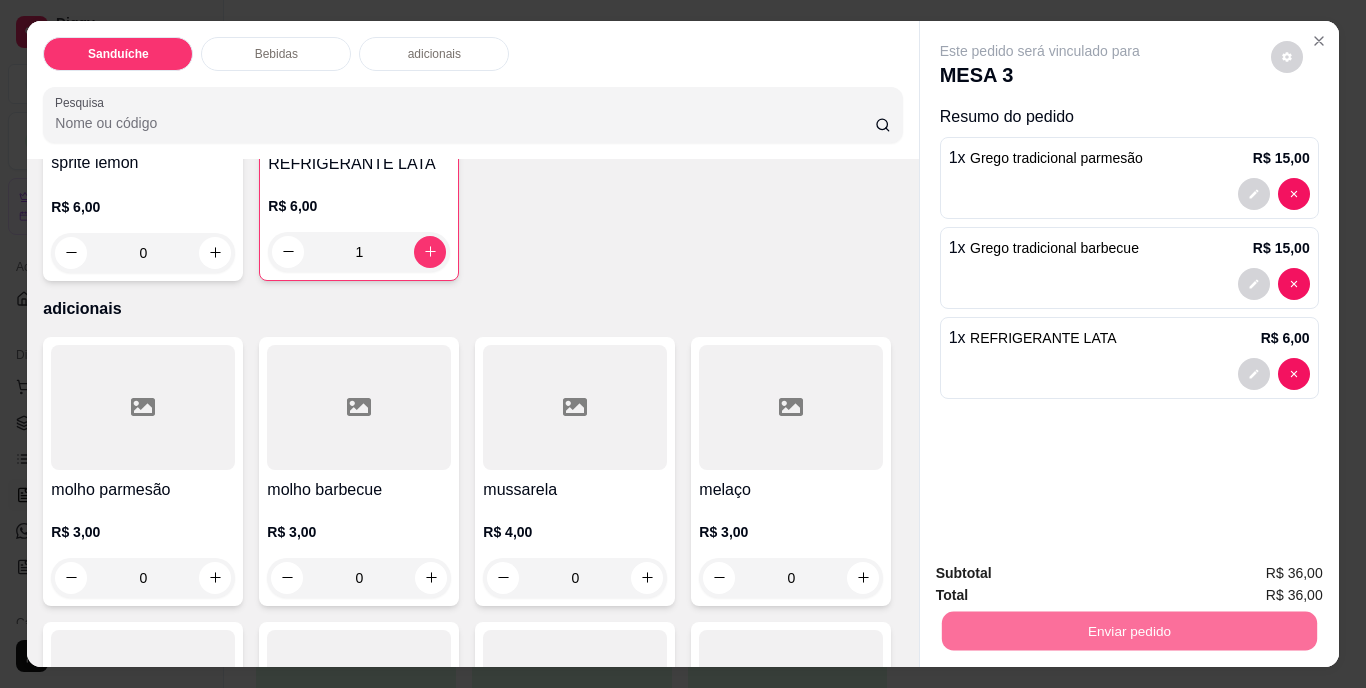 click on "Não registrar e enviar pedido" at bounding box center (1063, 575) 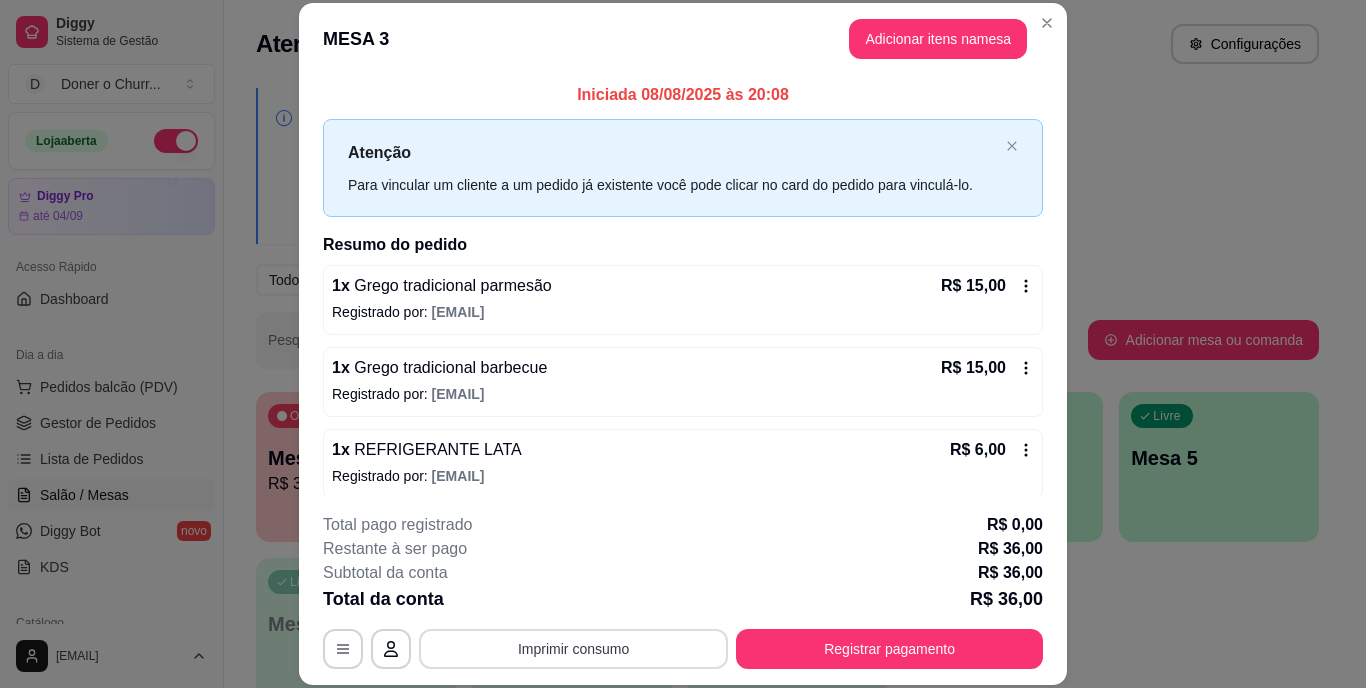 click on "Imprimir consumo" at bounding box center (573, 649) 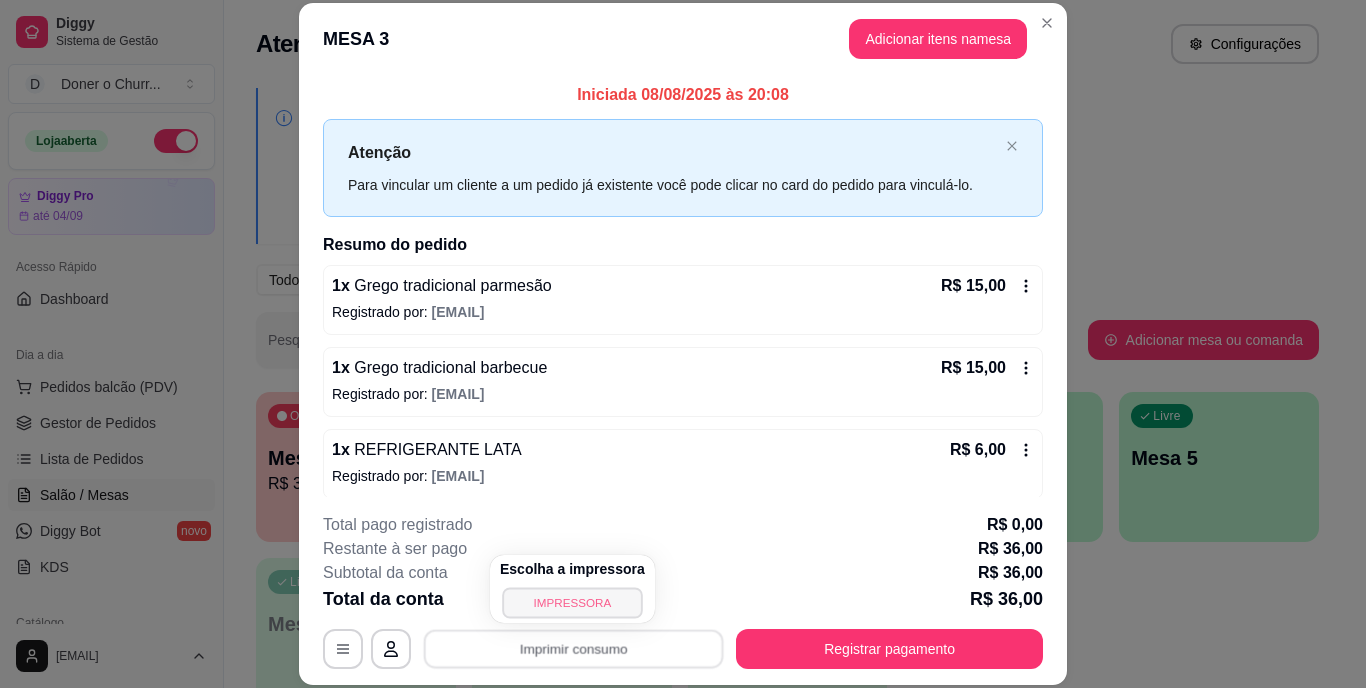 click on "IMPRESSORA" at bounding box center (572, 602) 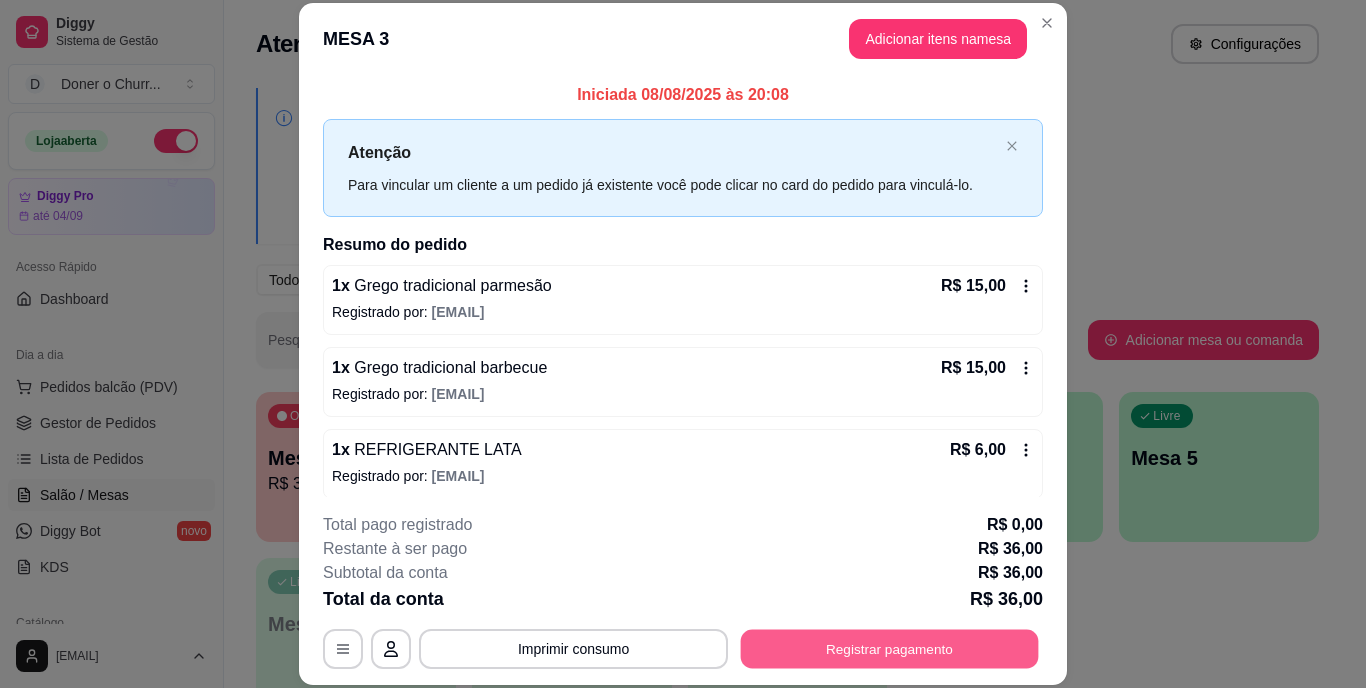 click on "Registrar pagamento" at bounding box center [890, 648] 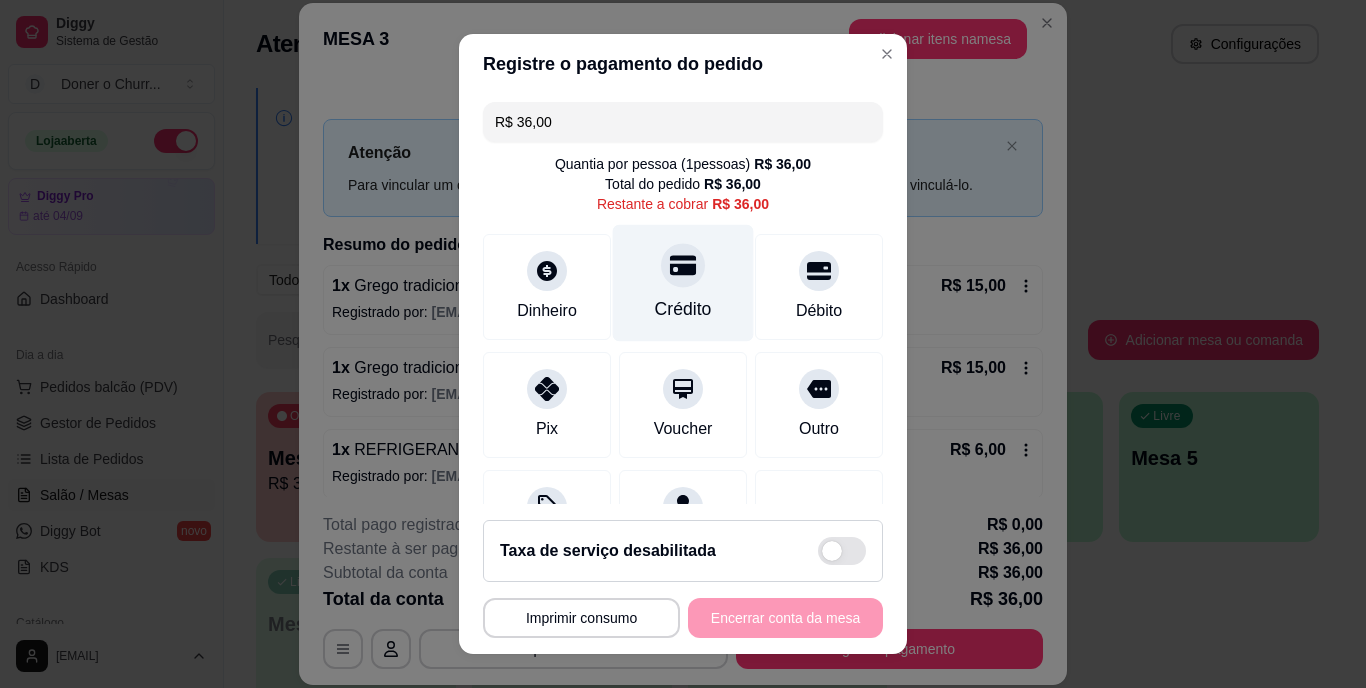 click on "Crédito" at bounding box center [683, 283] 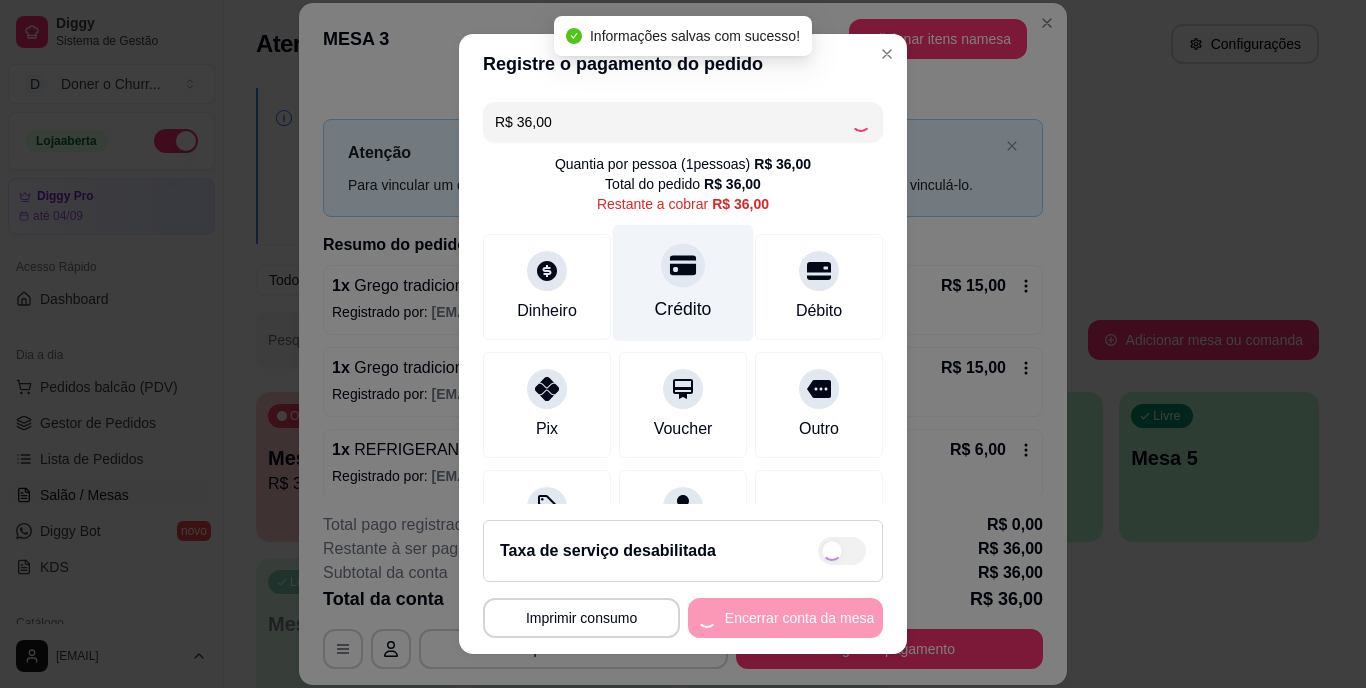 type on "R$ 0,00" 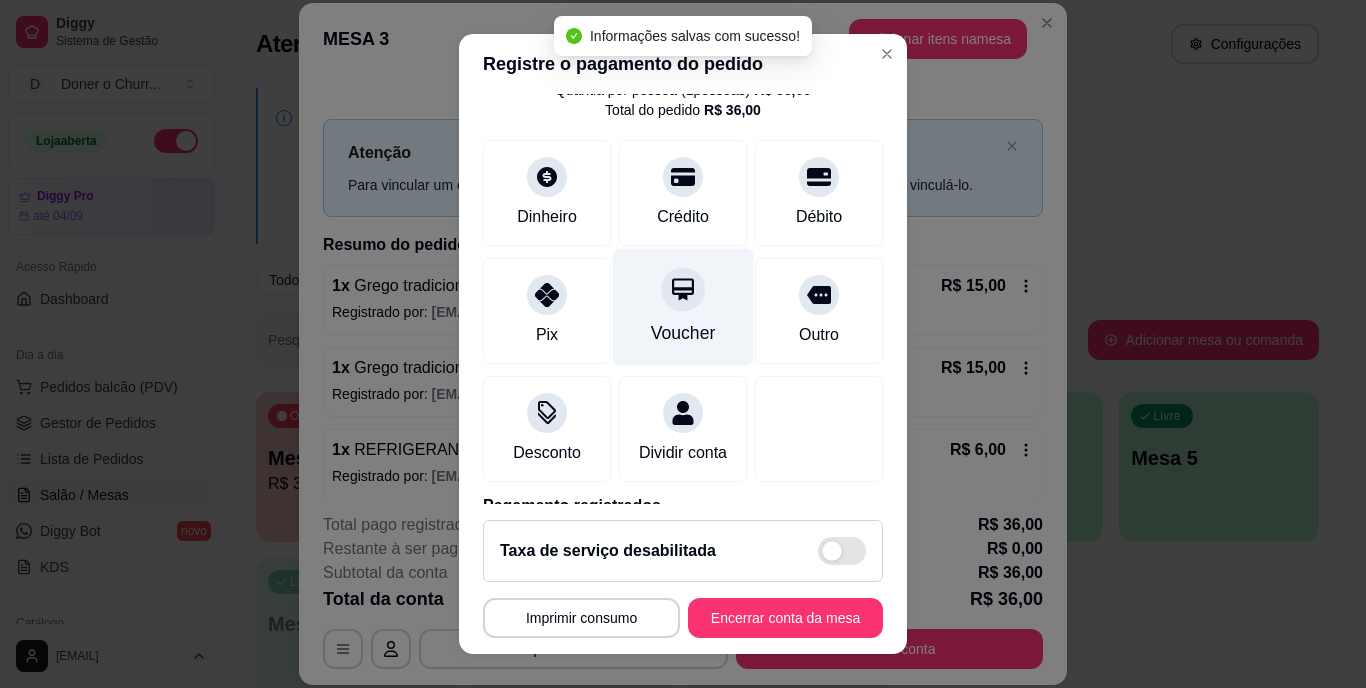 scroll, scrollTop: 188, scrollLeft: 0, axis: vertical 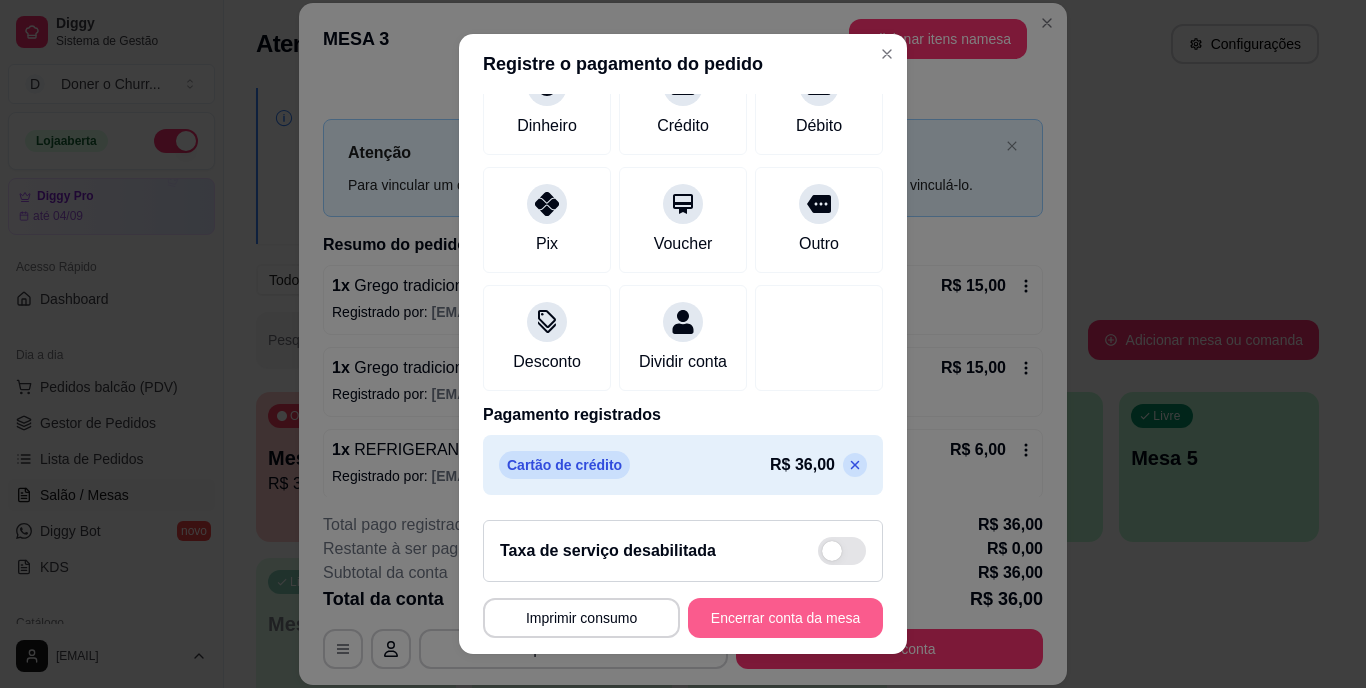 click on "Encerrar conta da mesa" at bounding box center [785, 618] 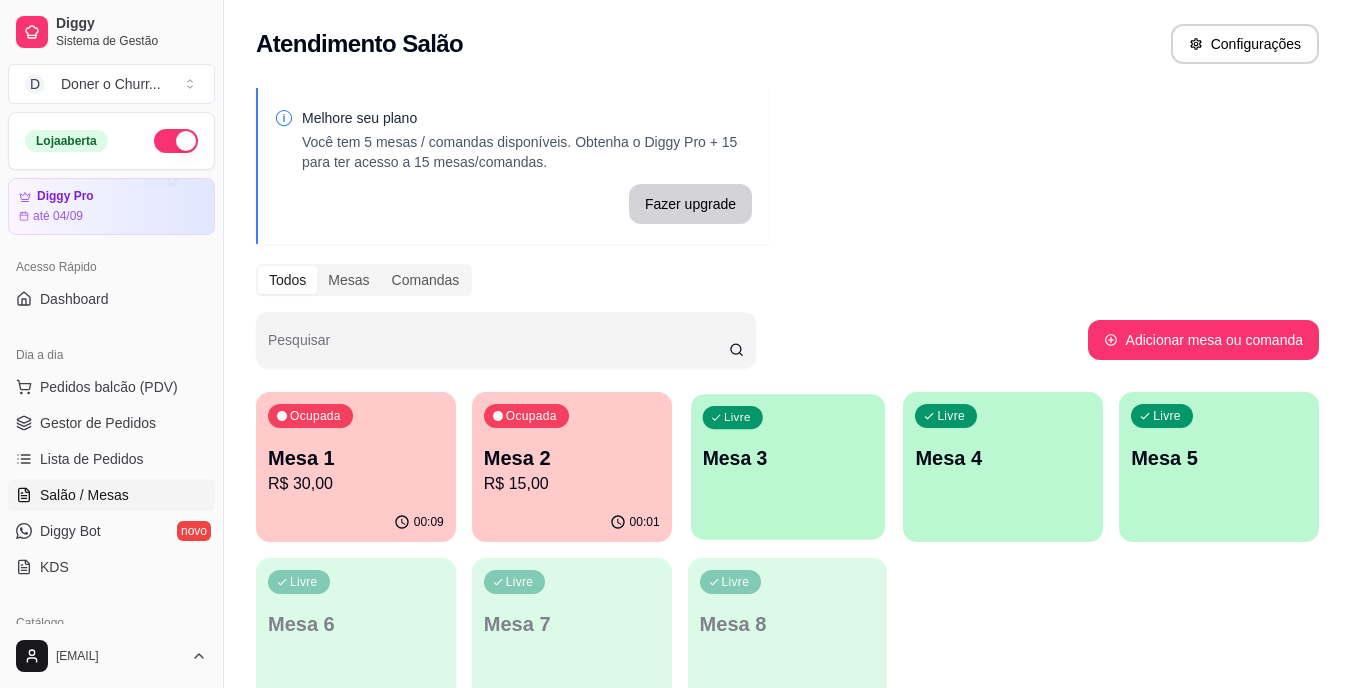 click on "Mesa 3" at bounding box center [787, 458] 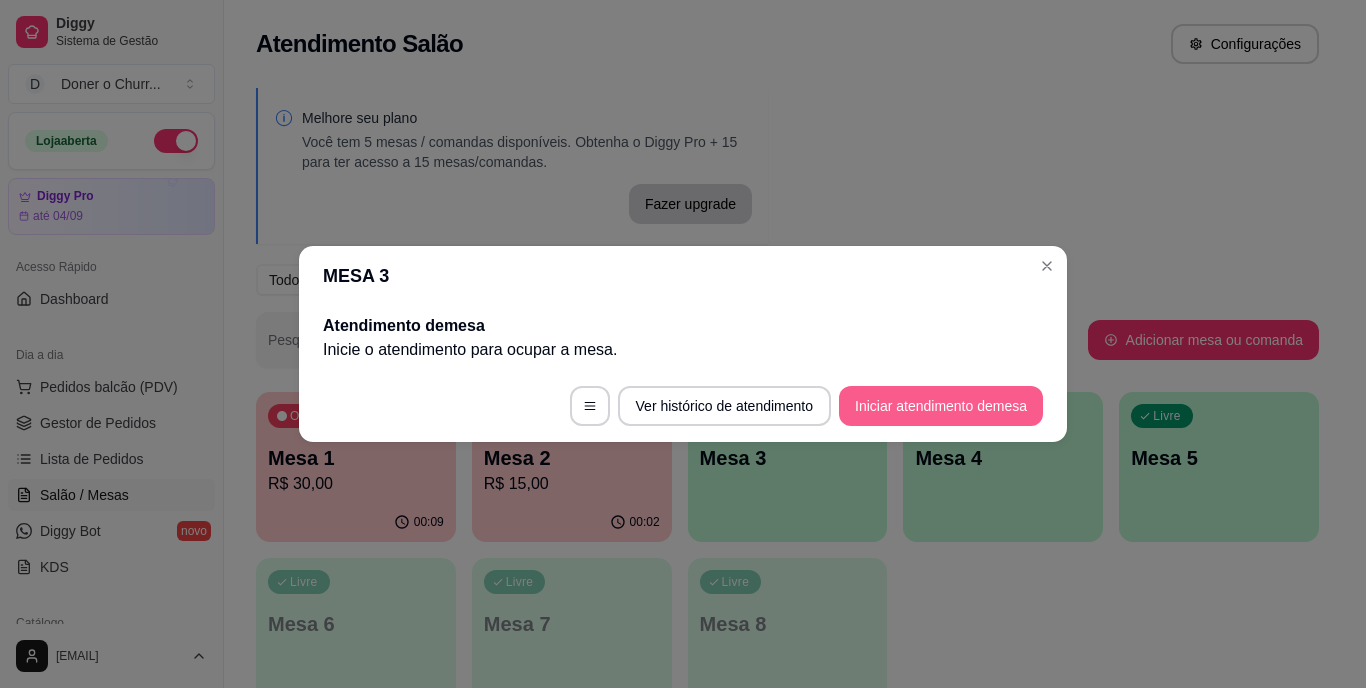 click on "Iniciar atendimento de  mesa" at bounding box center [941, 406] 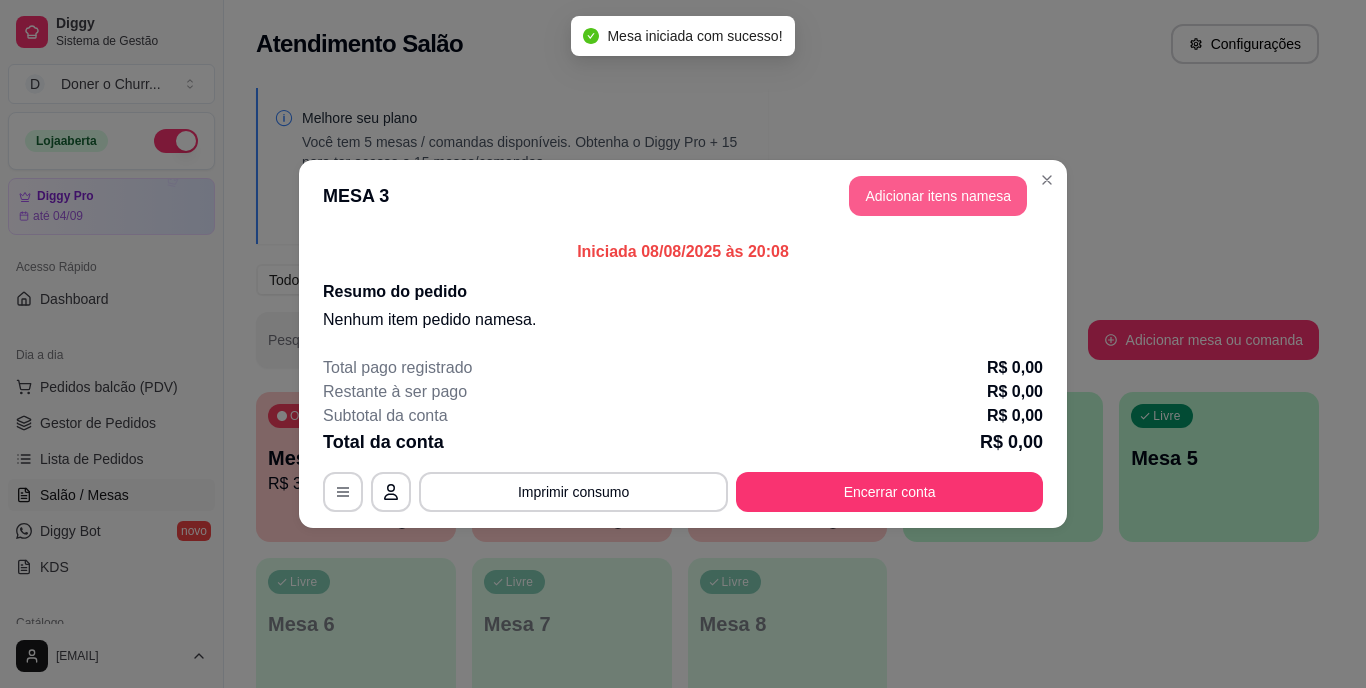 click on "Adicionar itens na  mesa" at bounding box center (938, 196) 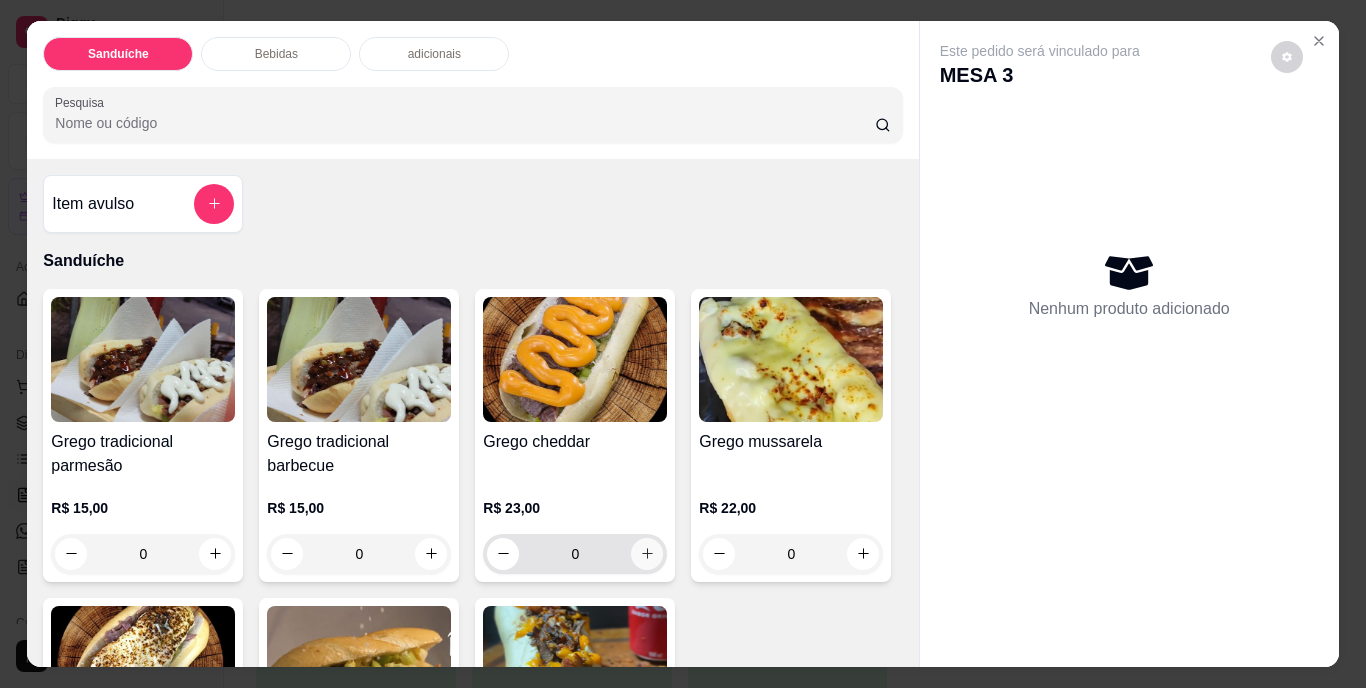 click 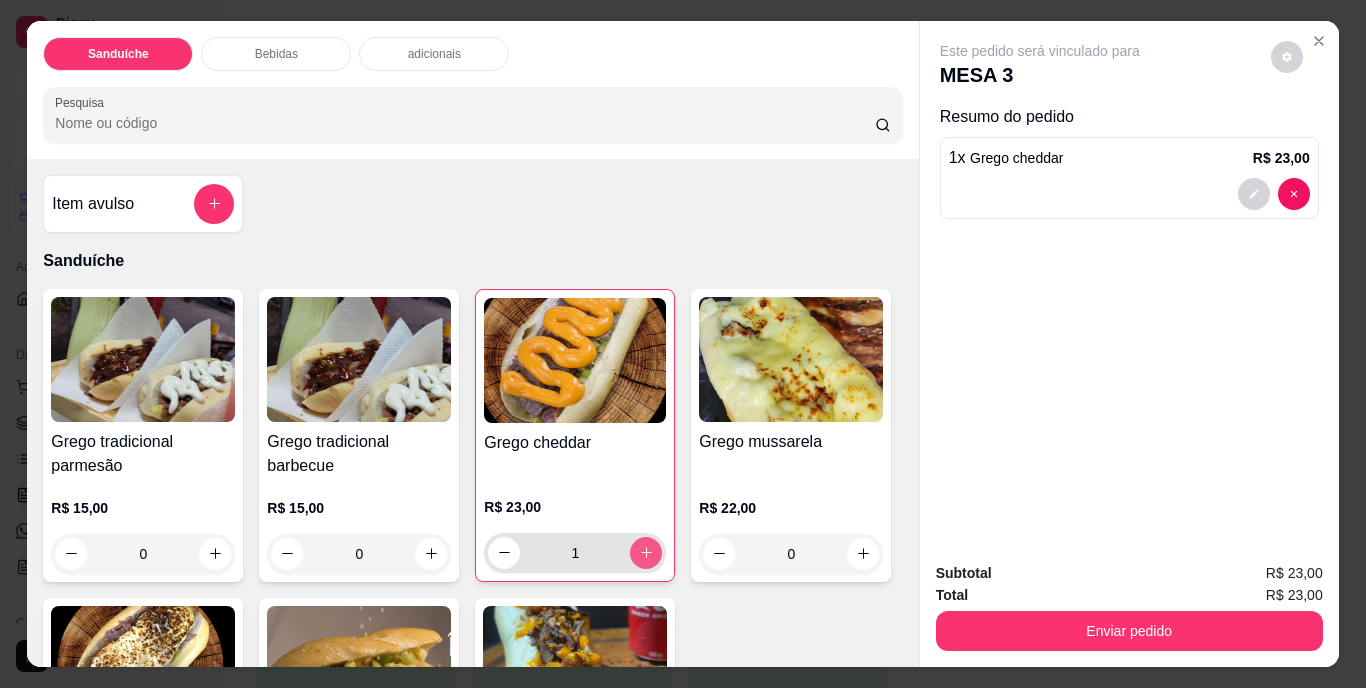 click 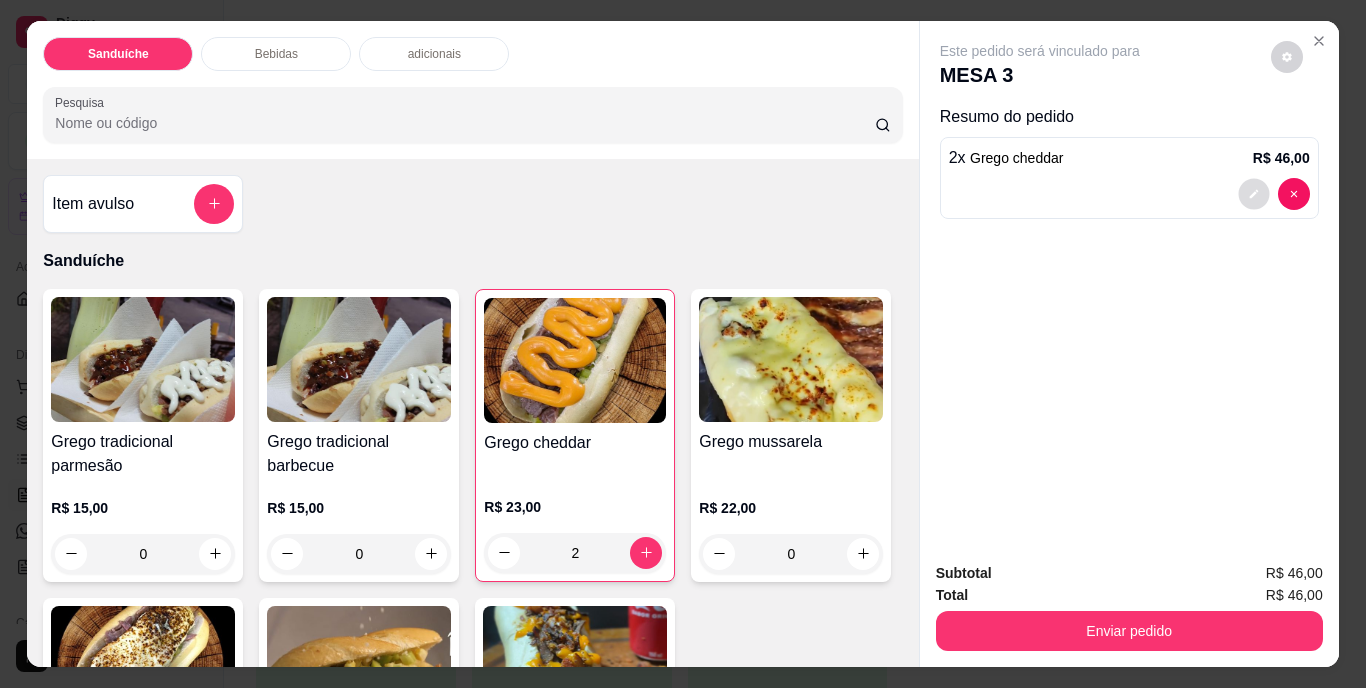 click at bounding box center (1253, 193) 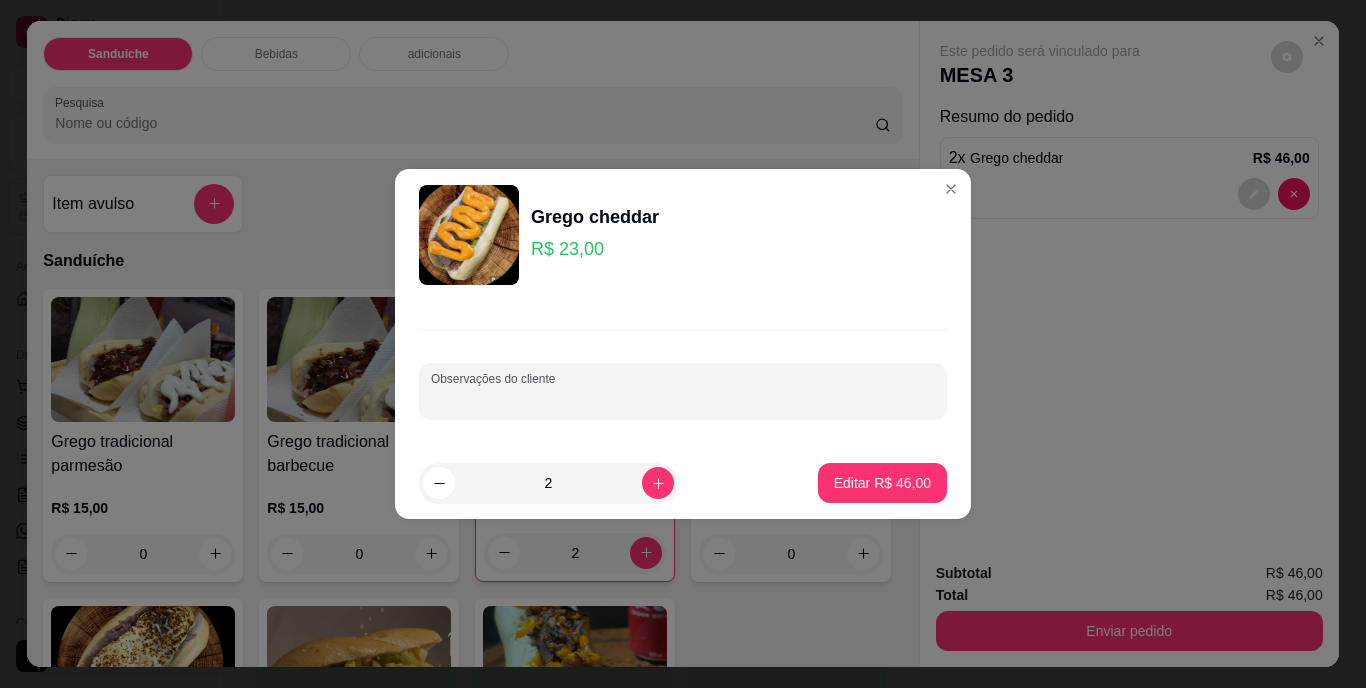 click on "Observações do cliente" at bounding box center (683, 399) 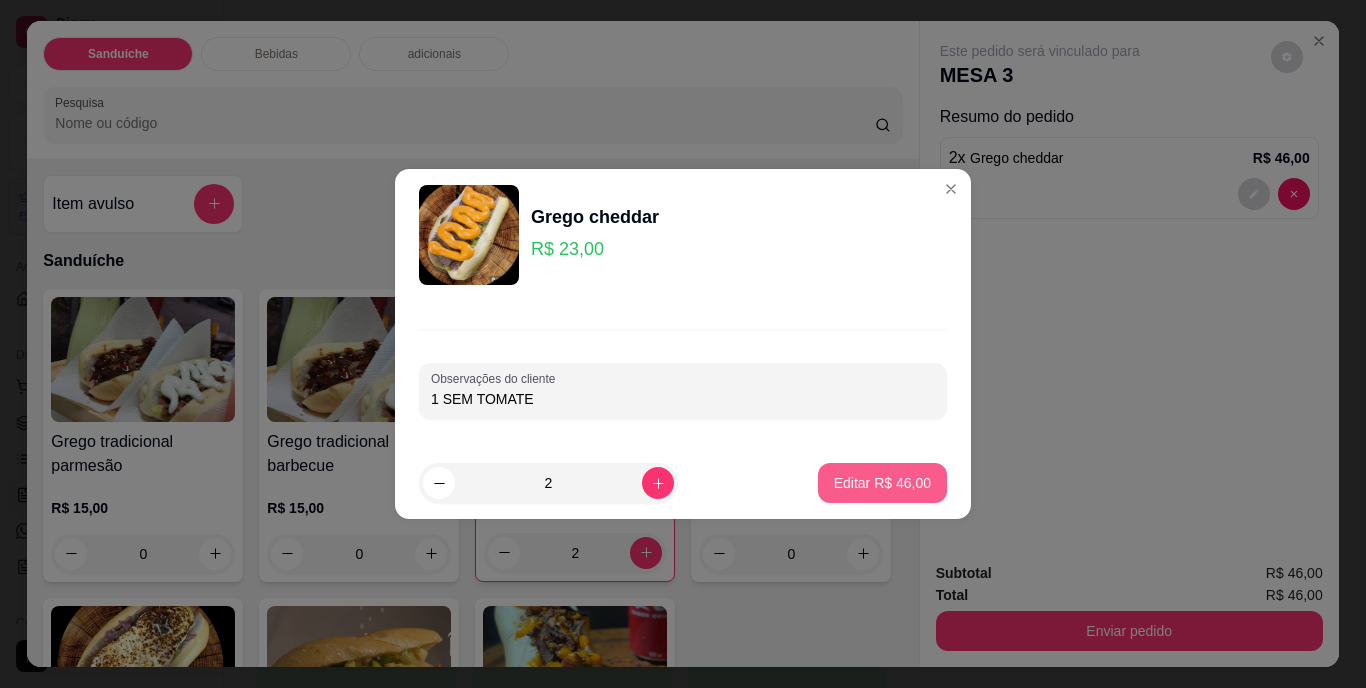 type on "1 SEM TOMATE" 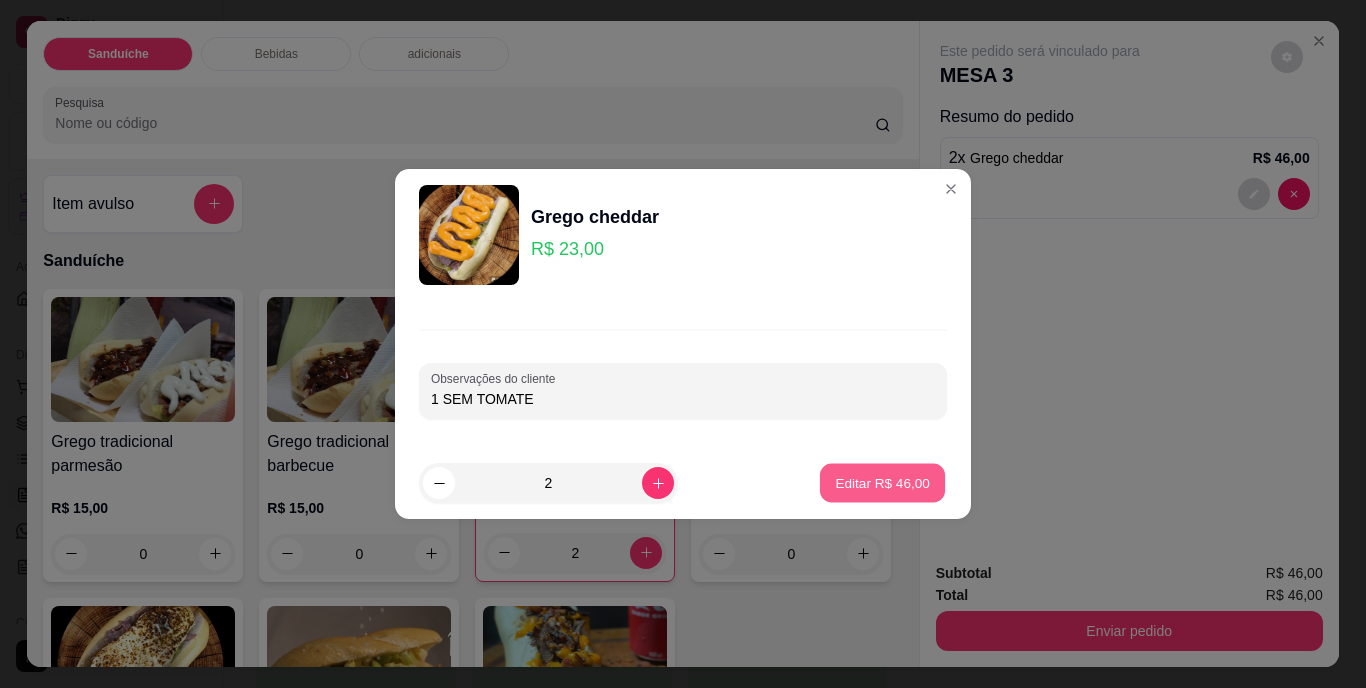 click on "Editar   R$ 46,00" at bounding box center [882, 482] 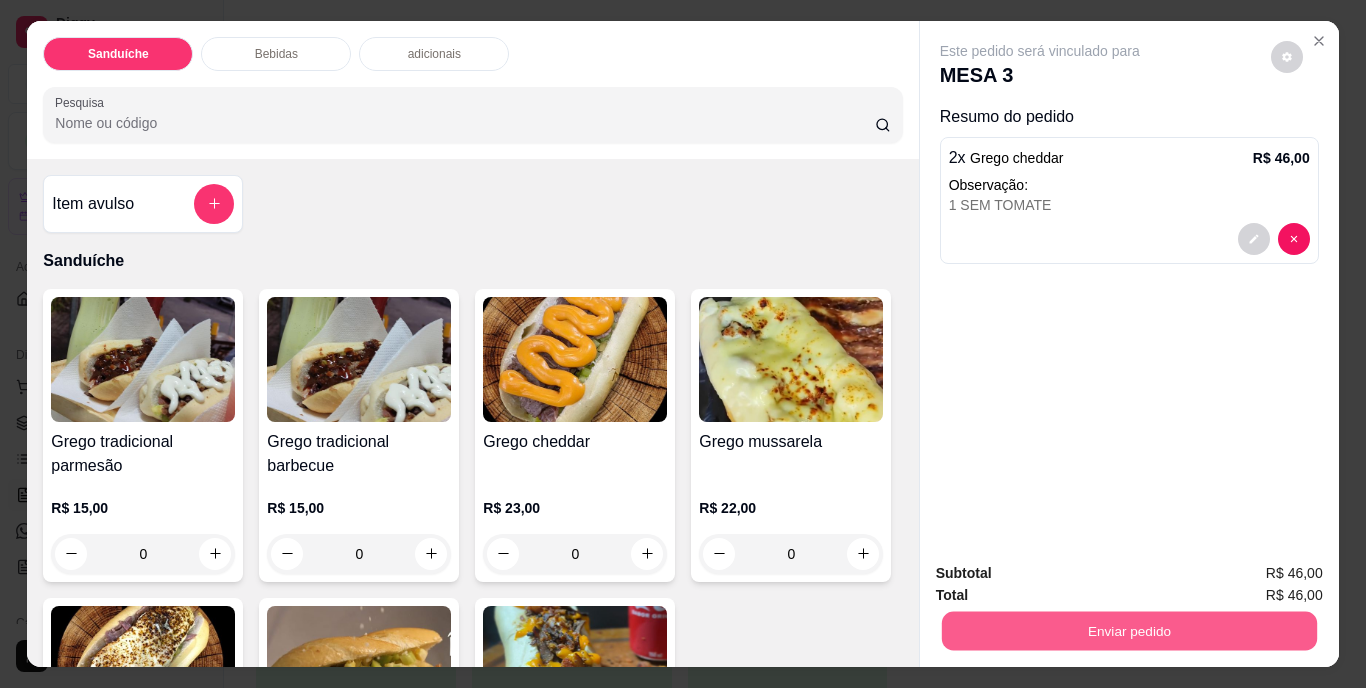 click on "Enviar pedido" at bounding box center (1128, 631) 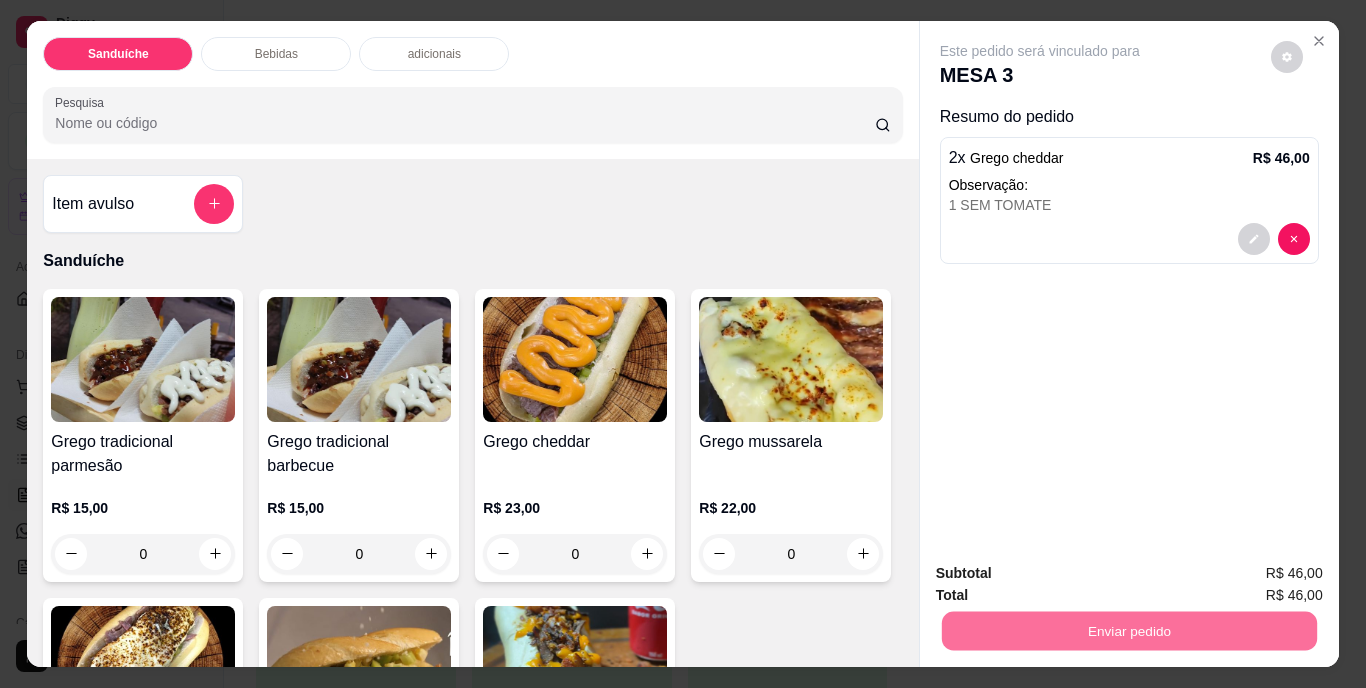 click on "Não registrar e enviar pedido" at bounding box center (1063, 575) 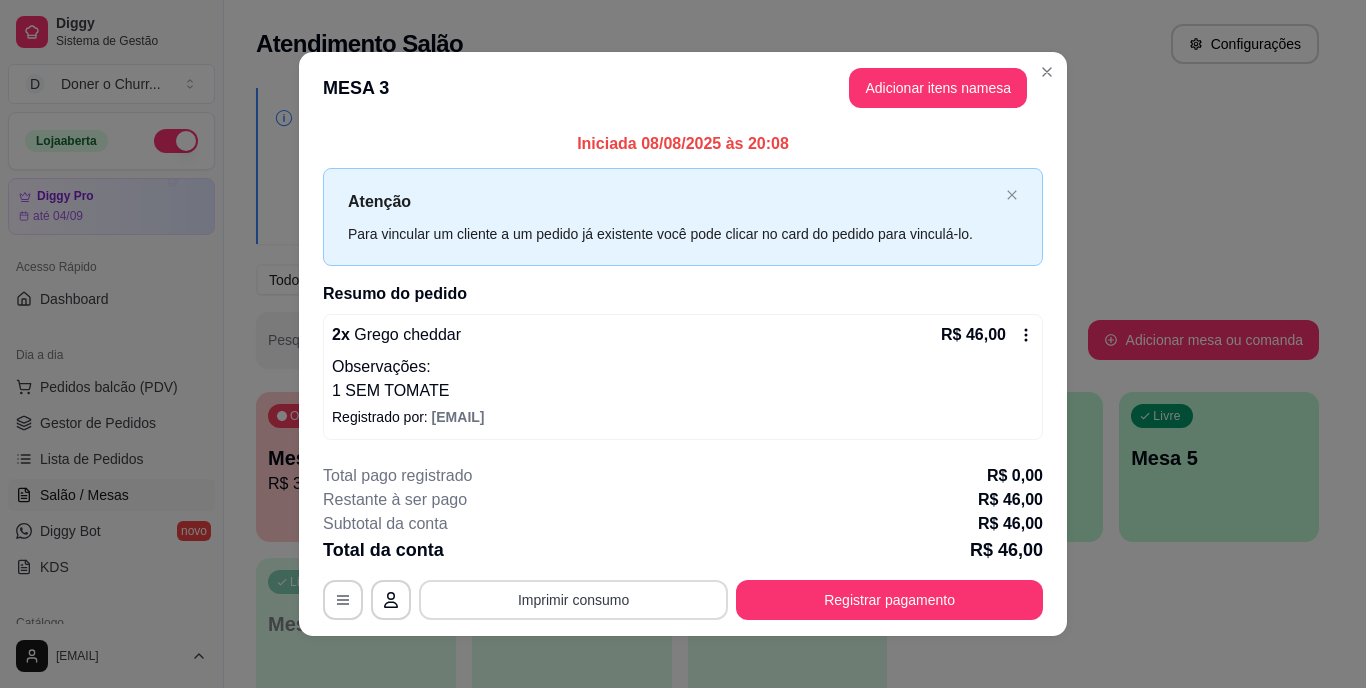 click on "Imprimir consumo" at bounding box center [573, 600] 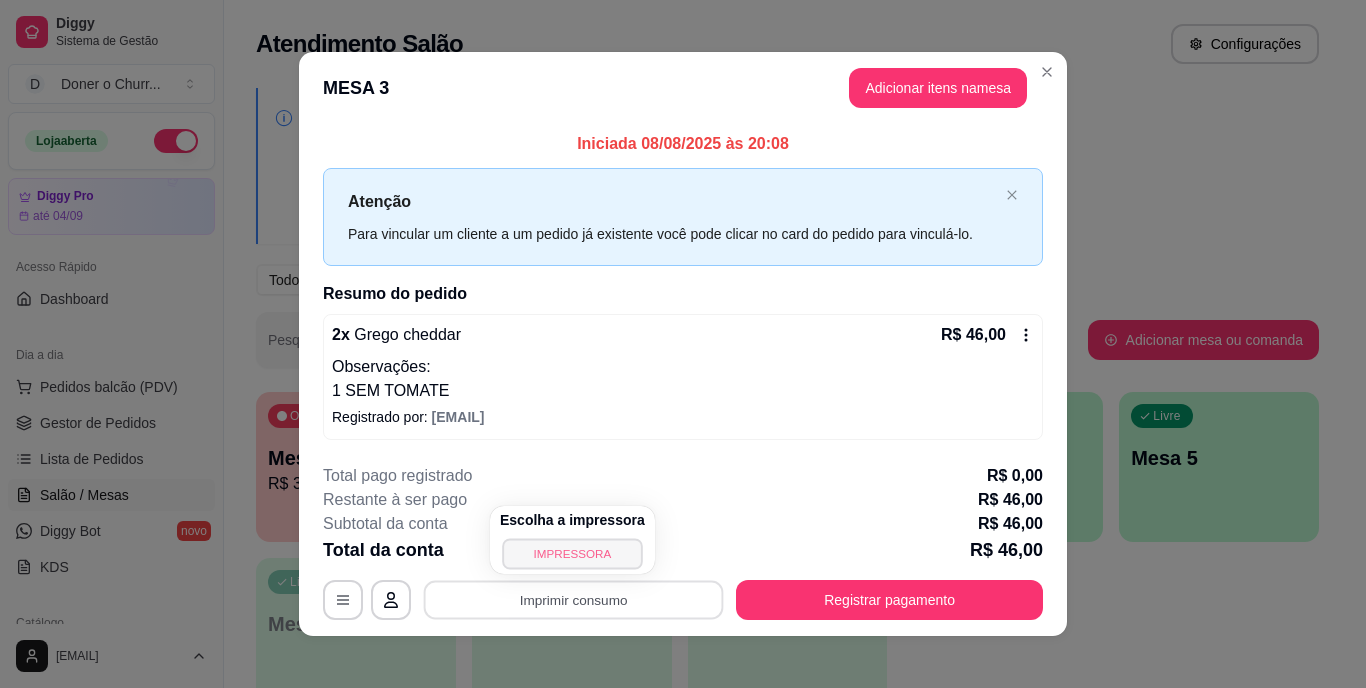 click on "IMPRESSORA" at bounding box center (572, 553) 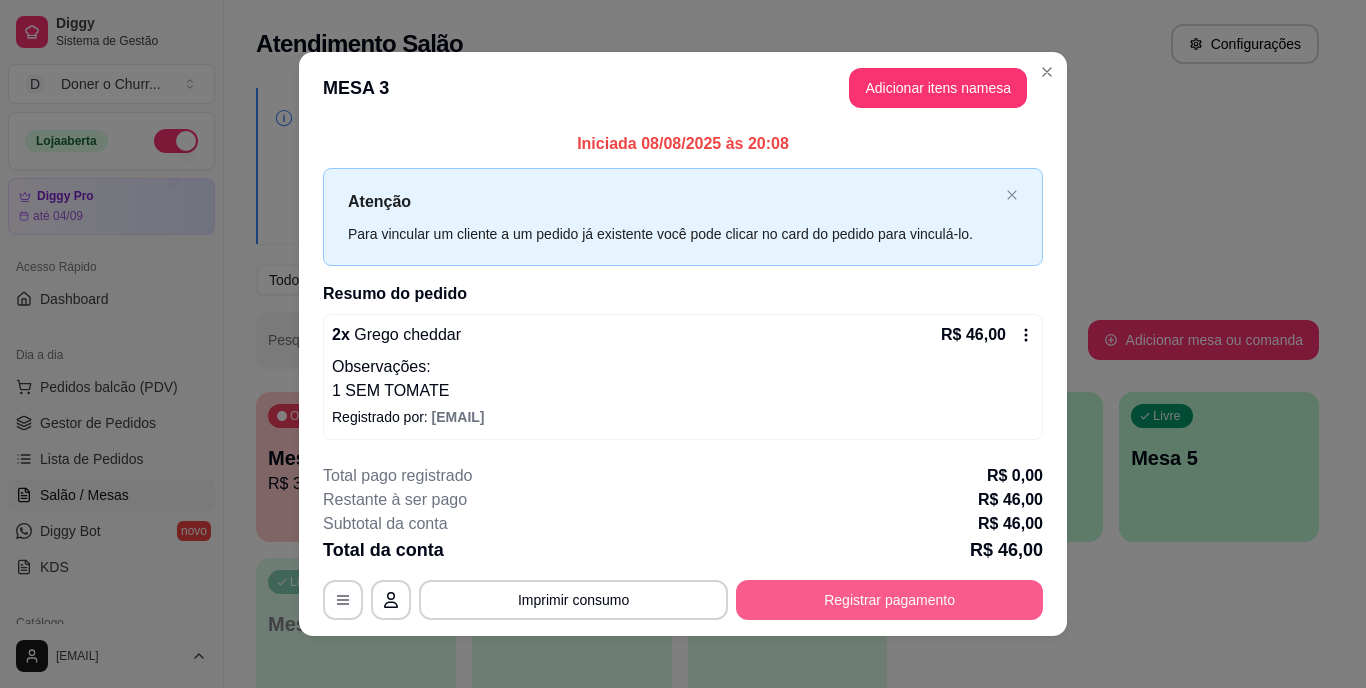 click on "Registrar pagamento" at bounding box center [889, 600] 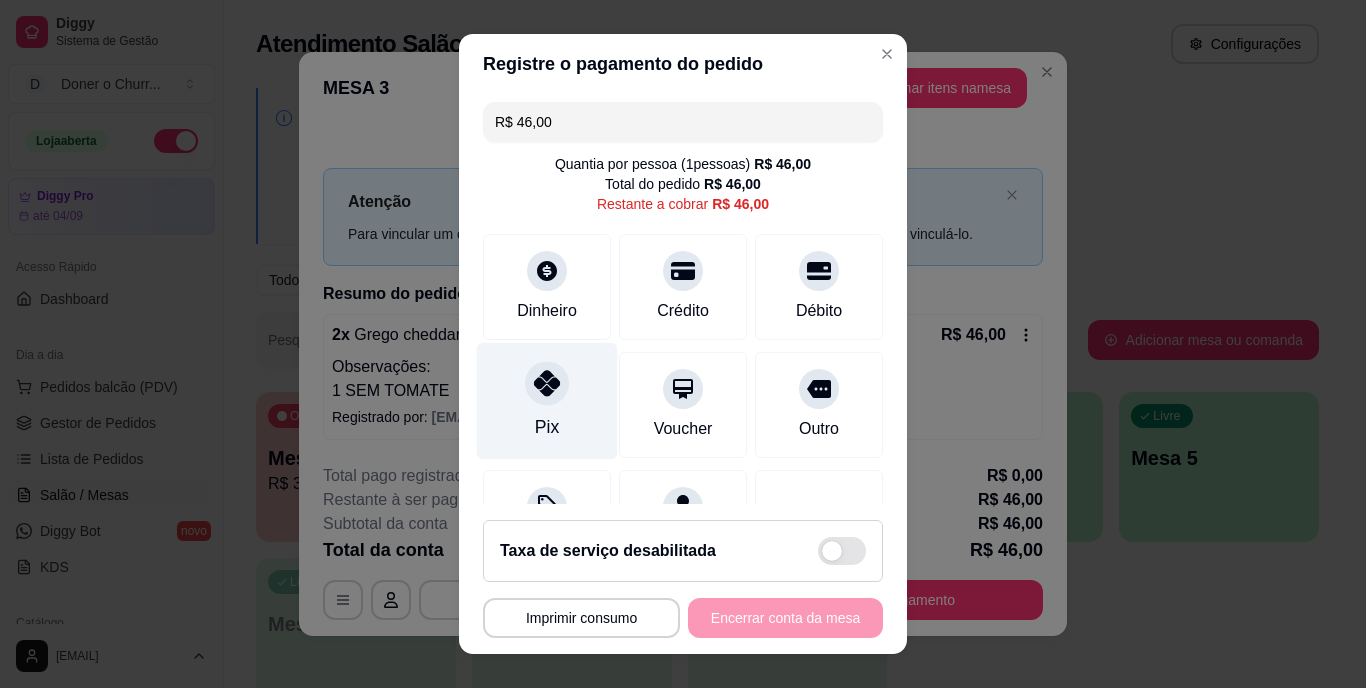 click on "Pix" at bounding box center (547, 401) 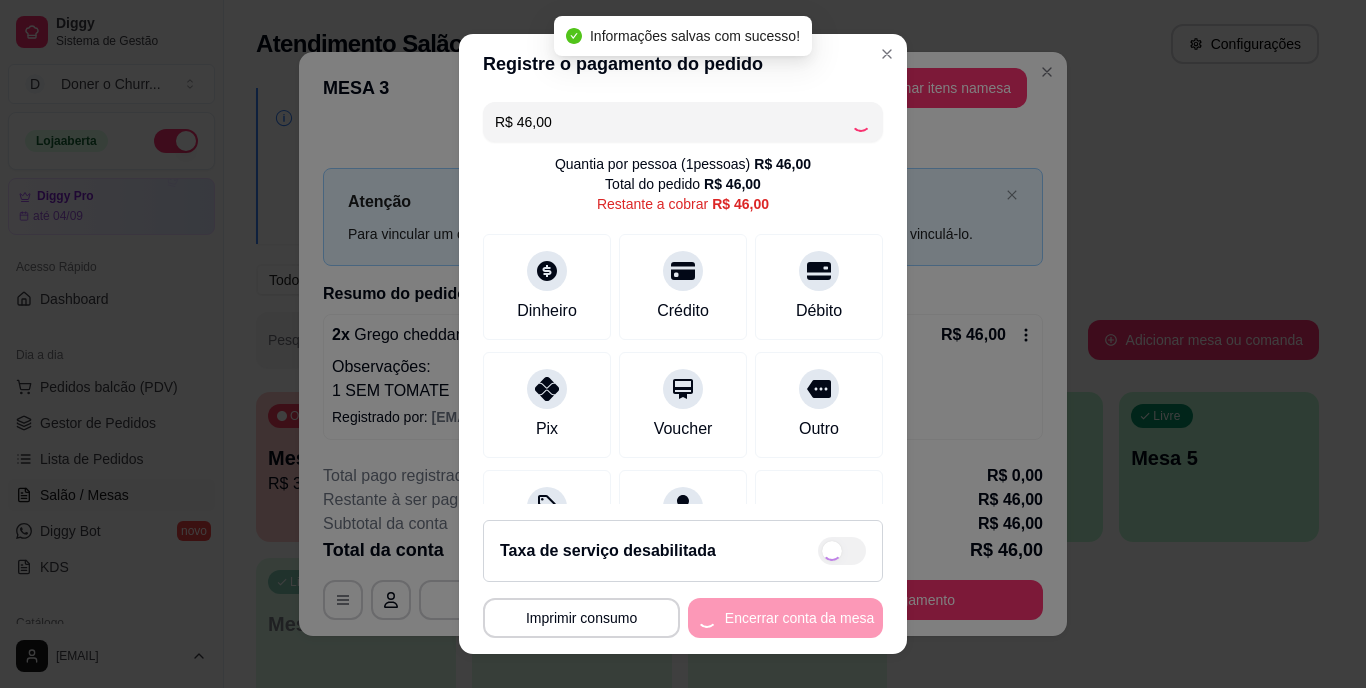 type on "R$ 0,00" 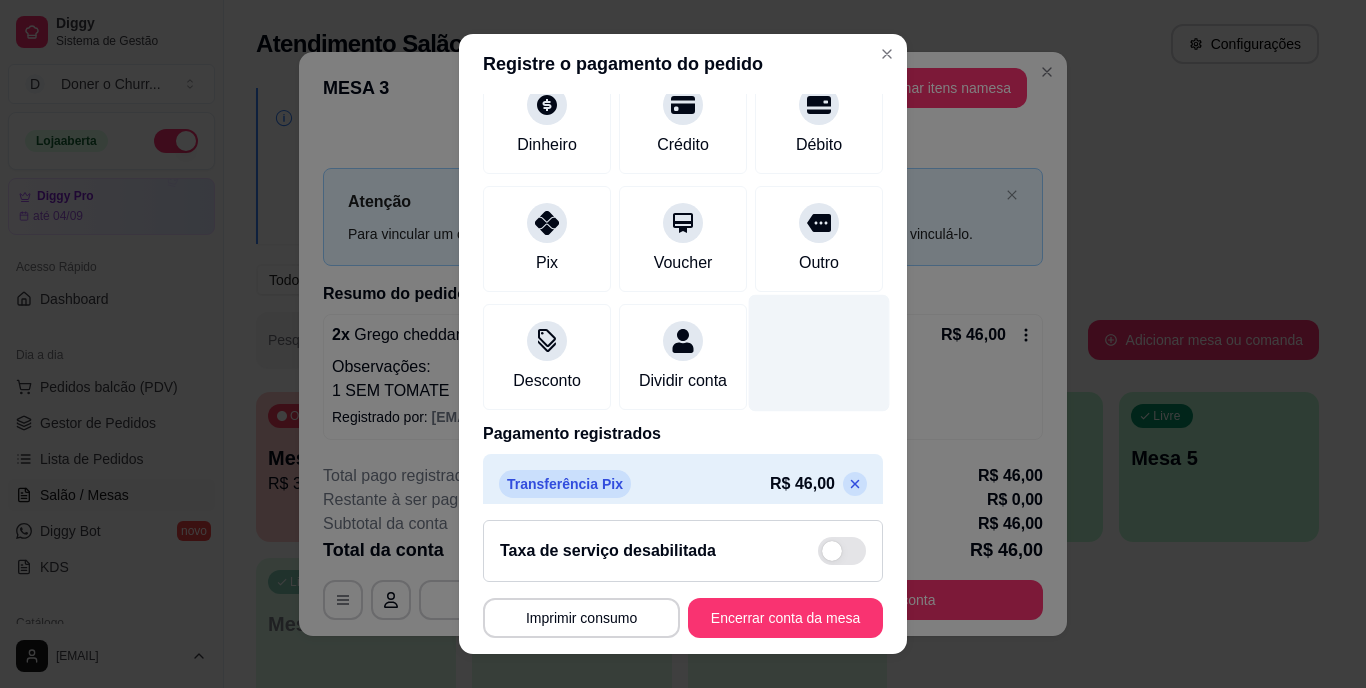 scroll, scrollTop: 188, scrollLeft: 0, axis: vertical 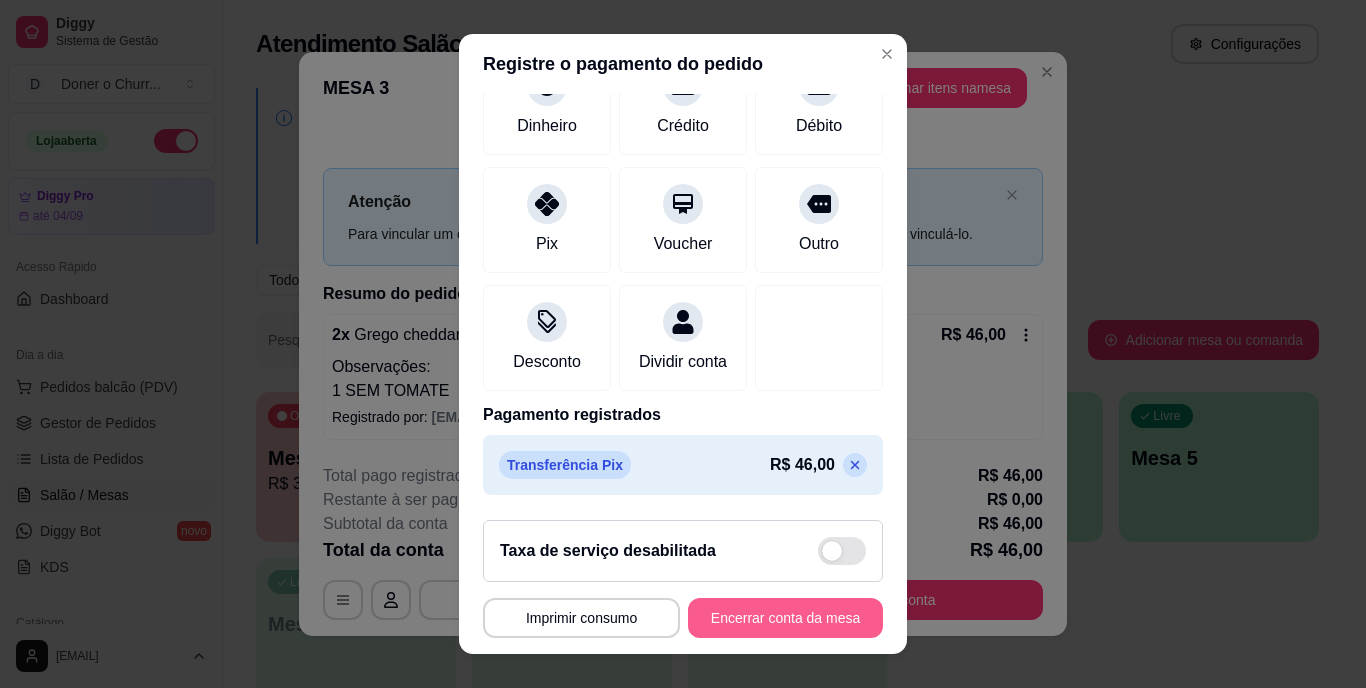click on "Encerrar conta da mesa" at bounding box center [785, 618] 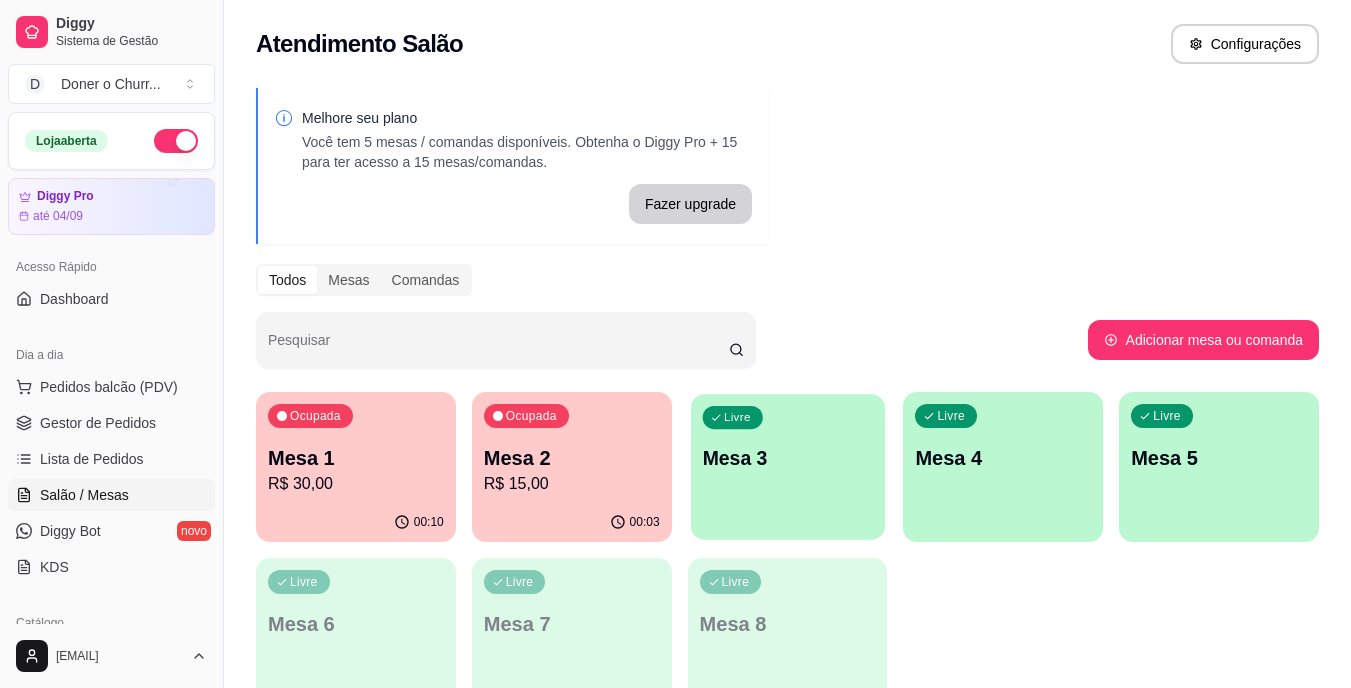 click on "Livre Mesa 3" at bounding box center [788, 455] 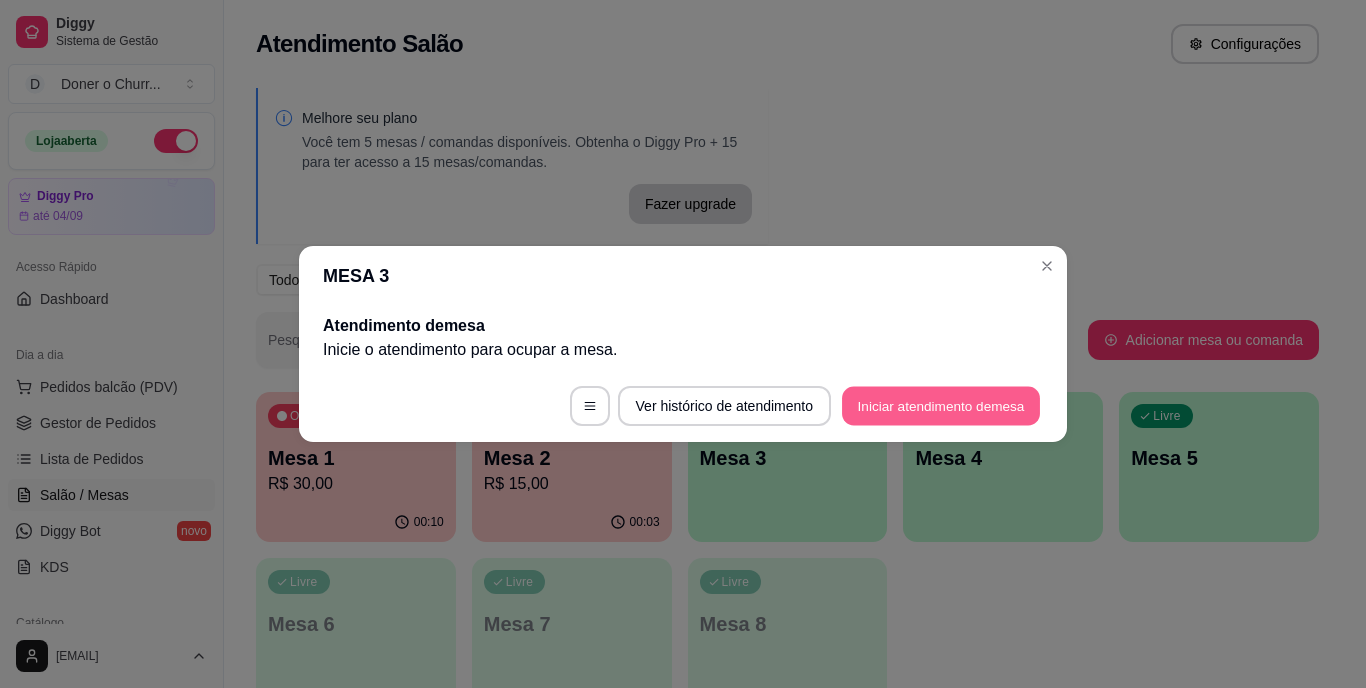 click on "Iniciar atendimento de  mesa" at bounding box center (941, 406) 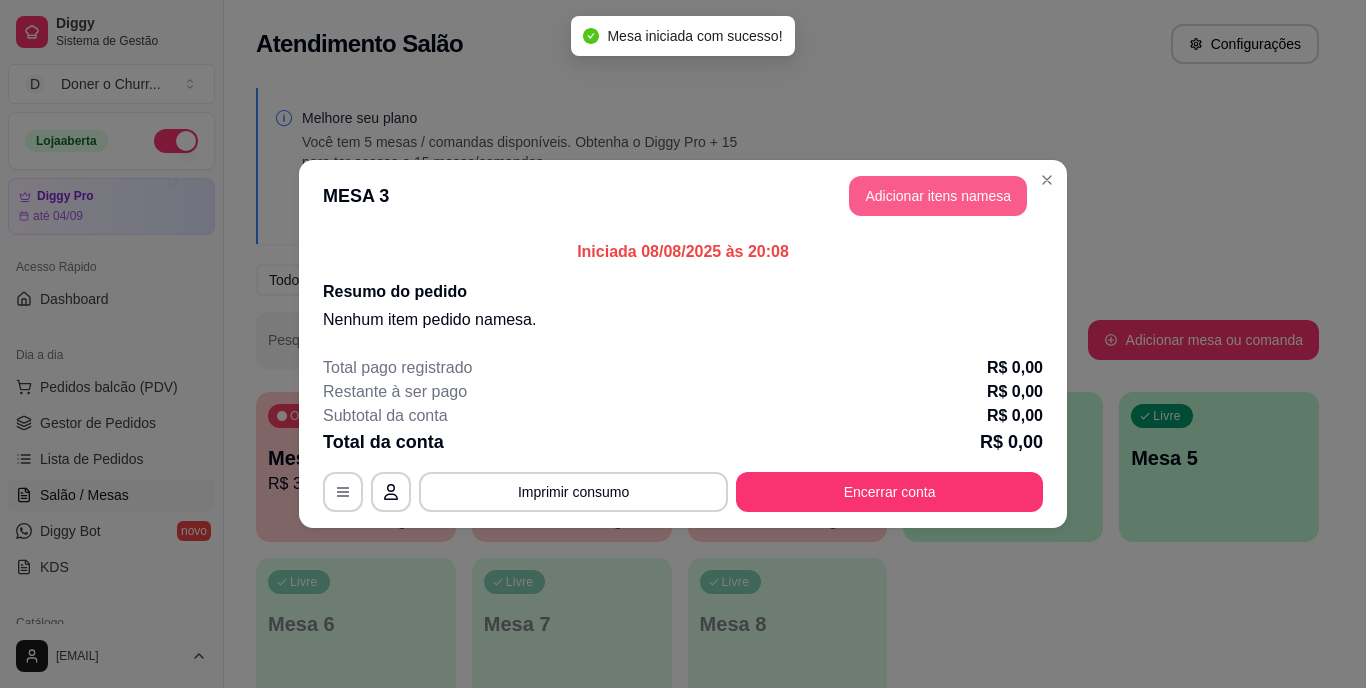 click on "Adicionar itens na  mesa" at bounding box center (938, 196) 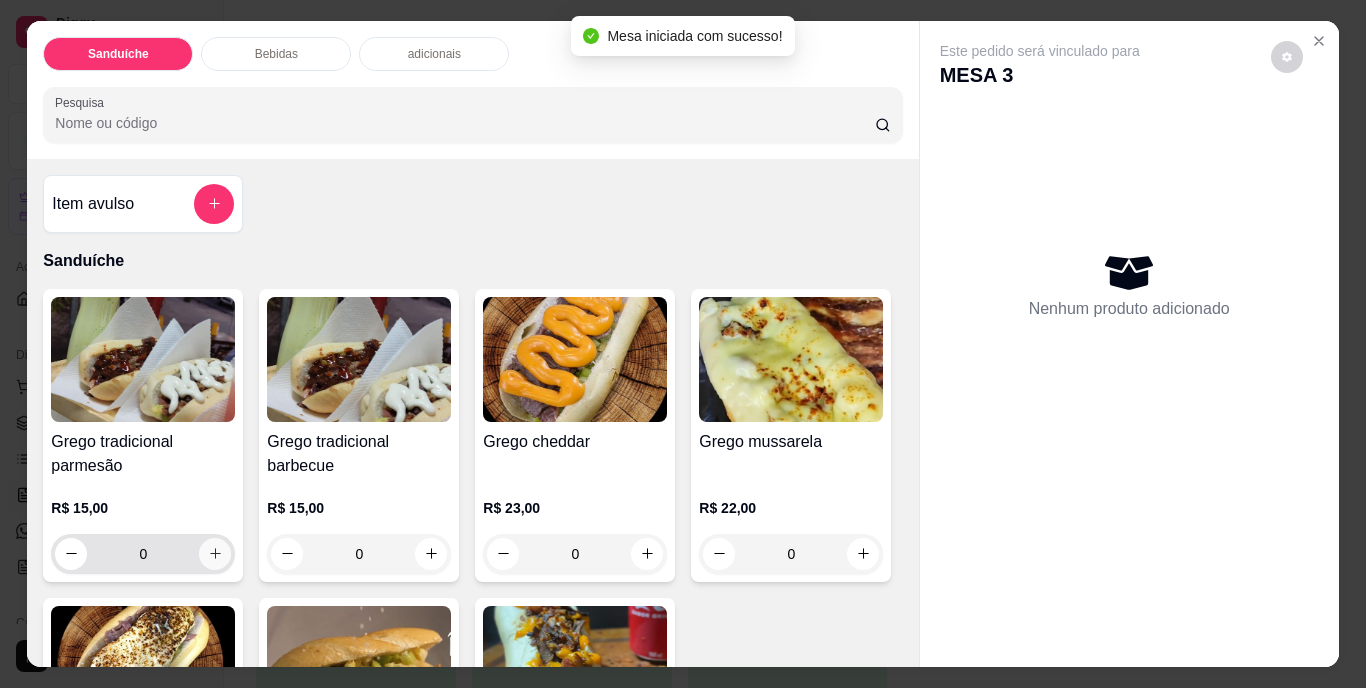 click at bounding box center [215, 554] 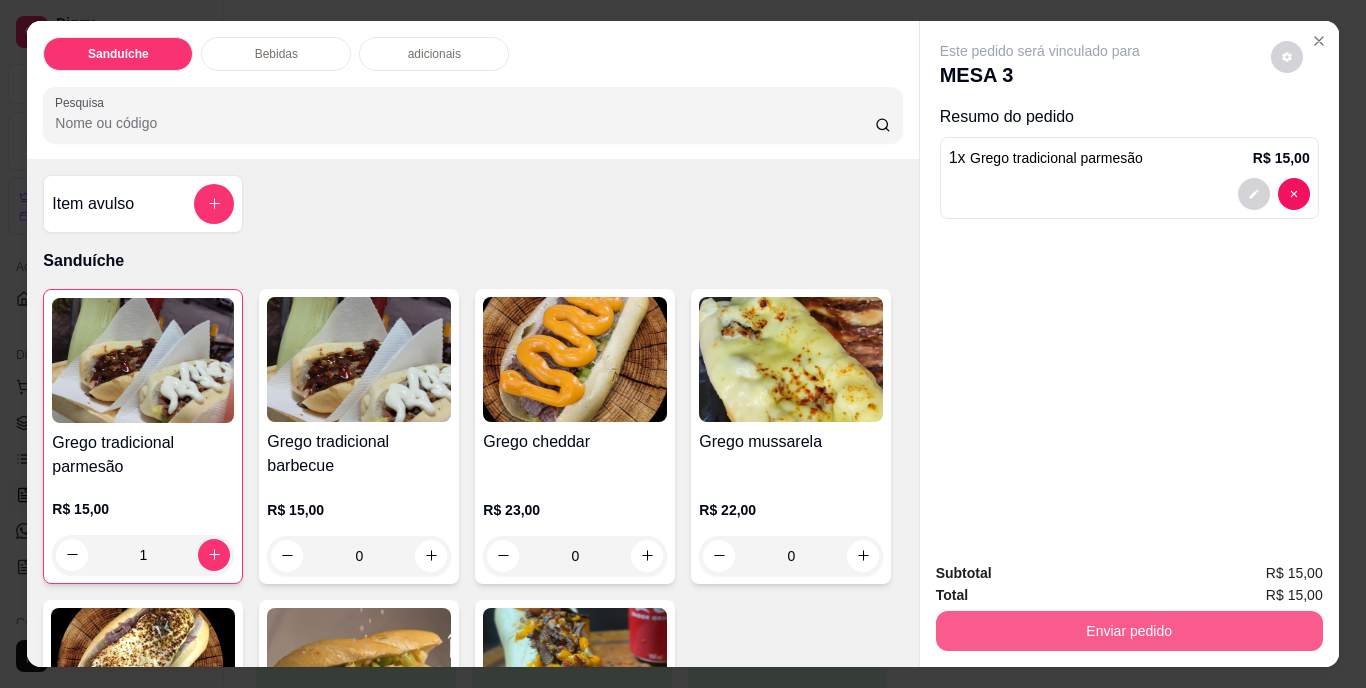 click on "Enviar pedido" at bounding box center [1129, 631] 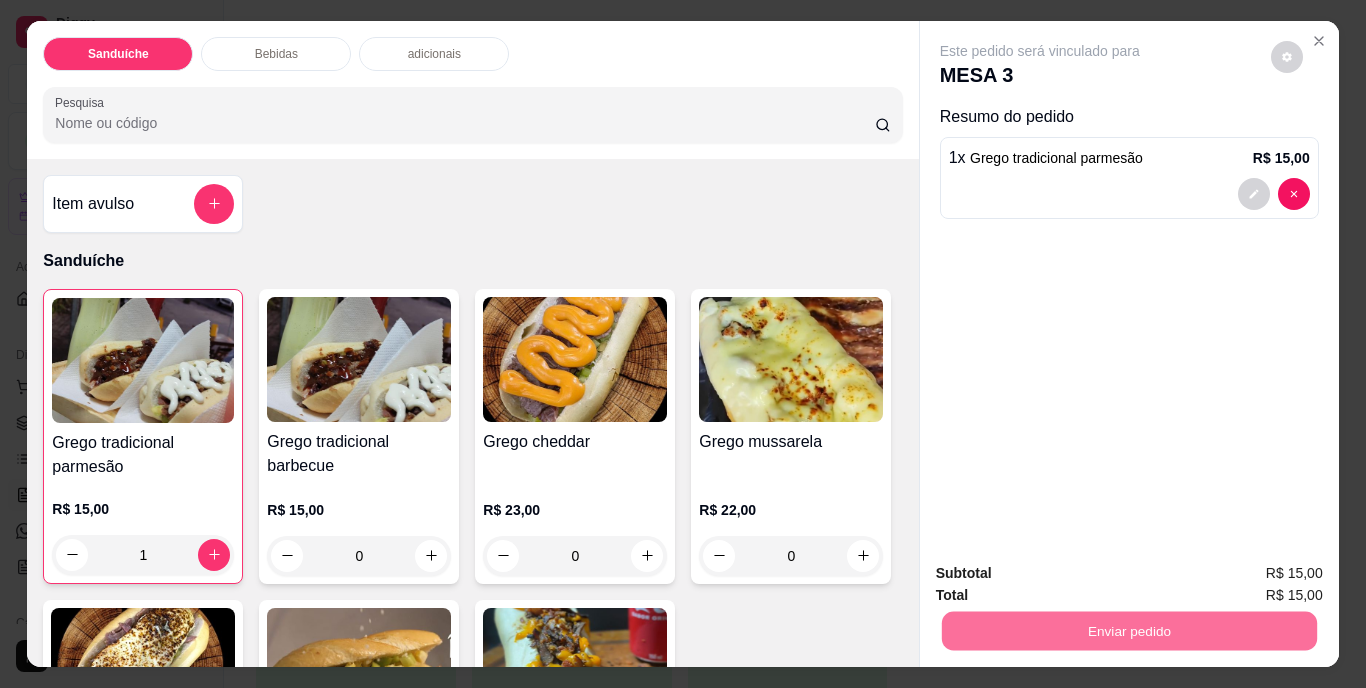 click on "Não registrar e enviar pedido" at bounding box center (1063, 573) 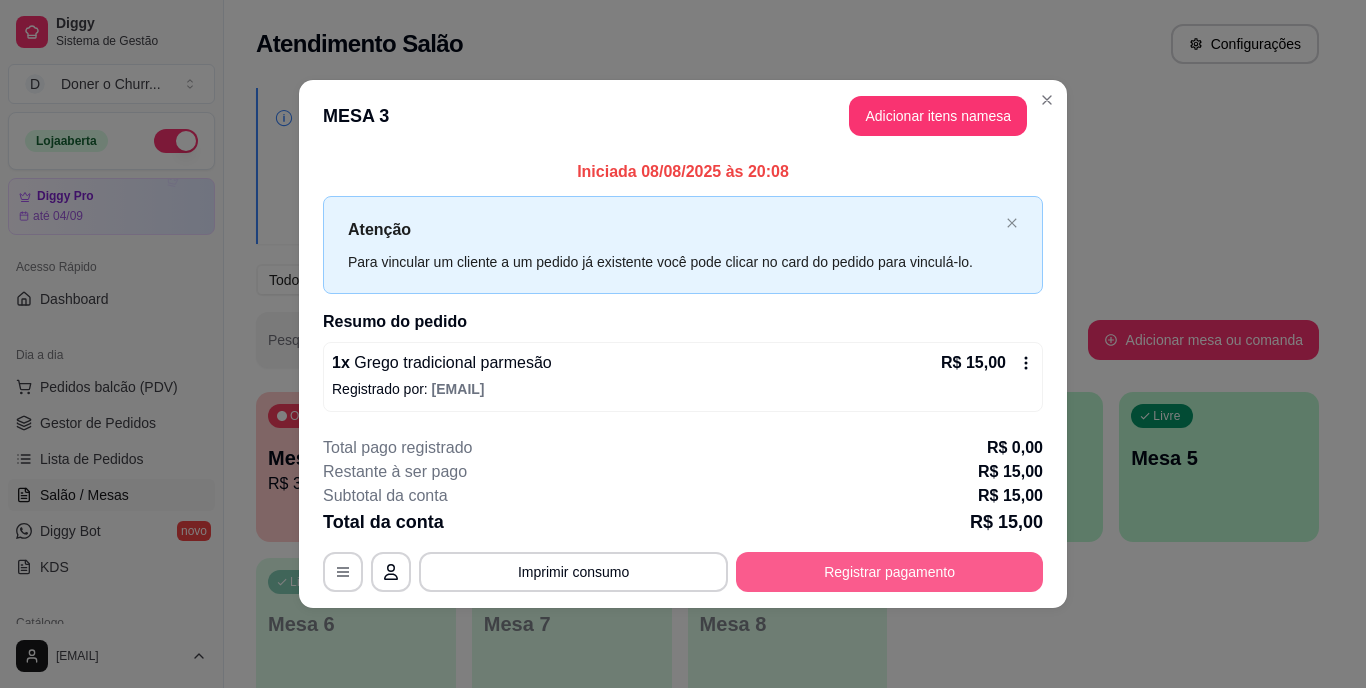 click on "Registrar pagamento" at bounding box center (889, 572) 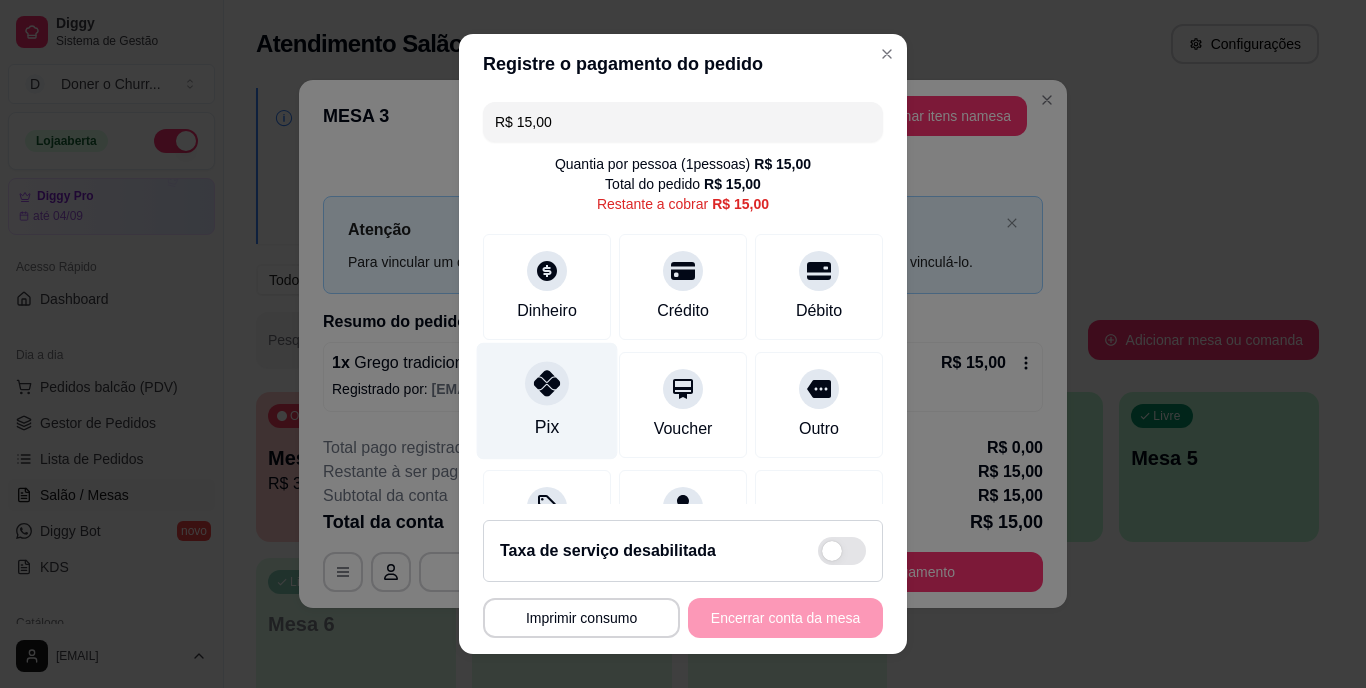 click on "Pix" at bounding box center [547, 401] 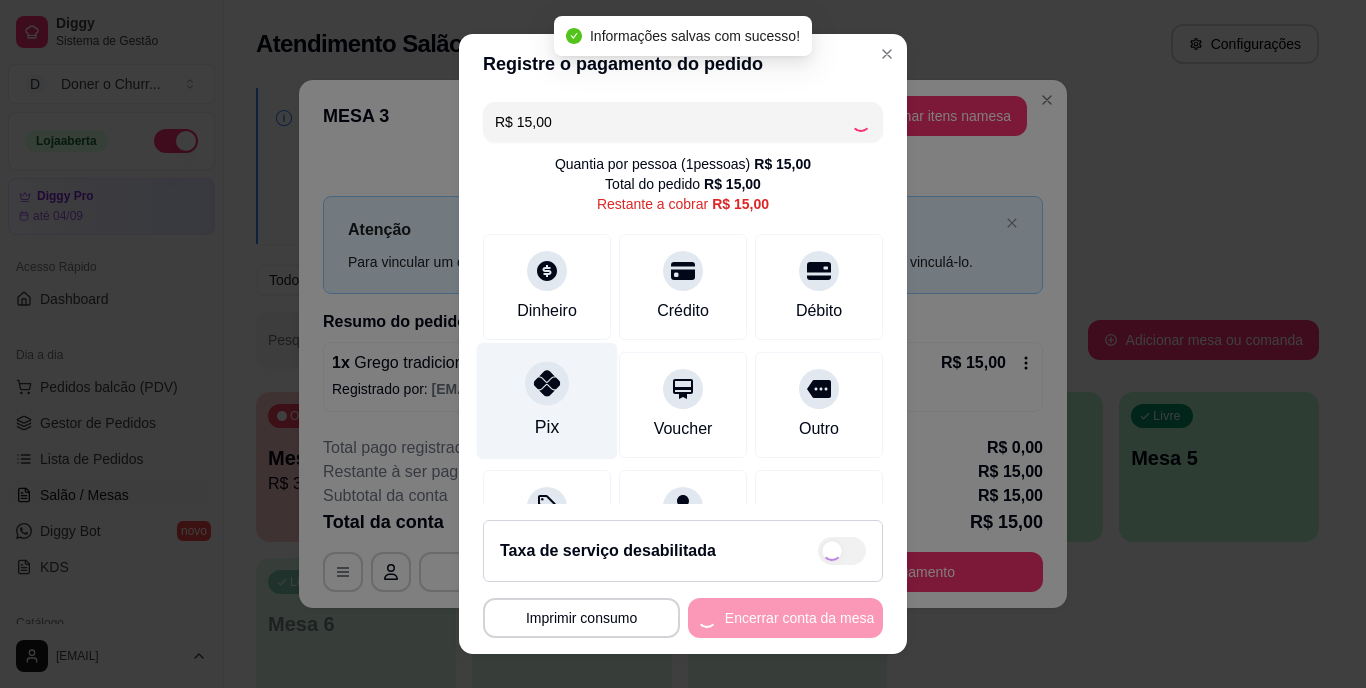type on "R$ 0,00" 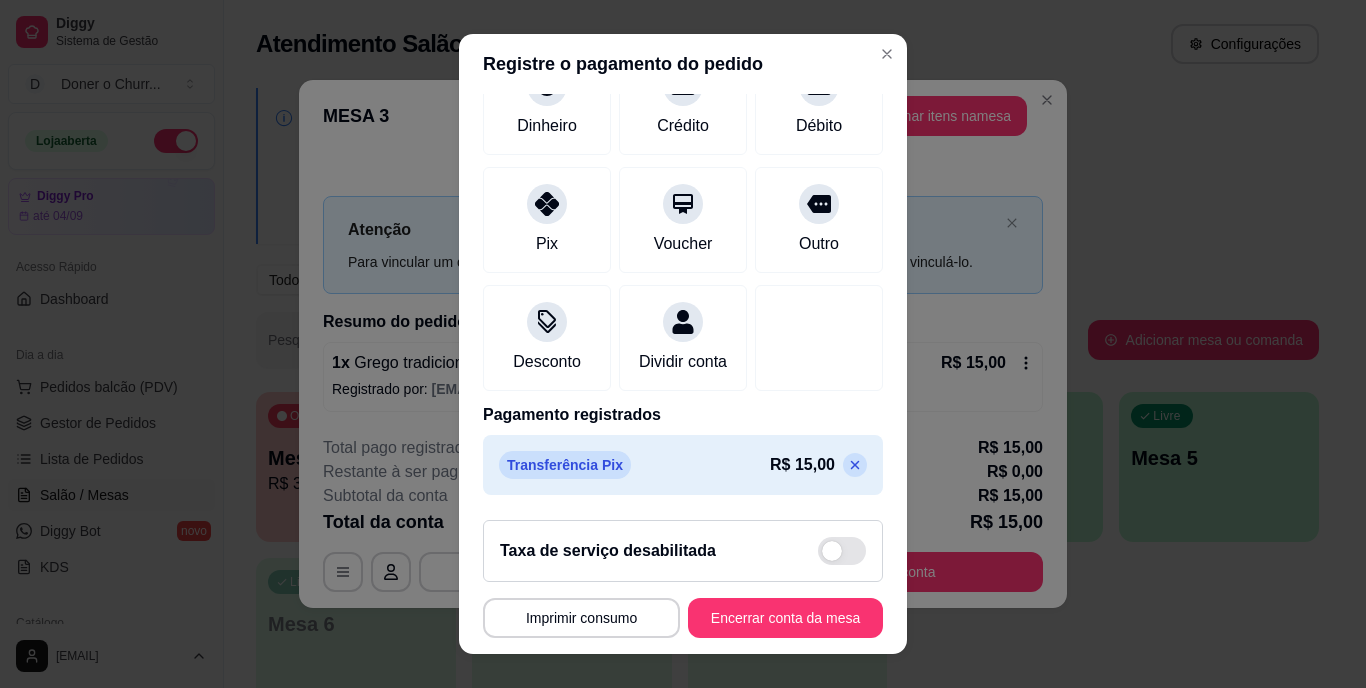scroll, scrollTop: 188, scrollLeft: 0, axis: vertical 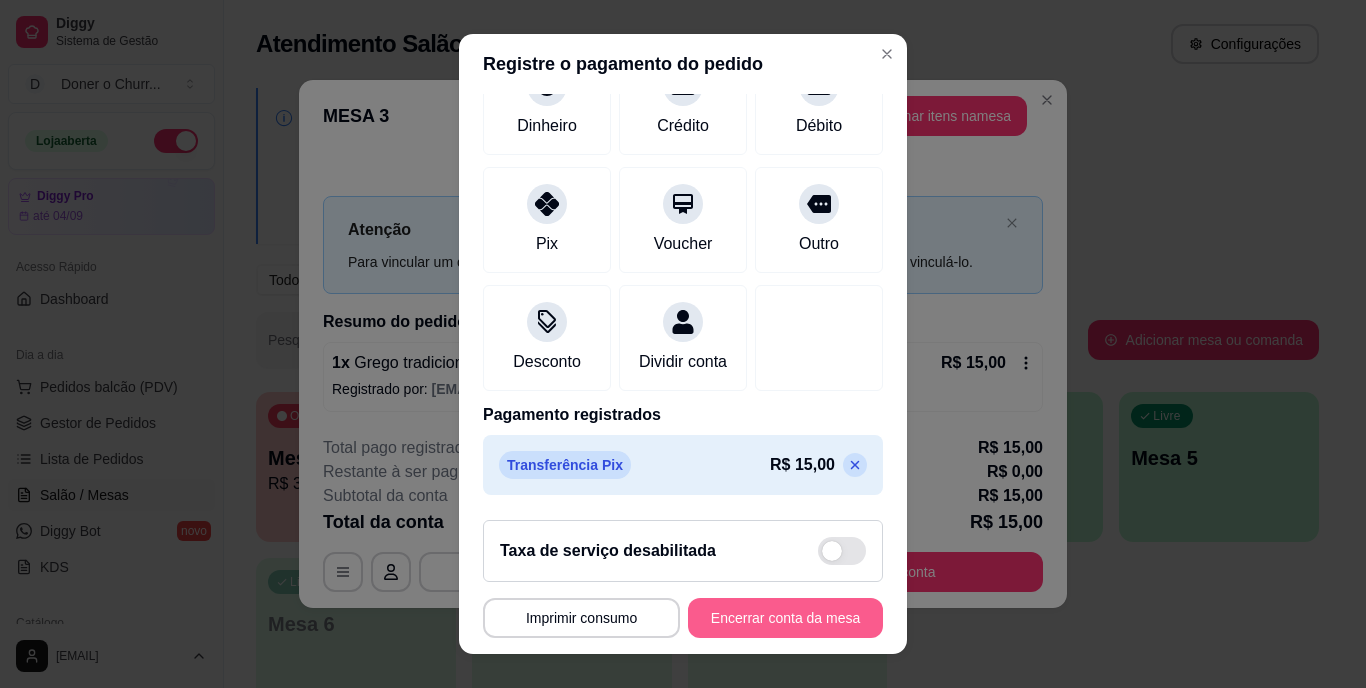 click on "Encerrar conta da mesa" at bounding box center [785, 618] 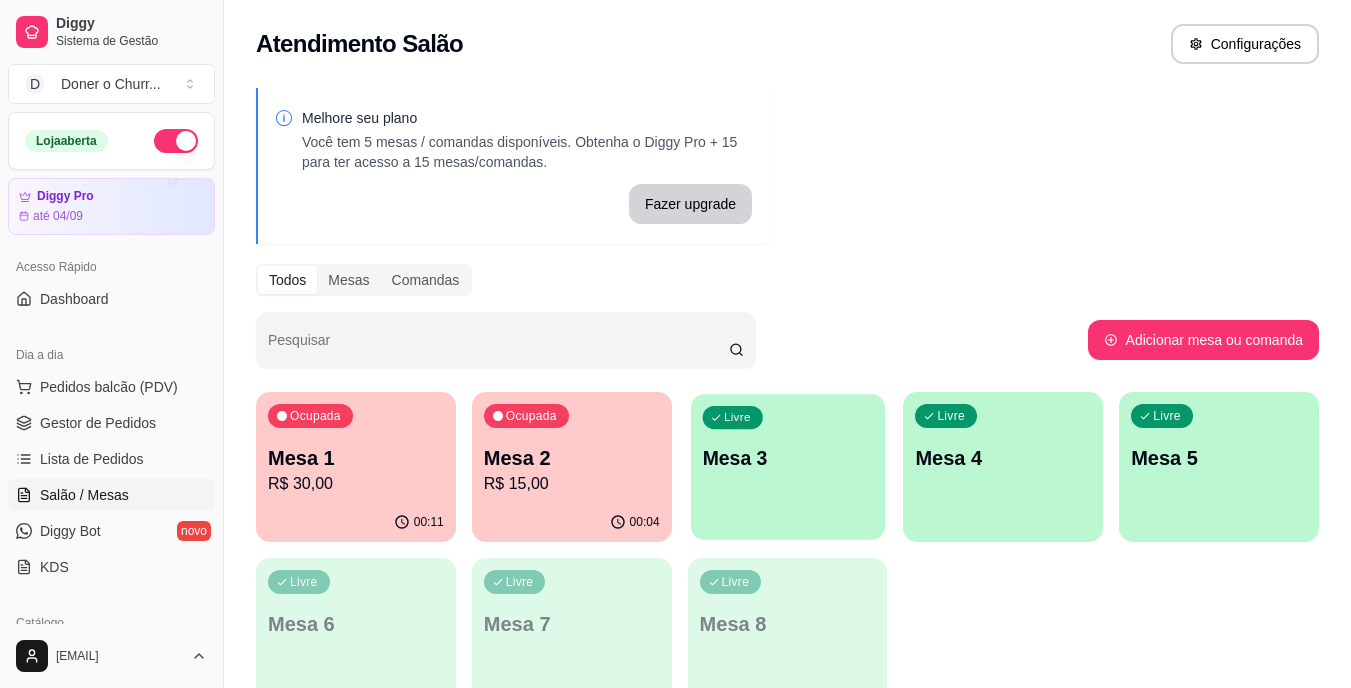 click on "Livre Mesa 3" at bounding box center [788, 455] 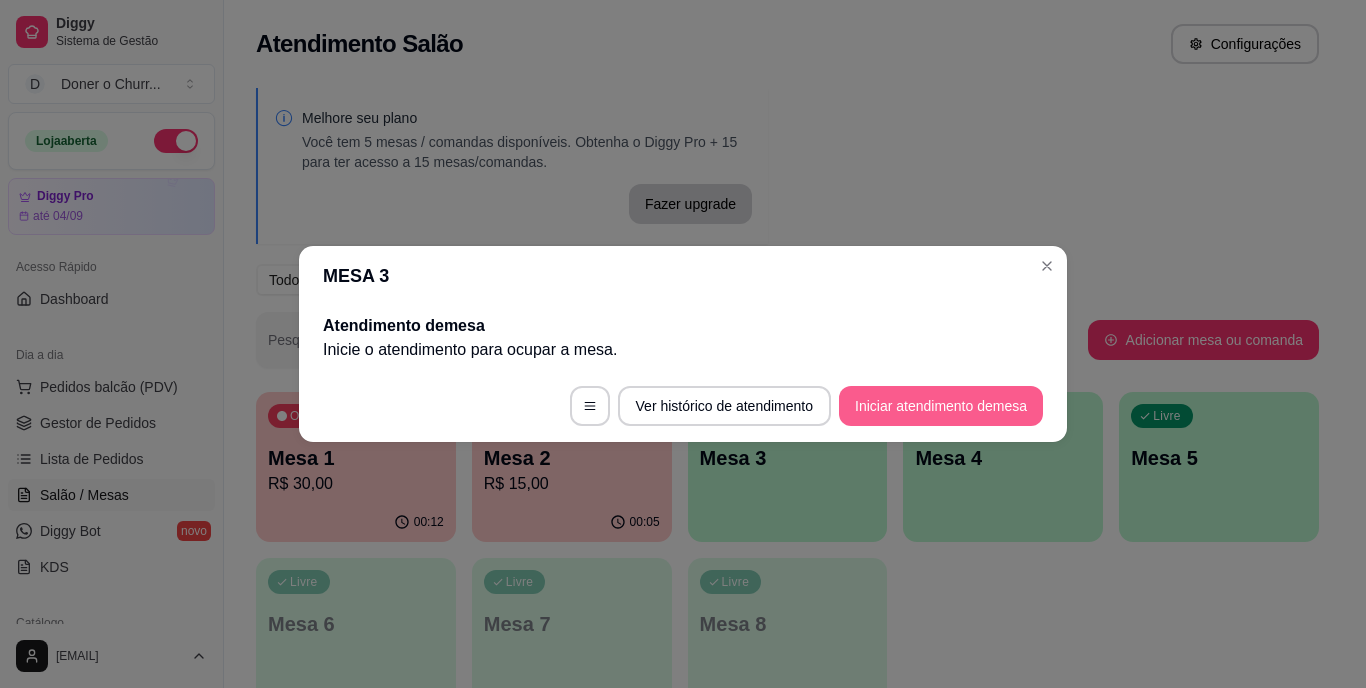 click on "Iniciar atendimento de  mesa" at bounding box center [941, 406] 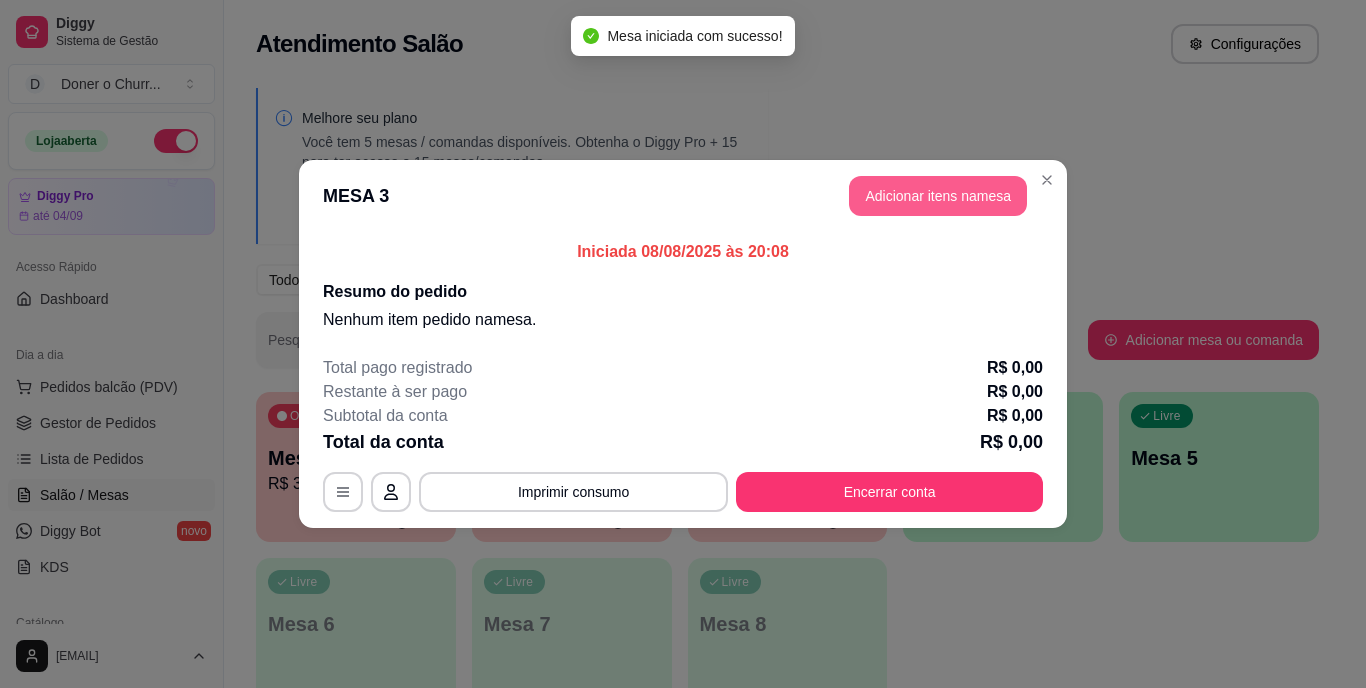 click on "Adicionar itens na  mesa" at bounding box center (938, 196) 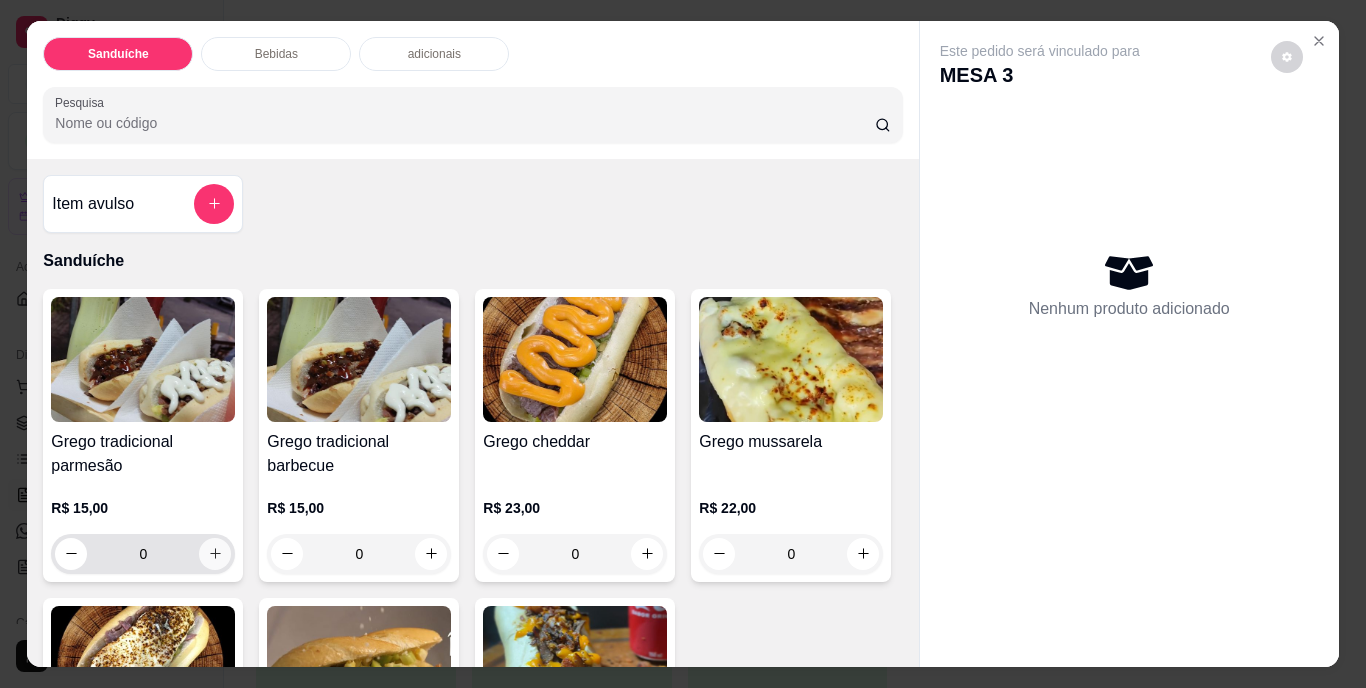 click 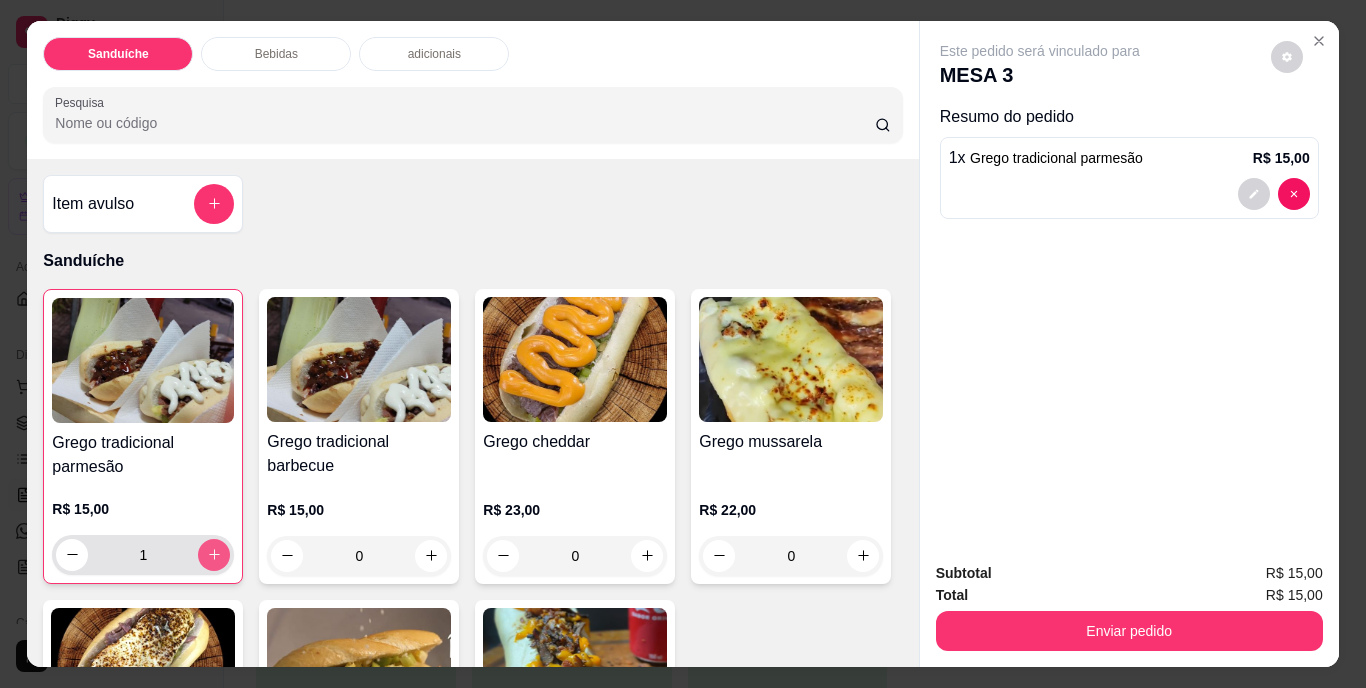 type on "1" 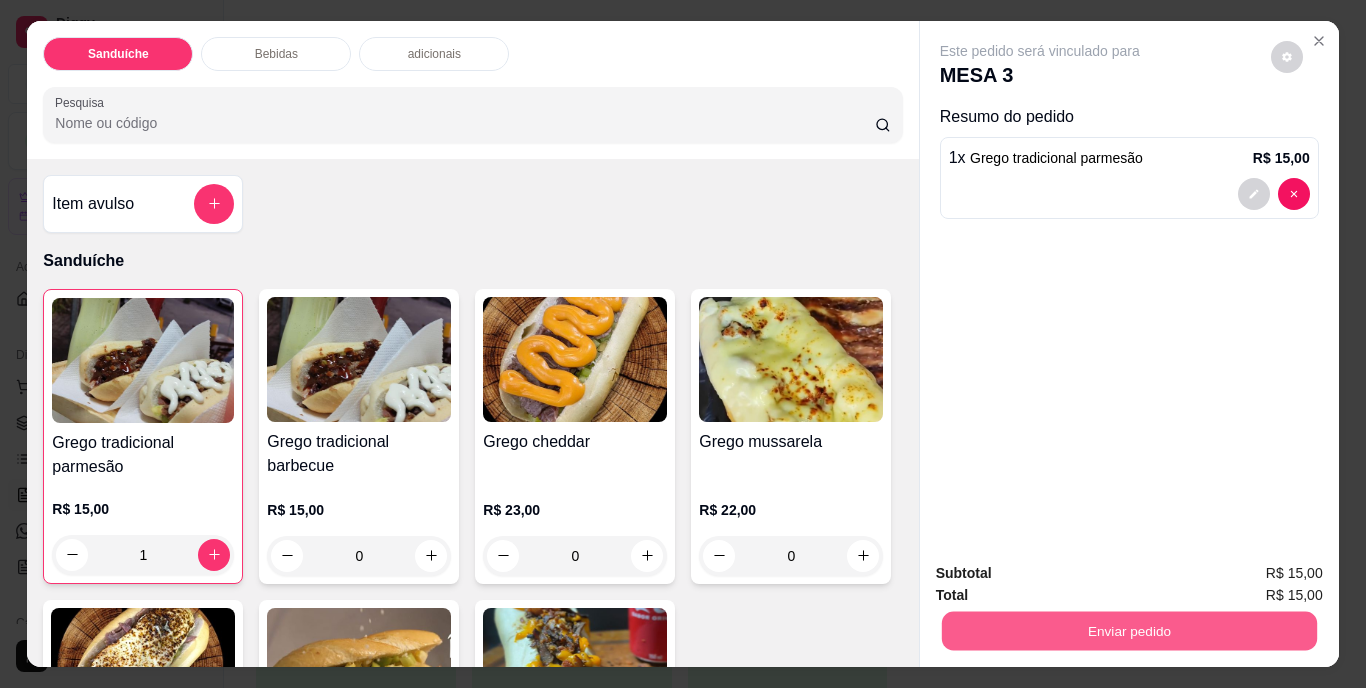 click on "Enviar pedido" at bounding box center (1128, 631) 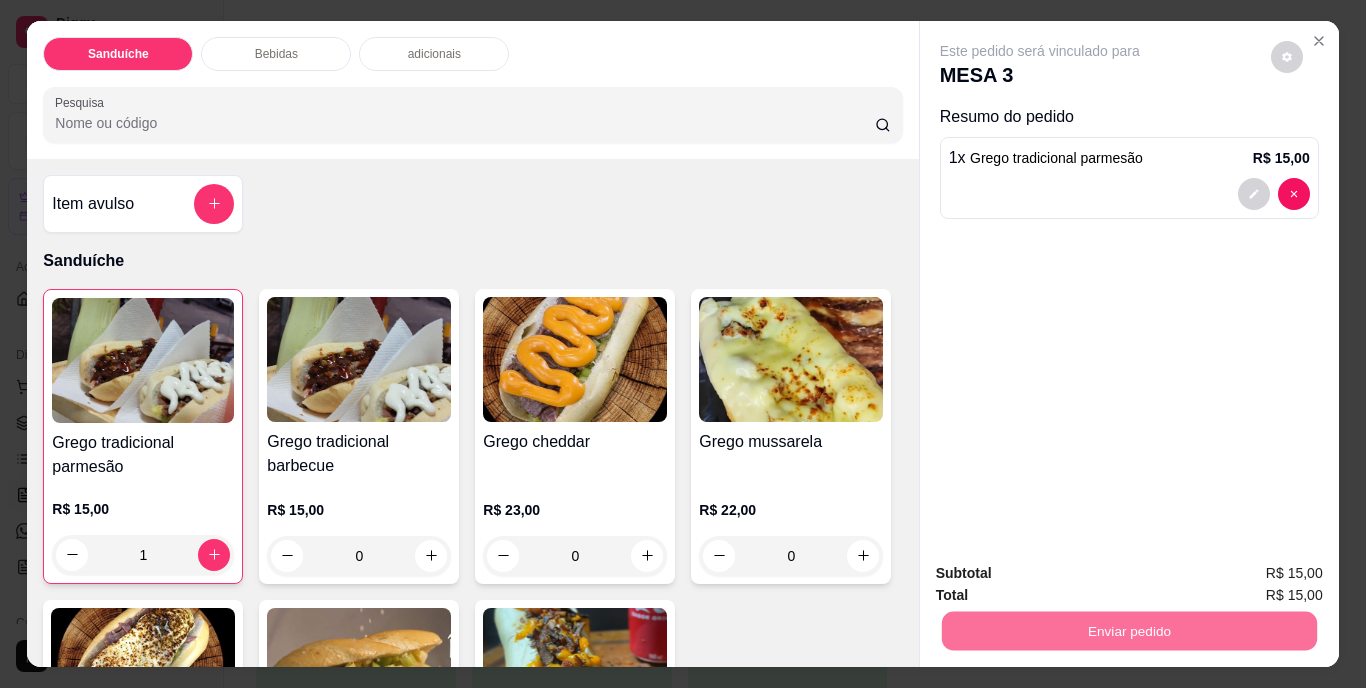 click on "Não registrar e enviar pedido" at bounding box center [1063, 575] 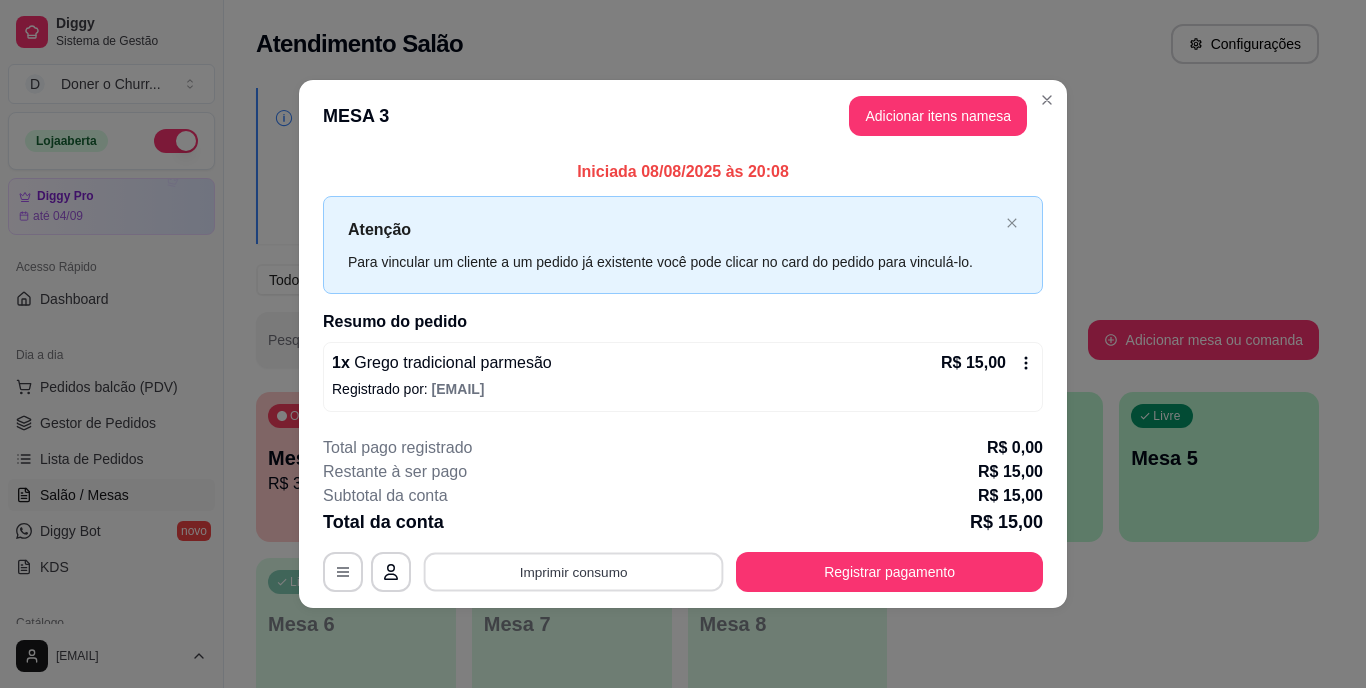 click on "Imprimir consumo" at bounding box center [574, 571] 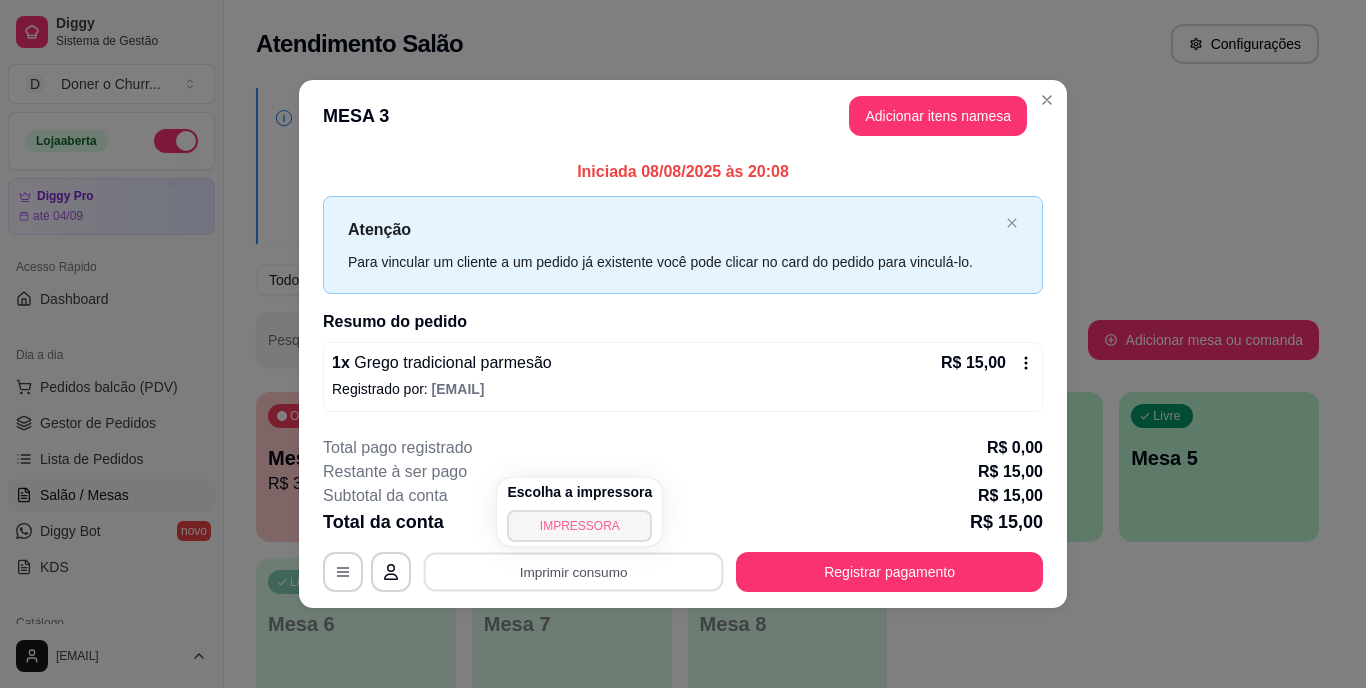 click on "IMPRESSORA" at bounding box center (579, 526) 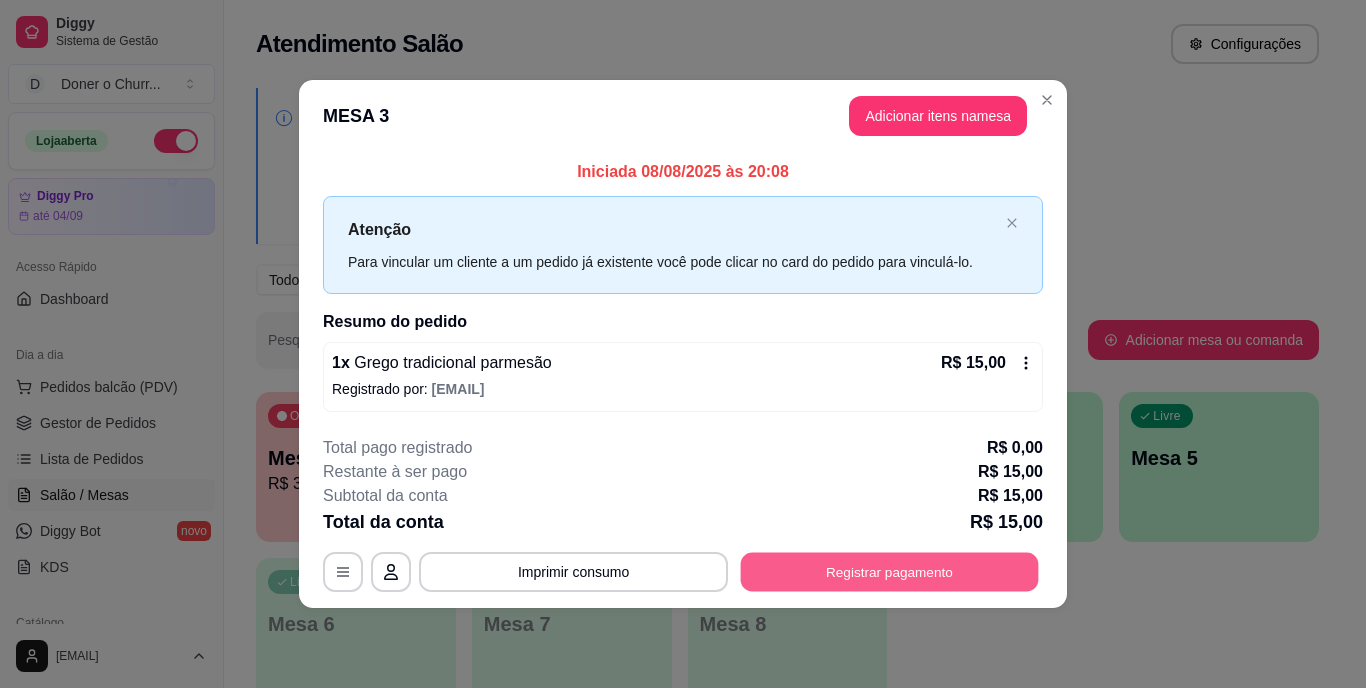 click on "Registrar pagamento" at bounding box center [890, 571] 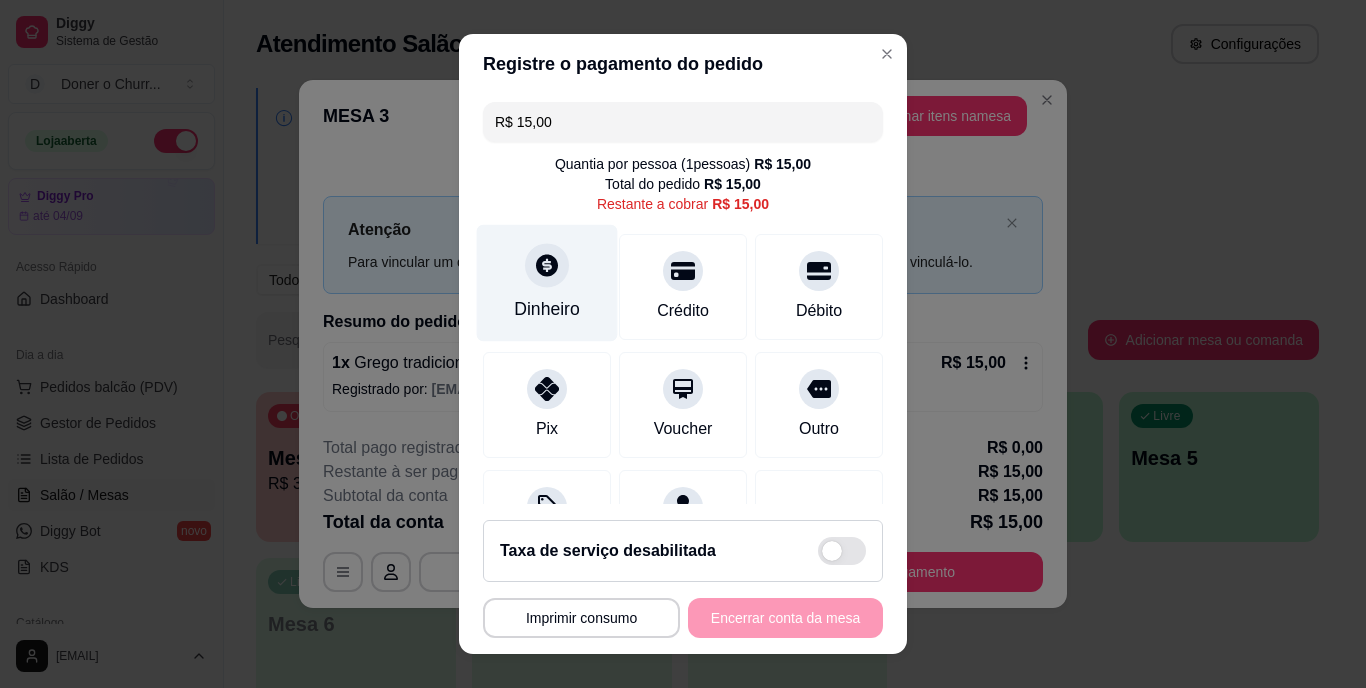 click on "Dinheiro" at bounding box center (547, 283) 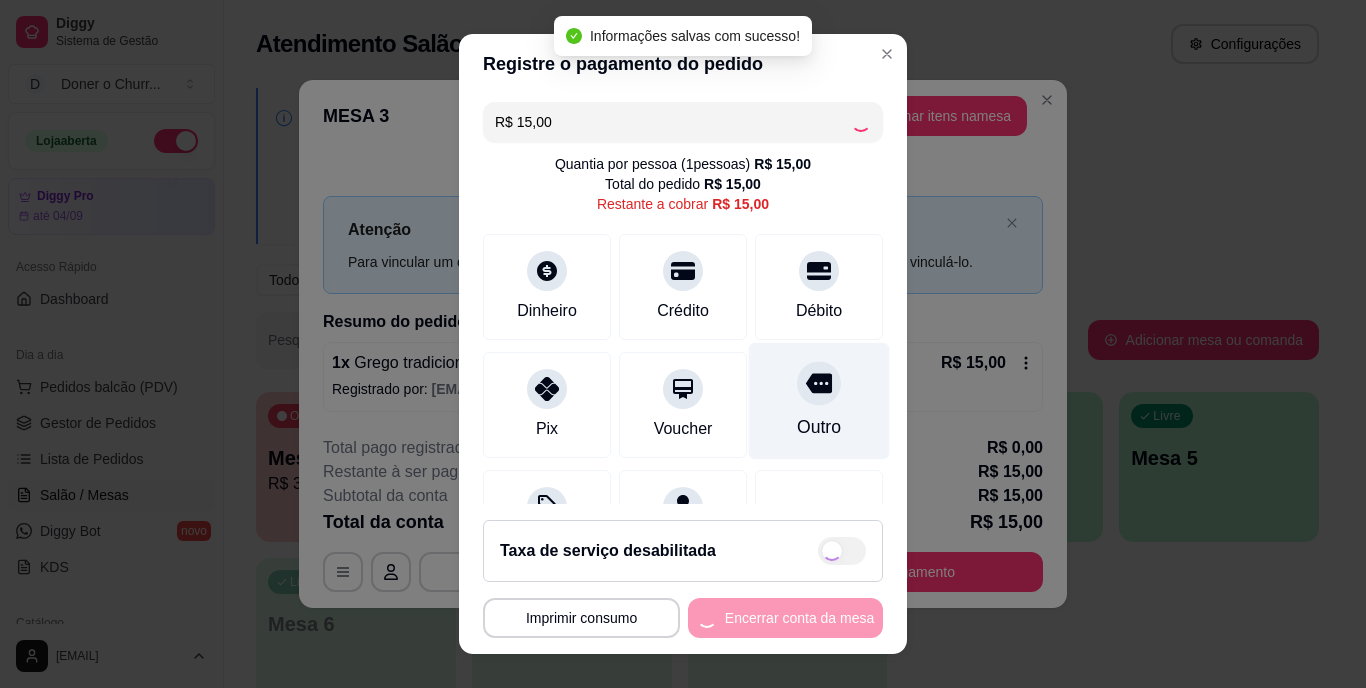 type on "R$ 0,00" 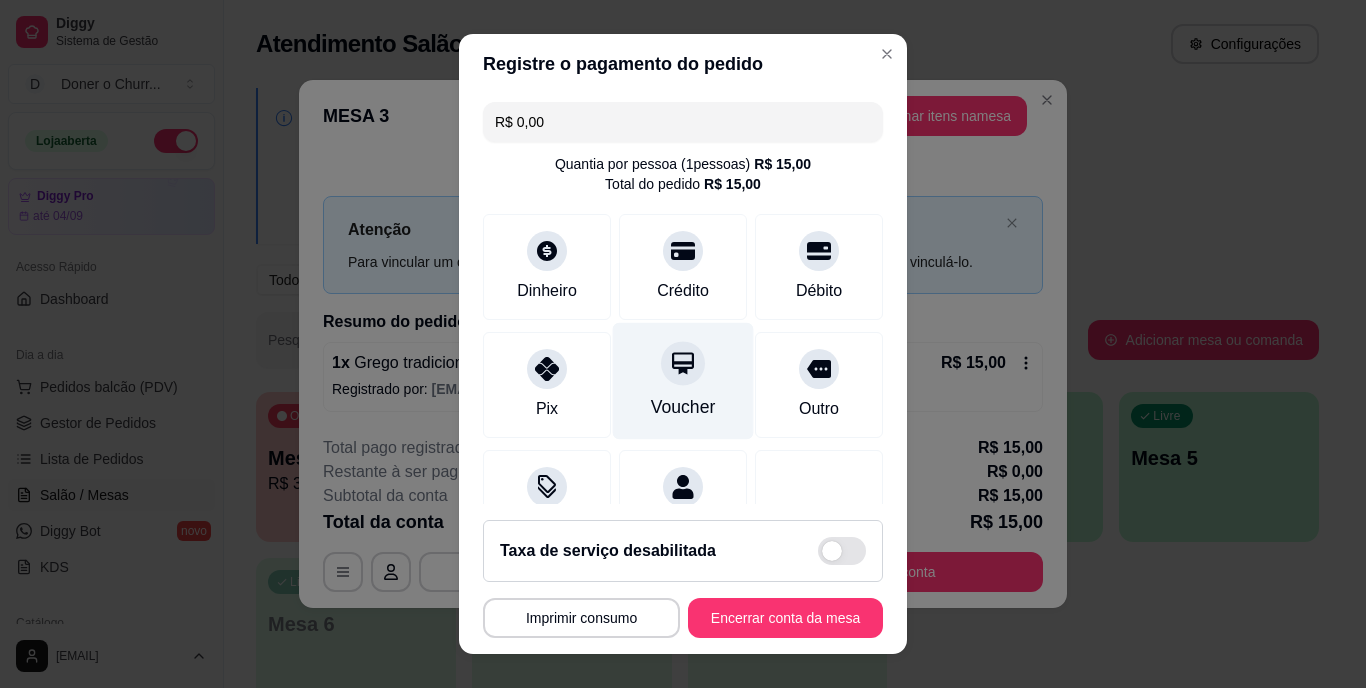 scroll, scrollTop: 188, scrollLeft: 0, axis: vertical 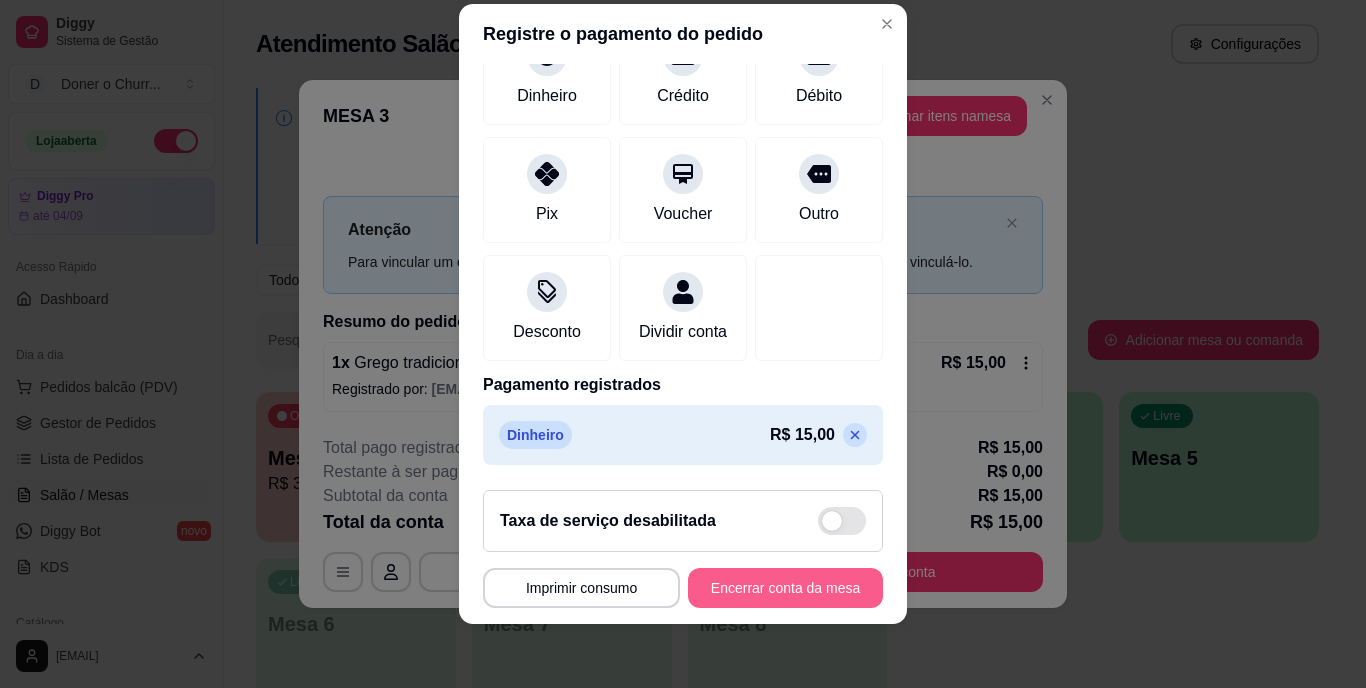 click on "Encerrar conta da mesa" at bounding box center [785, 588] 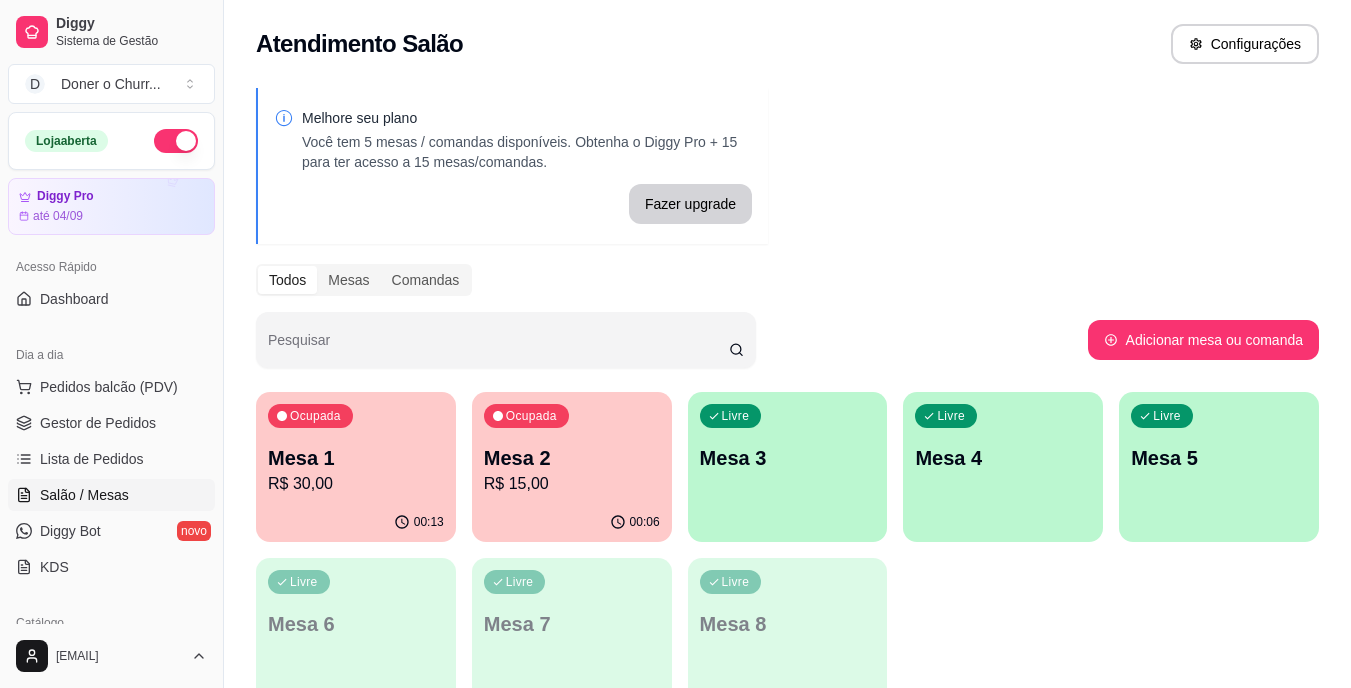 click on "Livre Mesa 3" at bounding box center [788, 455] 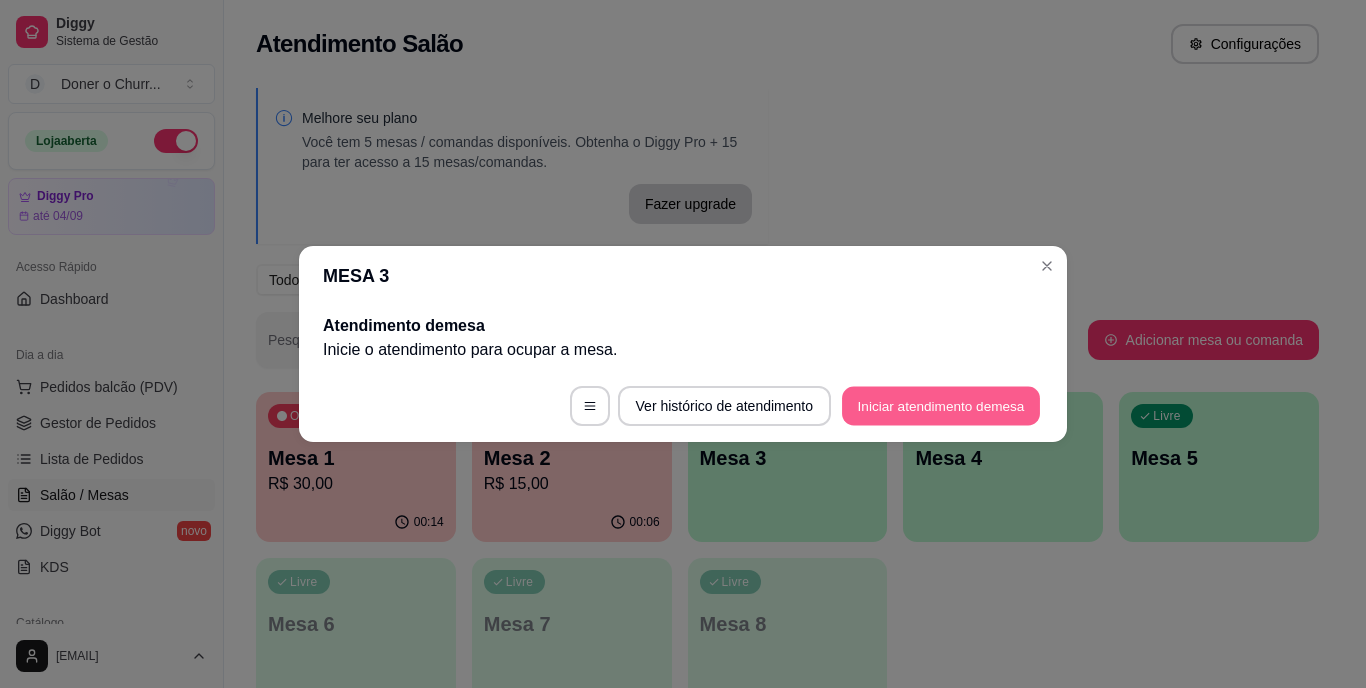 click on "Iniciar atendimento de  mesa" at bounding box center [941, 406] 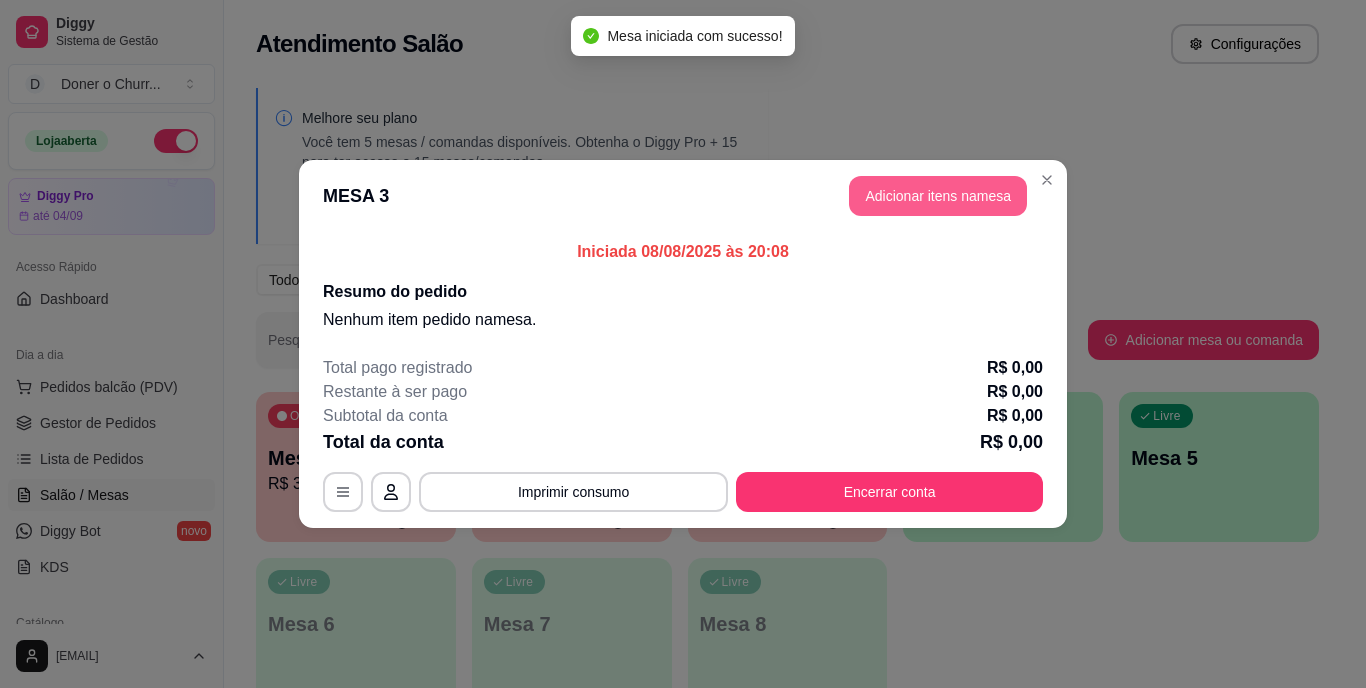 click on "Adicionar itens na  mesa" at bounding box center [938, 196] 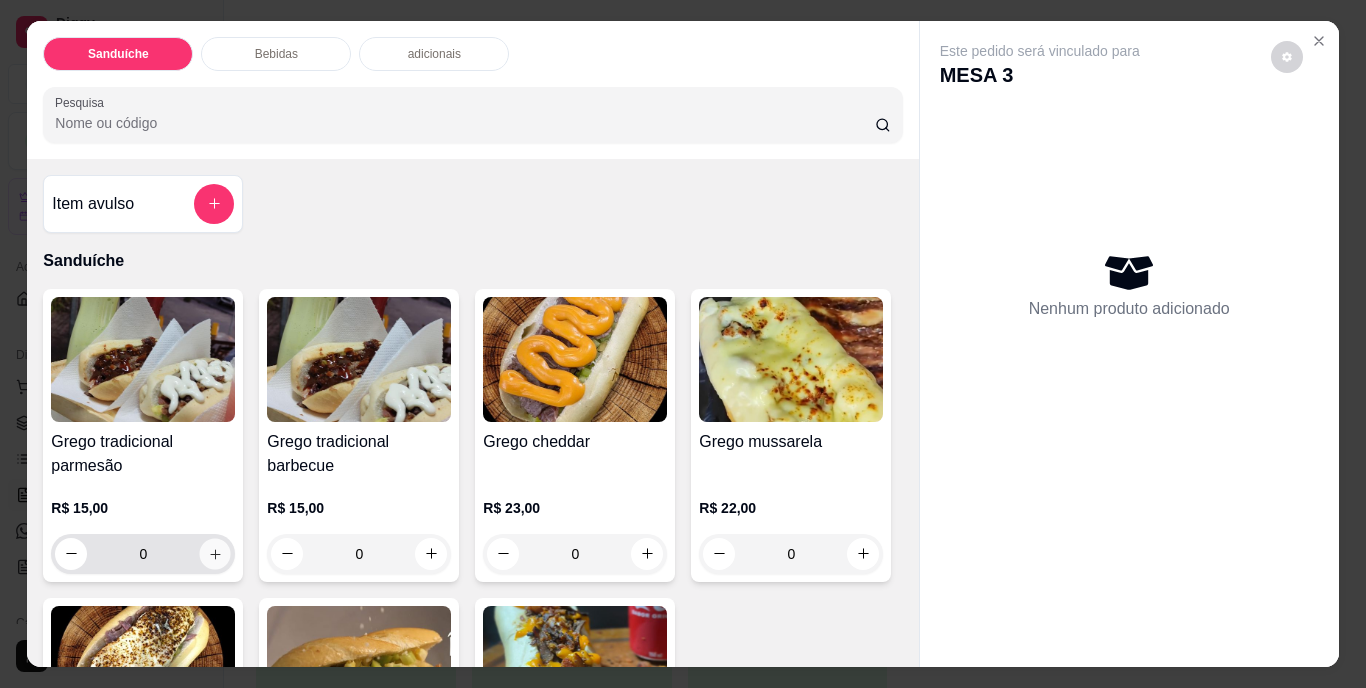 click 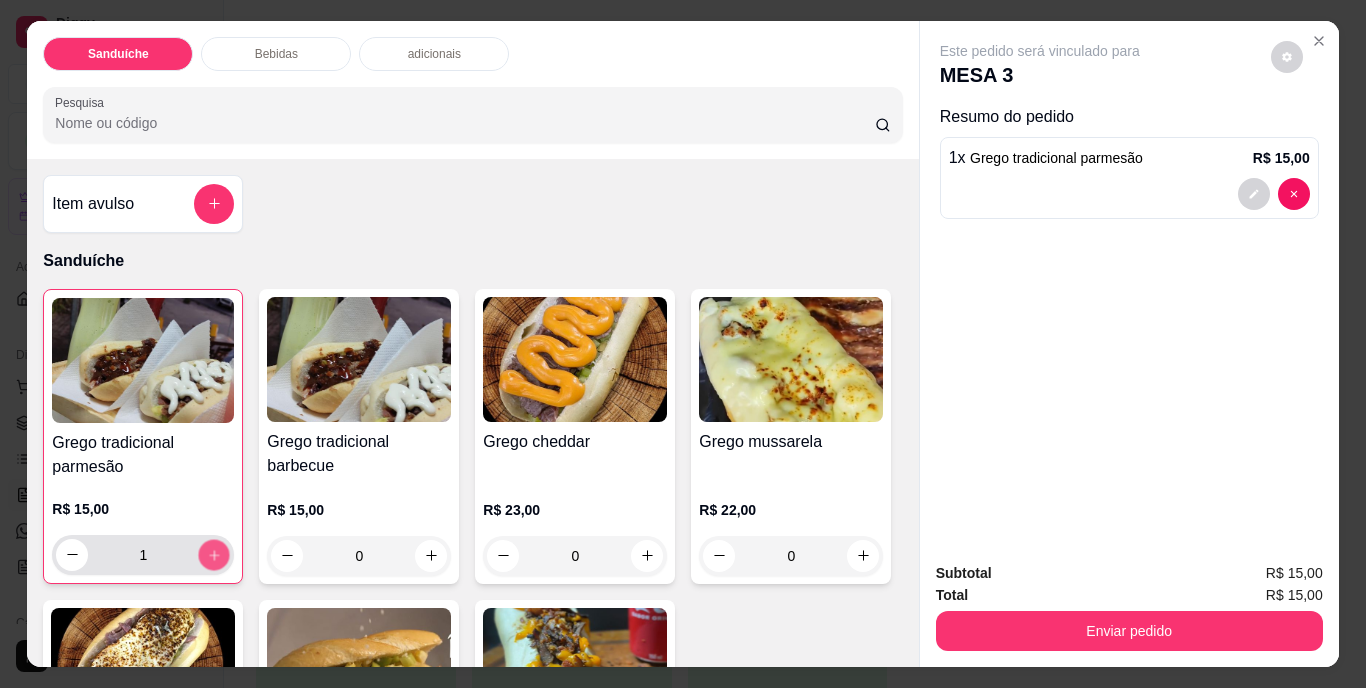 click 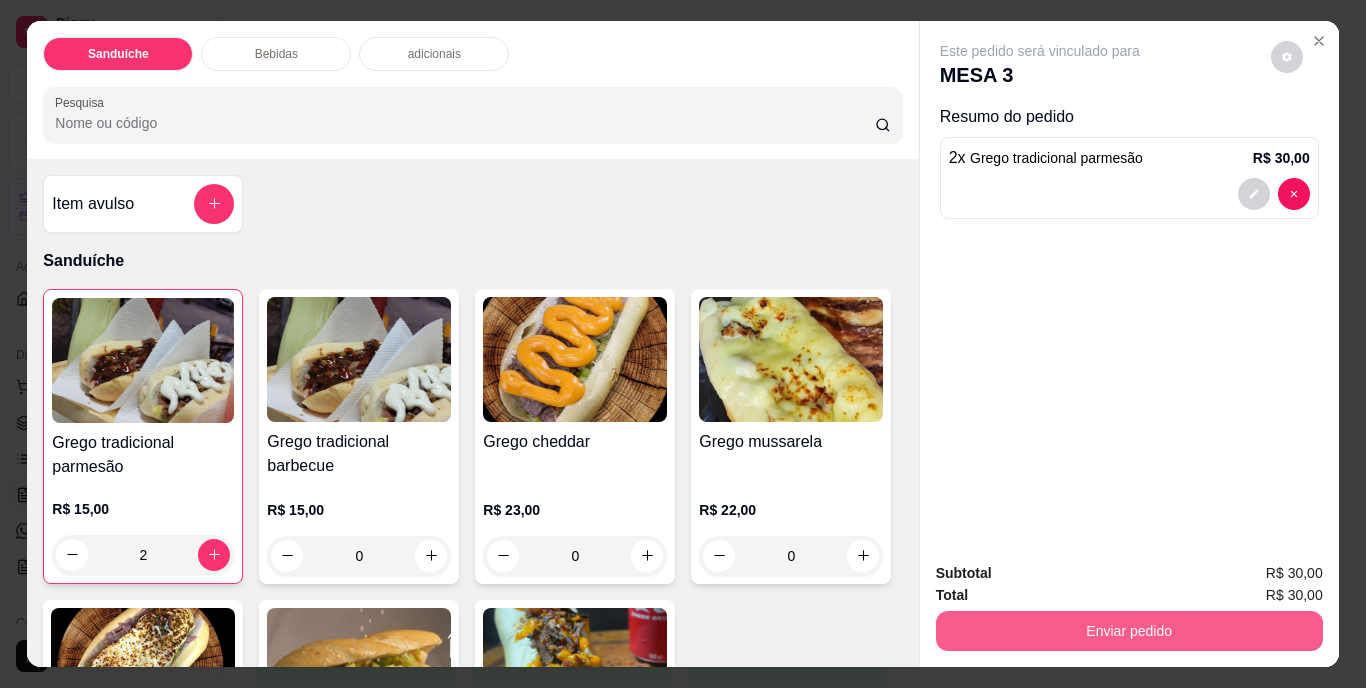 click on "Enviar pedido" at bounding box center (1129, 631) 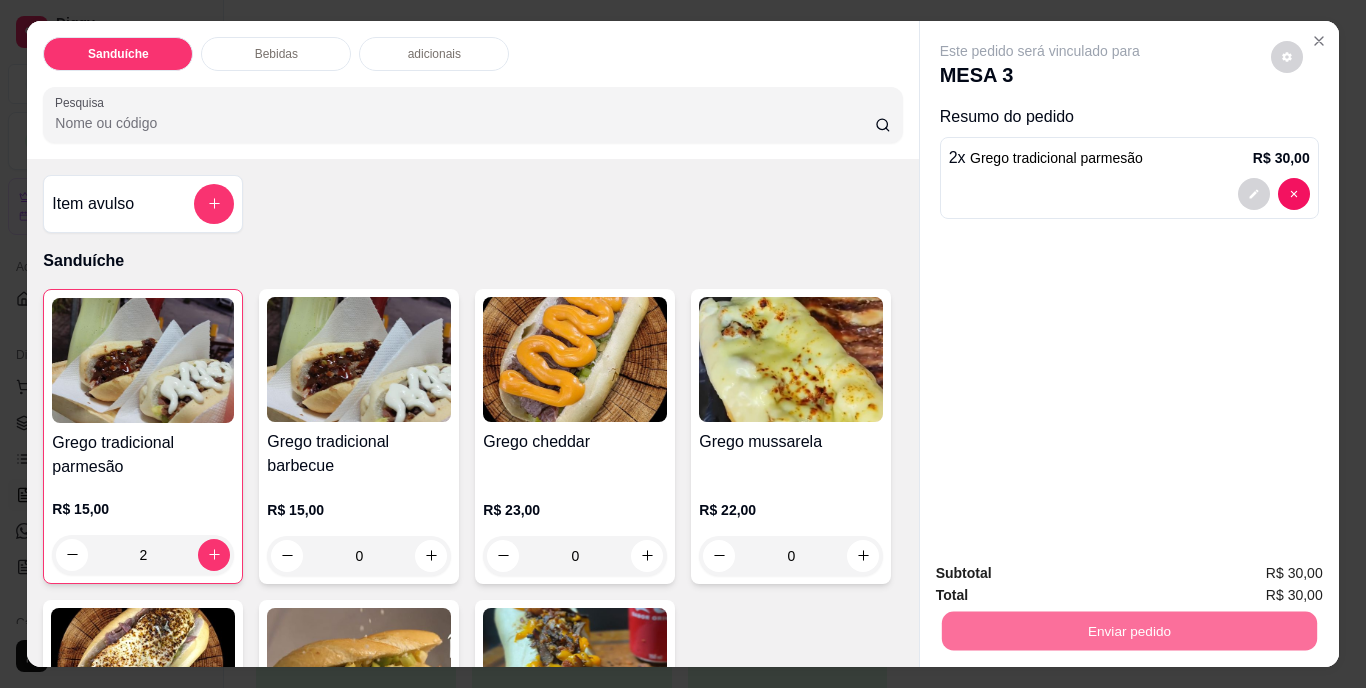 click on "Não registrar e enviar pedido" at bounding box center [1063, 574] 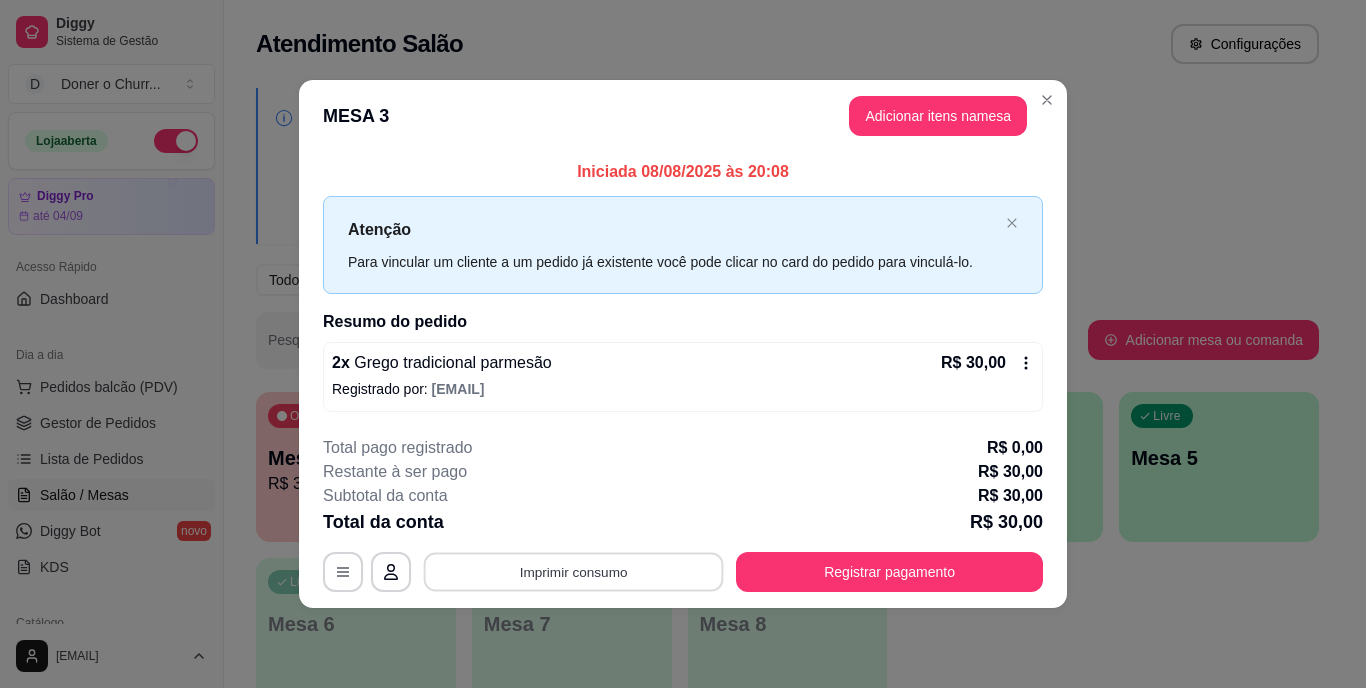 click on "Imprimir consumo" at bounding box center (574, 571) 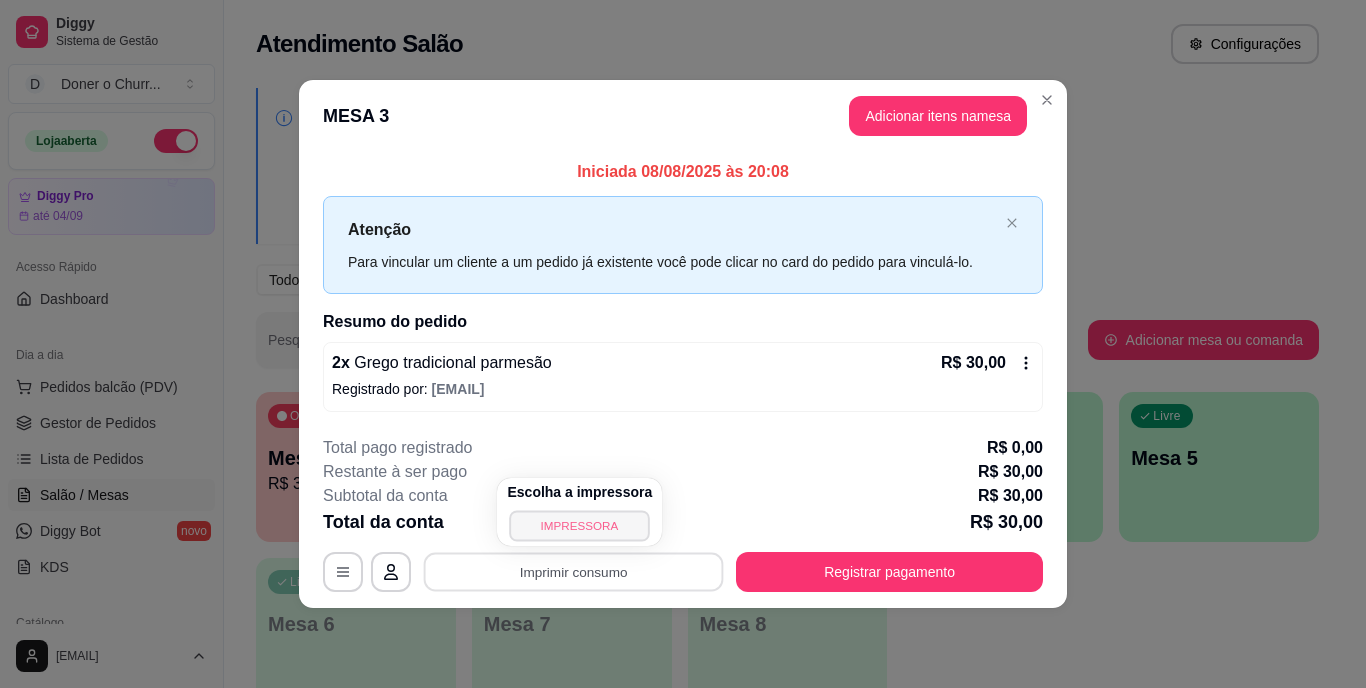 click on "IMPRESSORA" at bounding box center [580, 525] 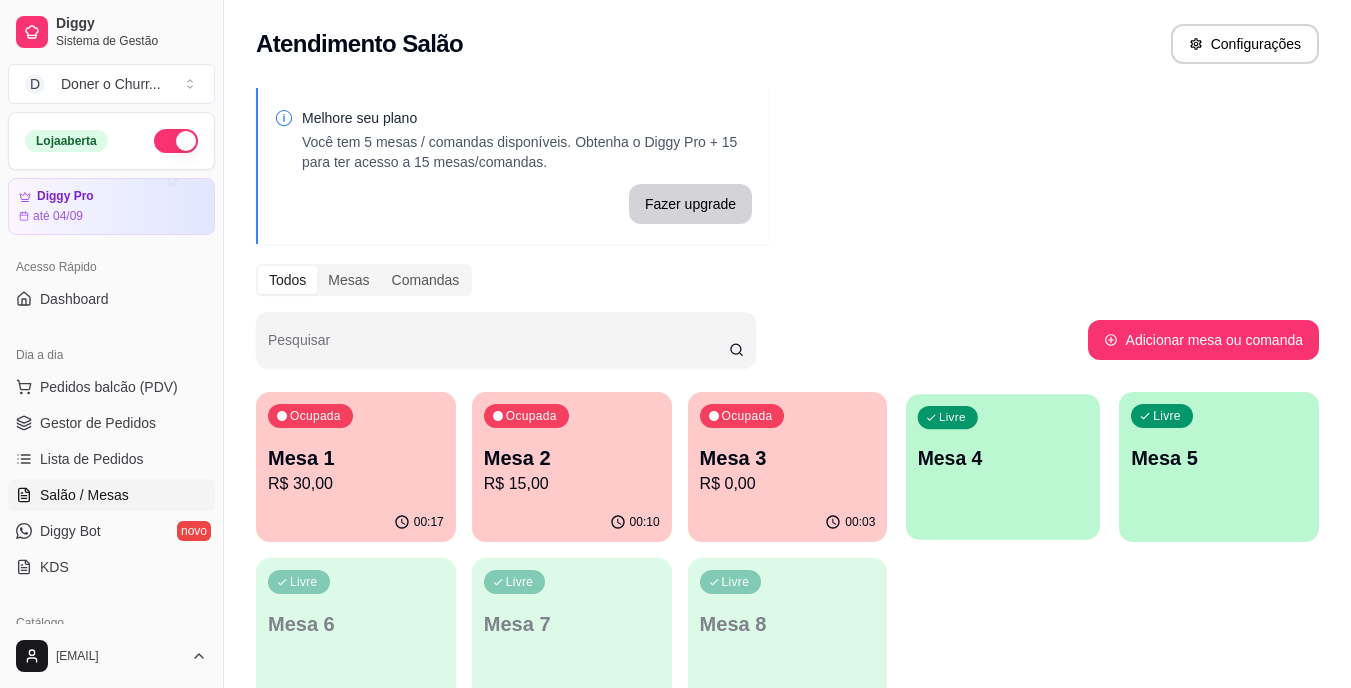 click on "Mesa 4" at bounding box center [1003, 458] 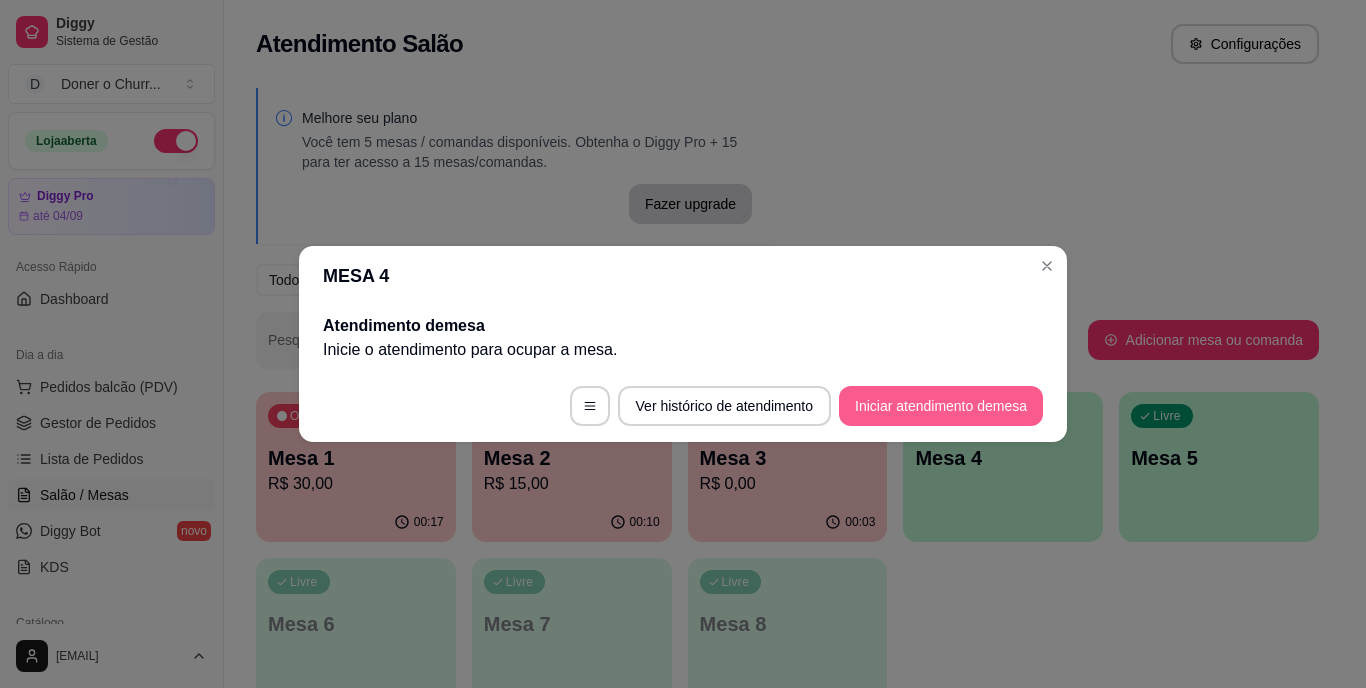 click on "Iniciar atendimento de  mesa" at bounding box center [941, 406] 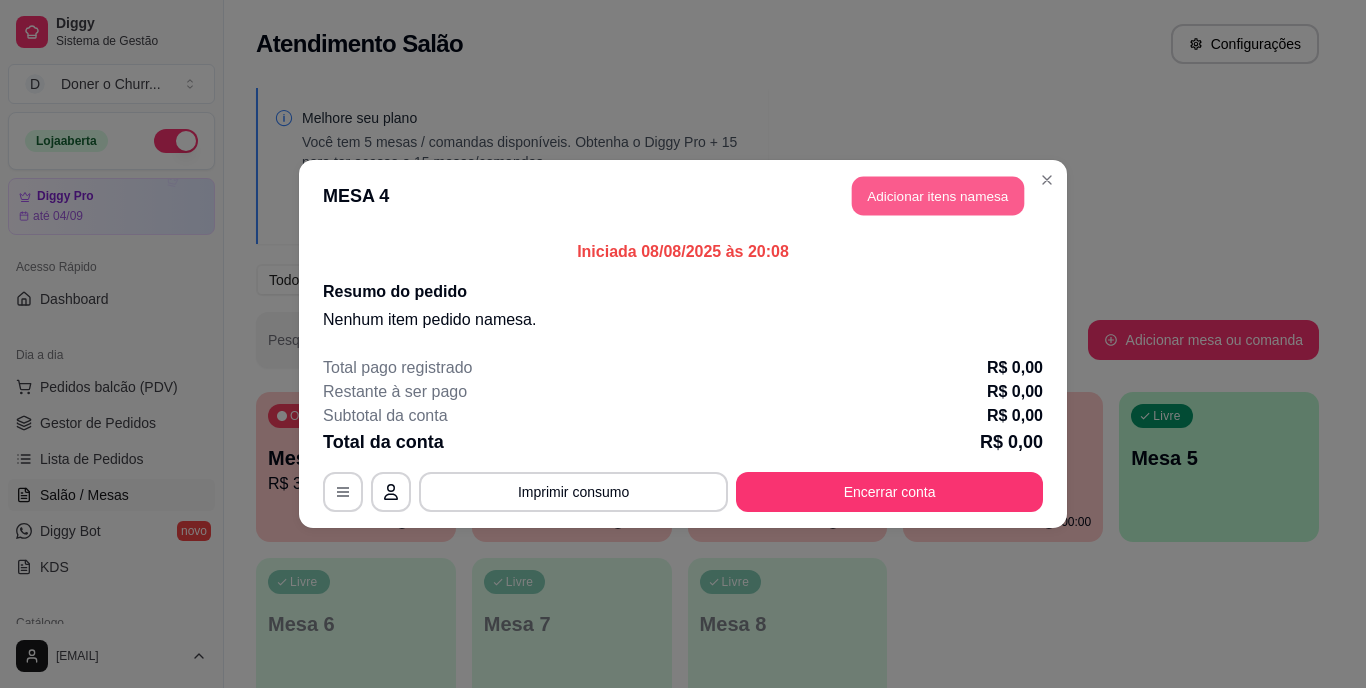 click on "Adicionar itens na  mesa" at bounding box center (938, 196) 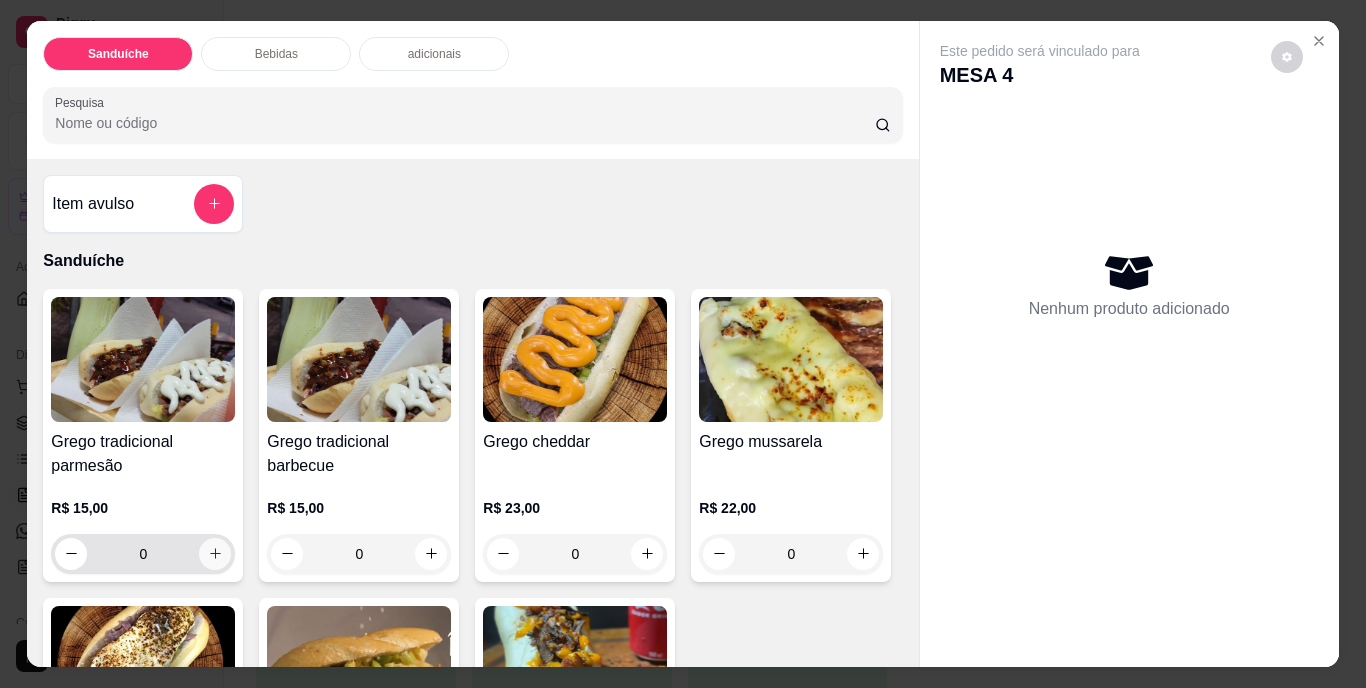 click at bounding box center (215, 554) 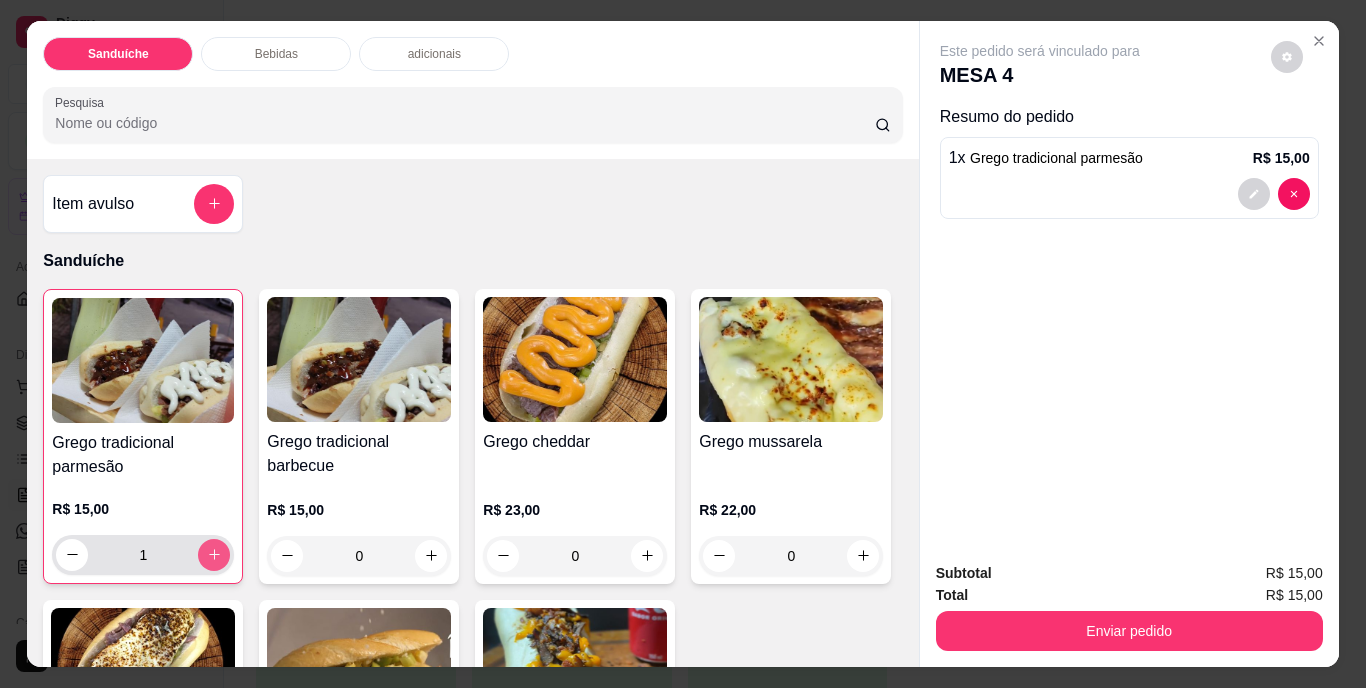 click at bounding box center [214, 555] 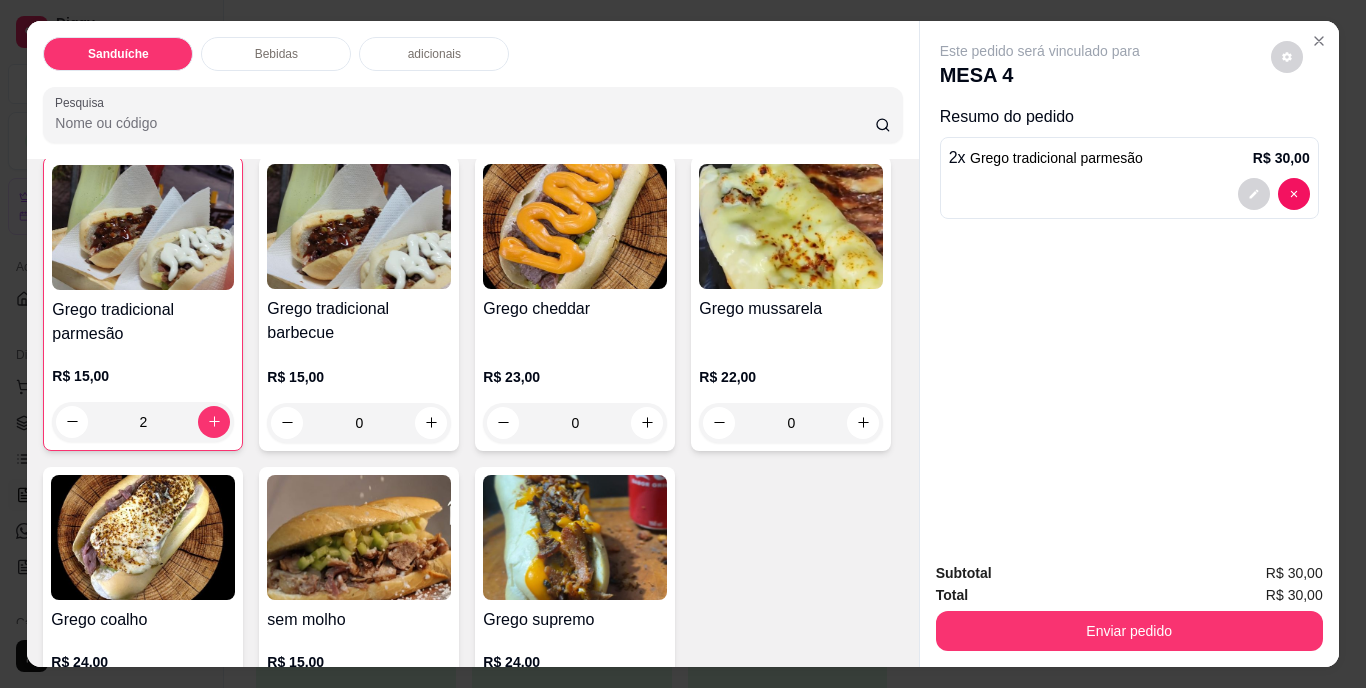 scroll, scrollTop: 200, scrollLeft: 0, axis: vertical 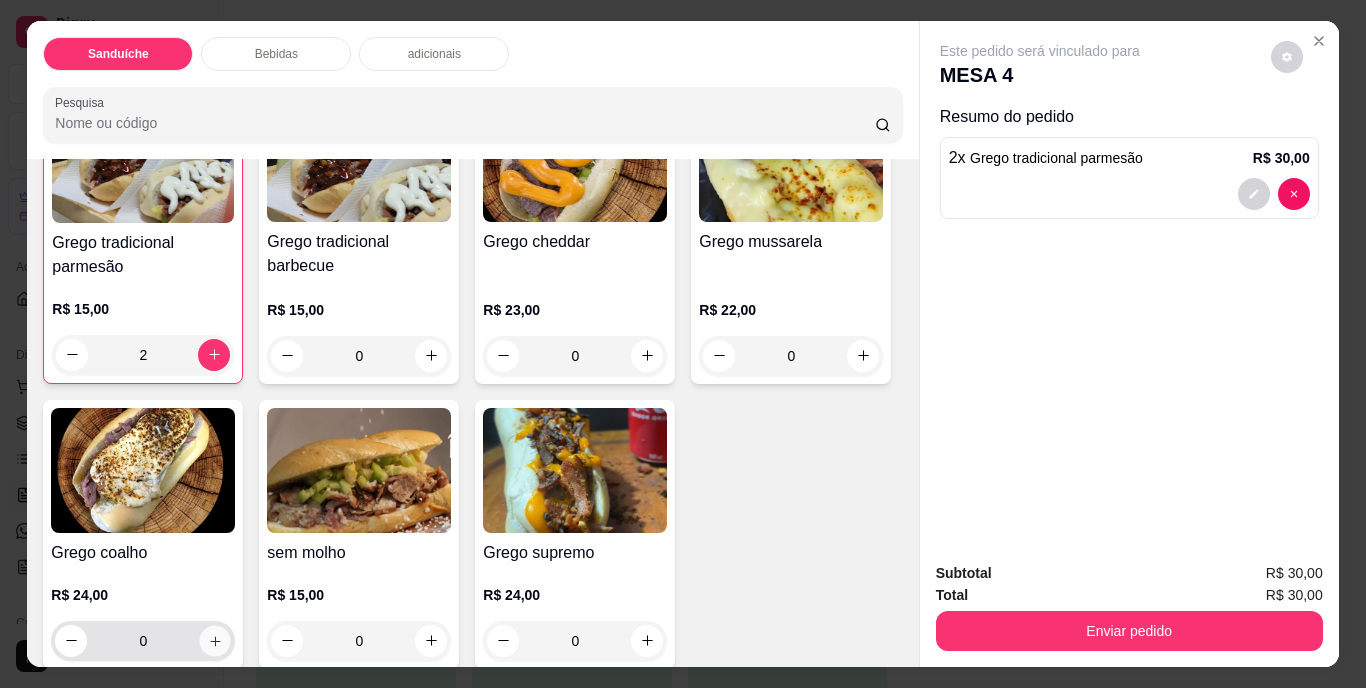 click 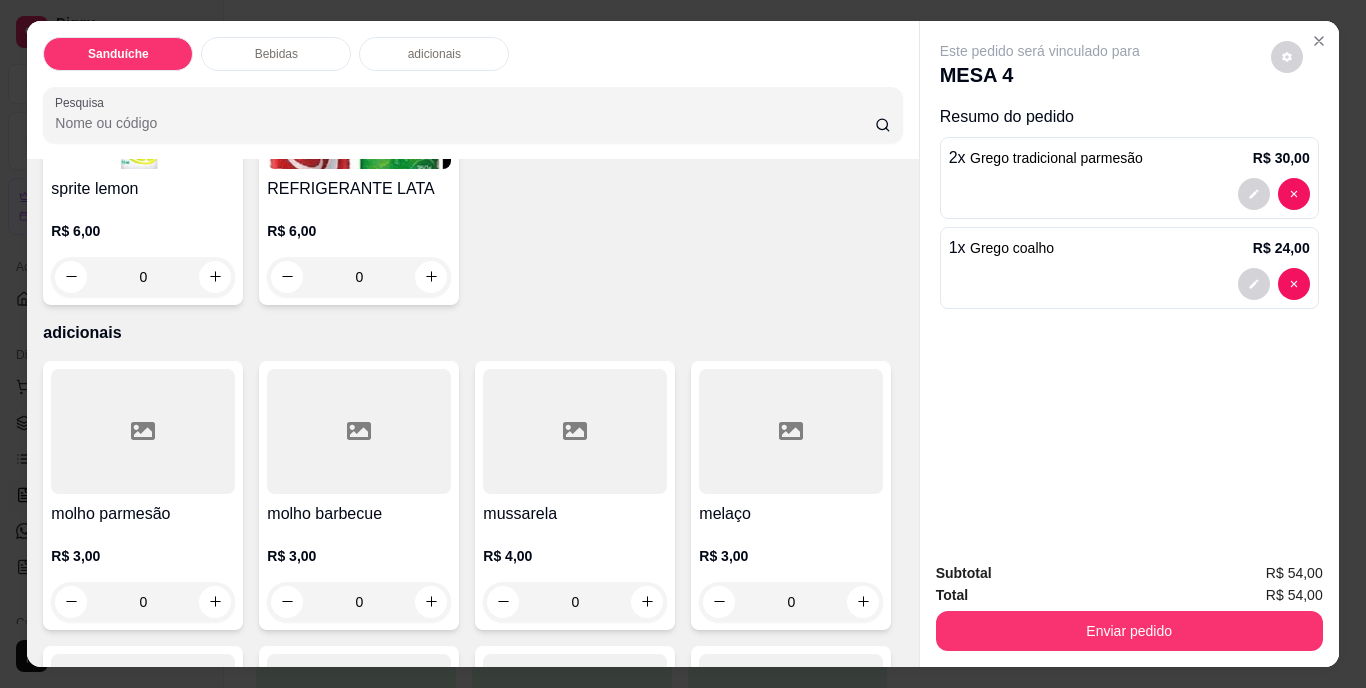 scroll, scrollTop: 1100, scrollLeft: 0, axis: vertical 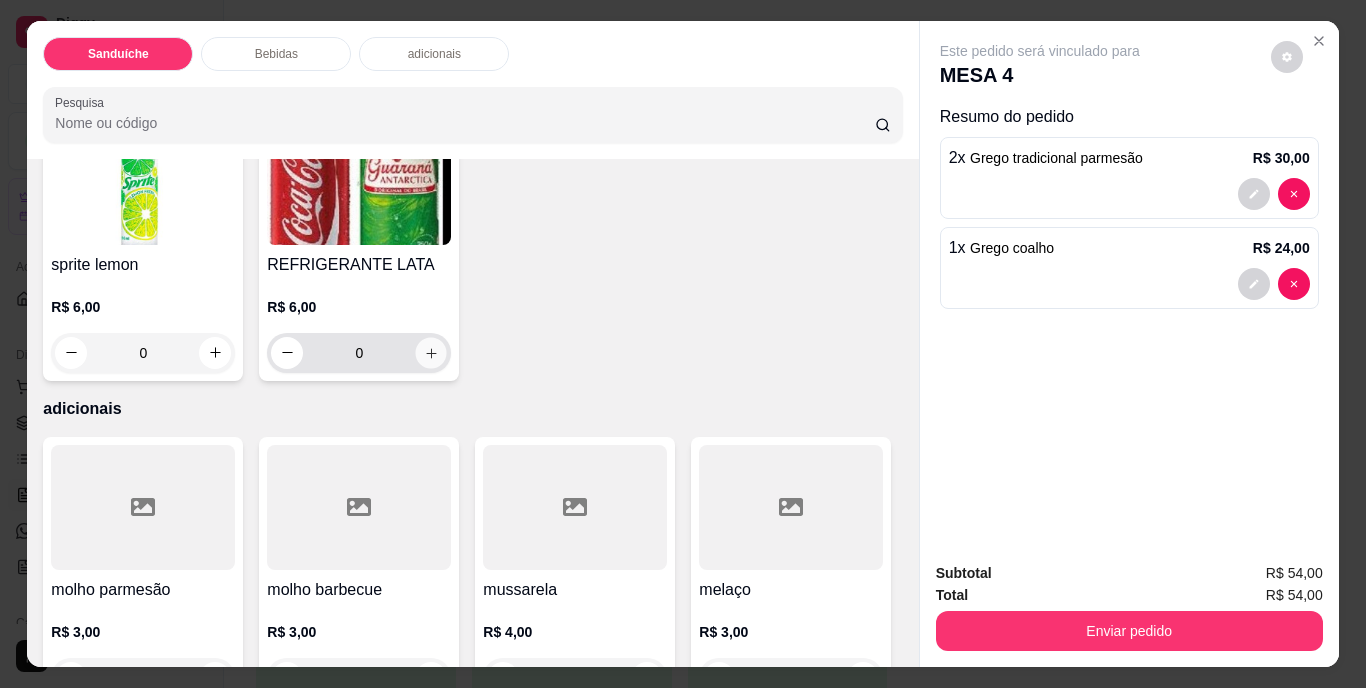click 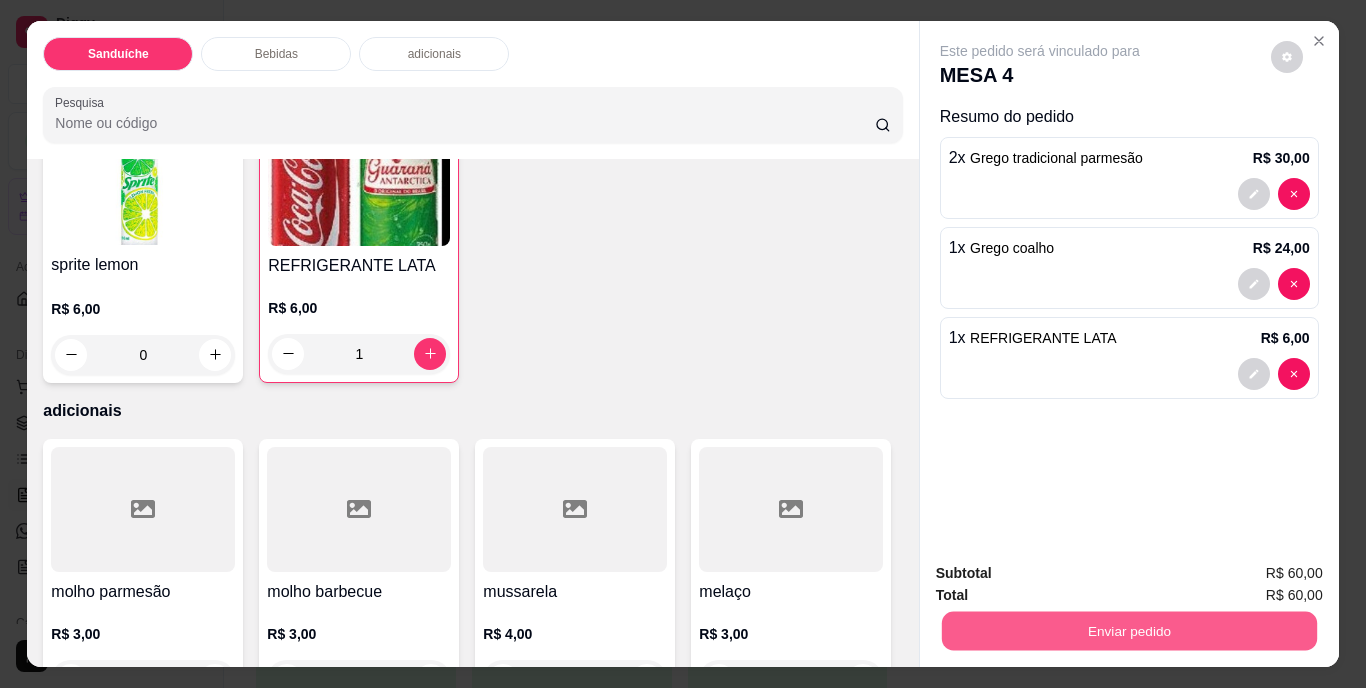 click on "Enviar pedido" at bounding box center [1128, 631] 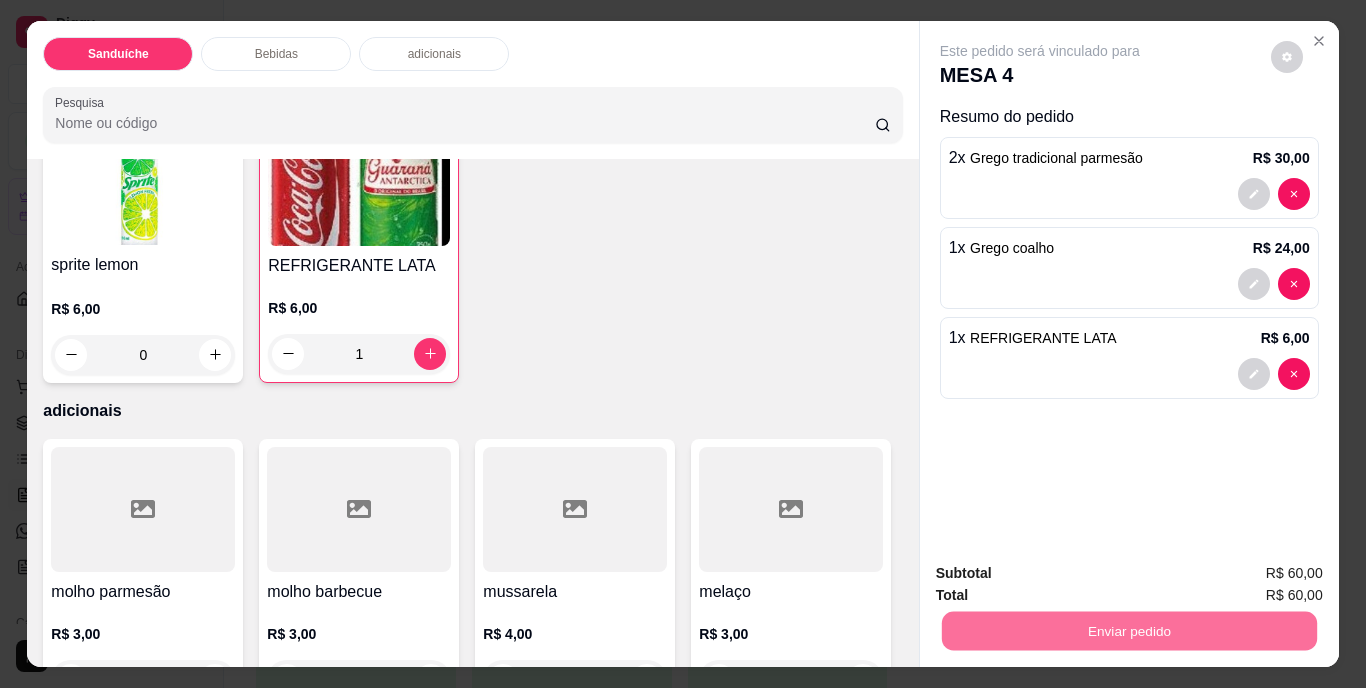 click on "Não registrar e enviar pedido" at bounding box center [1063, 574] 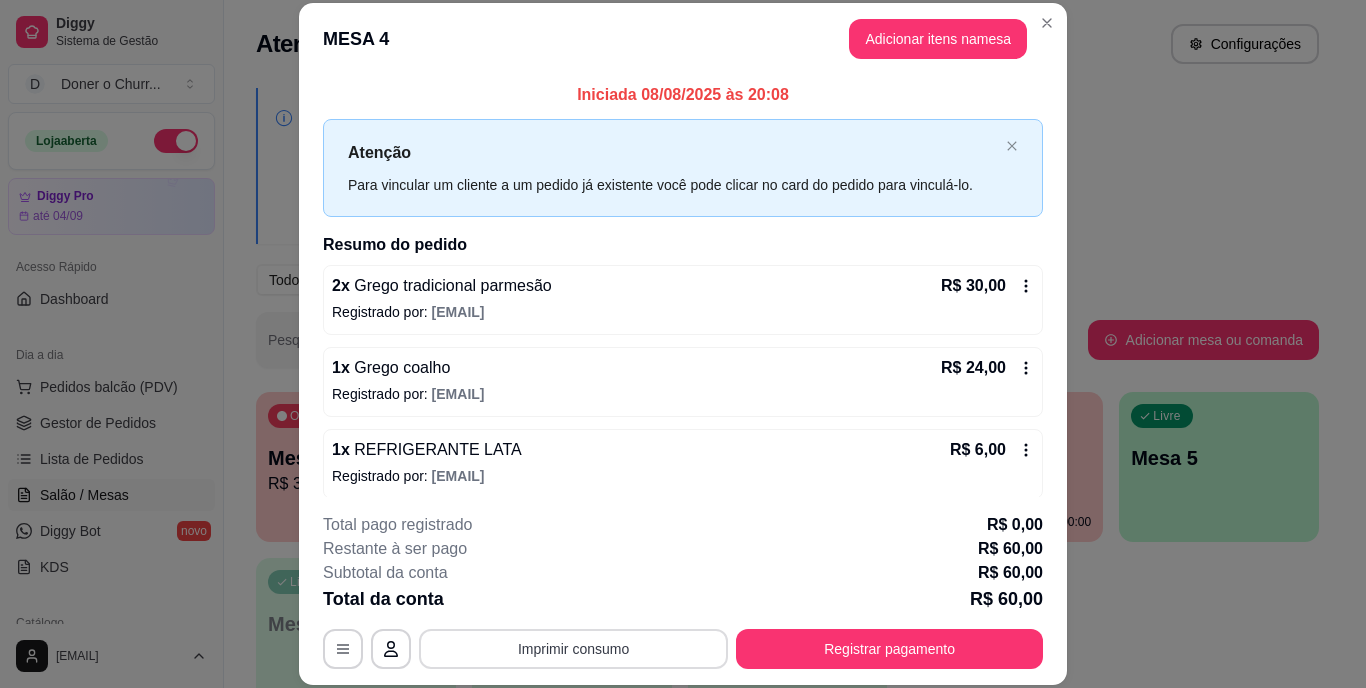 click on "Imprimir consumo" at bounding box center [573, 649] 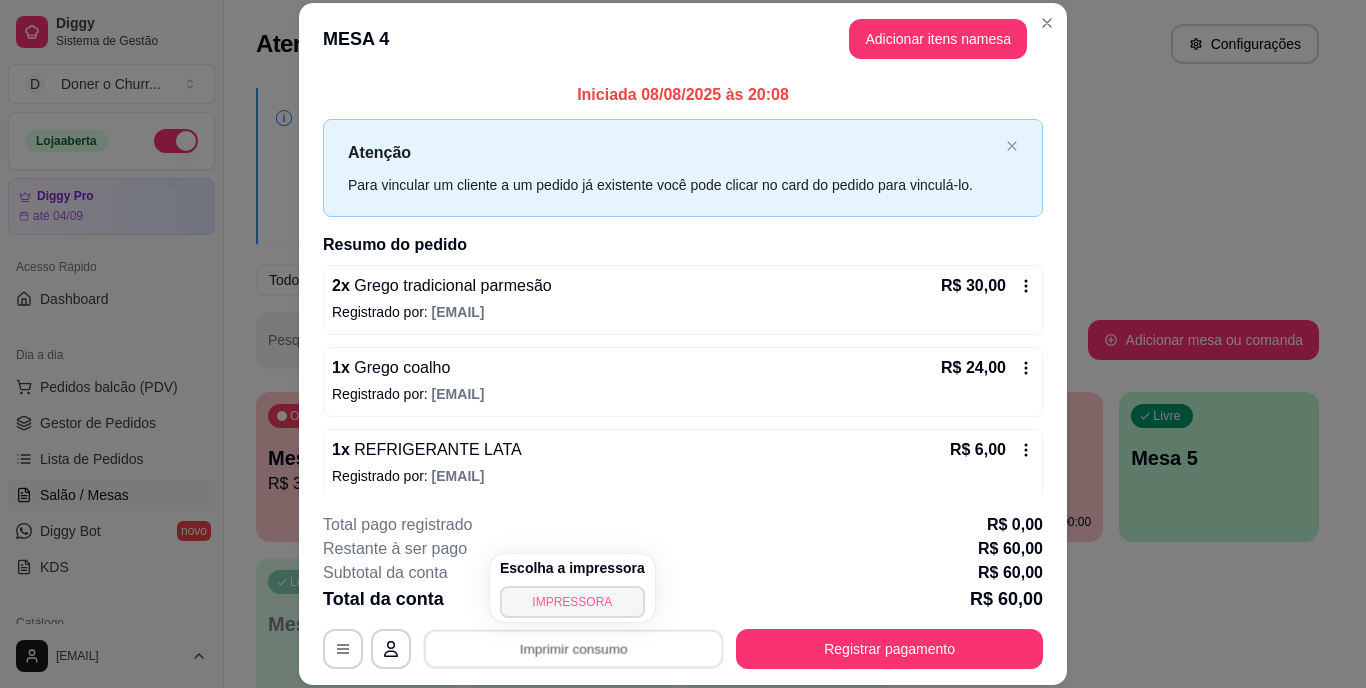 click on "IMPRESSORA" at bounding box center (572, 602) 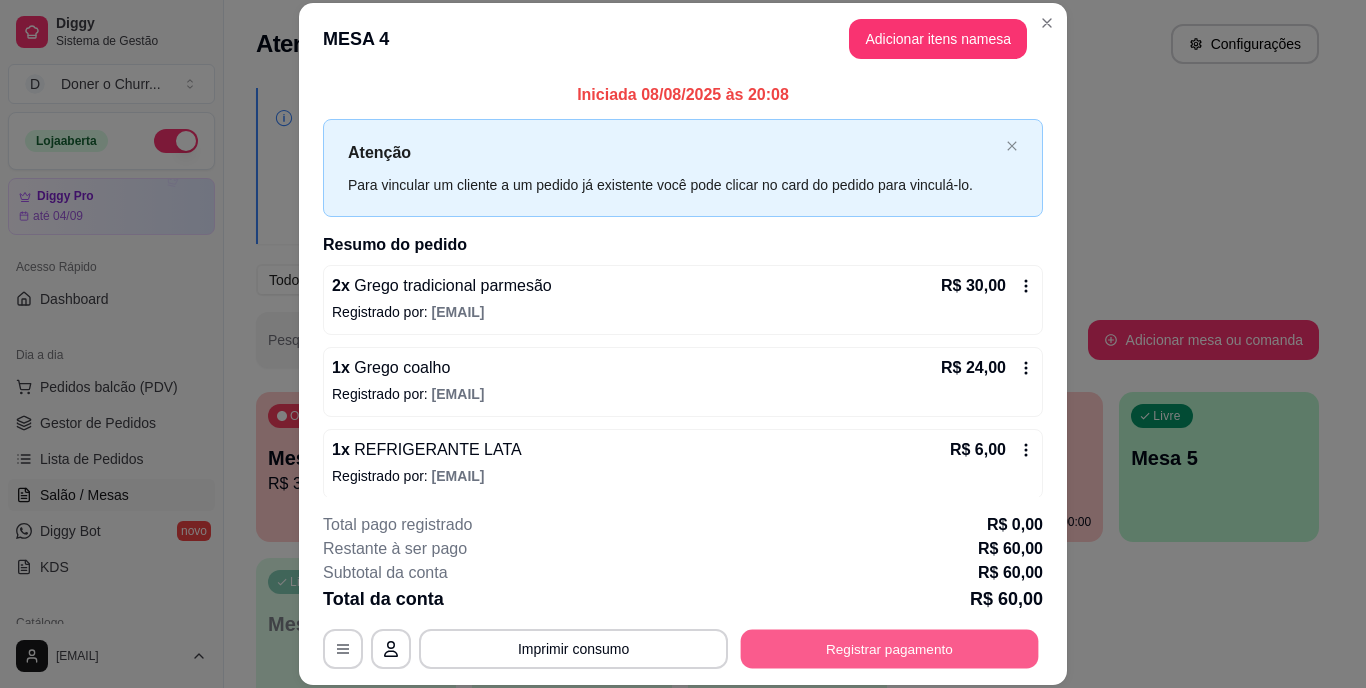 click on "Registrar pagamento" at bounding box center (890, 648) 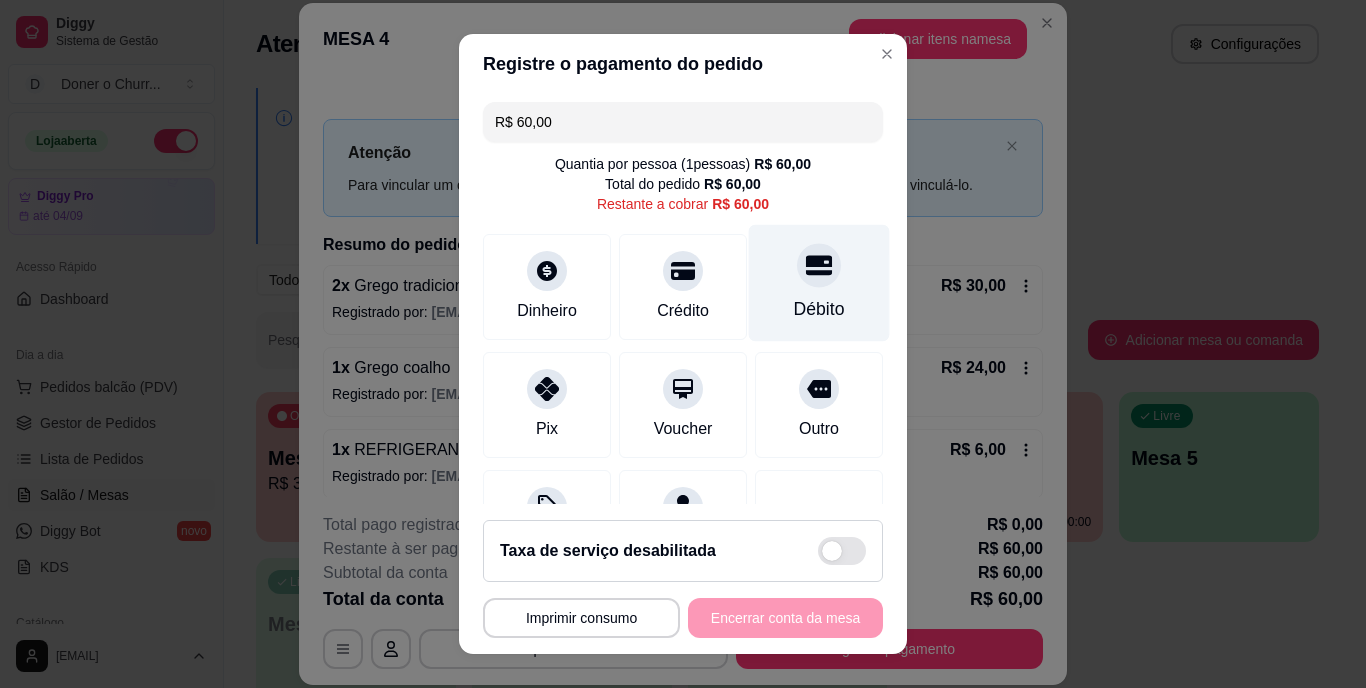 click on "Débito" at bounding box center [819, 310] 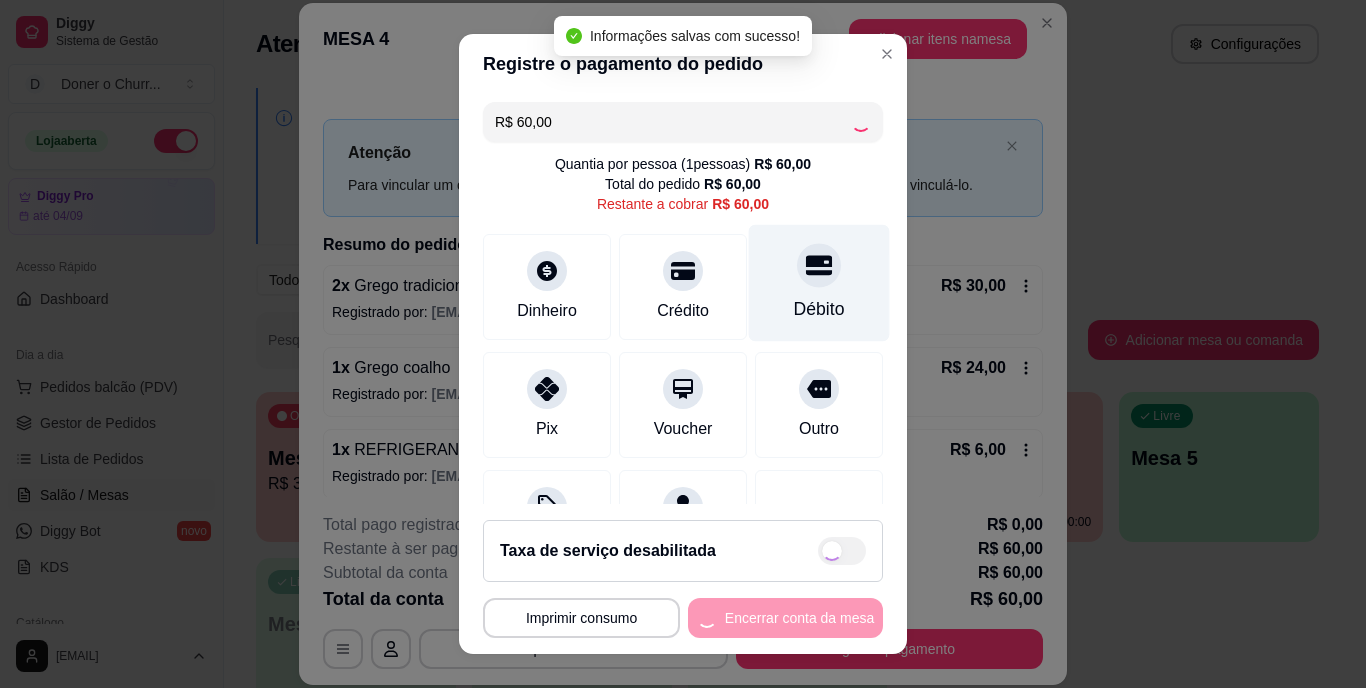 type on "R$ 0,00" 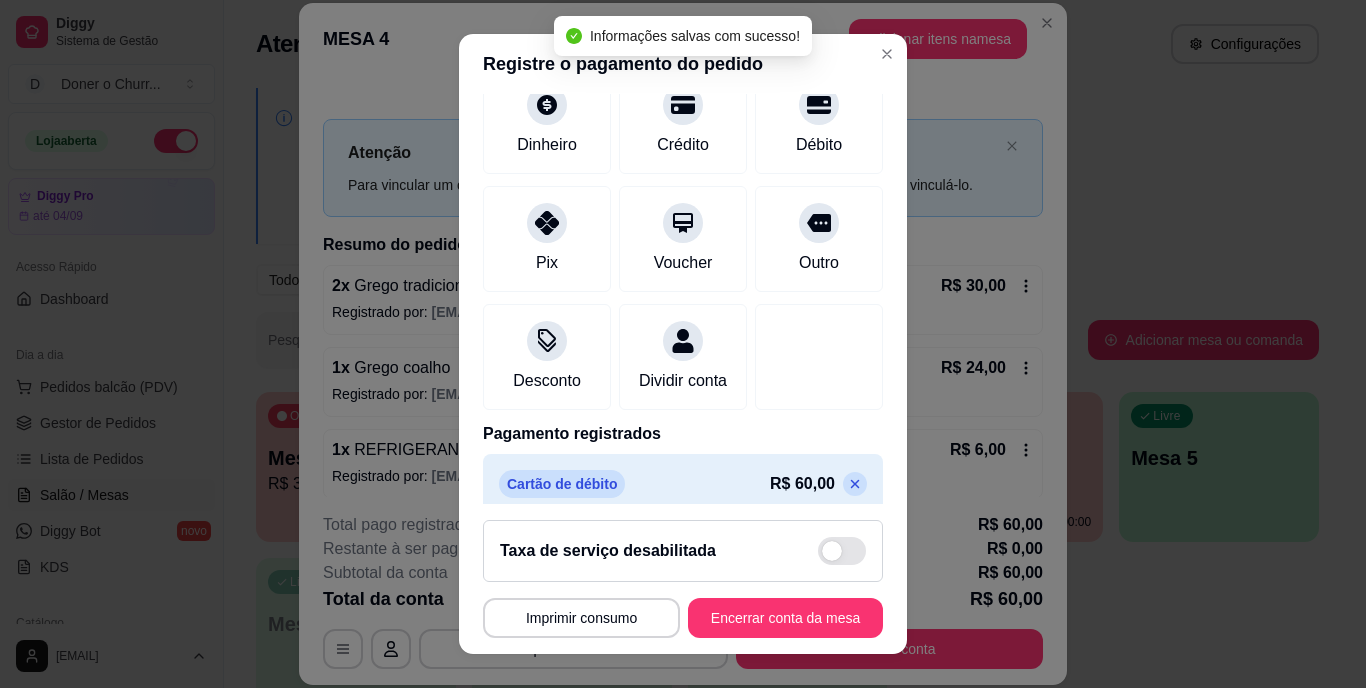 scroll, scrollTop: 188, scrollLeft: 0, axis: vertical 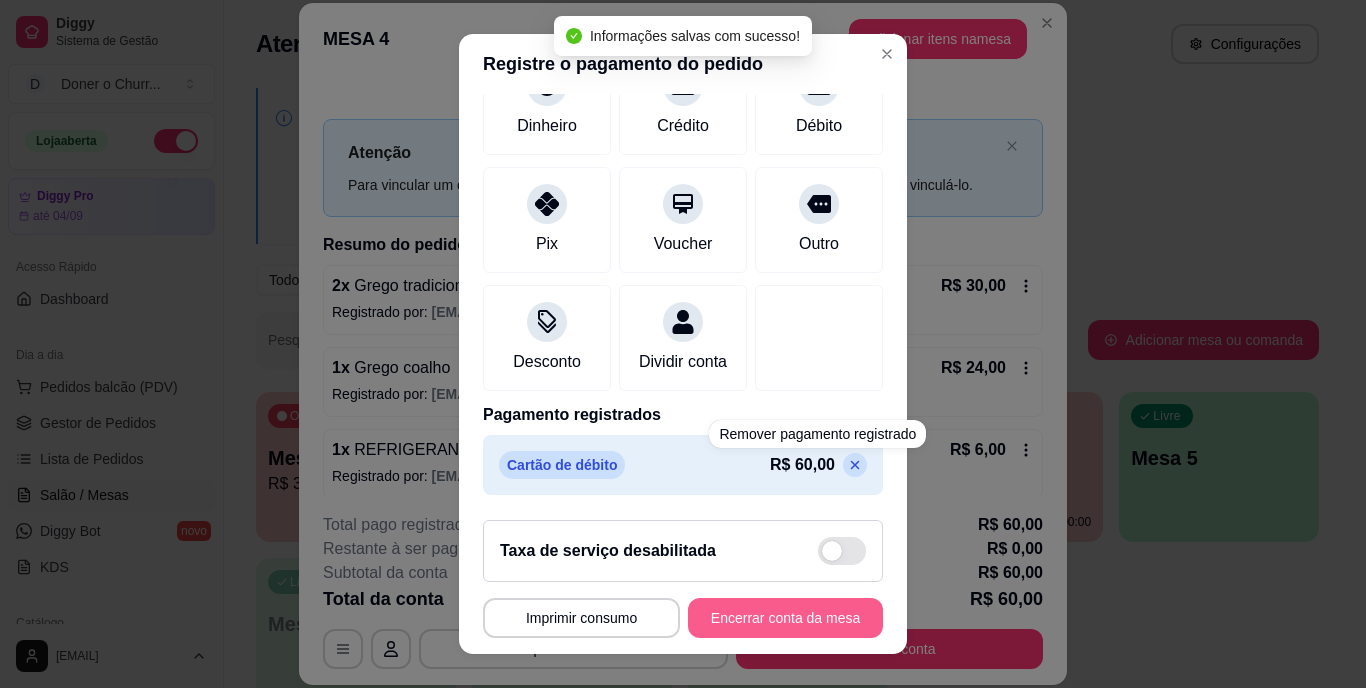 click on "Encerrar conta da mesa" at bounding box center (785, 618) 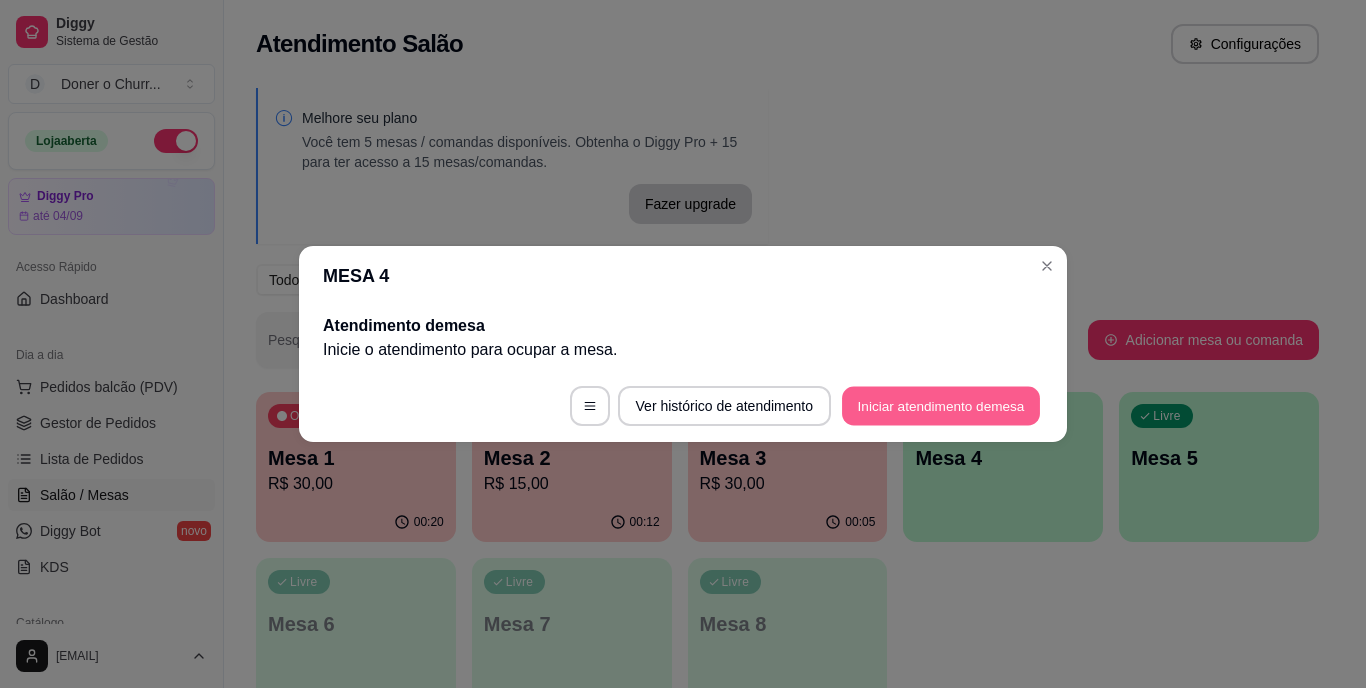 click on "Iniciar atendimento de  mesa" at bounding box center (941, 406) 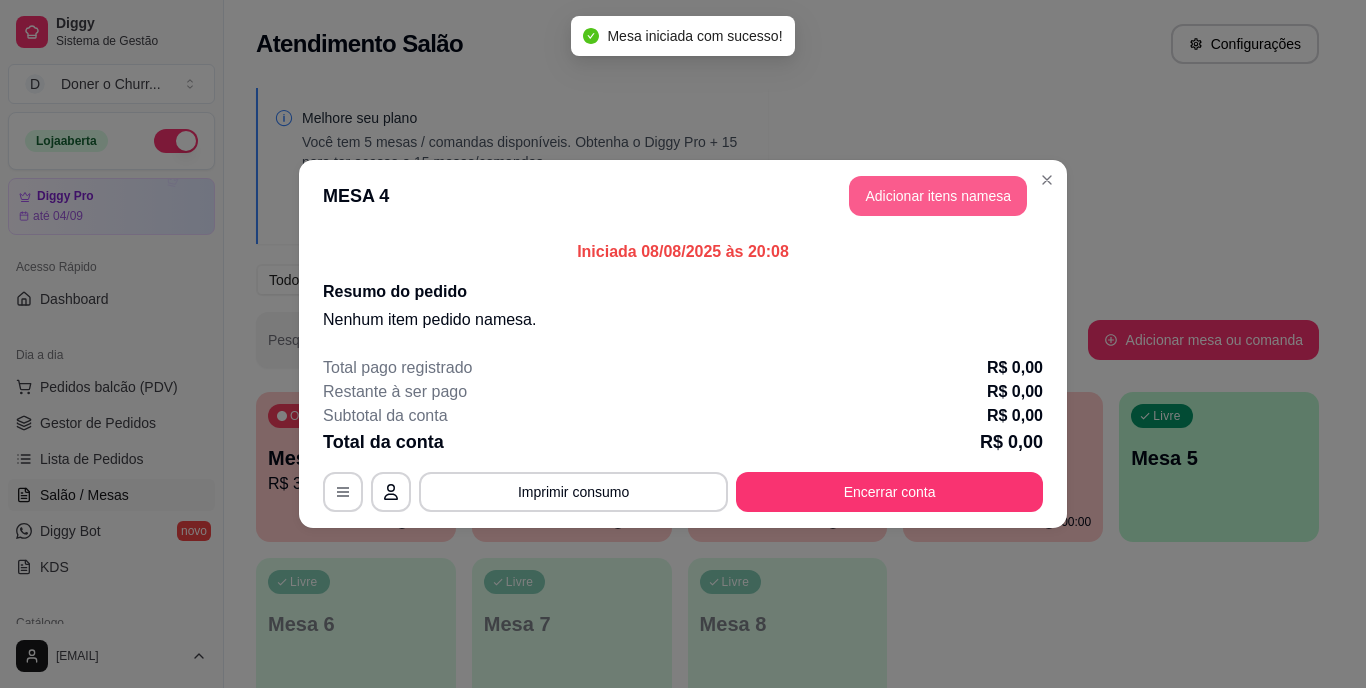 click on "Adicionar itens na  mesa" at bounding box center [938, 196] 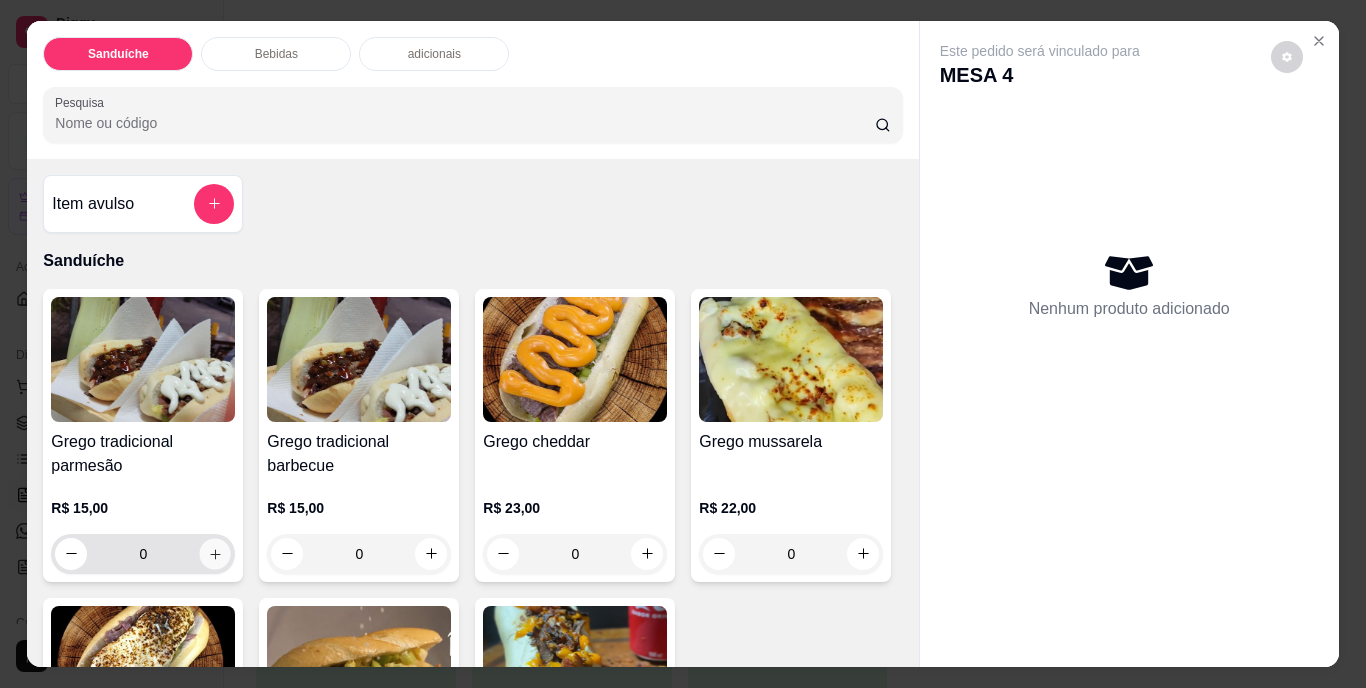 click 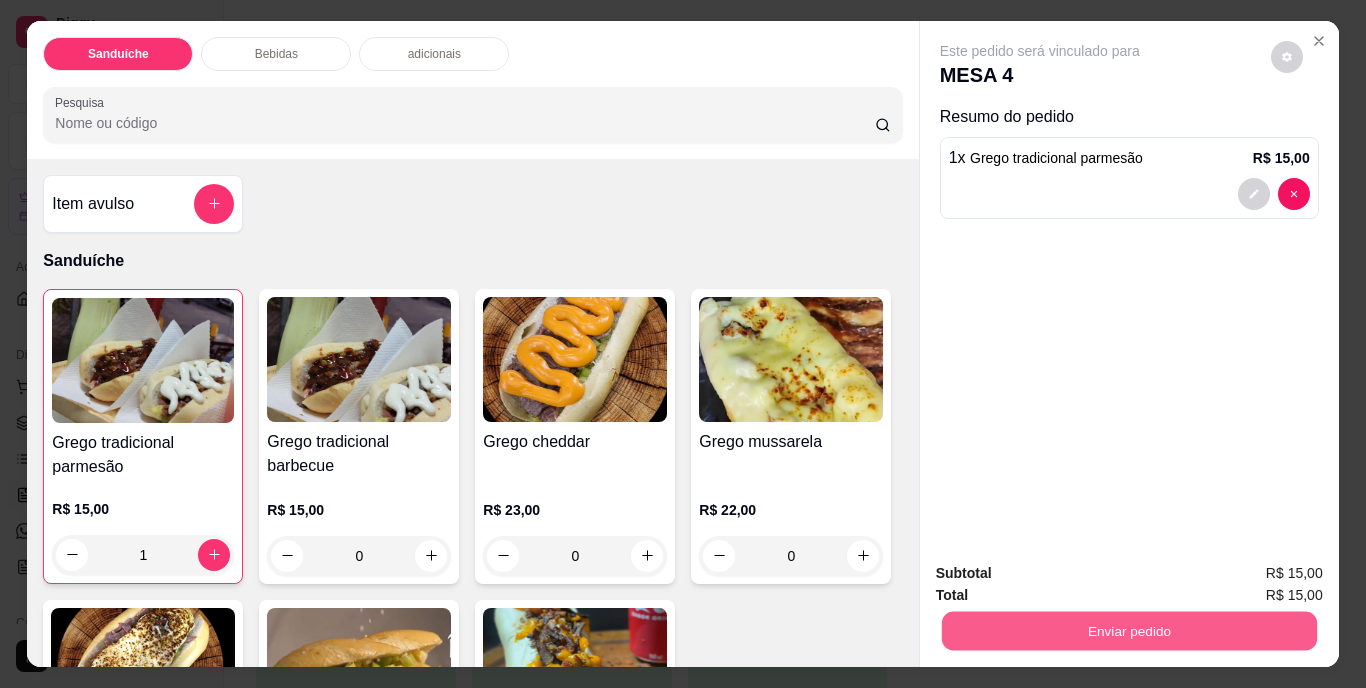 click on "Enviar pedido" at bounding box center [1128, 631] 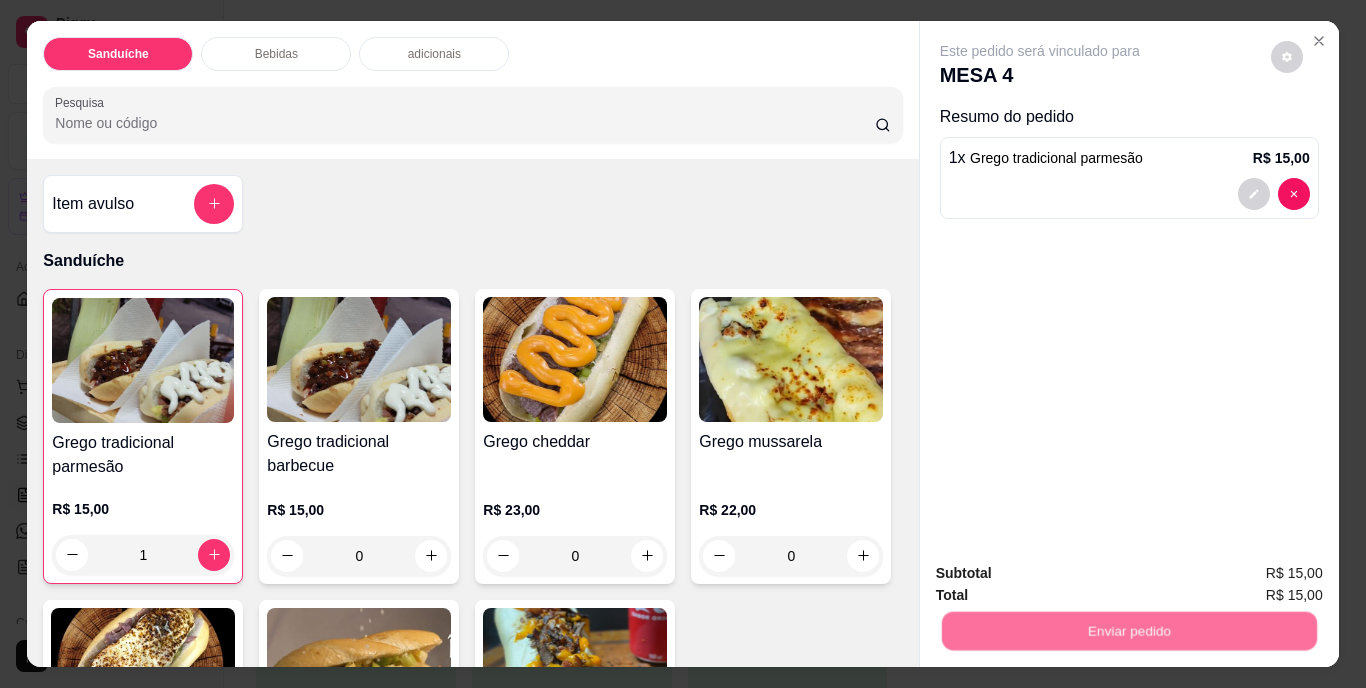 click on "Não registrar e enviar pedido" at bounding box center [1063, 574] 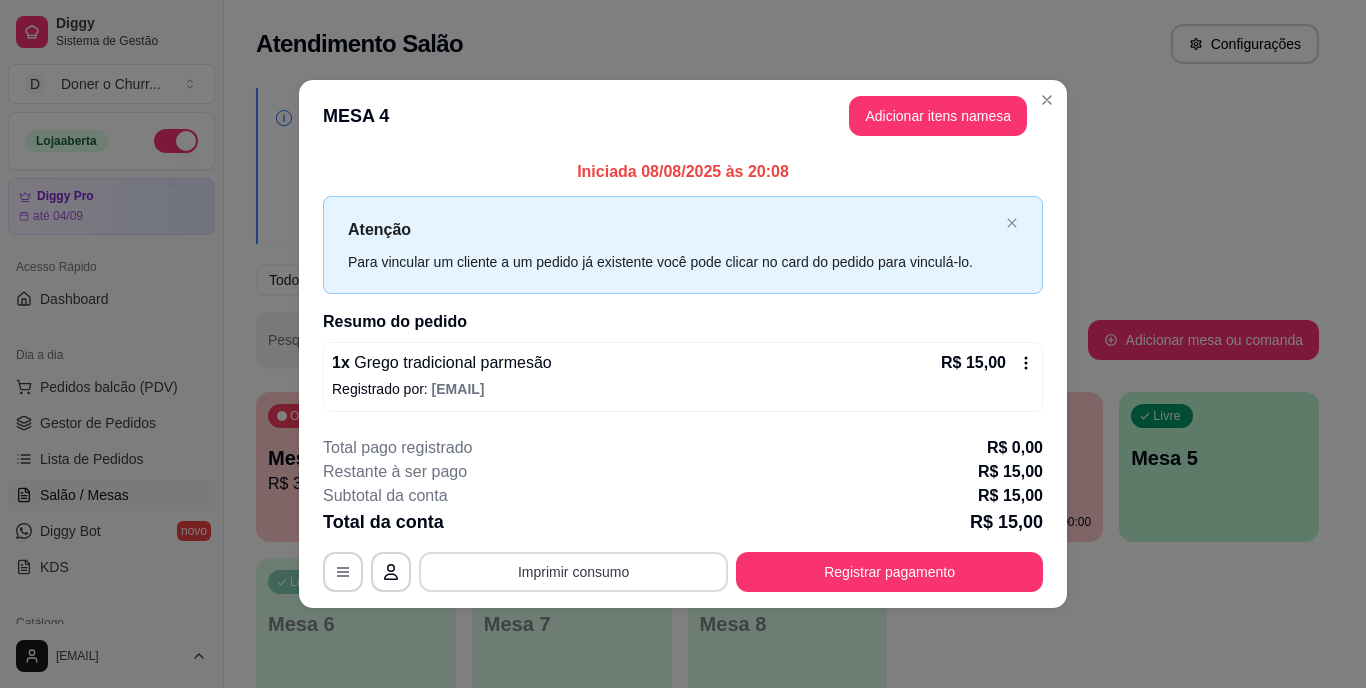 click on "Imprimir consumo" at bounding box center (573, 572) 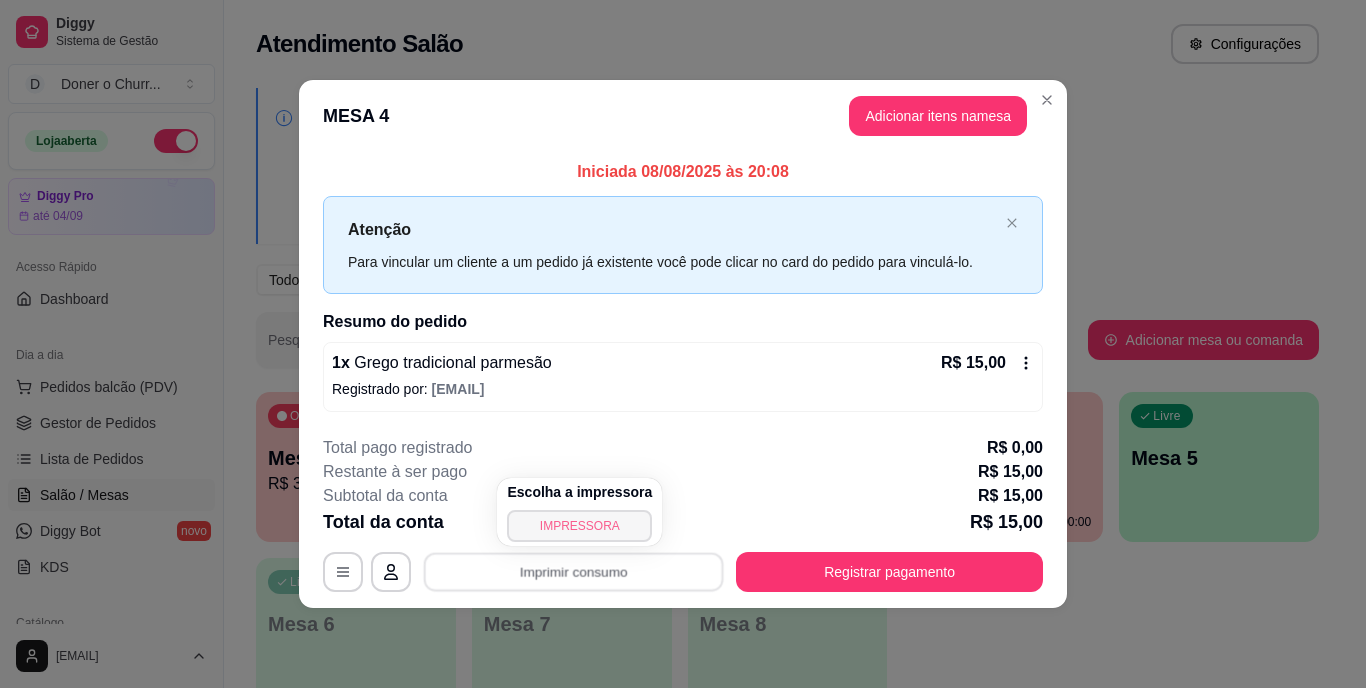 click on "IMPRESSORA" at bounding box center [579, 526] 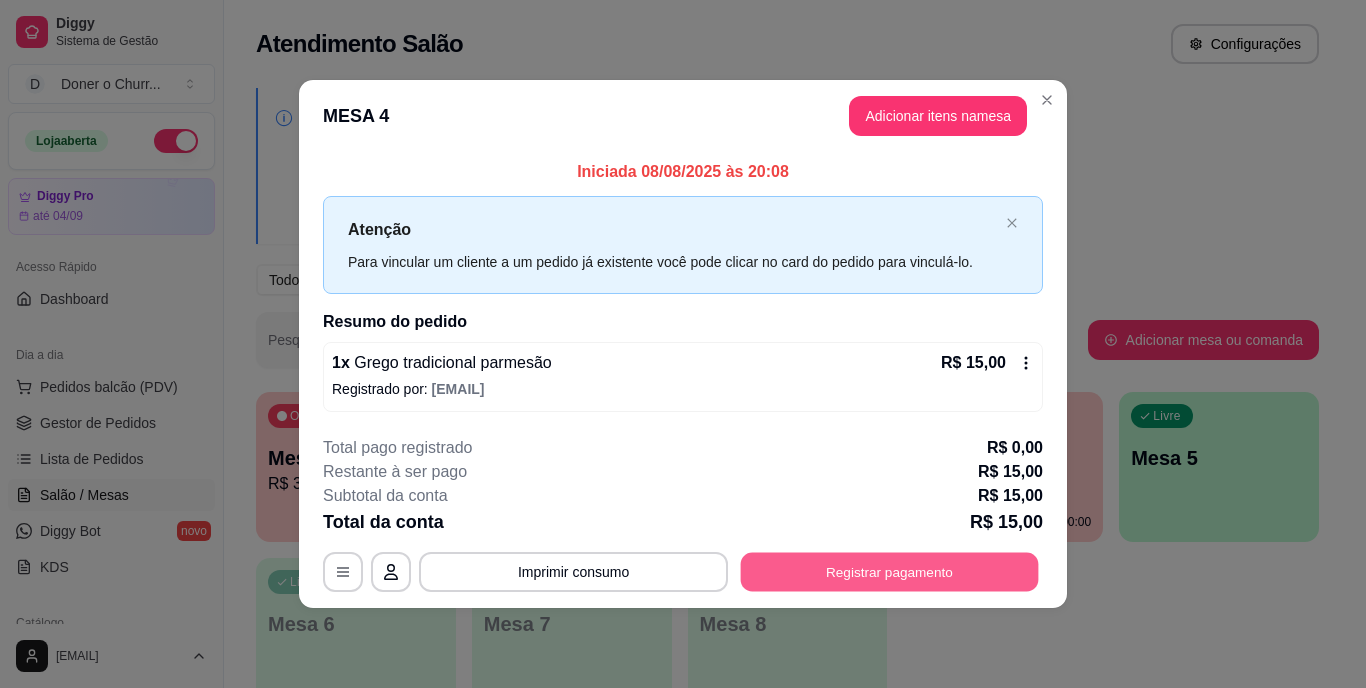 click on "Registrar pagamento" at bounding box center (890, 571) 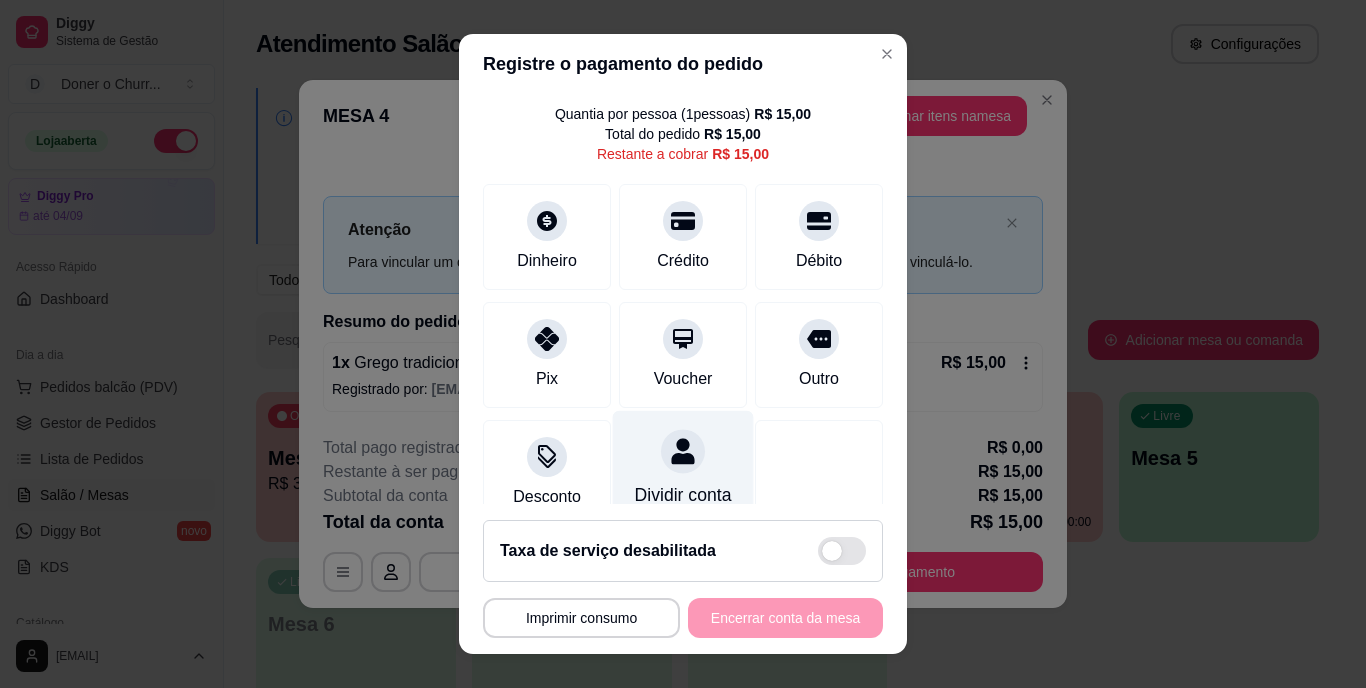 scroll, scrollTop: 0, scrollLeft: 0, axis: both 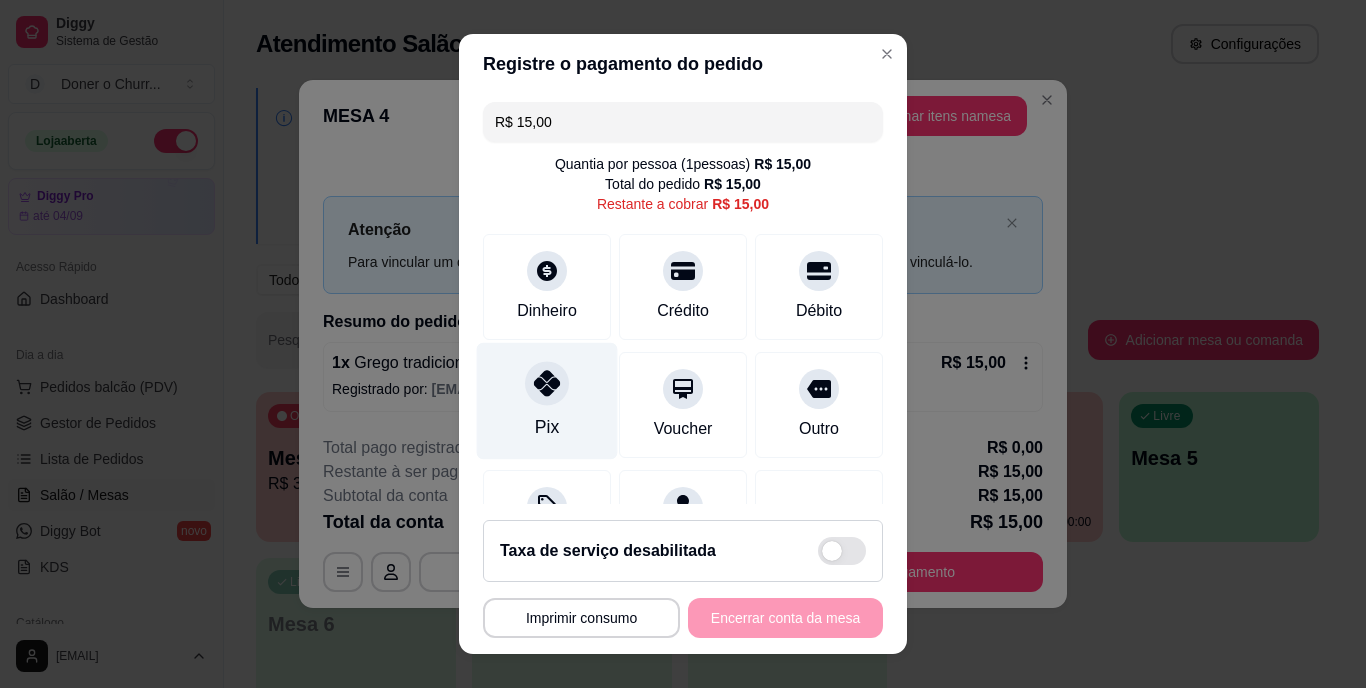 click on "Pix" at bounding box center [547, 428] 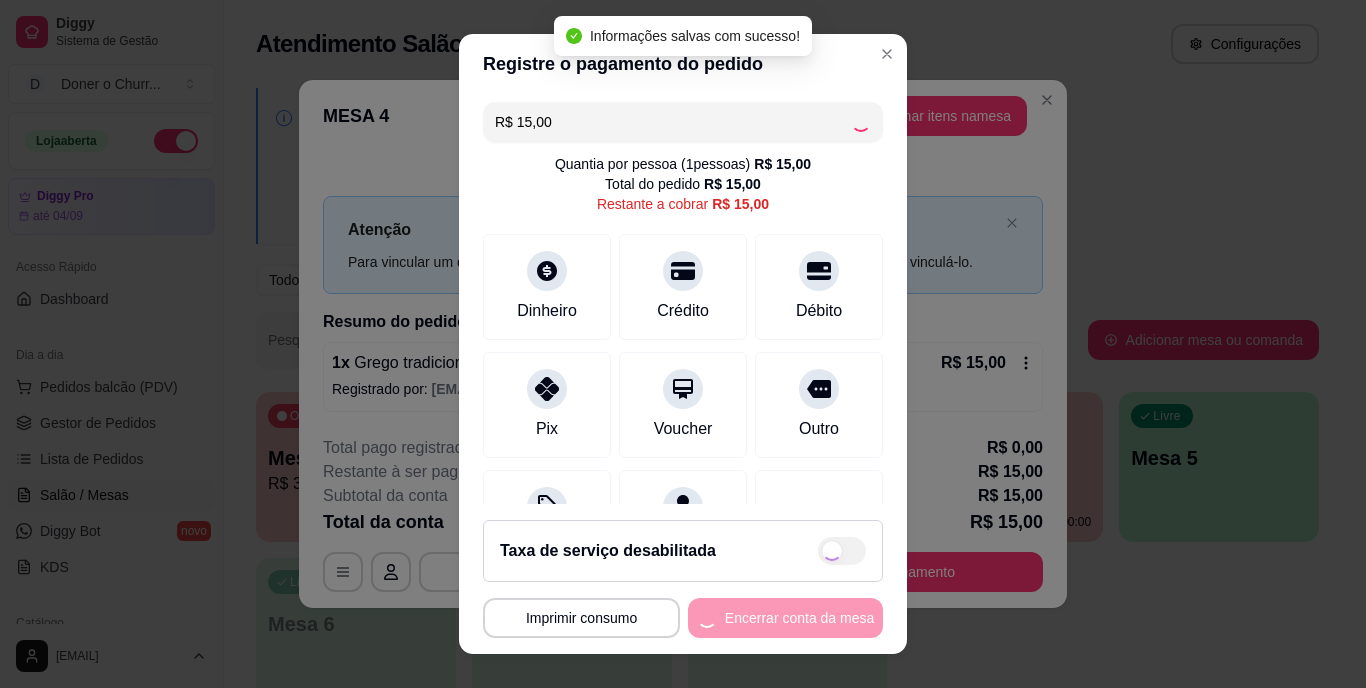 type on "R$ 0,00" 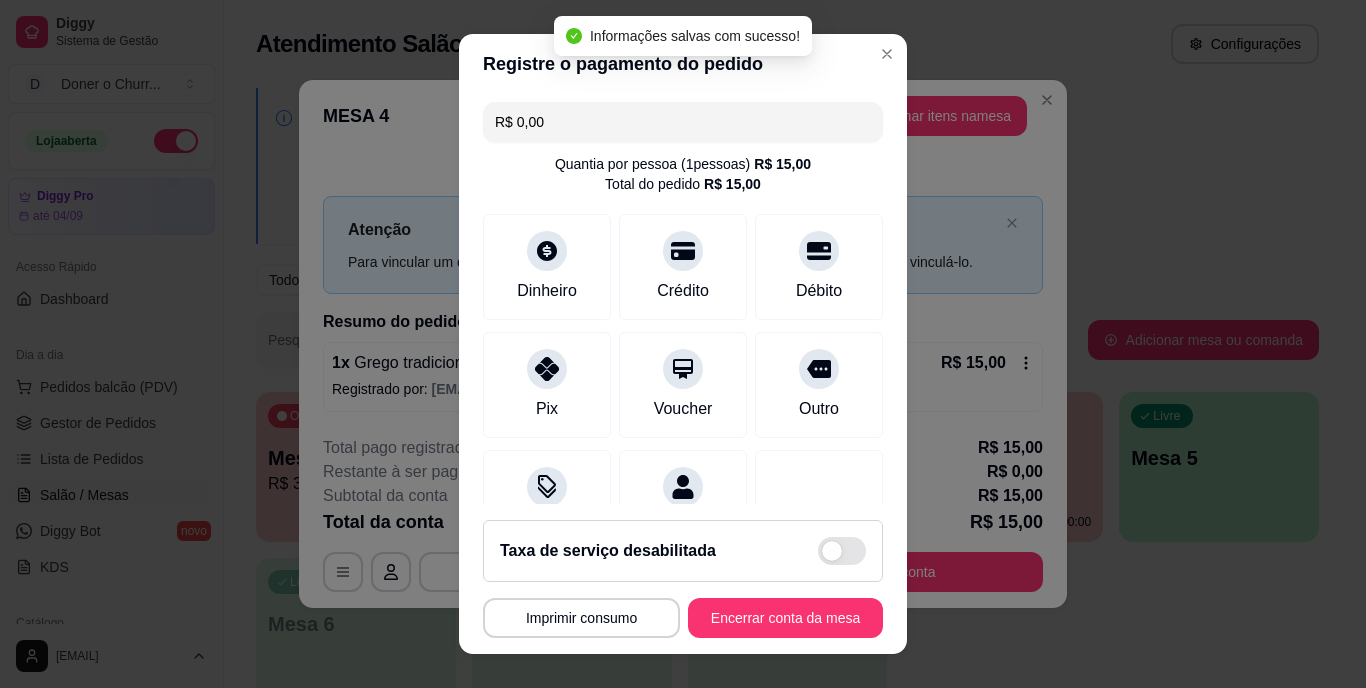 scroll, scrollTop: 30, scrollLeft: 0, axis: vertical 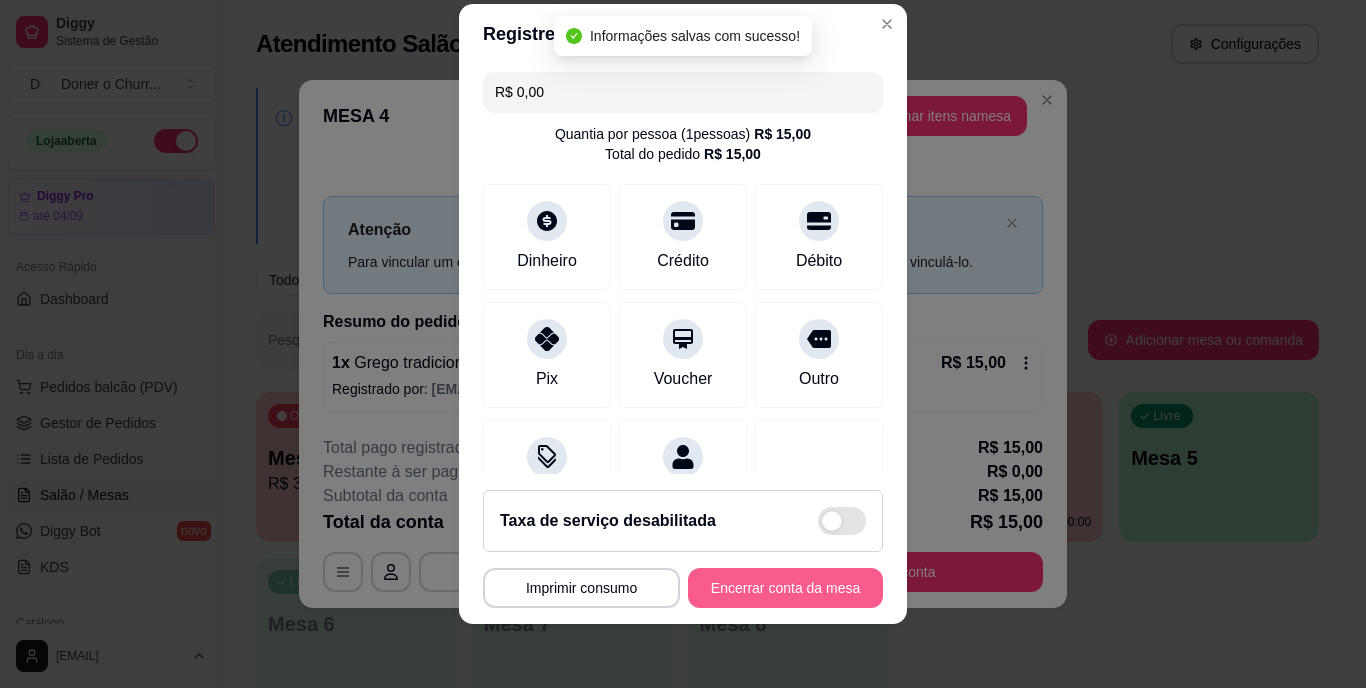 click on "Encerrar conta da mesa" at bounding box center (785, 588) 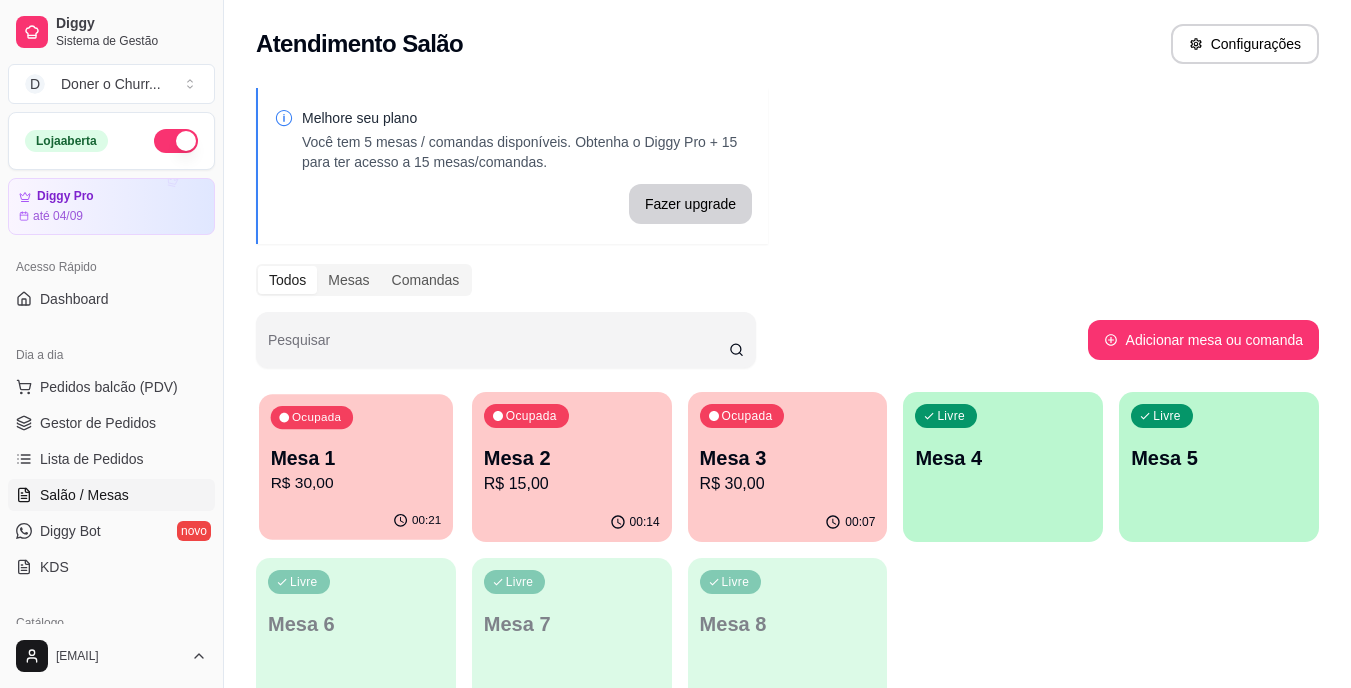 click on "R$ 30,00" at bounding box center [356, 483] 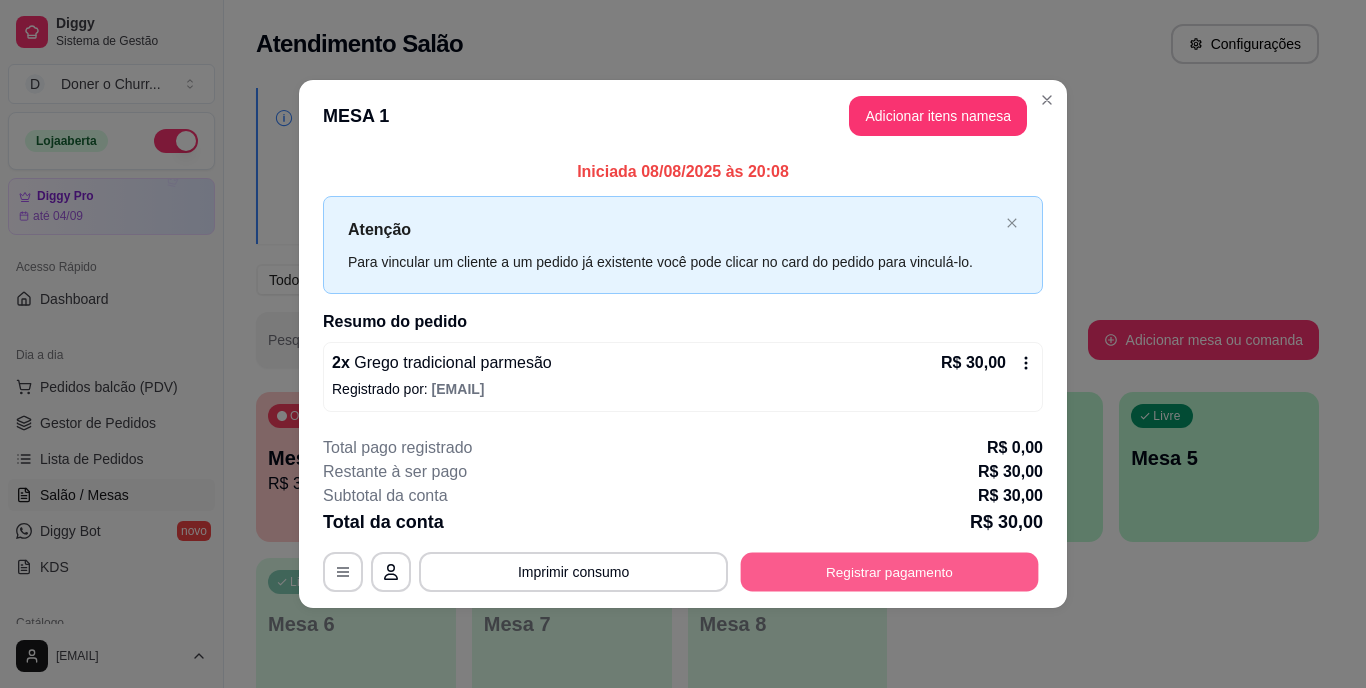 click on "Registrar pagamento" at bounding box center [890, 571] 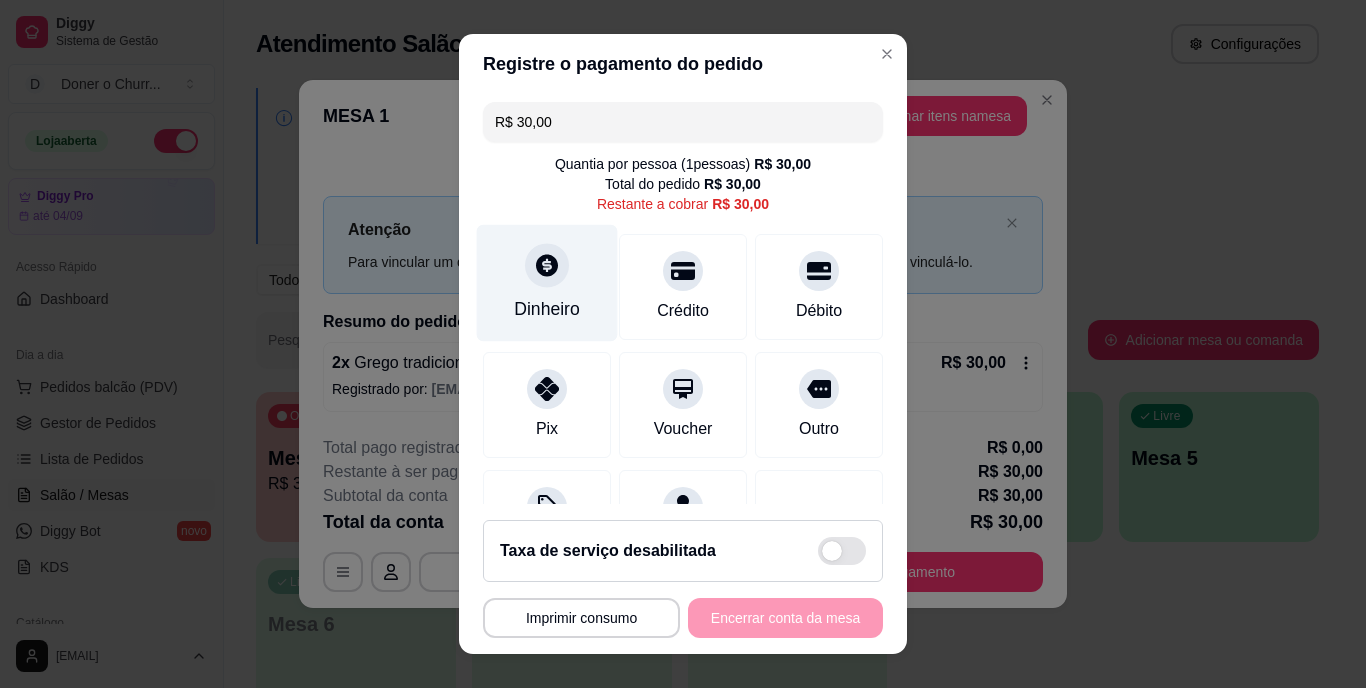 click on "Dinheiro" at bounding box center (547, 283) 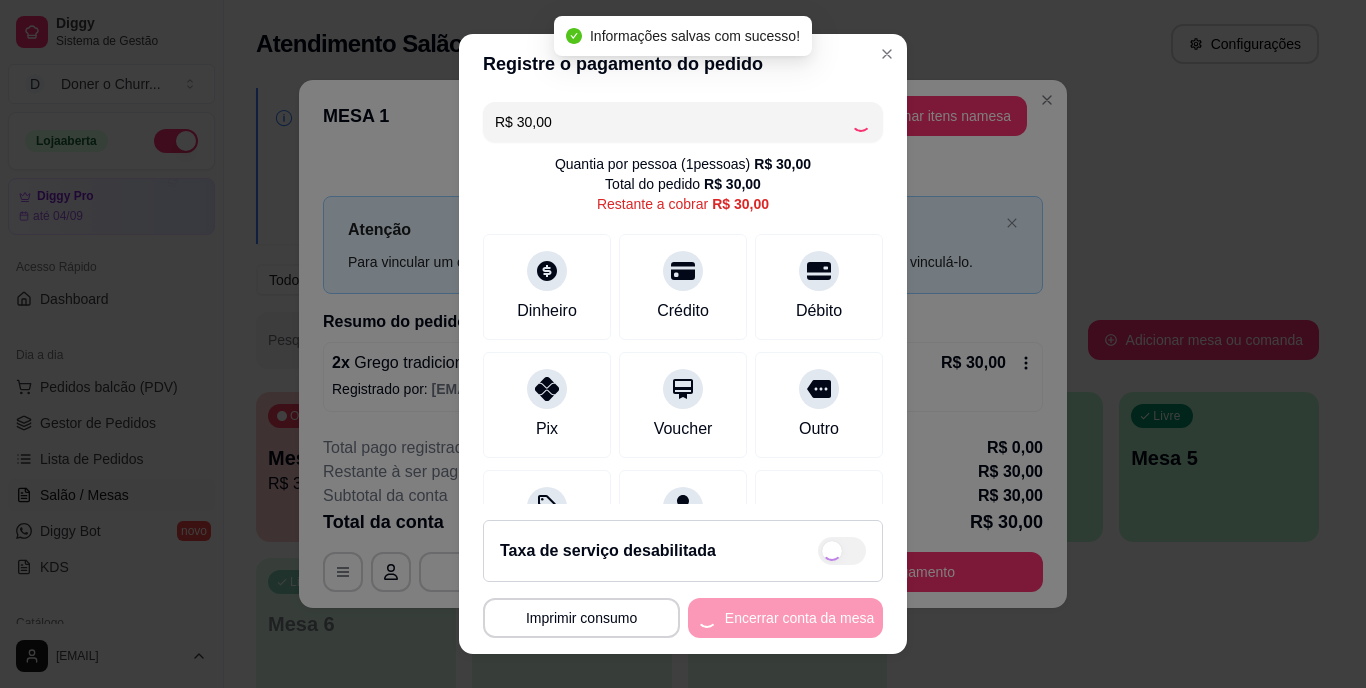 type on "R$ 0,00" 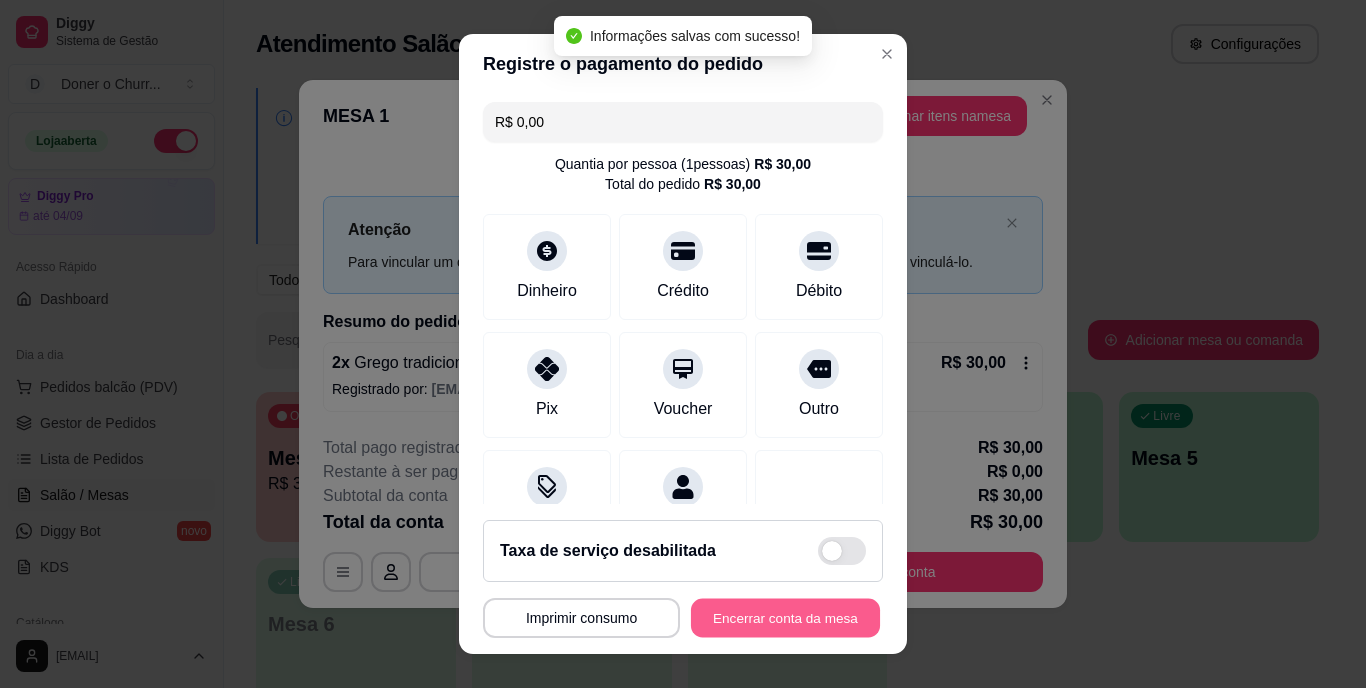 click on "Encerrar conta da mesa" at bounding box center (785, 617) 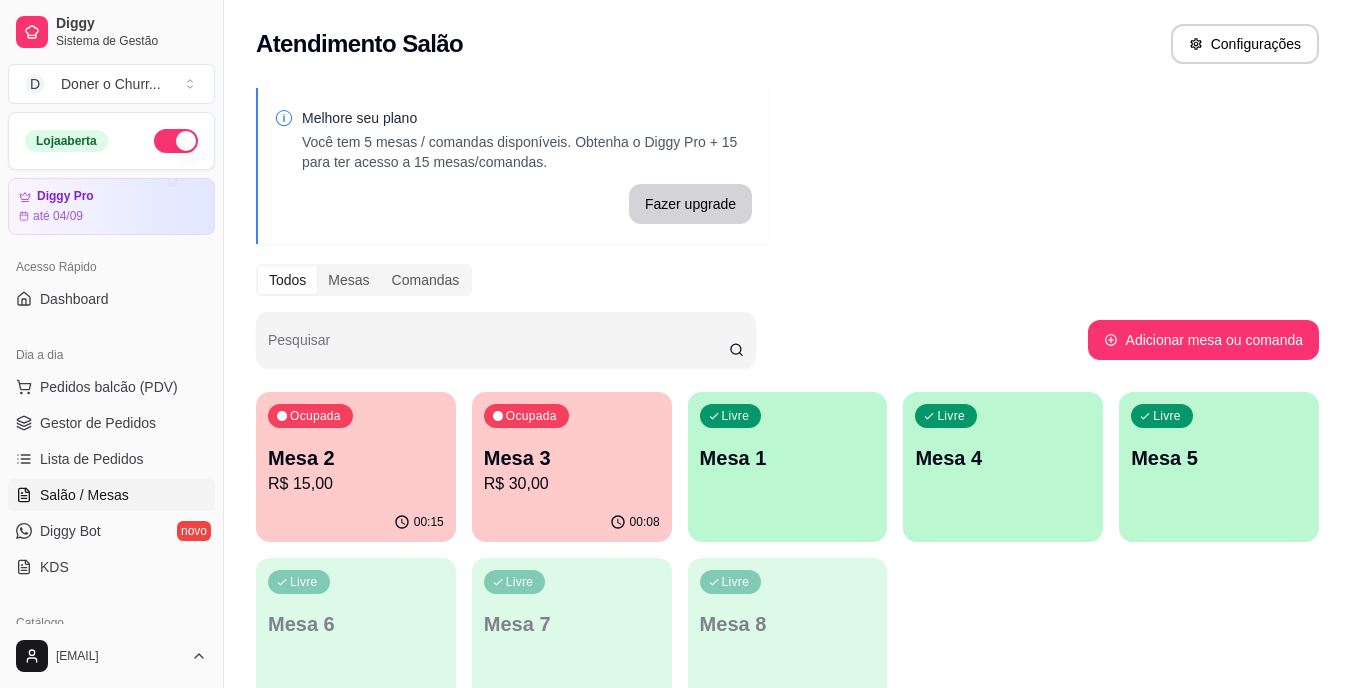 click on "Mesa 2" at bounding box center [356, 458] 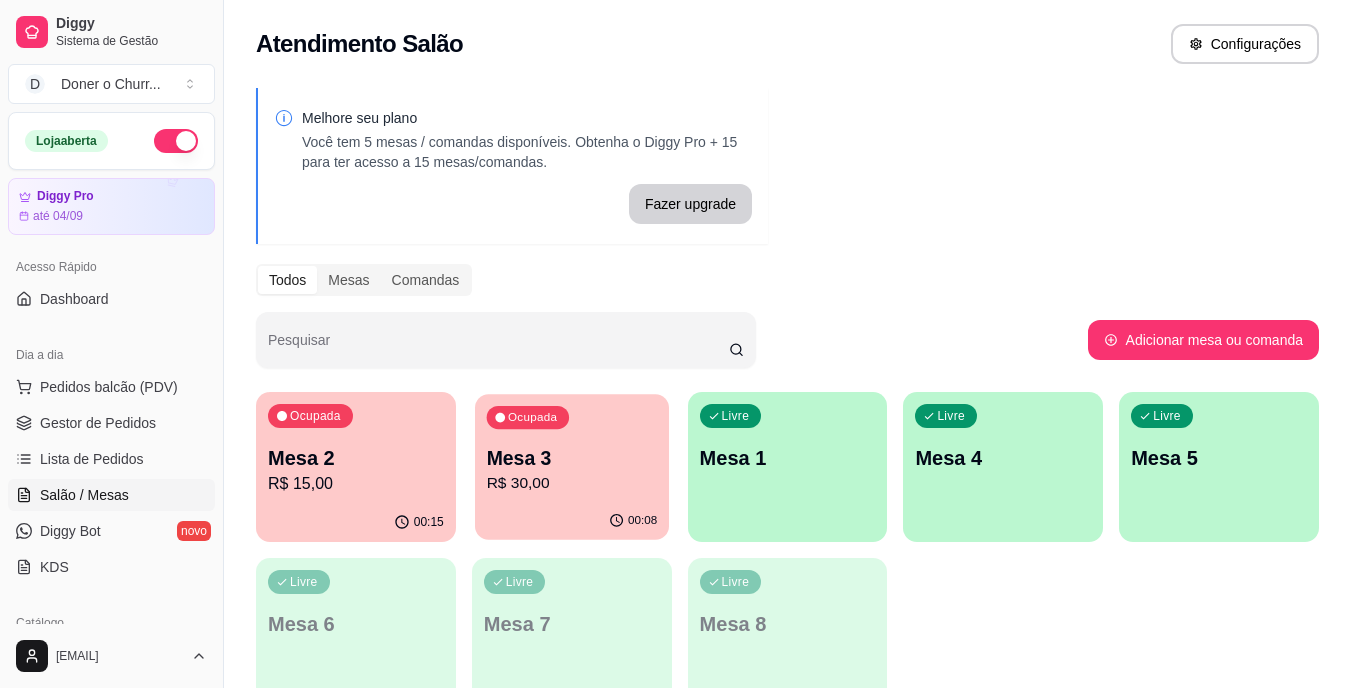 click on "Ocupada Mesa 3 R$ 30,00" at bounding box center [572, 448] 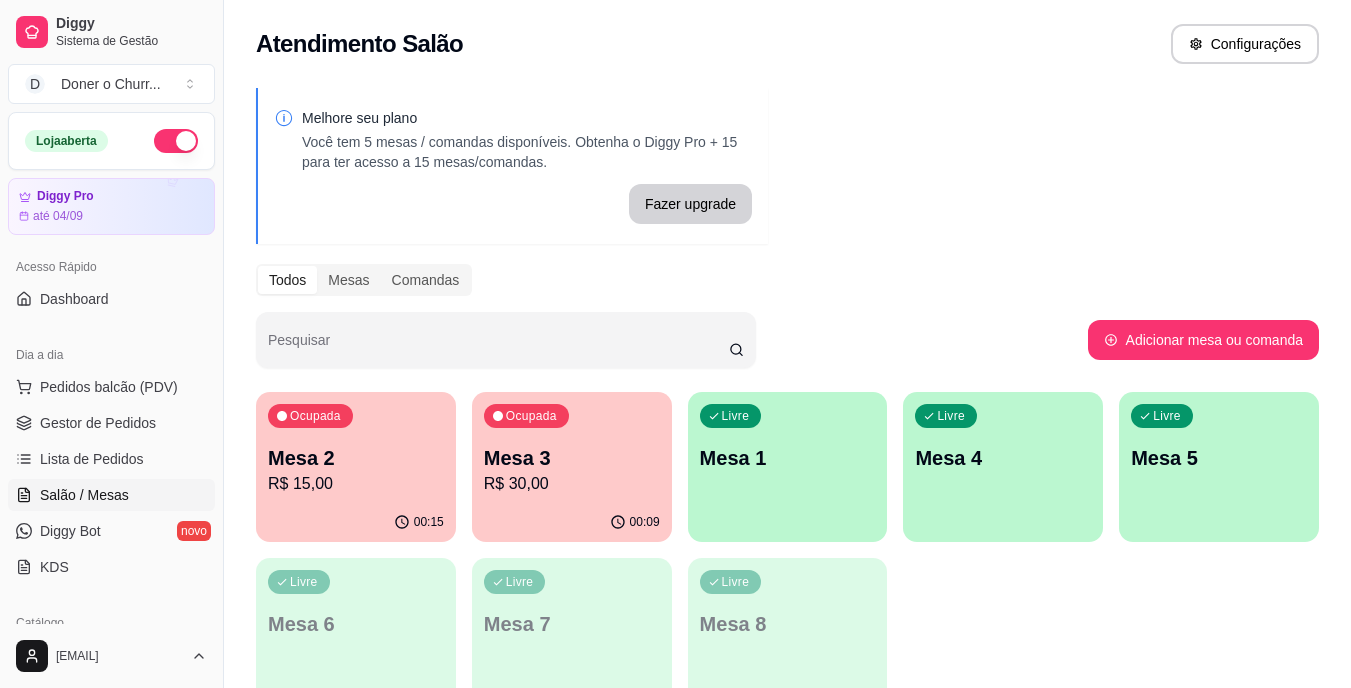 click on "Livre Mesa 1" at bounding box center (788, 455) 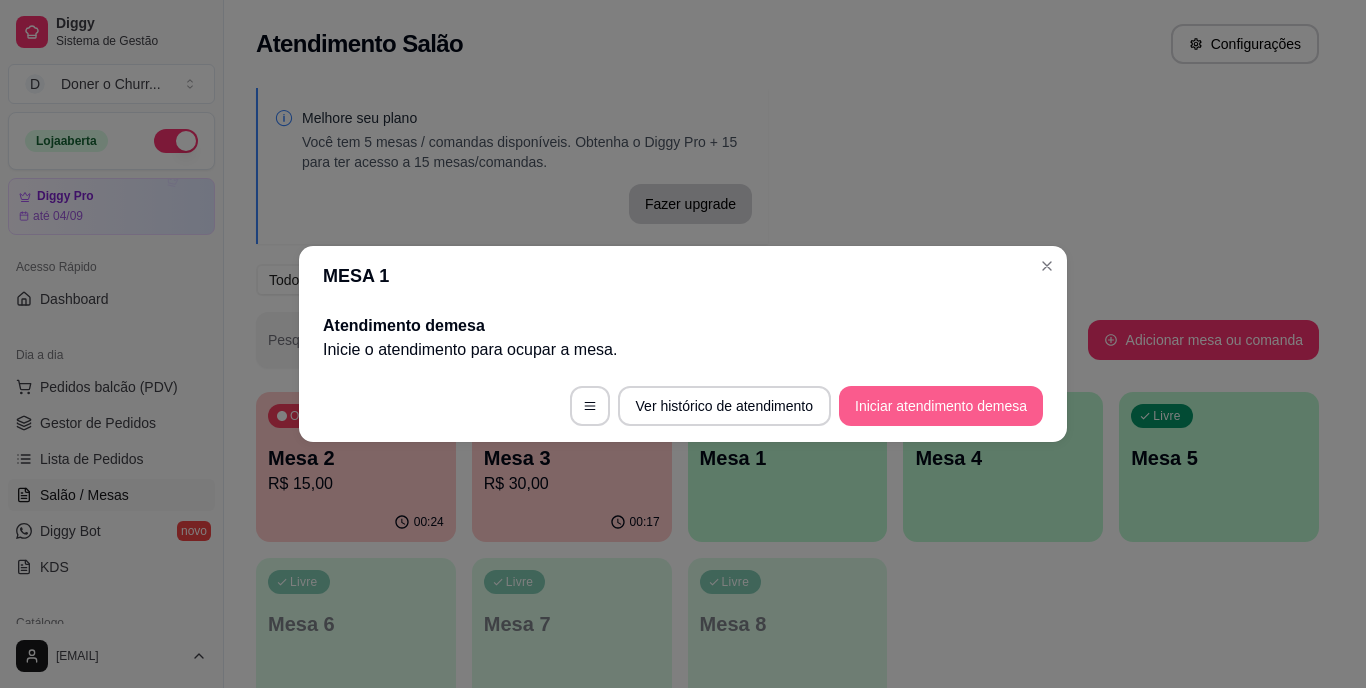 click on "Iniciar atendimento de  mesa" at bounding box center [941, 406] 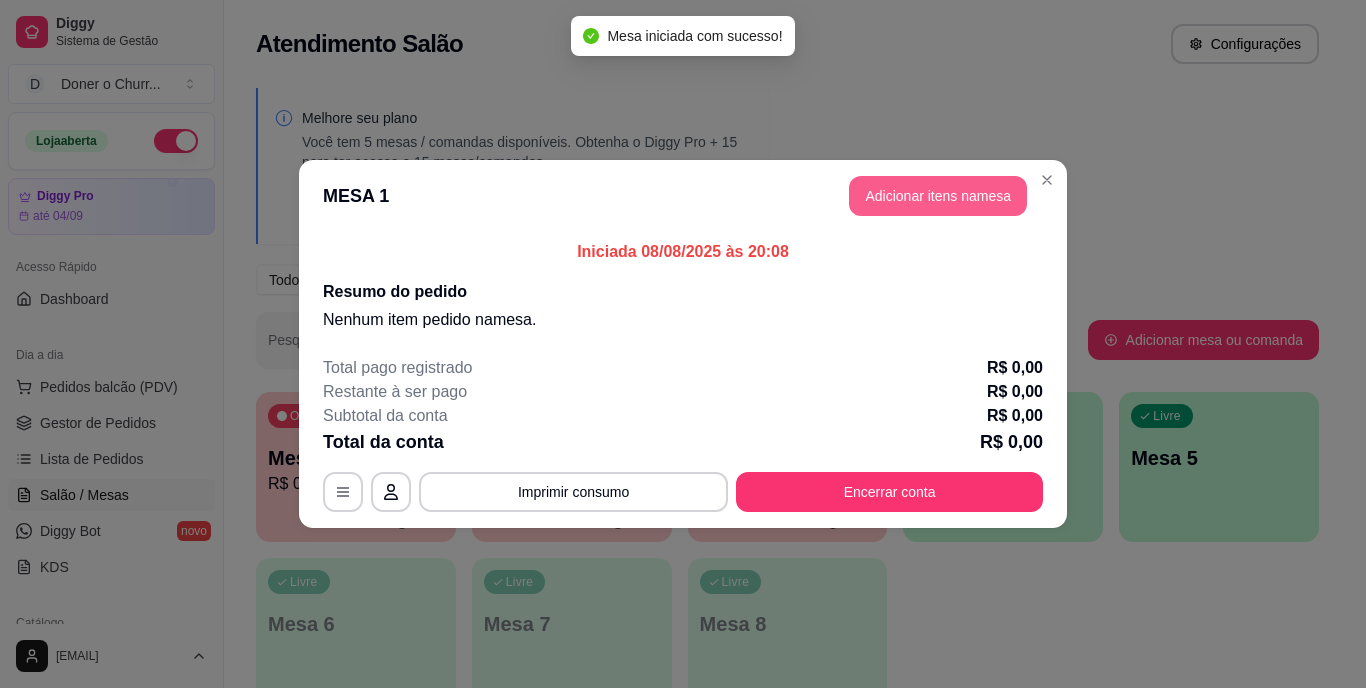 click on "Adicionar itens na  mesa" at bounding box center [938, 196] 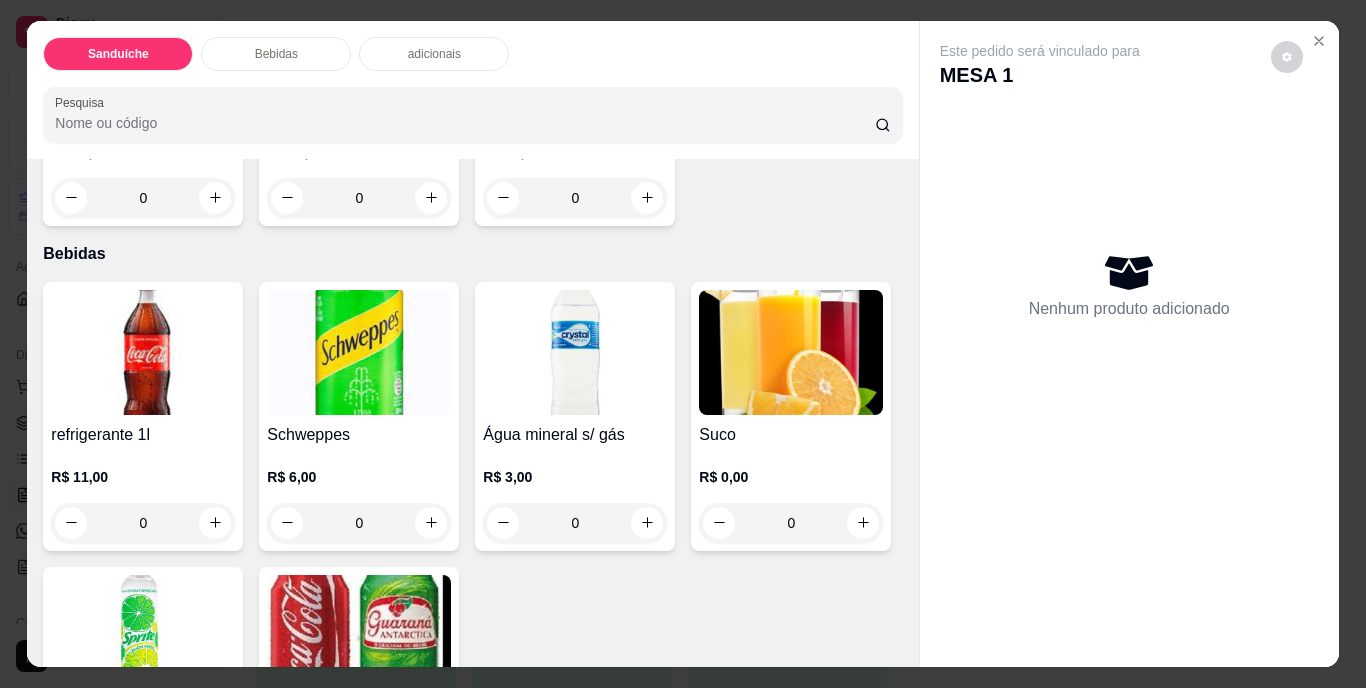 scroll, scrollTop: 700, scrollLeft: 0, axis: vertical 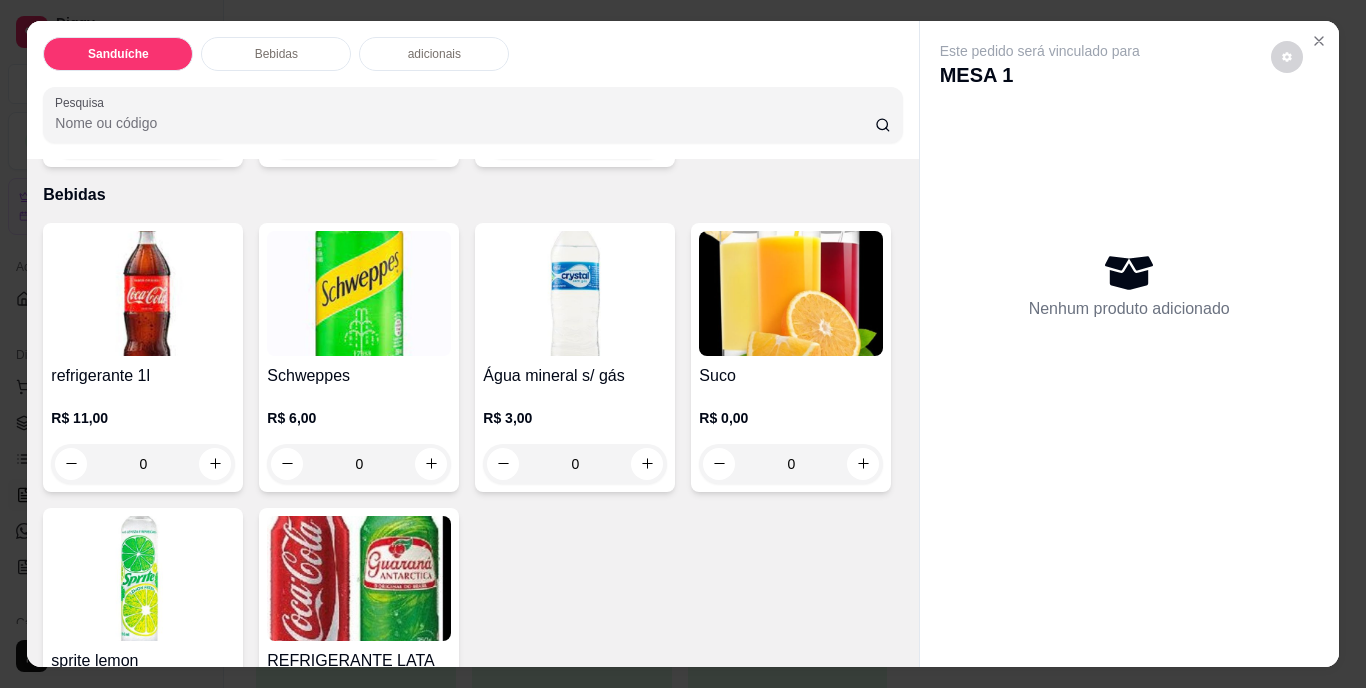 click 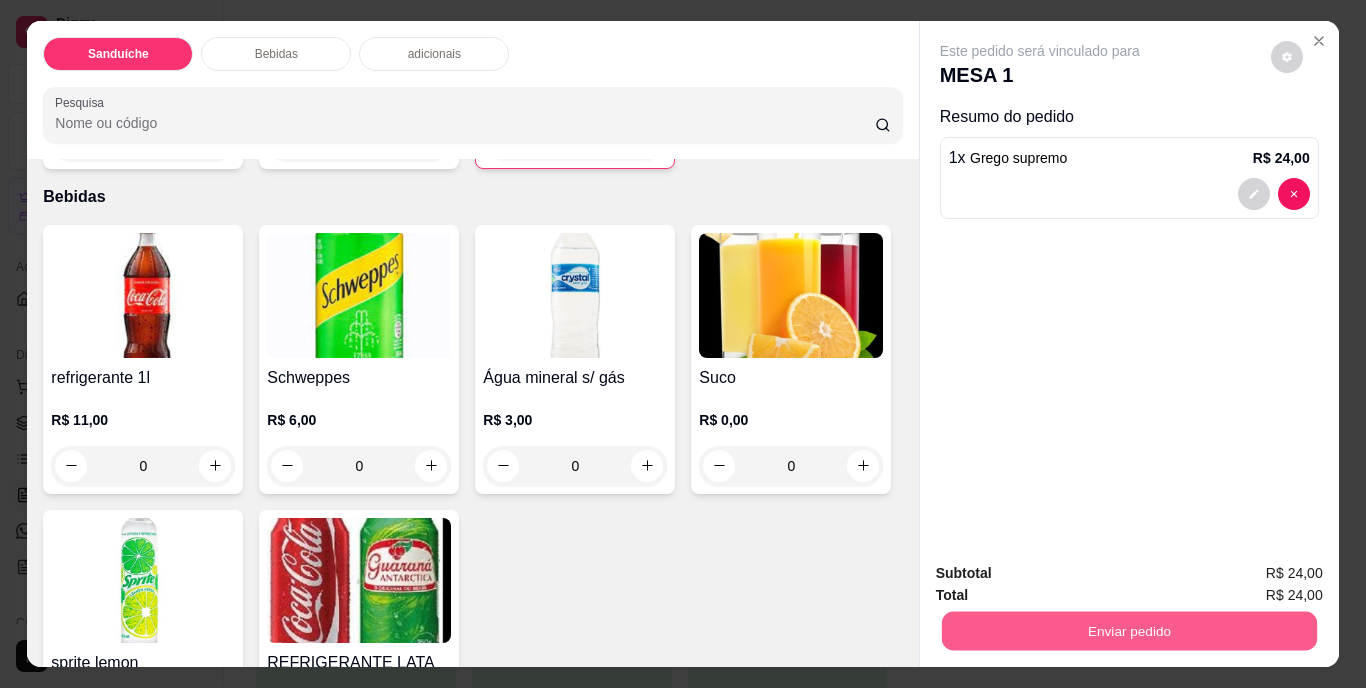 click on "Enviar pedido" at bounding box center (1128, 631) 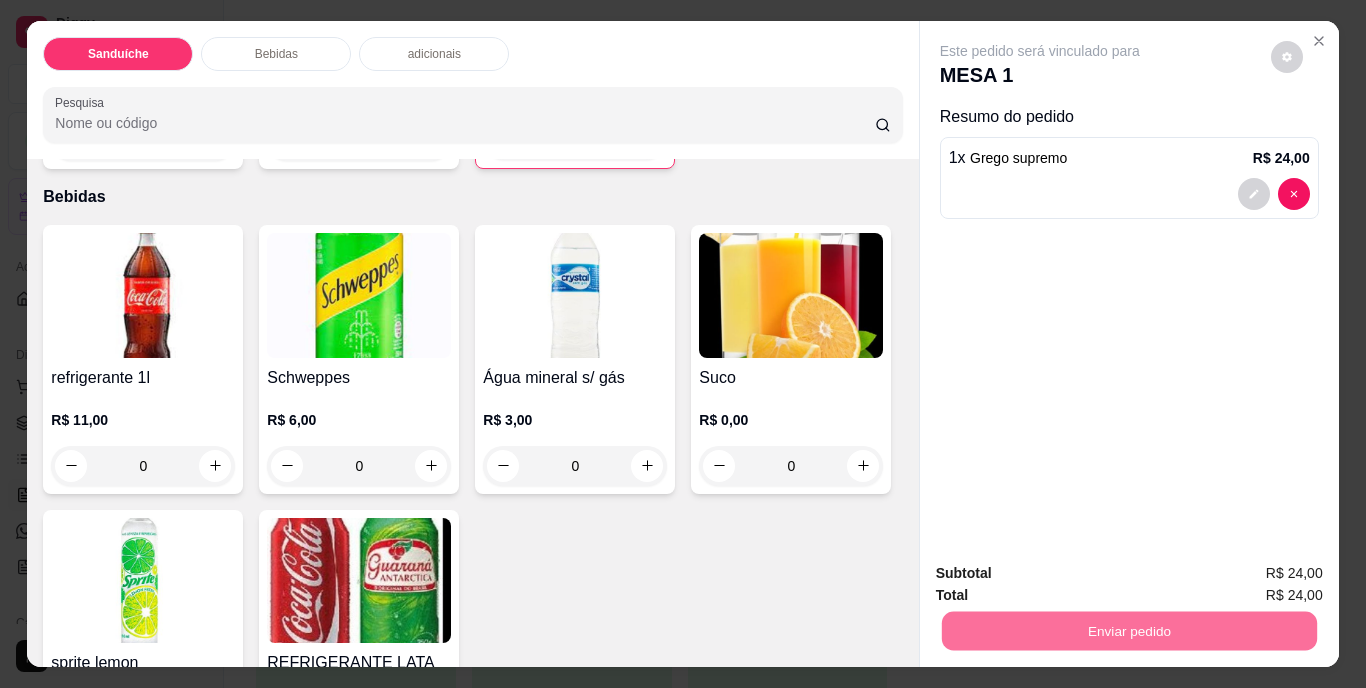 click on "Não registrar e enviar pedido" at bounding box center [1063, 574] 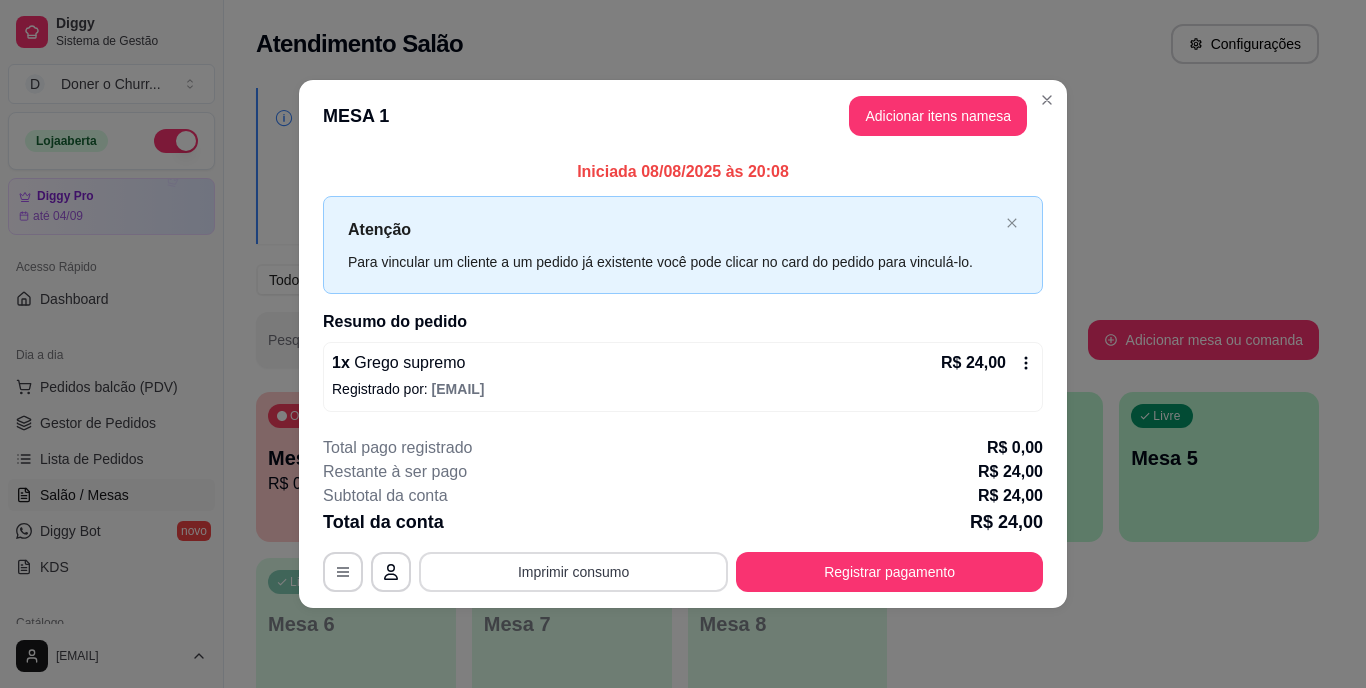 click on "Imprimir consumo" at bounding box center (573, 572) 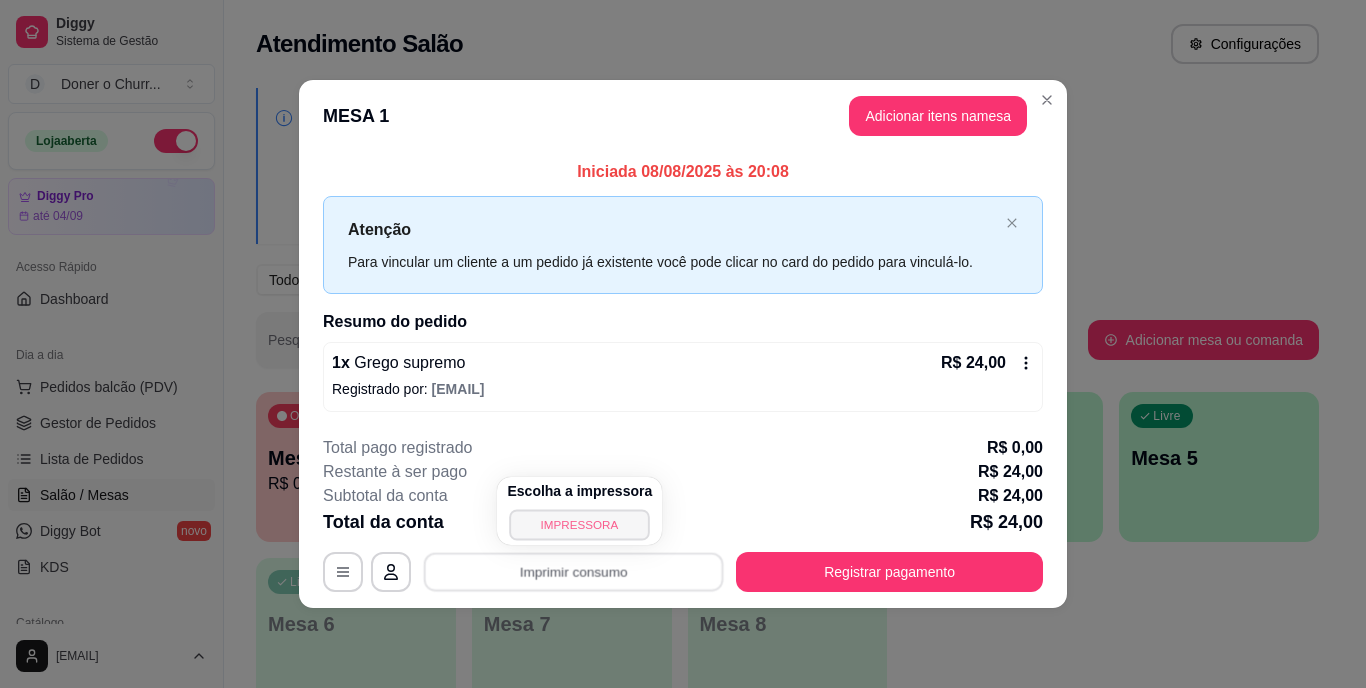 click on "IMPRESSORA" at bounding box center [580, 524] 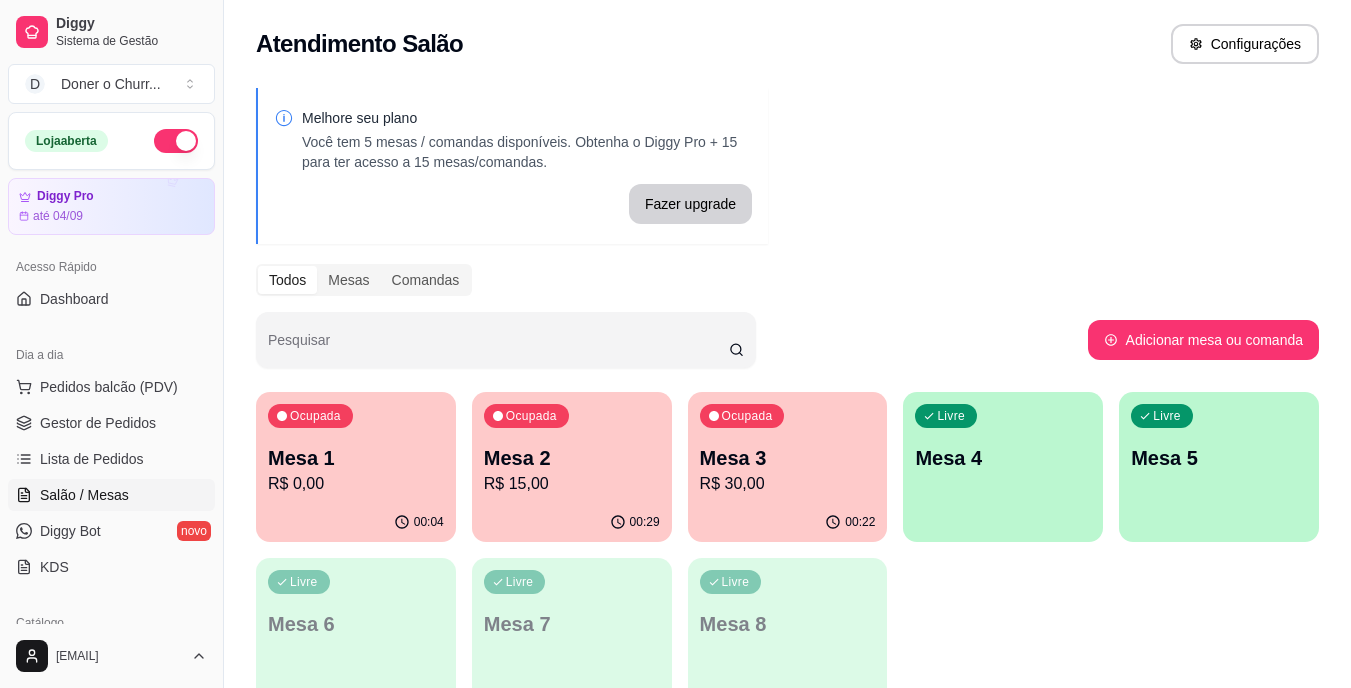click on "Livre Mesa 4" at bounding box center (1003, 455) 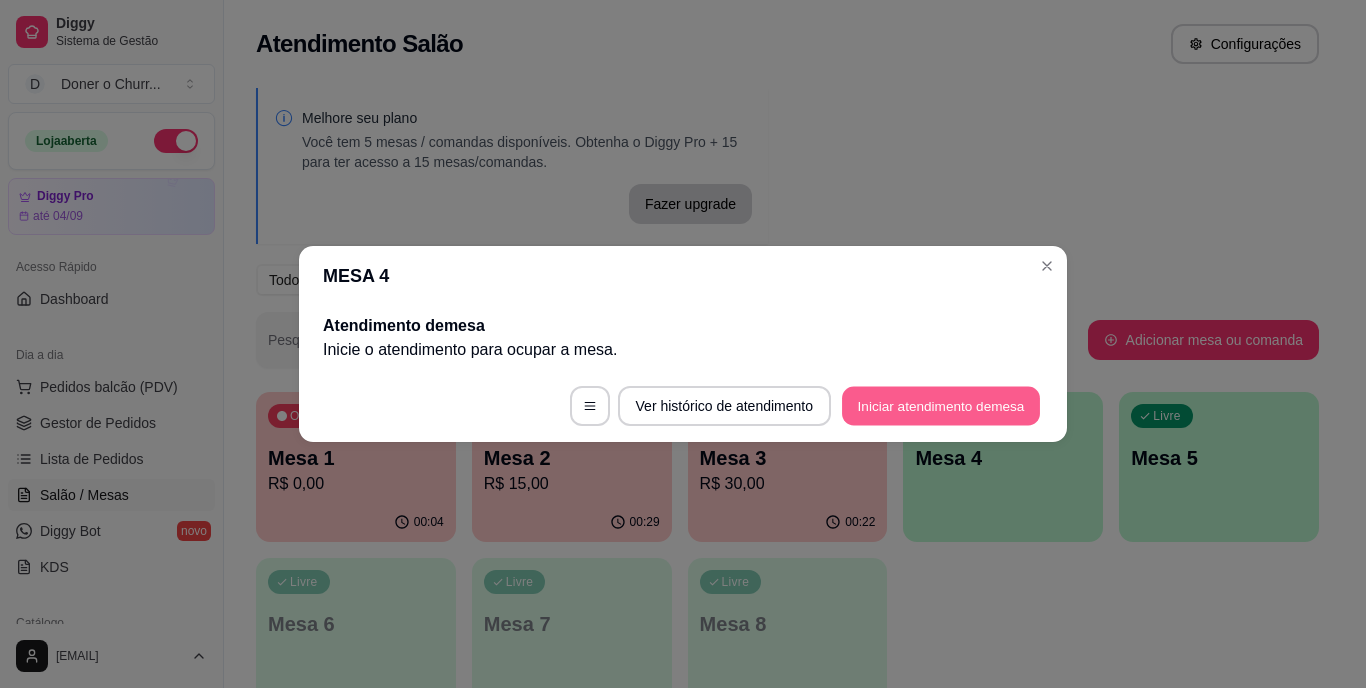 click on "Iniciar atendimento de  mesa" at bounding box center [941, 406] 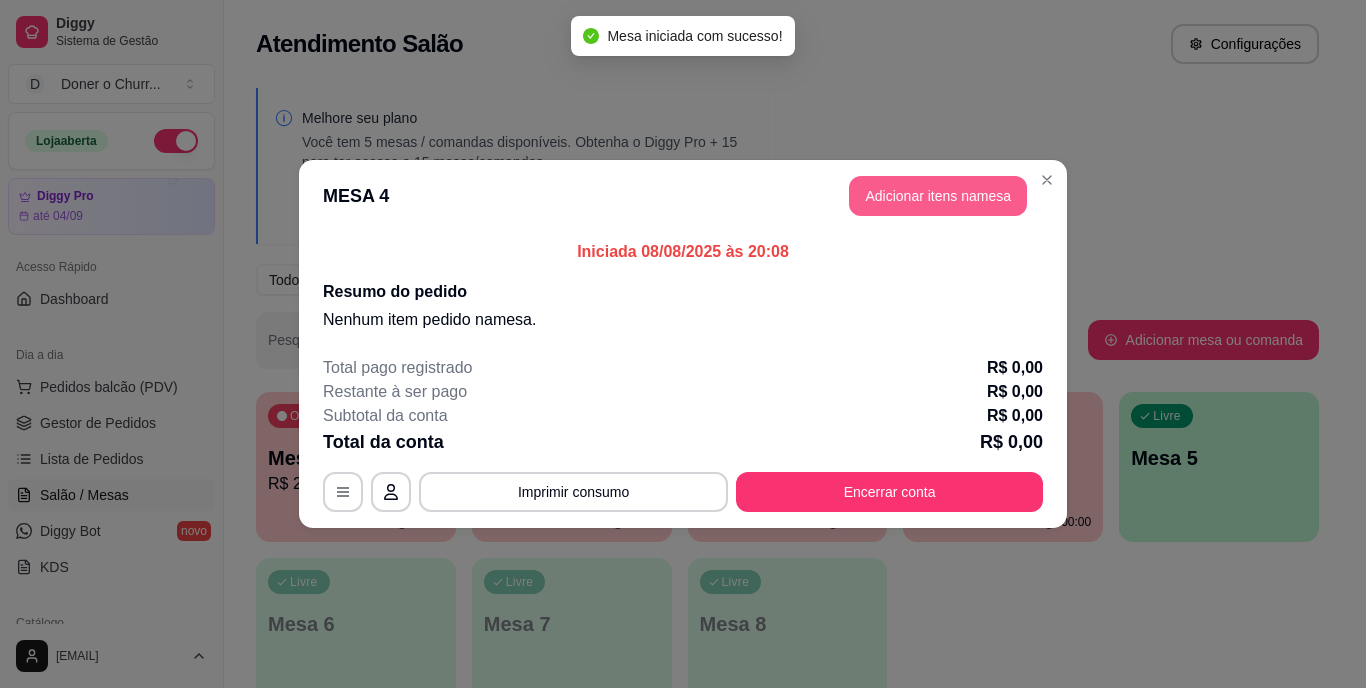 click on "Adicionar itens na  mesa" at bounding box center [938, 196] 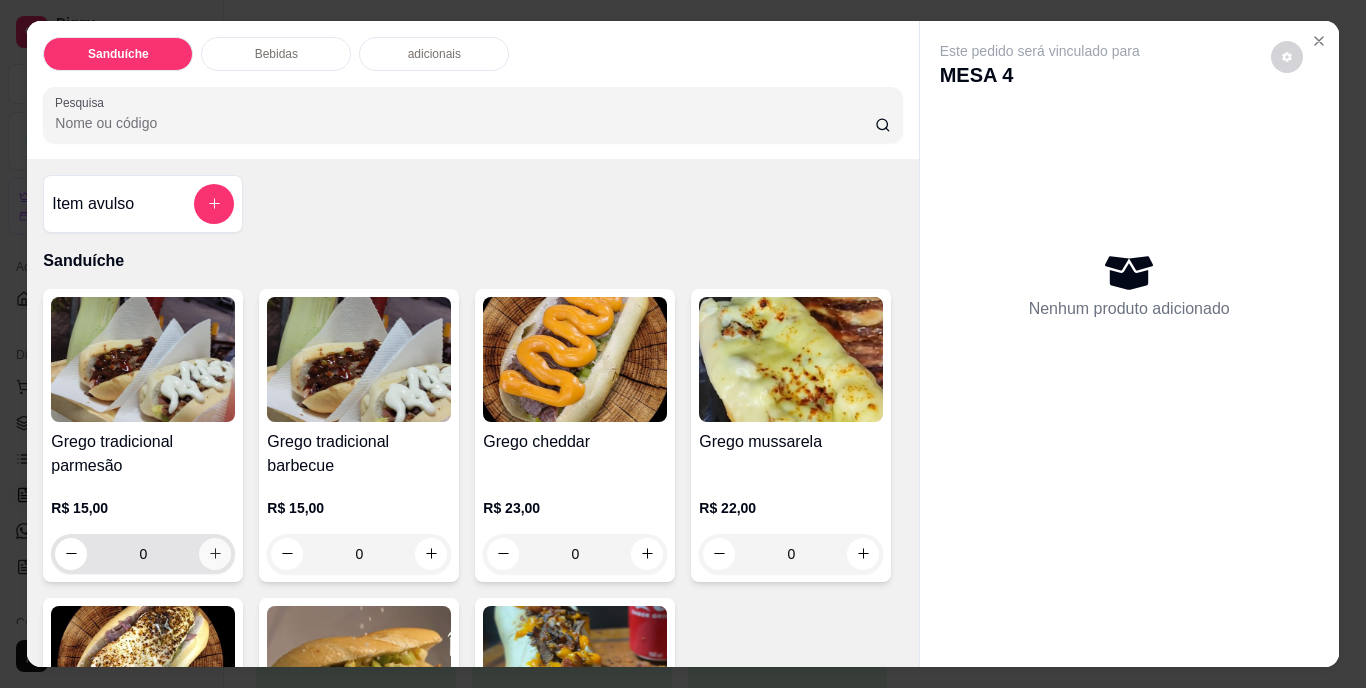 click at bounding box center [215, 554] 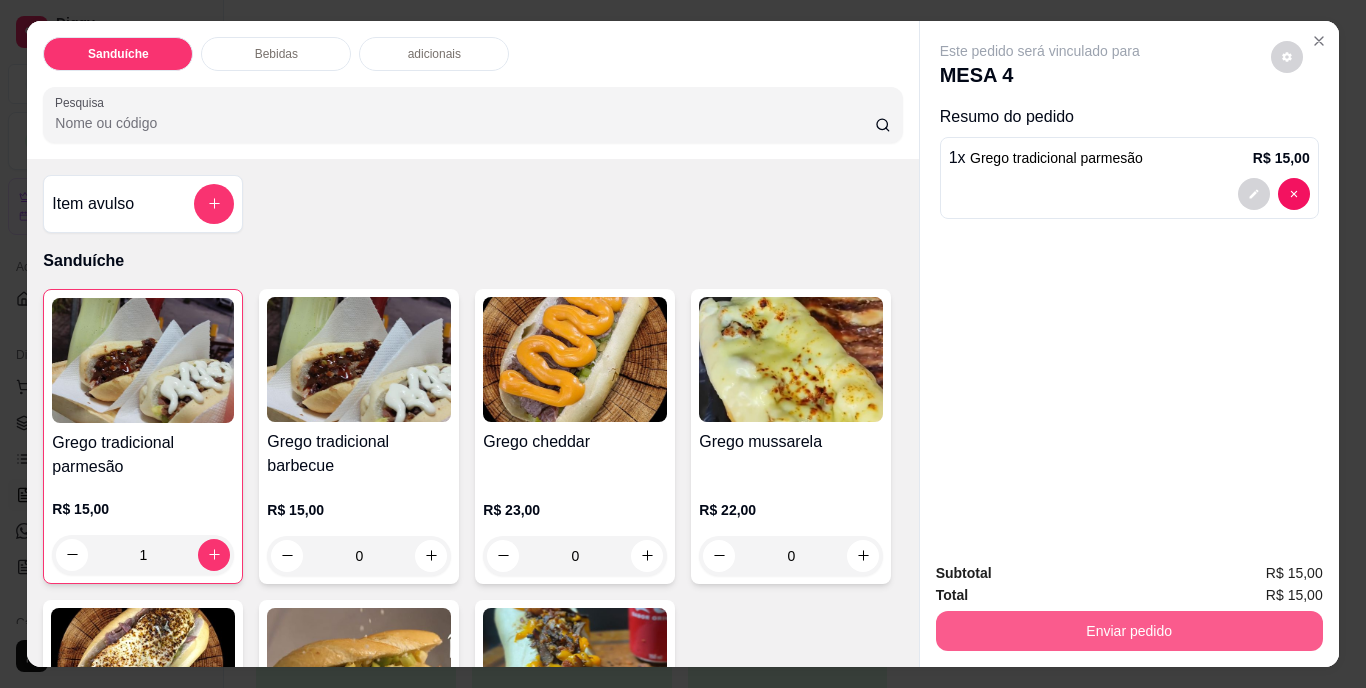 click on "Enviar pedido" at bounding box center [1129, 631] 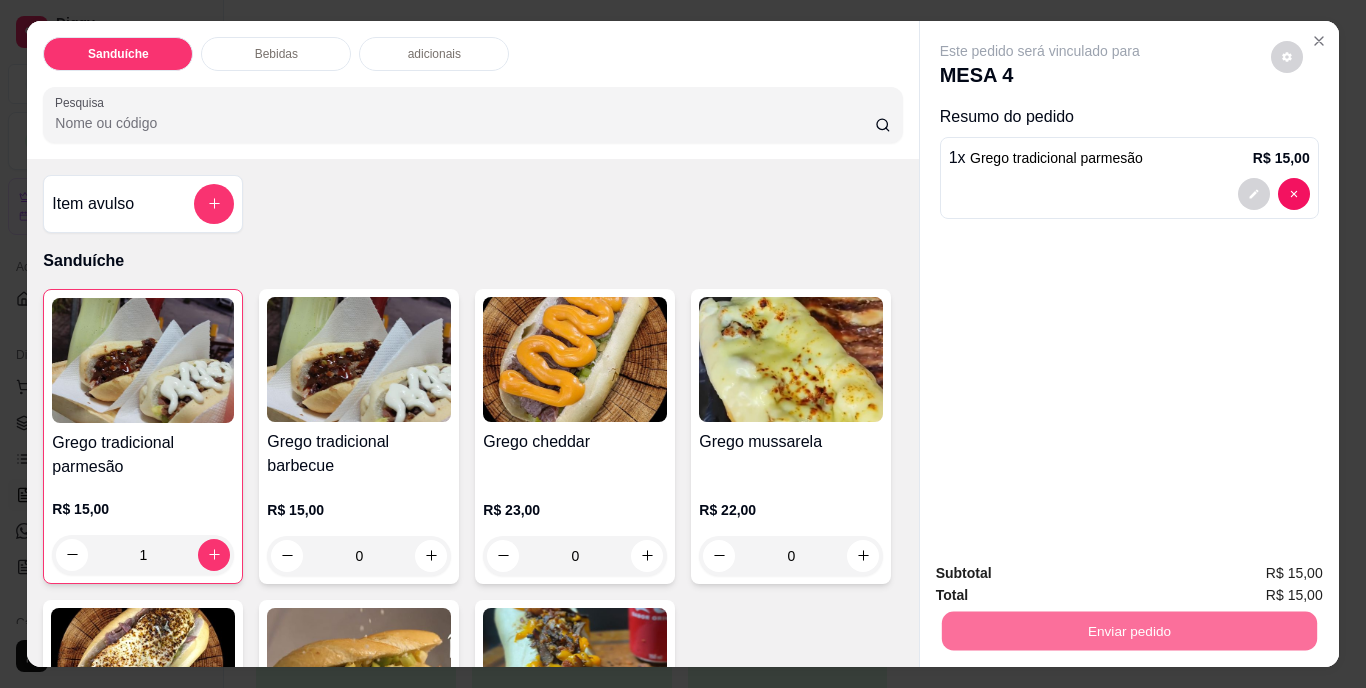 click on "Não registrar e enviar pedido" at bounding box center (1063, 574) 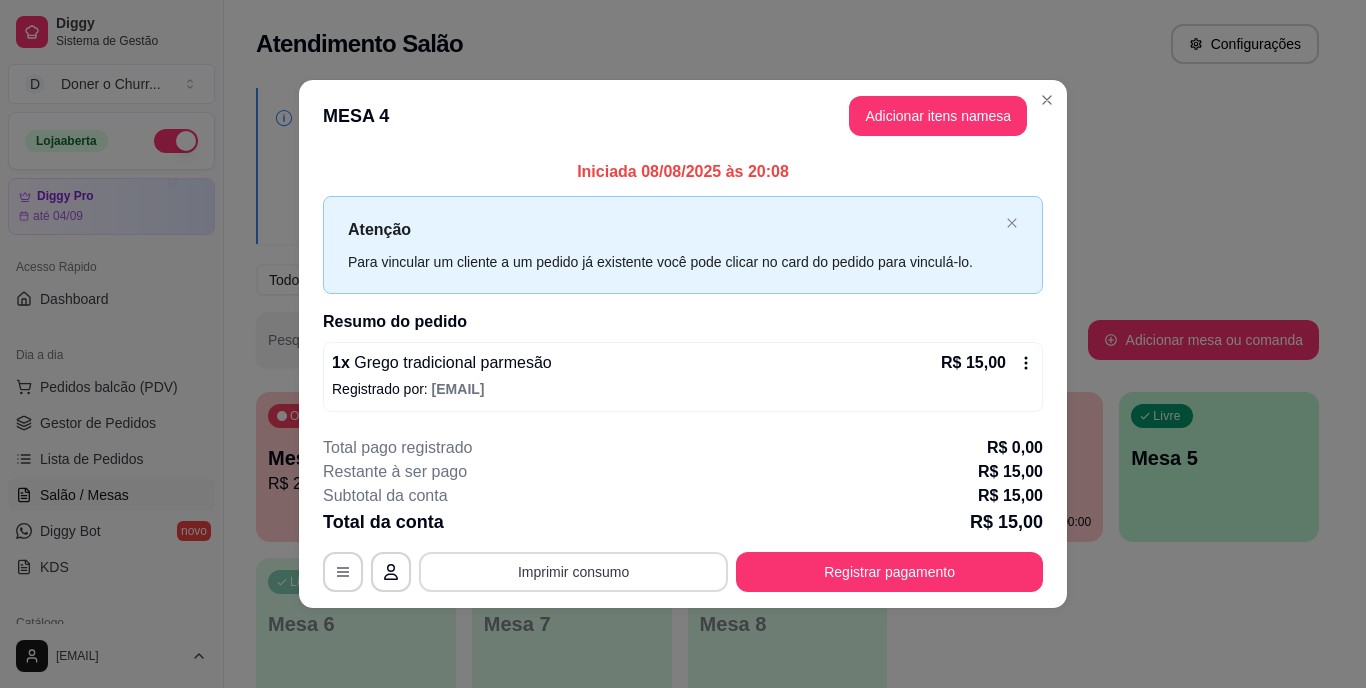 click on "Imprimir consumo" at bounding box center (573, 572) 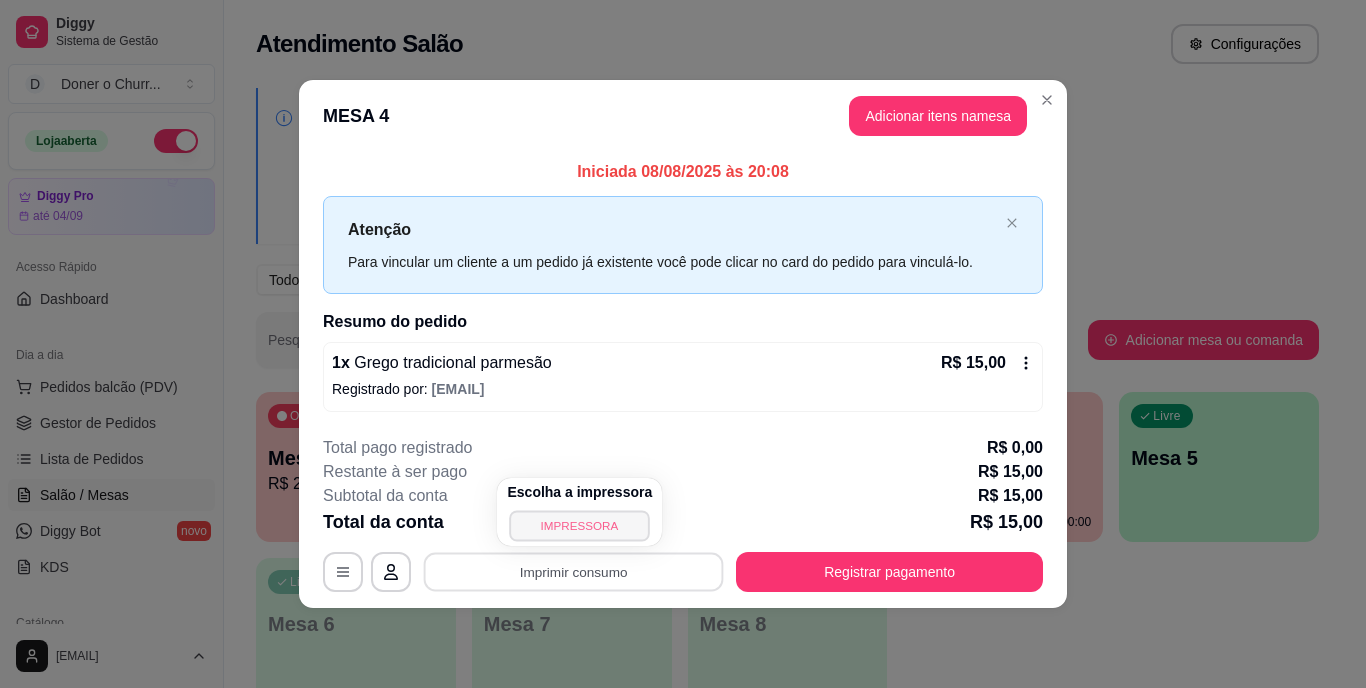 click on "IMPRESSORA" at bounding box center (580, 525) 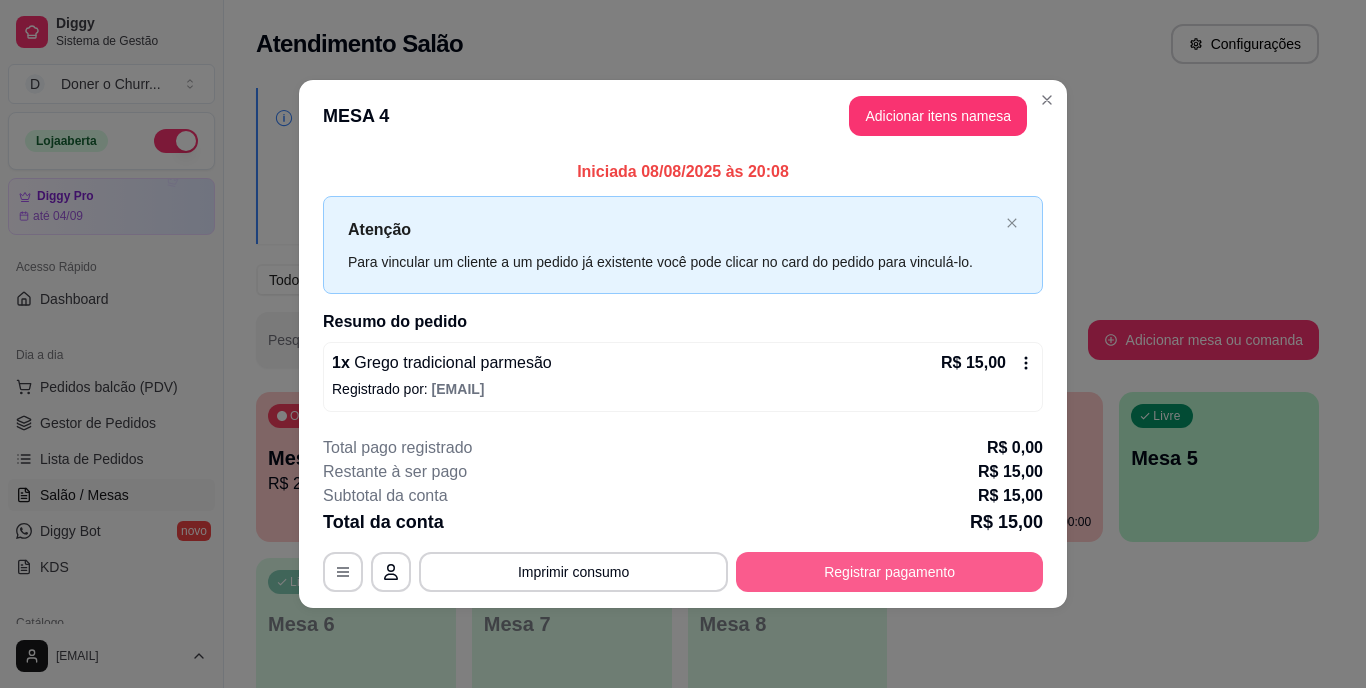 click on "Registrar pagamento" at bounding box center [889, 572] 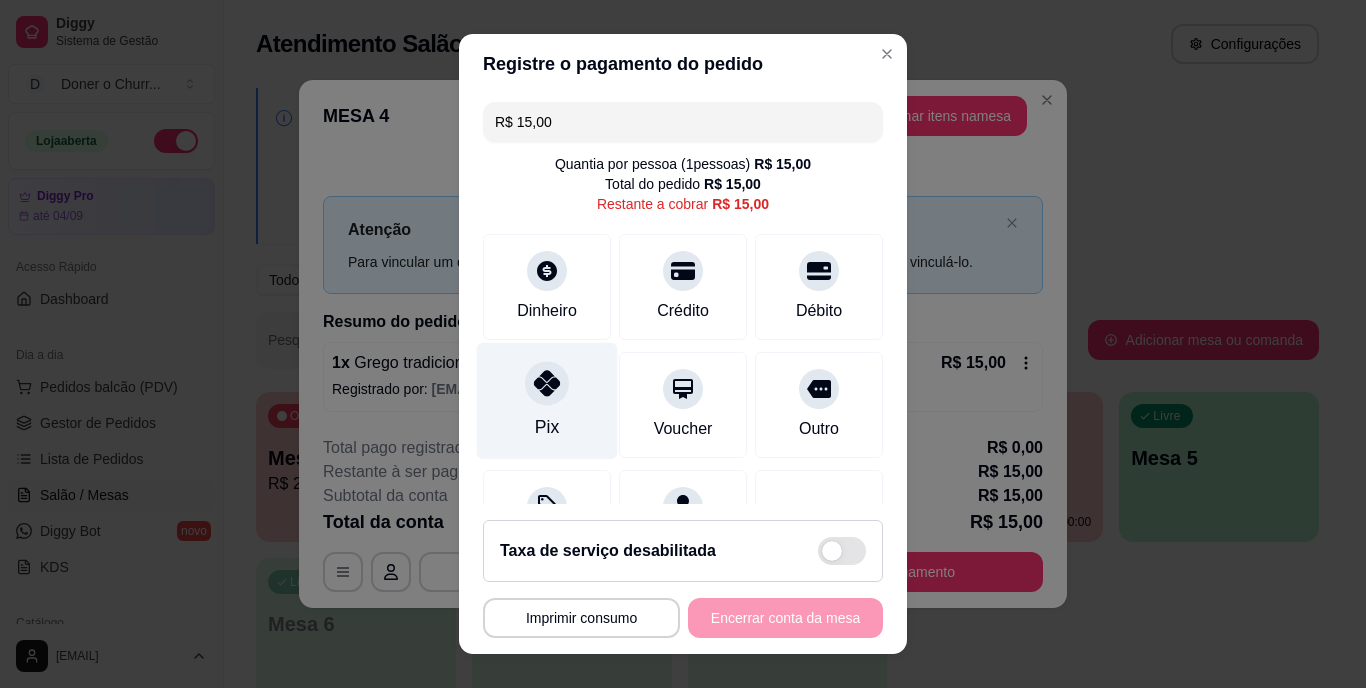 click 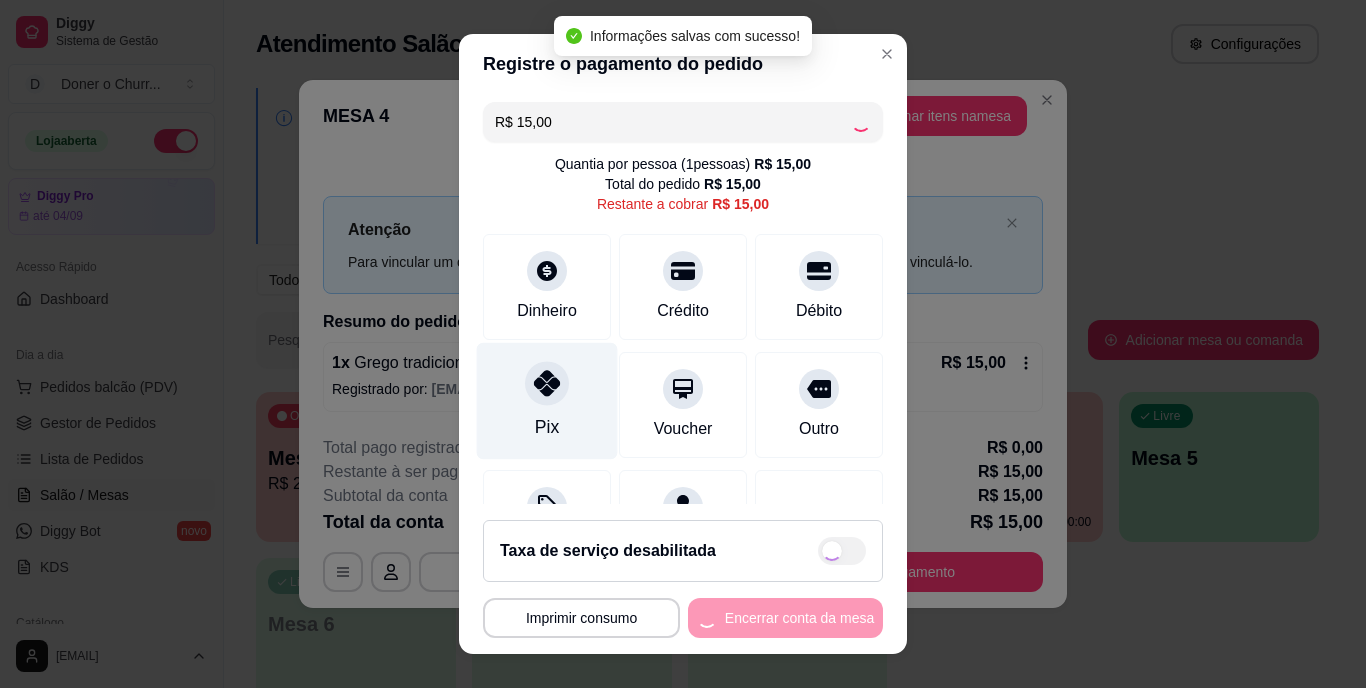 type on "R$ 0,00" 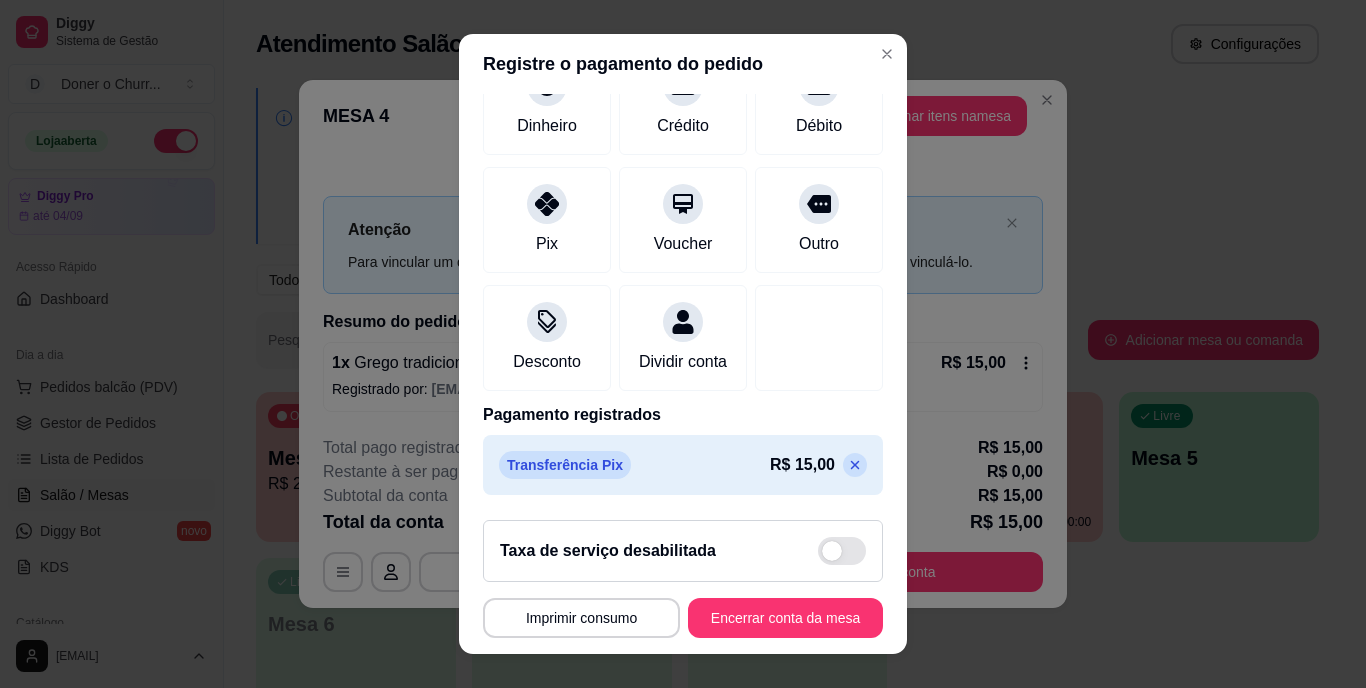 scroll, scrollTop: 188, scrollLeft: 0, axis: vertical 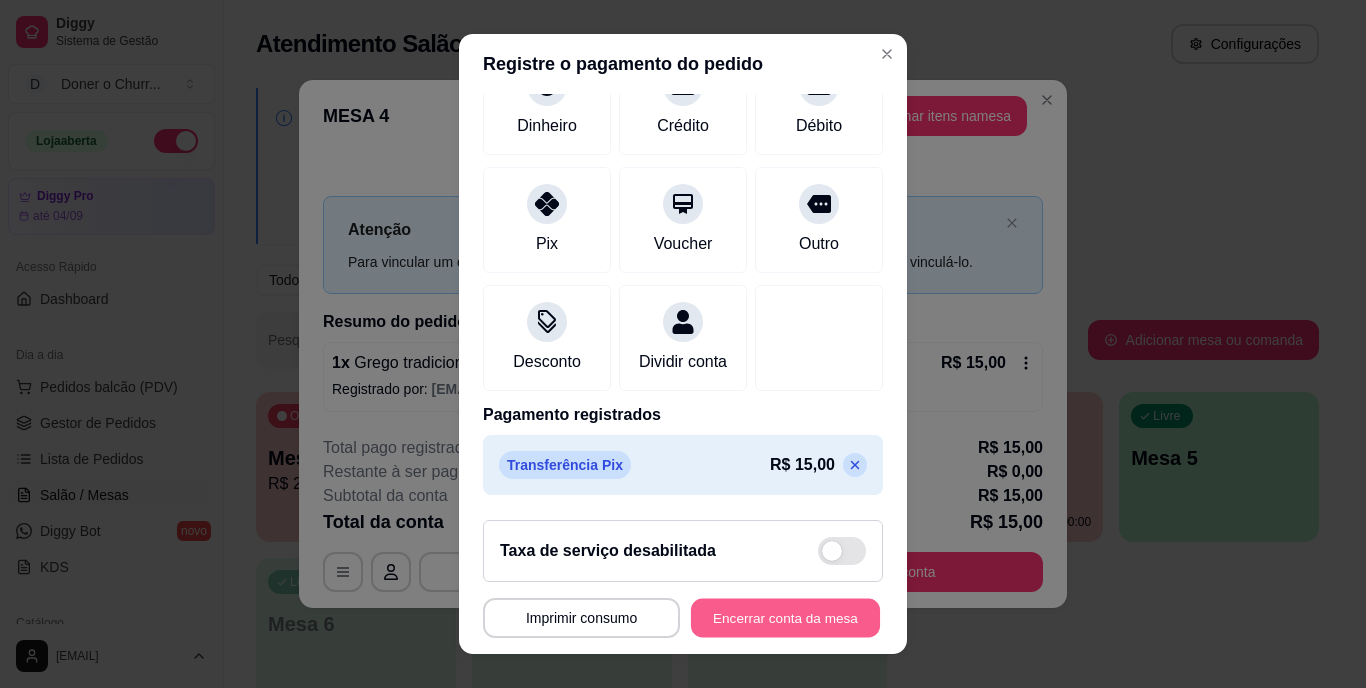 click on "Encerrar conta da mesa" at bounding box center [785, 617] 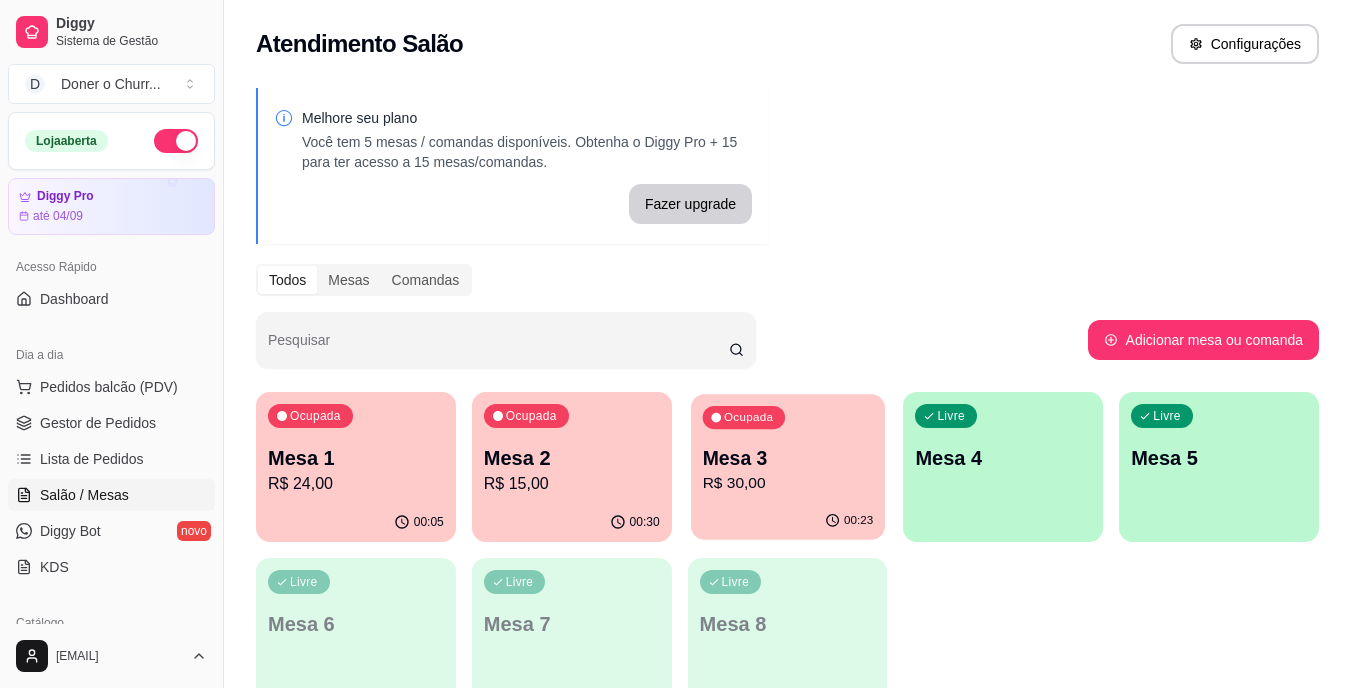 click on "Mesa 3" at bounding box center (787, 458) 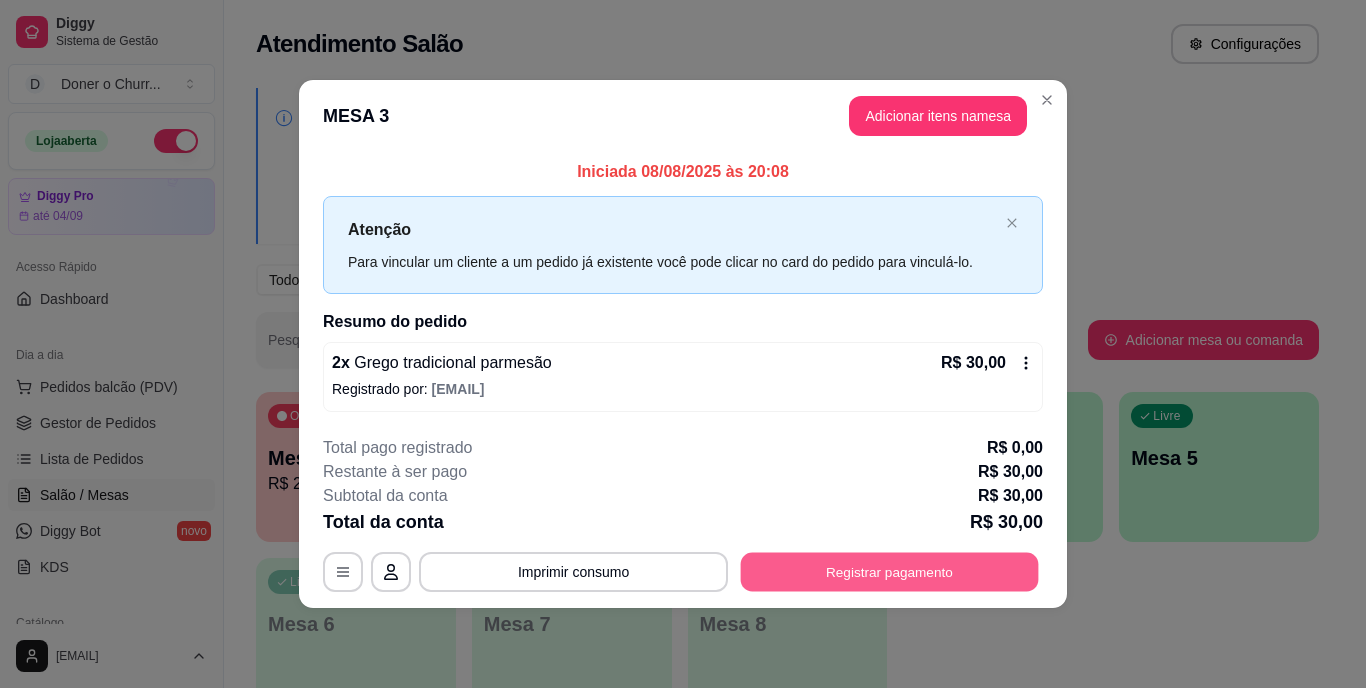 click on "Registrar pagamento" at bounding box center (890, 571) 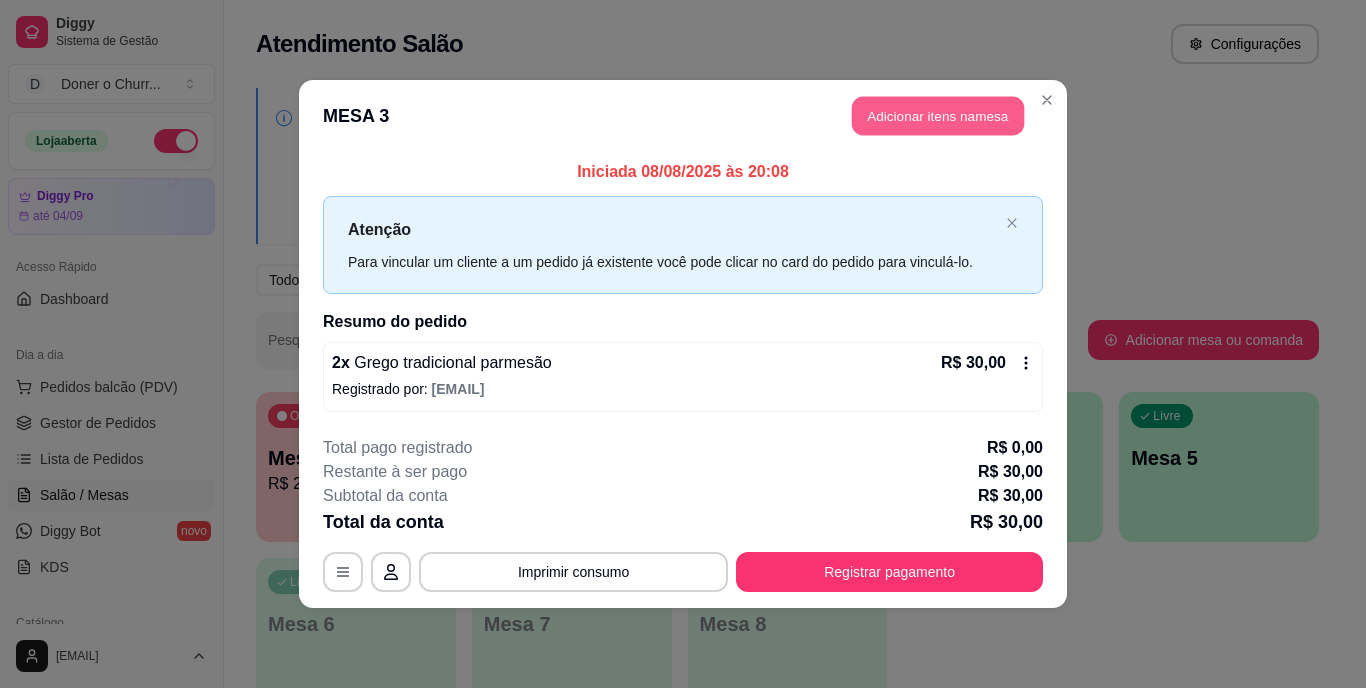 click on "Adicionar itens na  mesa" at bounding box center (938, 116) 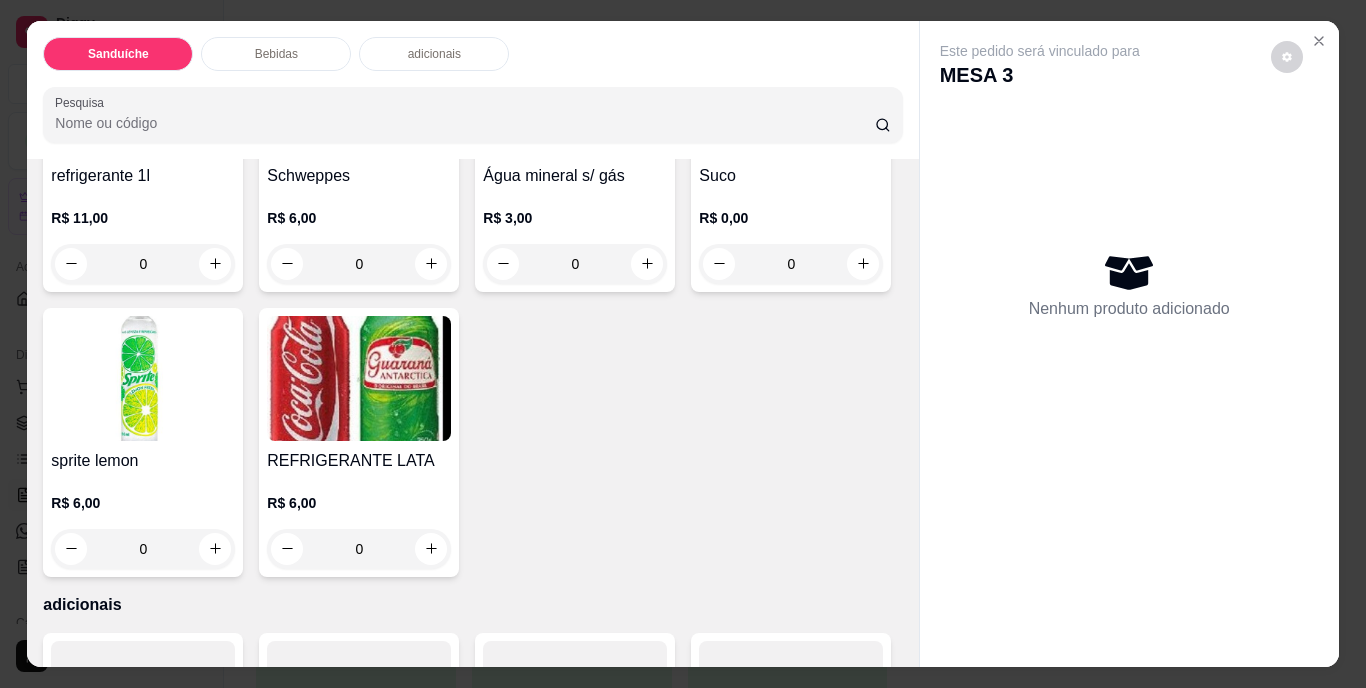 scroll, scrollTop: 1000, scrollLeft: 0, axis: vertical 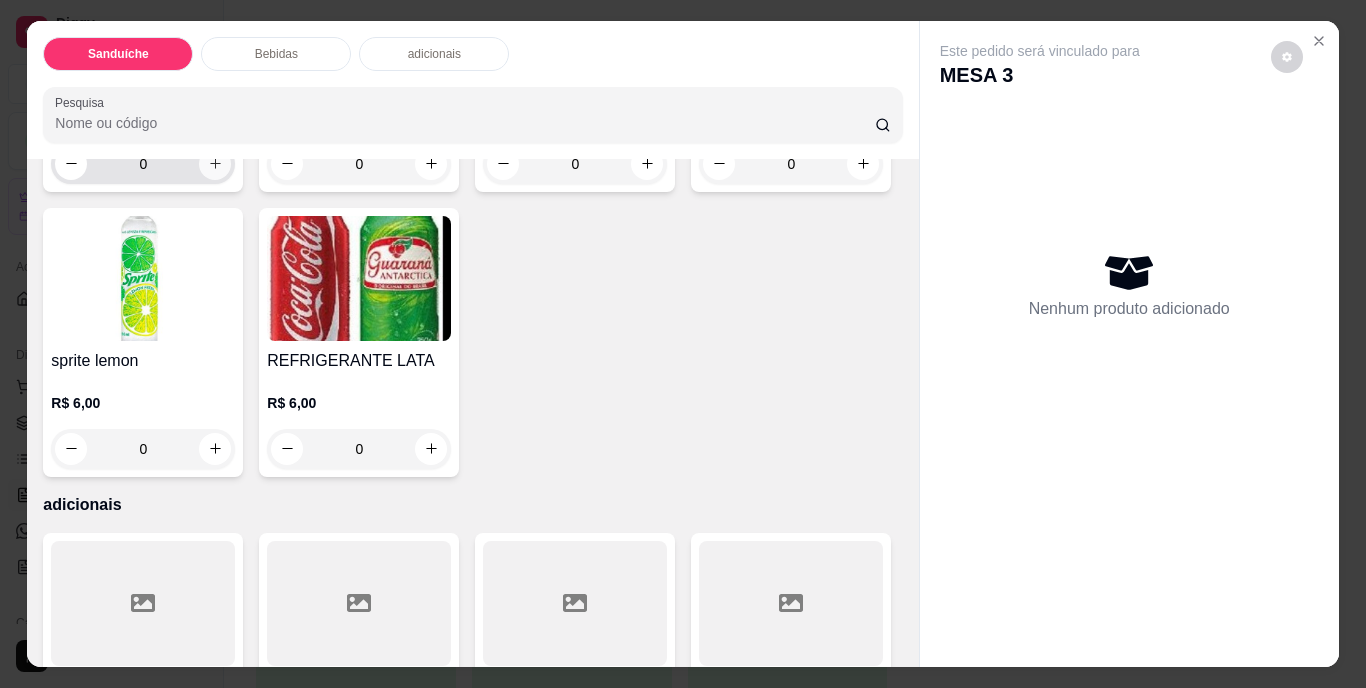 click at bounding box center (215, 164) 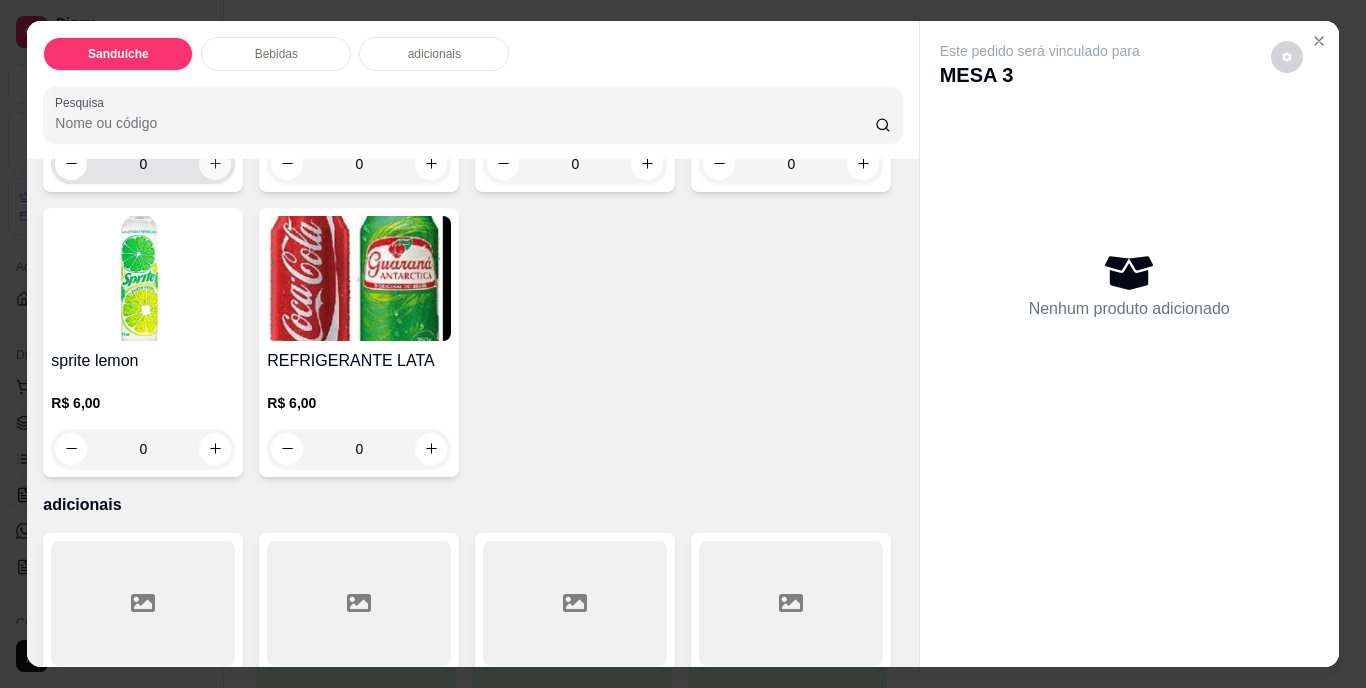 type on "1" 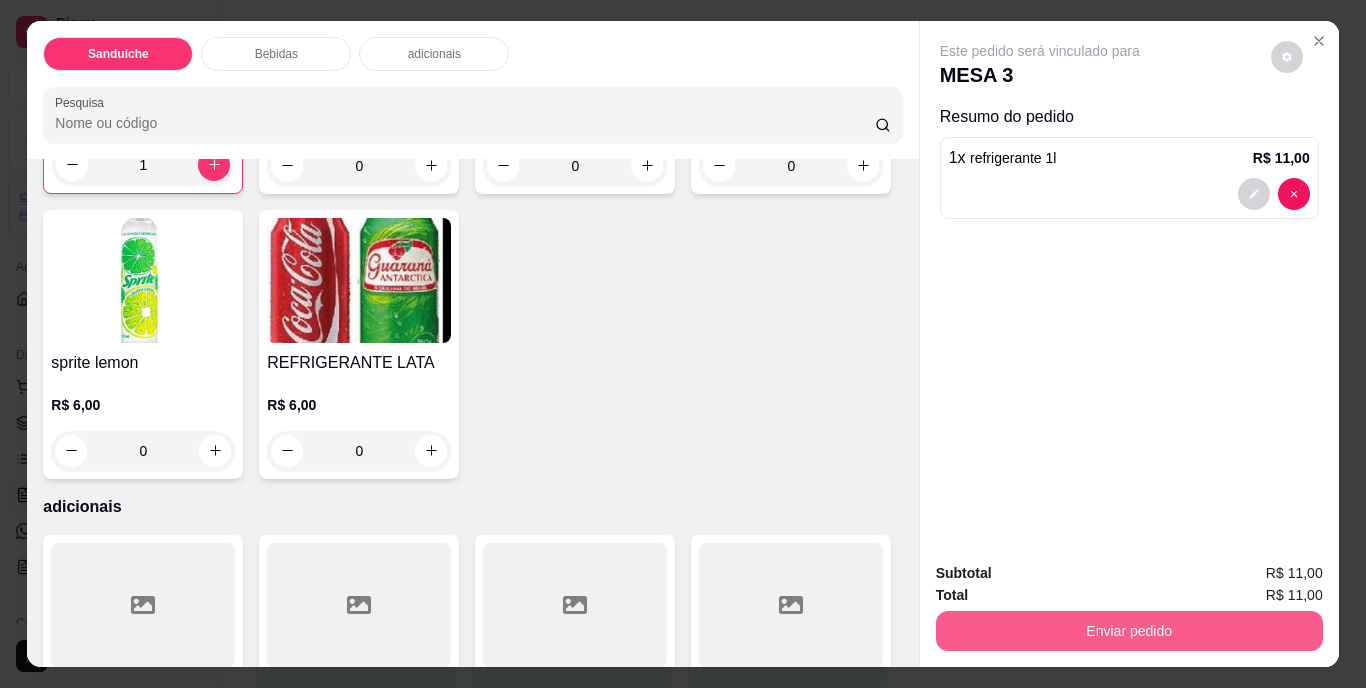 click on "Enviar pedido" at bounding box center [1129, 631] 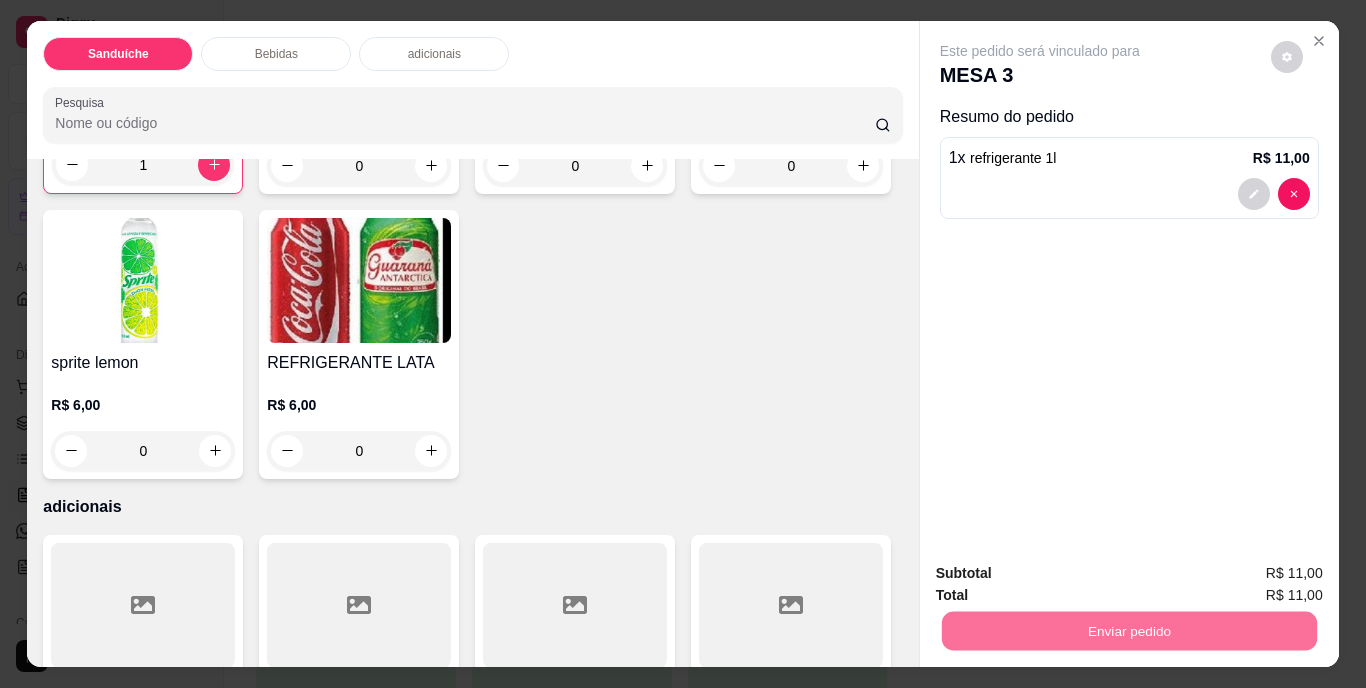click on "Não registrar e enviar pedido" at bounding box center [1063, 574] 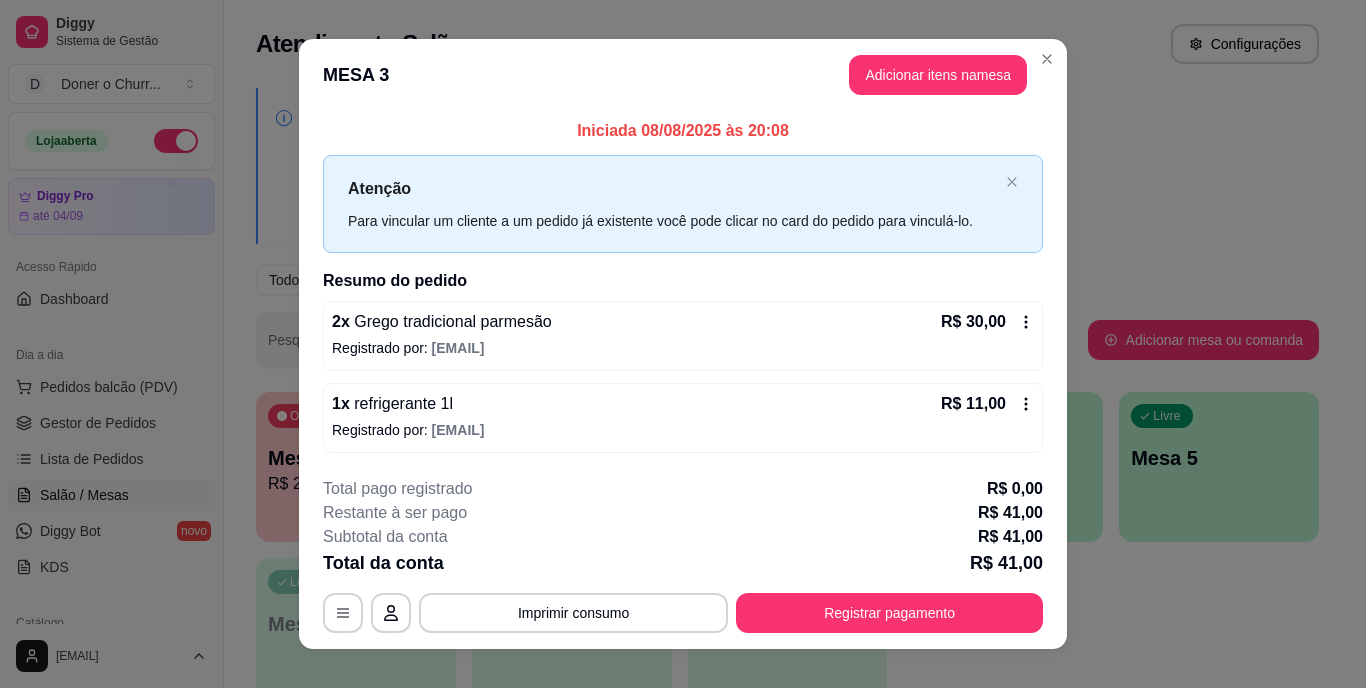 click on "**********" at bounding box center [683, 555] 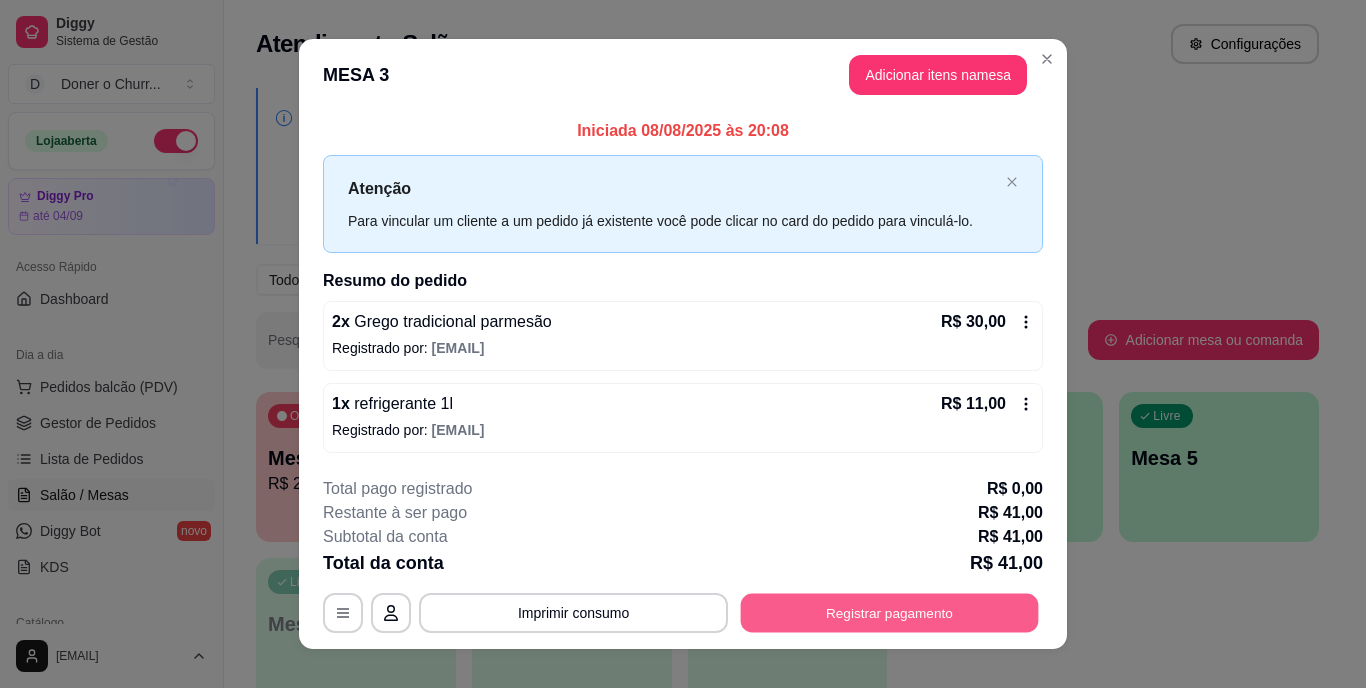 click on "Registrar pagamento" at bounding box center [890, 612] 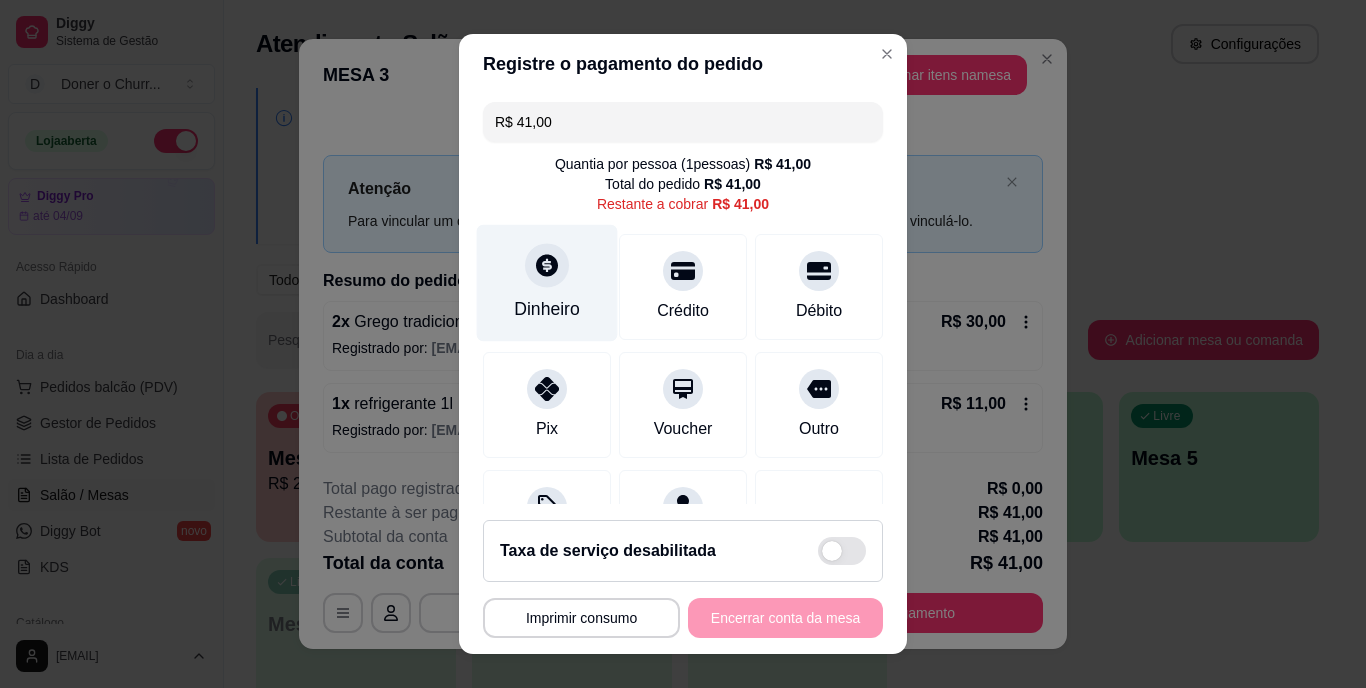 click 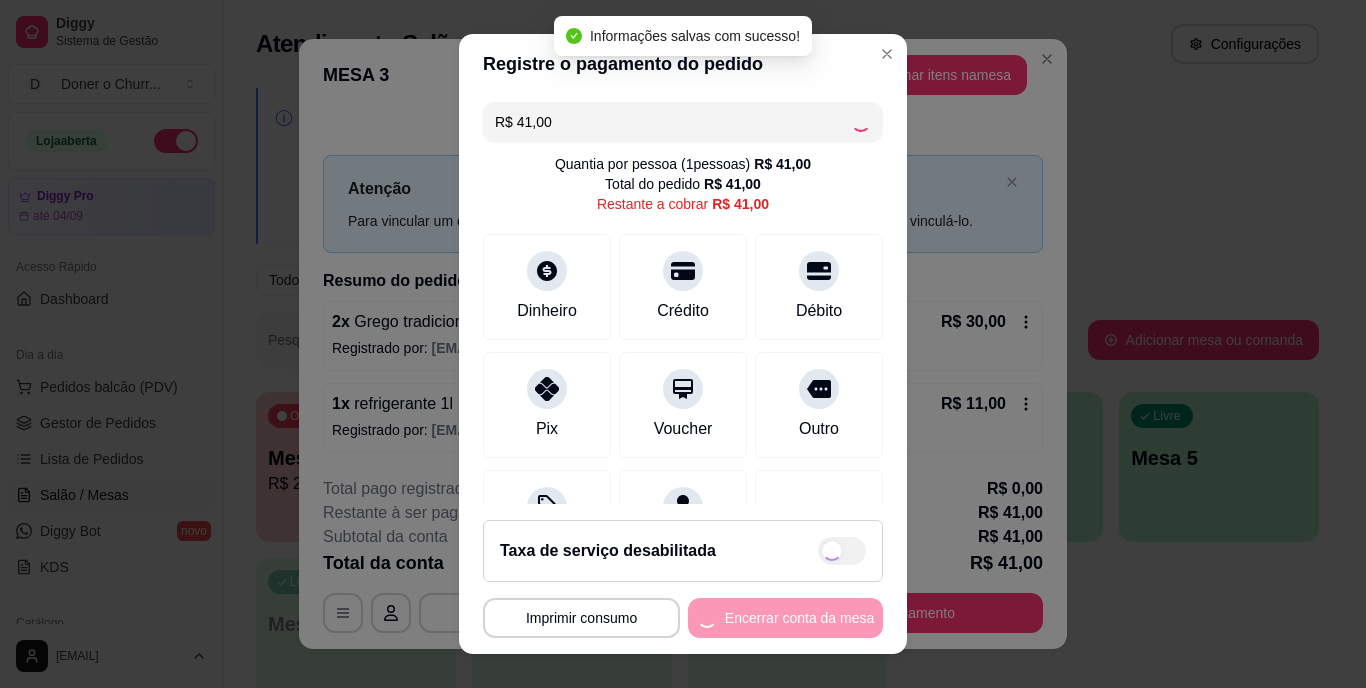 type on "R$ 0,00" 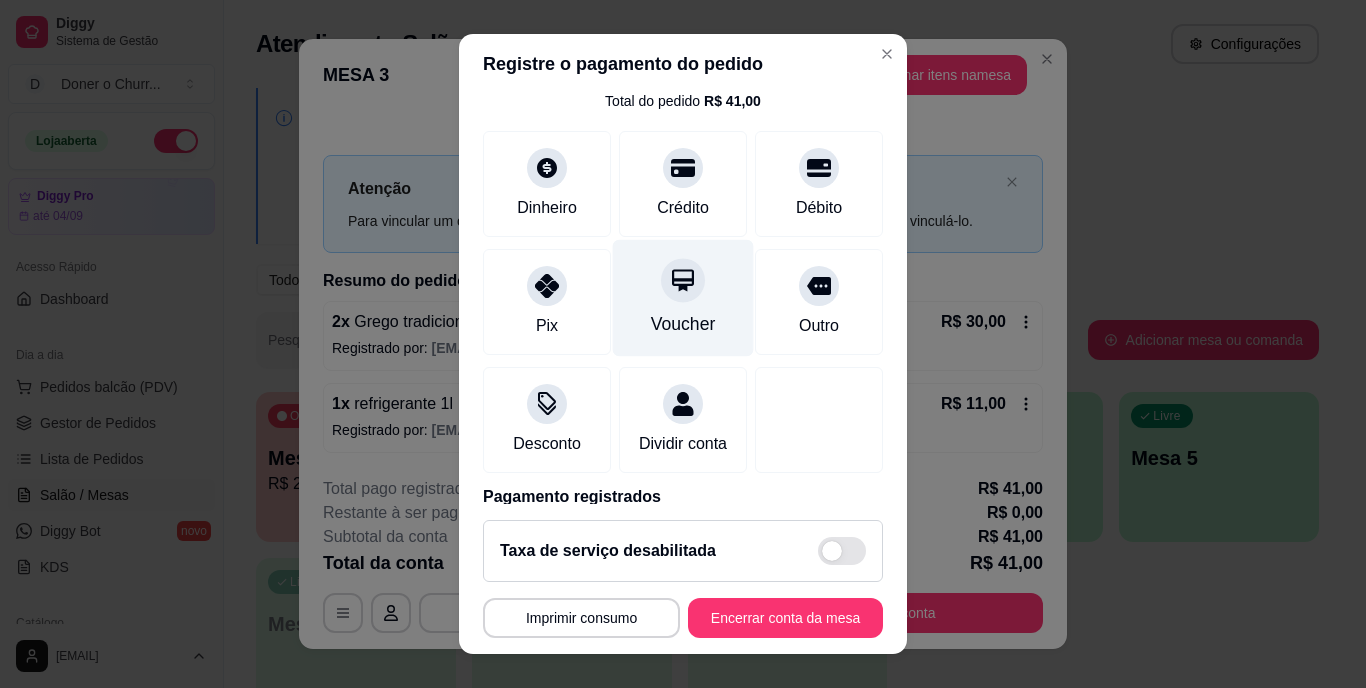 scroll, scrollTop: 188, scrollLeft: 0, axis: vertical 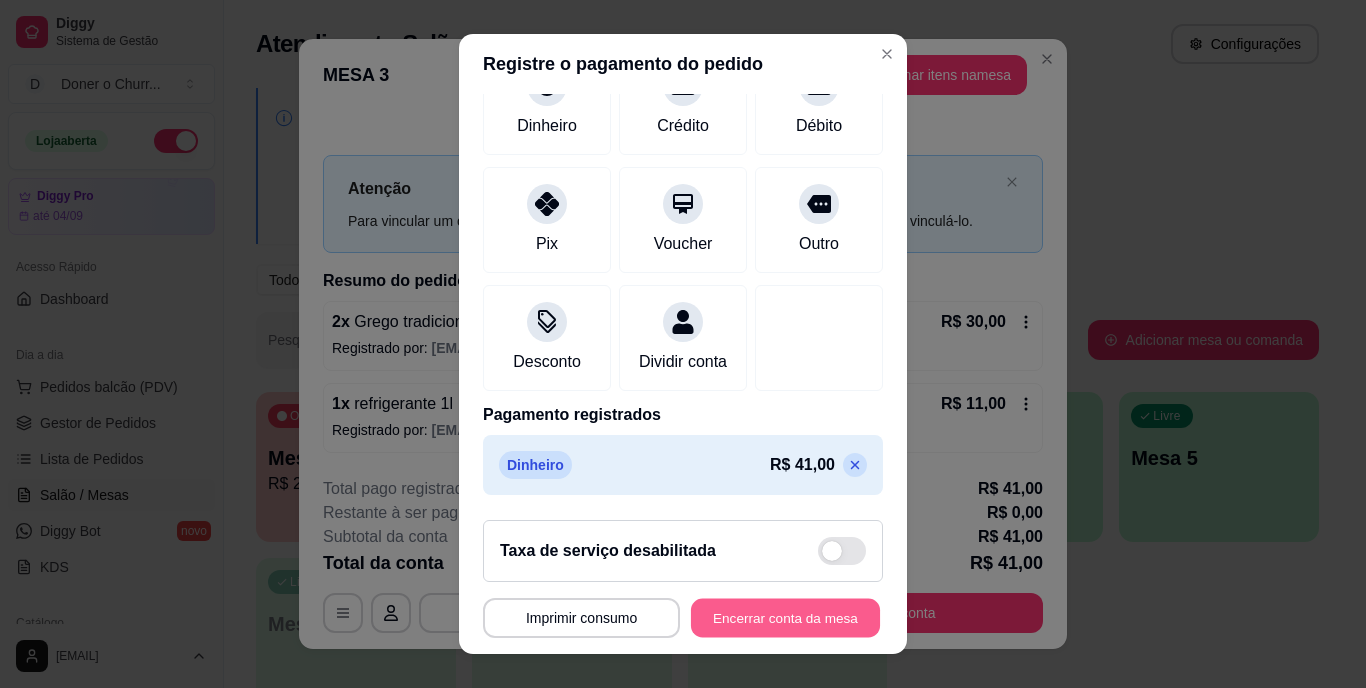 click on "Encerrar conta da mesa" at bounding box center [785, 617] 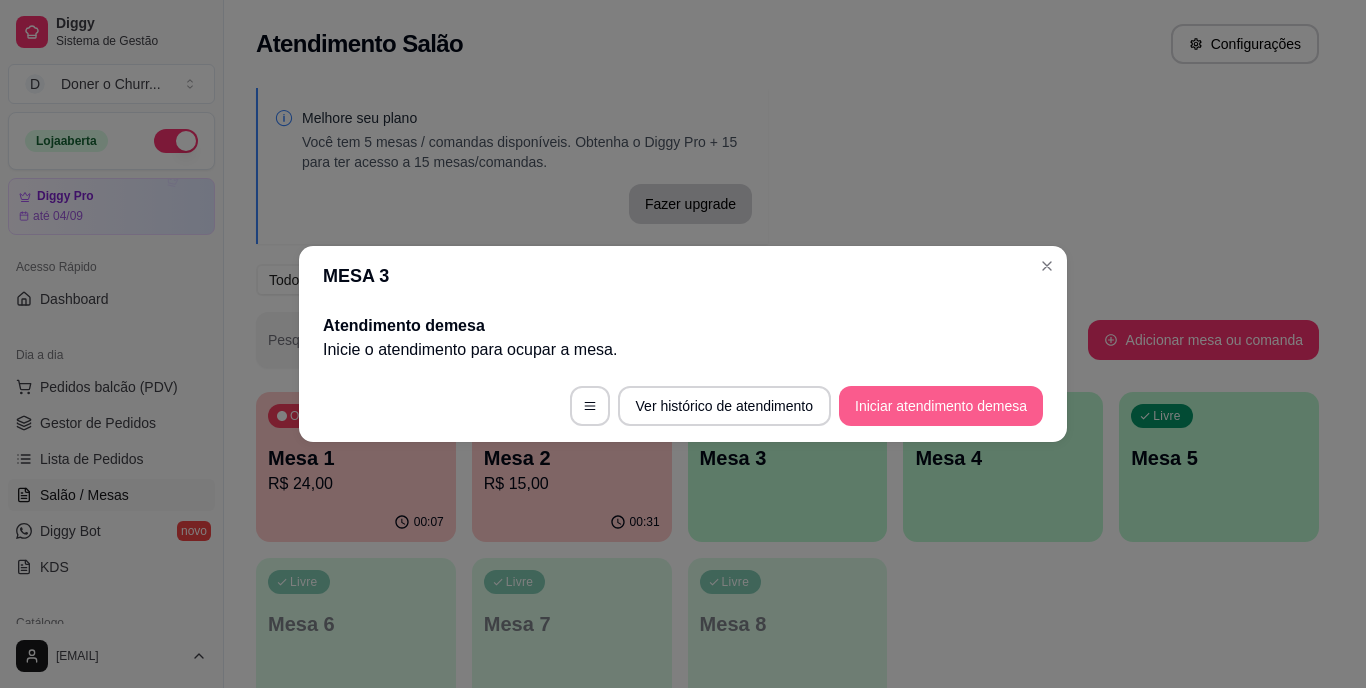 click on "Iniciar atendimento de  mesa" at bounding box center (941, 406) 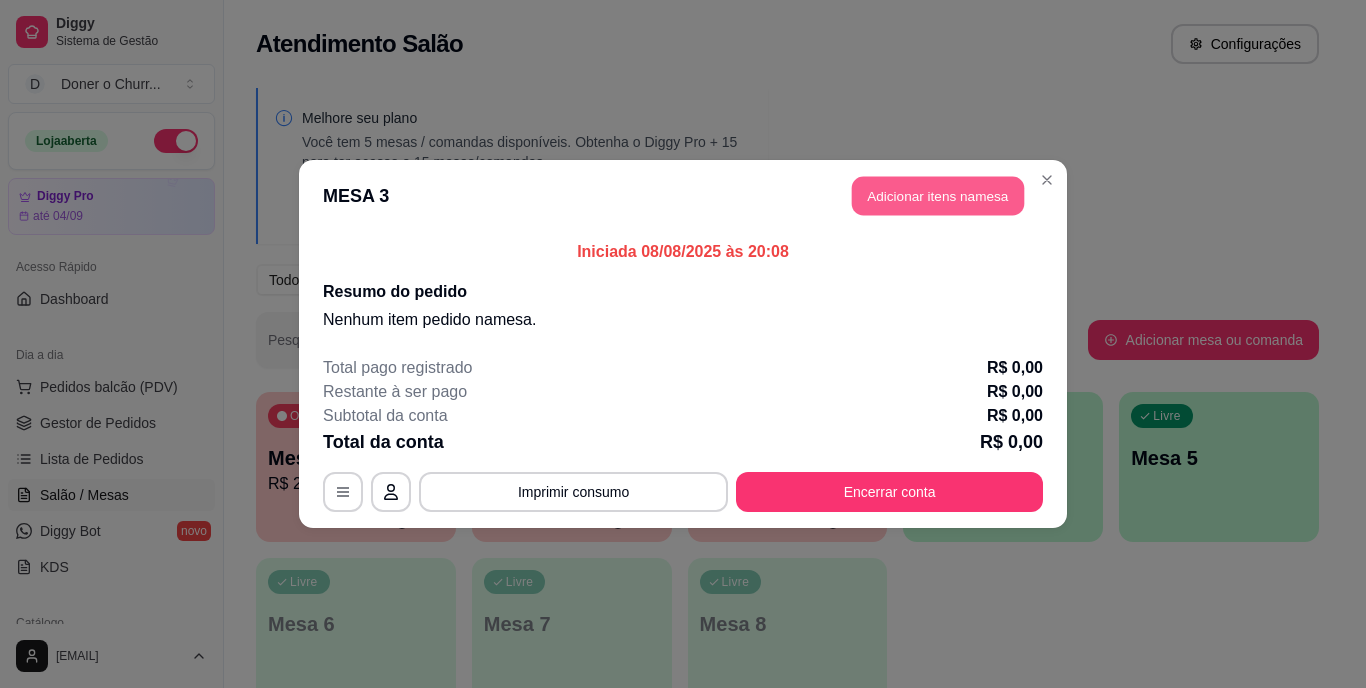 click on "Adicionar itens na  mesa" at bounding box center (938, 196) 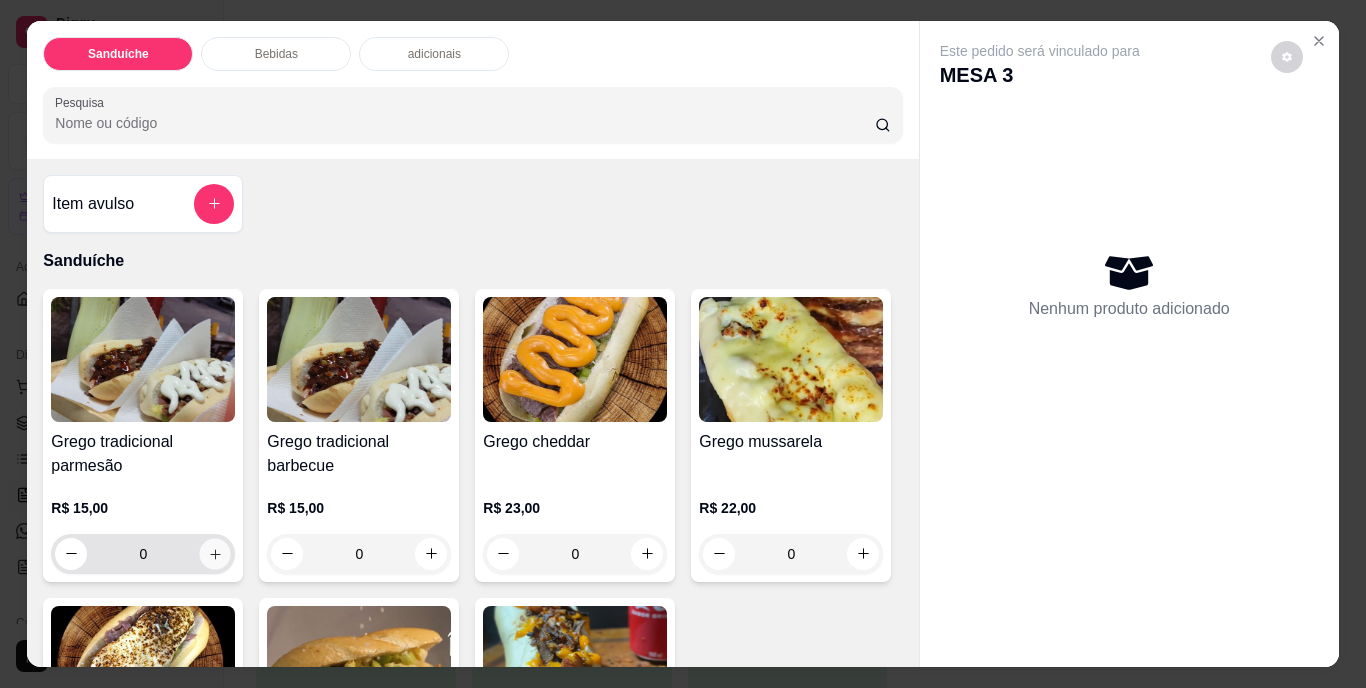 click 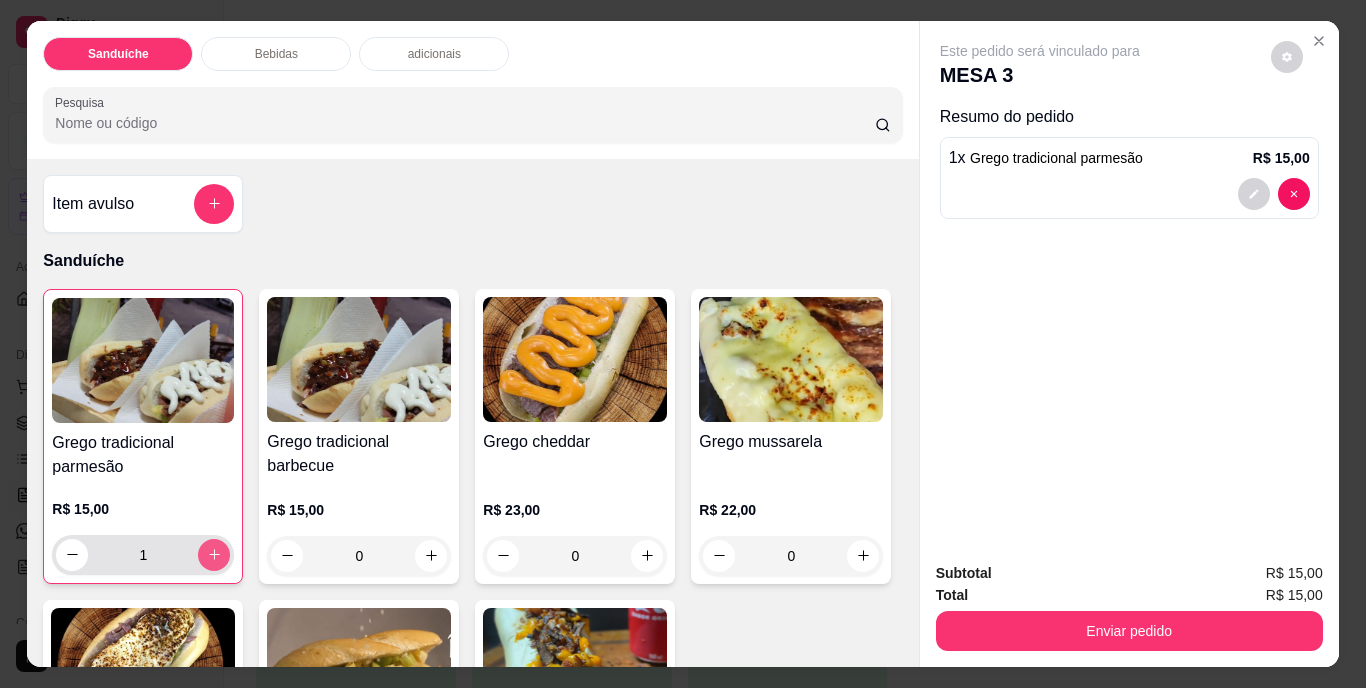 click 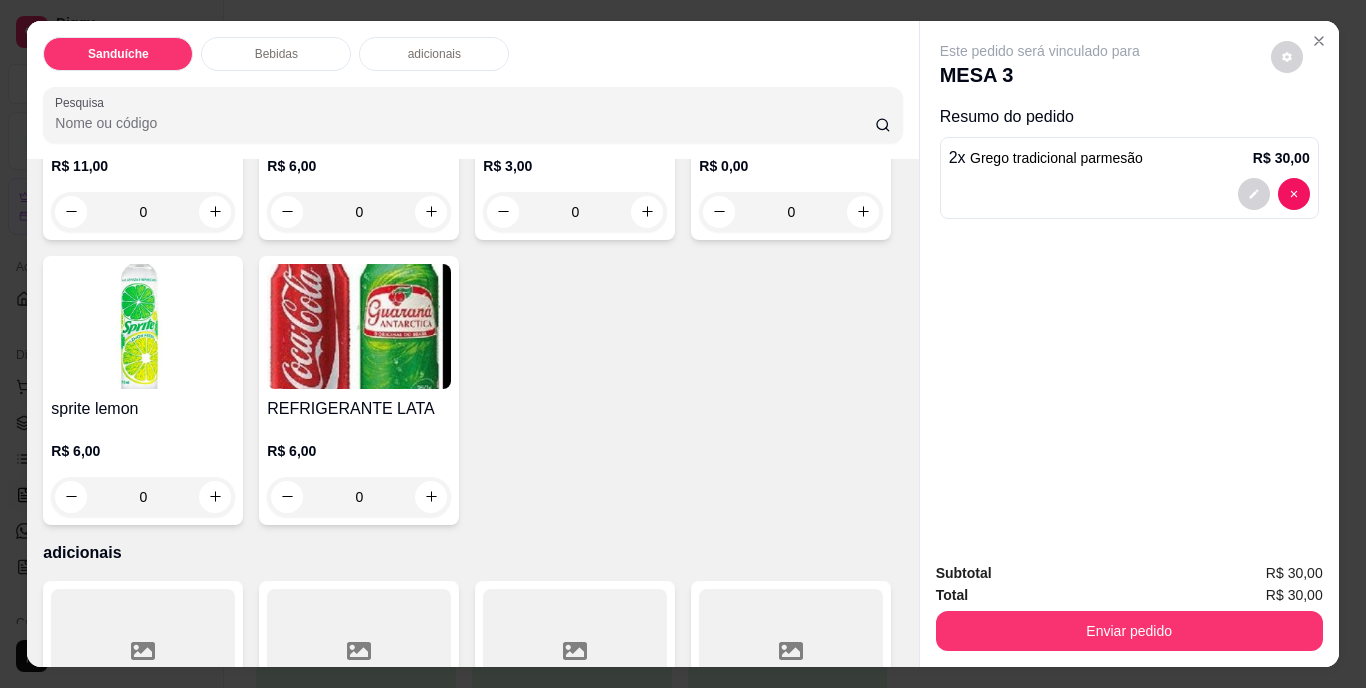 scroll, scrollTop: 1000, scrollLeft: 0, axis: vertical 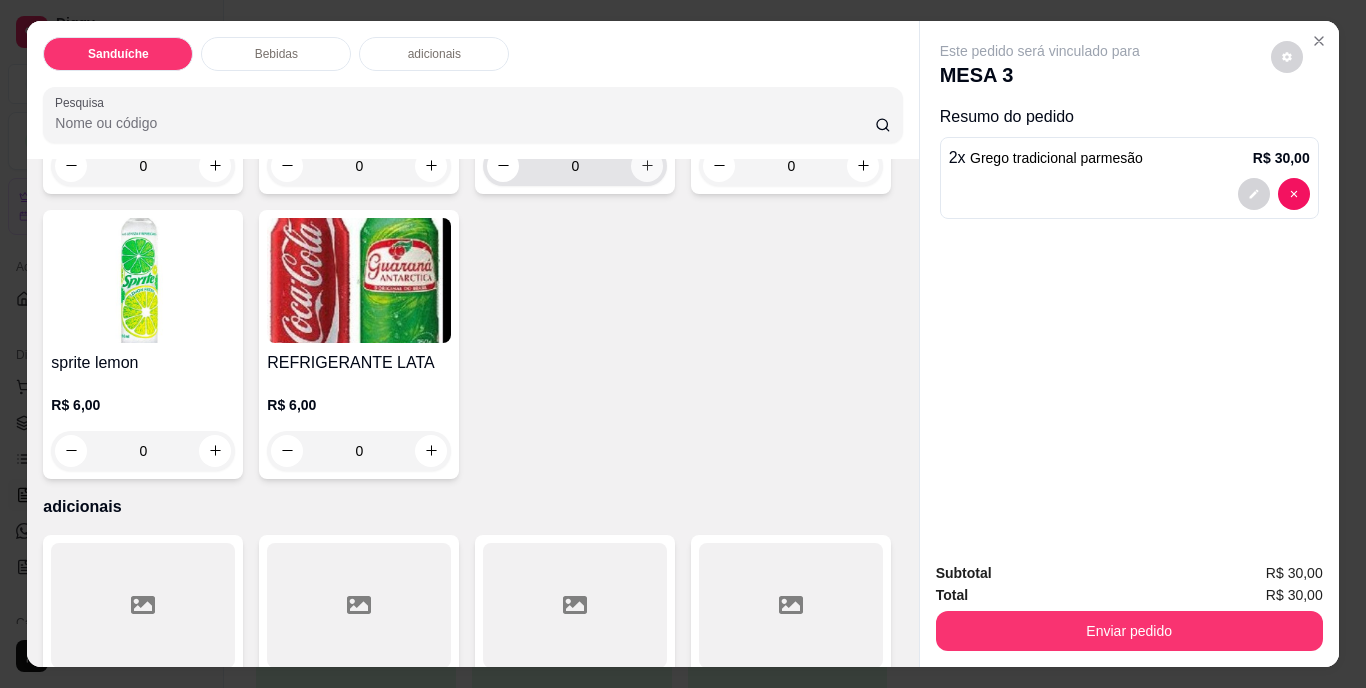 click 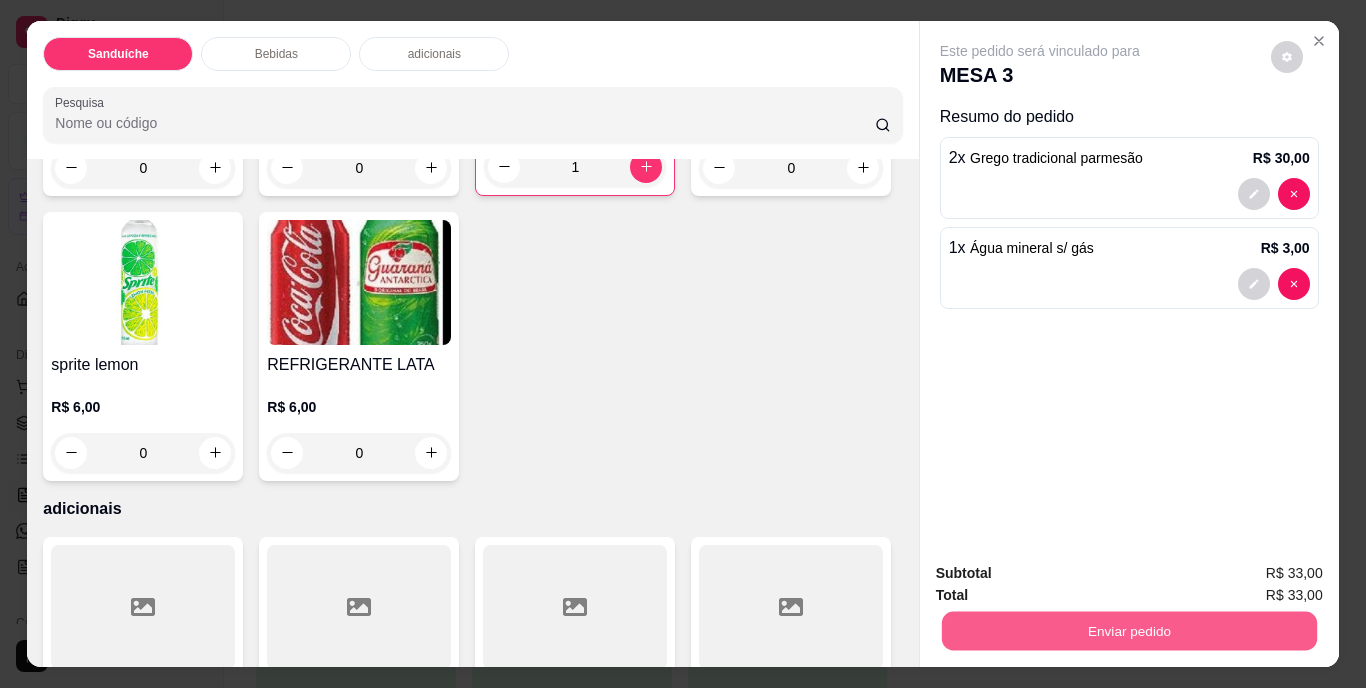 click on "Enviar pedido" at bounding box center (1128, 631) 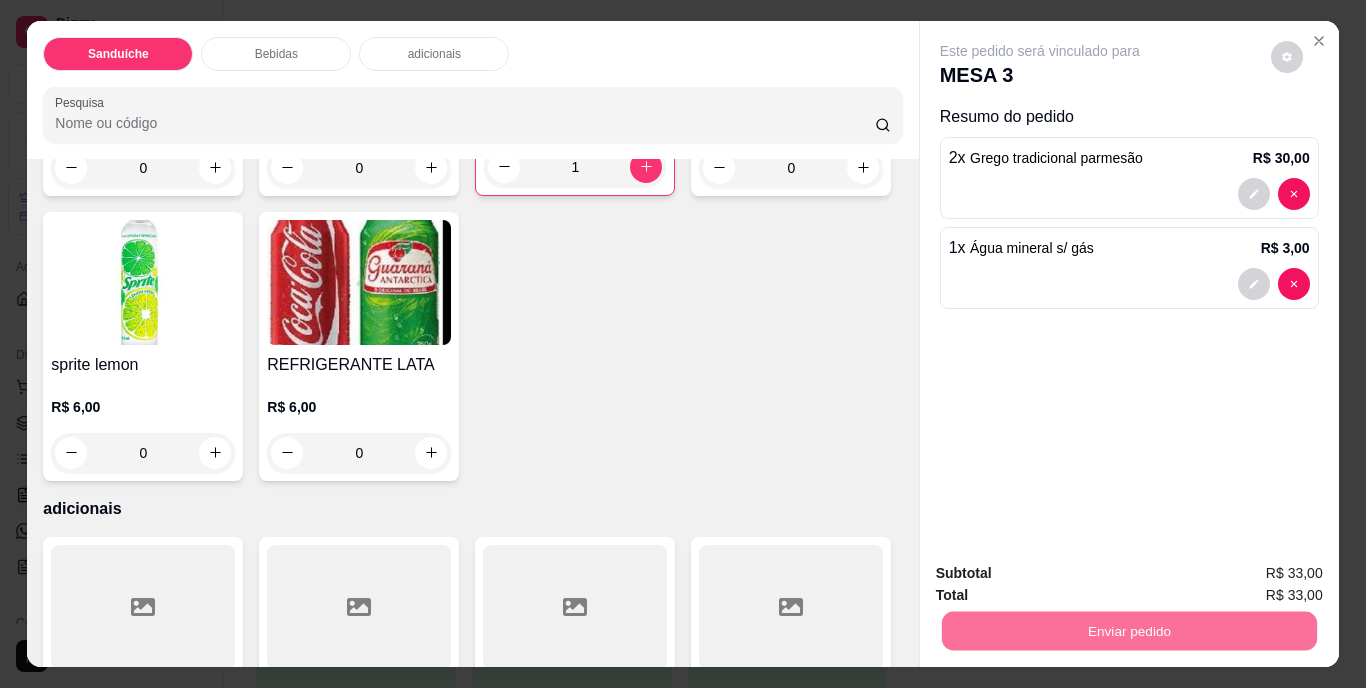 click on "Não registrar e enviar pedido" at bounding box center [1063, 575] 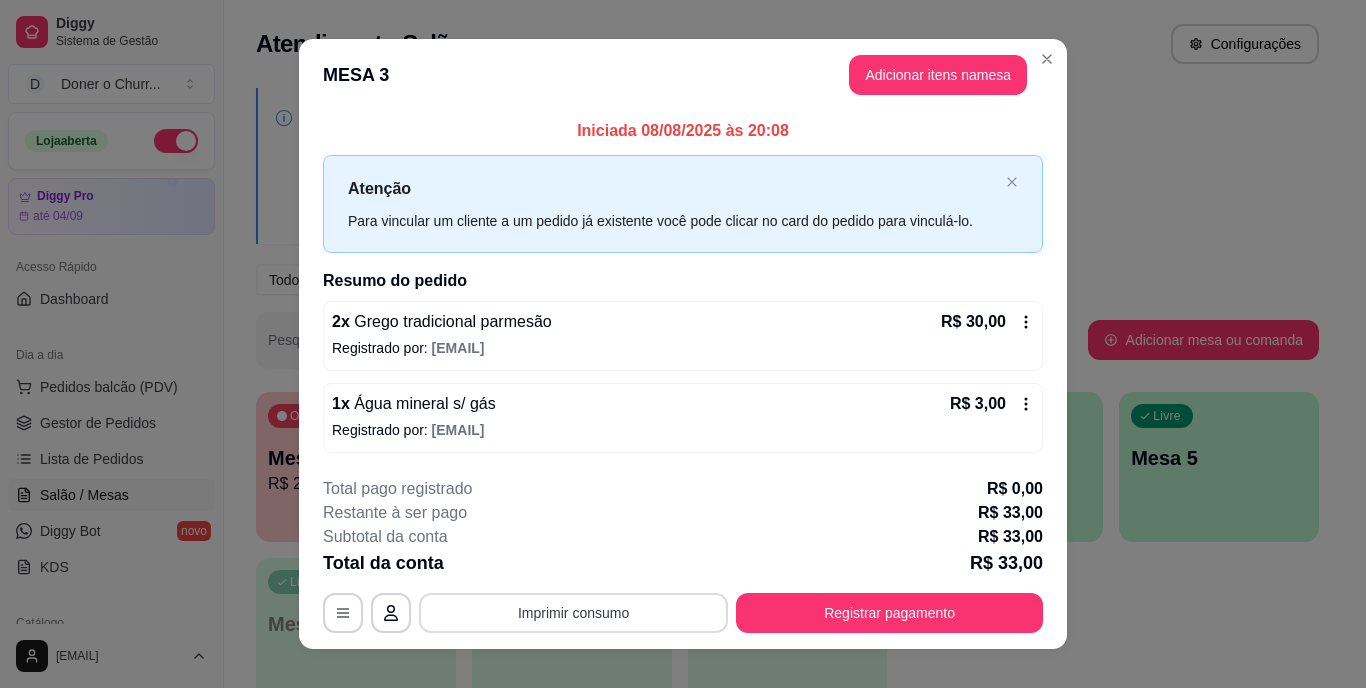 click on "Imprimir consumo" at bounding box center [573, 613] 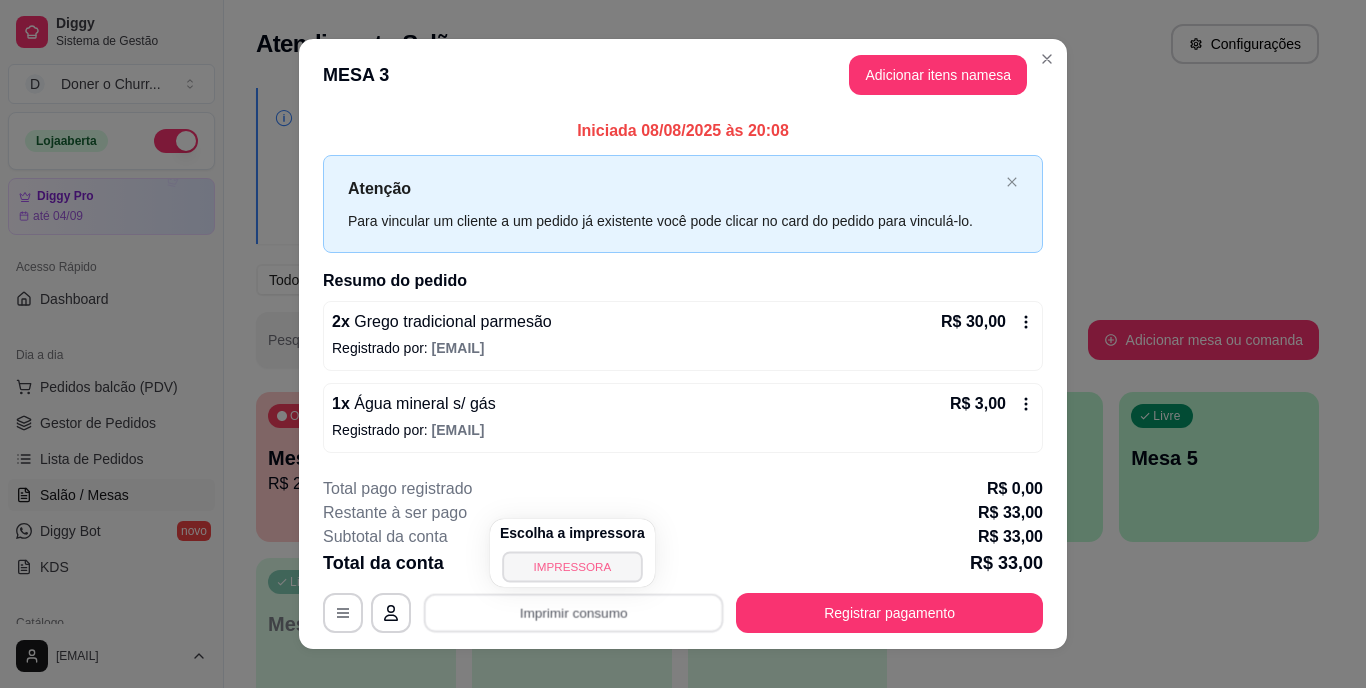 click on "IMPRESSORA" at bounding box center [572, 566] 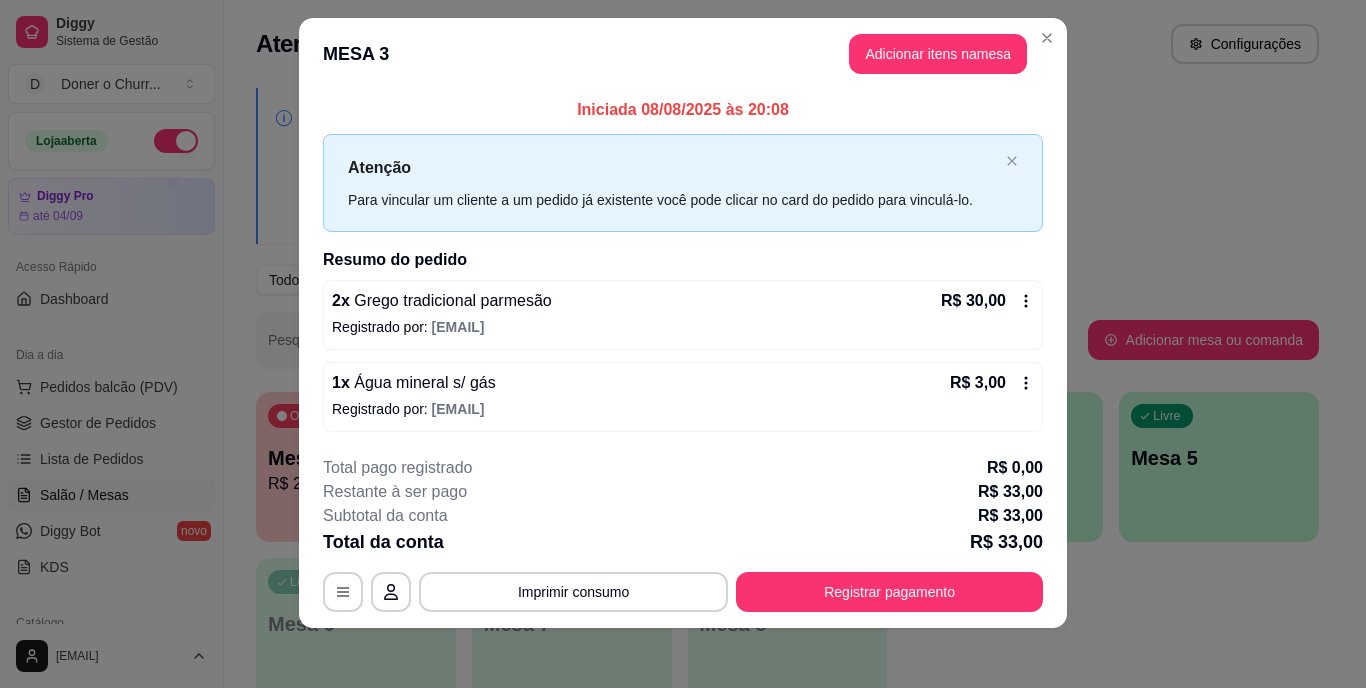 scroll, scrollTop: 25, scrollLeft: 0, axis: vertical 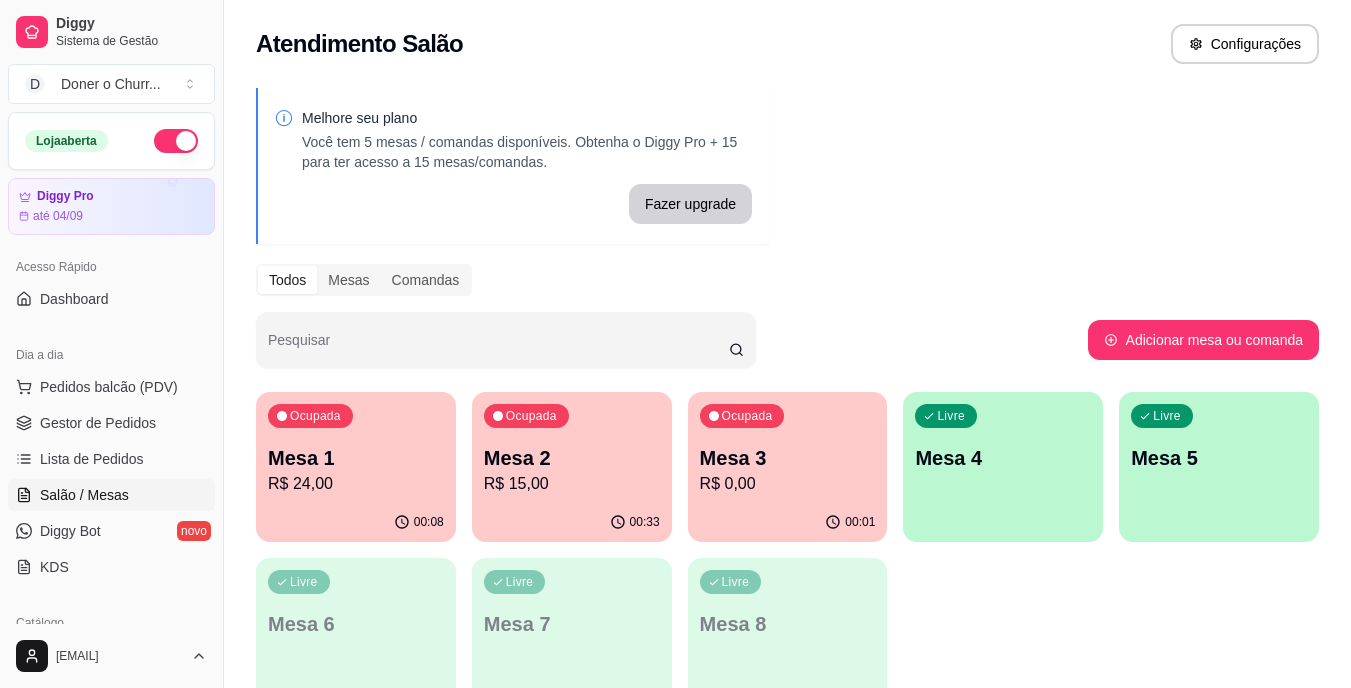 click on "Ocupada Mesa 1 R$ 24,00 00:08 Ocupada Mesa 2 R$ 15,00 00:33 Ocupada Mesa 3 R$ 0,00 00:01 Livre Mesa 4 Livre Mesa 5 Livre Mesa 6 Livre Mesa 7 Livre Mesa 8" at bounding box center (787, 550) 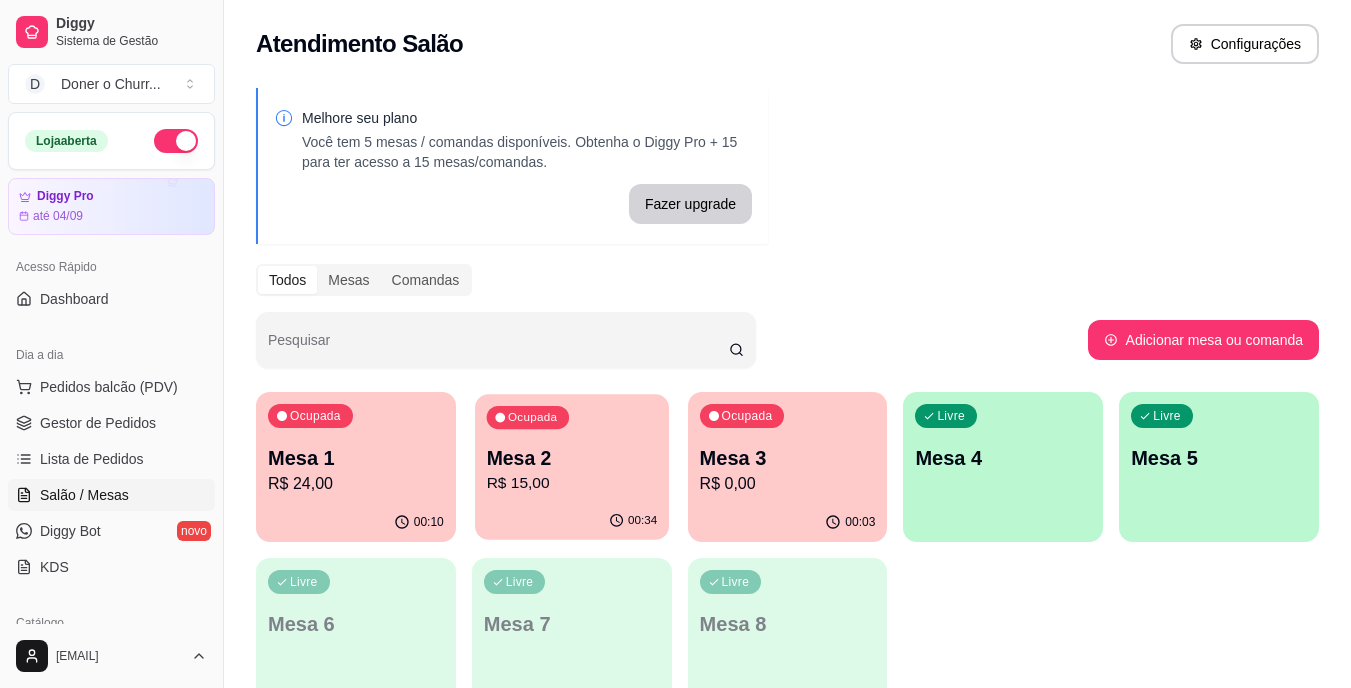 click on "Mesa 2" at bounding box center [571, 458] 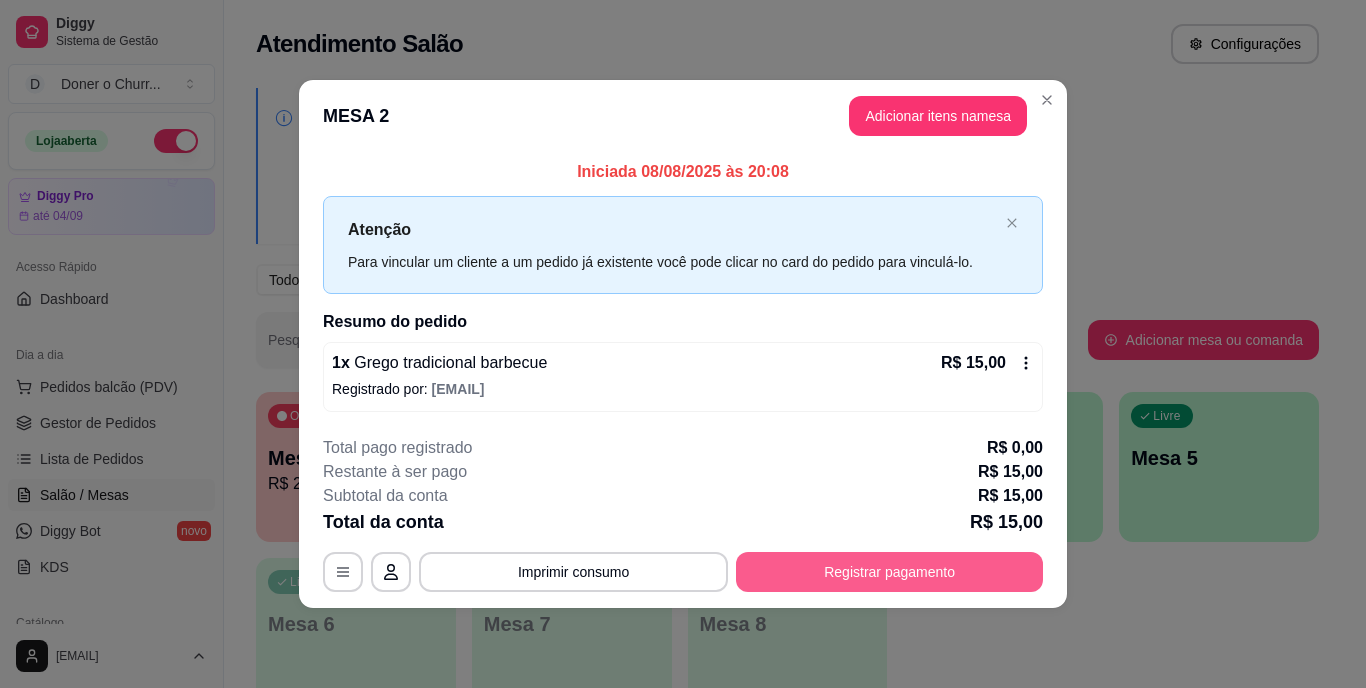 click on "Registrar pagamento" at bounding box center (889, 572) 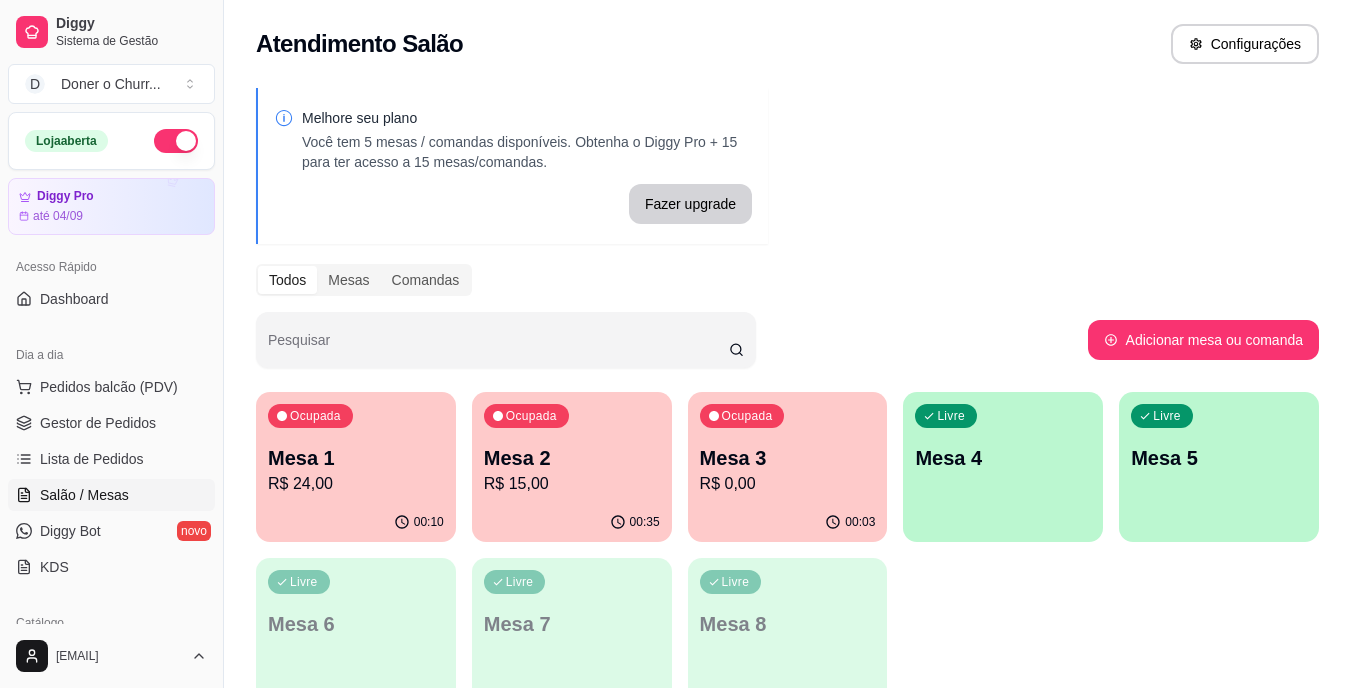 click on "R$ 0,00" at bounding box center (788, 484) 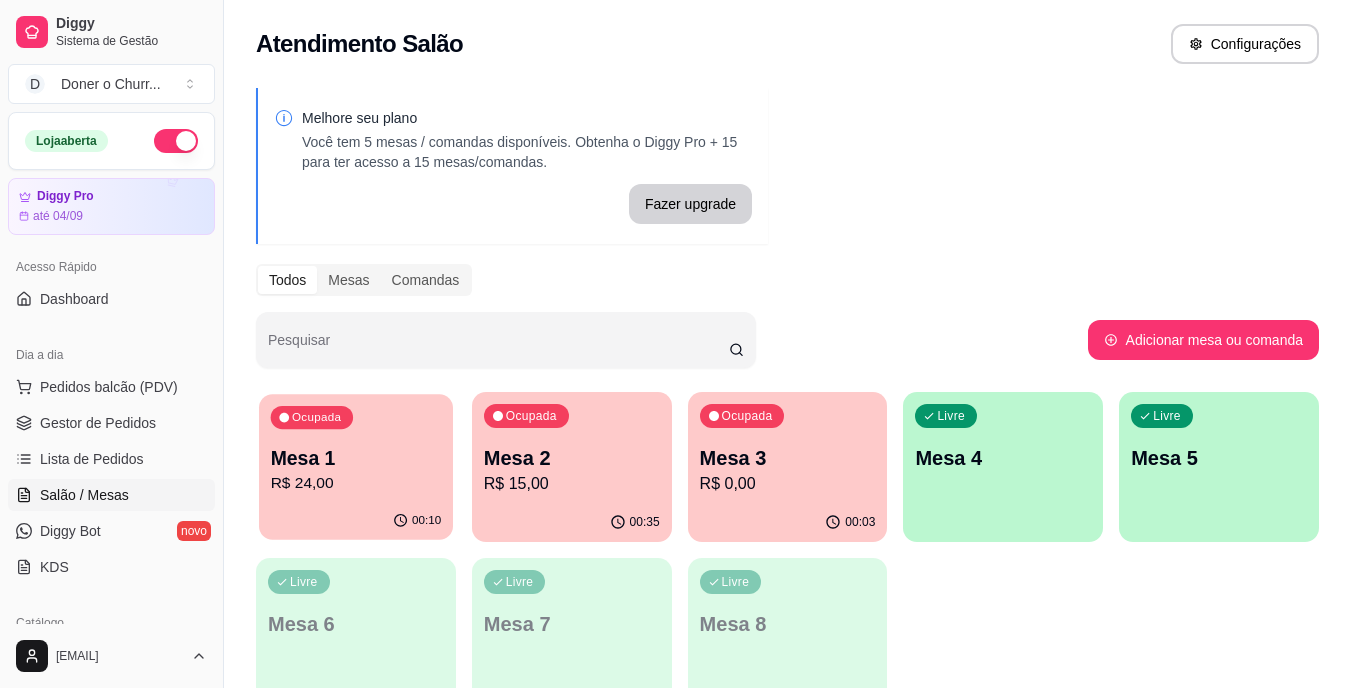 click on "Mesa 1" at bounding box center [356, 458] 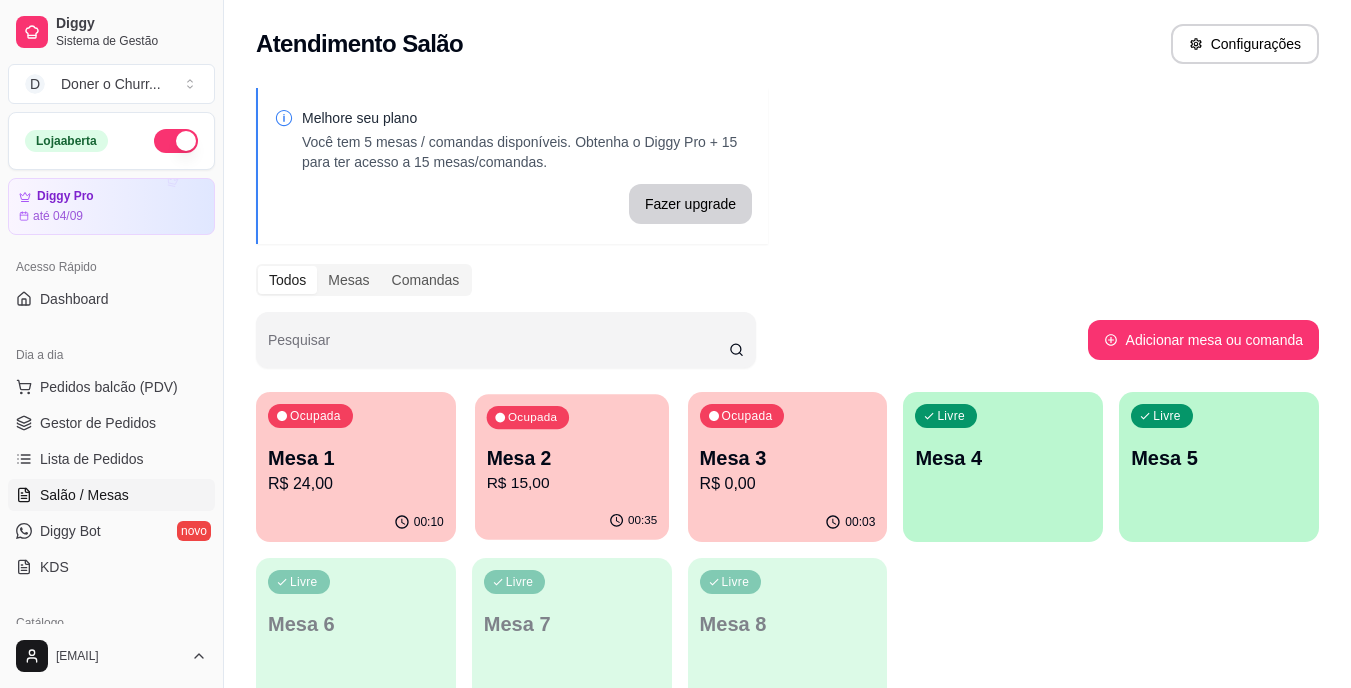 click on "Ocupada Mesa 2 R$ 15,00" at bounding box center (572, 448) 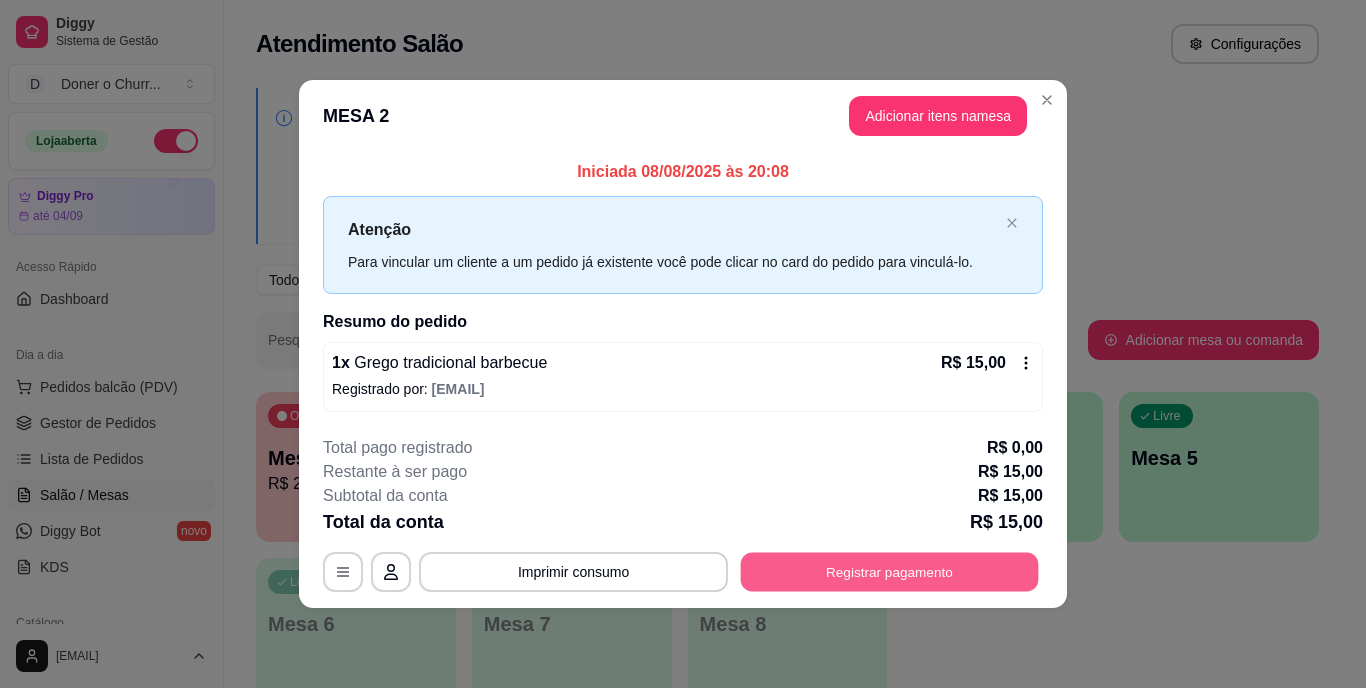 click on "Registrar pagamento" at bounding box center (890, 571) 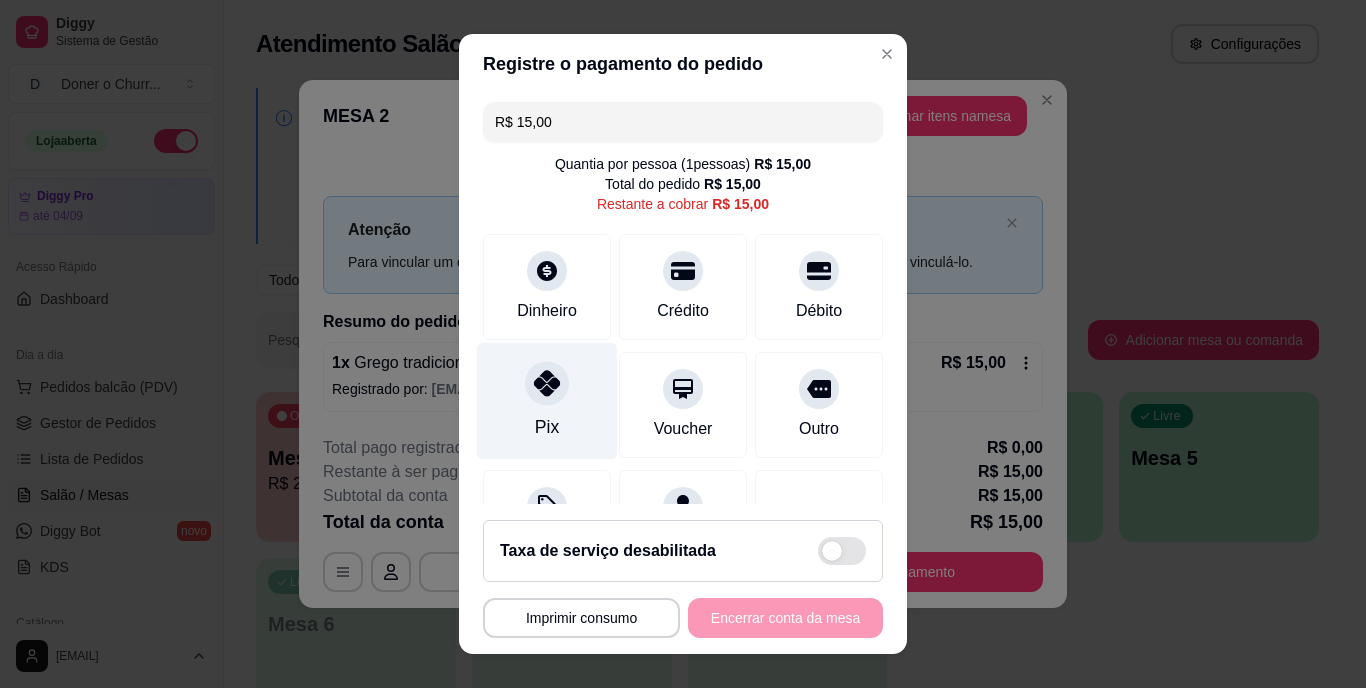 click at bounding box center [547, 384] 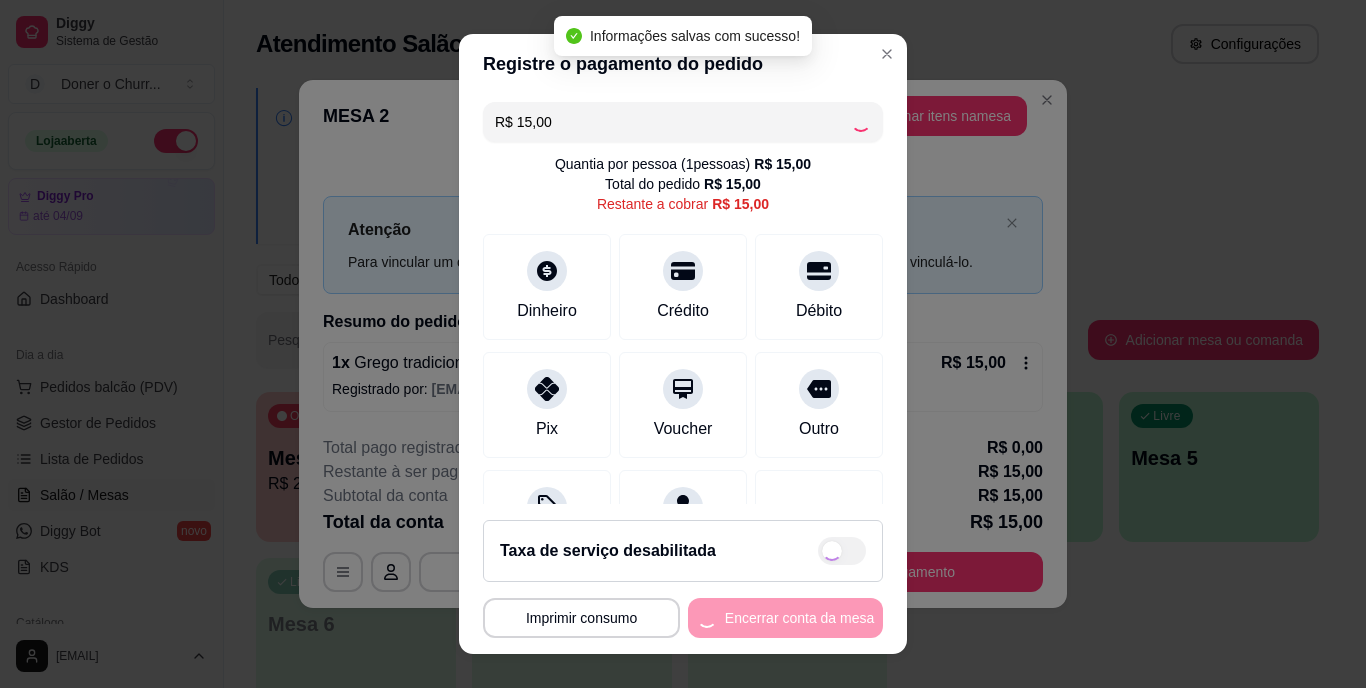 type on "R$ 0,00" 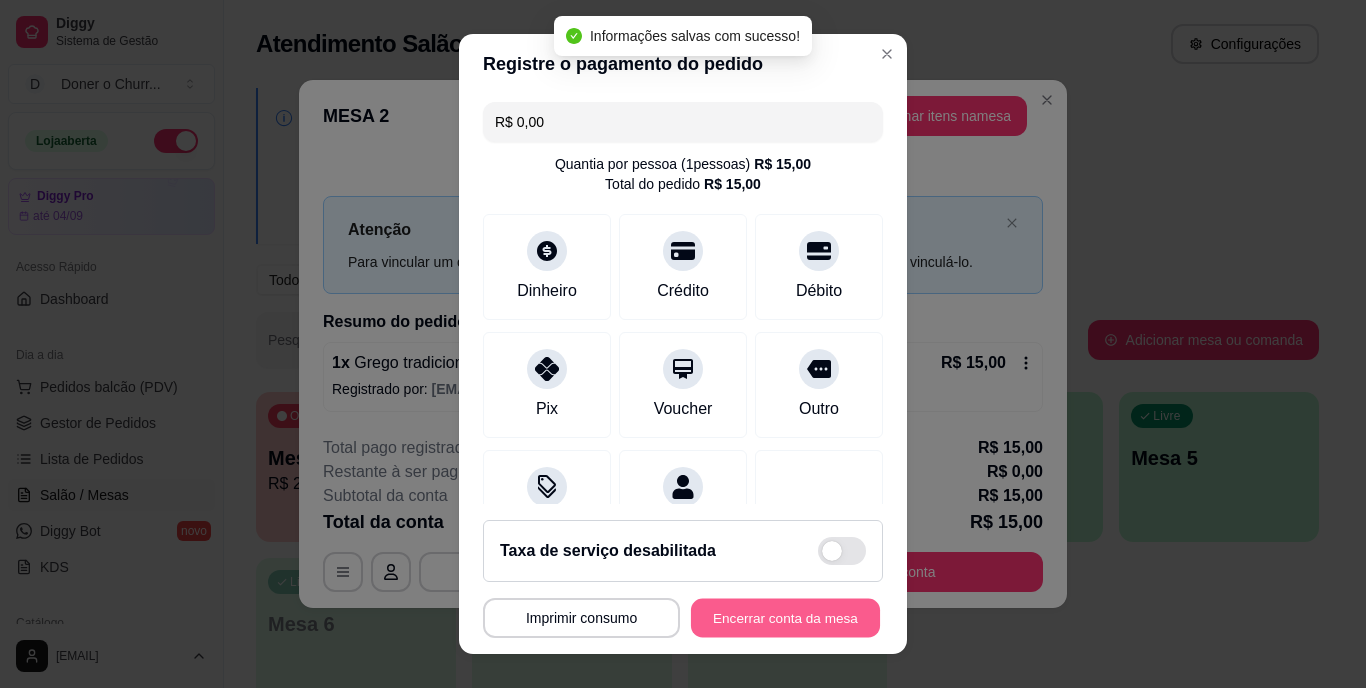 click on "Encerrar conta da mesa" at bounding box center (785, 617) 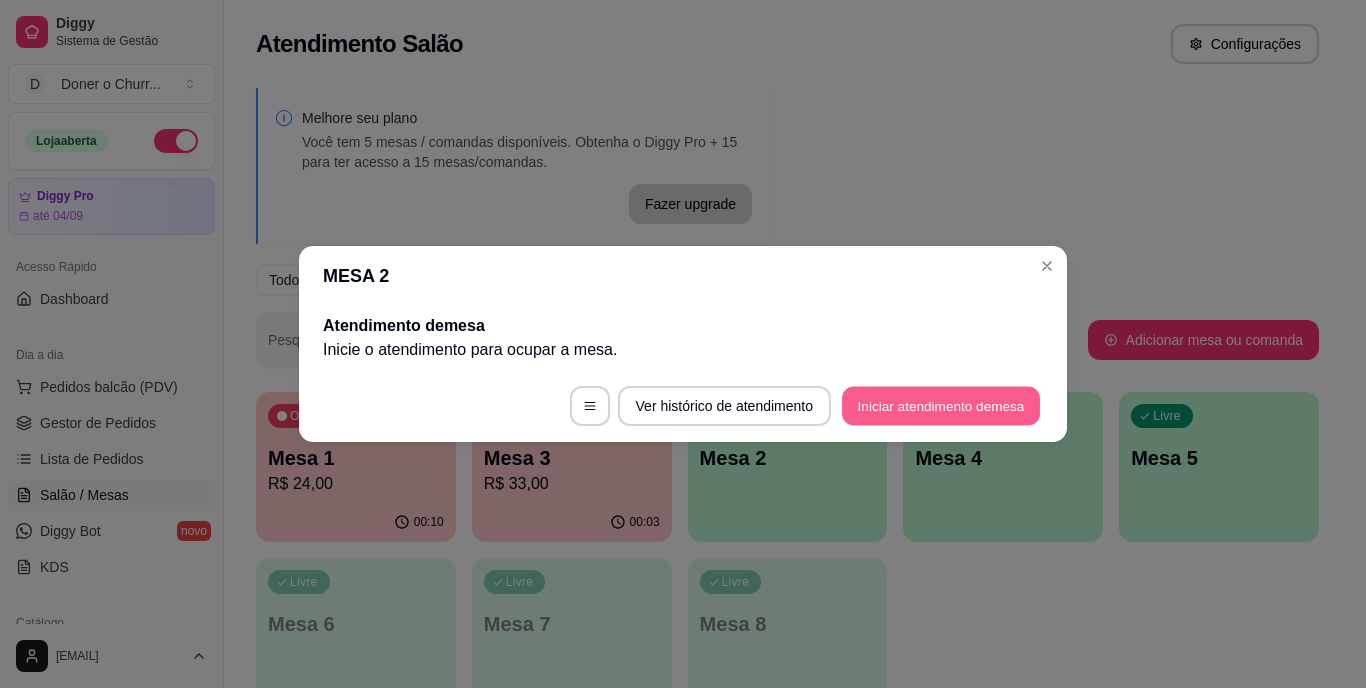 click on "Iniciar atendimento de  mesa" at bounding box center (941, 406) 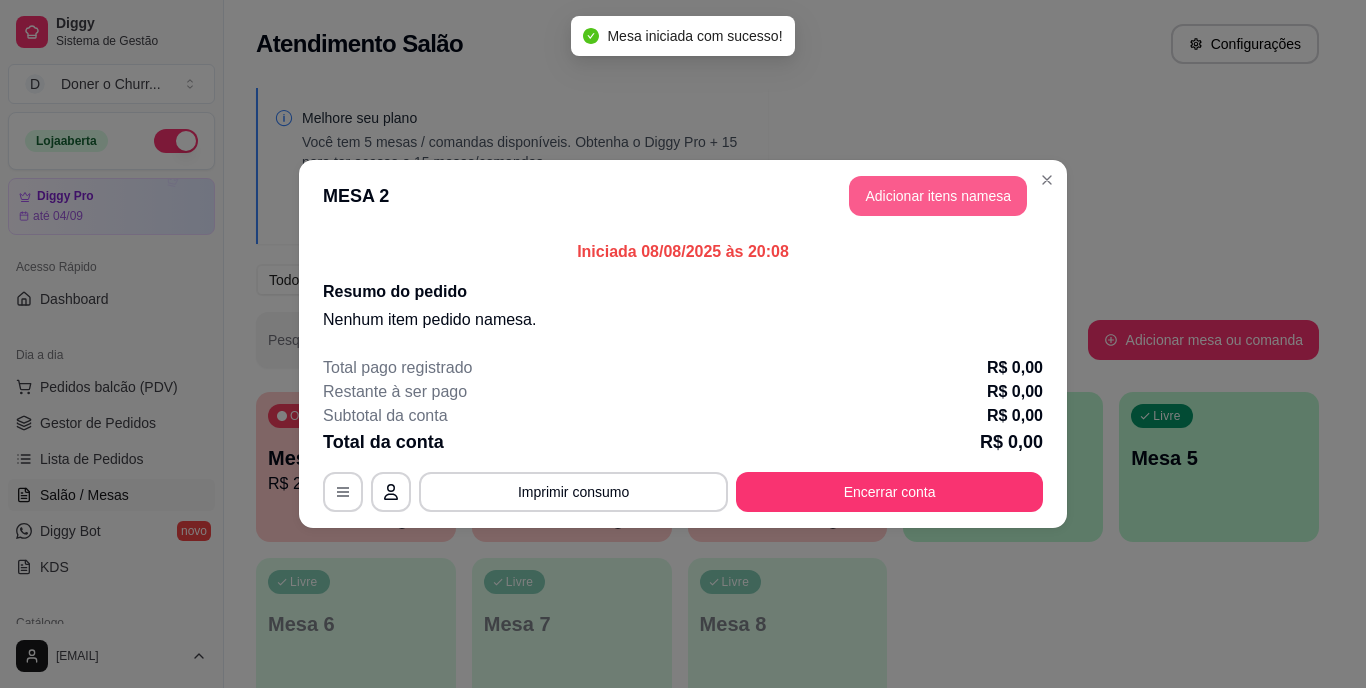 click on "Adicionar itens na  mesa" at bounding box center (938, 196) 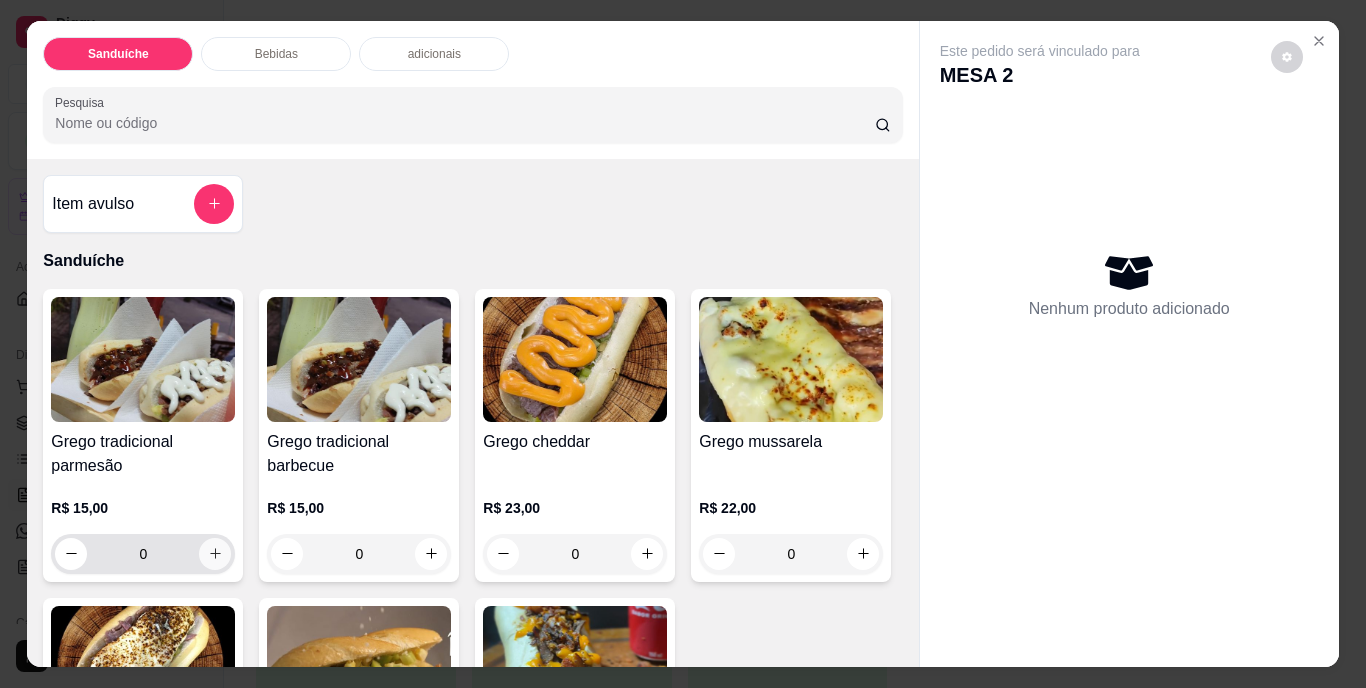 click 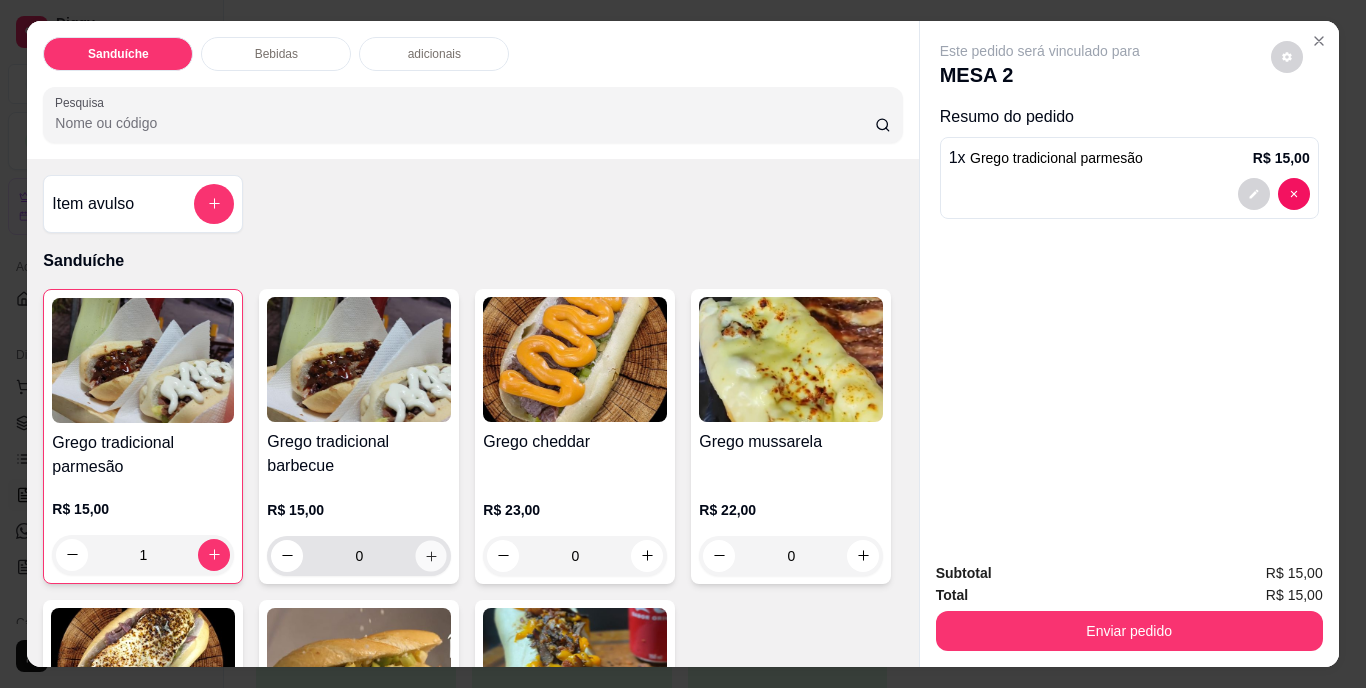 click 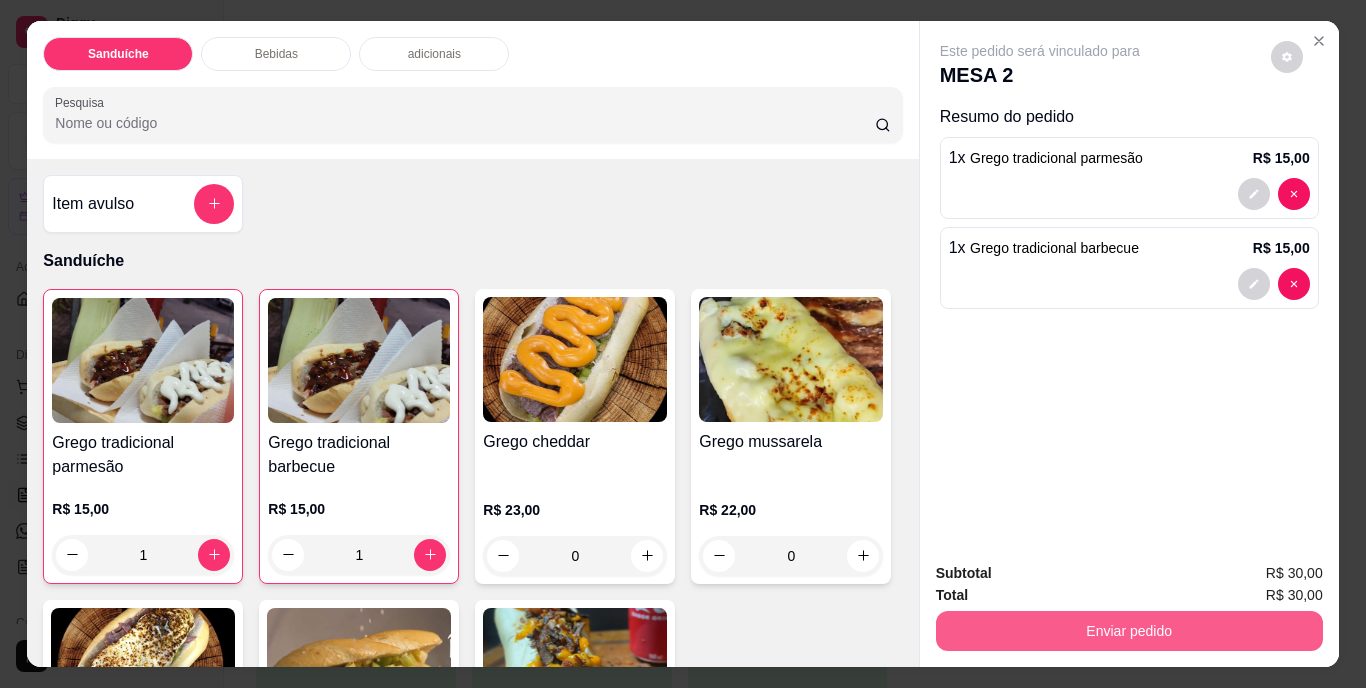 click on "Enviar pedido" at bounding box center [1129, 631] 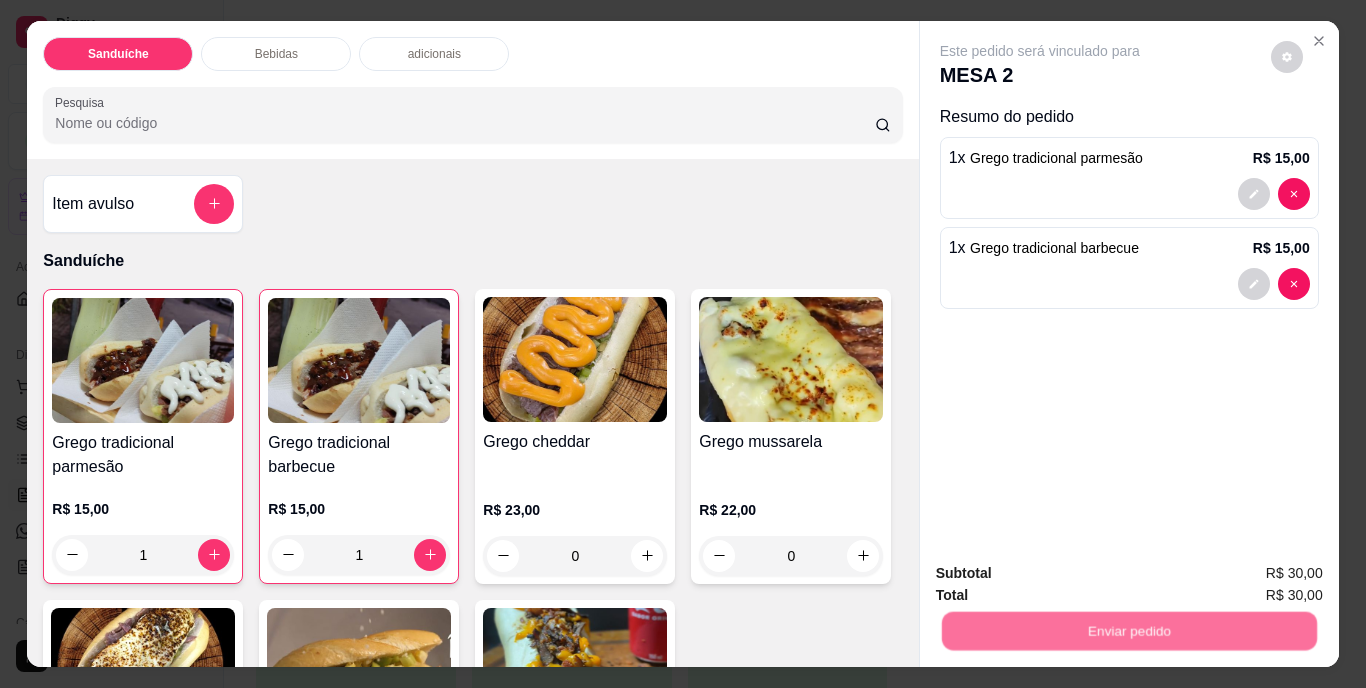 click on "Não registrar e enviar pedido" at bounding box center (1063, 575) 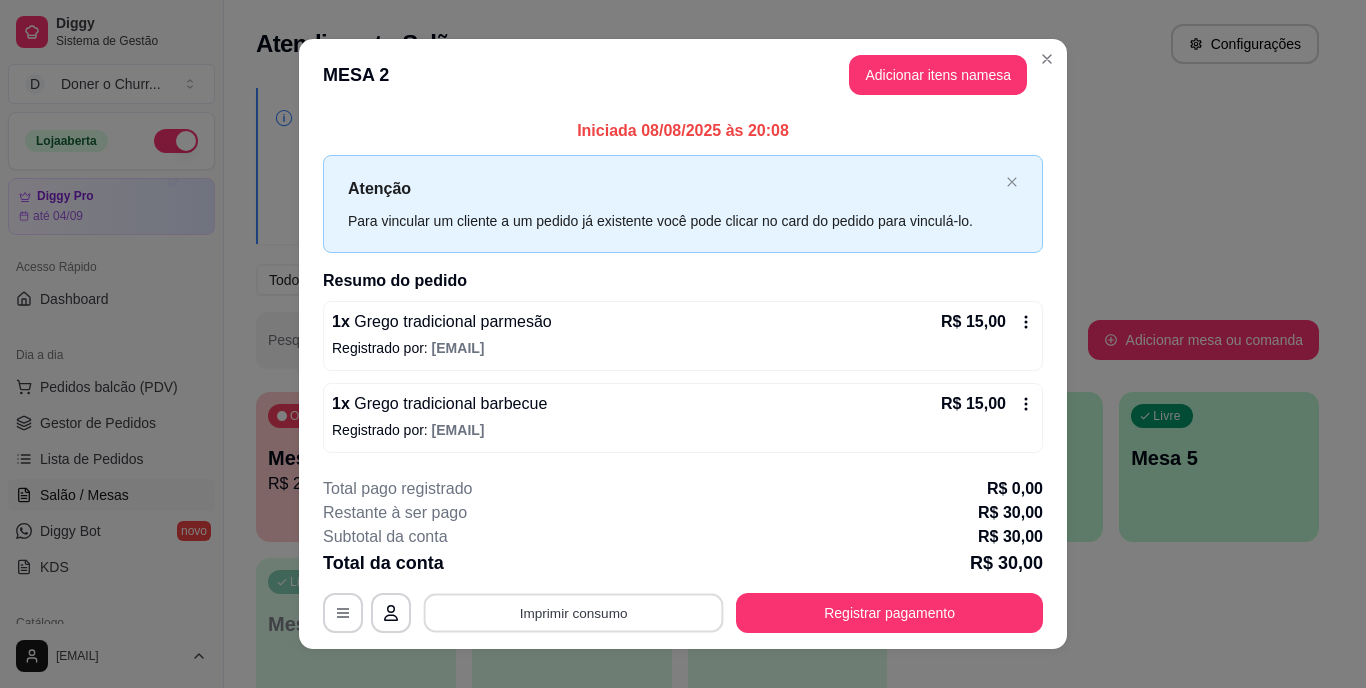 click on "Imprimir consumo" at bounding box center (574, 612) 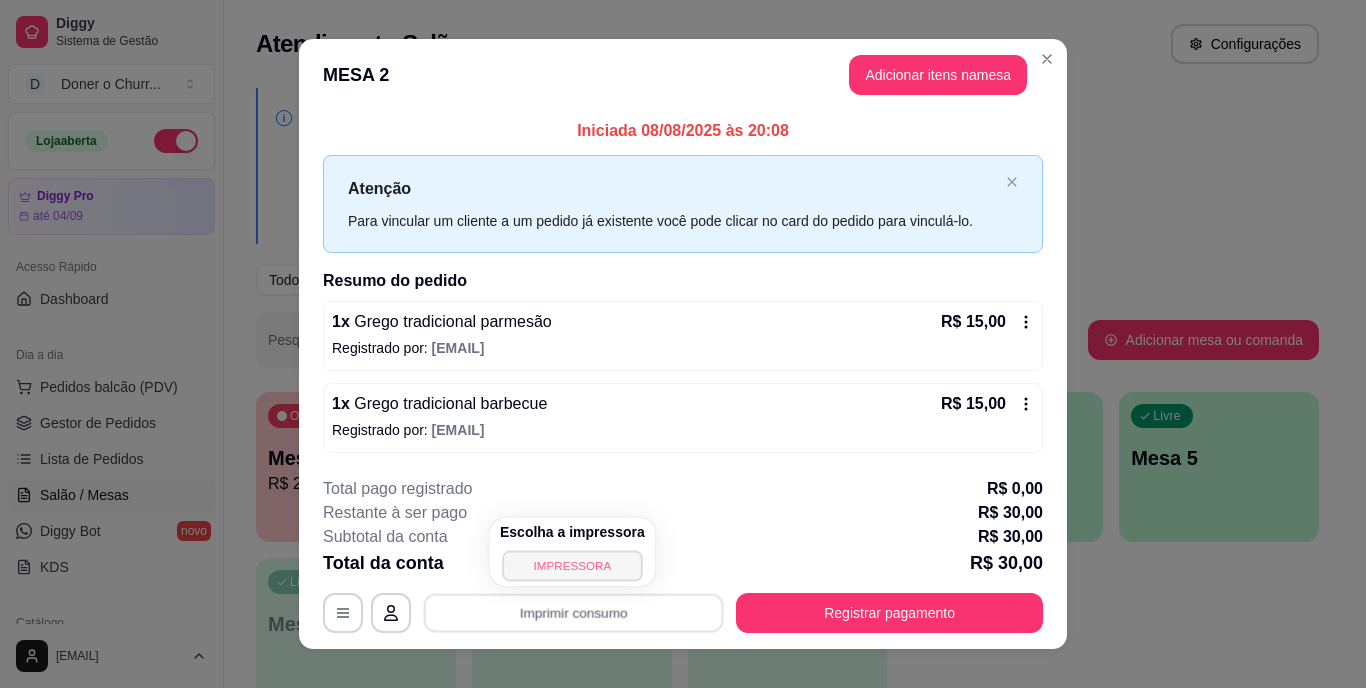click on "IMPRESSORA" at bounding box center (572, 565) 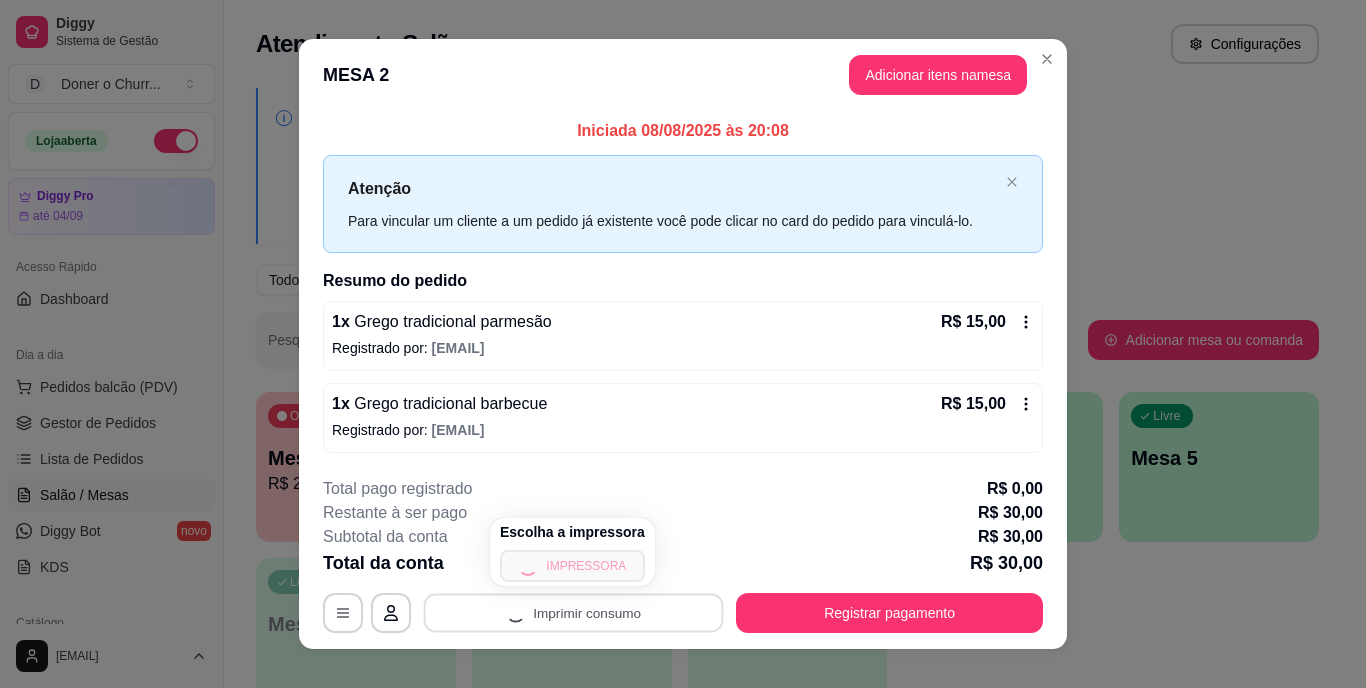 click on "Escolha a impressora IMPRESSORA" at bounding box center [572, 552] 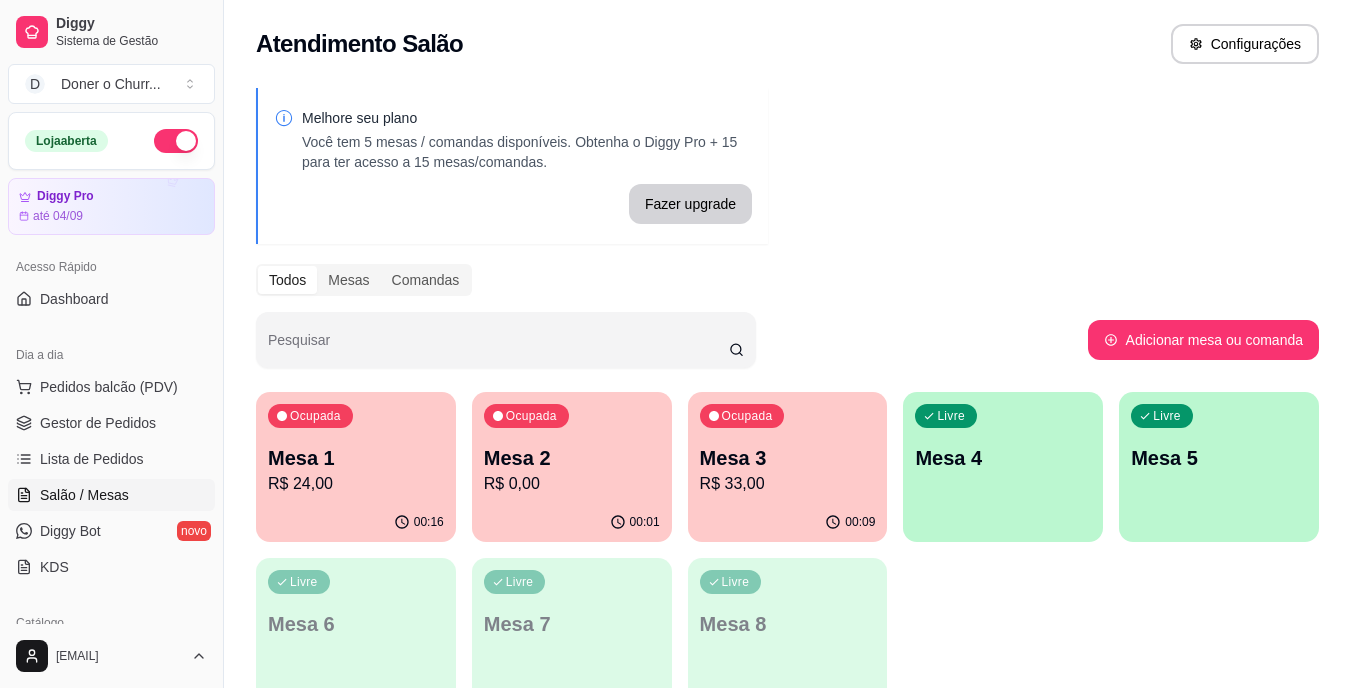click on "Ocupada Mesa 1 R$ 24,00" at bounding box center (356, 447) 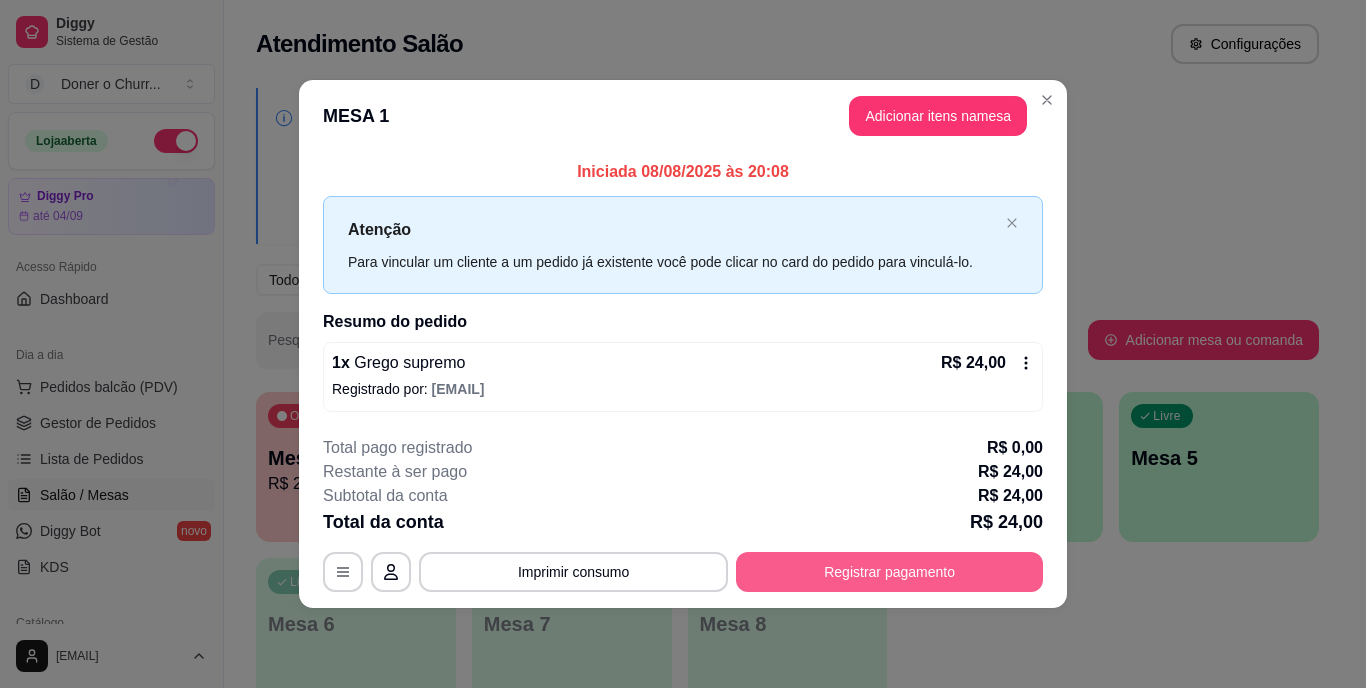 click on "Registrar pagamento" at bounding box center (889, 572) 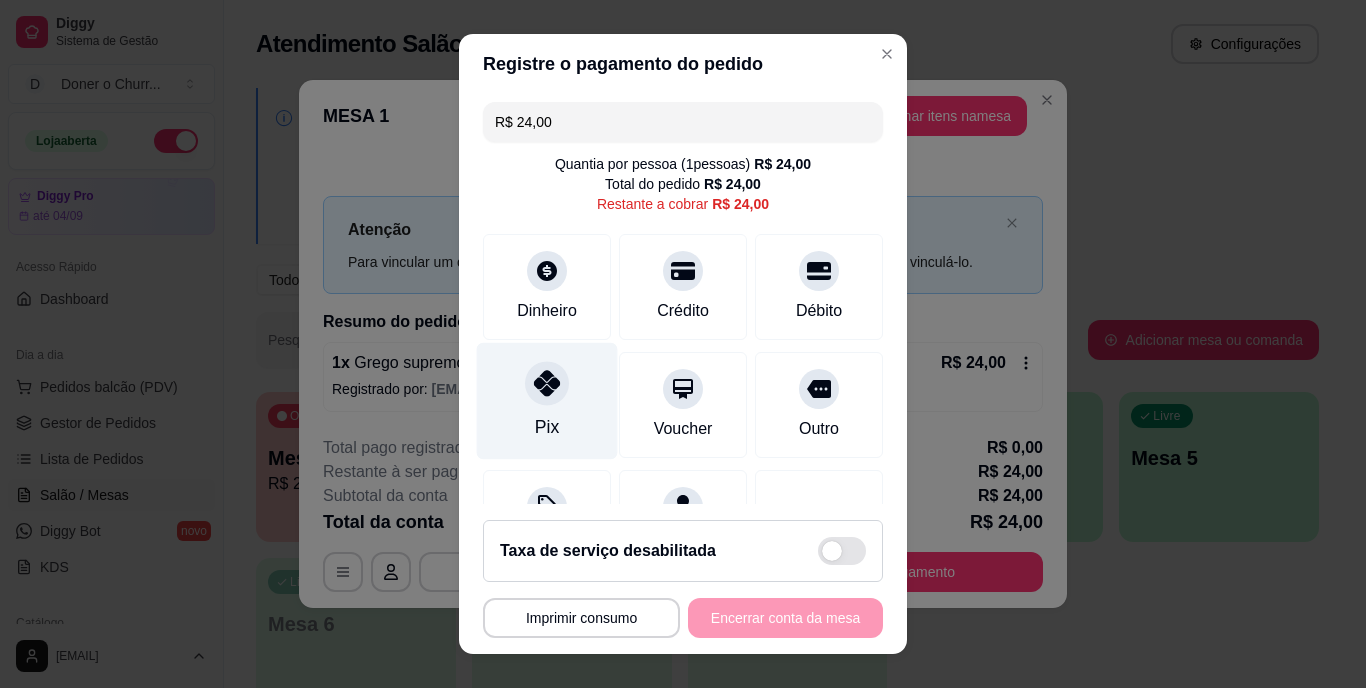 click on "Pix" at bounding box center (547, 428) 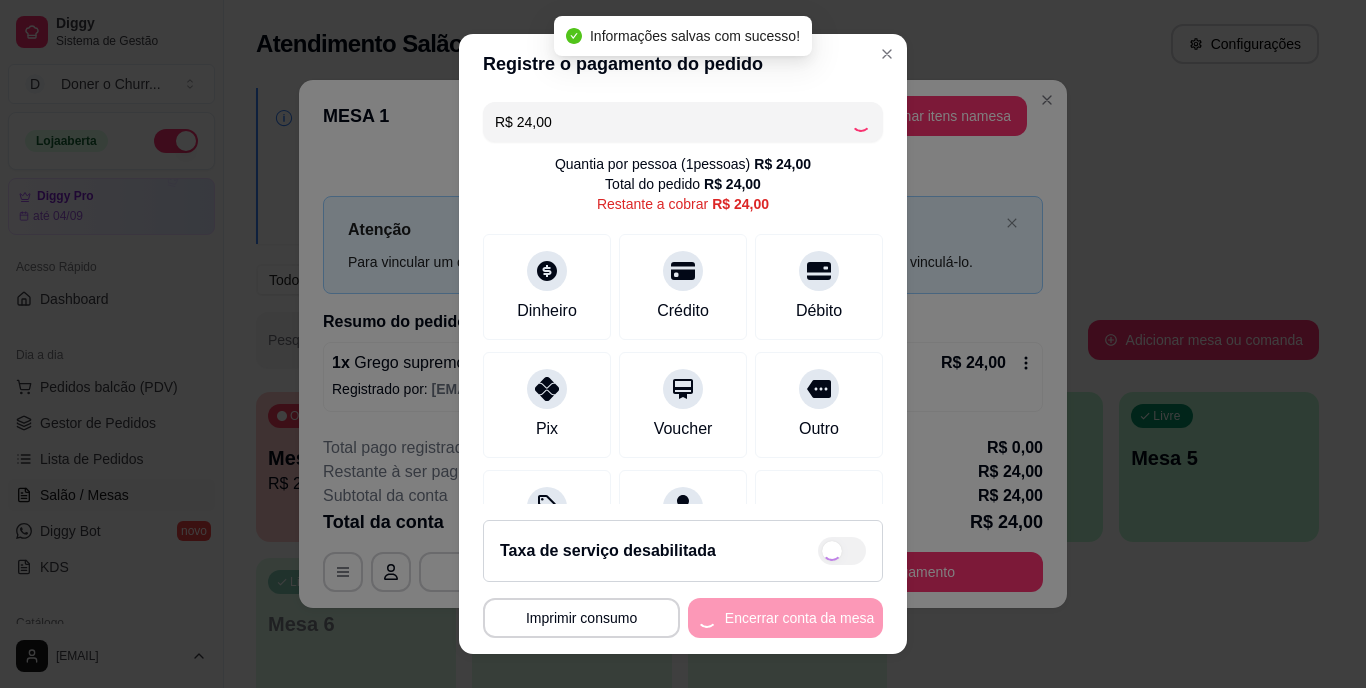type on "R$ 0,00" 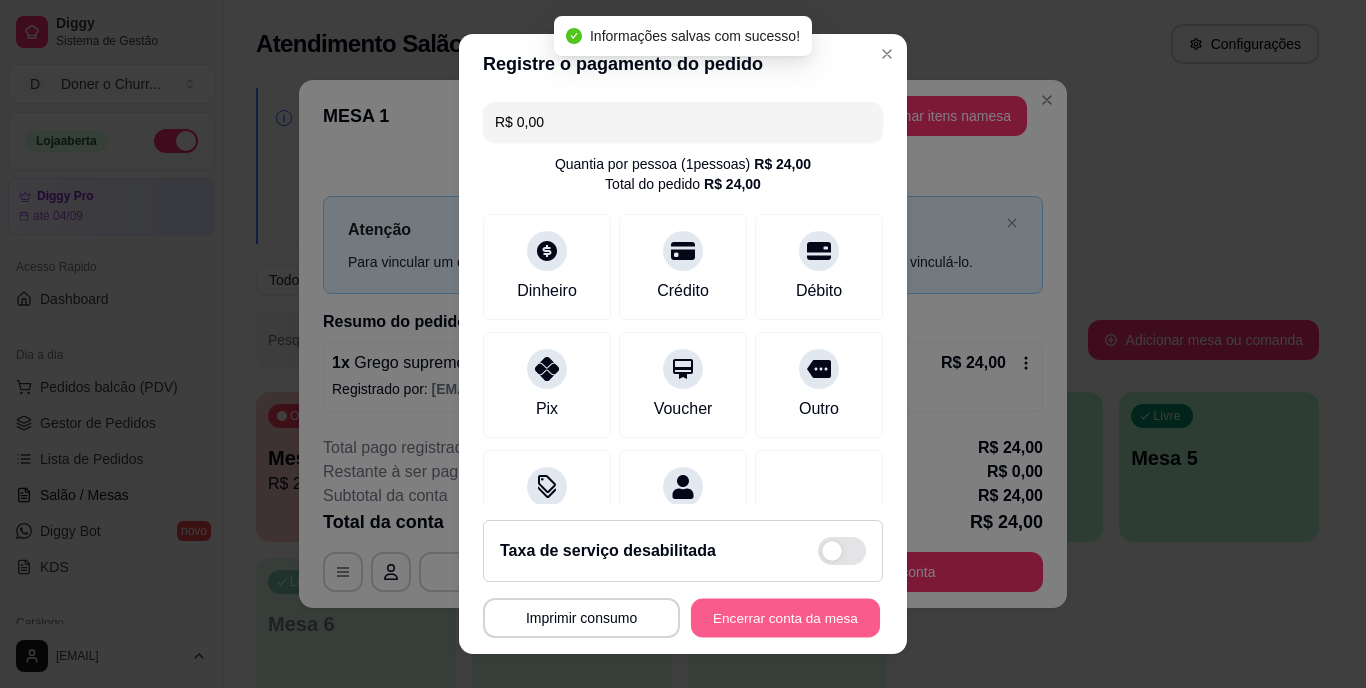 click on "Encerrar conta da mesa" at bounding box center [785, 617] 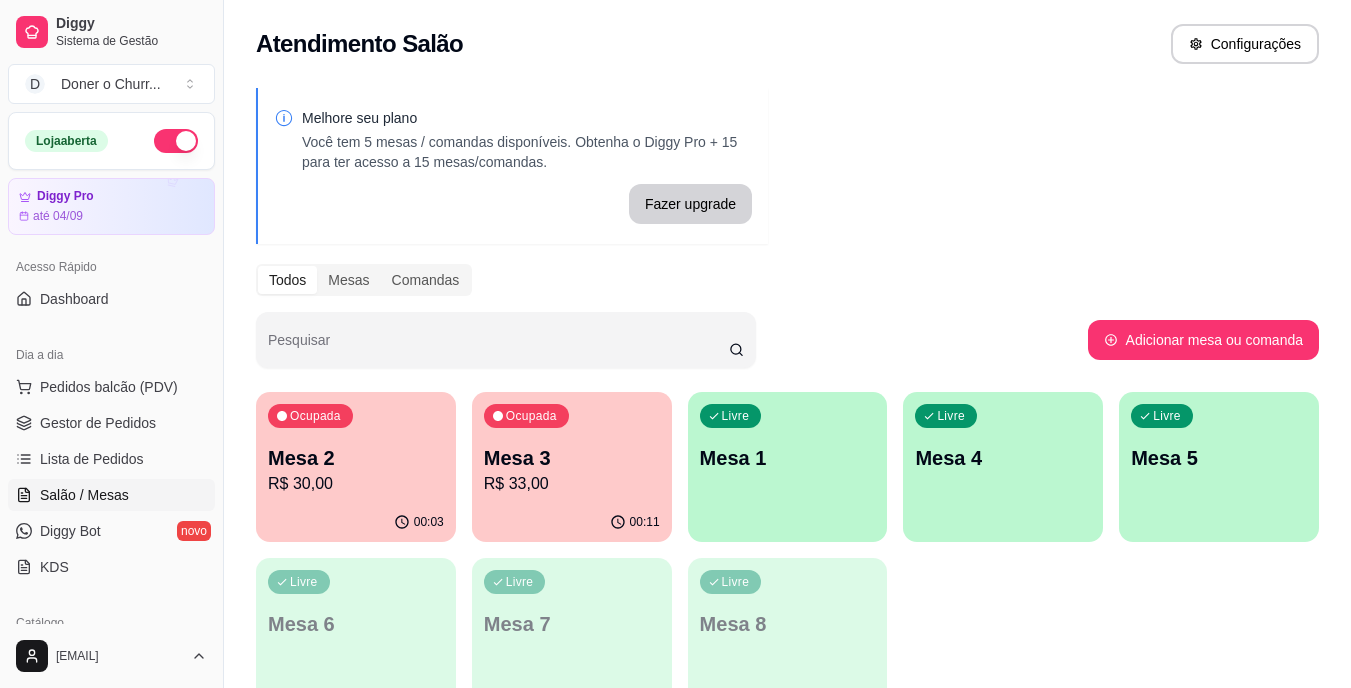 click on "Livre Mesa 1" at bounding box center (788, 455) 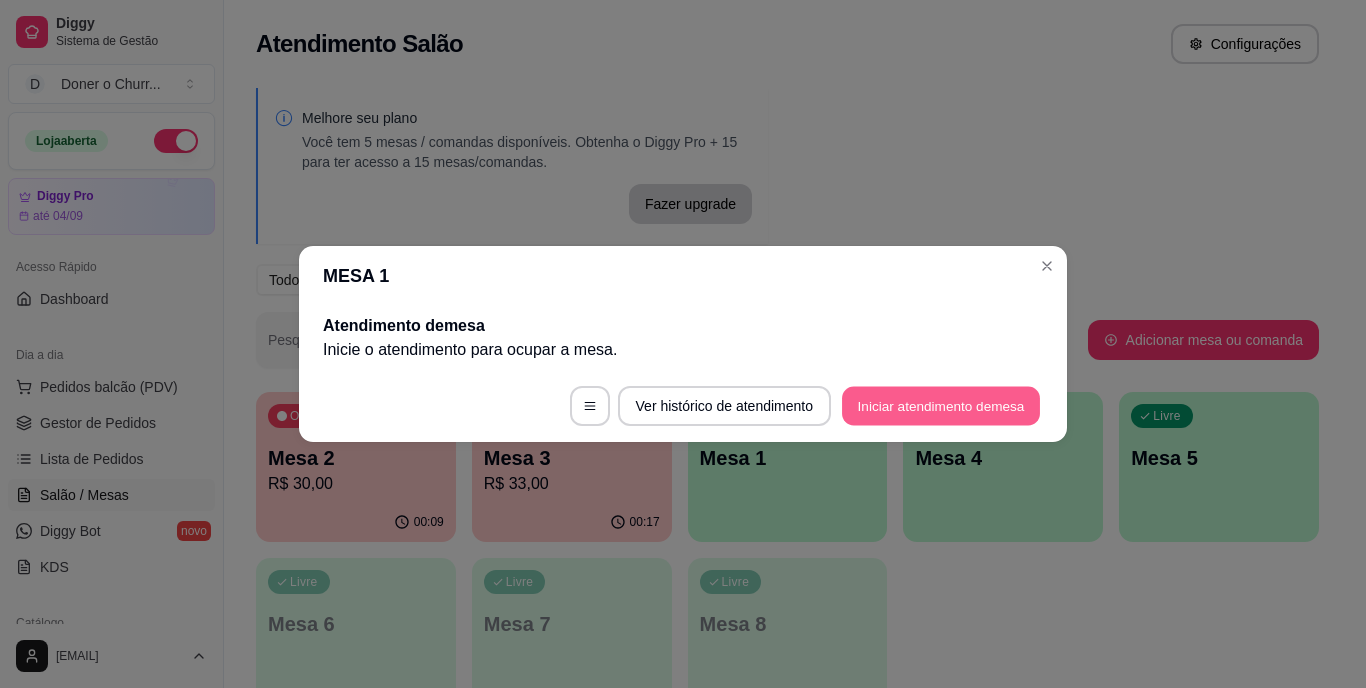 click on "Iniciar atendimento de  mesa" at bounding box center (941, 406) 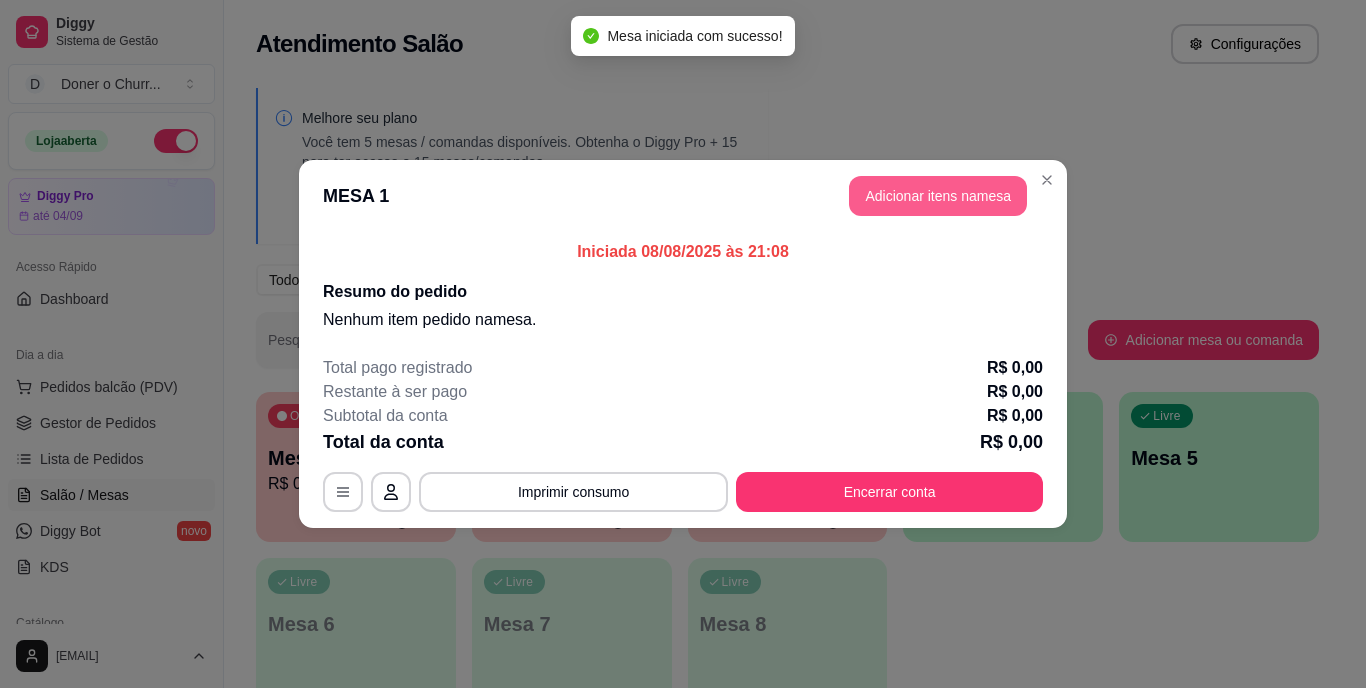 click on "Adicionar itens na  mesa" at bounding box center [938, 196] 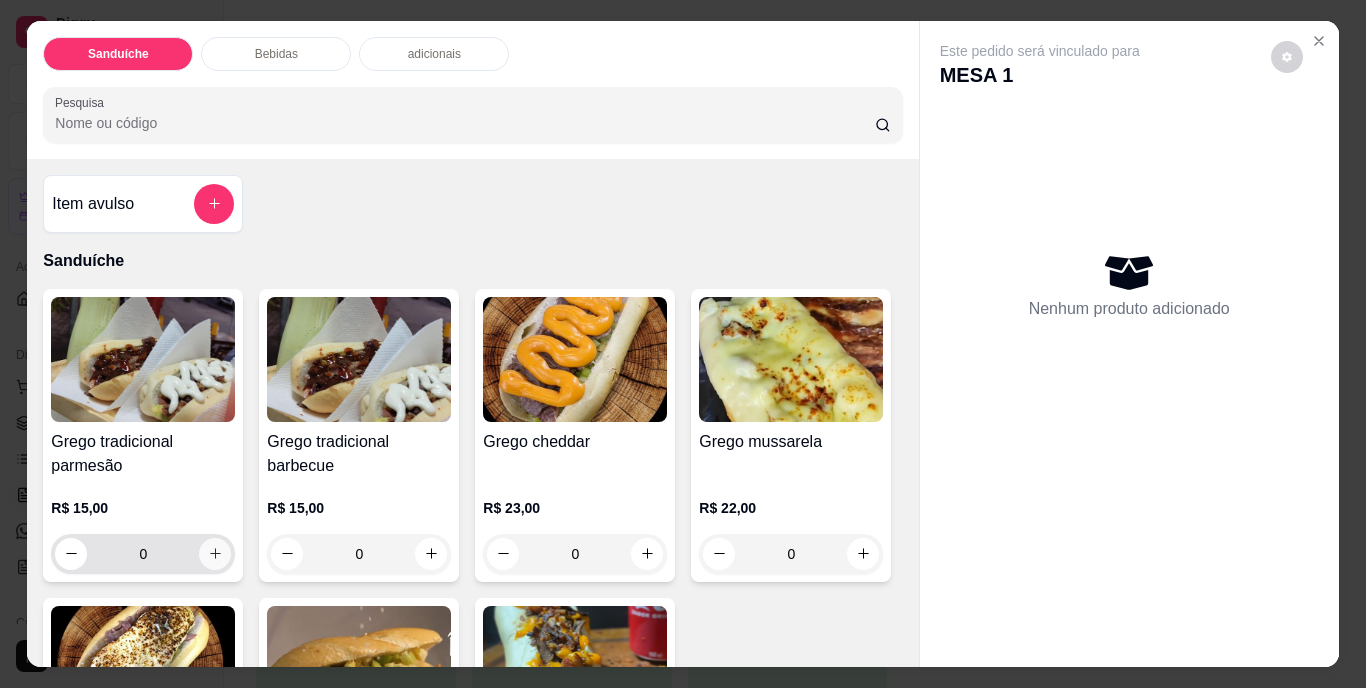 click 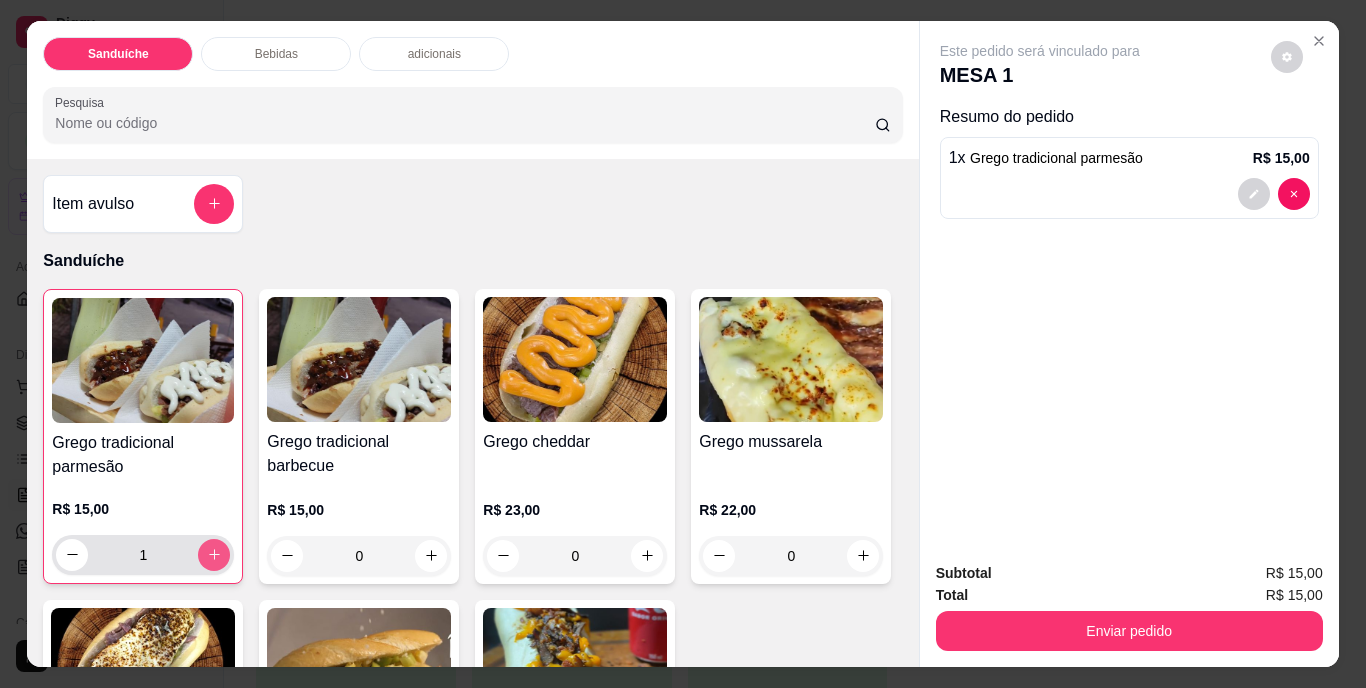 click at bounding box center (214, 555) 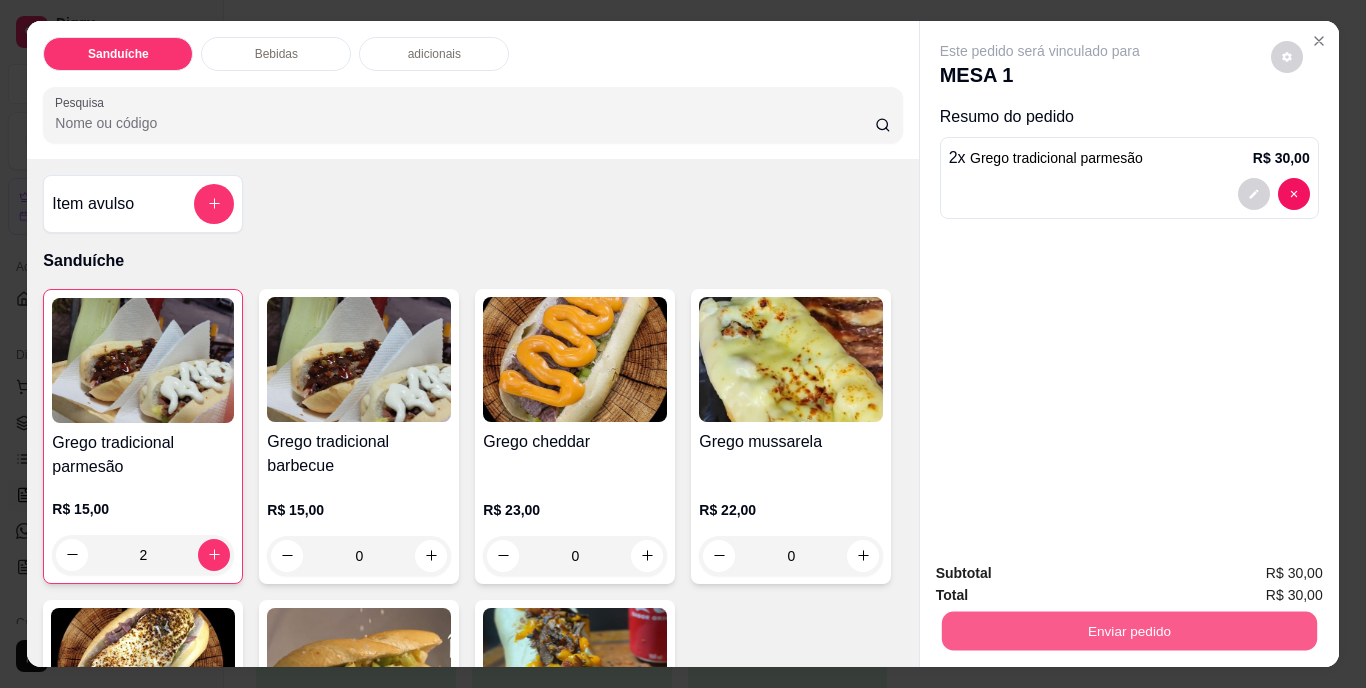 click on "Enviar pedido" at bounding box center (1128, 631) 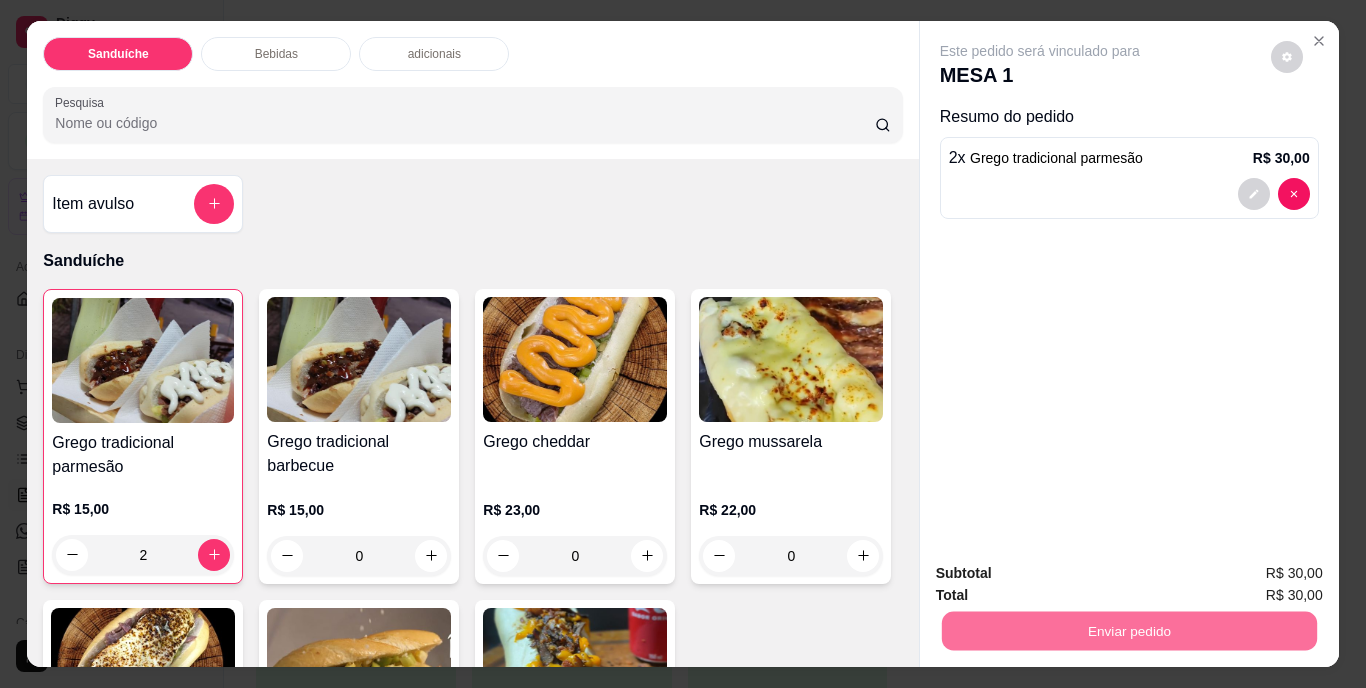click on "Não registrar e enviar pedido" at bounding box center [1063, 574] 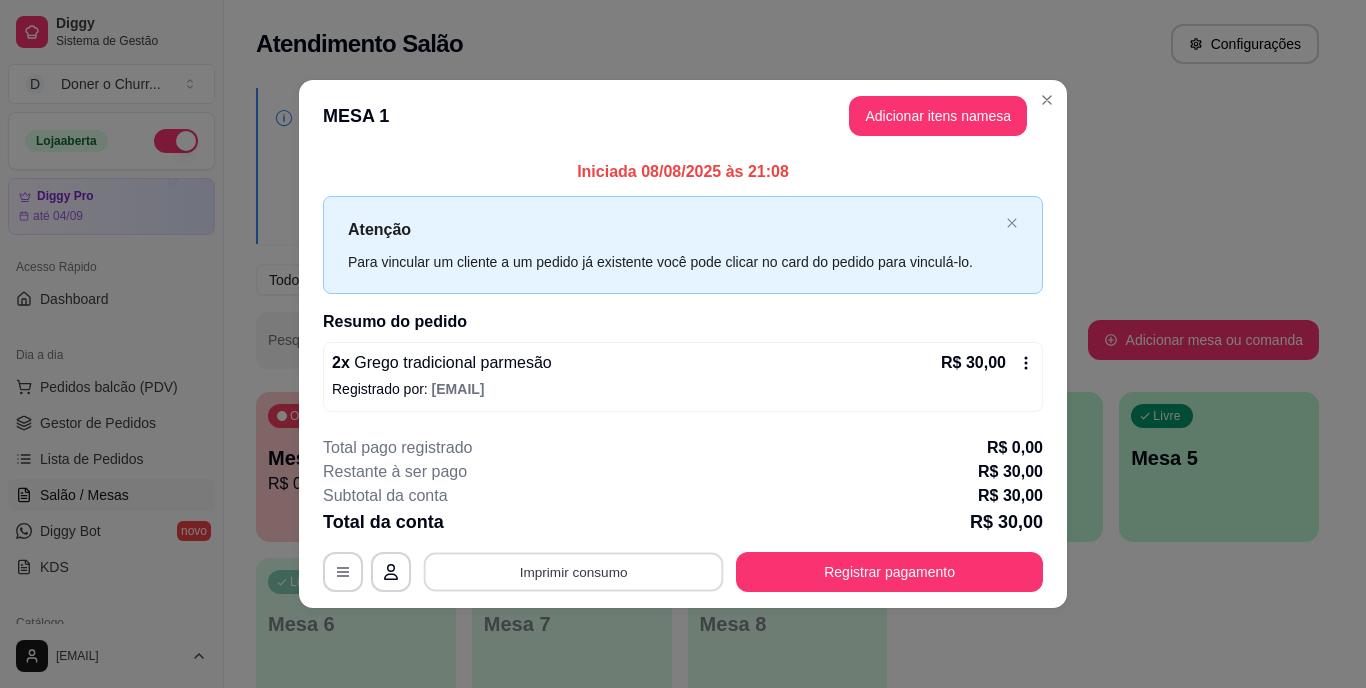 click on "Imprimir consumo" at bounding box center (574, 571) 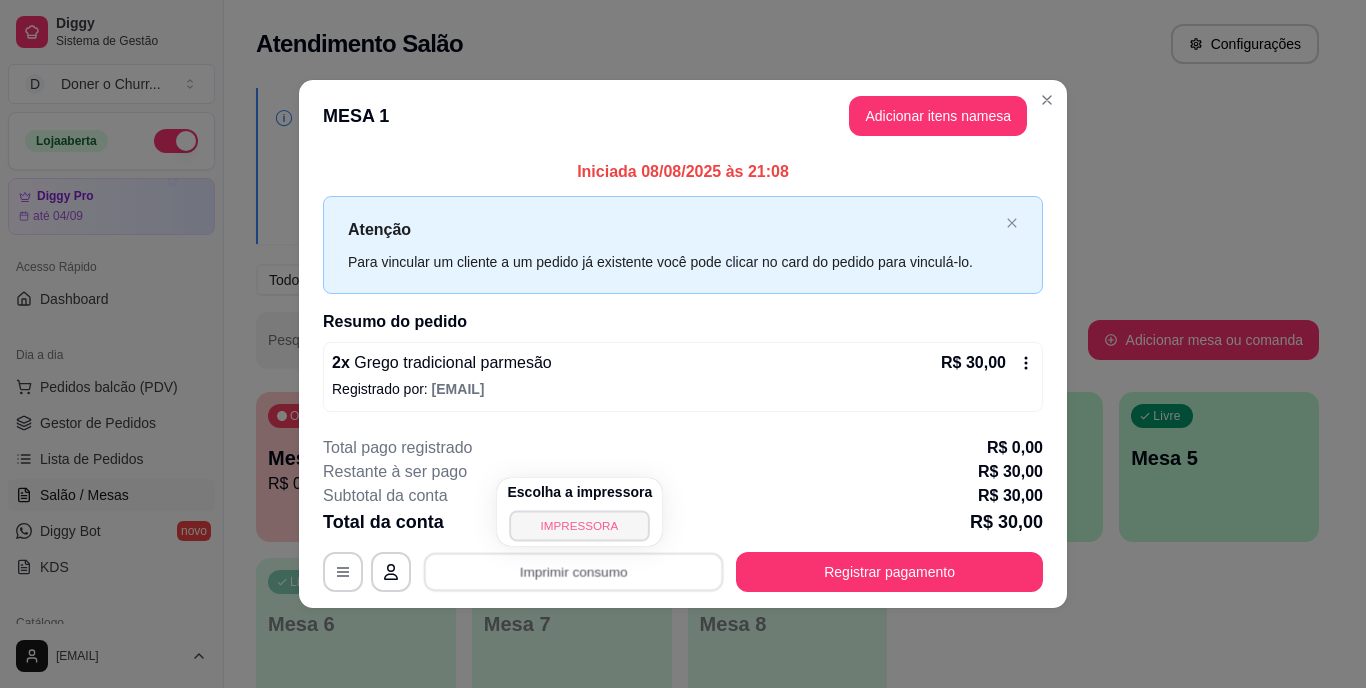 click on "IMPRESSORA" at bounding box center [580, 525] 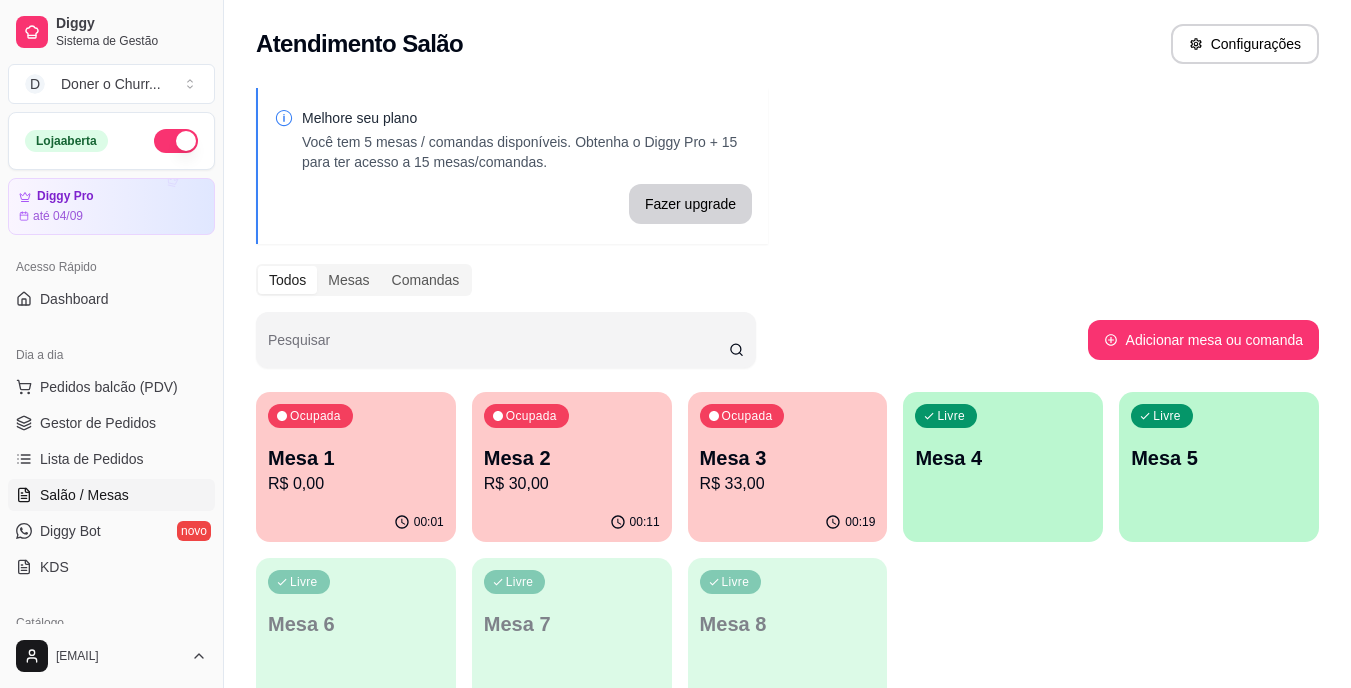 click on "Mesa 3" at bounding box center [788, 458] 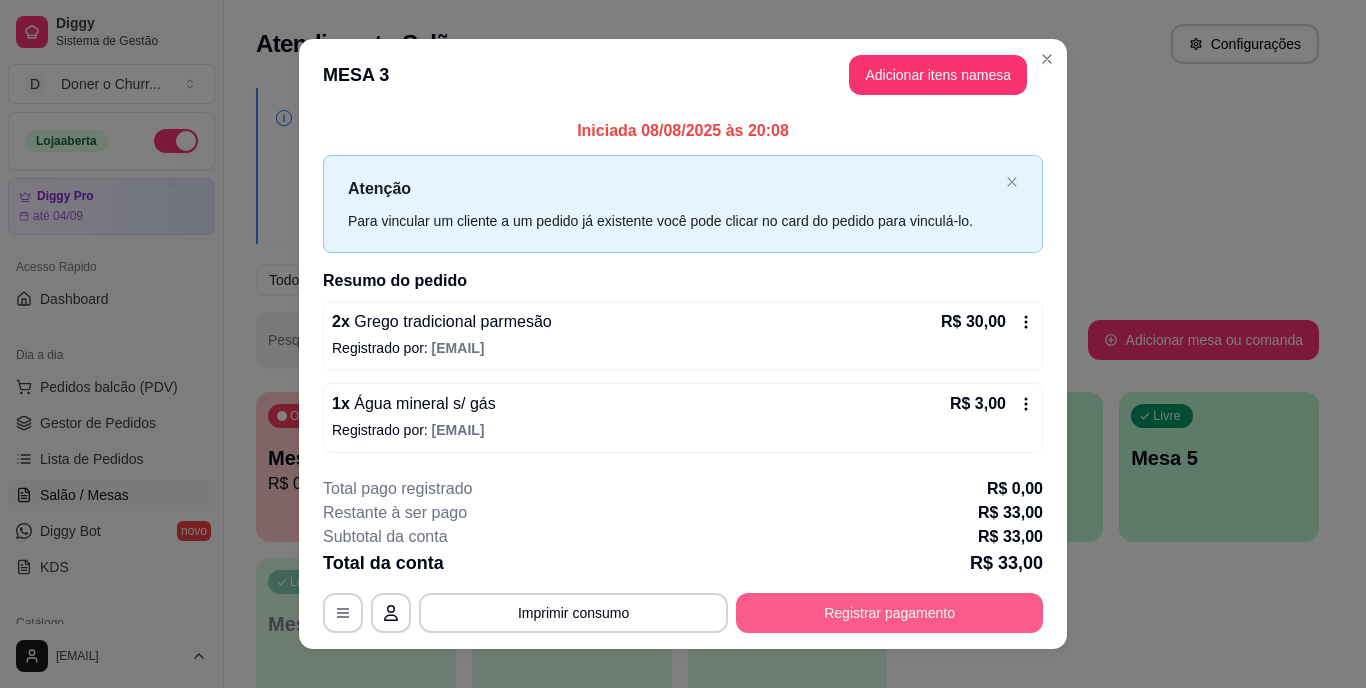 click on "Registrar pagamento" at bounding box center (889, 613) 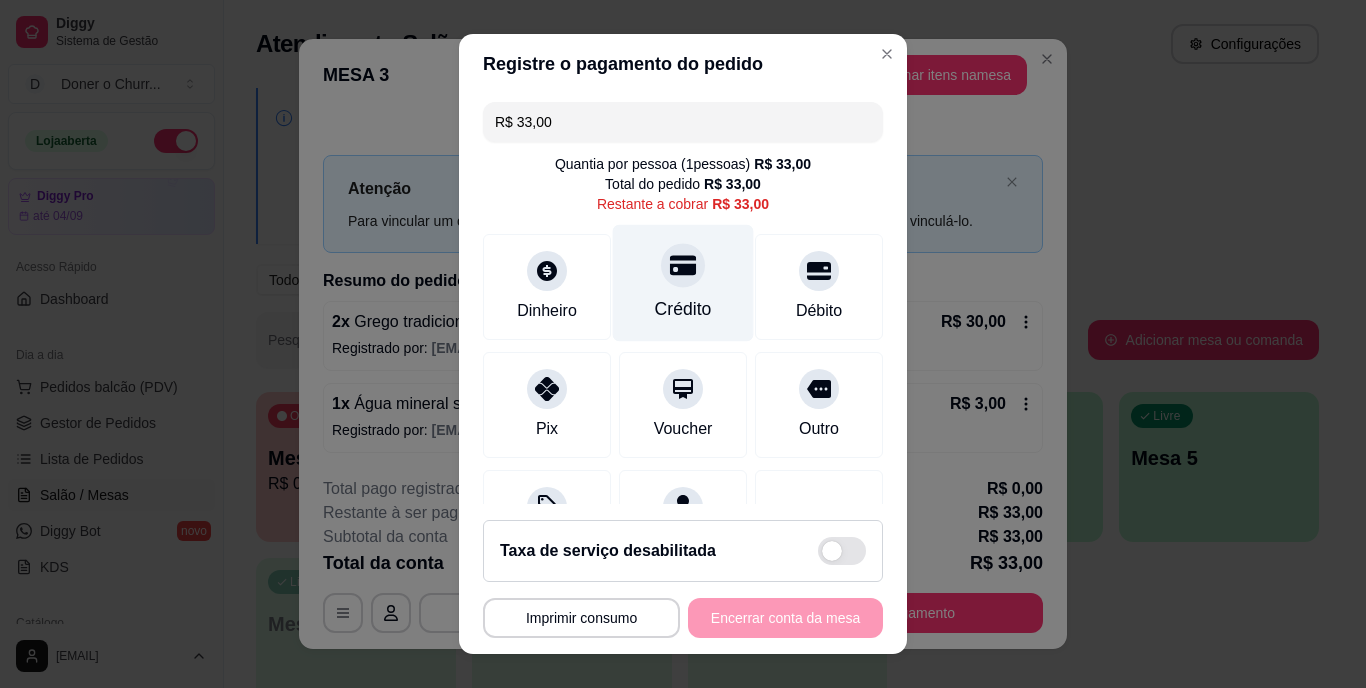 click at bounding box center (683, 266) 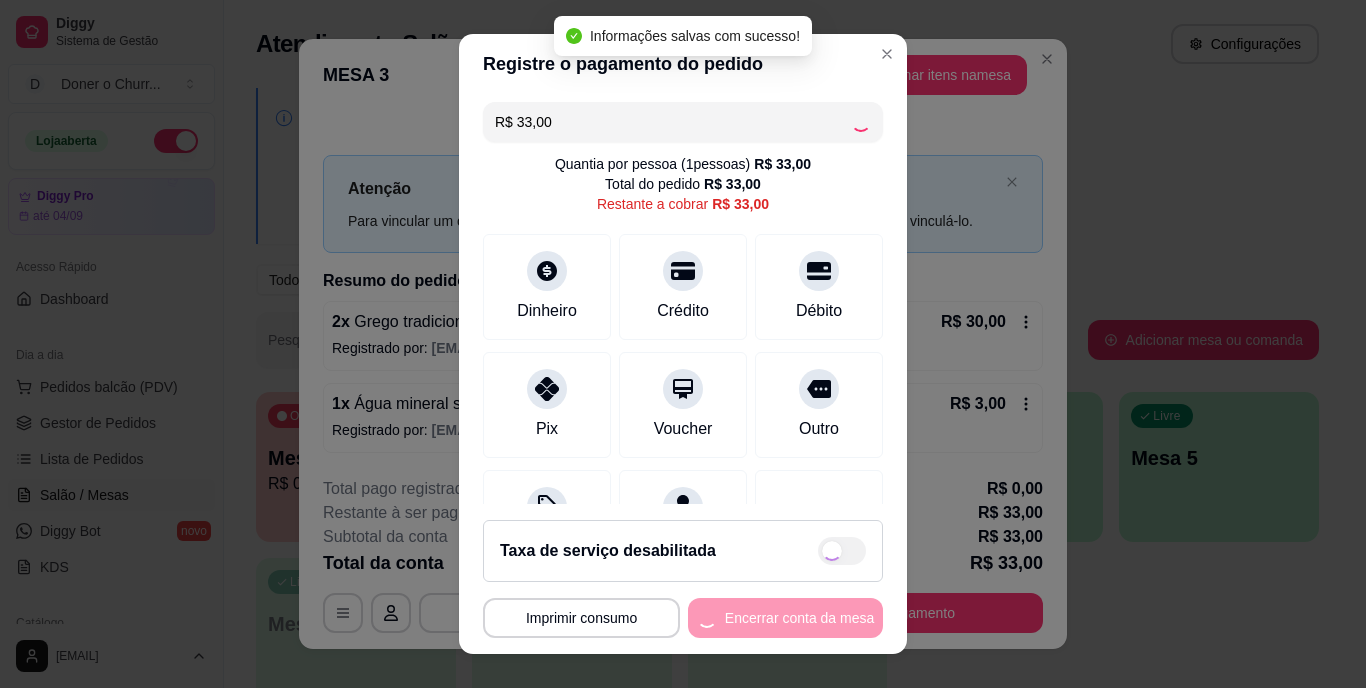 type on "R$ 0,00" 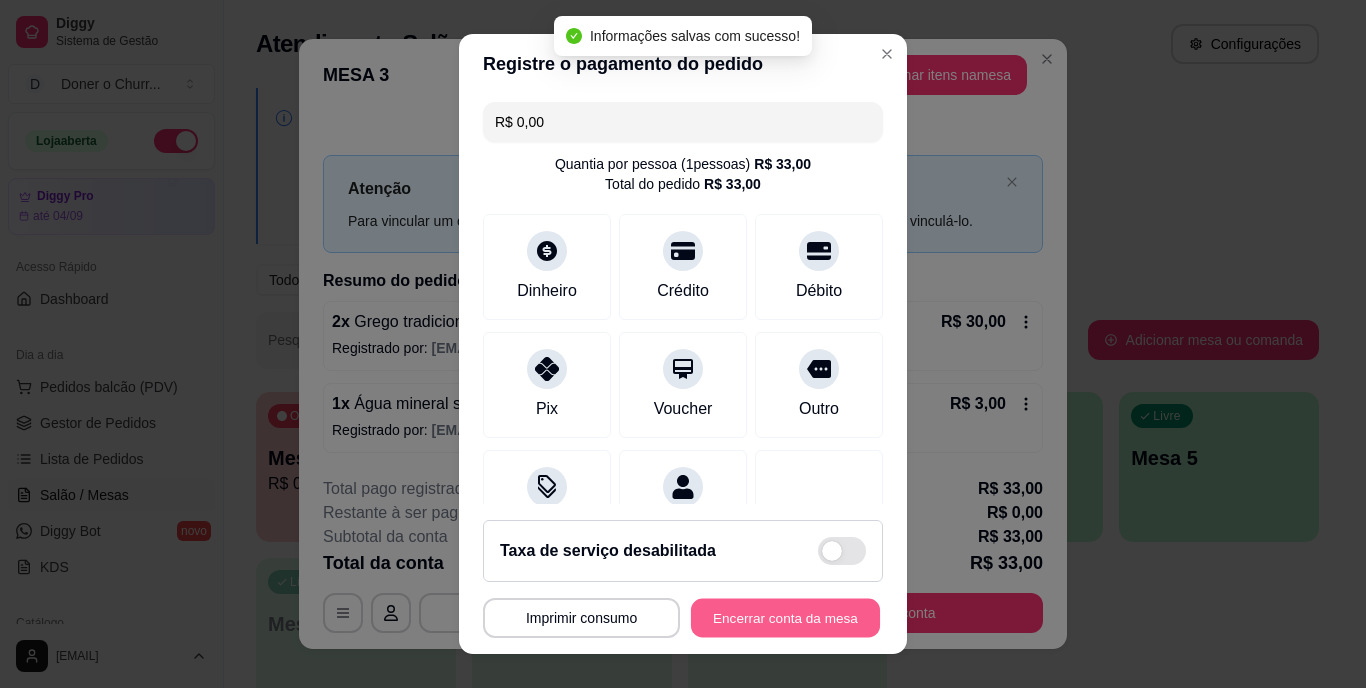 click on "Encerrar conta da mesa" at bounding box center [785, 617] 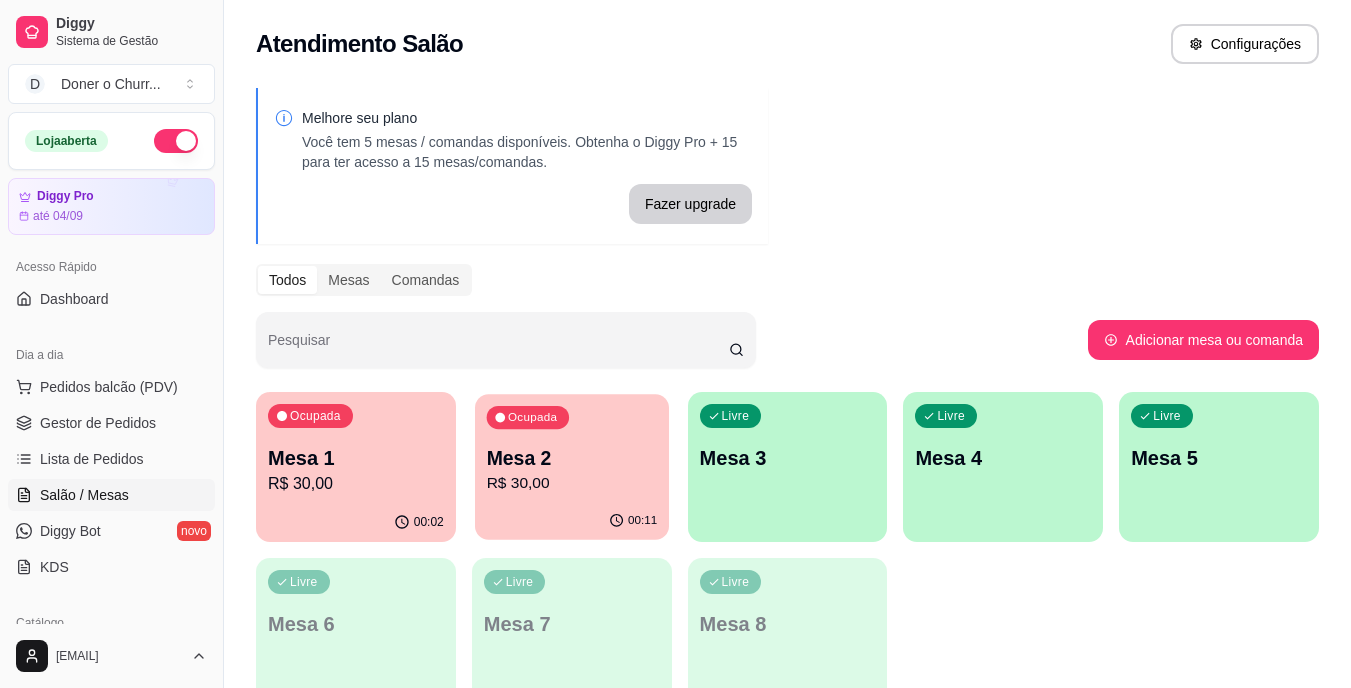 click on "R$ 30,00" at bounding box center [571, 483] 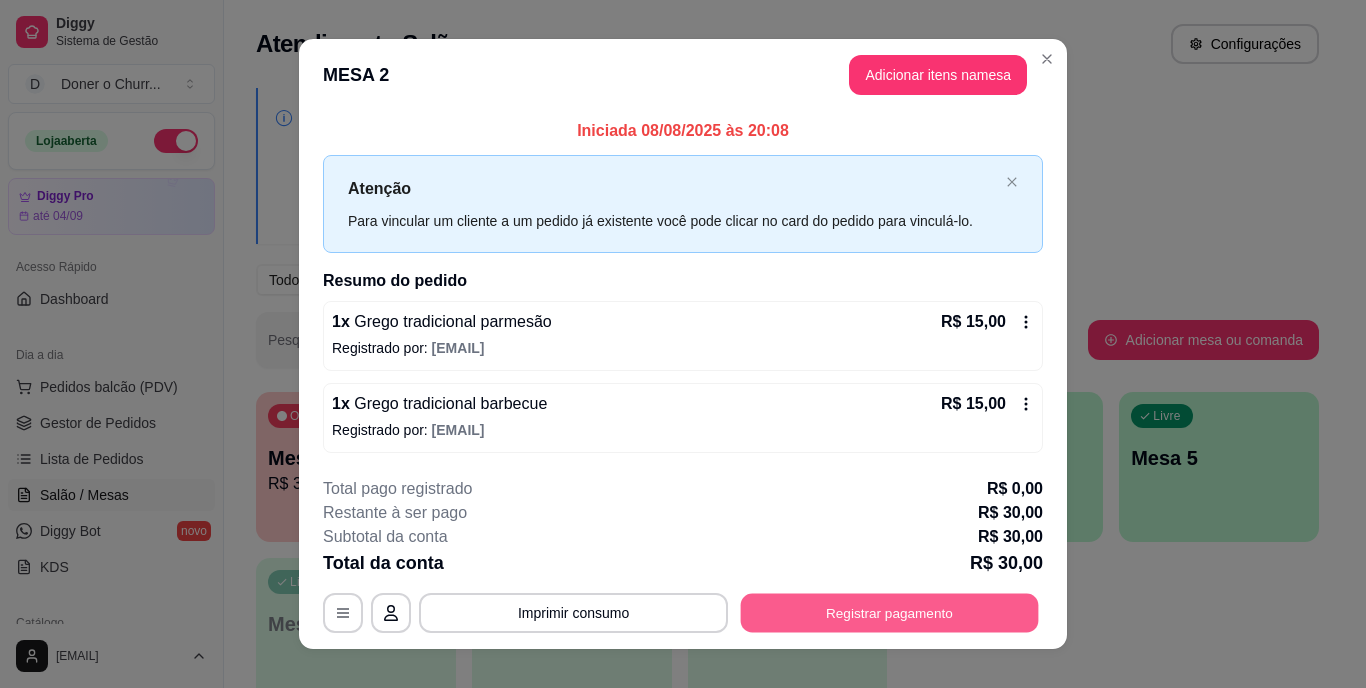 click on "Registrar pagamento" at bounding box center [890, 612] 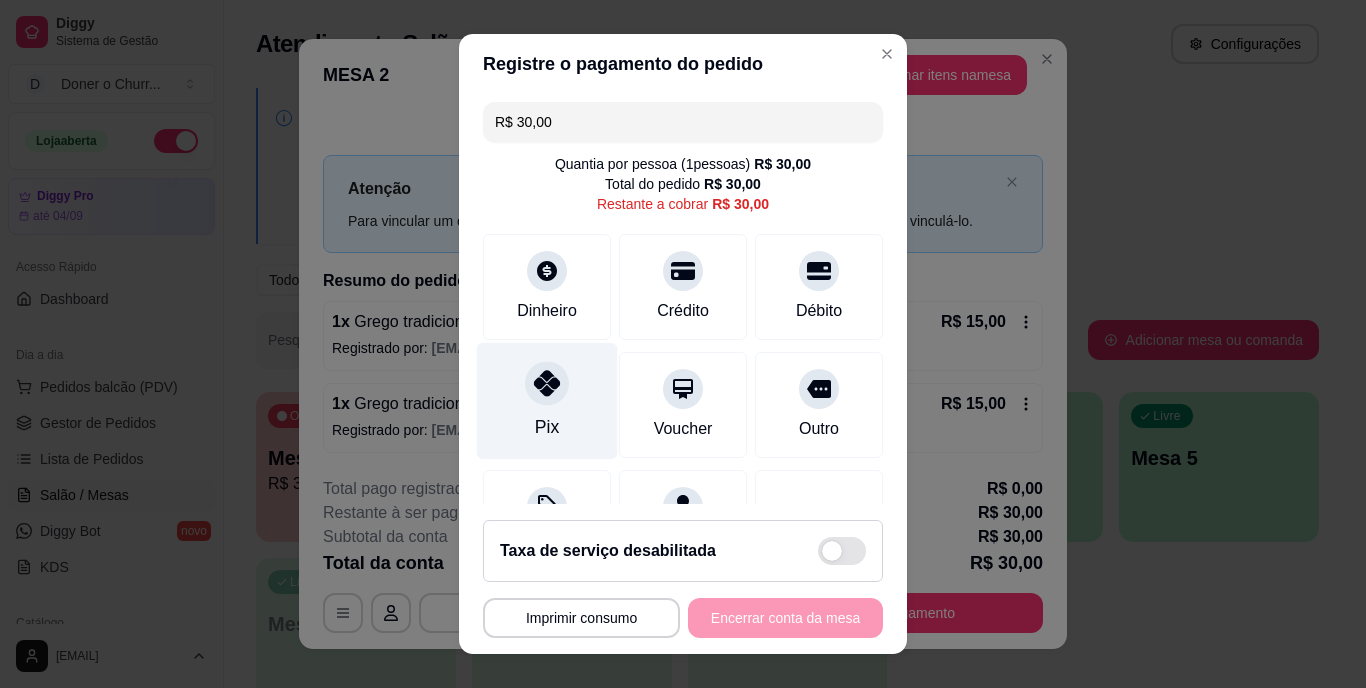 click at bounding box center (547, 384) 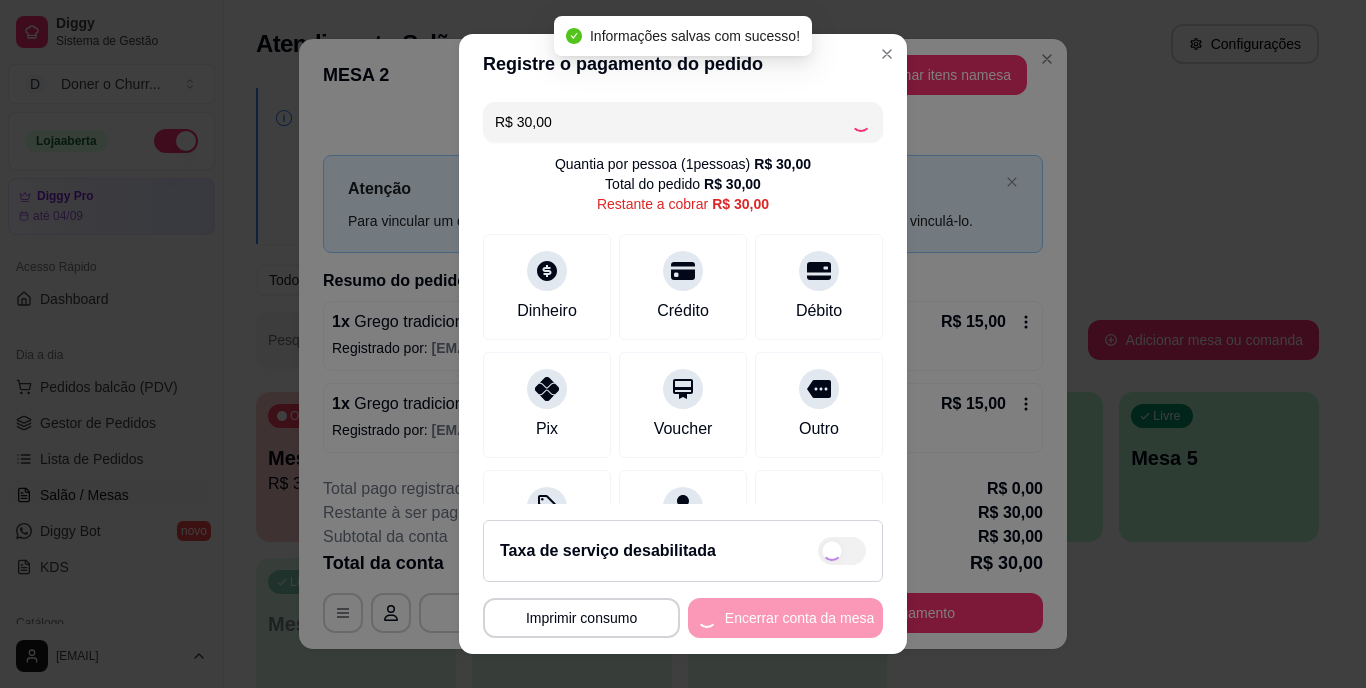 type on "R$ 0,00" 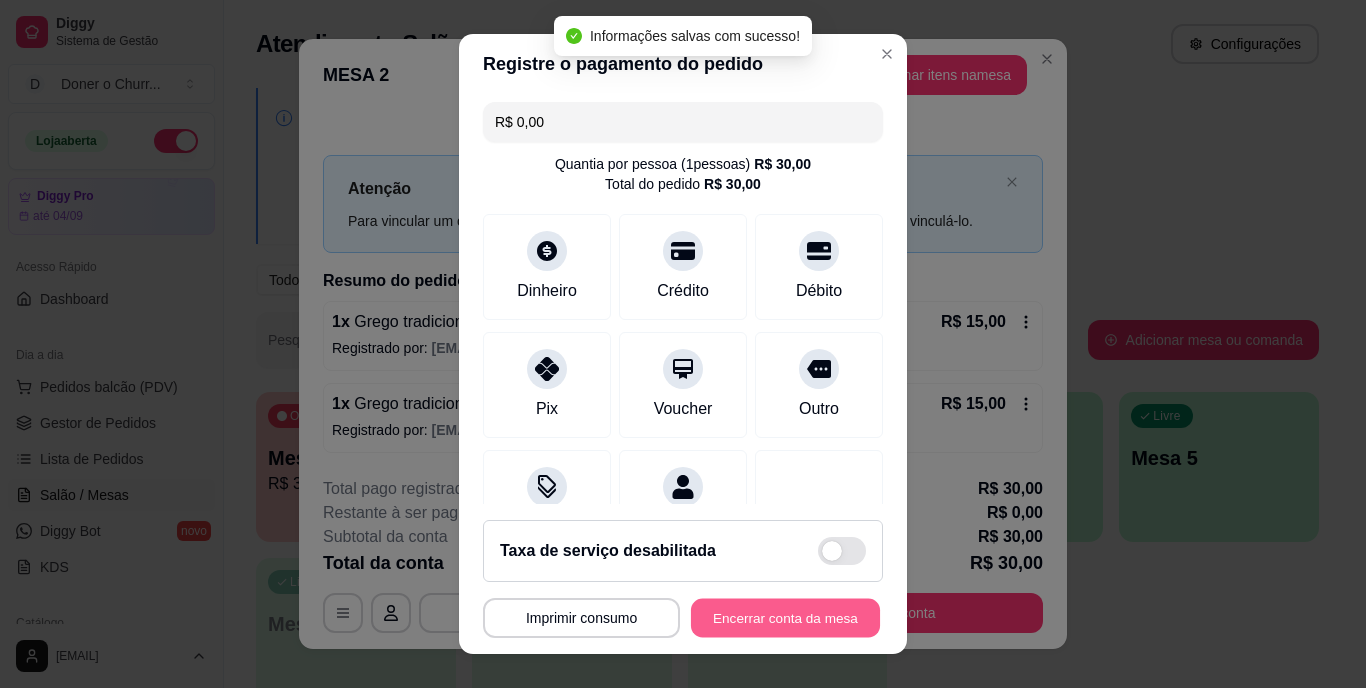 click on "Encerrar conta da mesa" at bounding box center (785, 617) 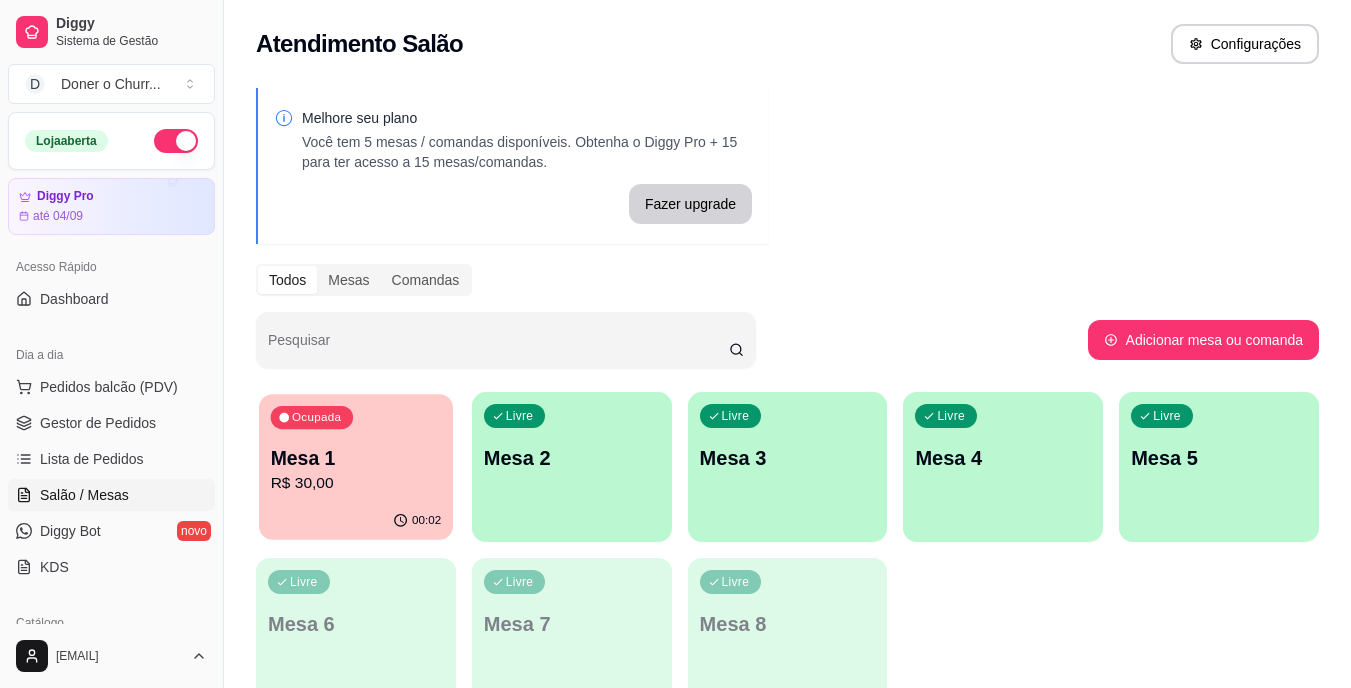 click on "Mesa 1" at bounding box center [356, 458] 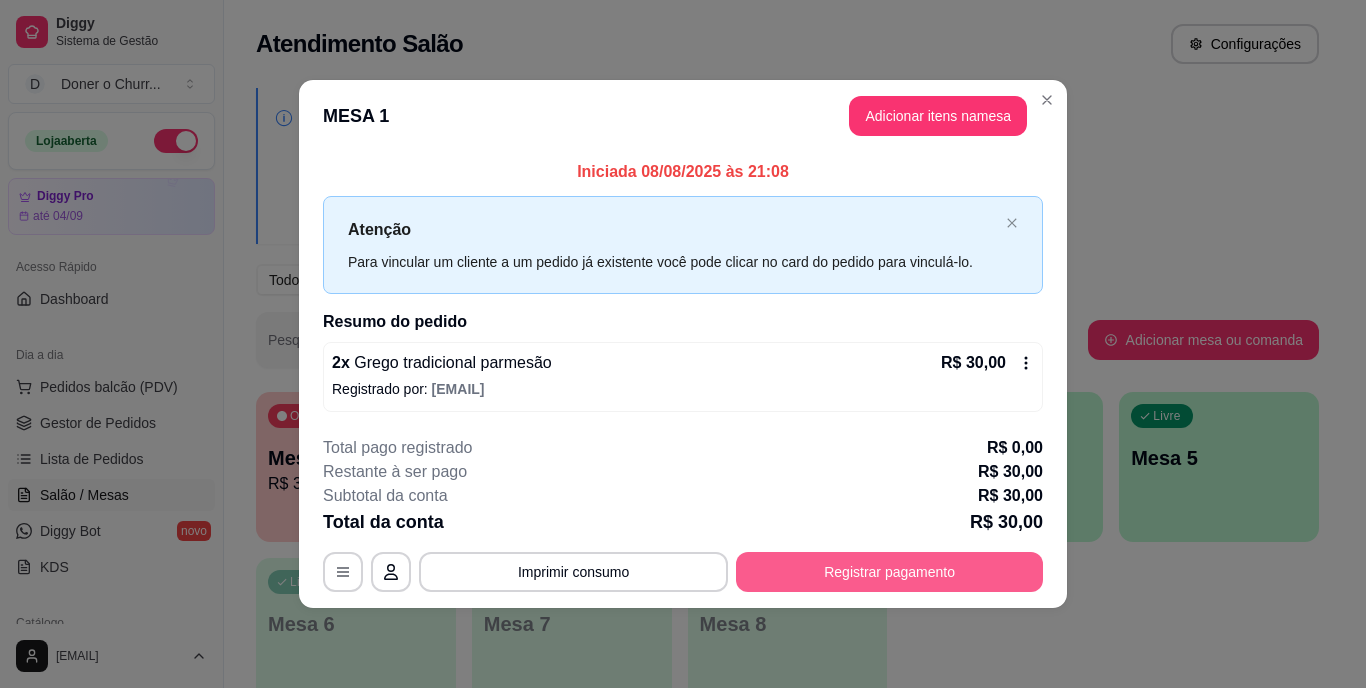 click on "Registrar pagamento" at bounding box center [889, 572] 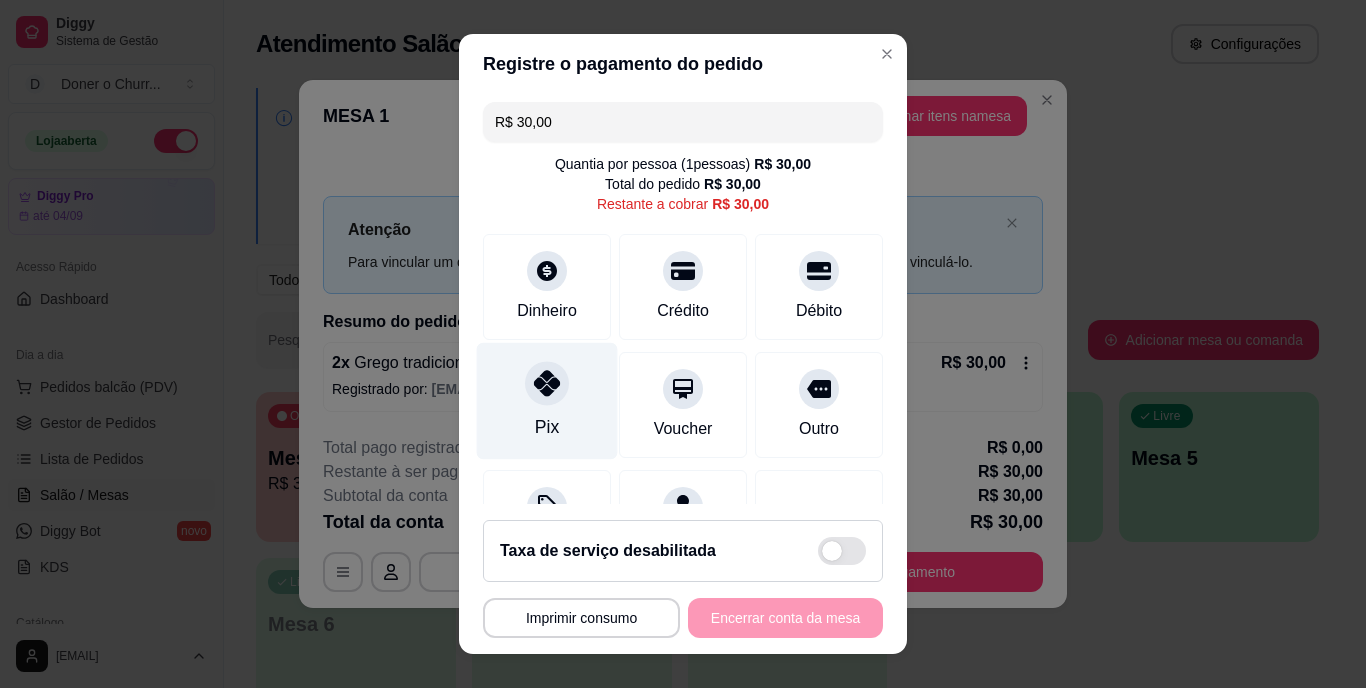 click on "Pix" at bounding box center [547, 428] 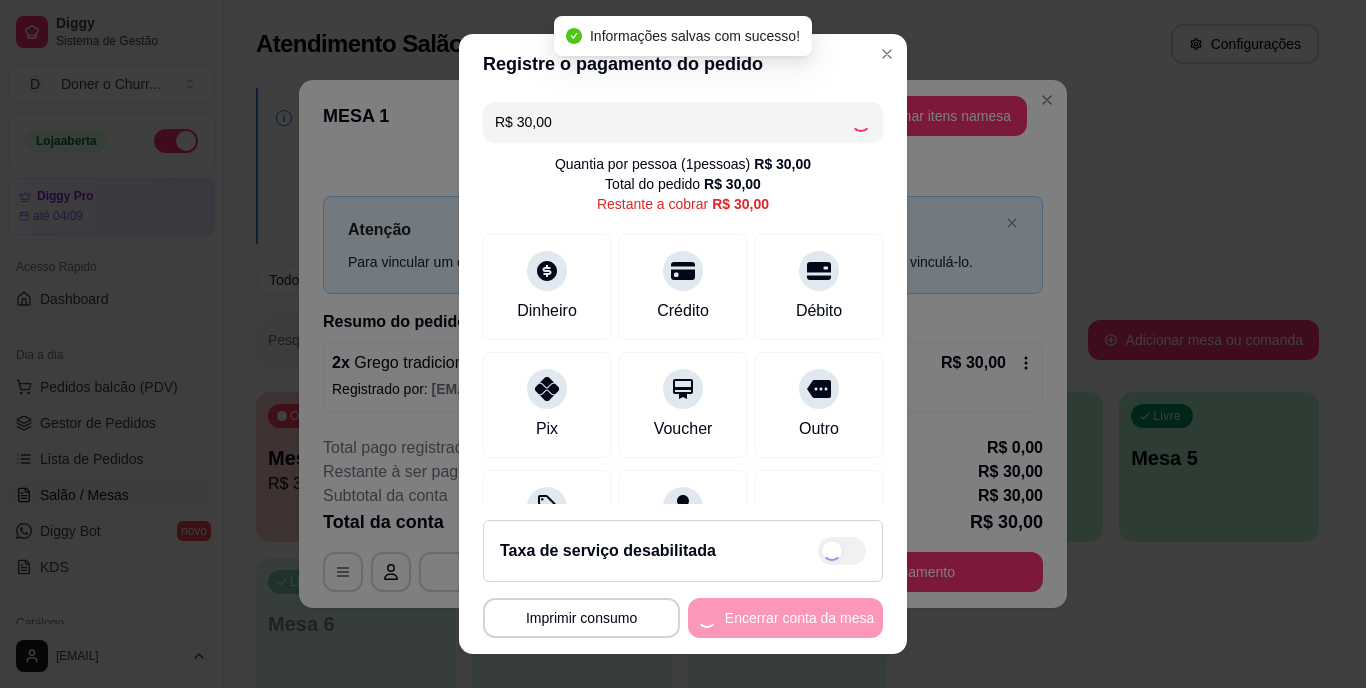 type on "R$ 0,00" 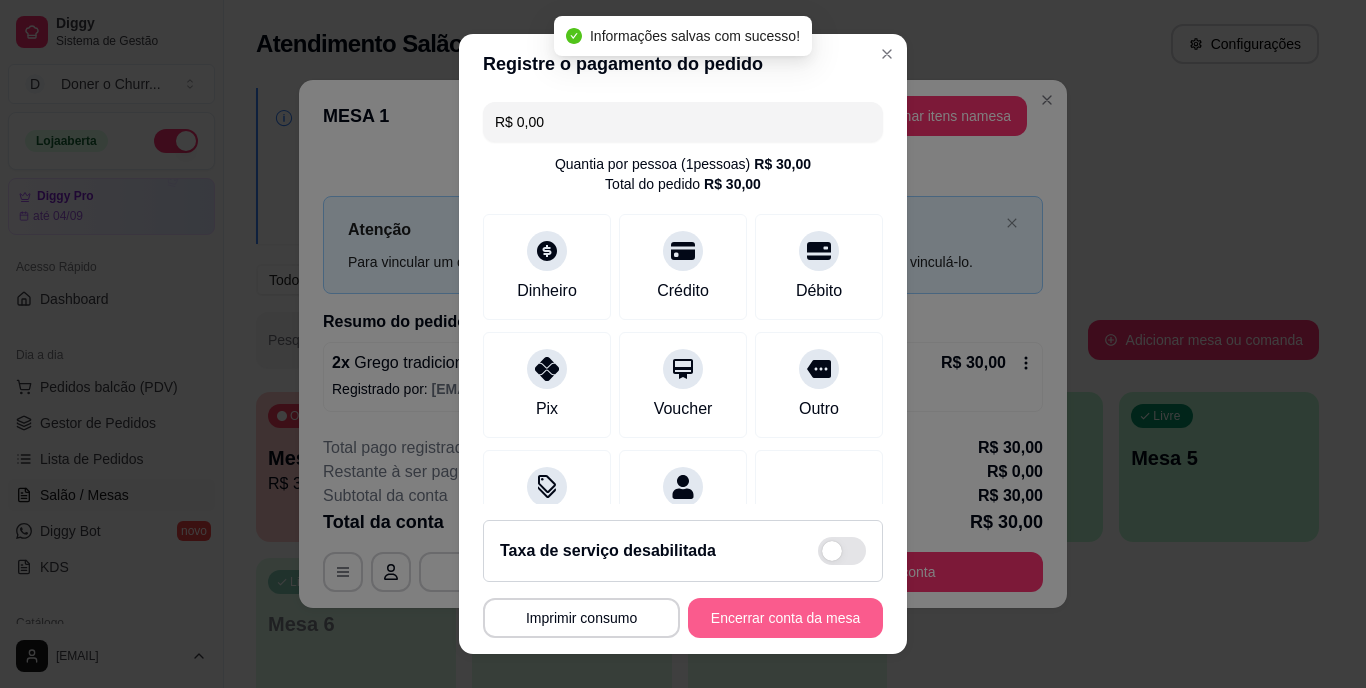 click on "Encerrar conta da mesa" at bounding box center (785, 618) 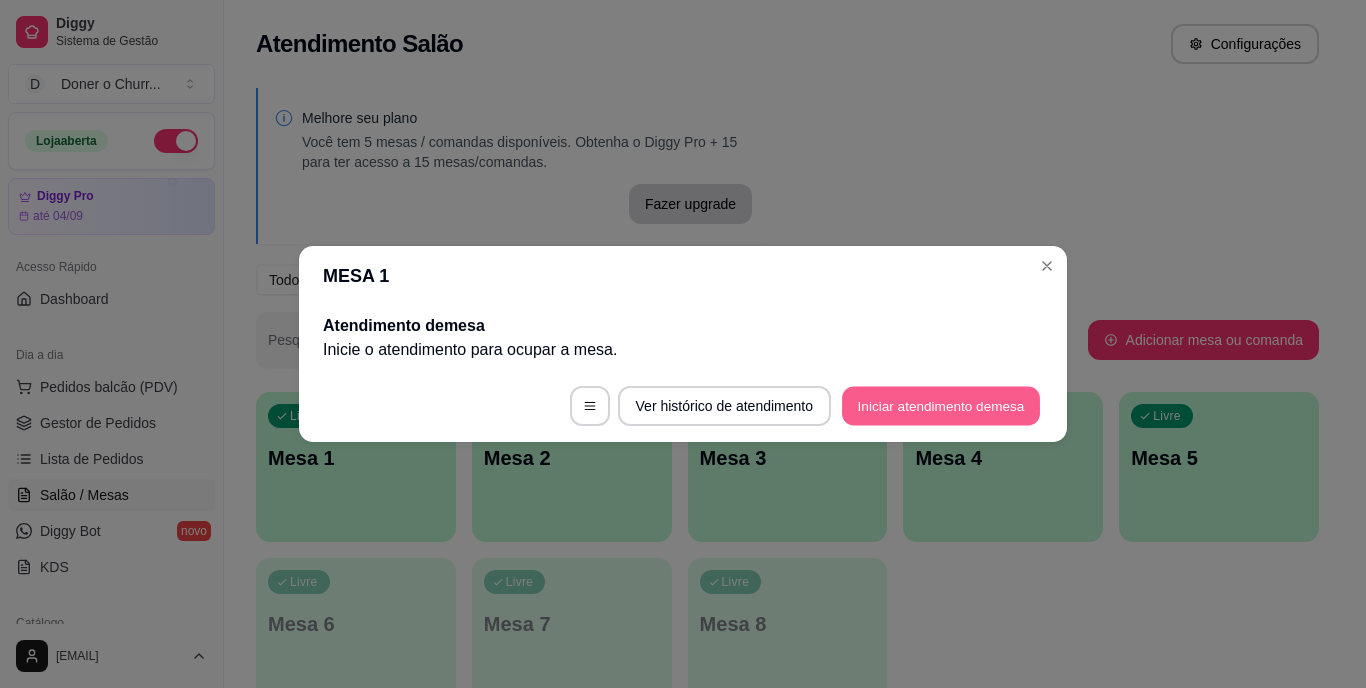 click on "Iniciar atendimento de  mesa" at bounding box center (941, 406) 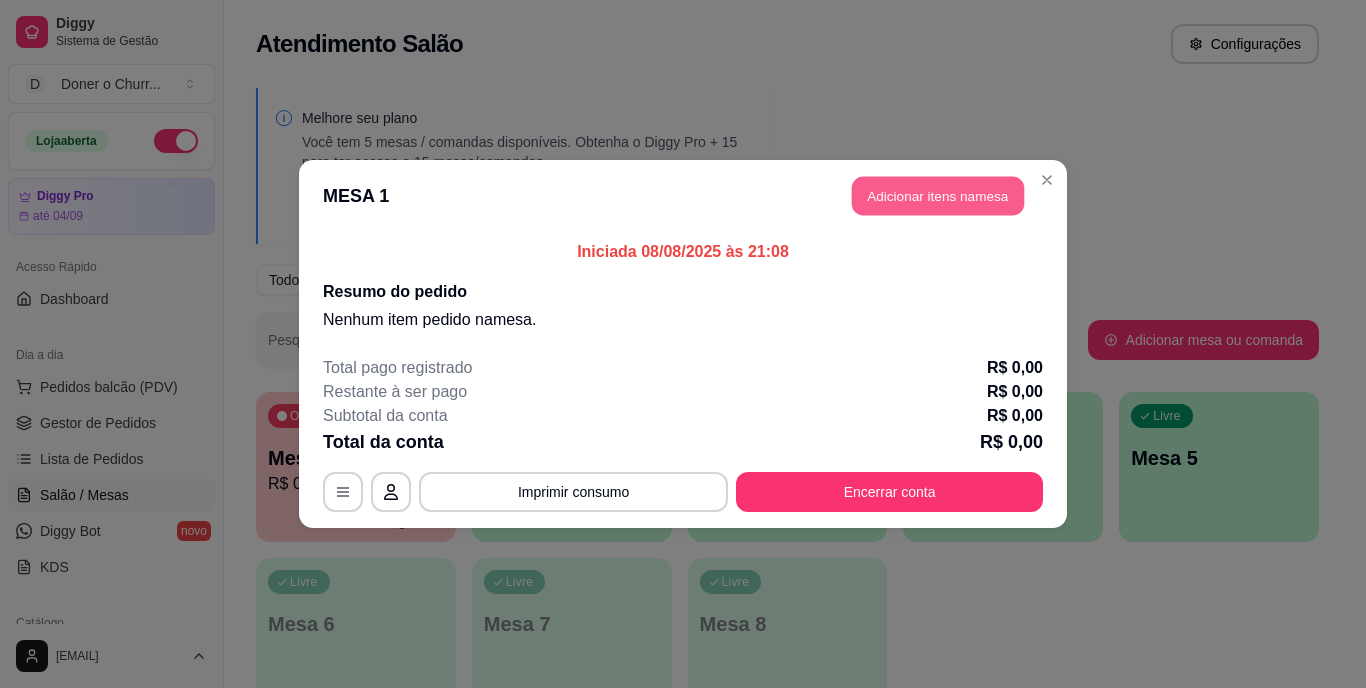click on "Adicionar itens na  mesa" at bounding box center (938, 196) 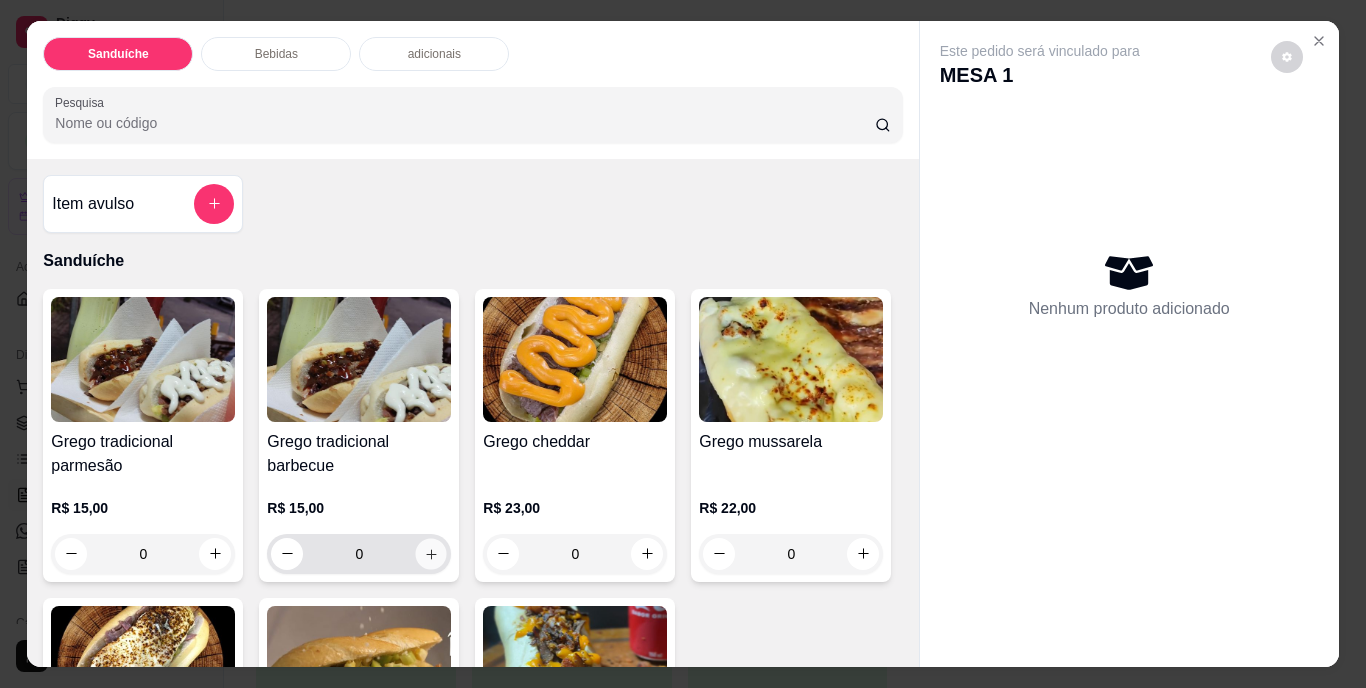 click at bounding box center (431, 553) 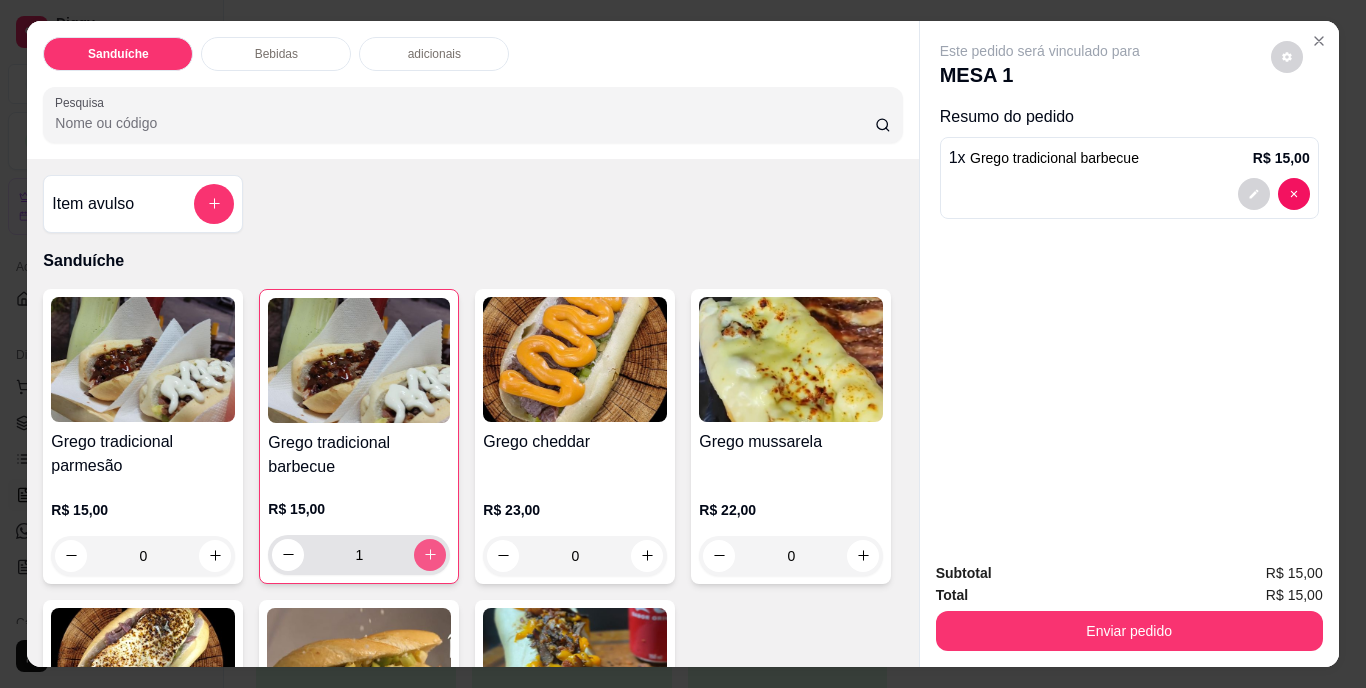 click 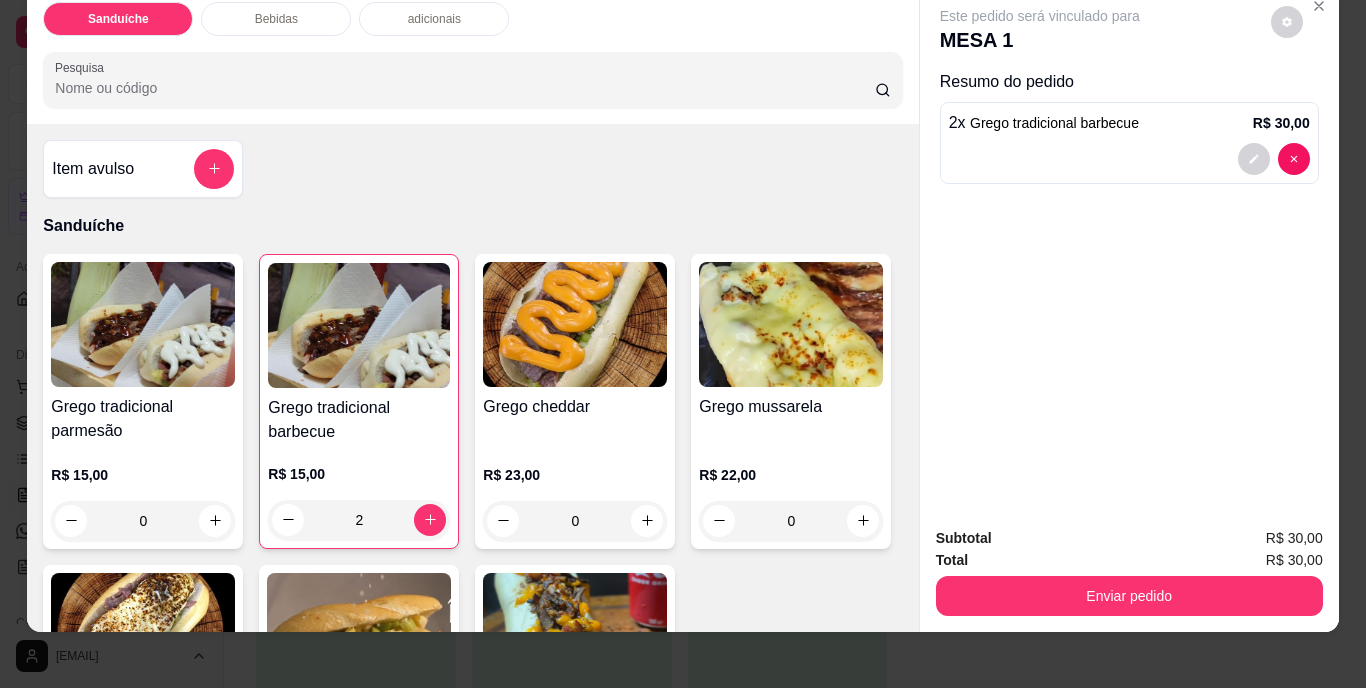 scroll, scrollTop: 51, scrollLeft: 0, axis: vertical 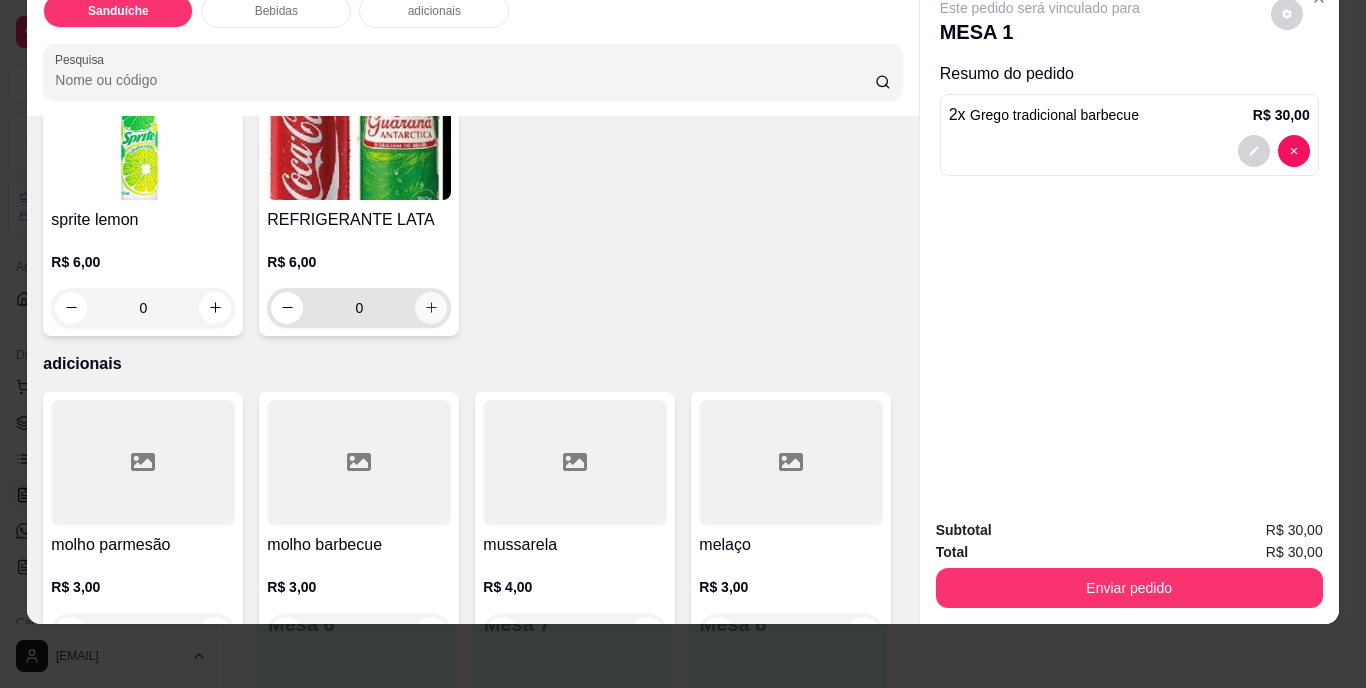 click at bounding box center [431, 308] 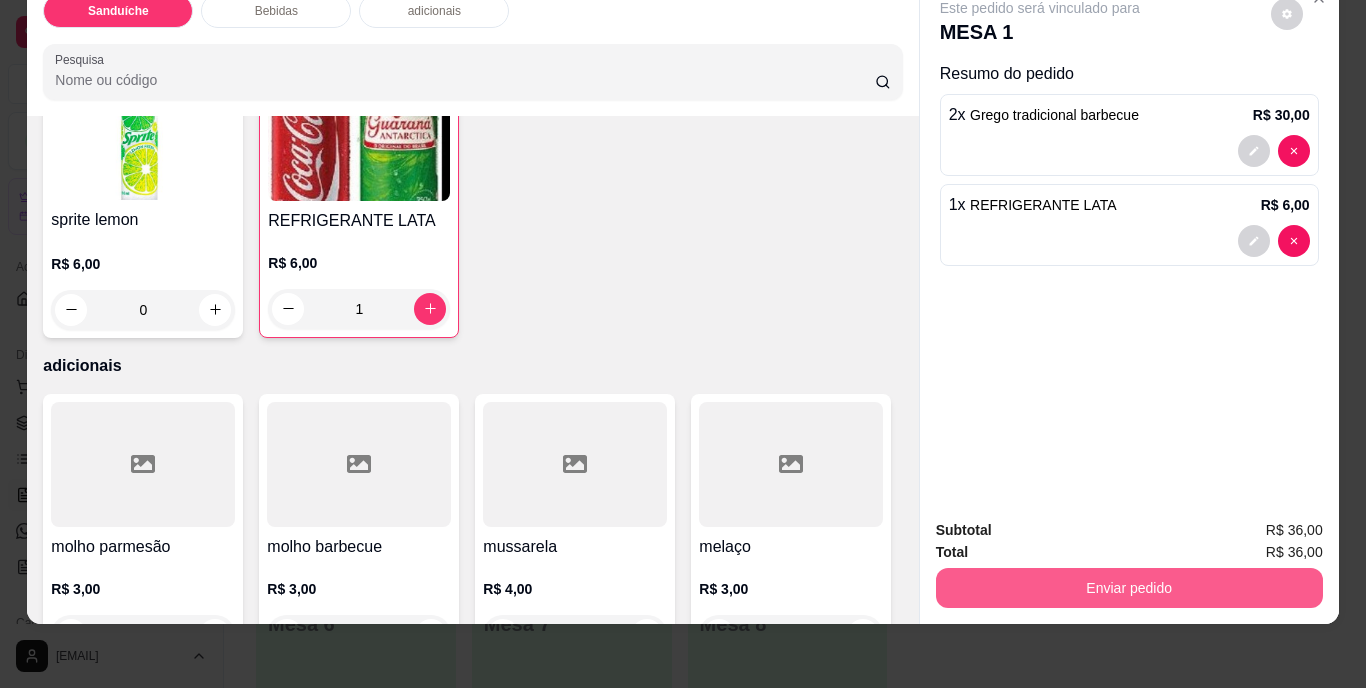 click on "Enviar pedido" at bounding box center [1129, 588] 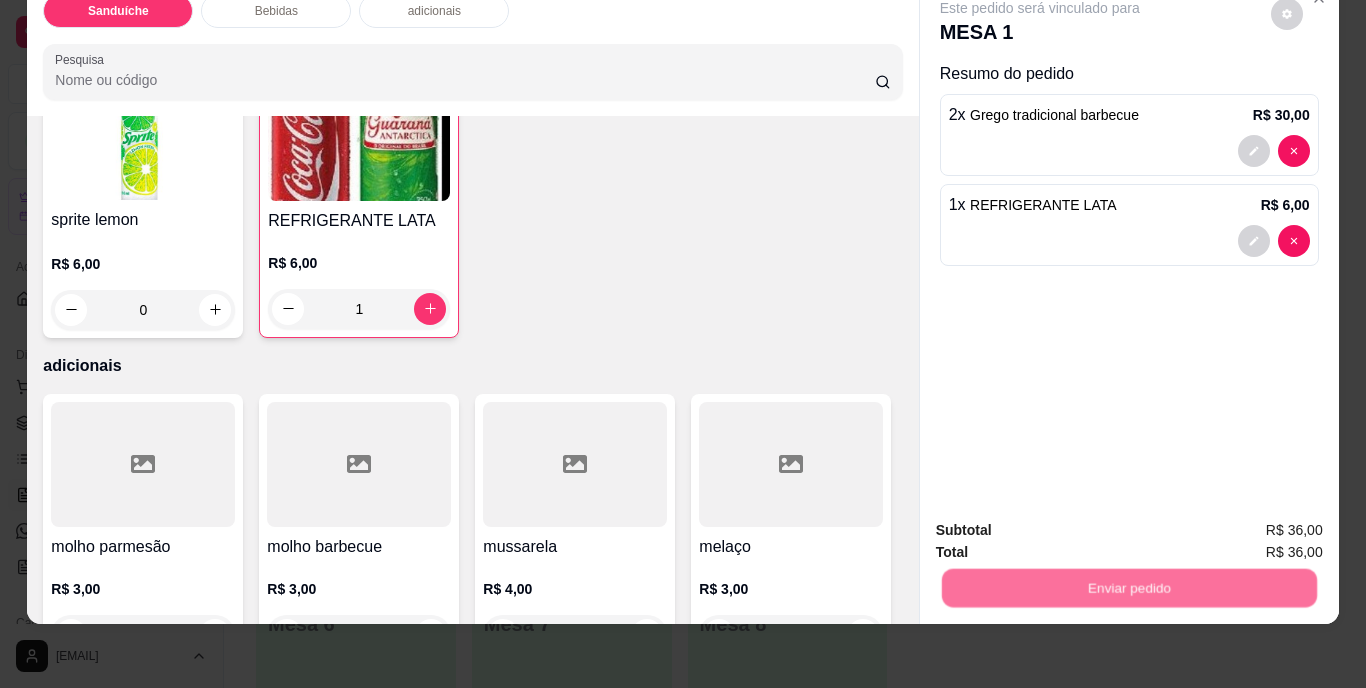 click on "Não registrar e enviar pedido" at bounding box center [1063, 524] 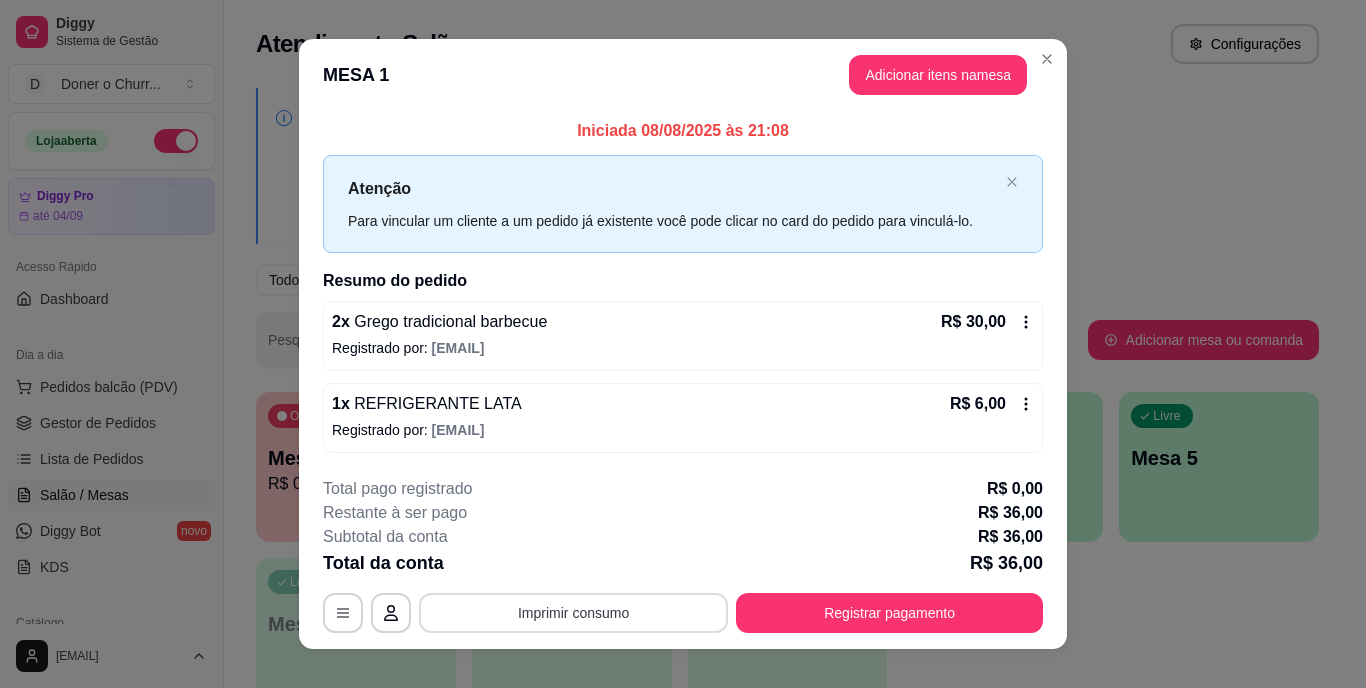 click on "Imprimir consumo" at bounding box center (573, 613) 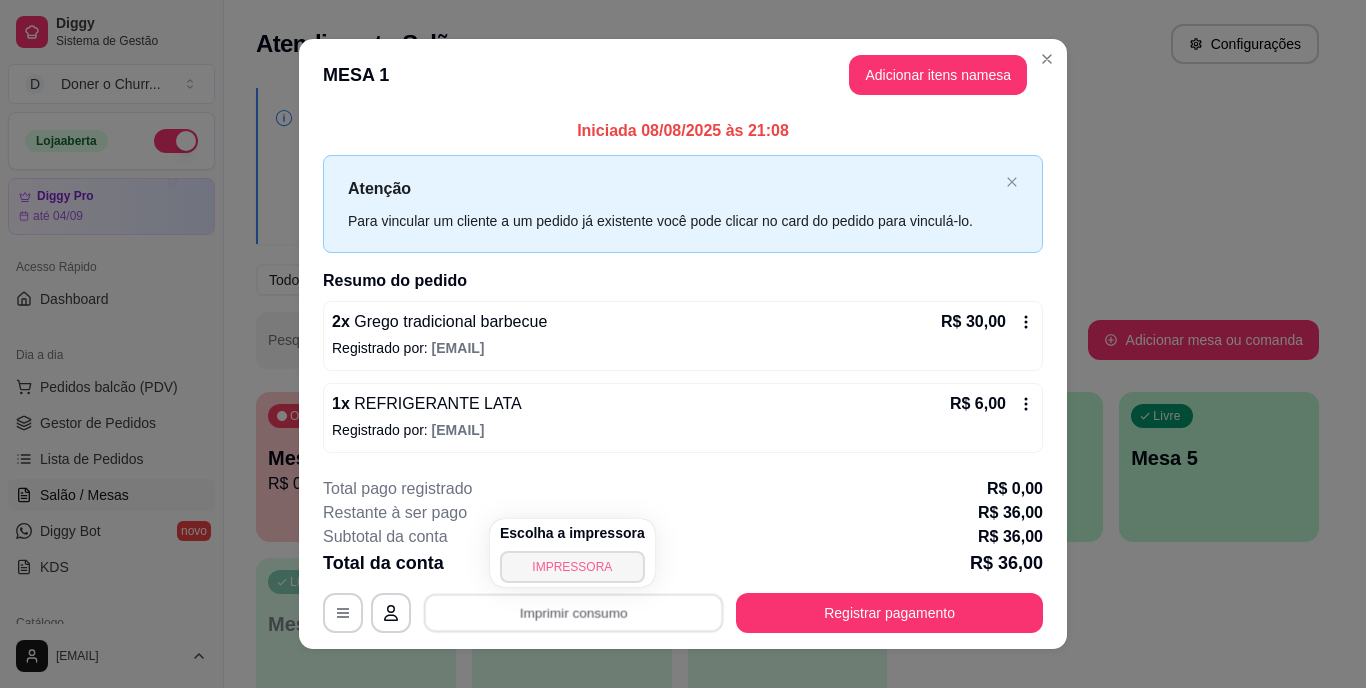 click on "IMPRESSORA" at bounding box center [572, 567] 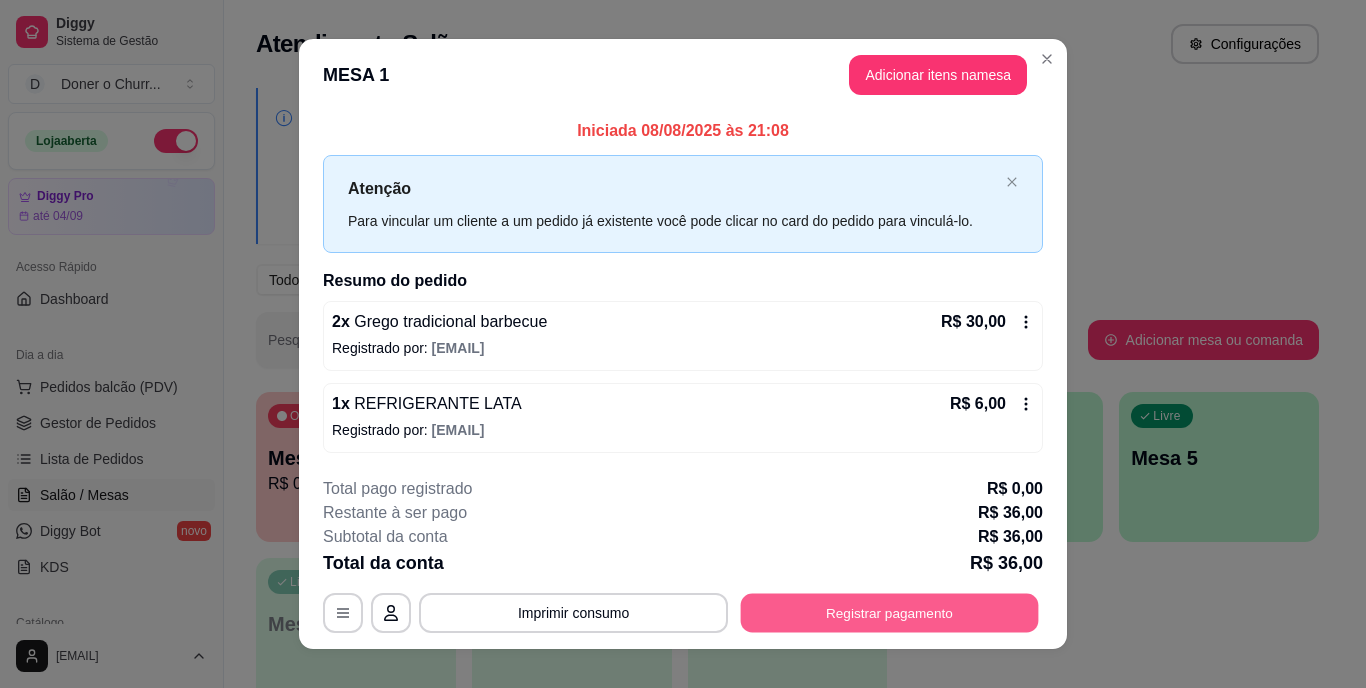 click on "Registrar pagamento" at bounding box center [890, 612] 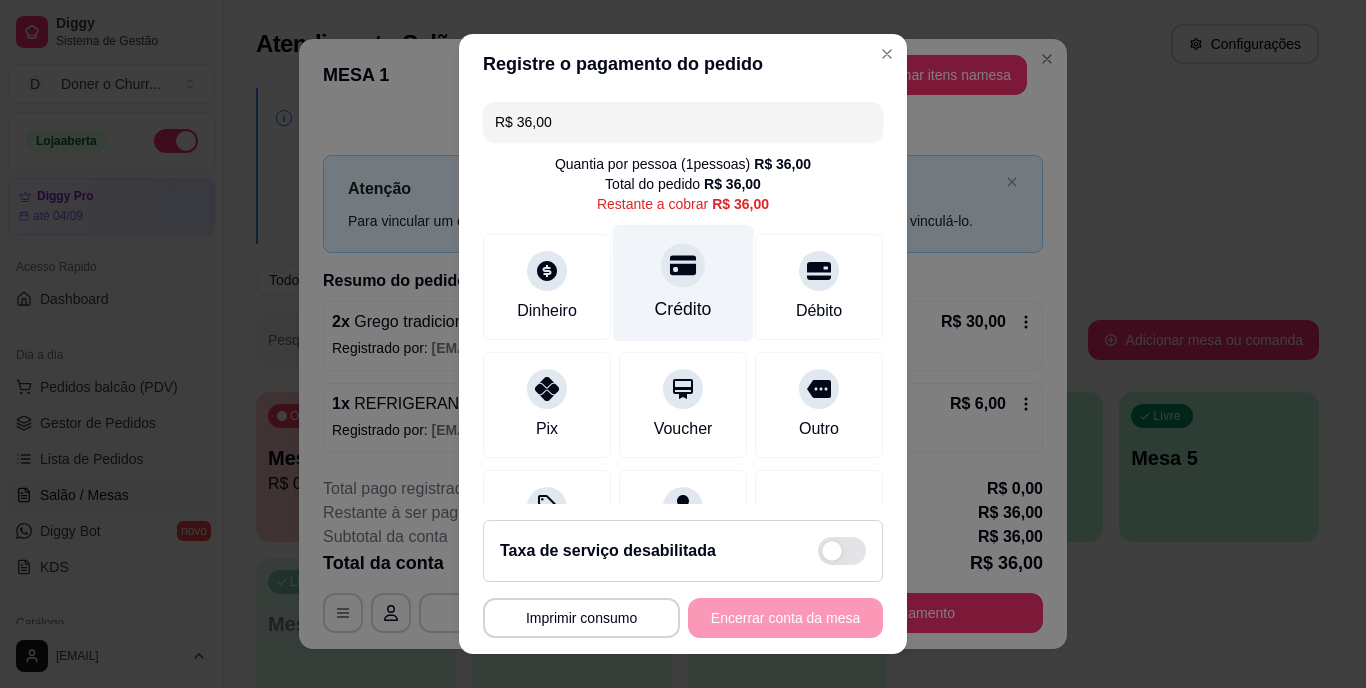 drag, startPoint x: 644, startPoint y: 271, endPoint x: 634, endPoint y: 282, distance: 14.866069 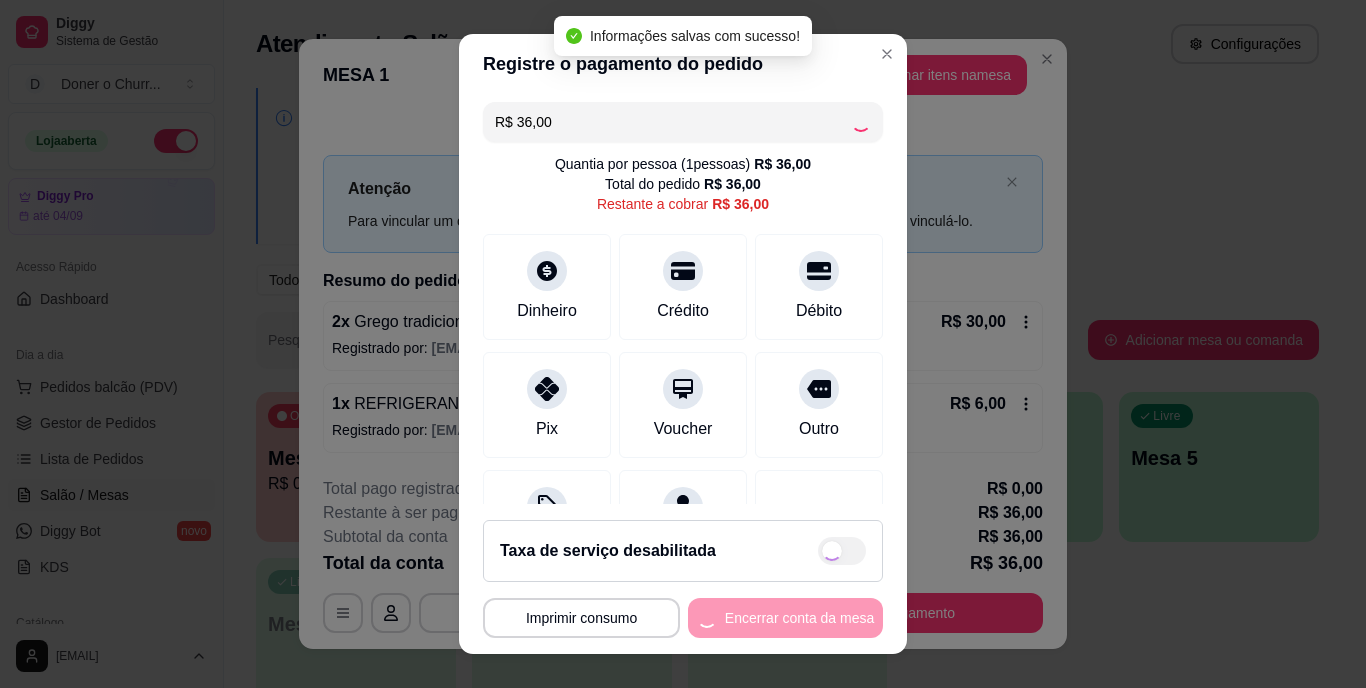type on "R$ 0,00" 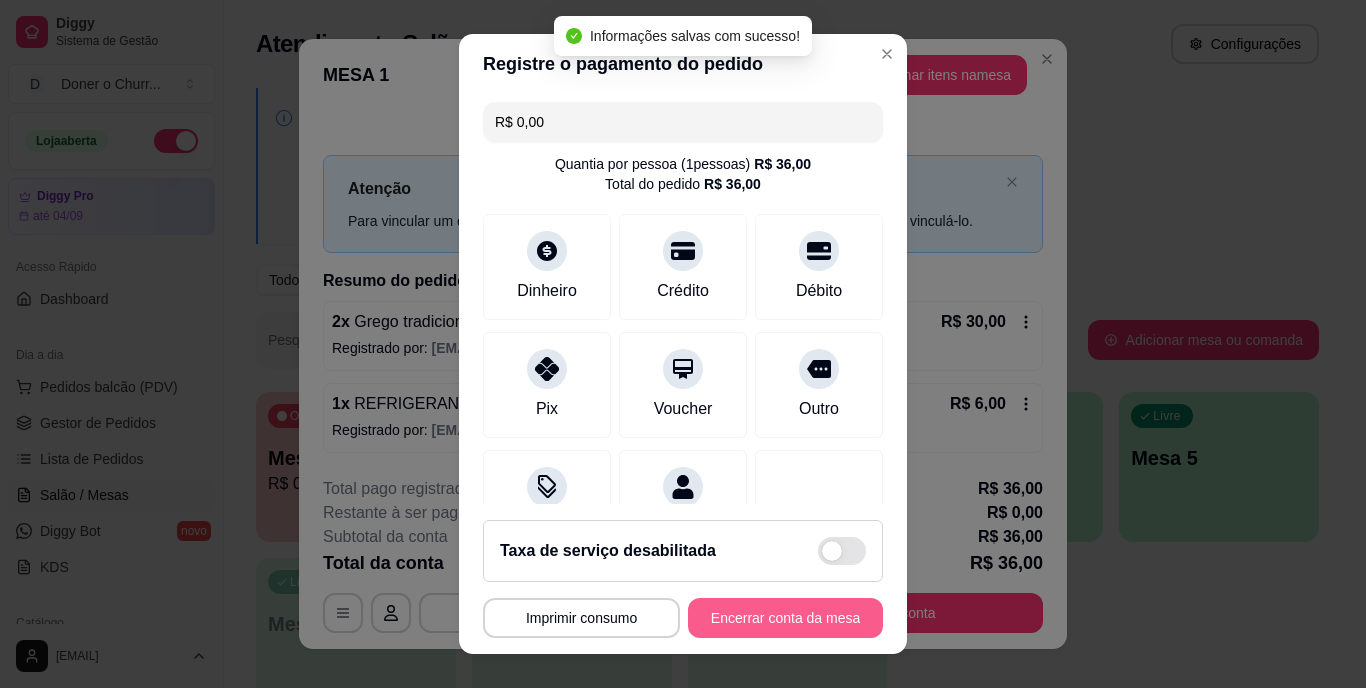 click on "Encerrar conta da mesa" at bounding box center [785, 618] 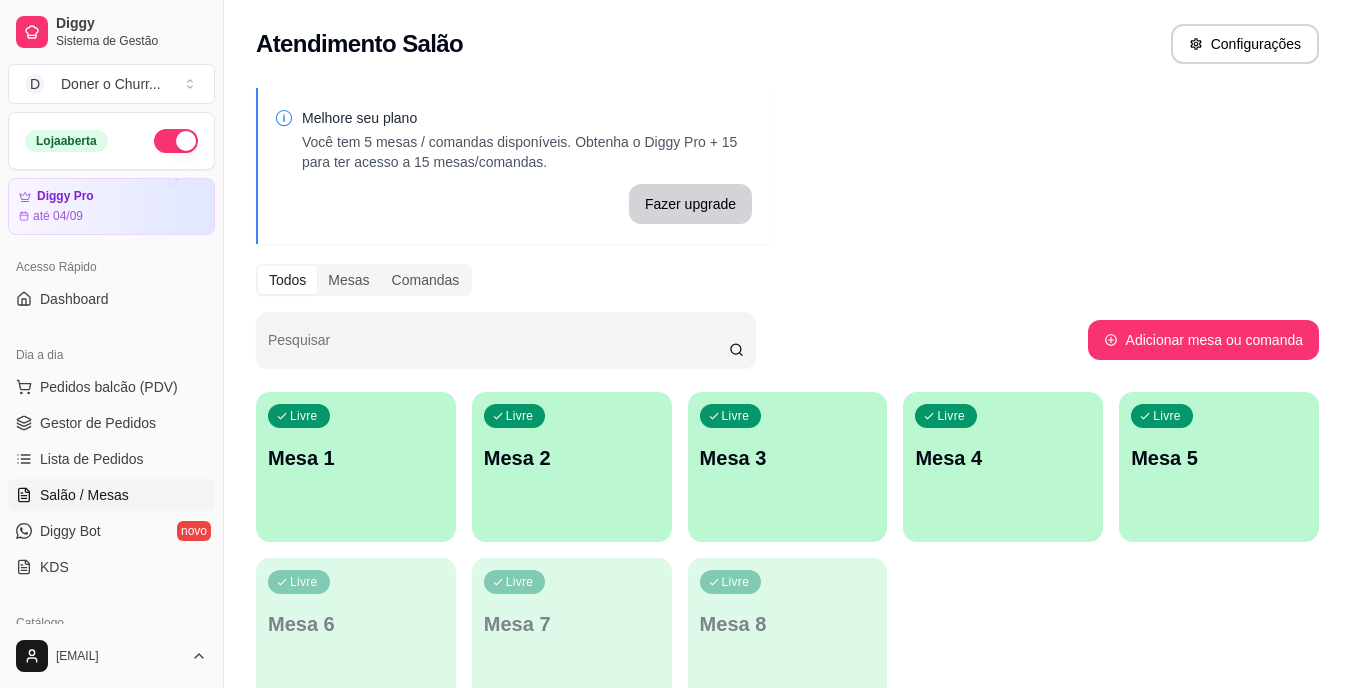 click at bounding box center (176, 141) 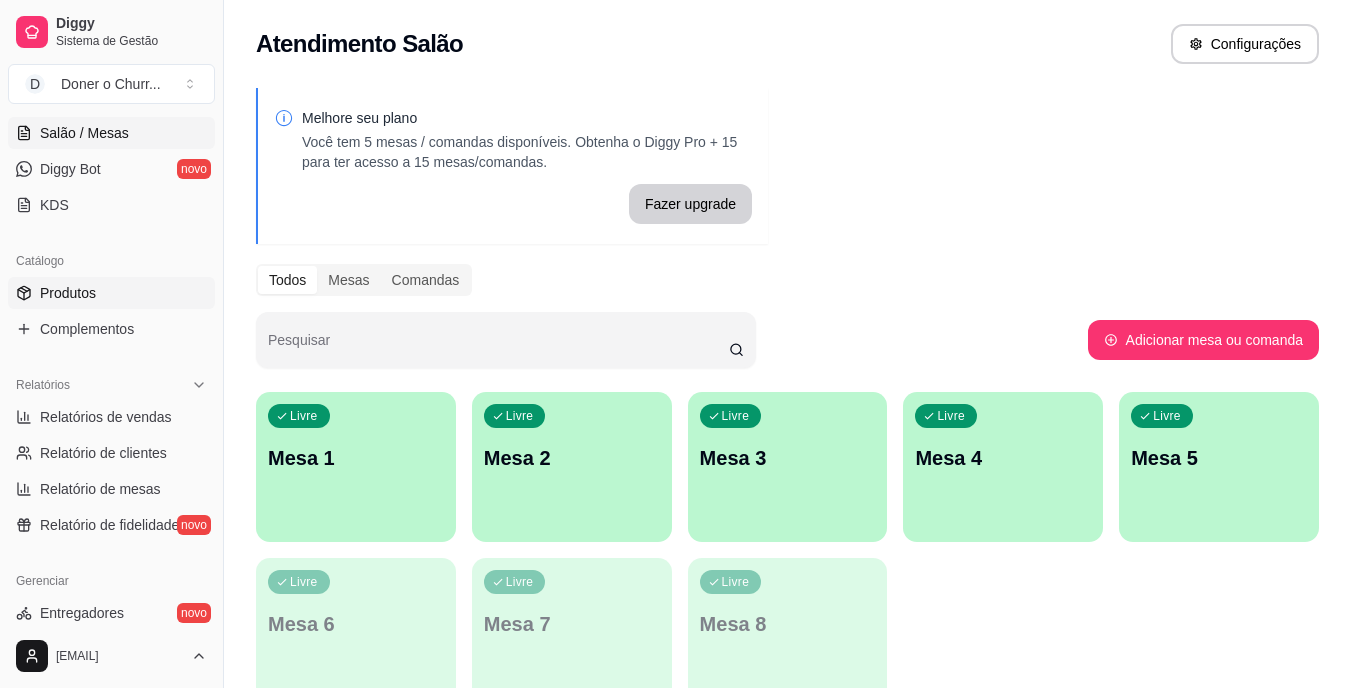 scroll, scrollTop: 400, scrollLeft: 0, axis: vertical 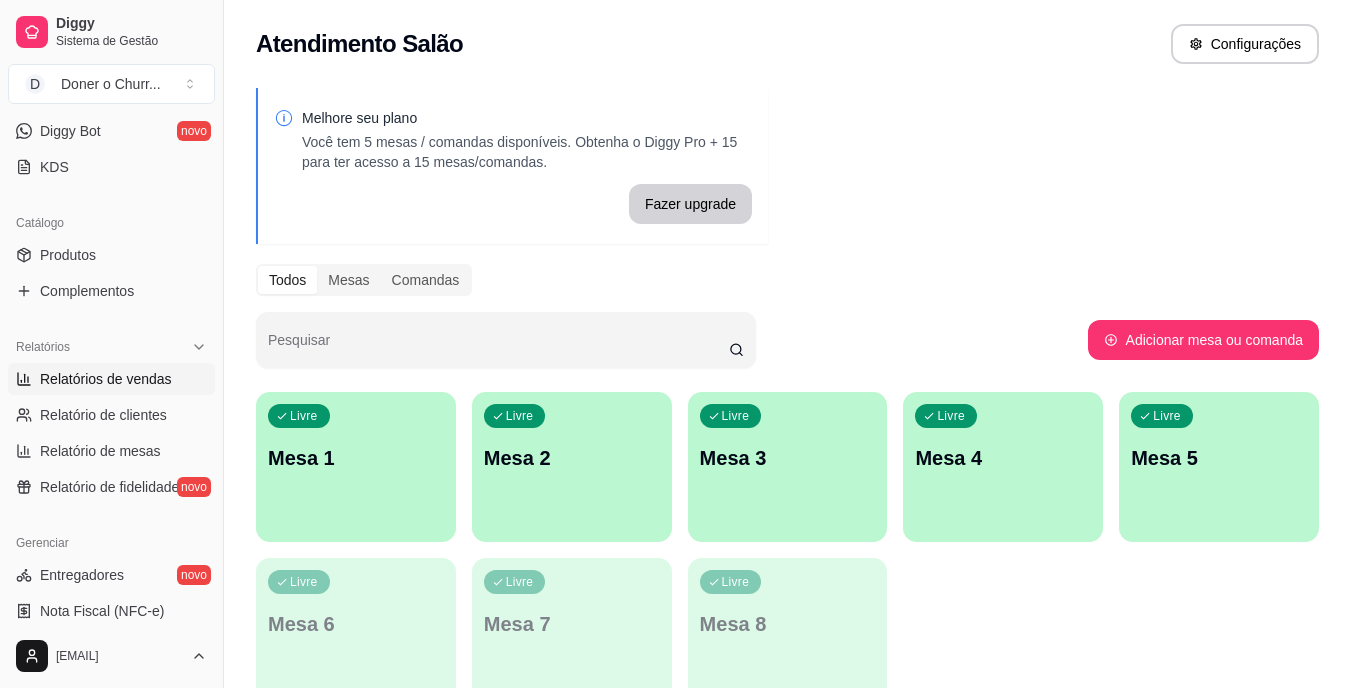 click on "Relatórios de vendas" at bounding box center [106, 379] 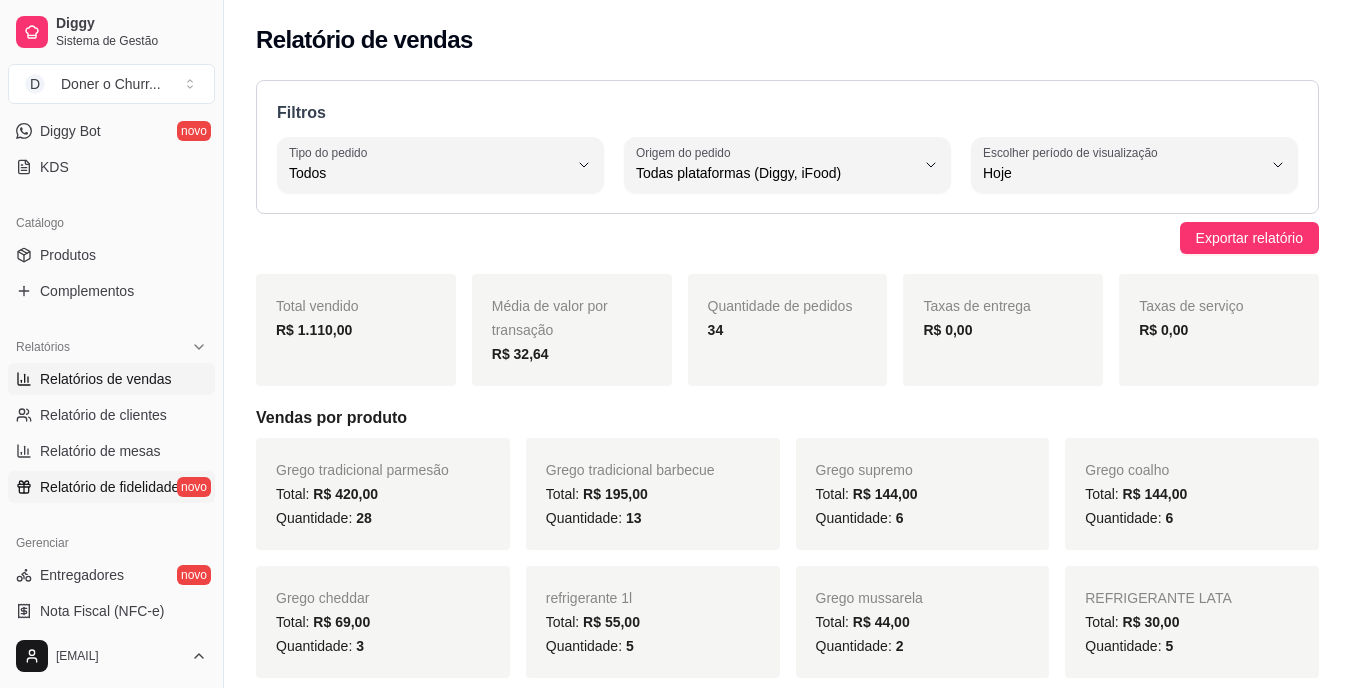 click on "Relatório de fidelidade" at bounding box center (109, 487) 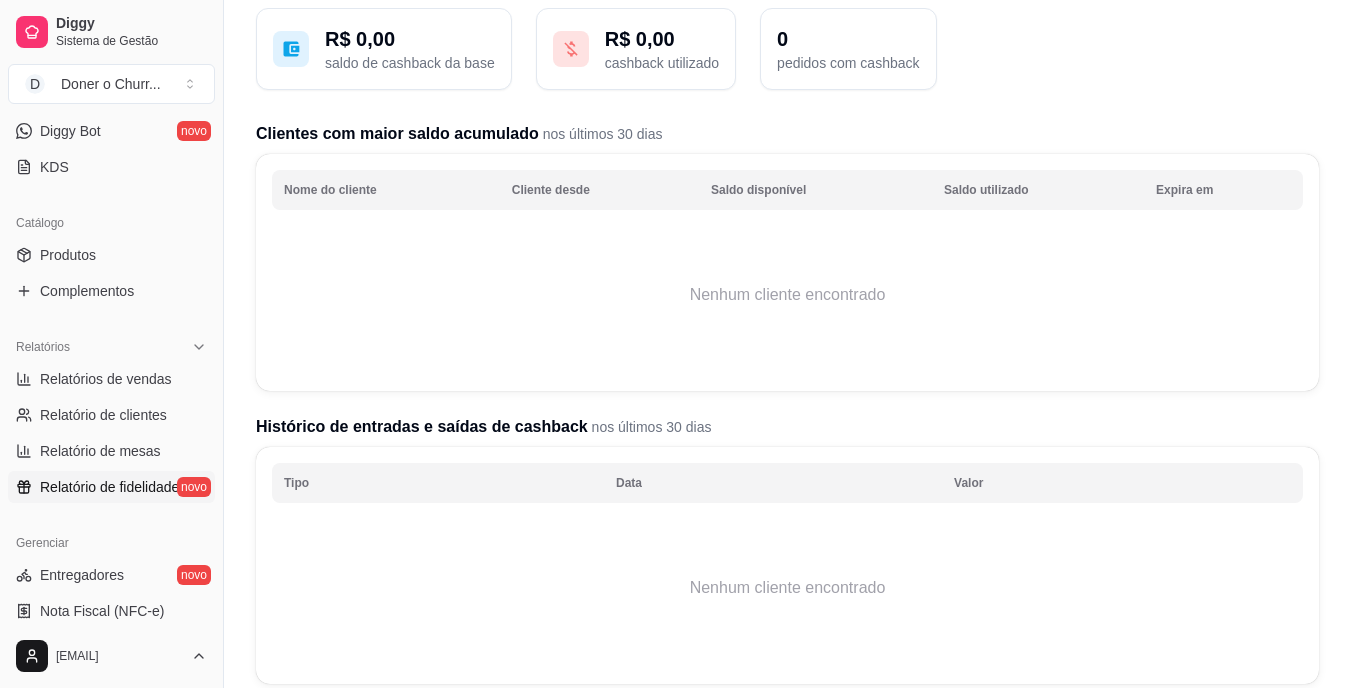 scroll, scrollTop: 0, scrollLeft: 0, axis: both 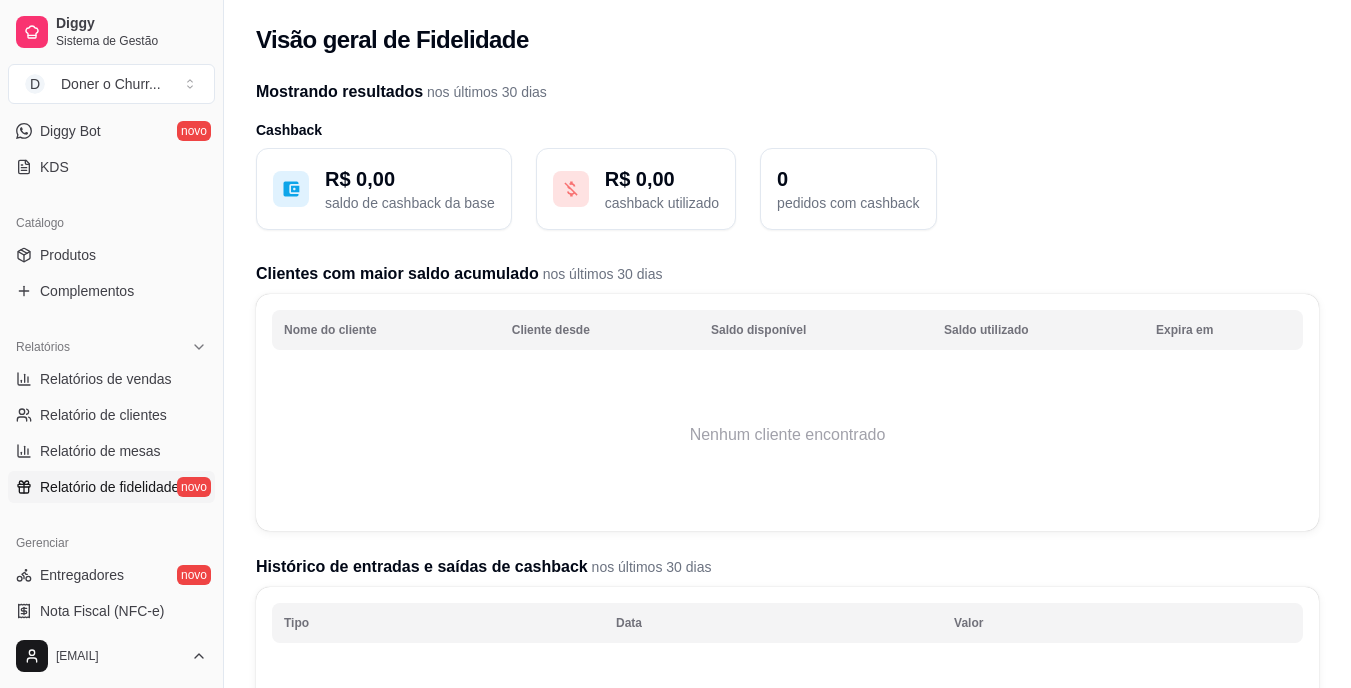 click on "R$ 0,00" at bounding box center (410, 179) 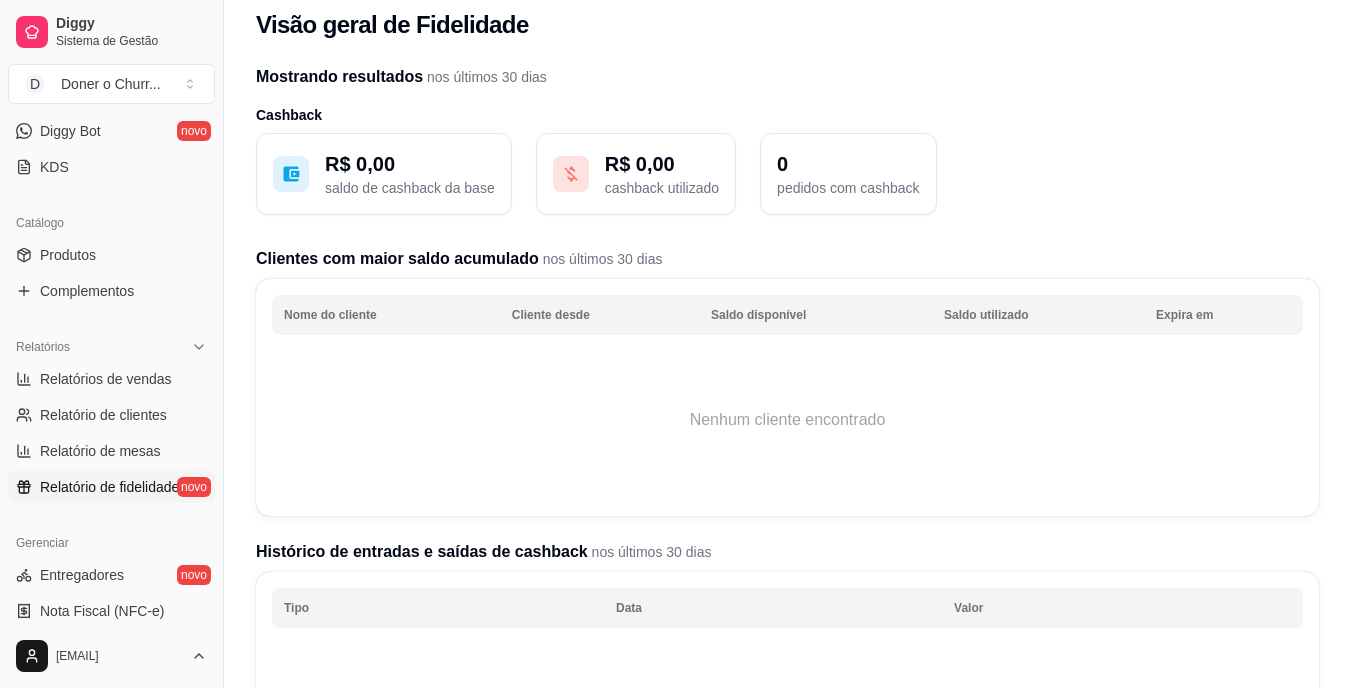 scroll, scrollTop: 0, scrollLeft: 0, axis: both 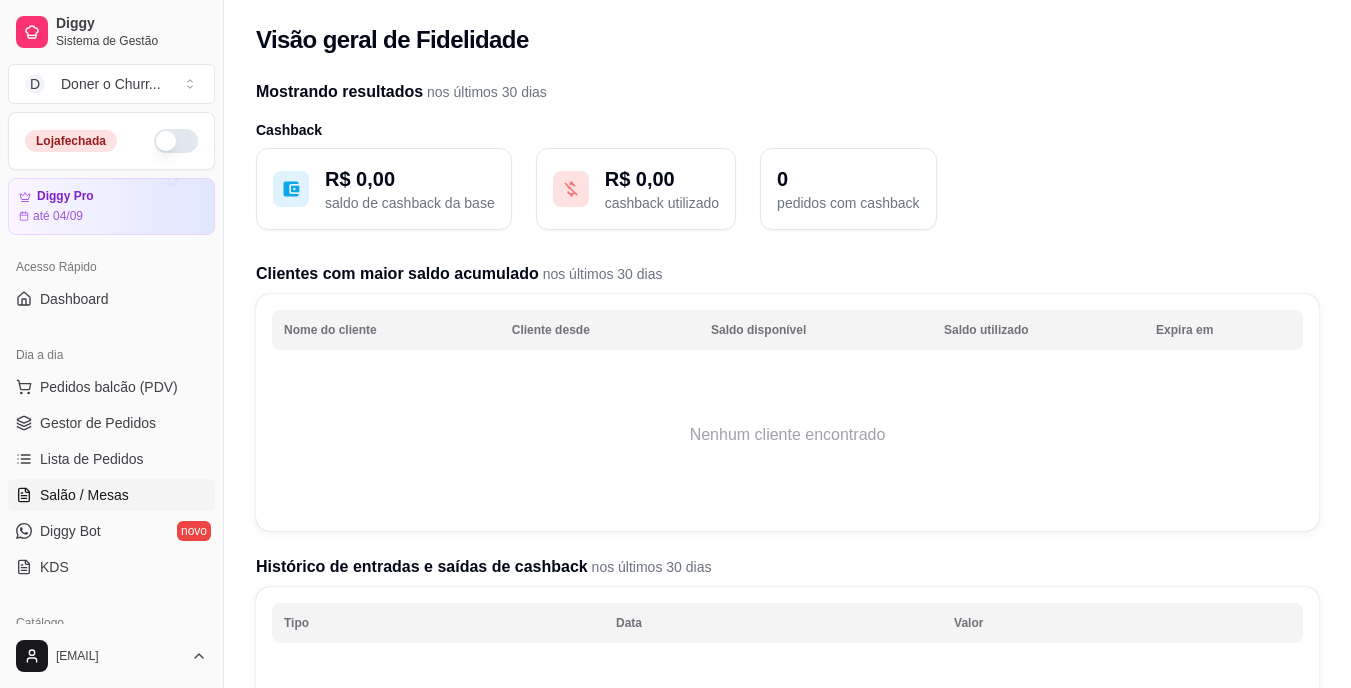 click on "Salão / Mesas" at bounding box center (84, 495) 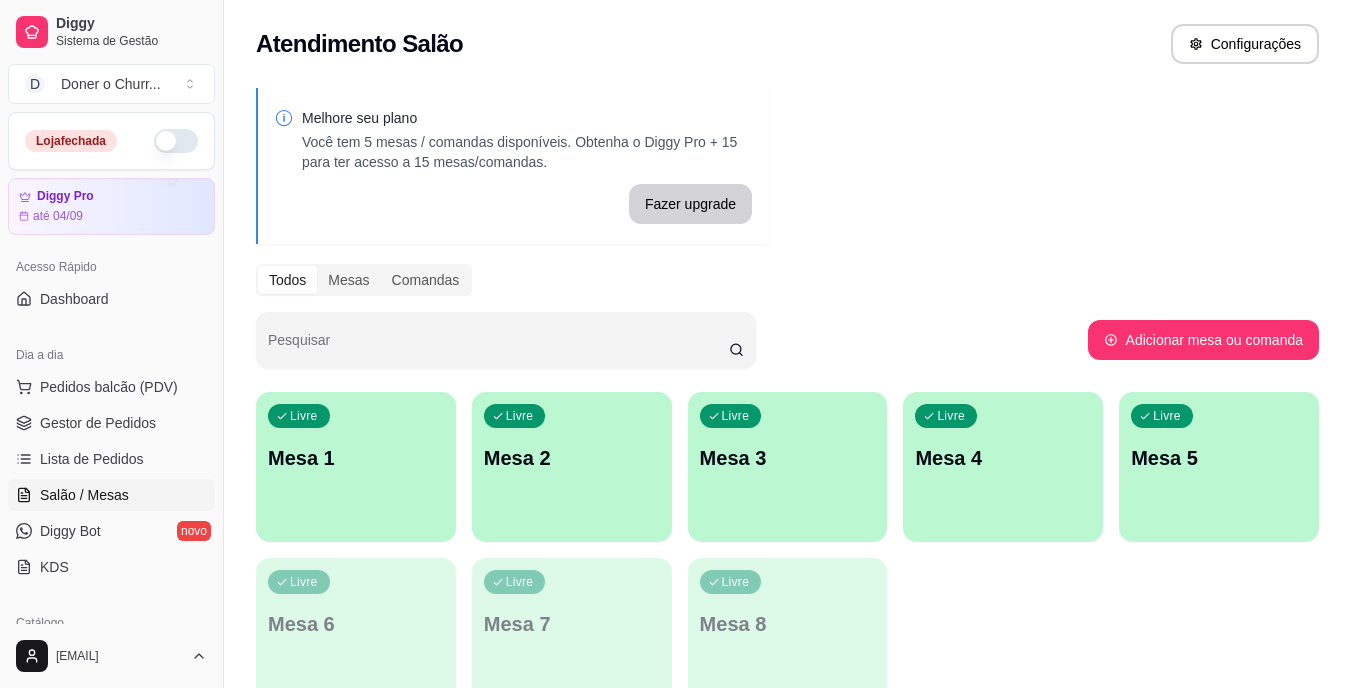 drag, startPoint x: 272, startPoint y: 544, endPoint x: 397, endPoint y: 453, distance: 154.61565 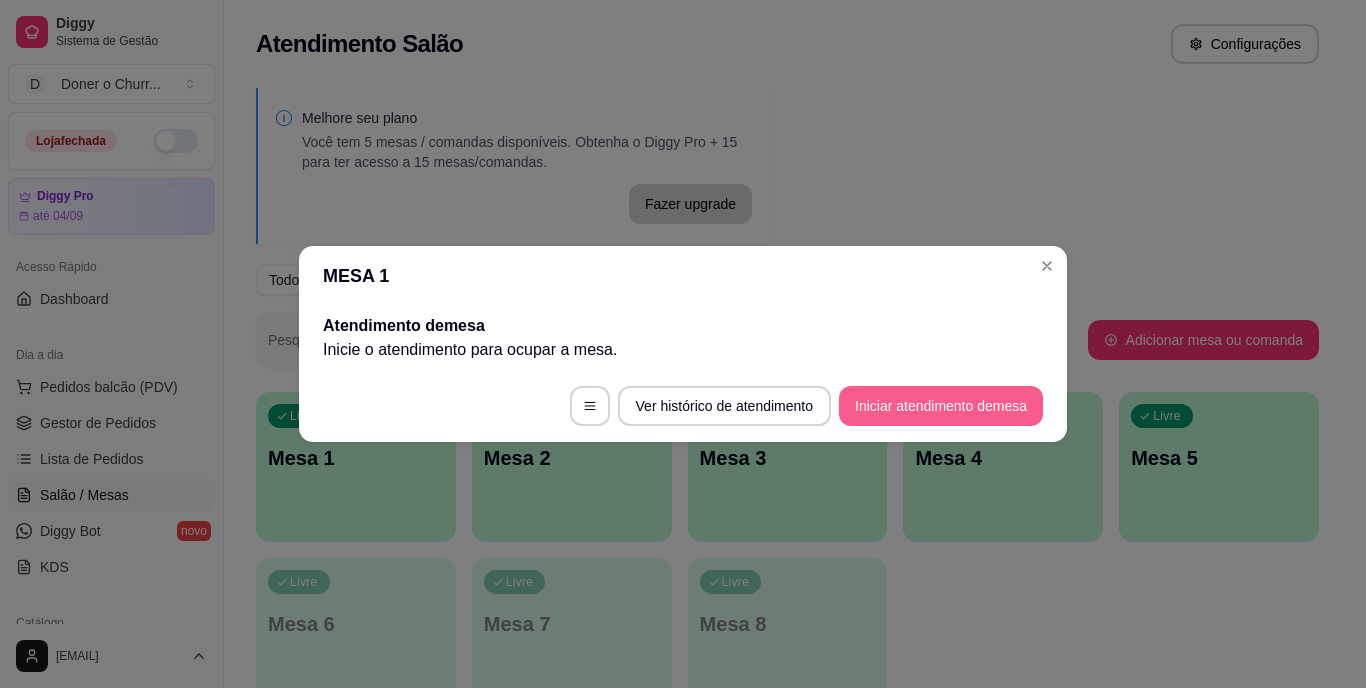 click on "Iniciar atendimento de  mesa" at bounding box center [941, 406] 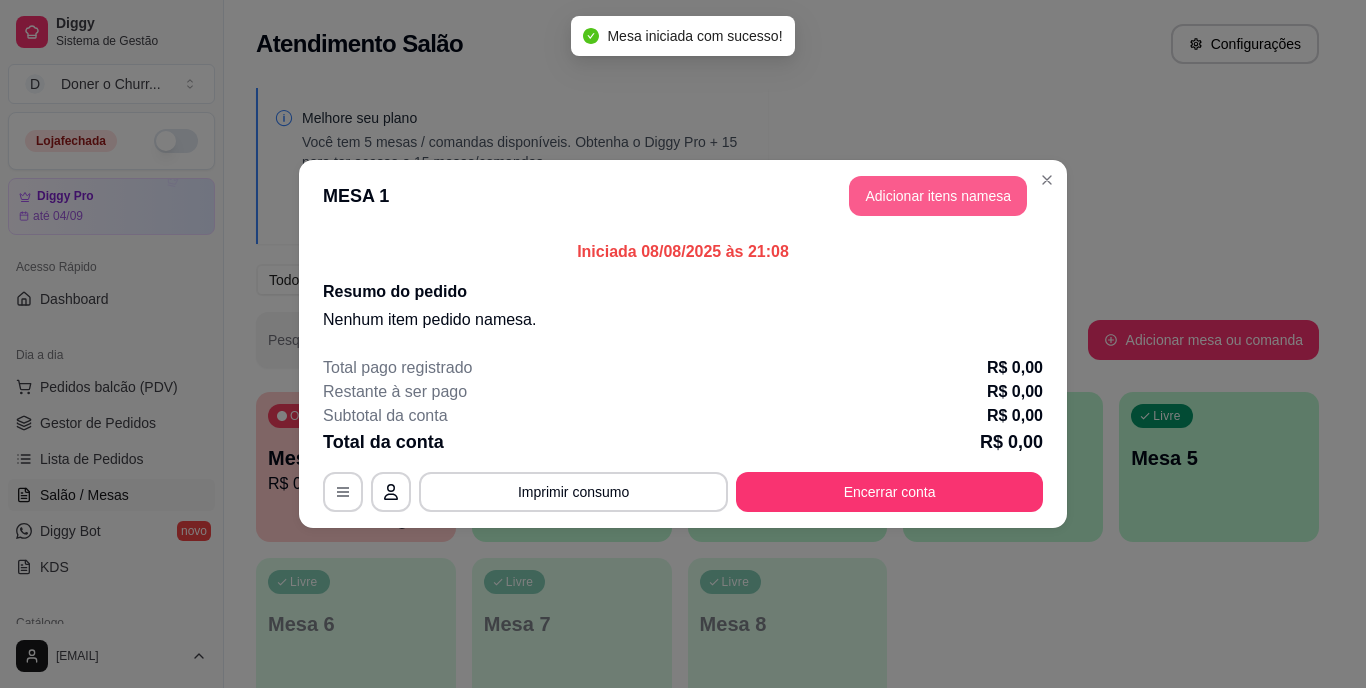 click on "Adicionar itens na  mesa" at bounding box center [938, 196] 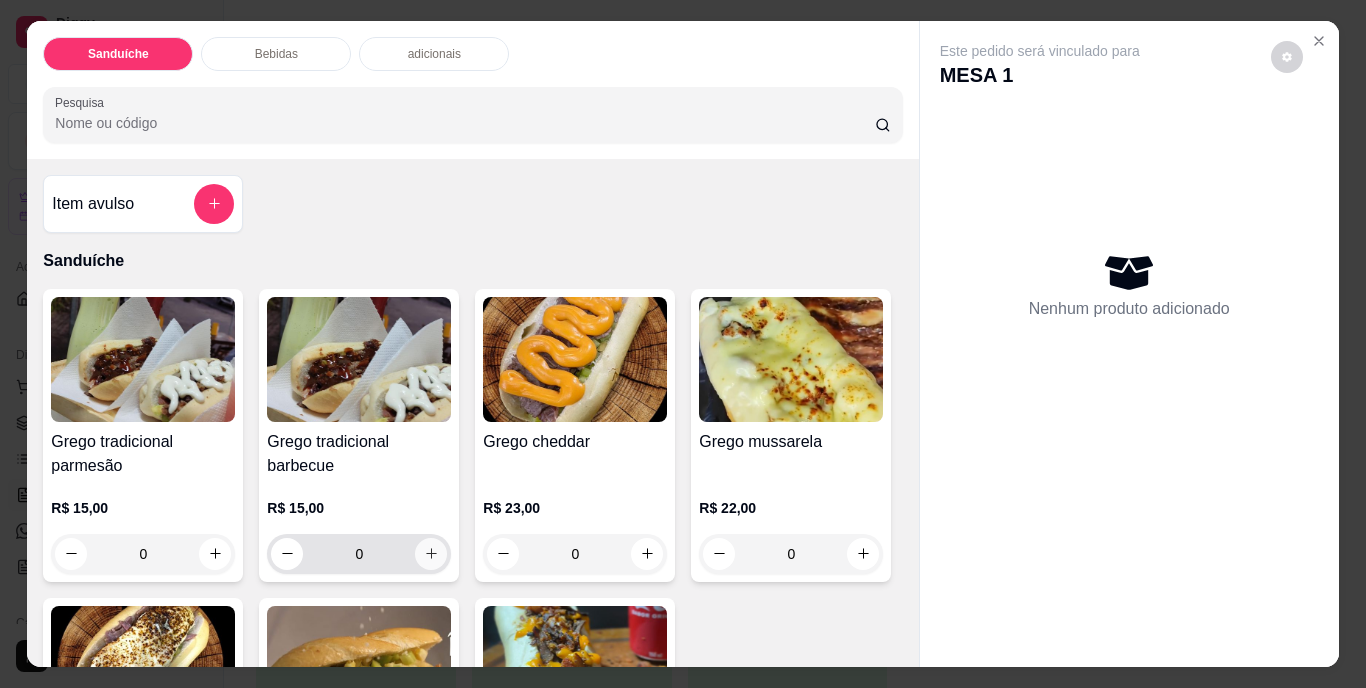 click 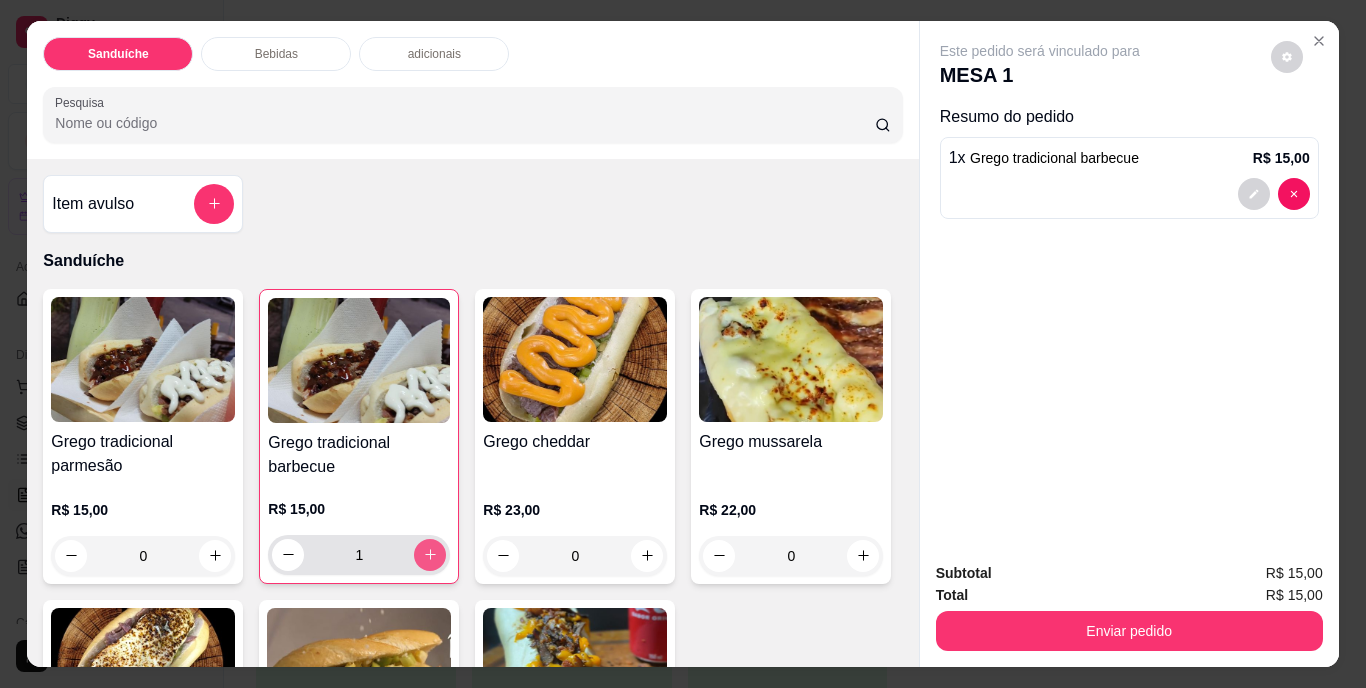 click 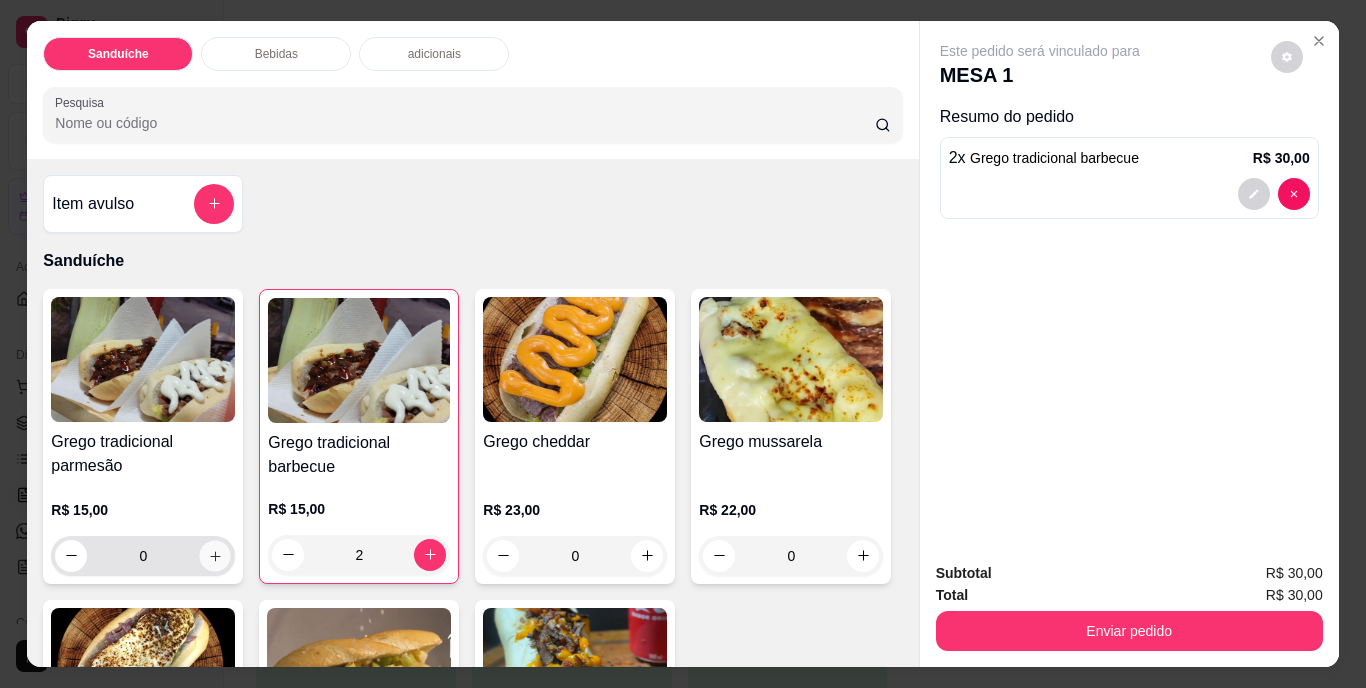 click at bounding box center [215, 555] 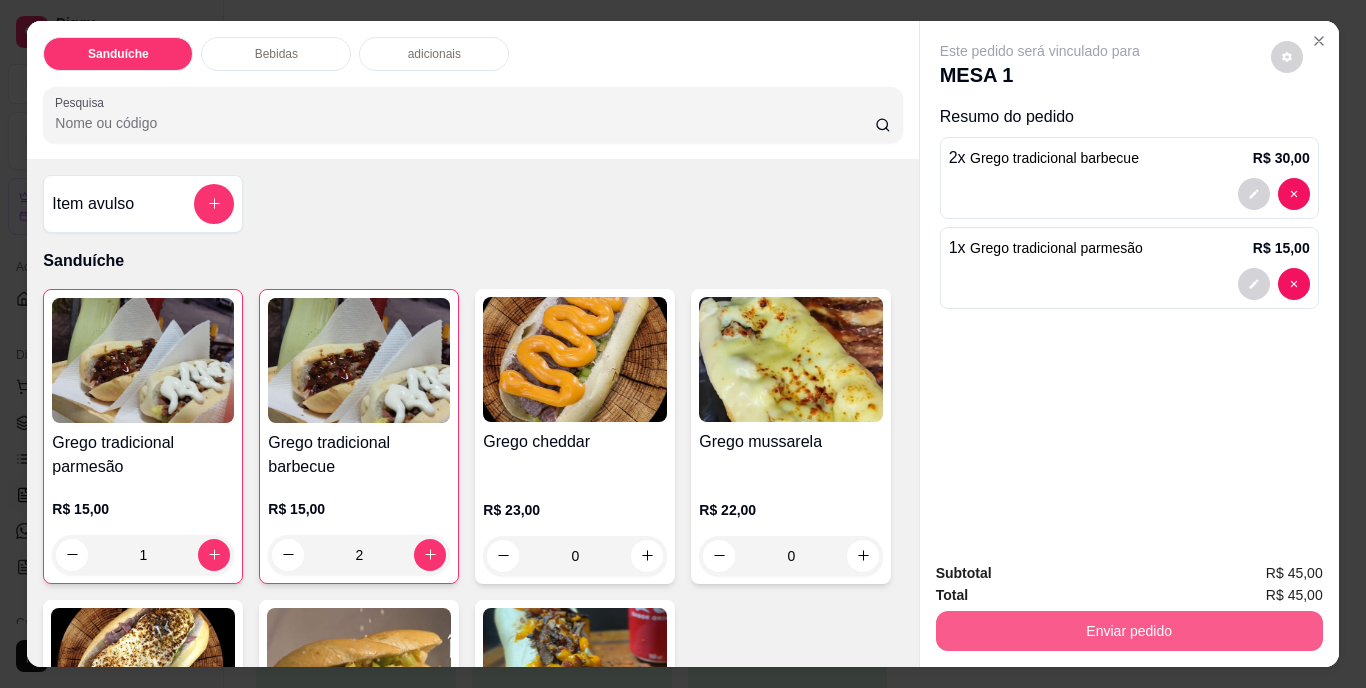 click on "Enviar pedido" at bounding box center (1129, 631) 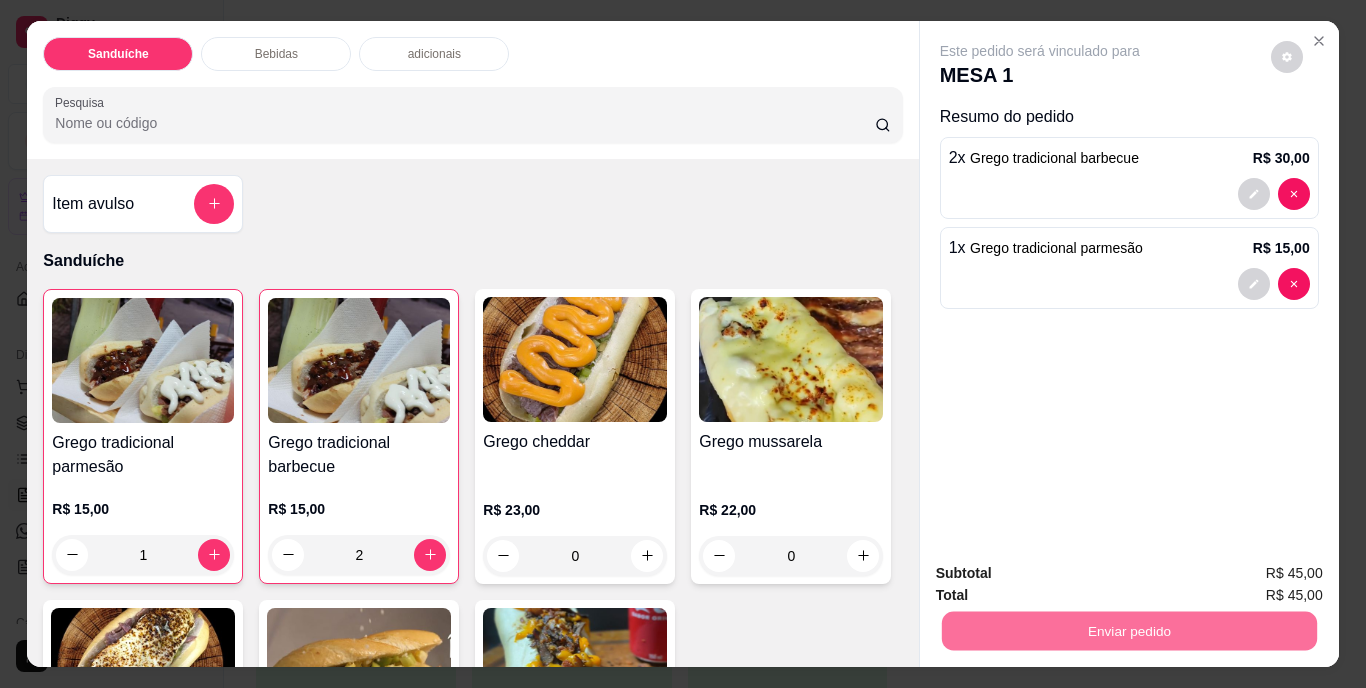 click on "Não registrar e enviar pedido" at bounding box center [1063, 575] 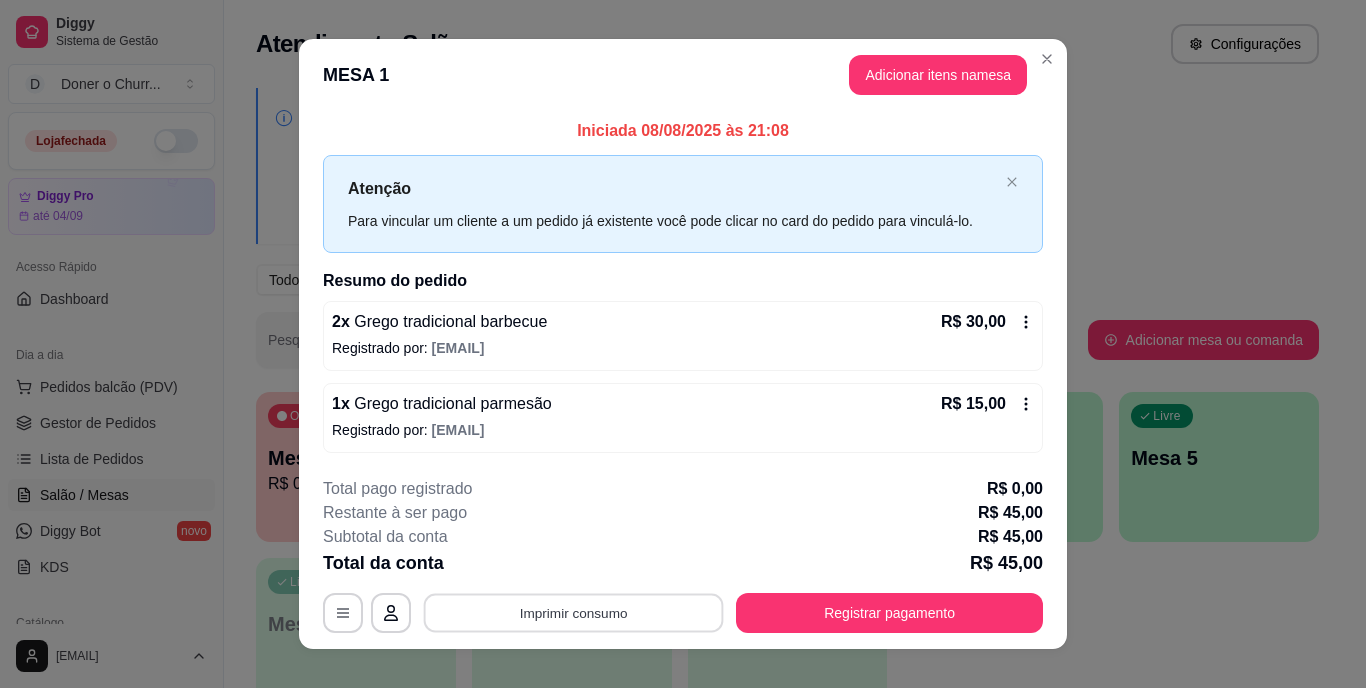 click on "Imprimir consumo" at bounding box center [574, 612] 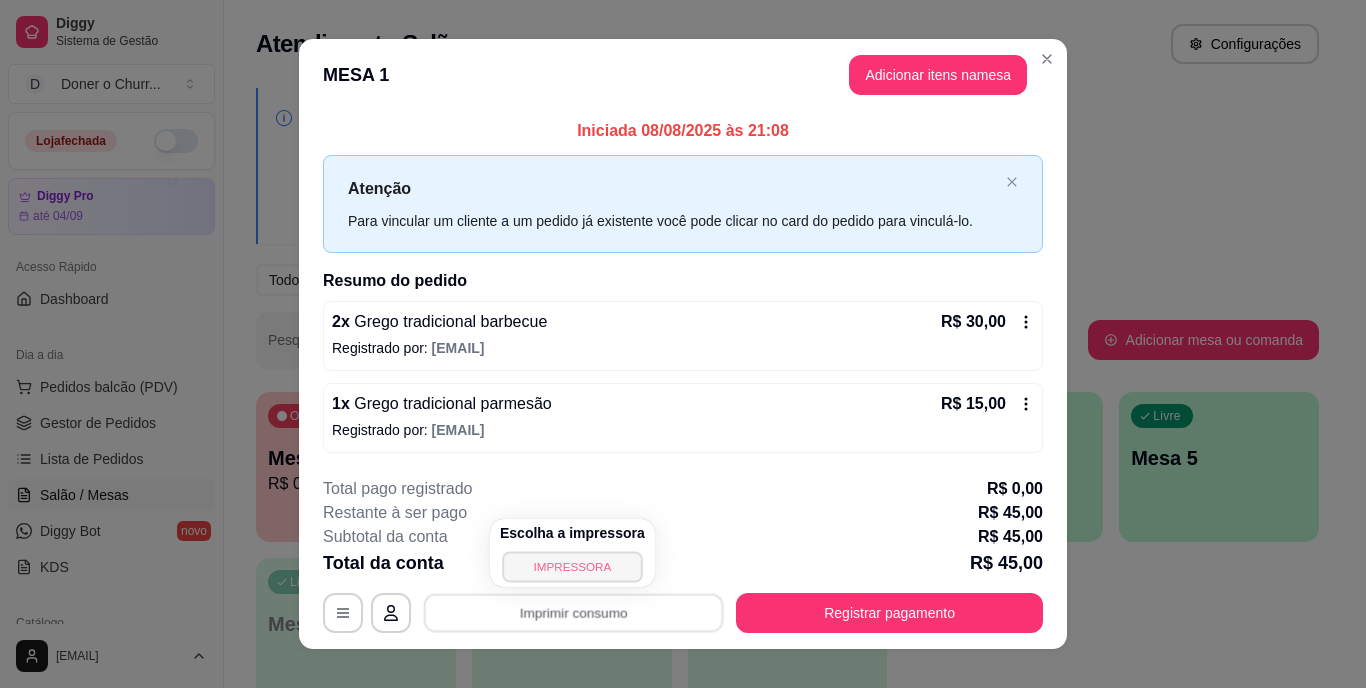 click on "IMPRESSORA" at bounding box center (572, 566) 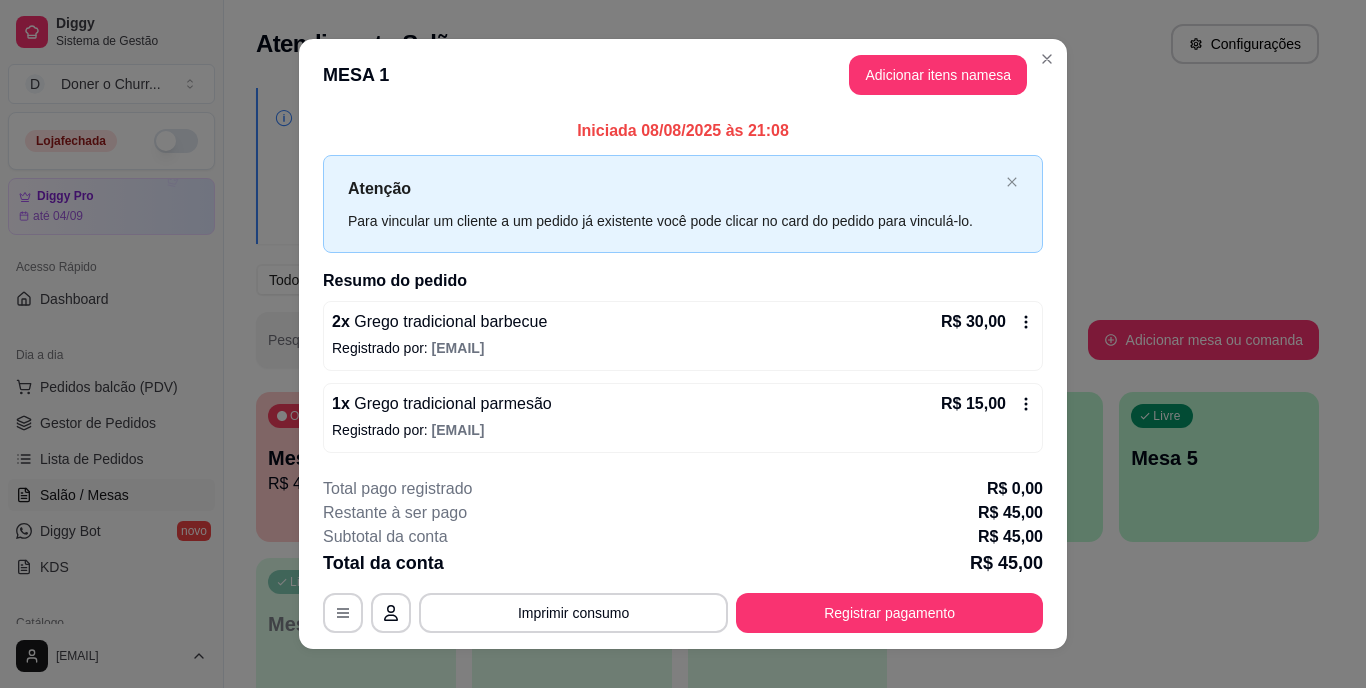 type 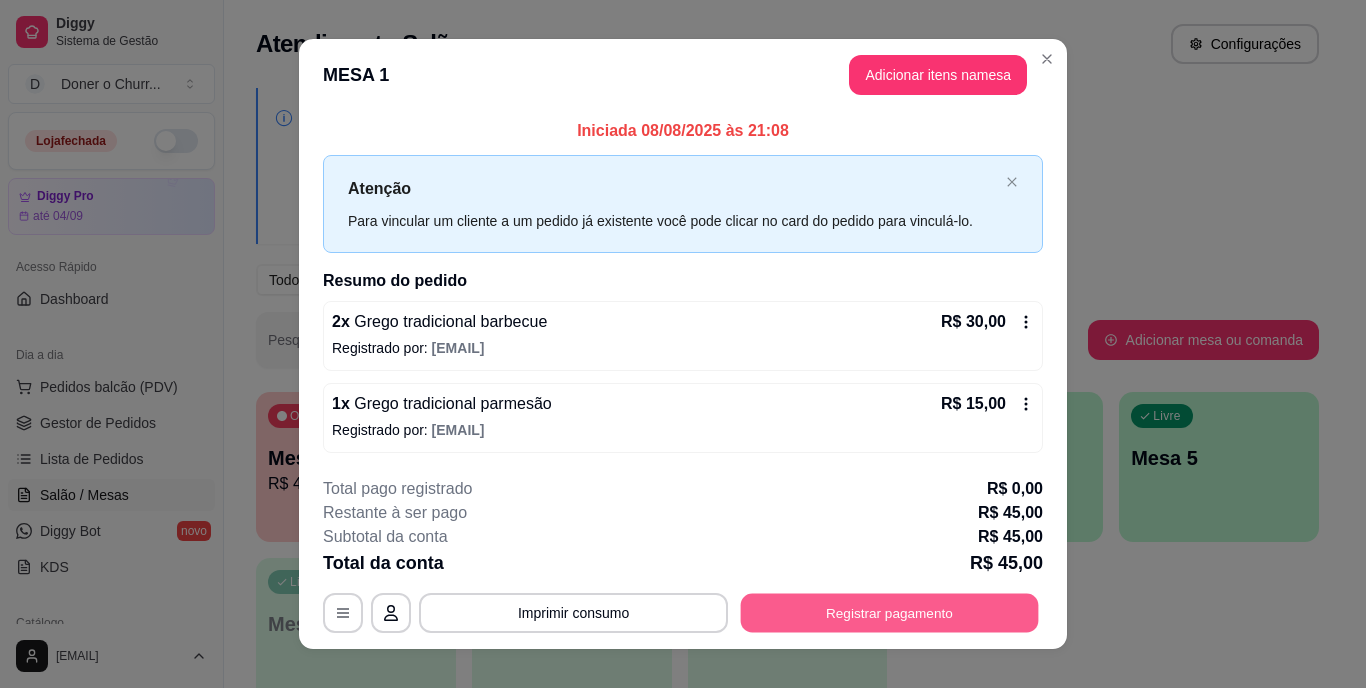 click on "Registrar pagamento" at bounding box center (890, 612) 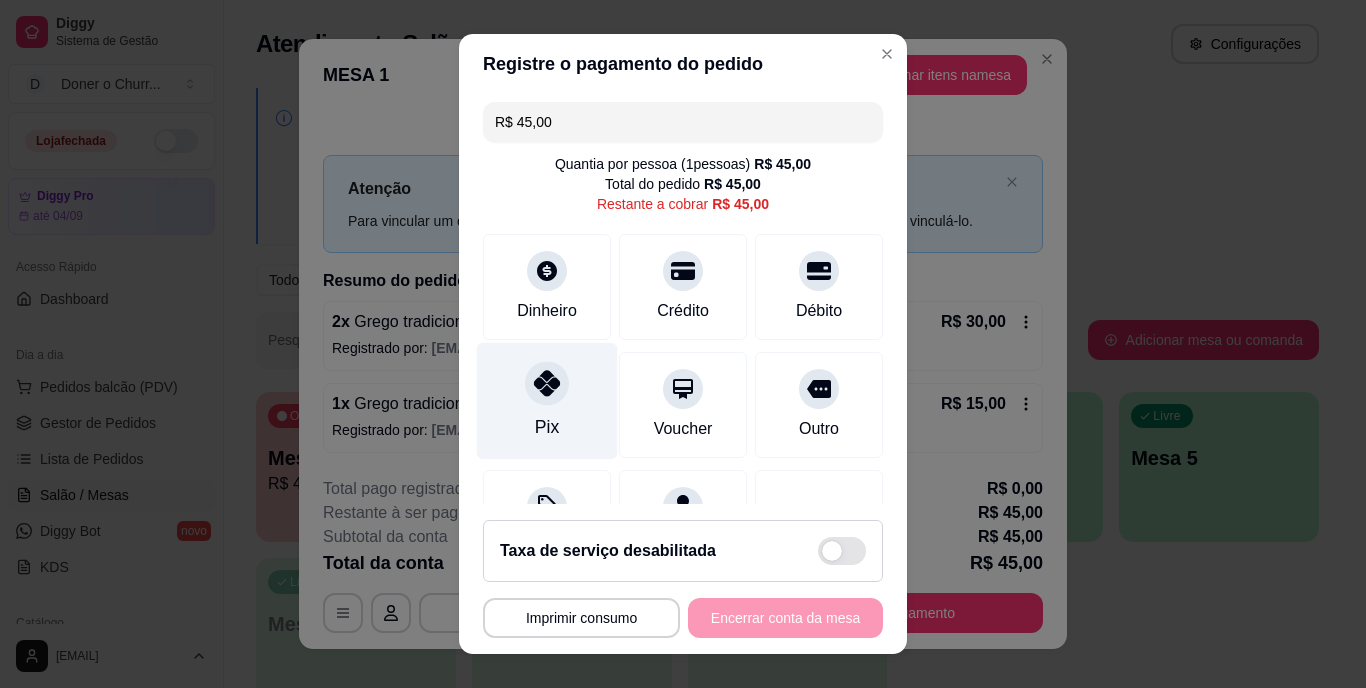 click on "Pix" at bounding box center [547, 428] 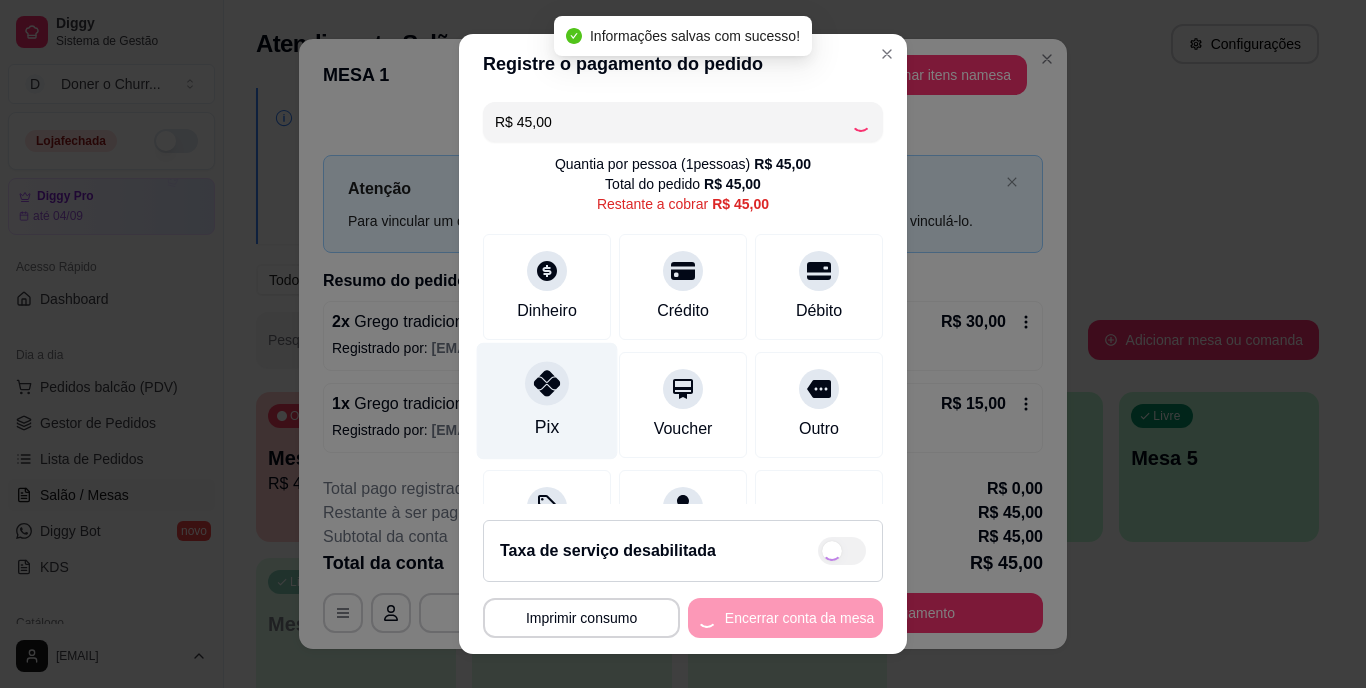 type on "R$ 0,00" 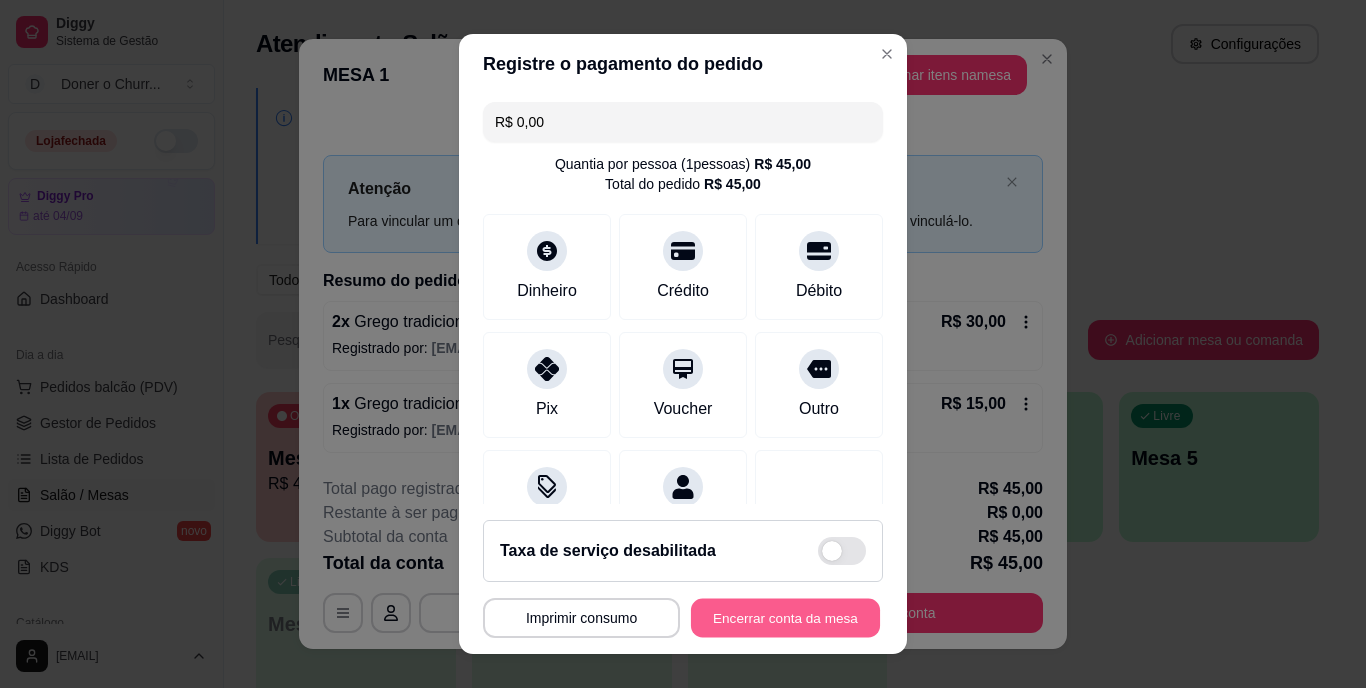 click on "Encerrar conta da mesa" at bounding box center (785, 617) 